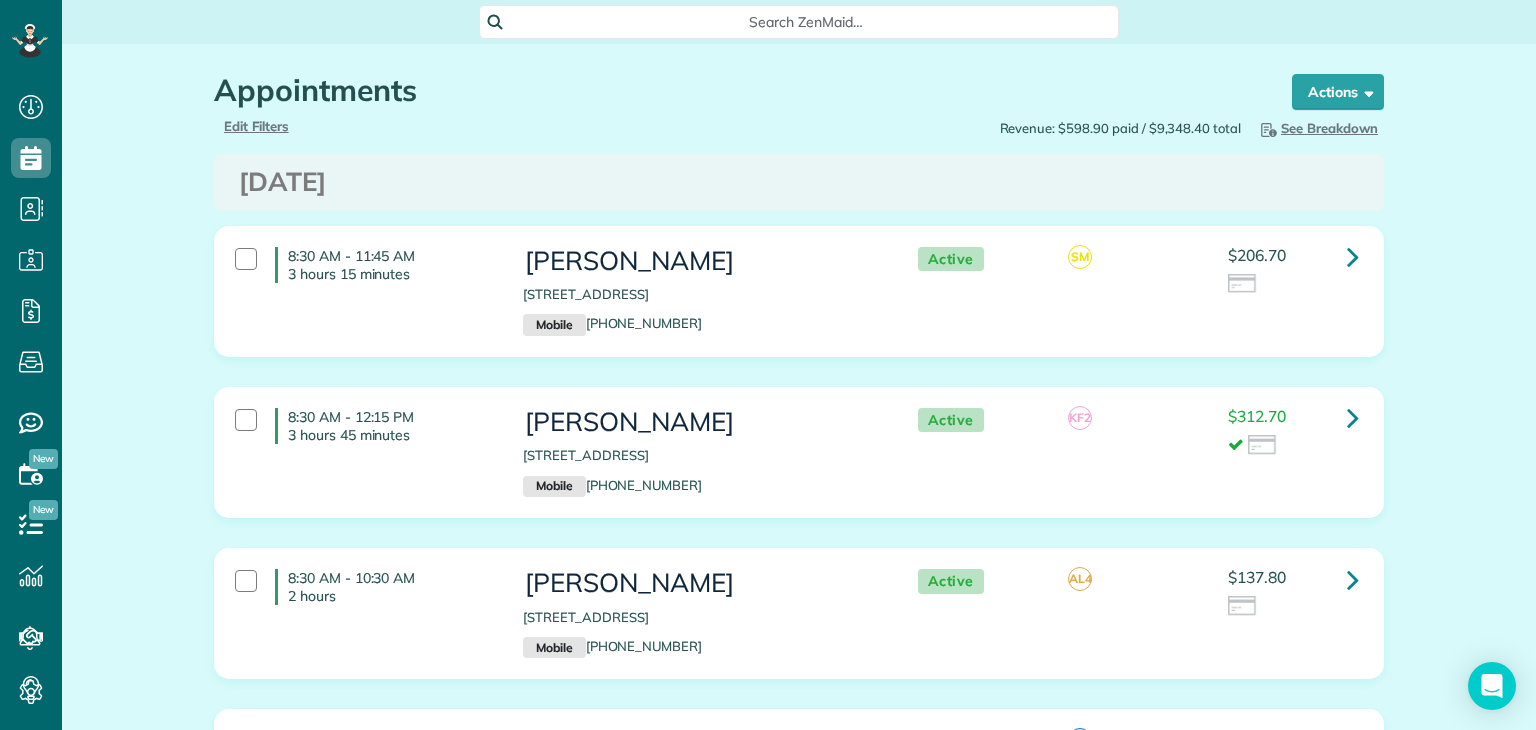 scroll, scrollTop: 0, scrollLeft: 0, axis: both 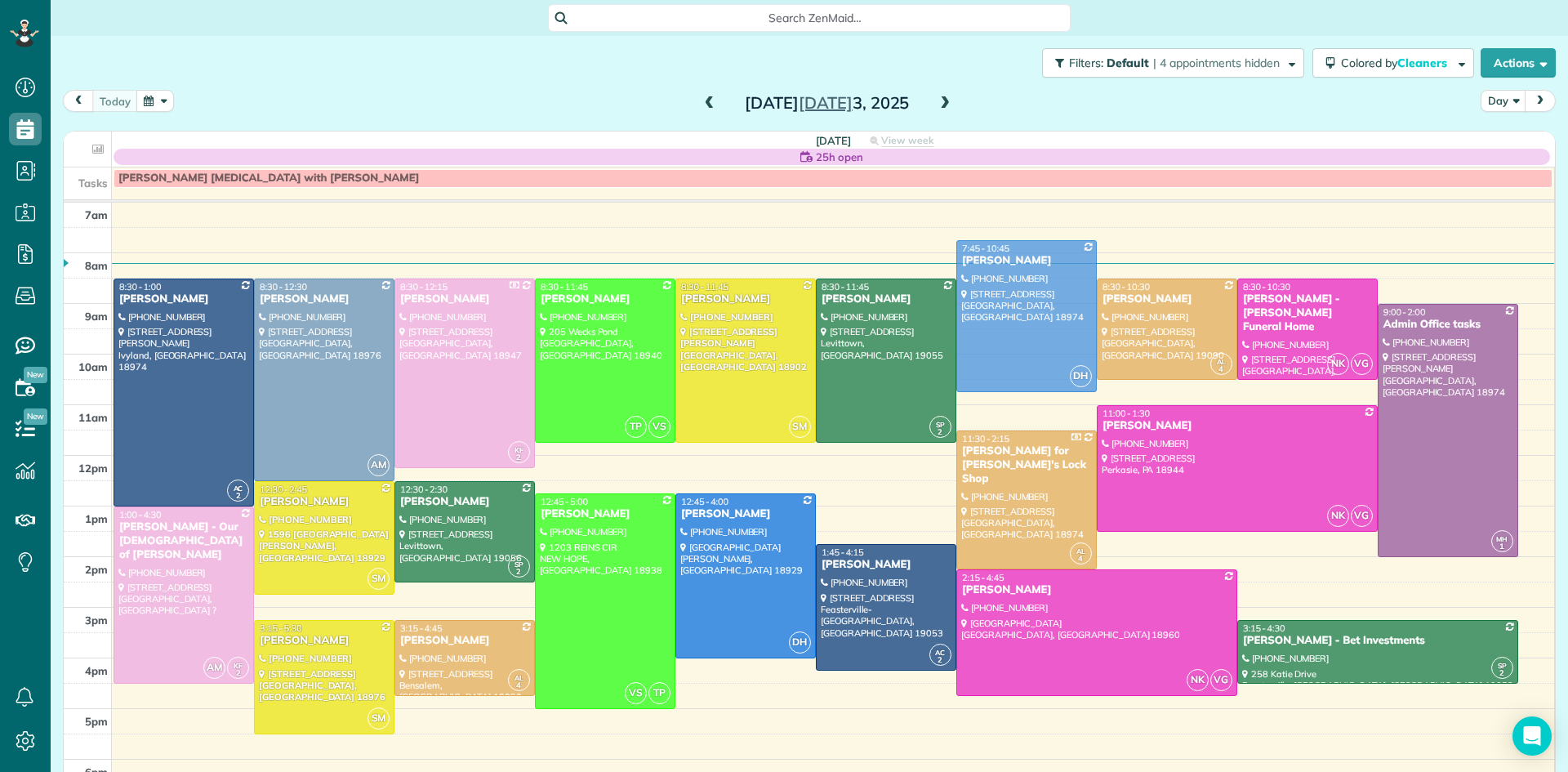 drag, startPoint x: 1035, startPoint y: 329, endPoint x: 1024, endPoint y: 292, distance: 38.600518 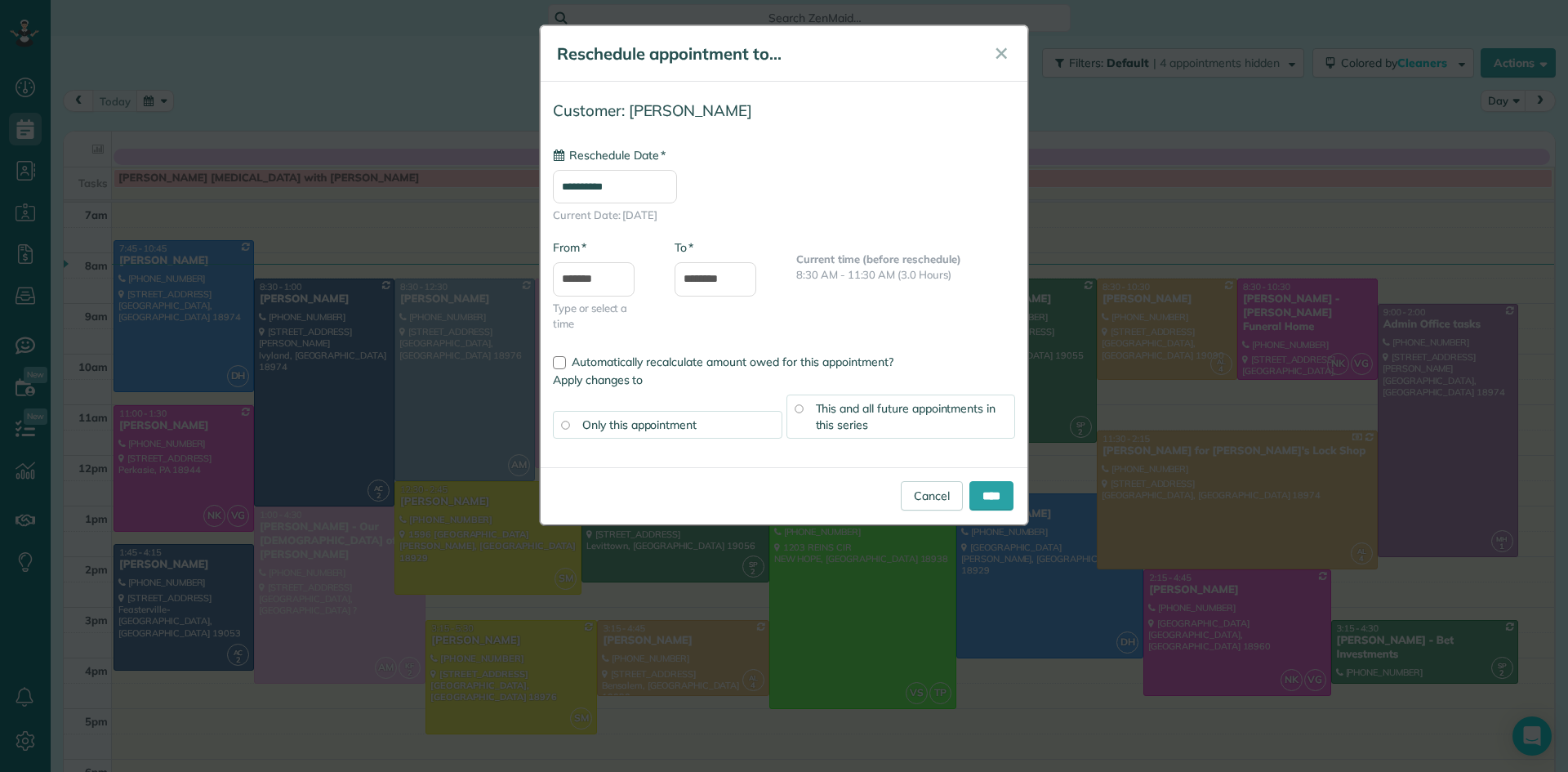 click on "**********" at bounding box center [615, 186] 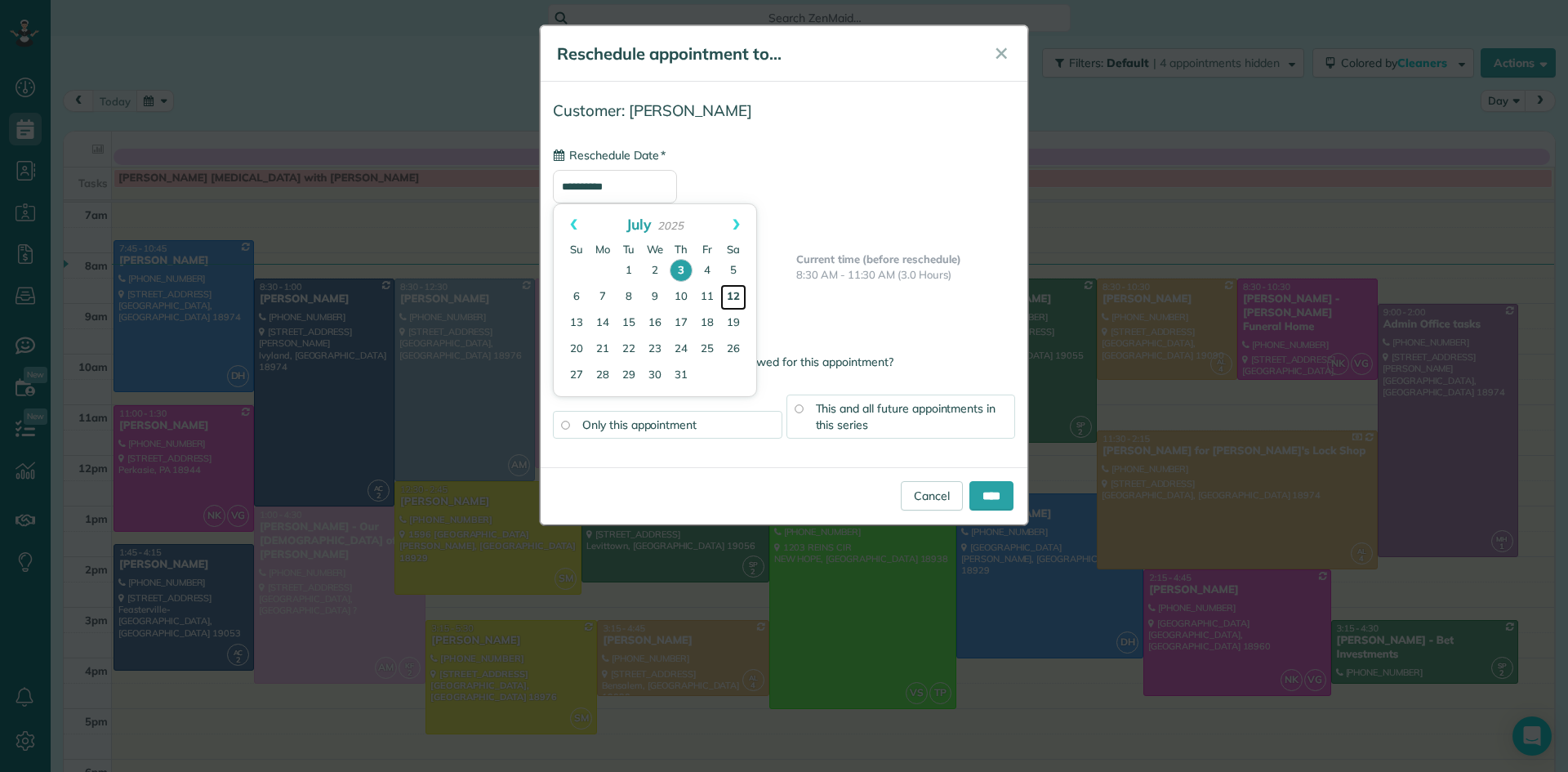 click on "12" at bounding box center (733, 297) 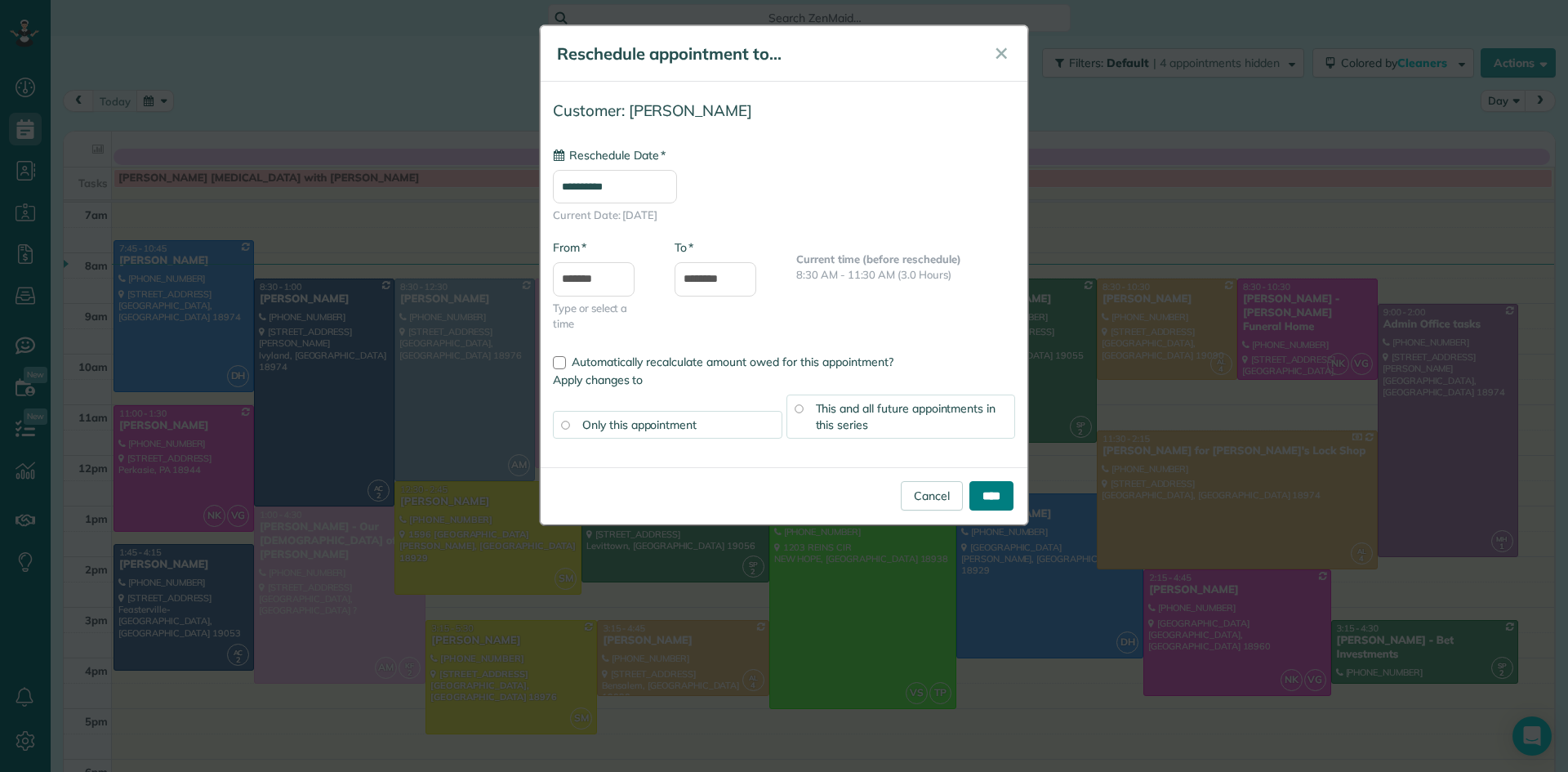 click on "****" at bounding box center [991, 496] 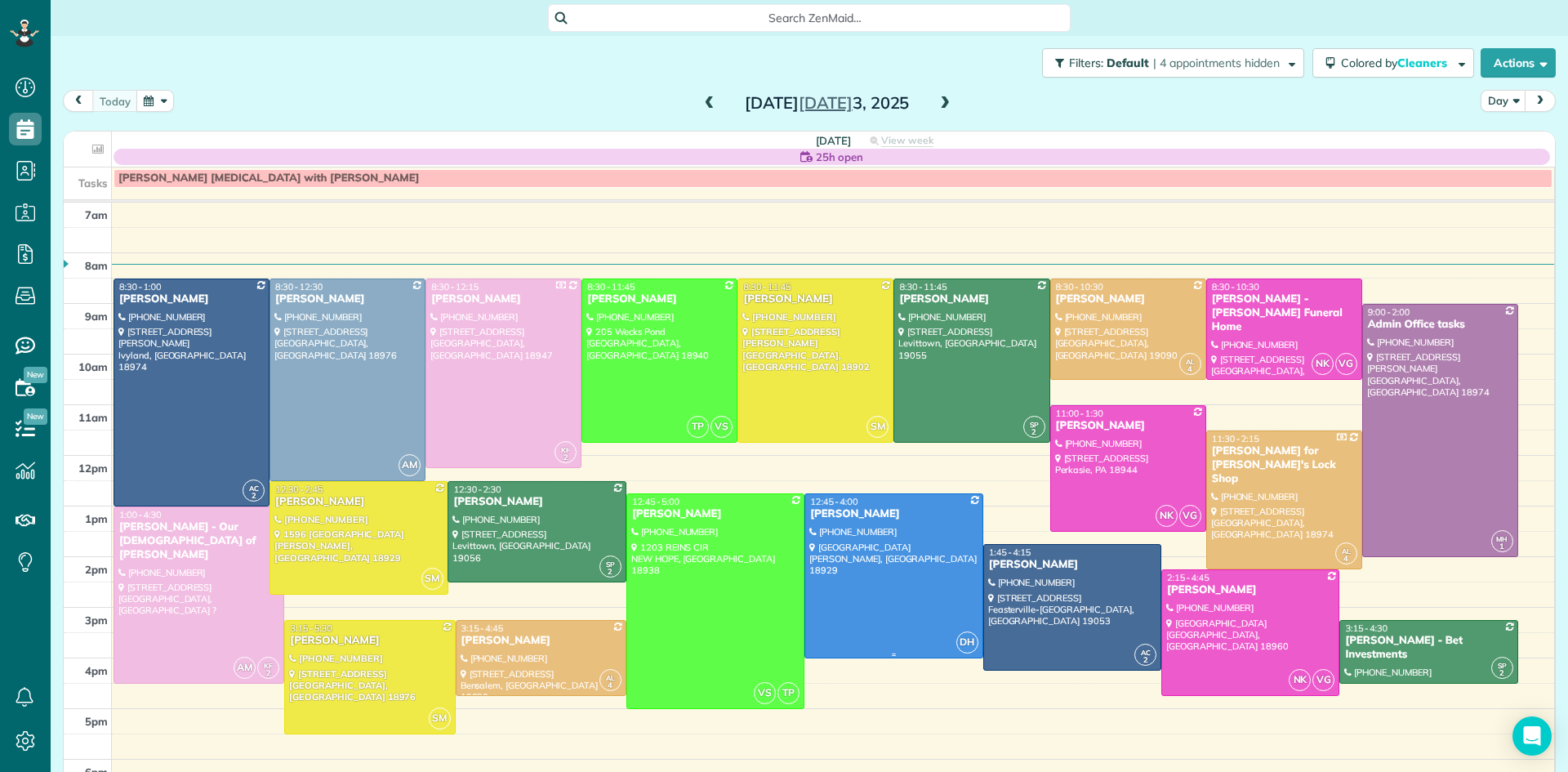 click at bounding box center [893, 576] 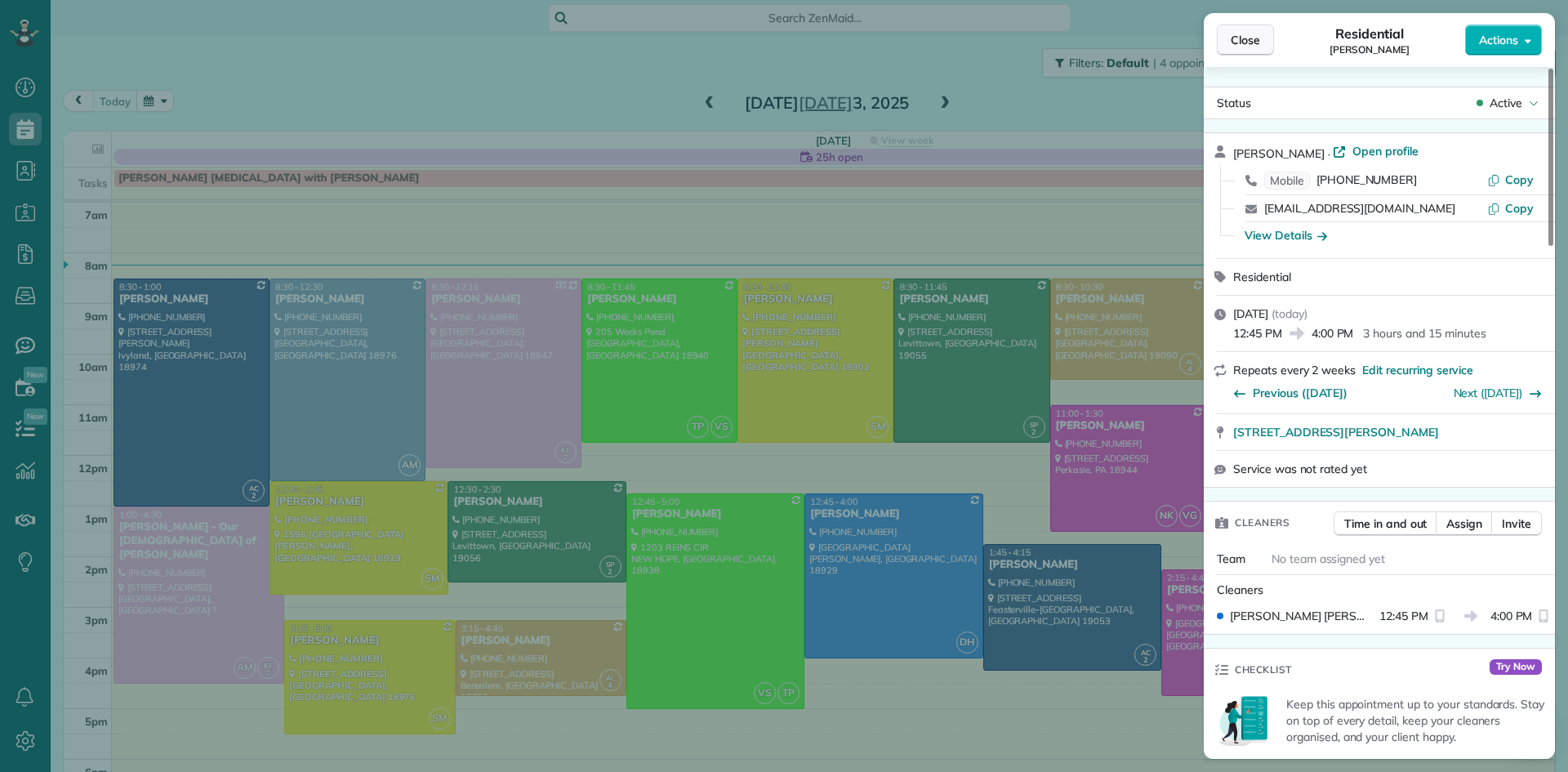 click on "Close" at bounding box center [1245, 40] 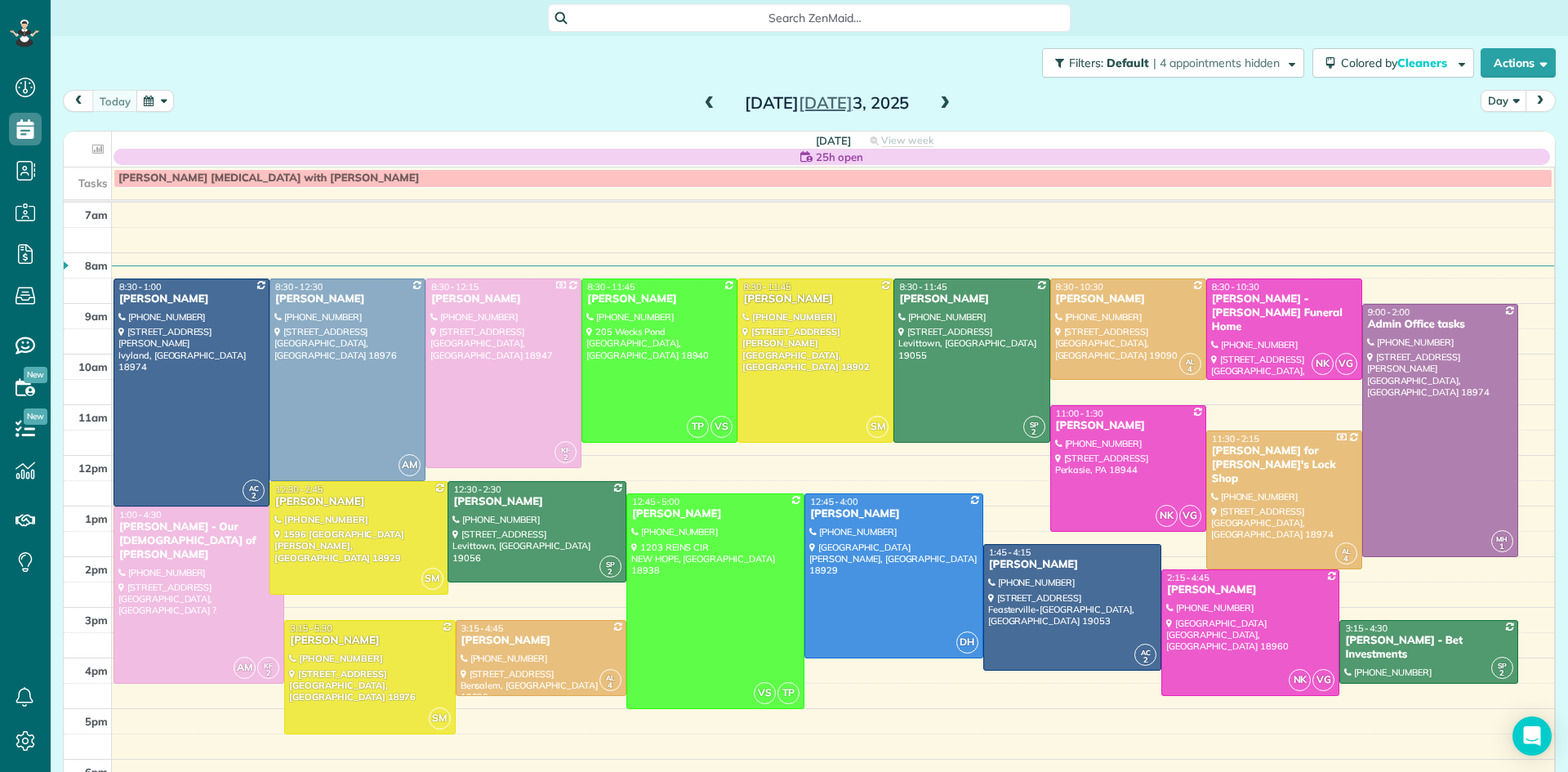 click on "Day" at bounding box center [1503, 100] 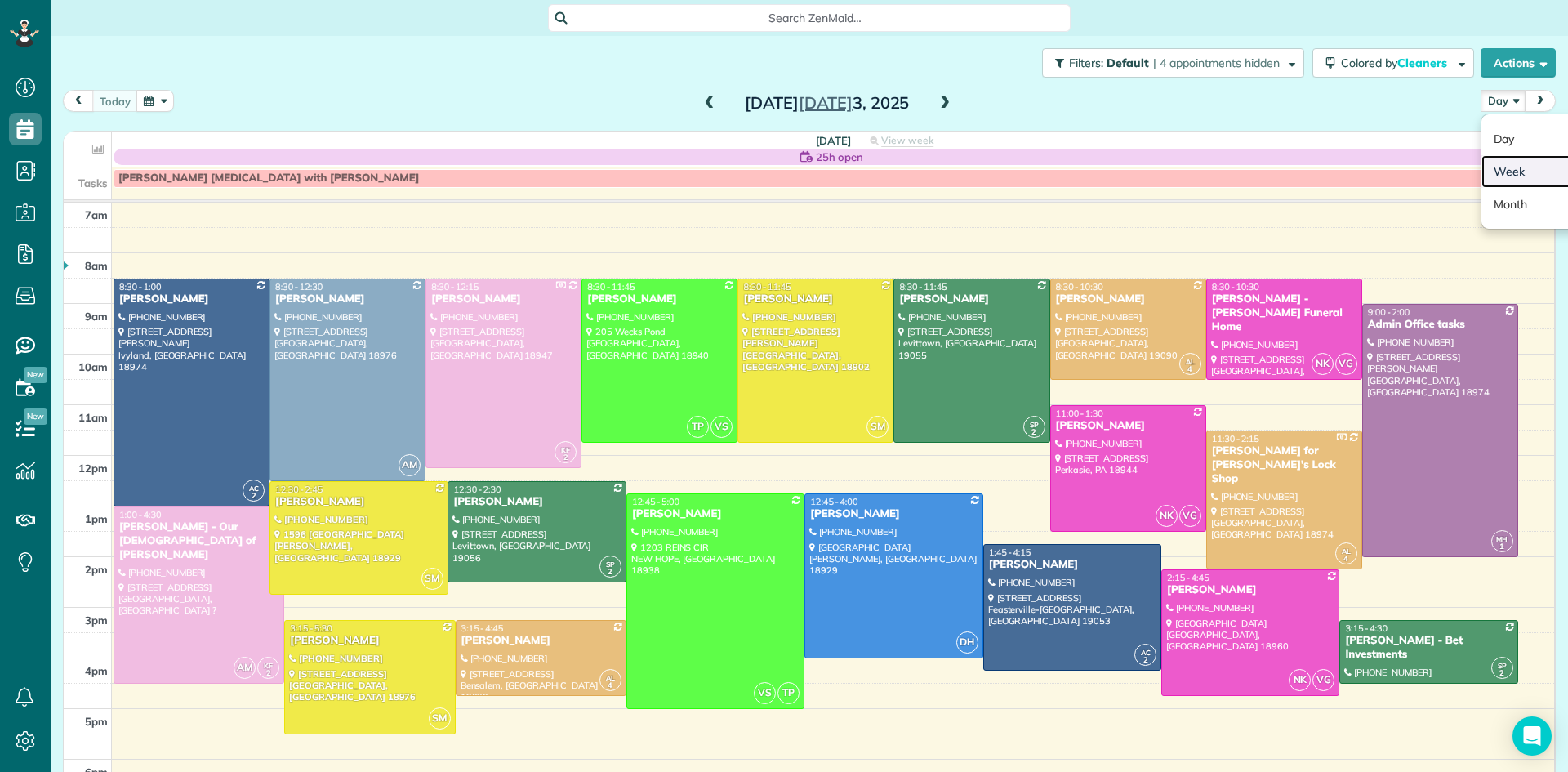 click on "Week" at bounding box center [1546, 172] 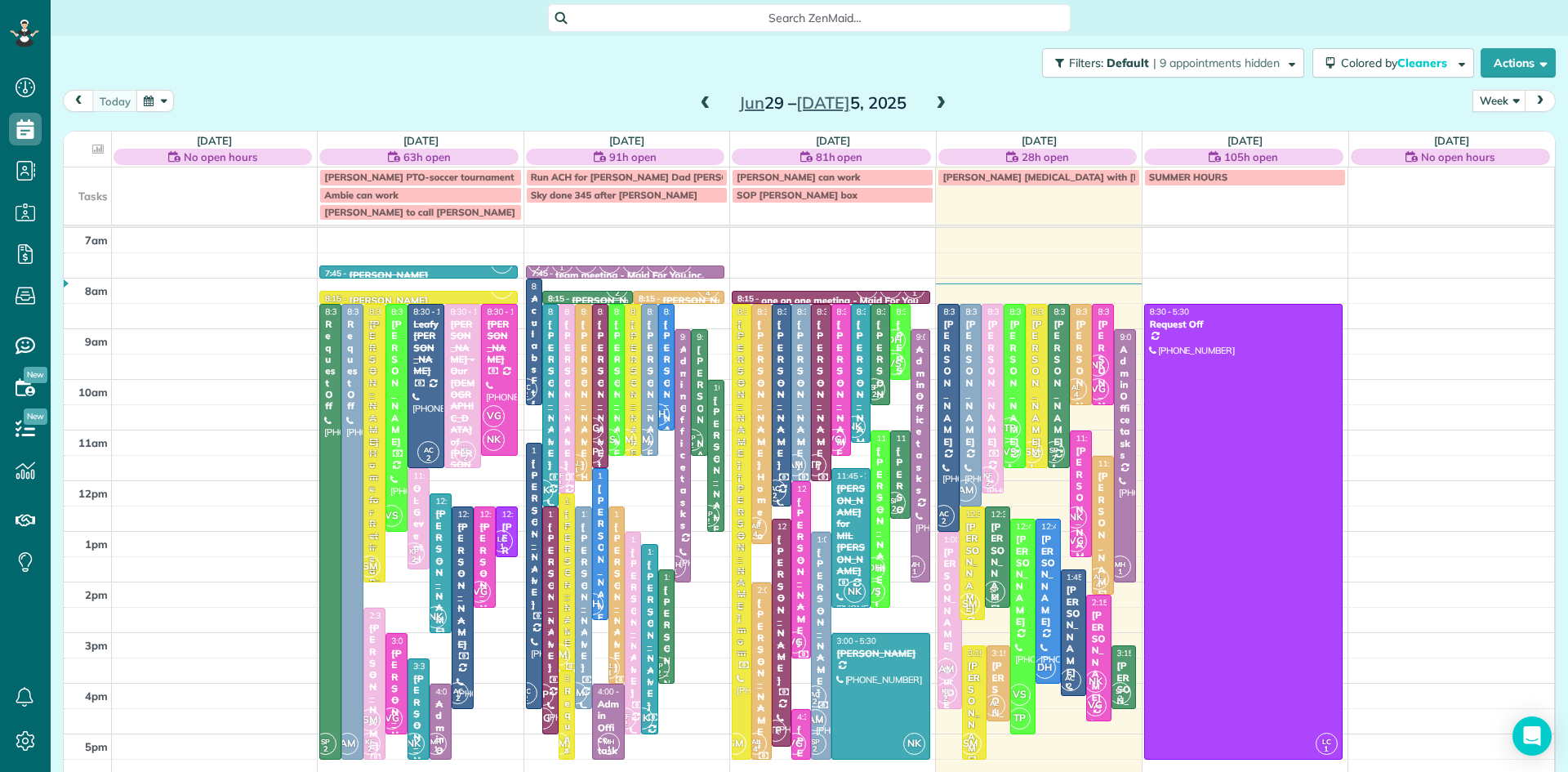 click at bounding box center [941, 104] 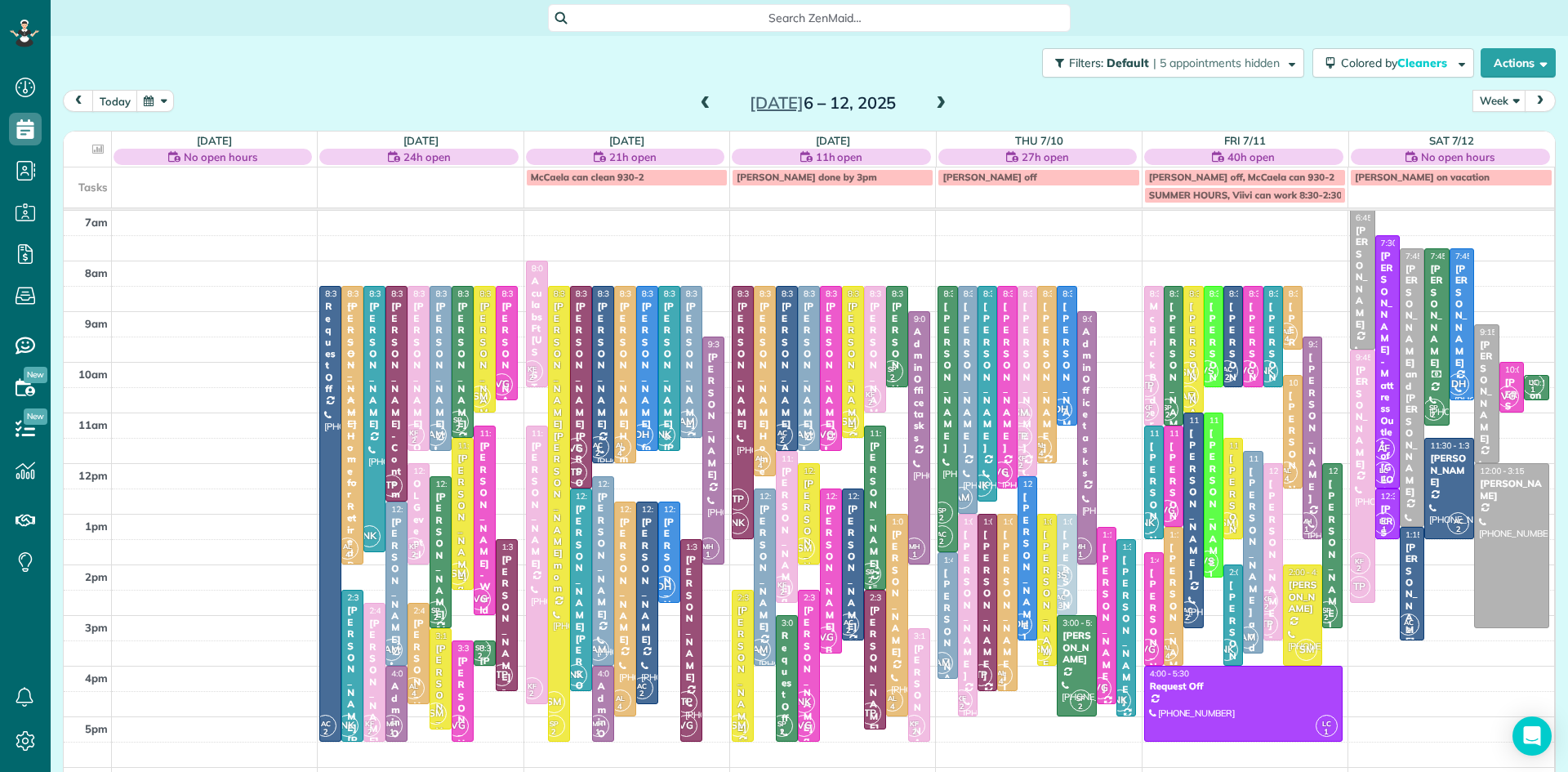 click on "[PERSON_NAME]" at bounding box center (875, 505) 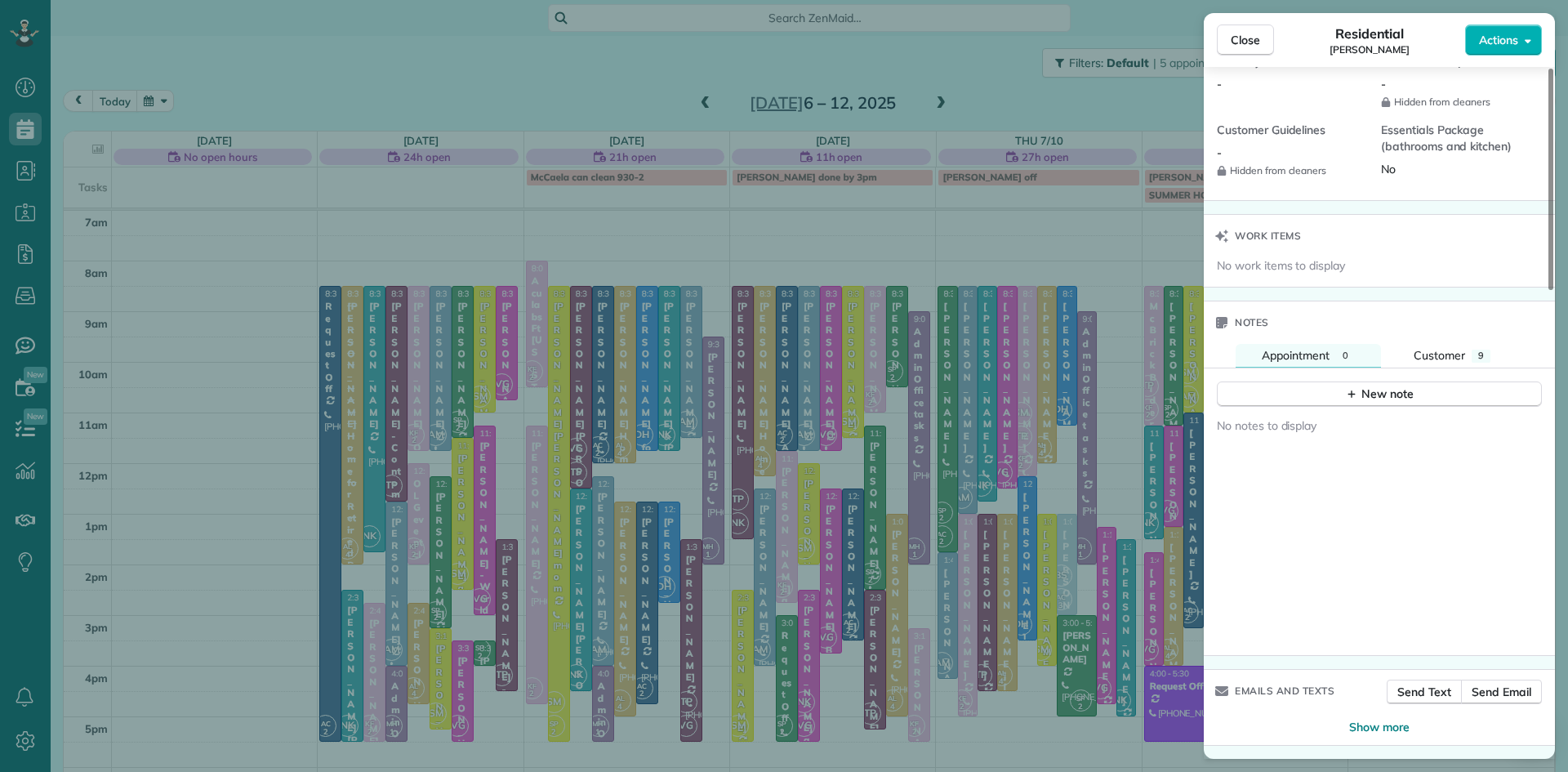 scroll, scrollTop: 1461, scrollLeft: 0, axis: vertical 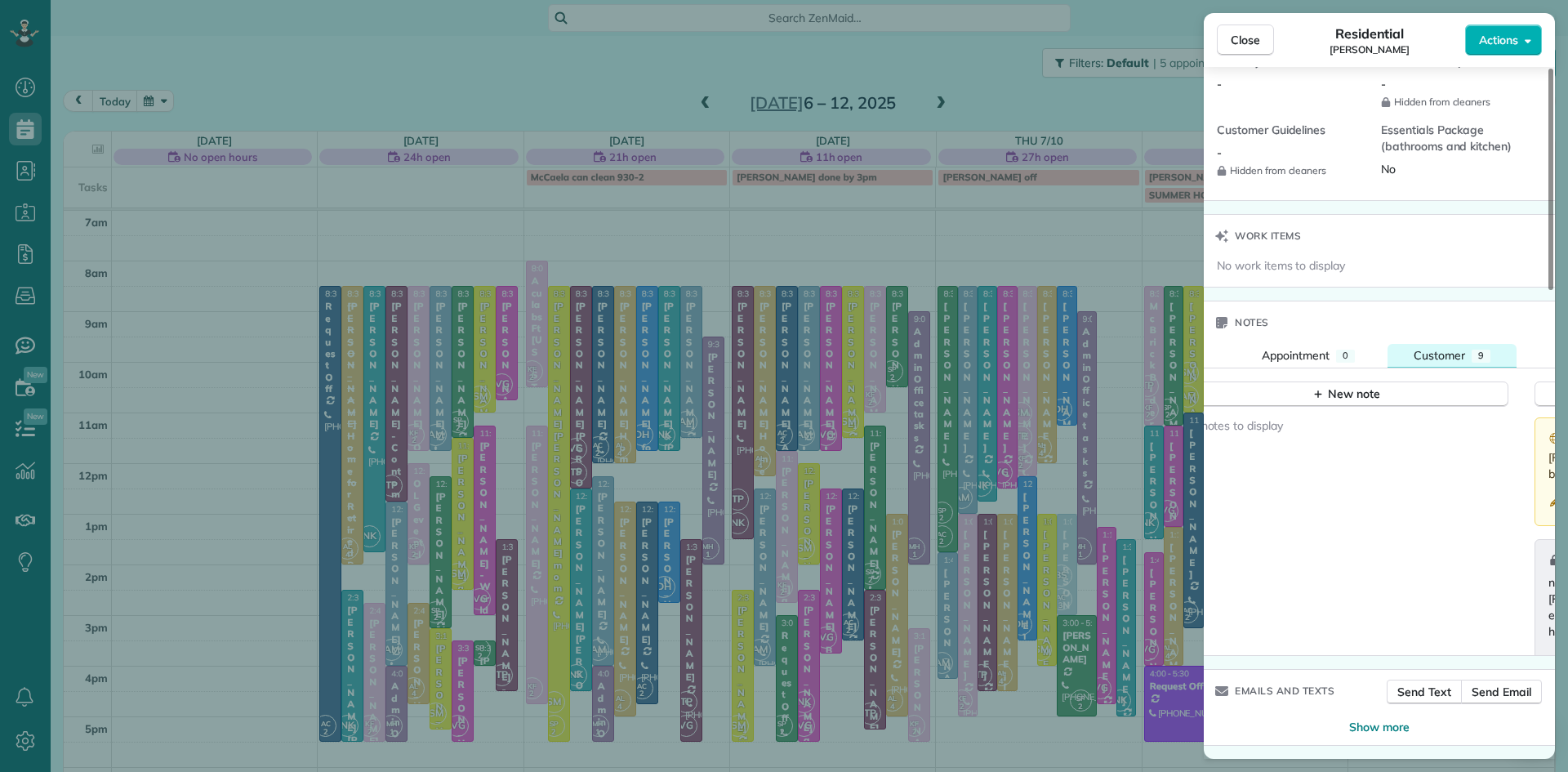 click on "Customer" at bounding box center (1439, 355) 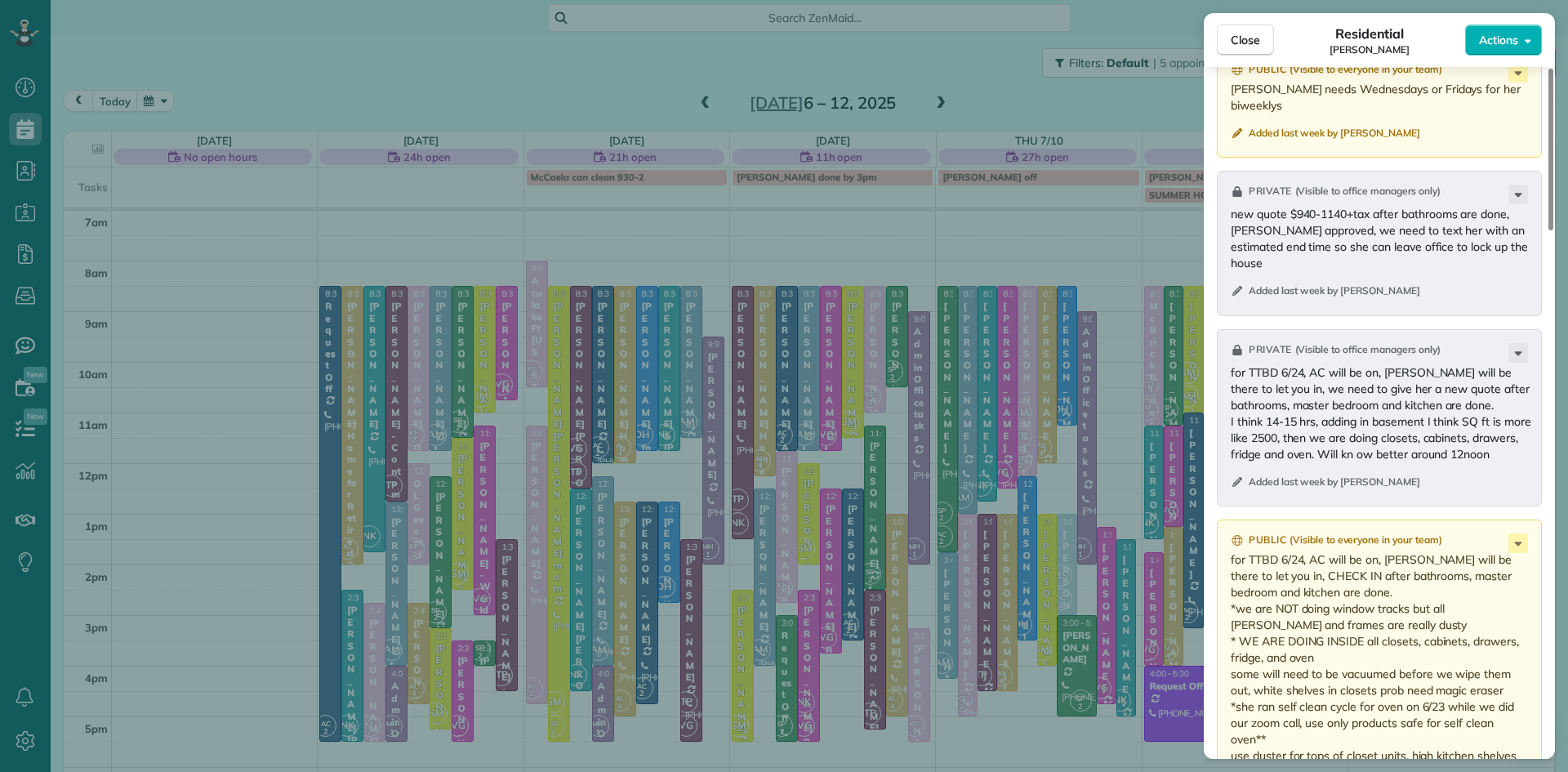 scroll, scrollTop: 2151, scrollLeft: 0, axis: vertical 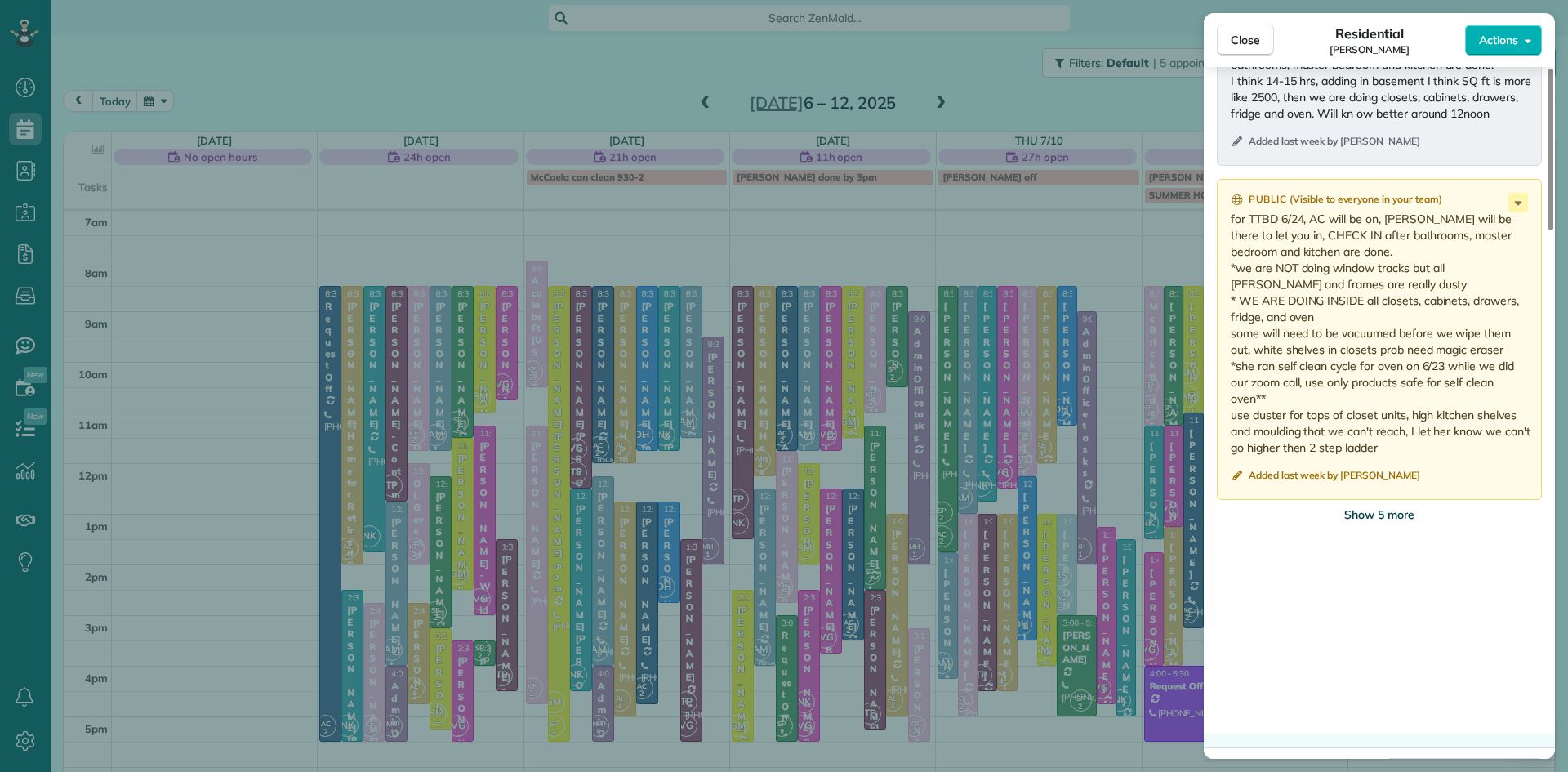 click on "Show 5 more" at bounding box center (1379, 515) 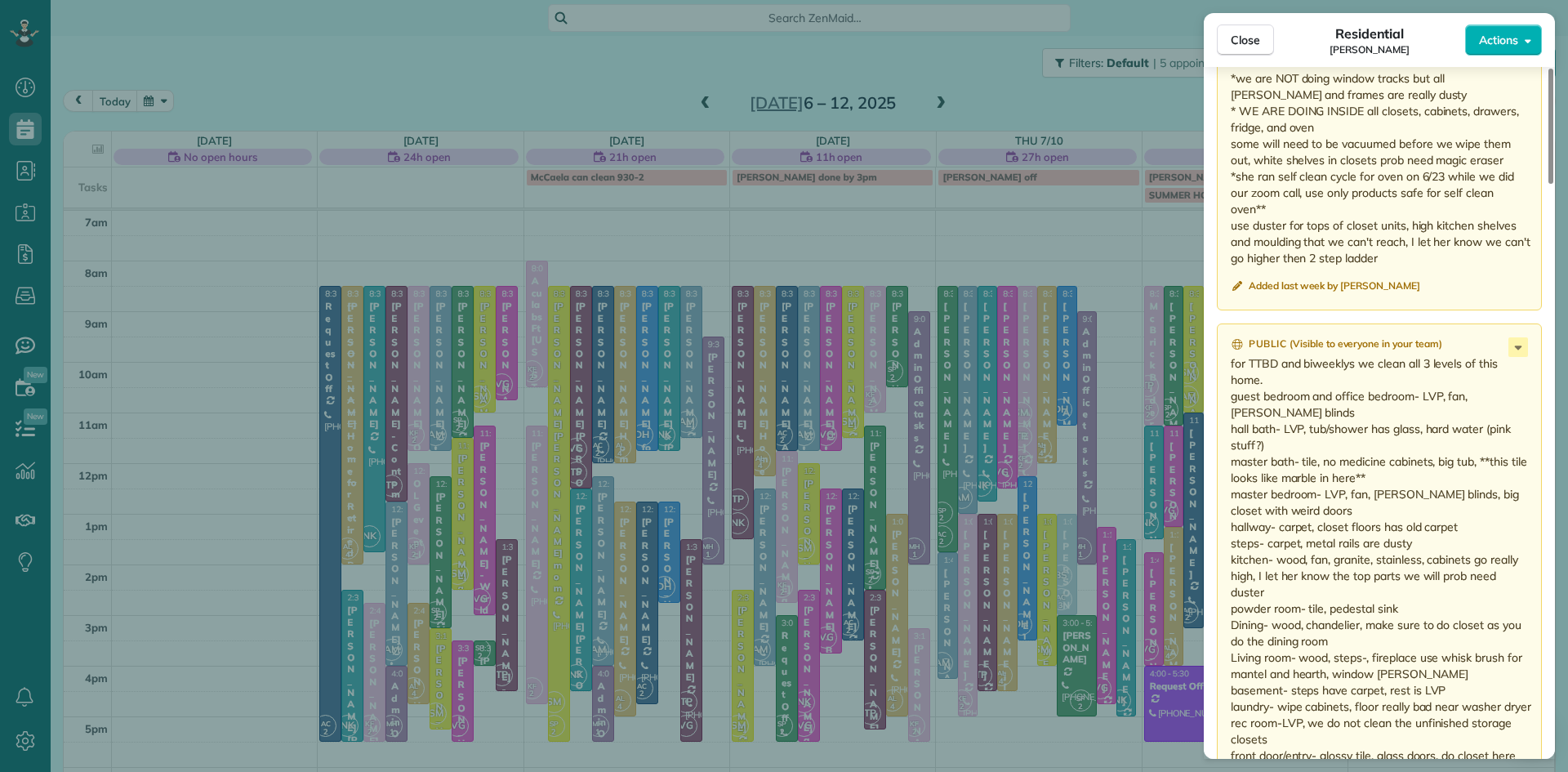 scroll, scrollTop: 2528, scrollLeft: 0, axis: vertical 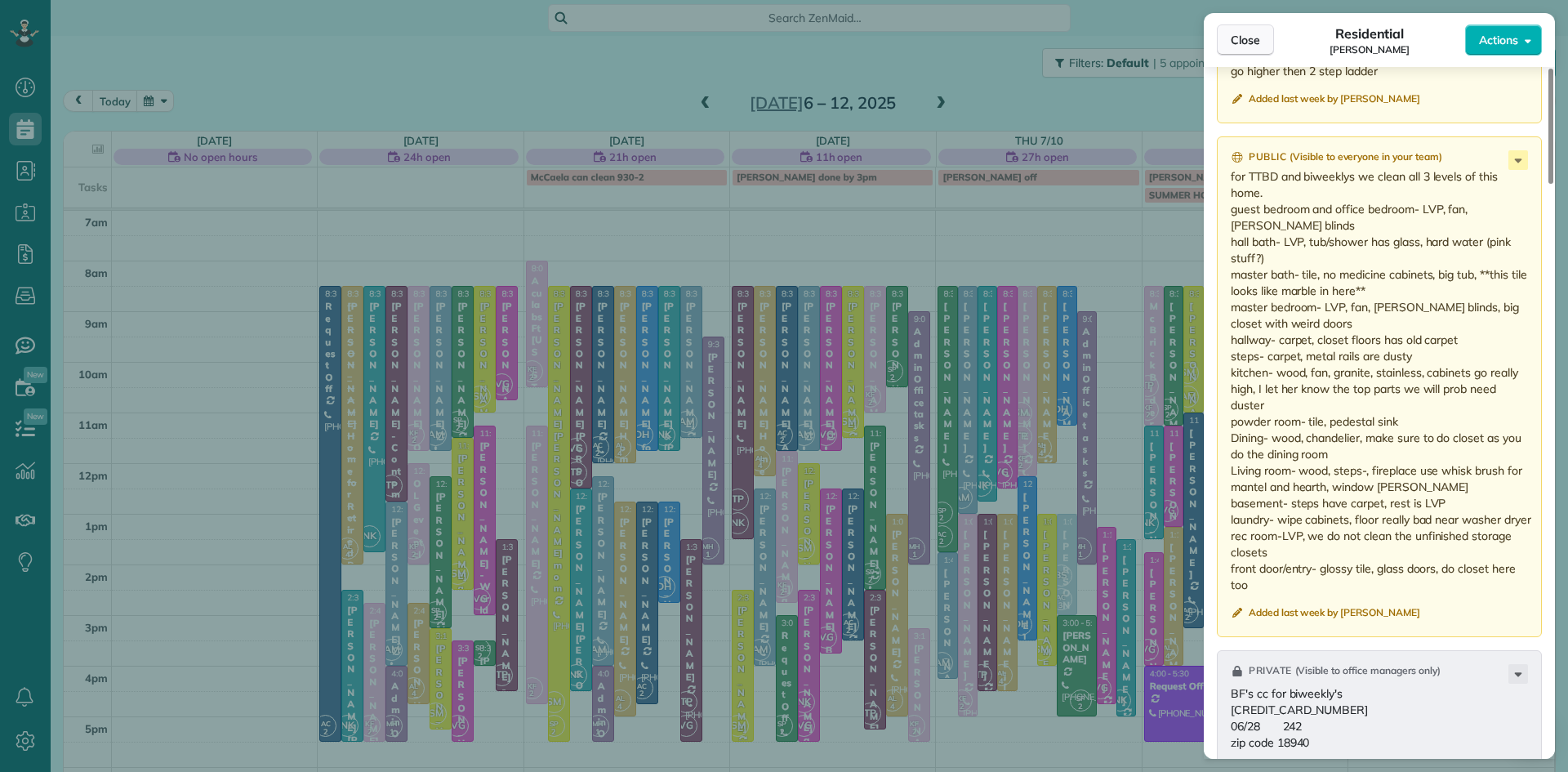 click on "Close" at bounding box center (1245, 40) 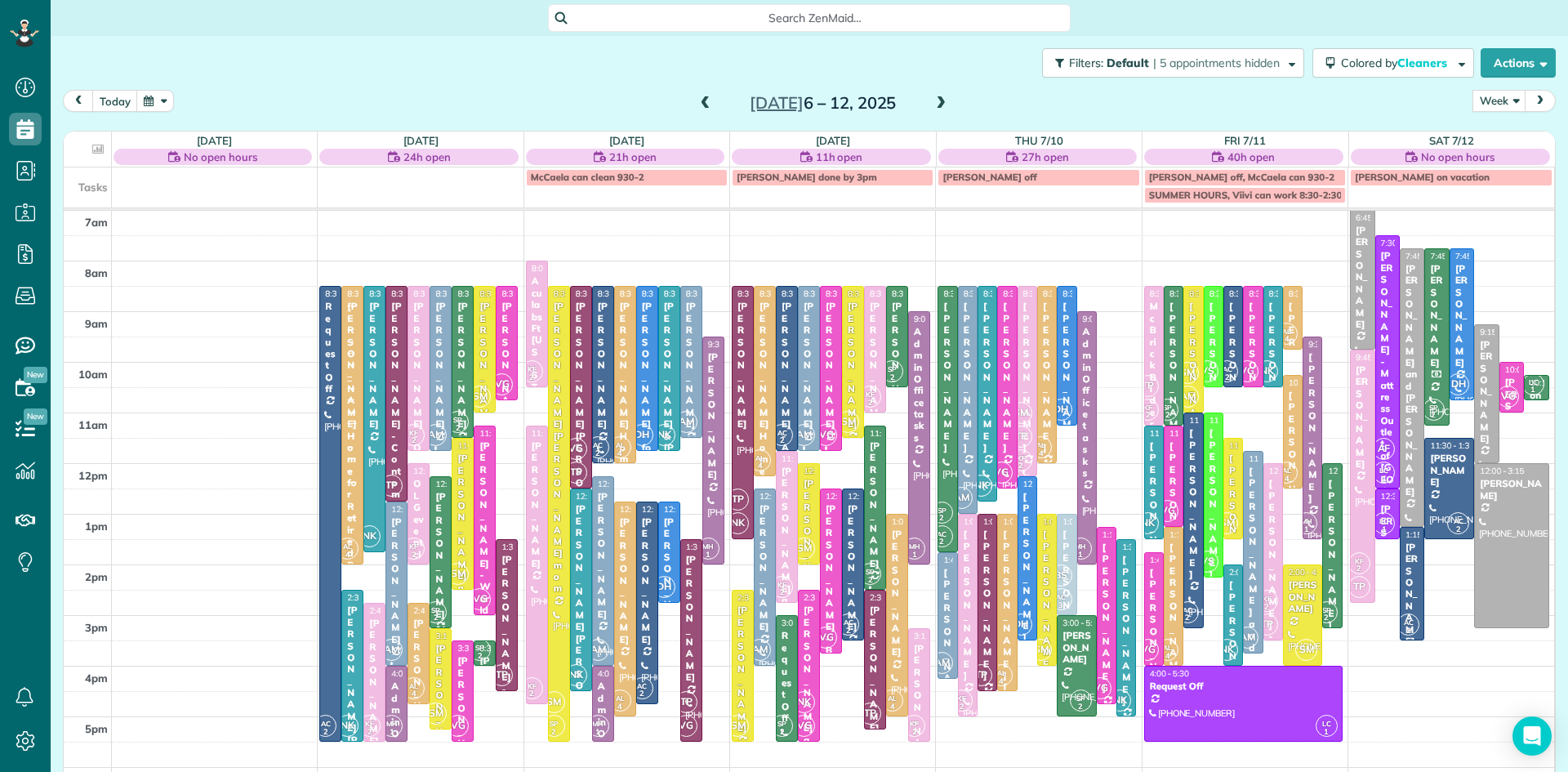 click on "2" at bounding box center [479, 656] 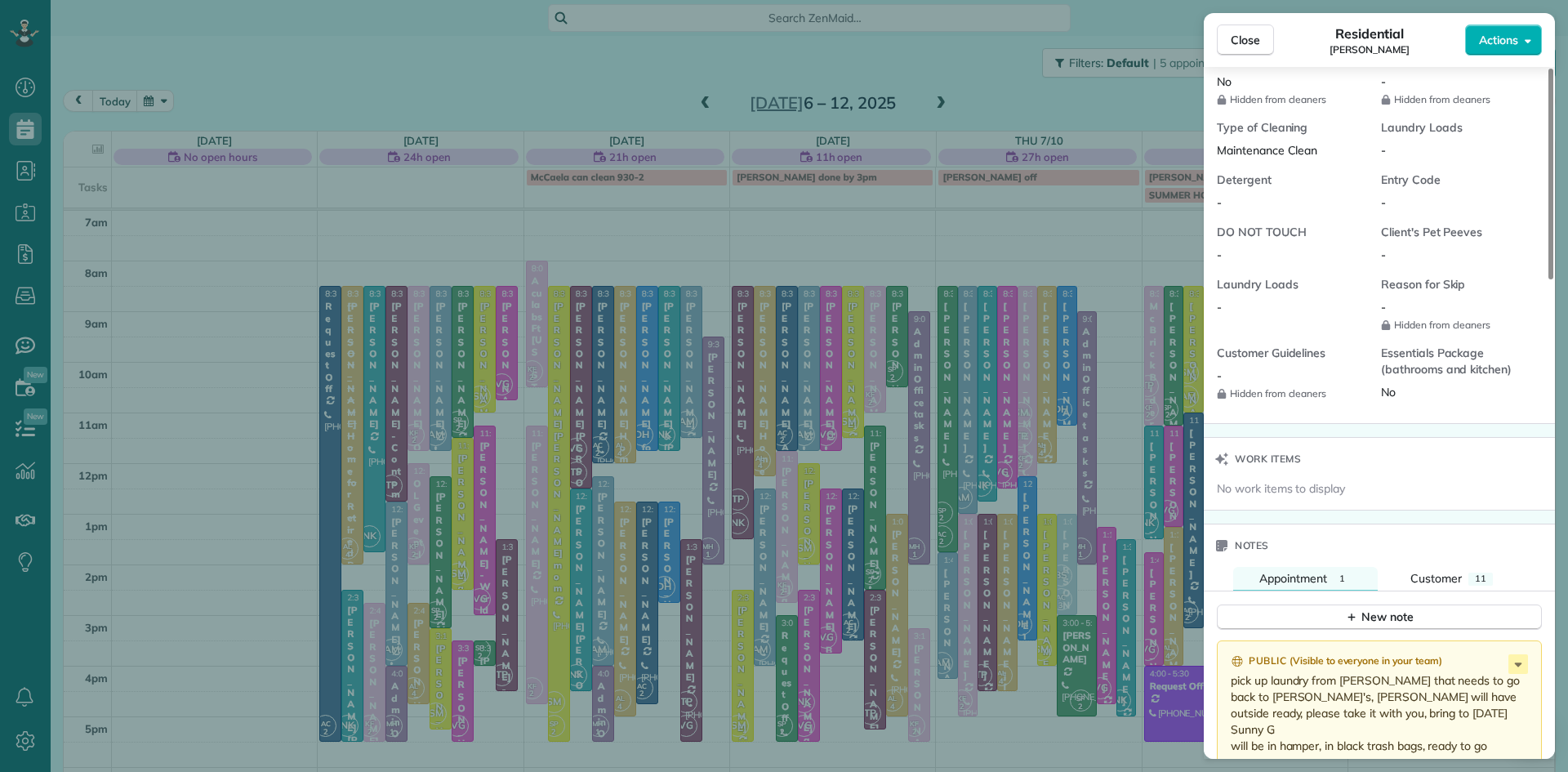 scroll, scrollTop: 1339, scrollLeft: 0, axis: vertical 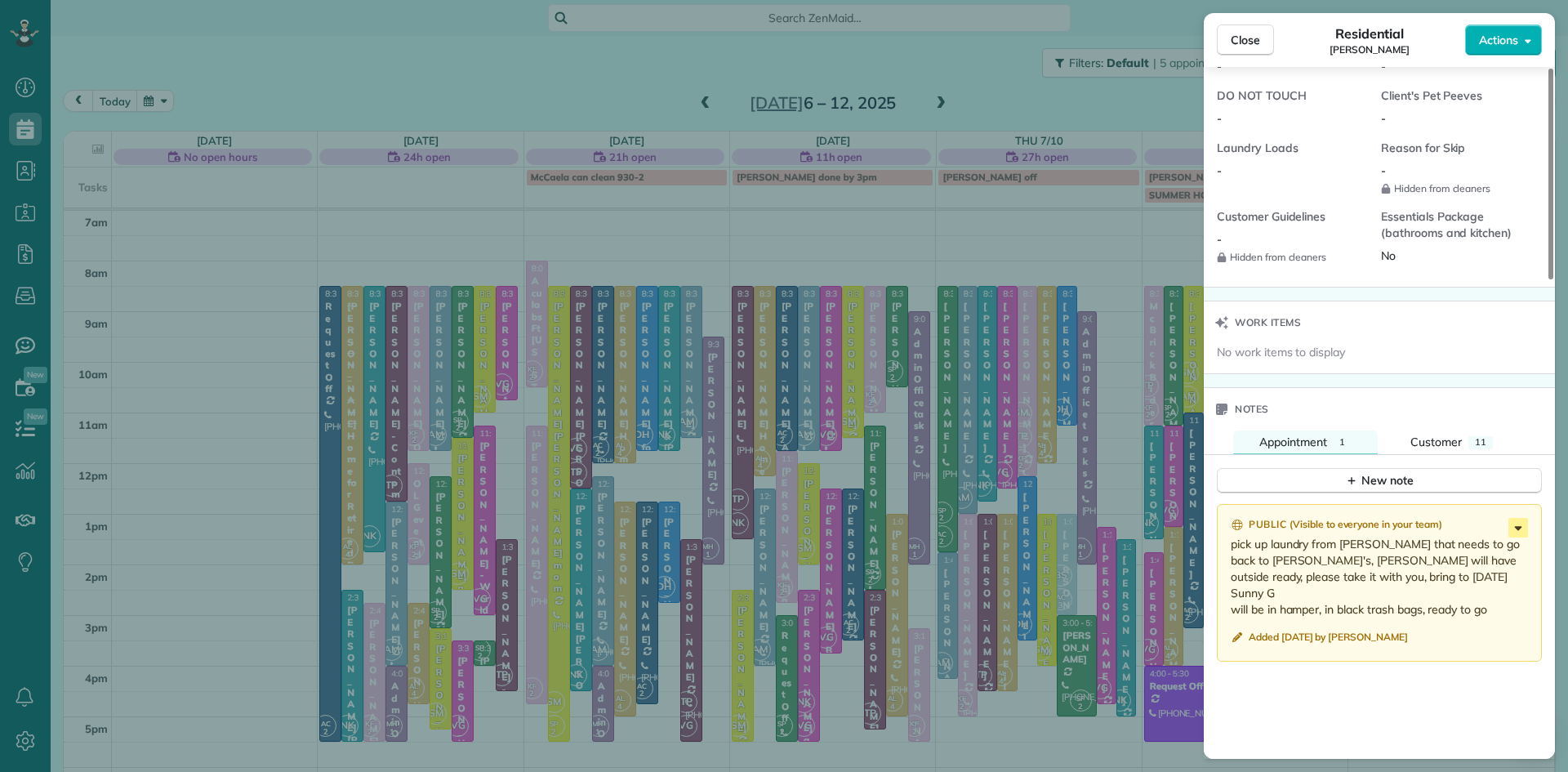 click 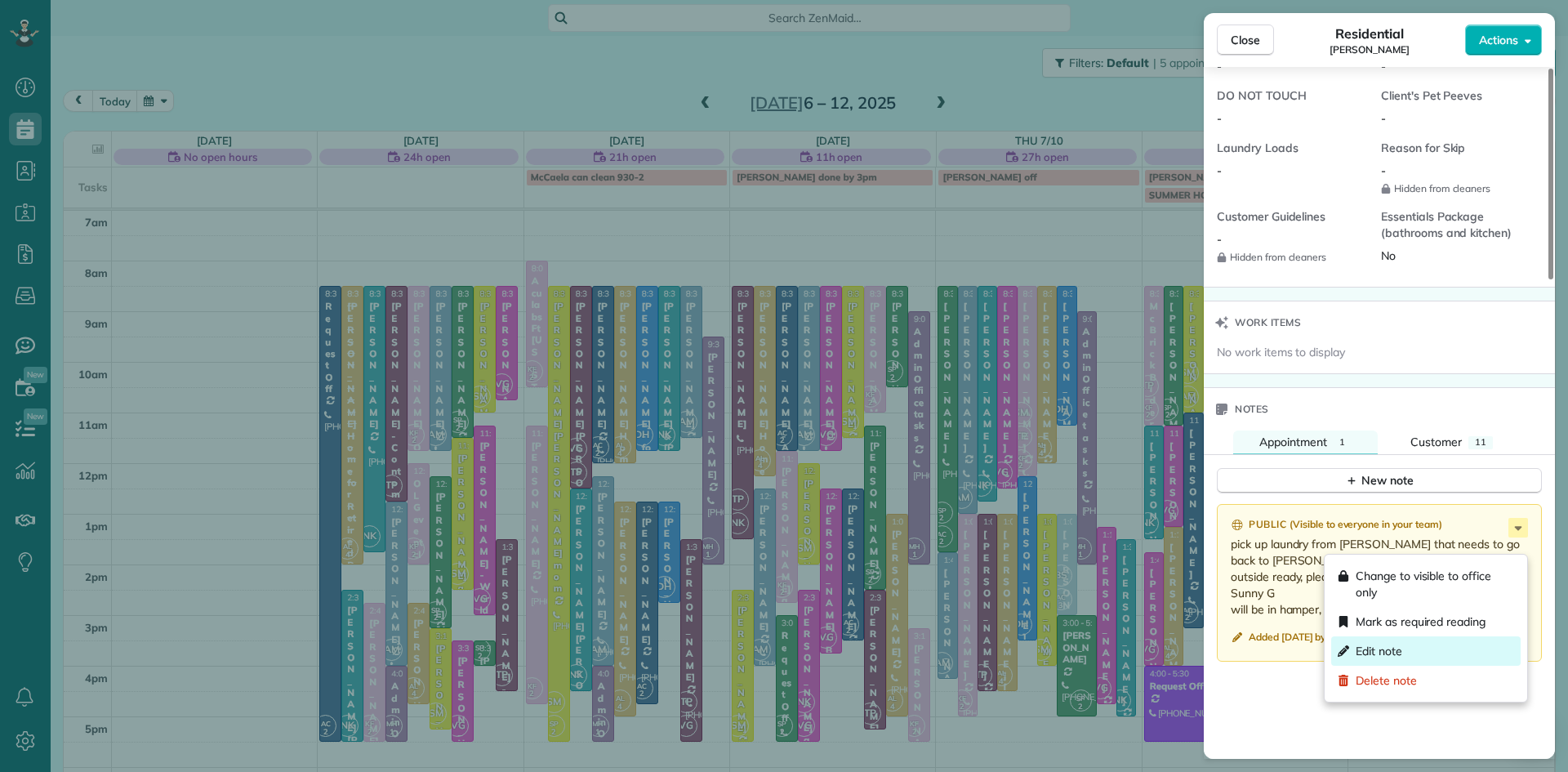 click on "Edit note" at bounding box center [1426, 651] 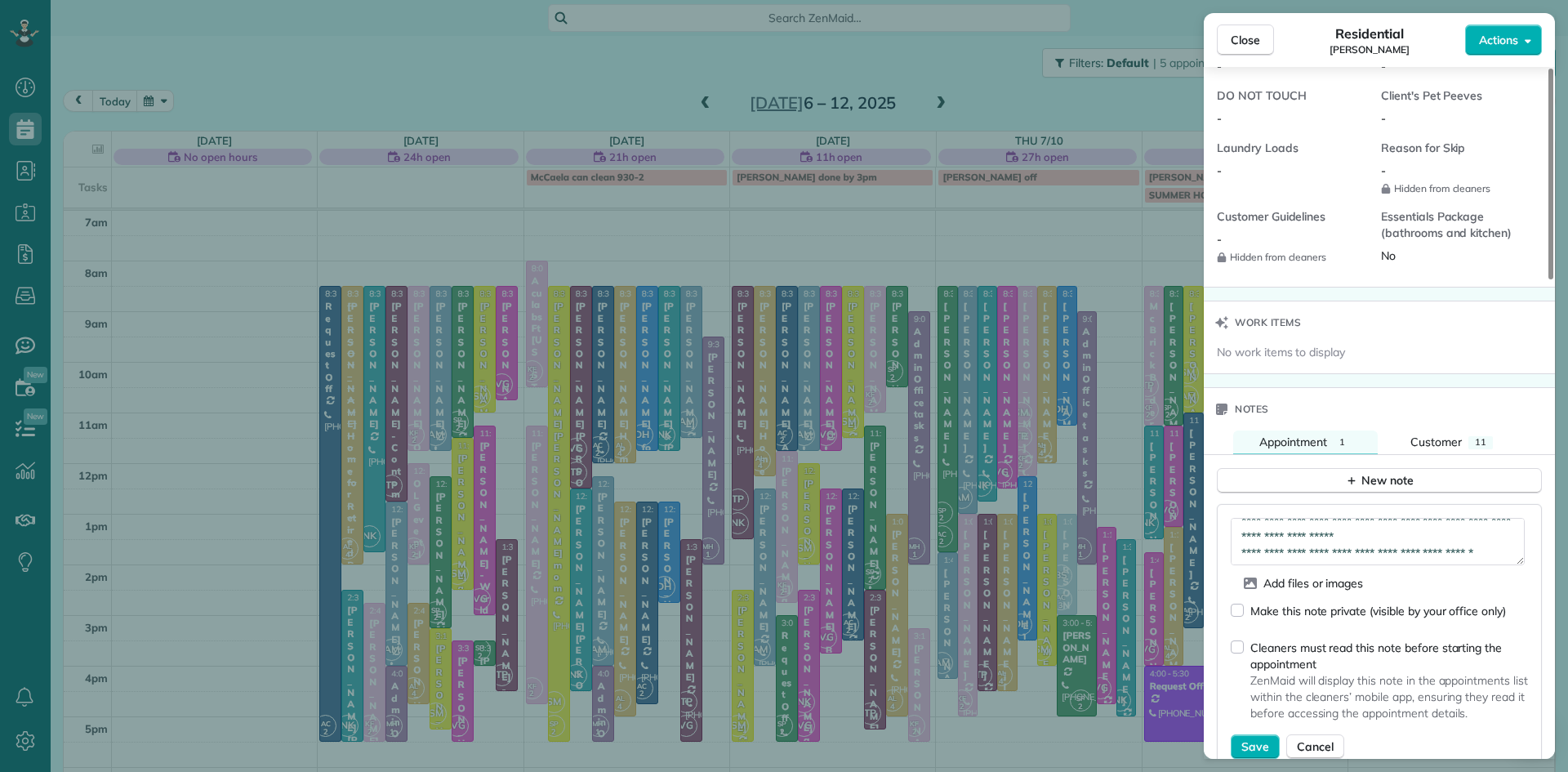 scroll, scrollTop: 33, scrollLeft: 0, axis: vertical 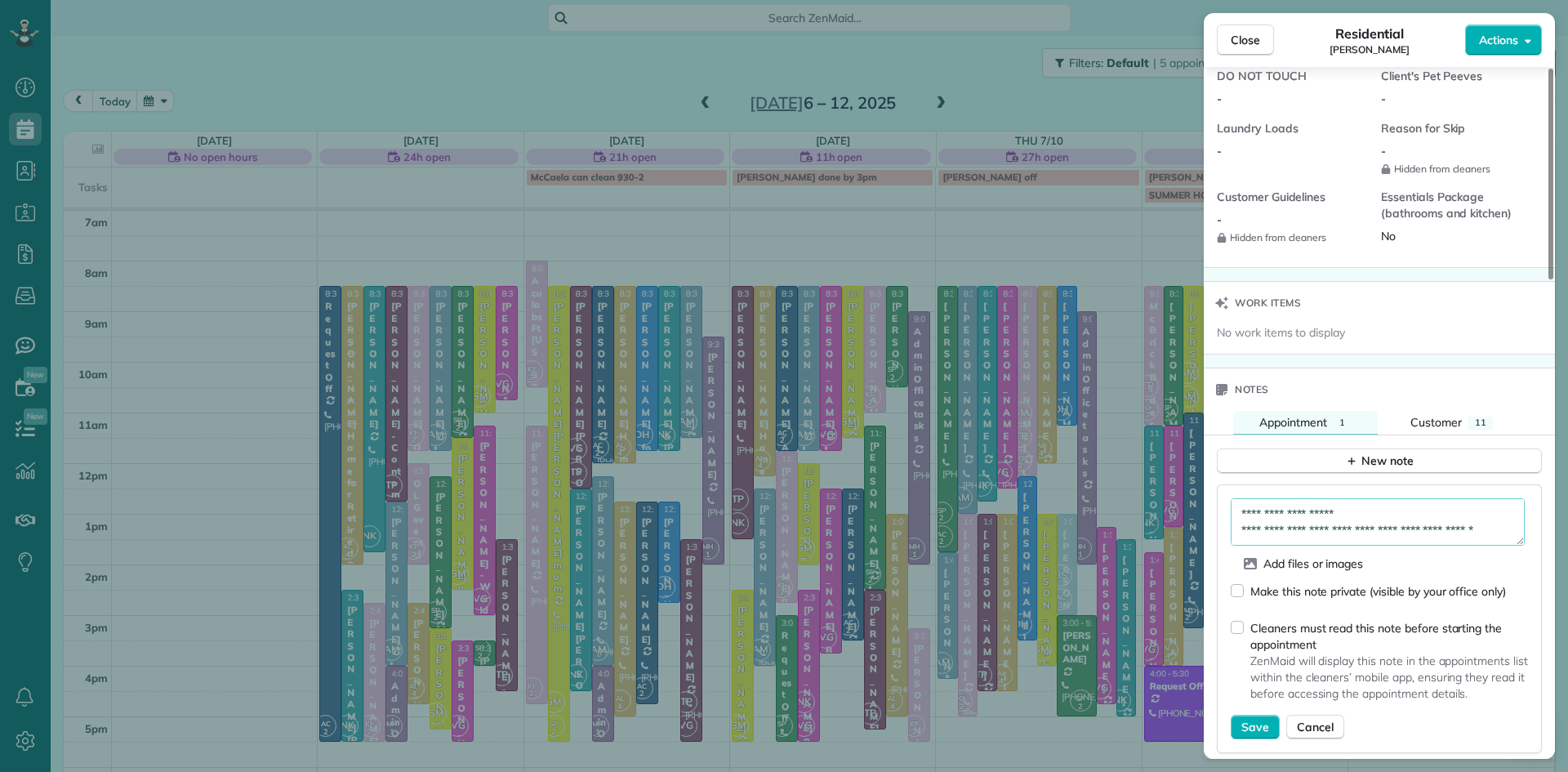 click on "**********" at bounding box center [1378, 522] 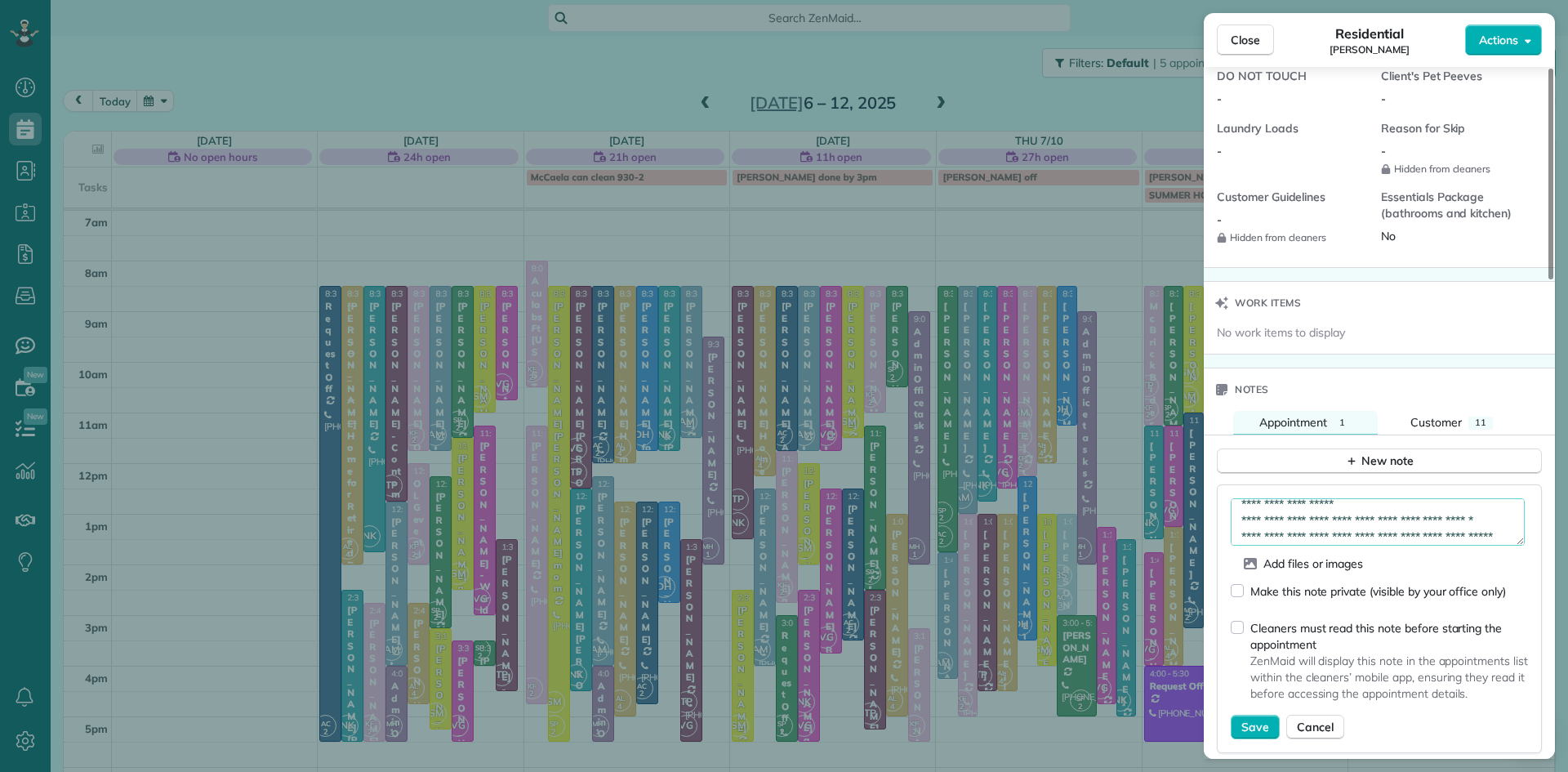 scroll, scrollTop: 59, scrollLeft: 0, axis: vertical 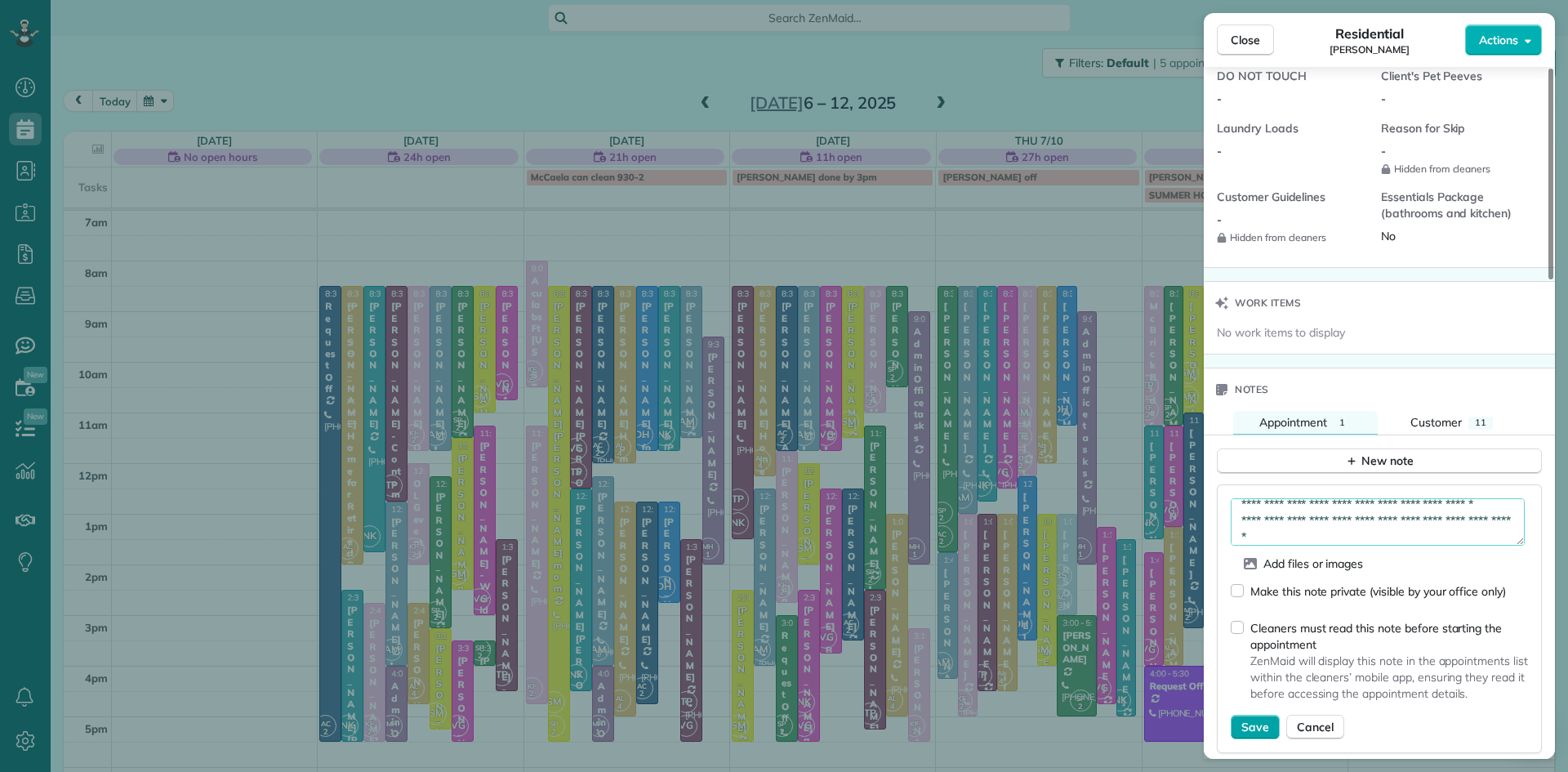 type on "**********" 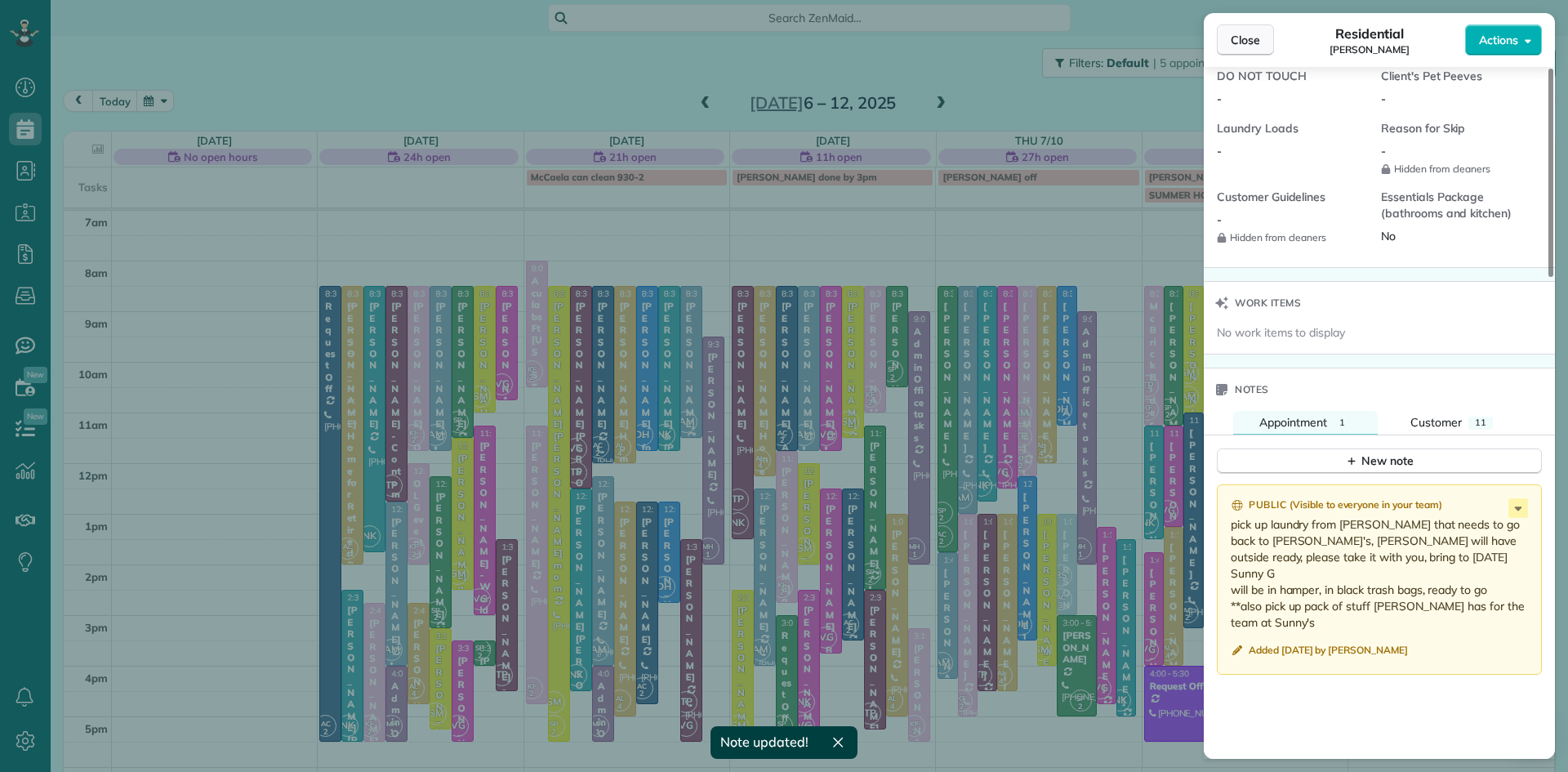 click on "Close" at bounding box center (1245, 40) 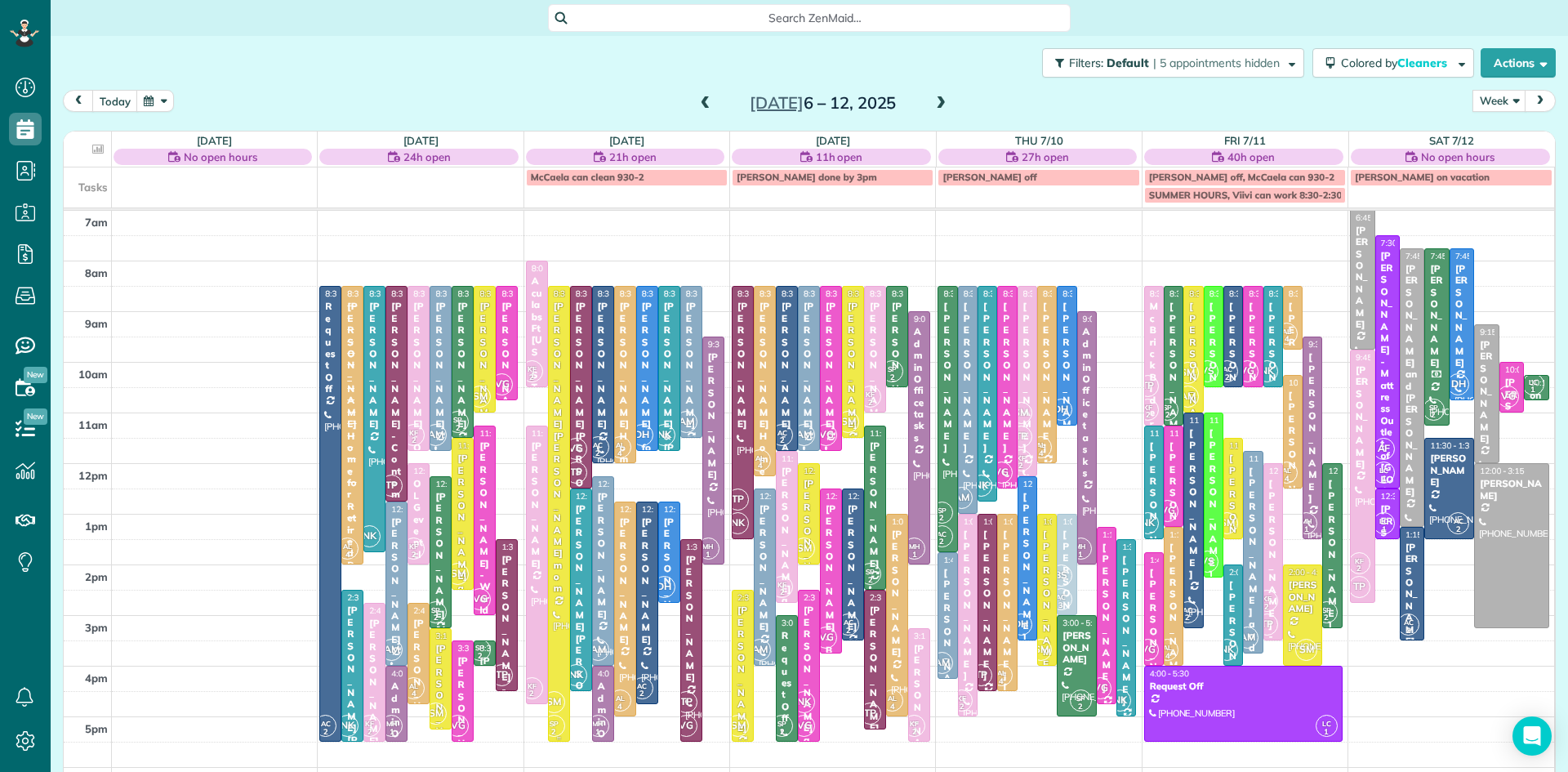 click on "[PERSON_NAME] [PERSON_NAME] mom" at bounding box center (559, 447) 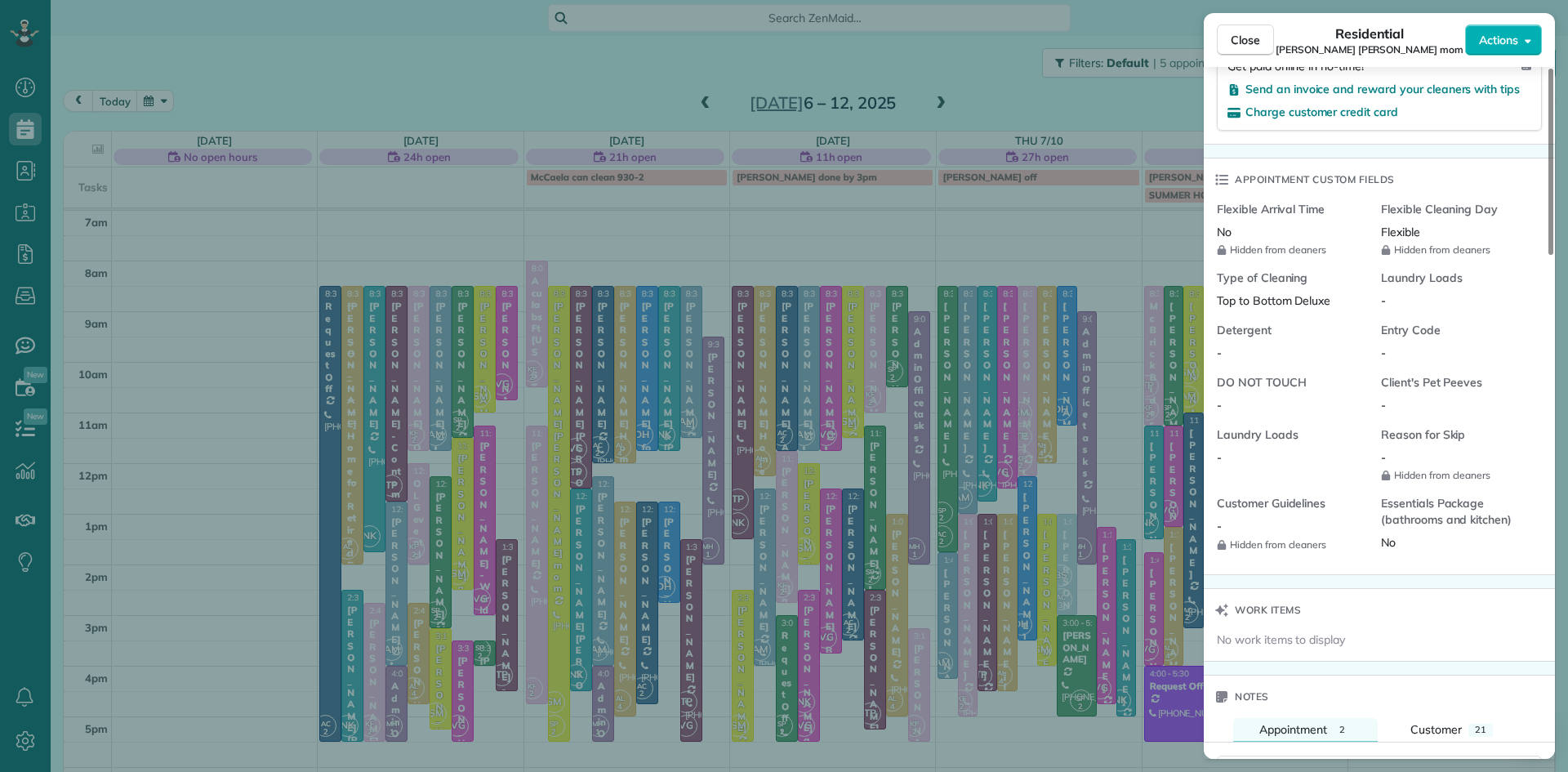 scroll, scrollTop: 1542, scrollLeft: 0, axis: vertical 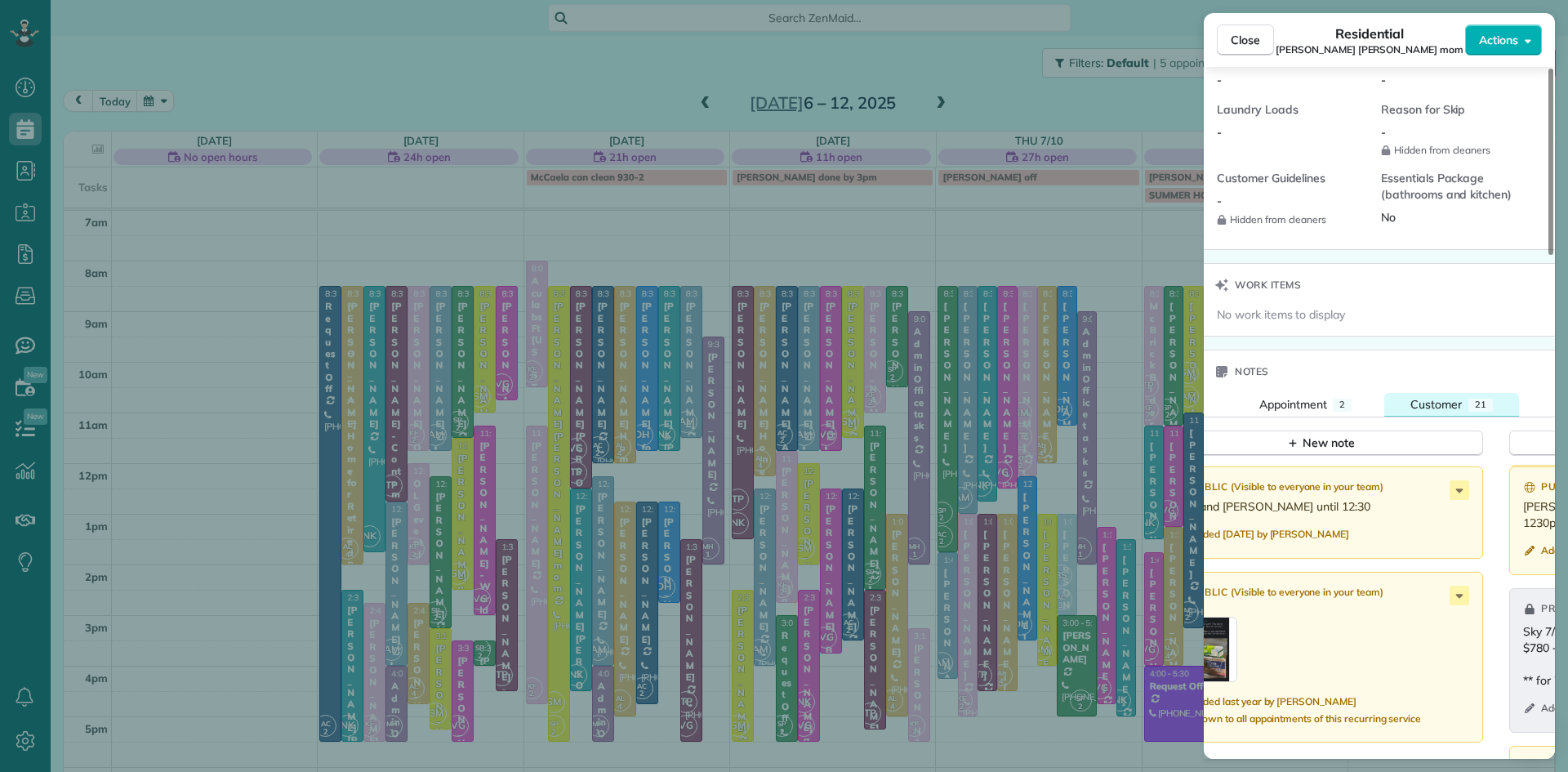 click on "Customer" at bounding box center (1436, 404) 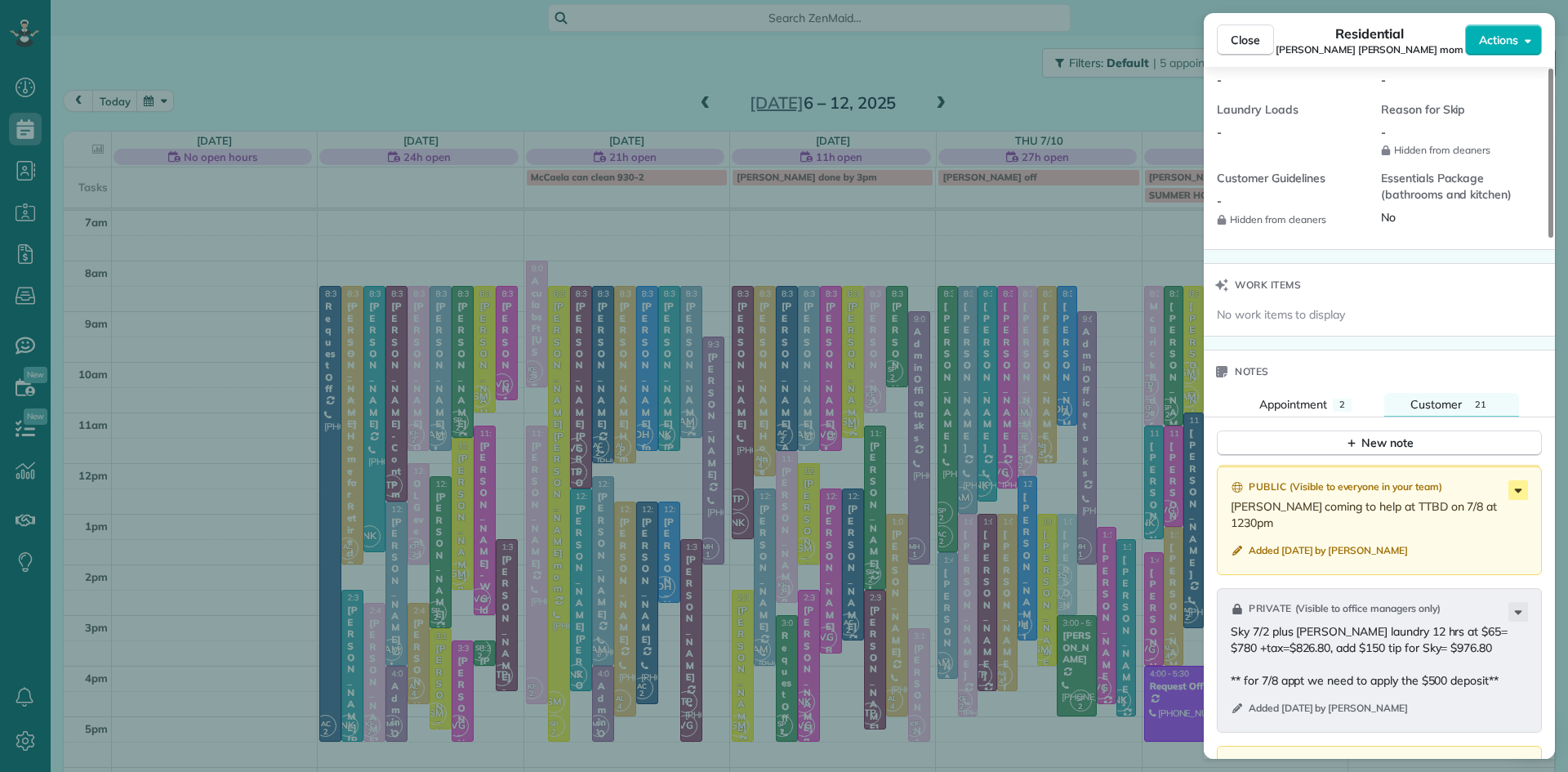 click 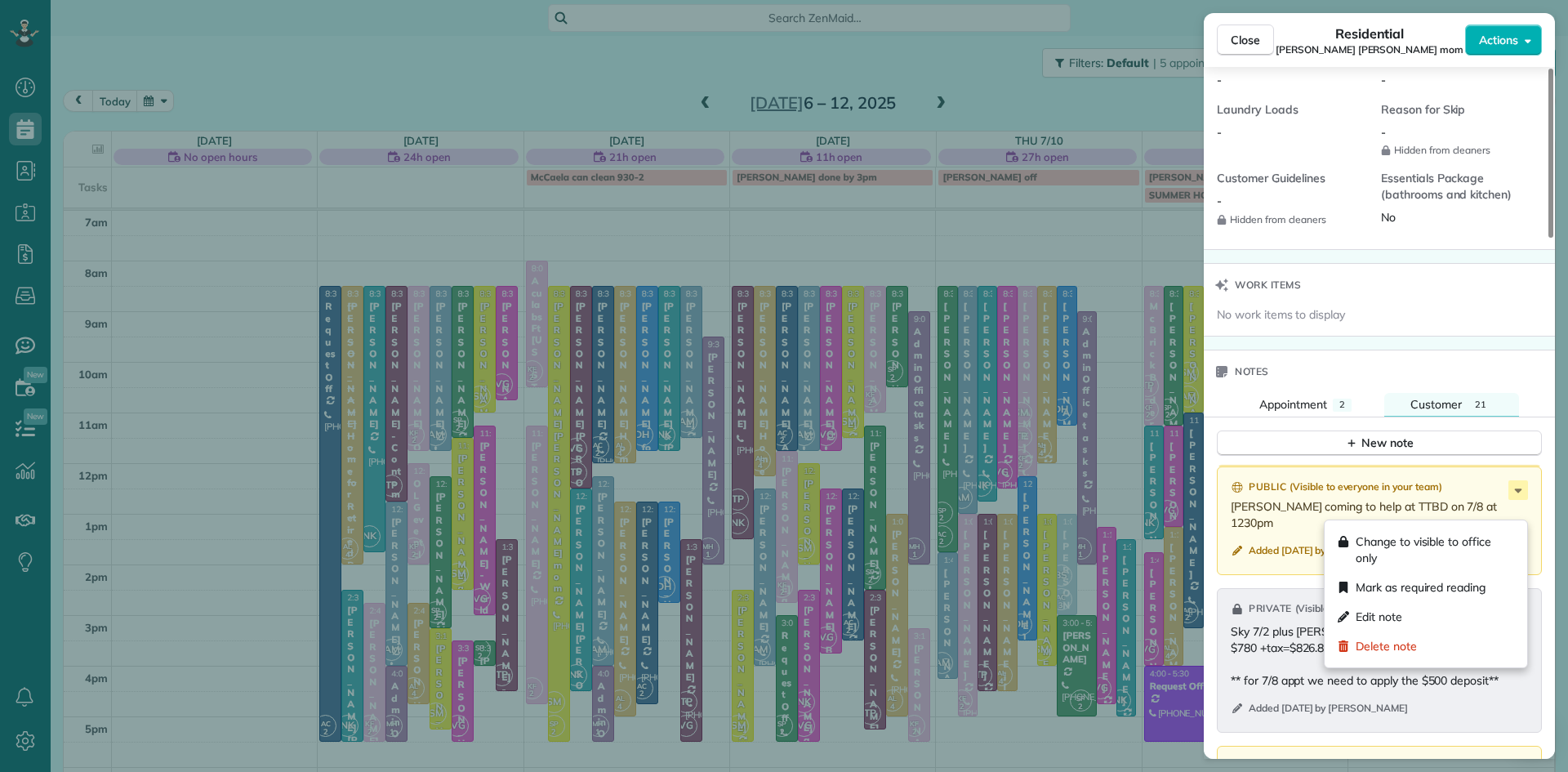 click on "Work items" at bounding box center [1379, 285] 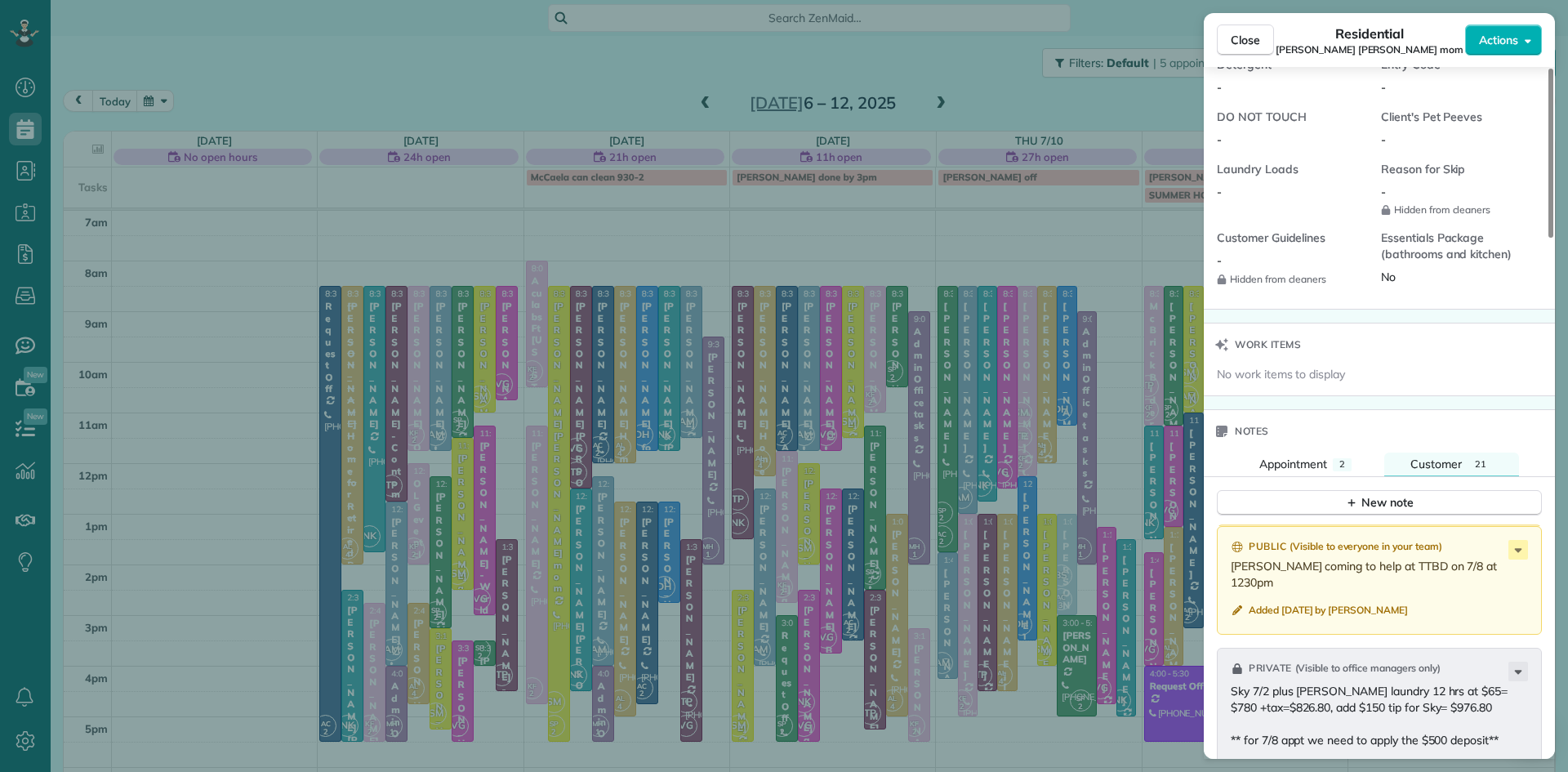 scroll, scrollTop: 1447, scrollLeft: 0, axis: vertical 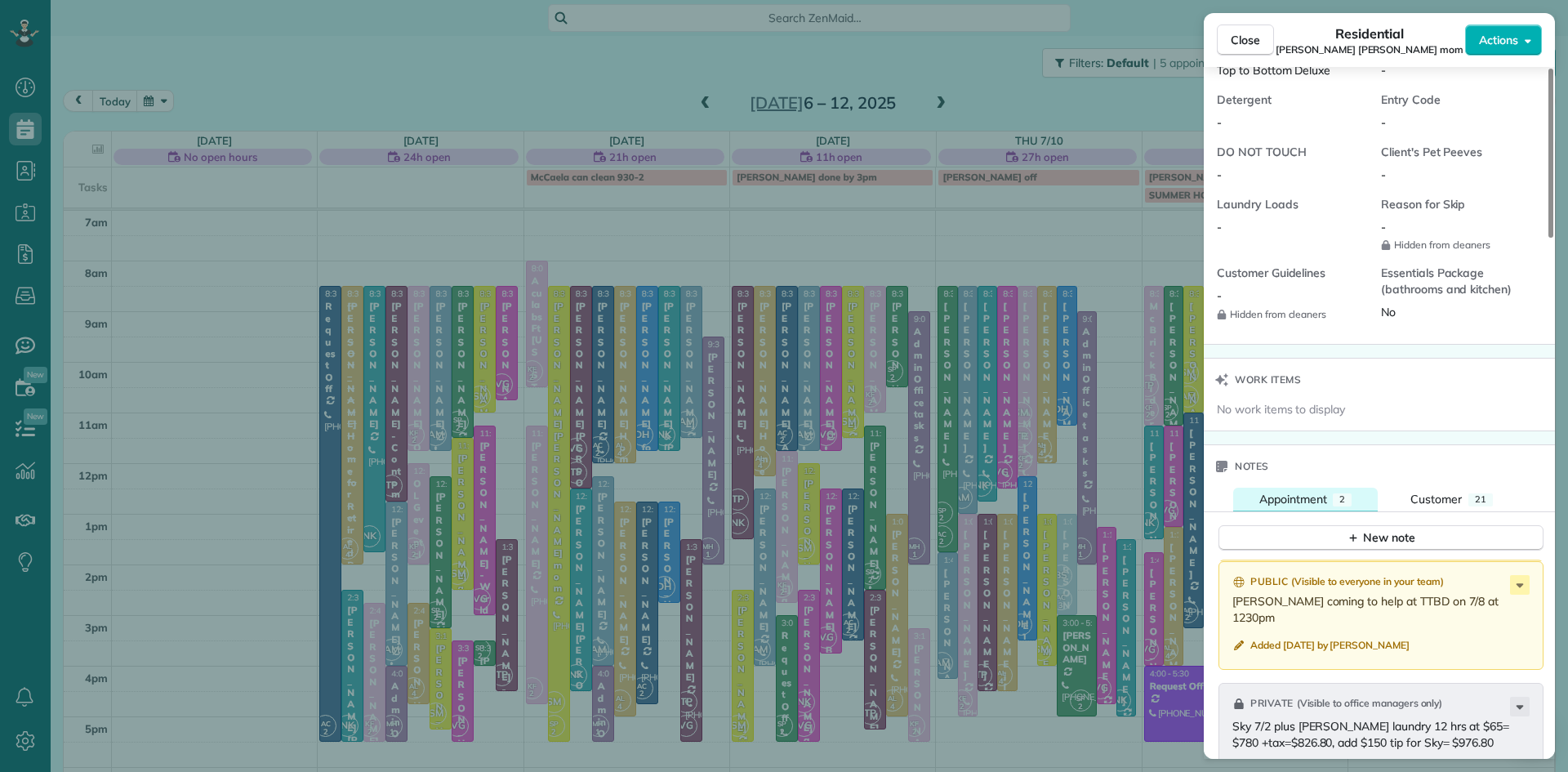 click on "Appointment 2" at bounding box center (1306, 499) 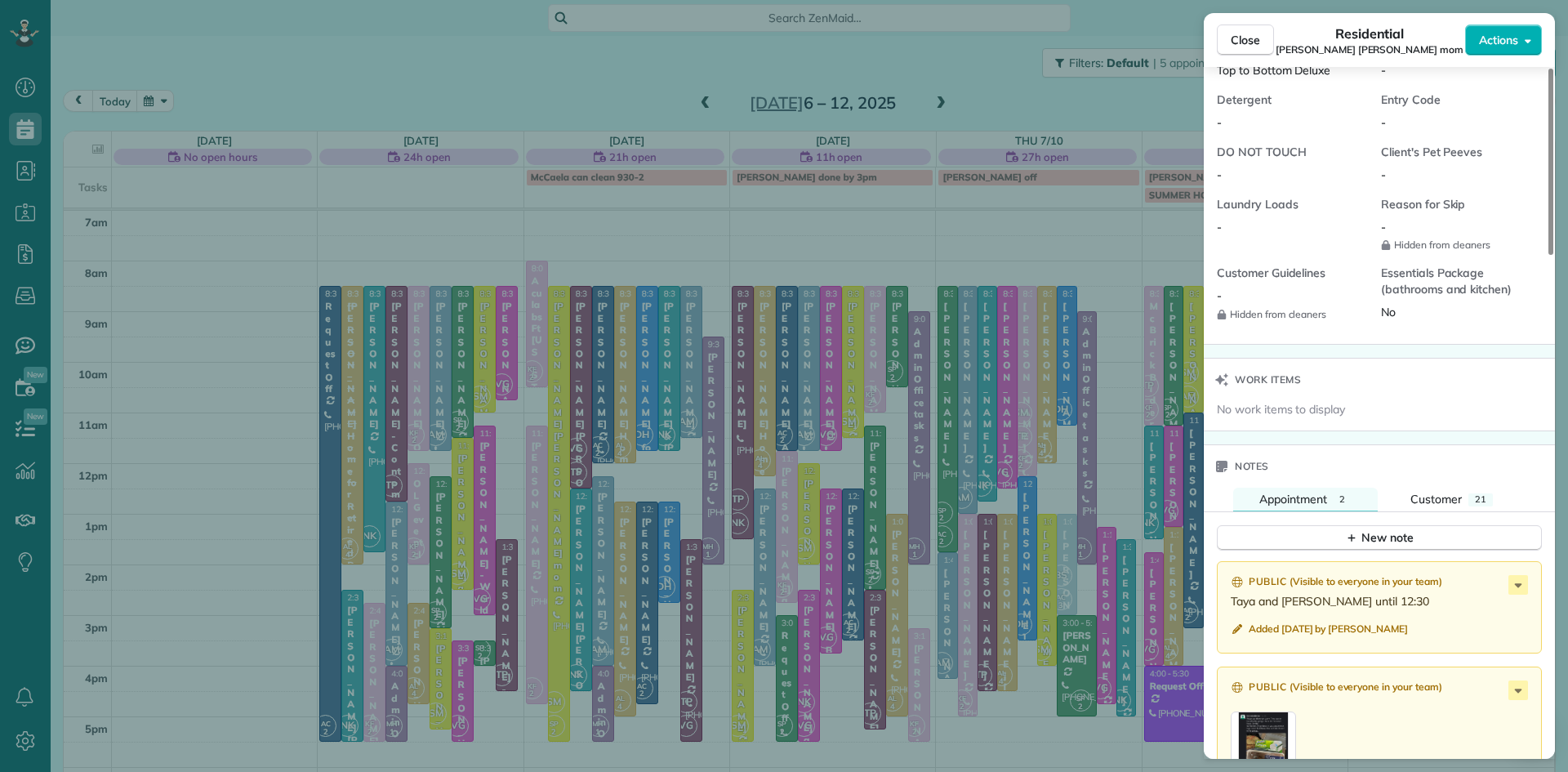 scroll, scrollTop: 1869, scrollLeft: 0, axis: vertical 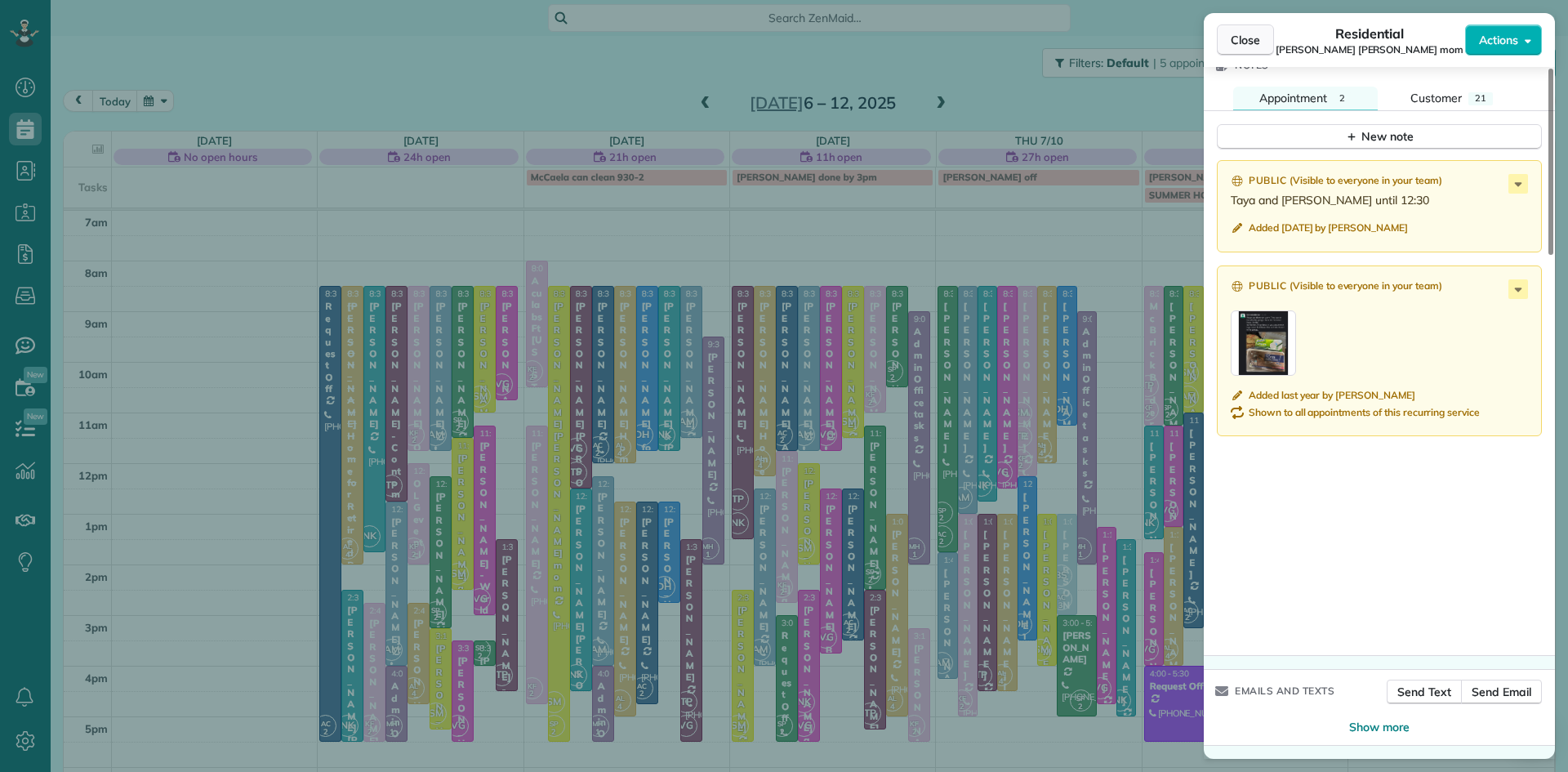click on "Close" at bounding box center [1245, 40] 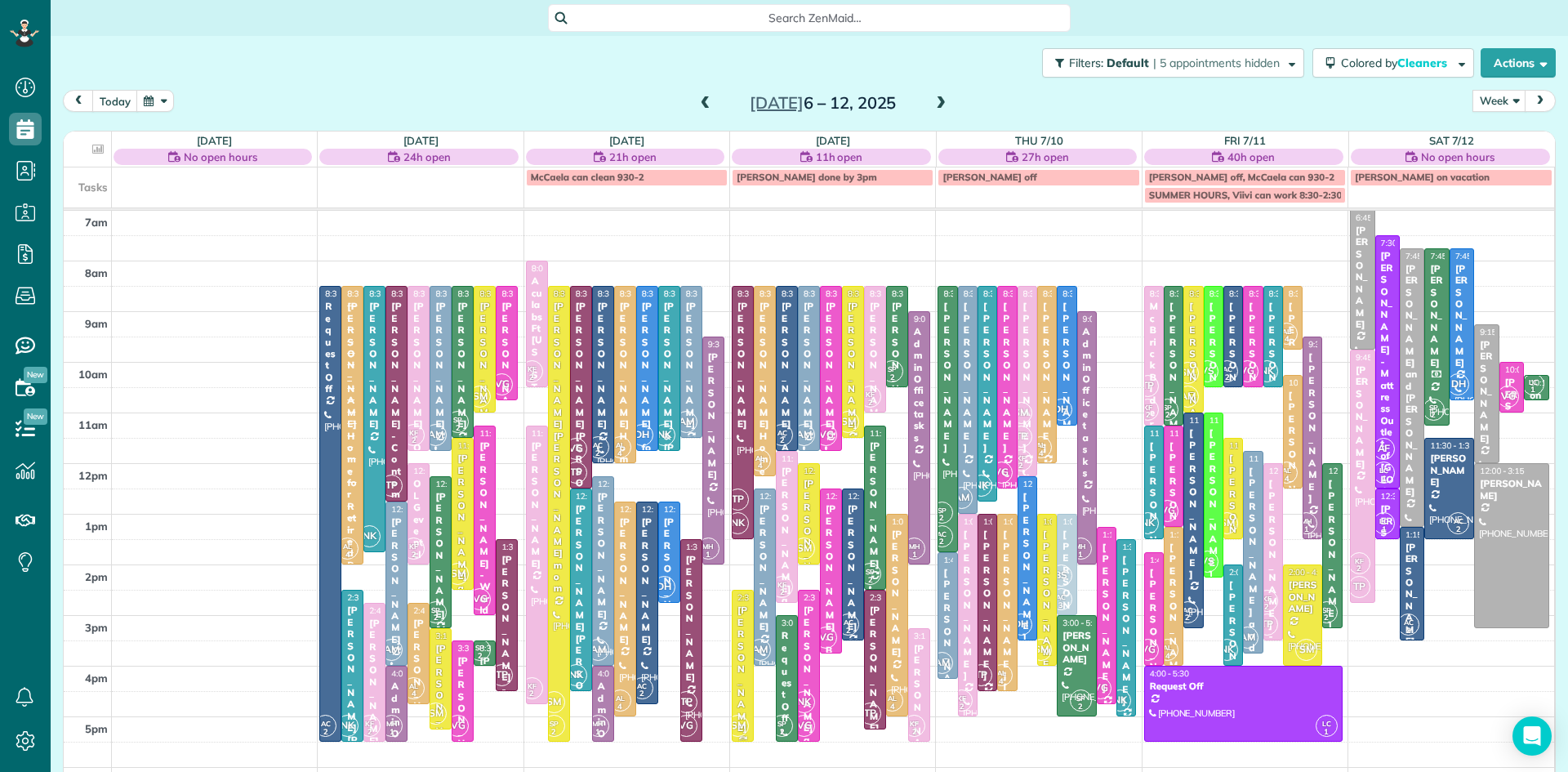 click at bounding box center (742, 666) 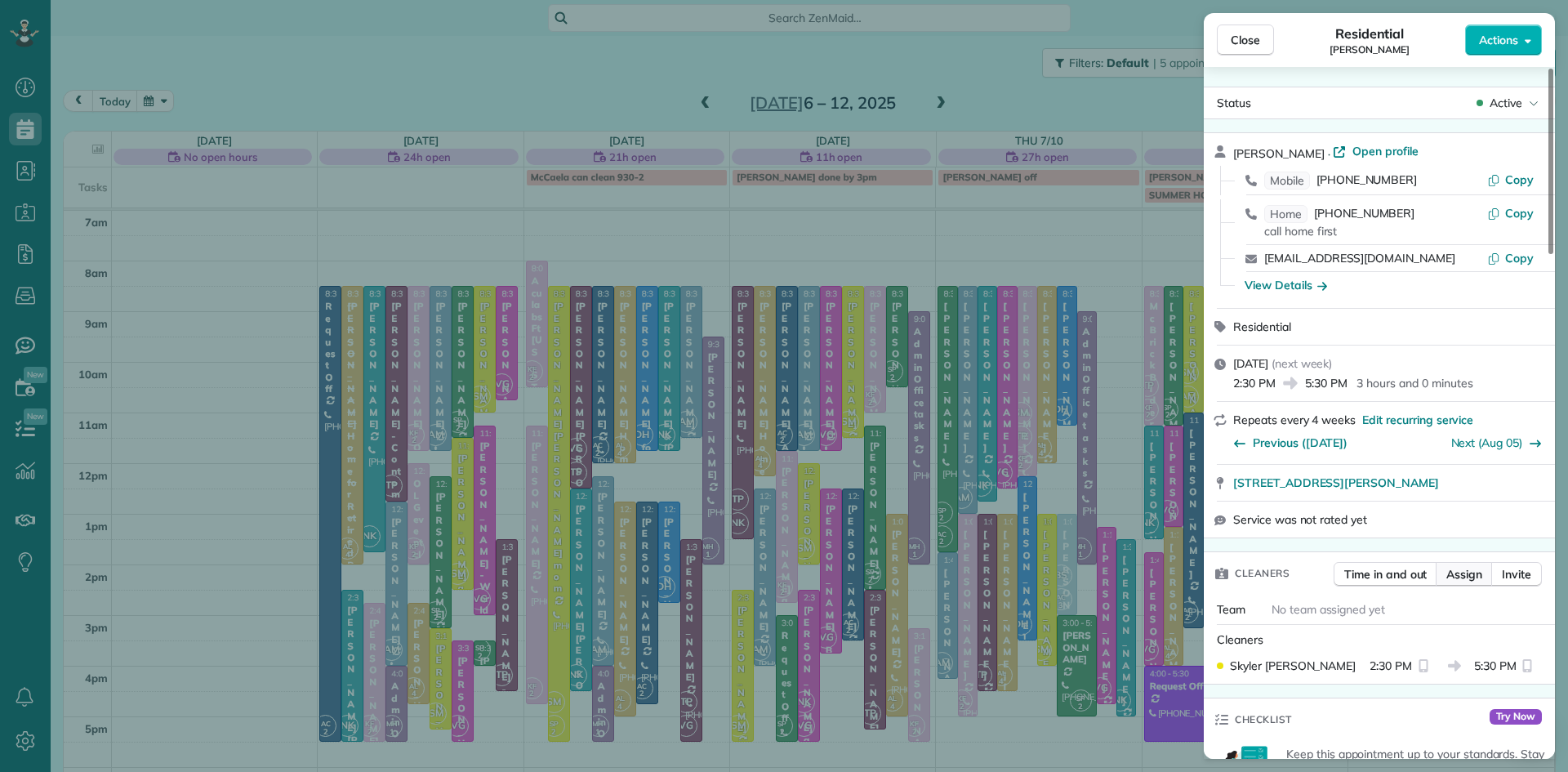click on "Assign" at bounding box center [1464, 574] 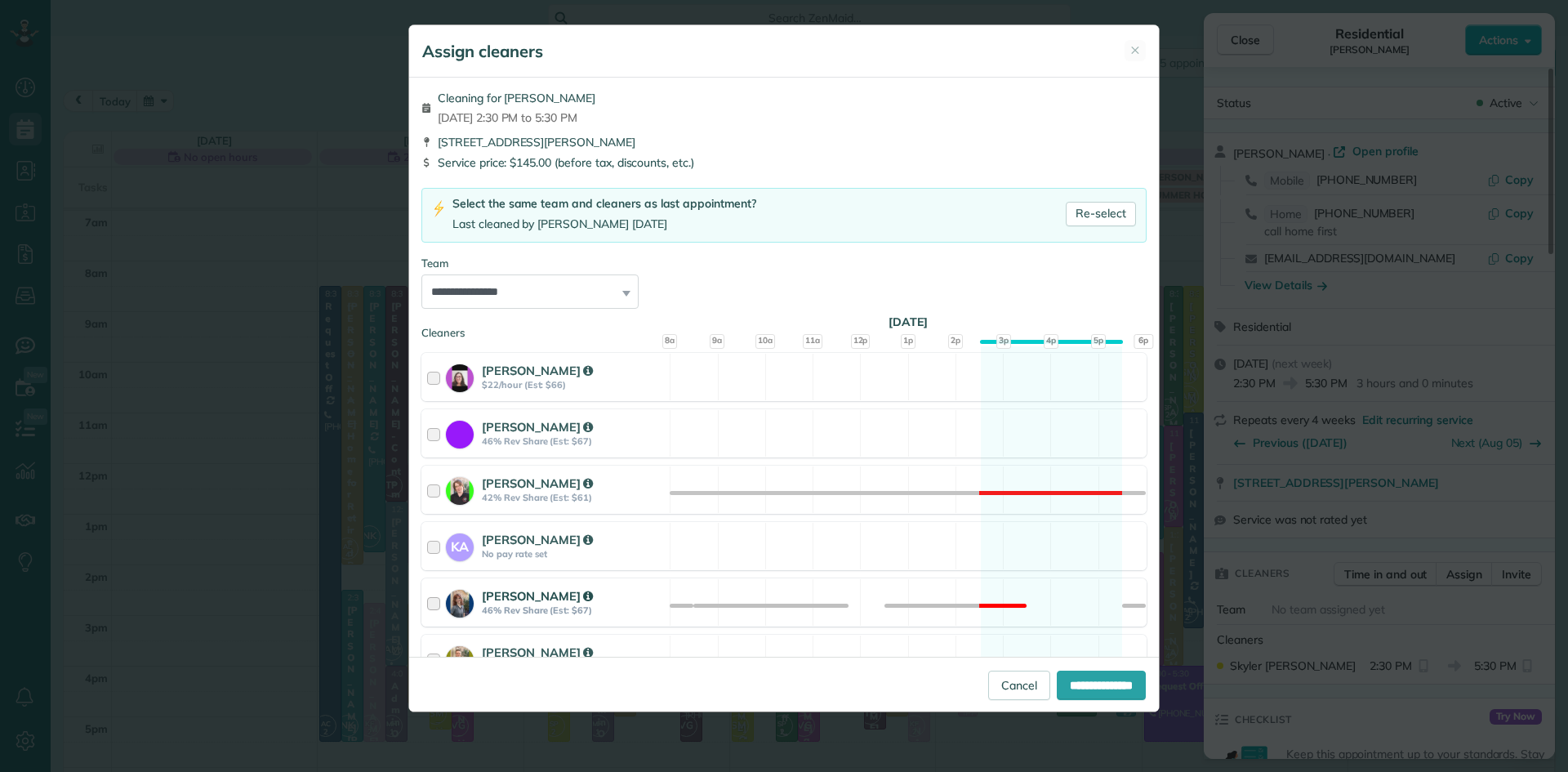 click on "46% Rev Share (Est: $67)" at bounding box center (573, 610) 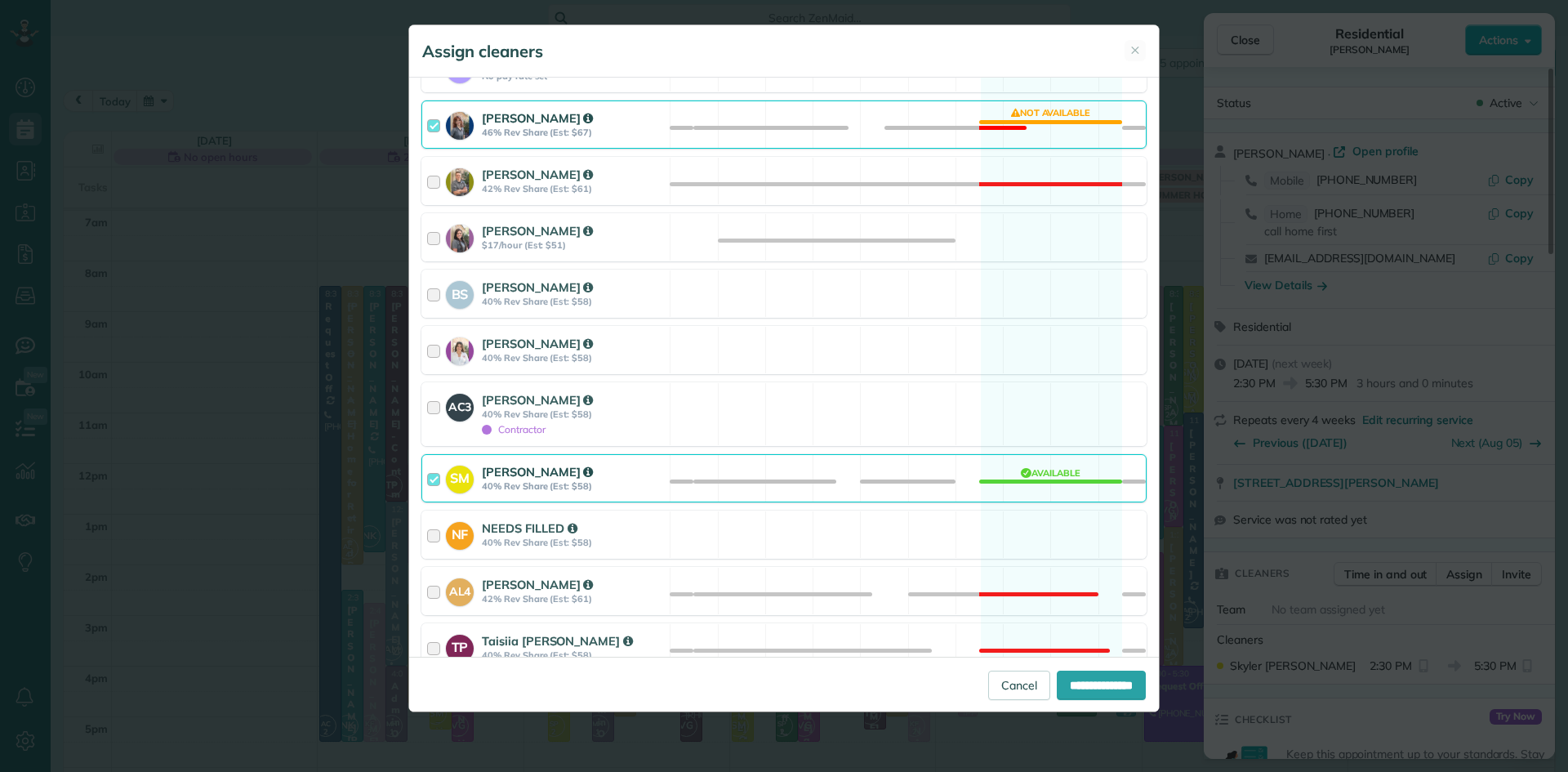scroll, scrollTop: 521, scrollLeft: 0, axis: vertical 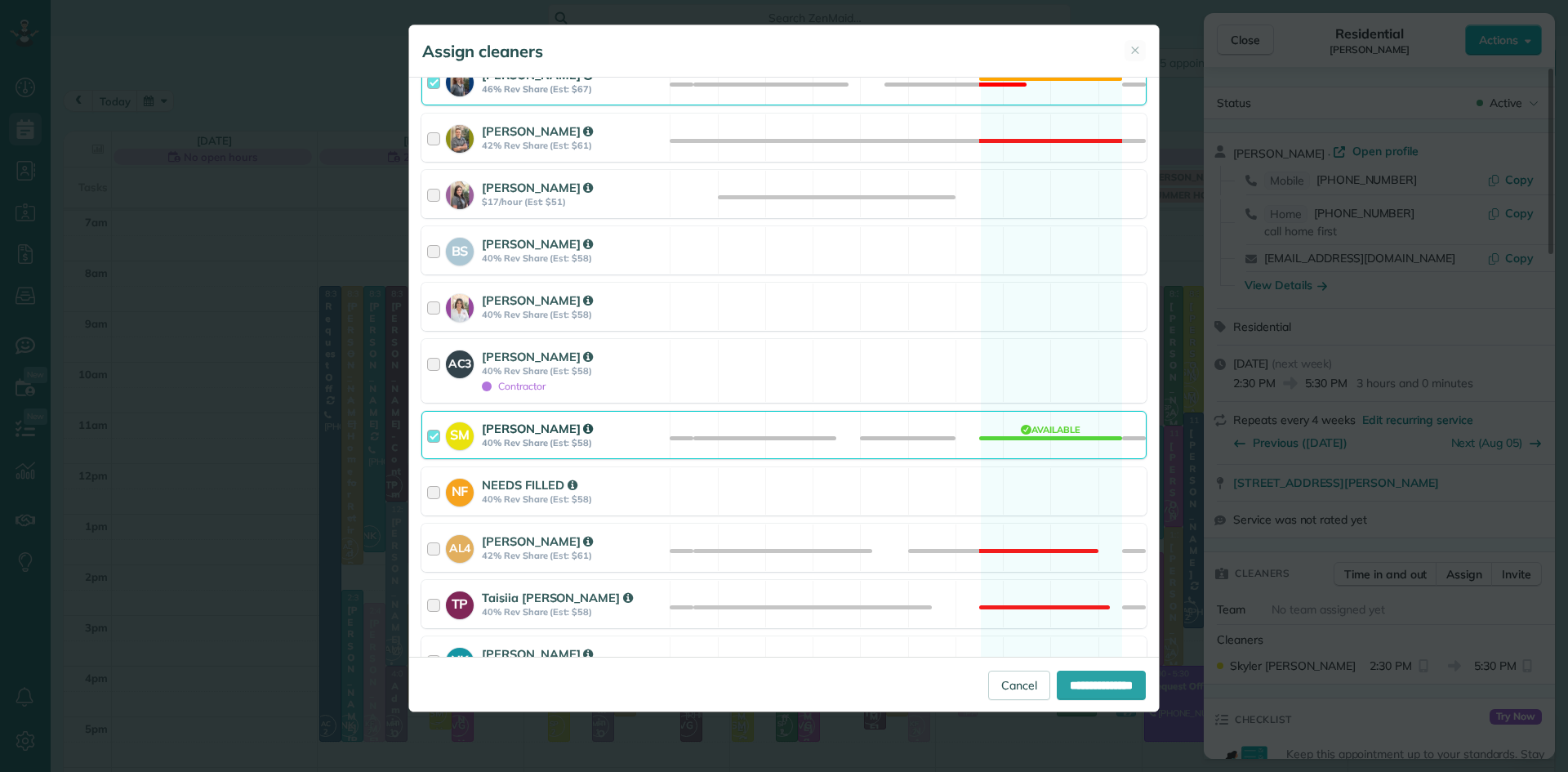 click on "[PERSON_NAME]" at bounding box center [537, 428] 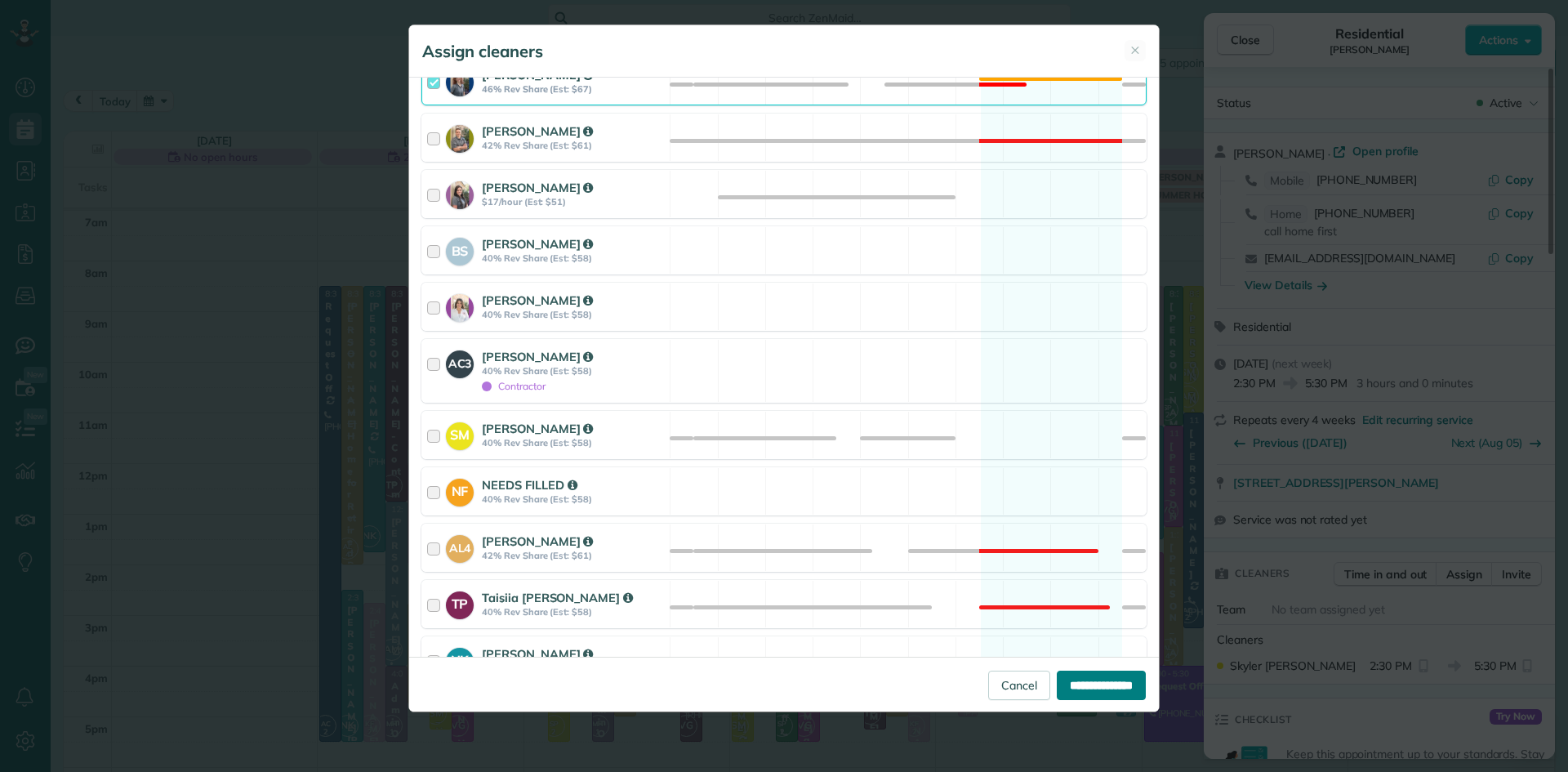 click on "**********" at bounding box center [1101, 685] 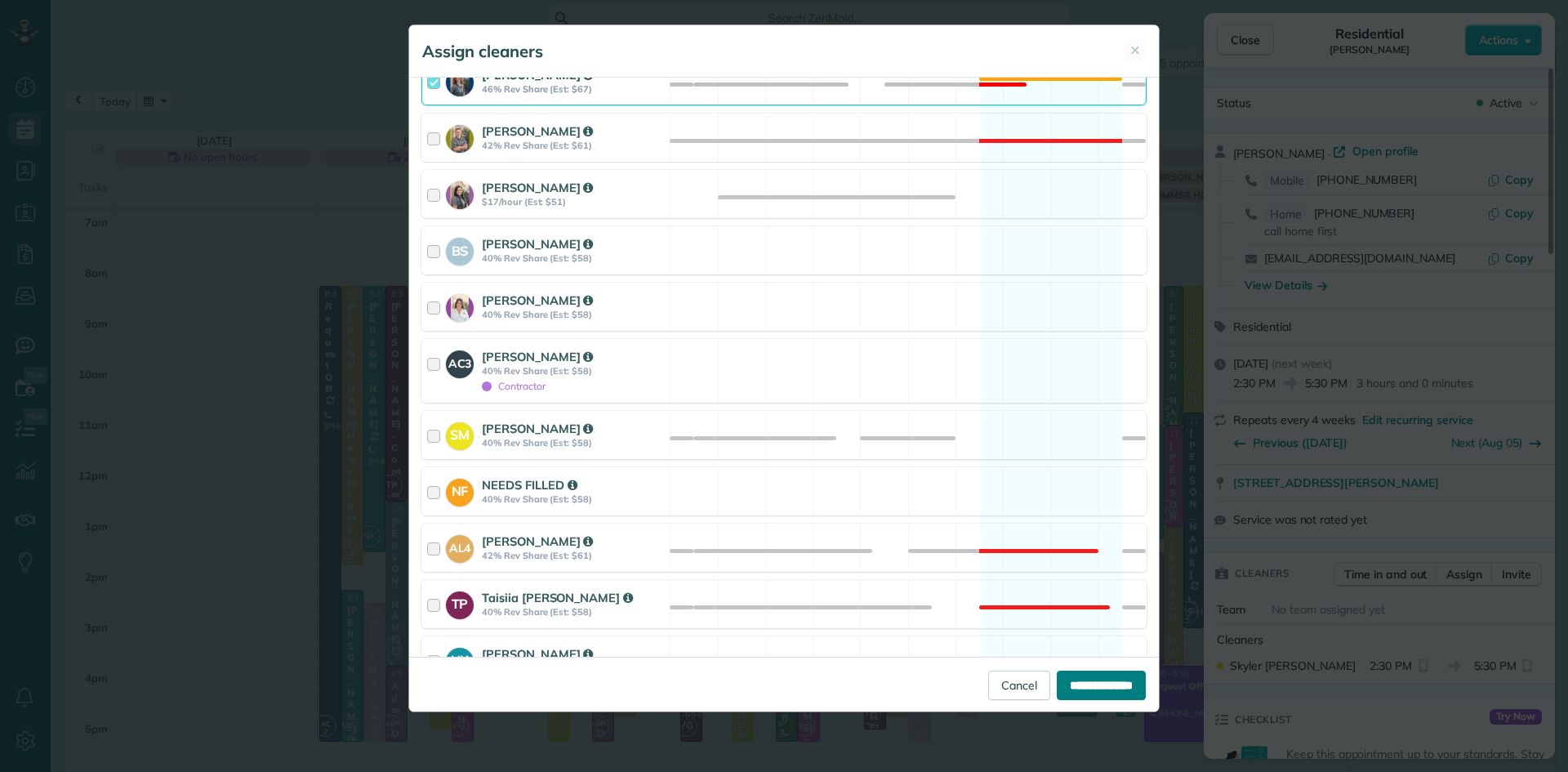 type on "**********" 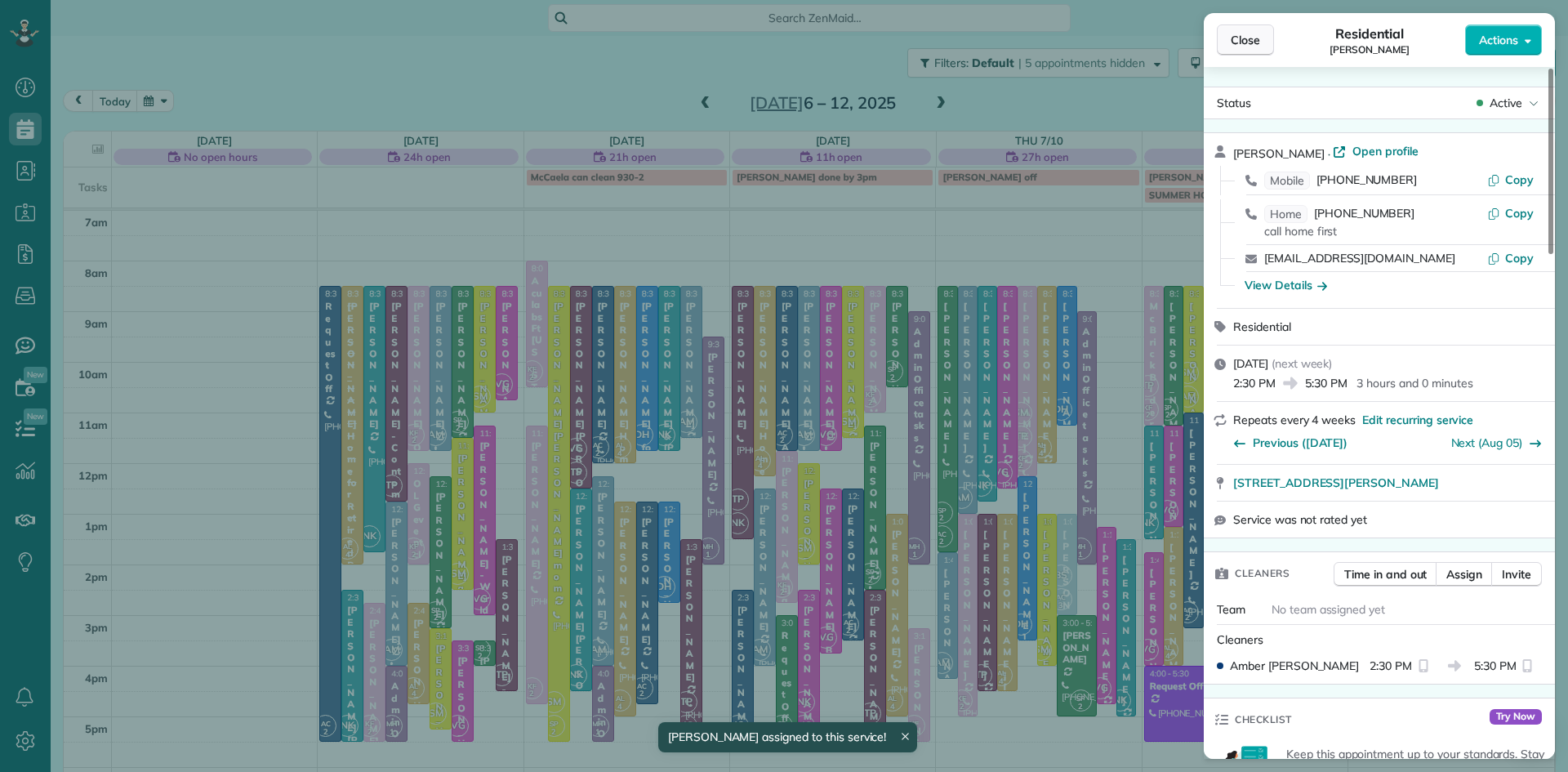 click on "Close" at bounding box center [1245, 40] 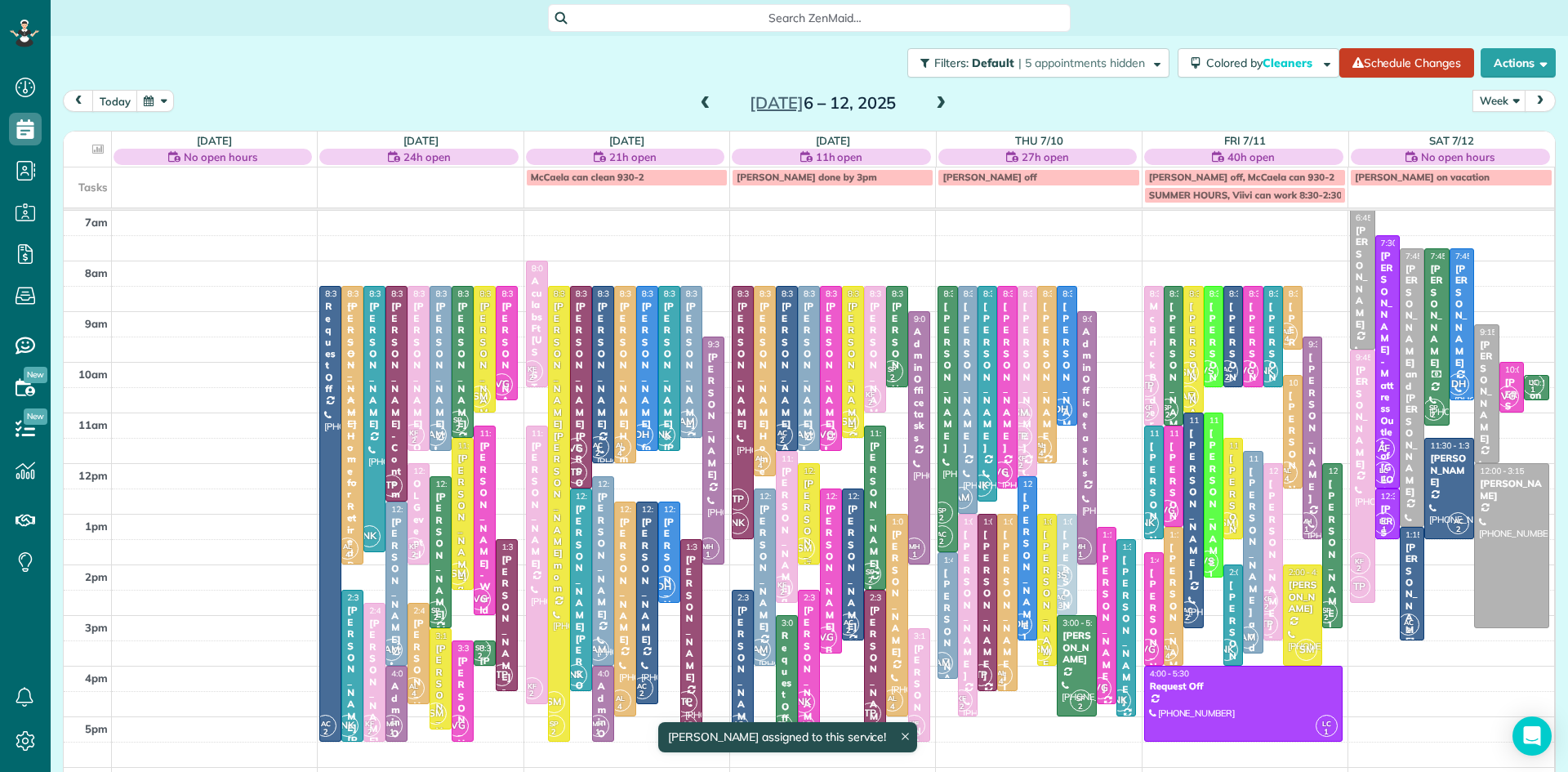 click on "[PERSON_NAME]" at bounding box center [808, 542] 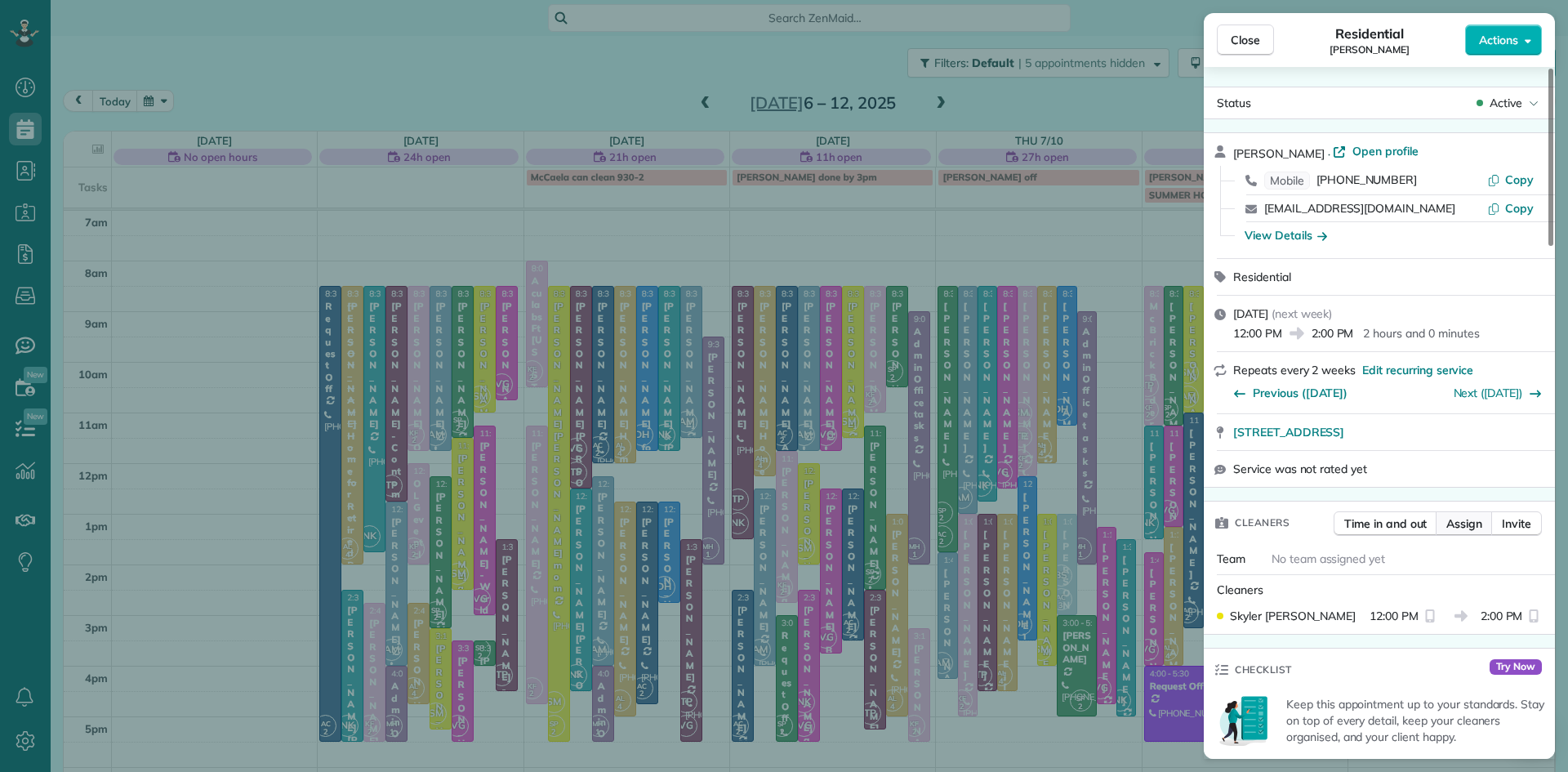 click on "Assign" at bounding box center [1464, 524] 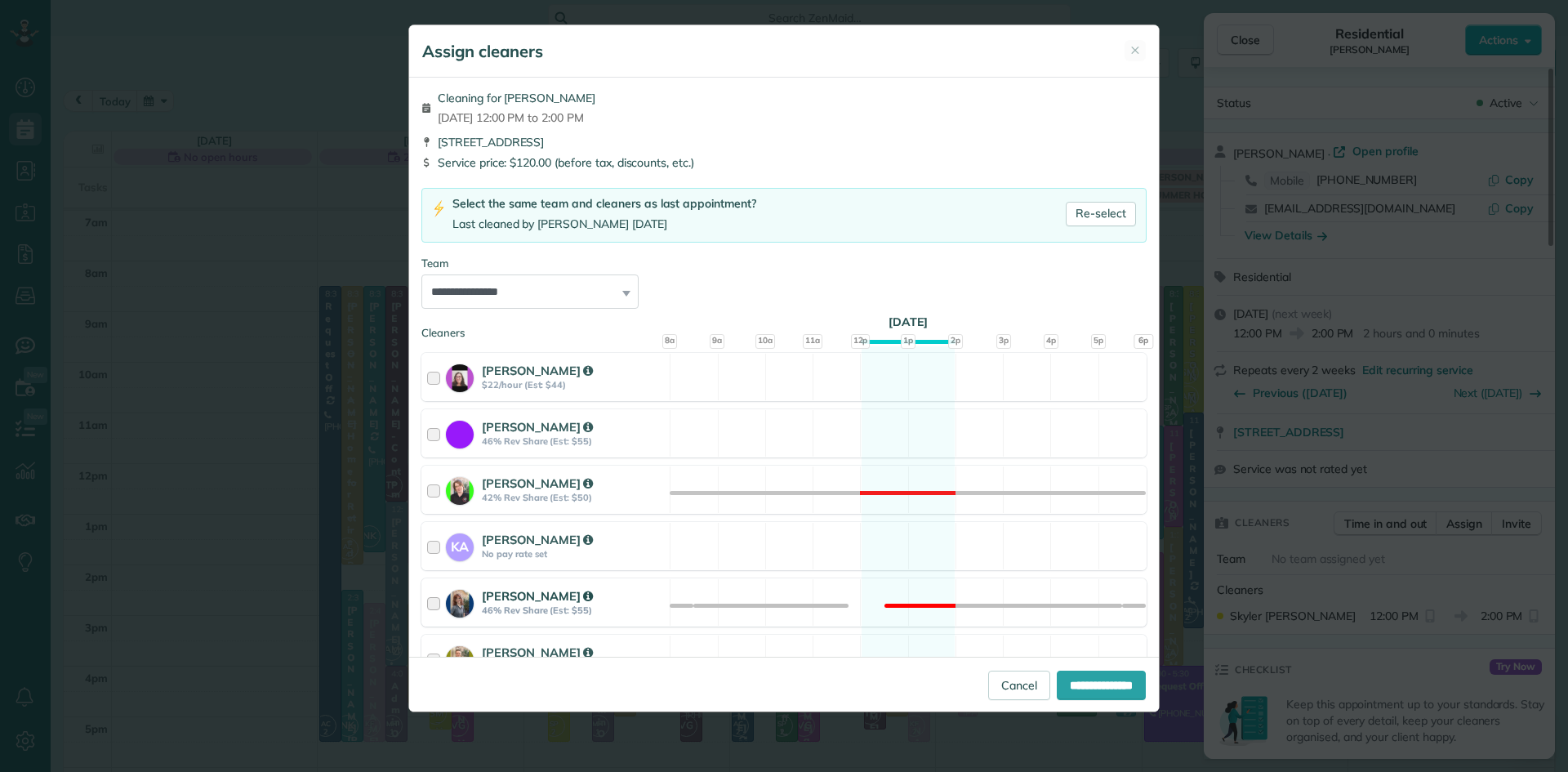 click on "[PERSON_NAME]" at bounding box center (537, 596) 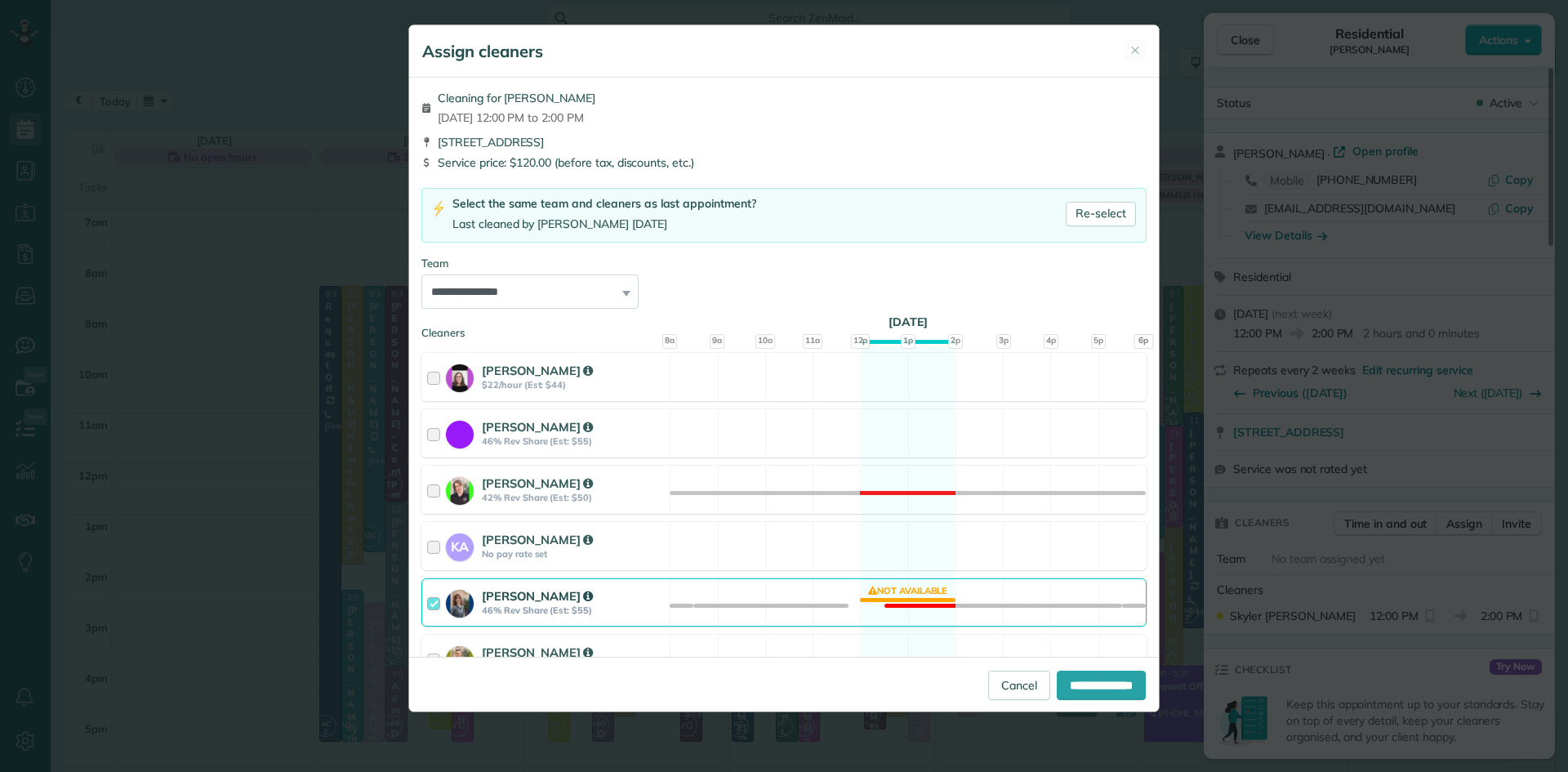 scroll, scrollTop: 890, scrollLeft: 0, axis: vertical 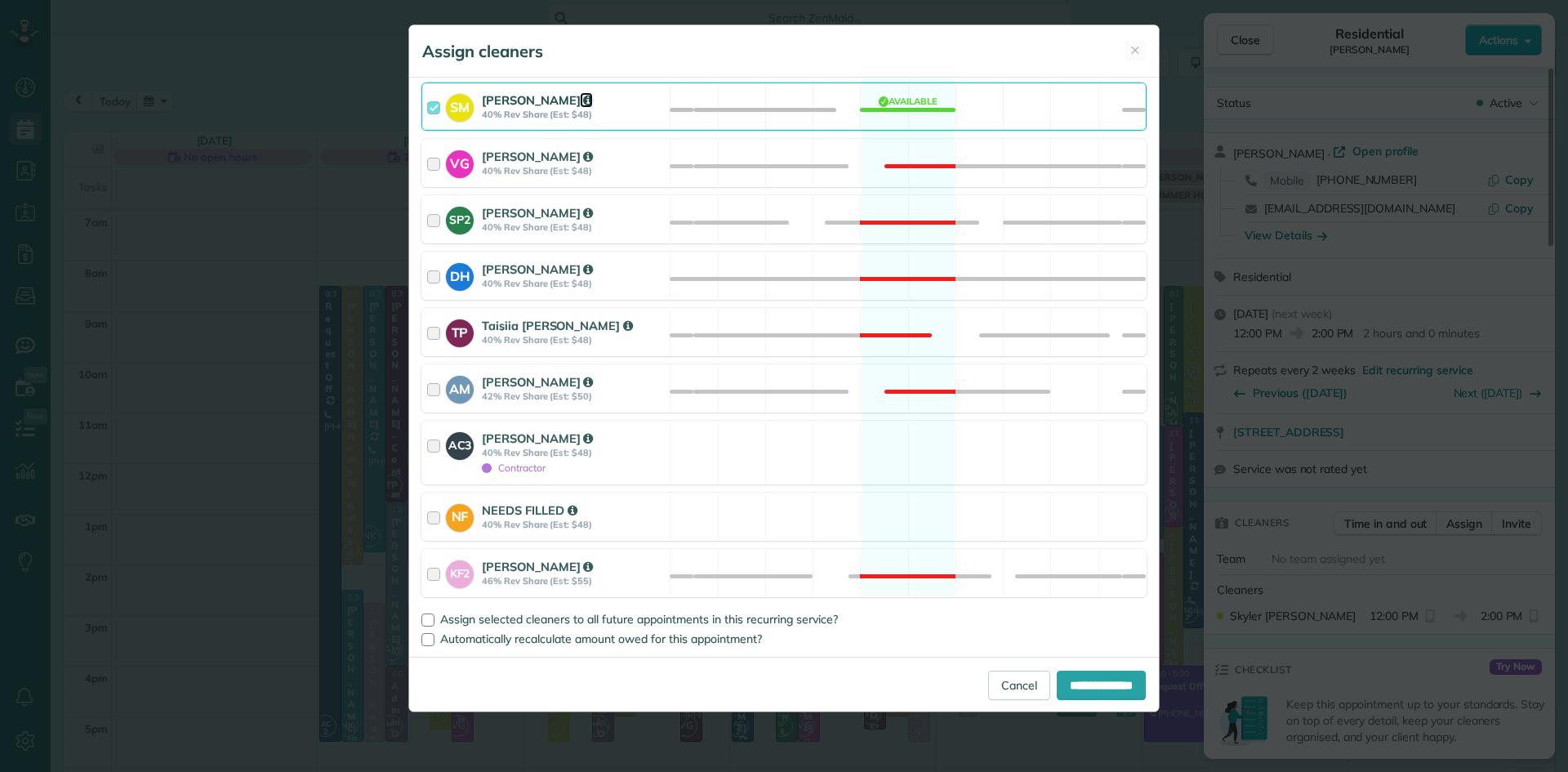 click at bounding box center (588, 100) 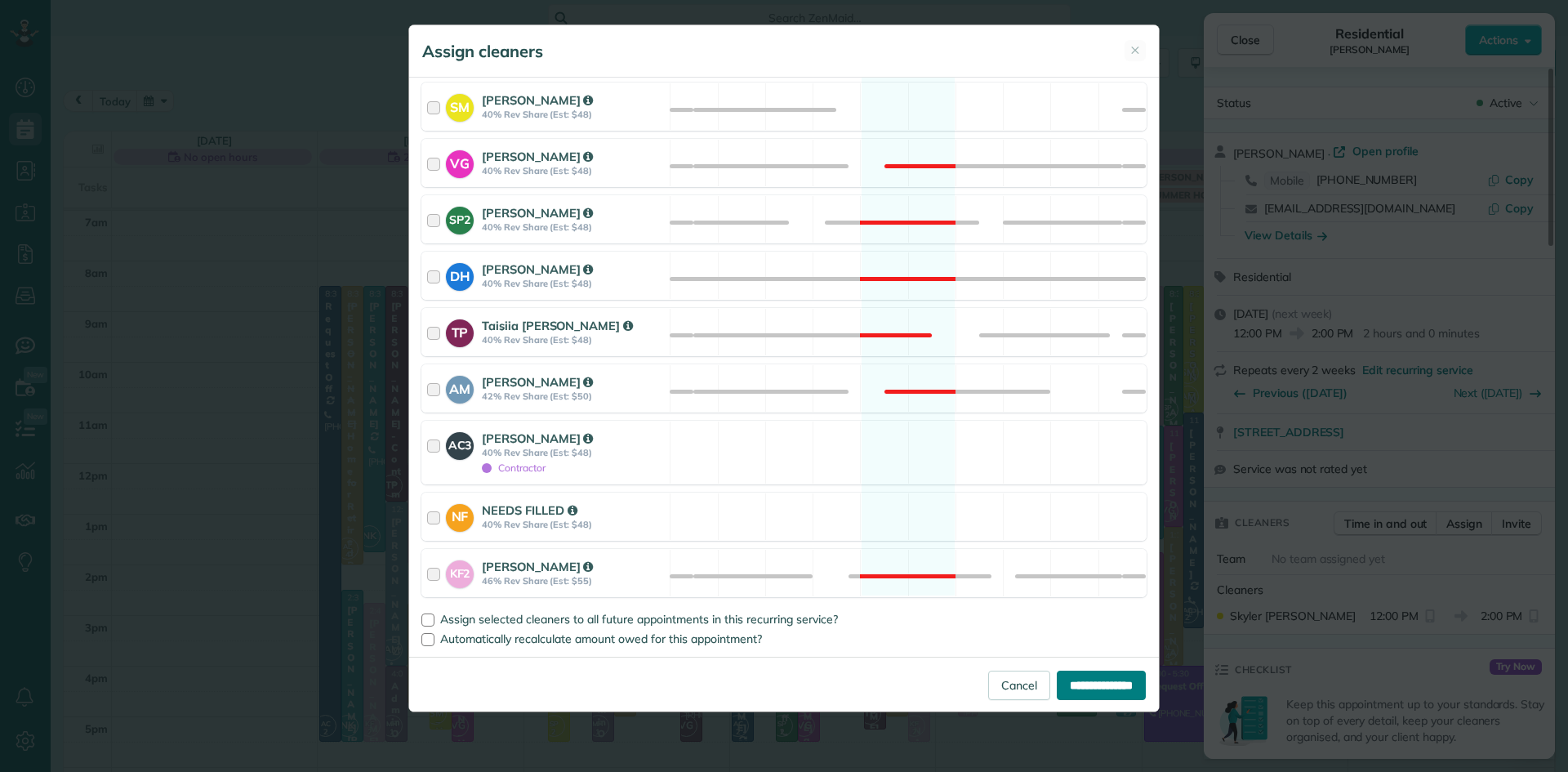 click on "**********" at bounding box center [1101, 685] 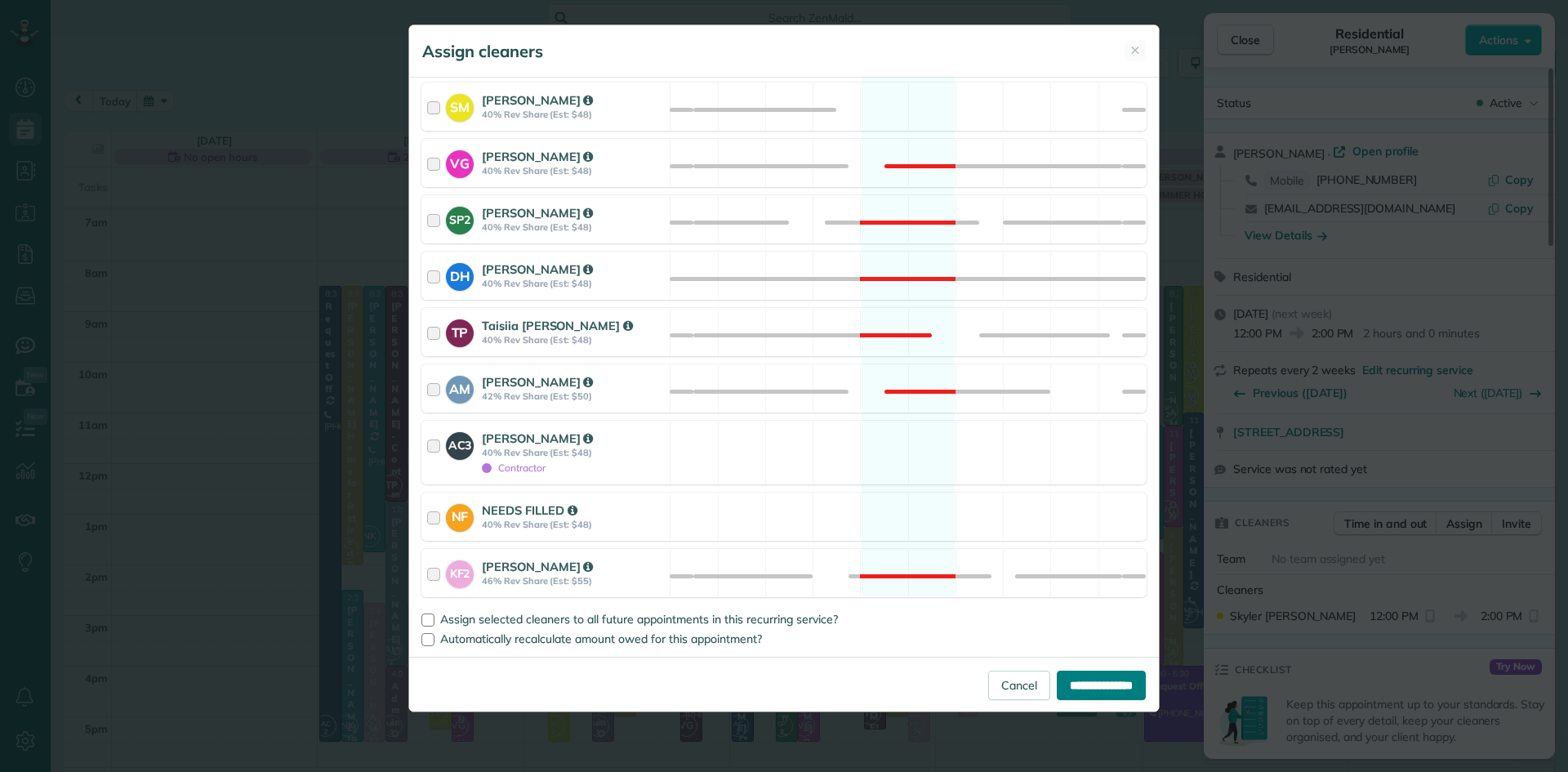 type on "**********" 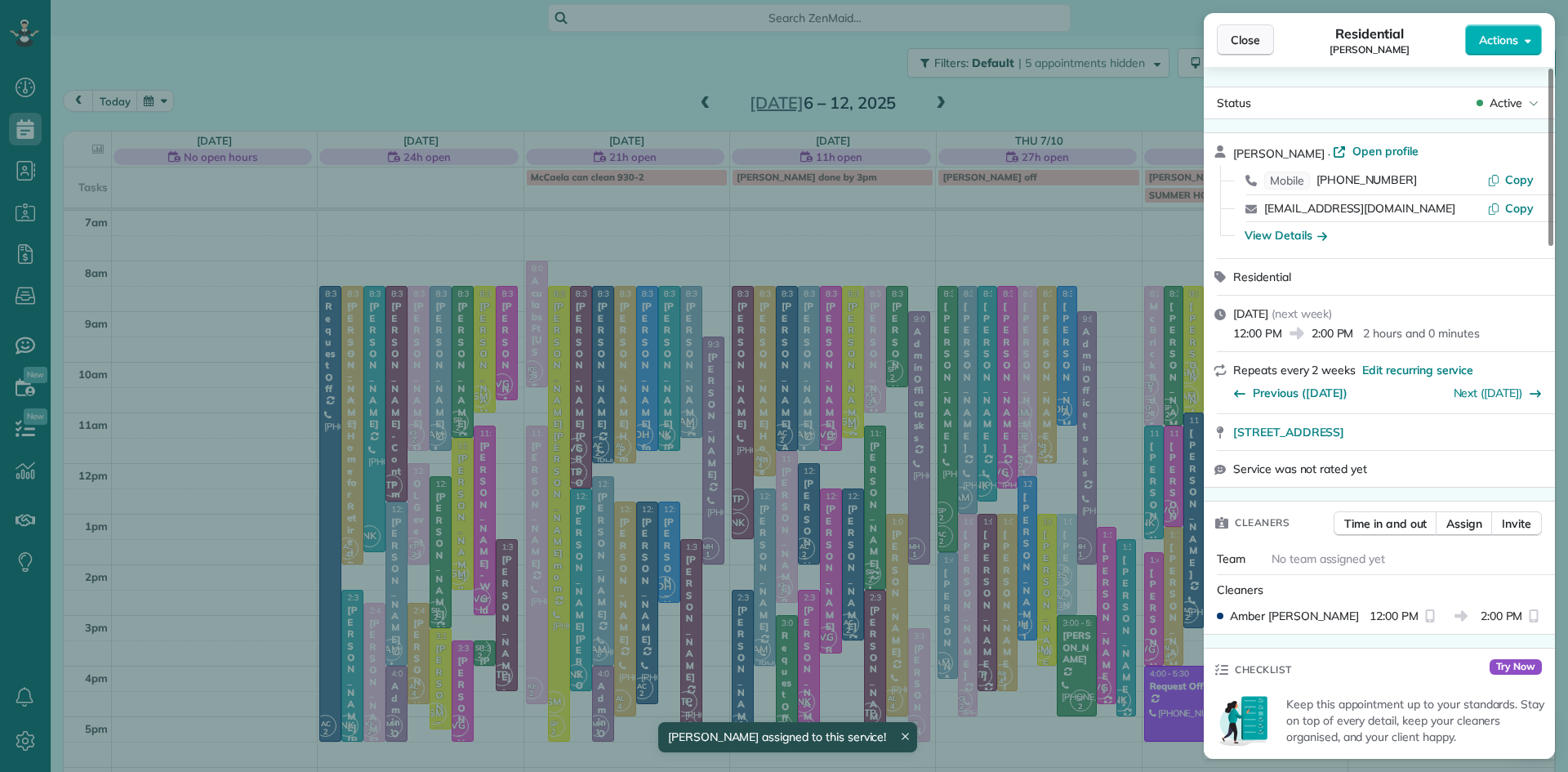 click on "Close" at bounding box center (1245, 40) 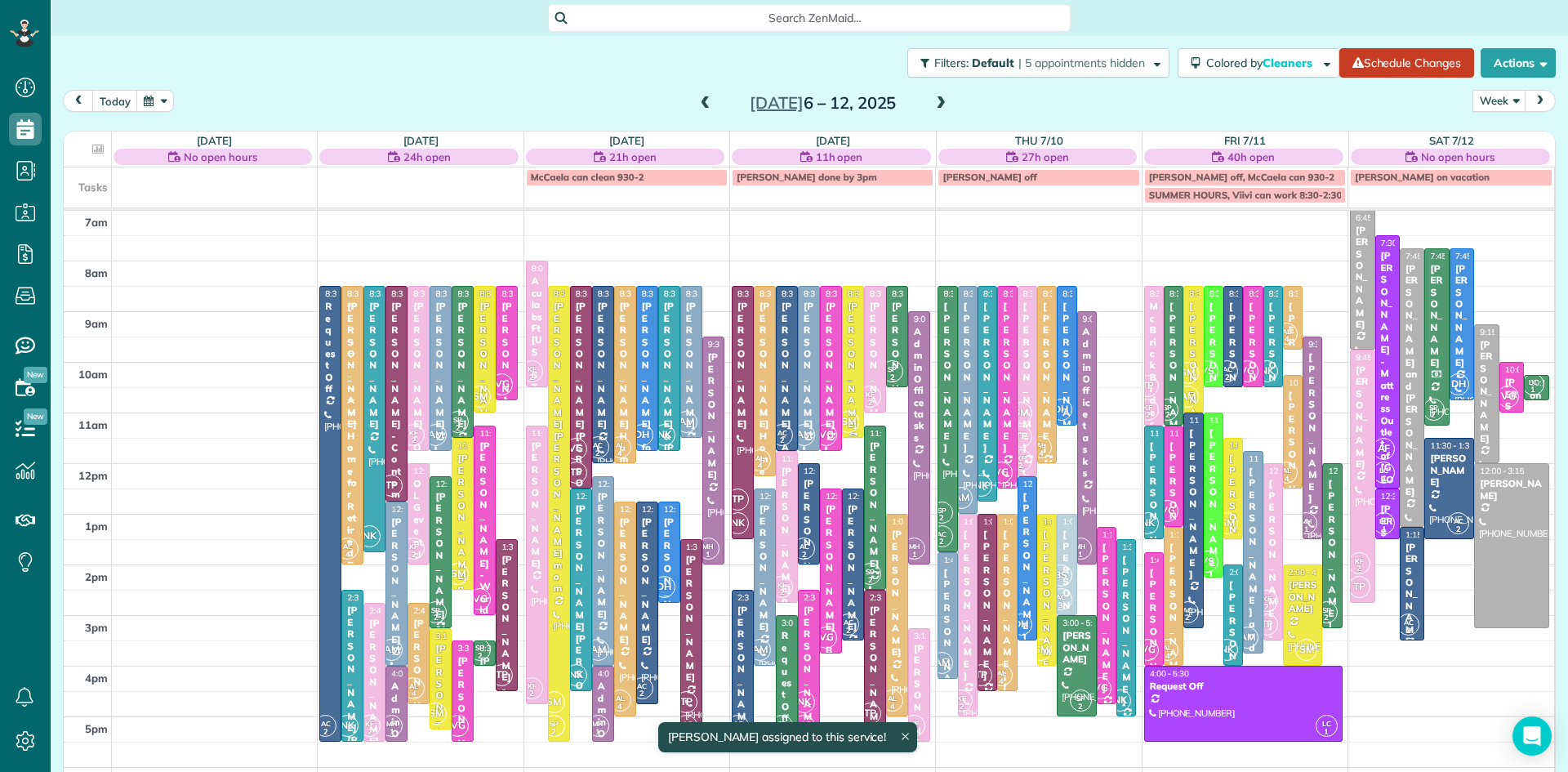 click at bounding box center [853, 362] 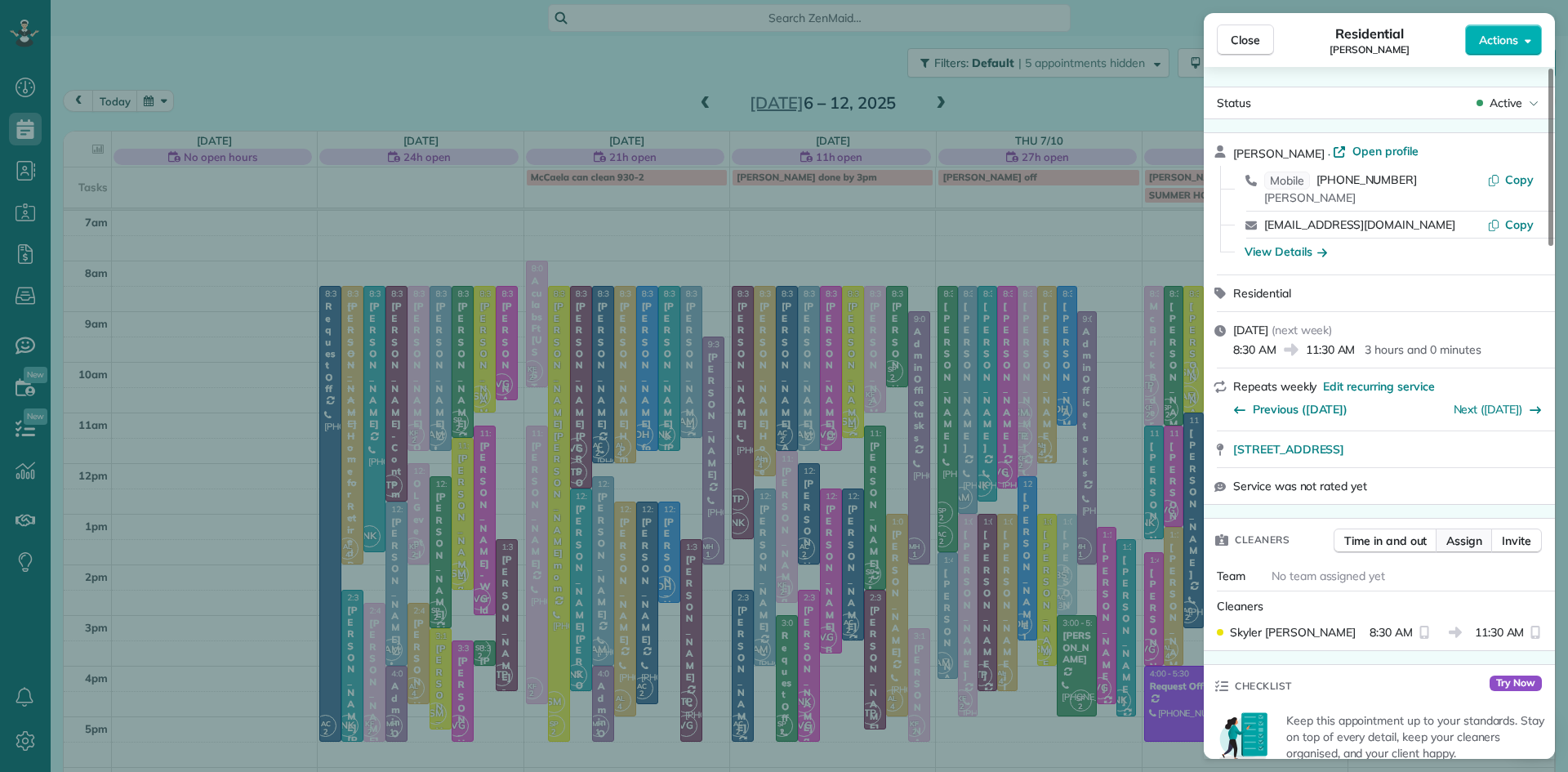 click on "Assign" at bounding box center [1464, 541] 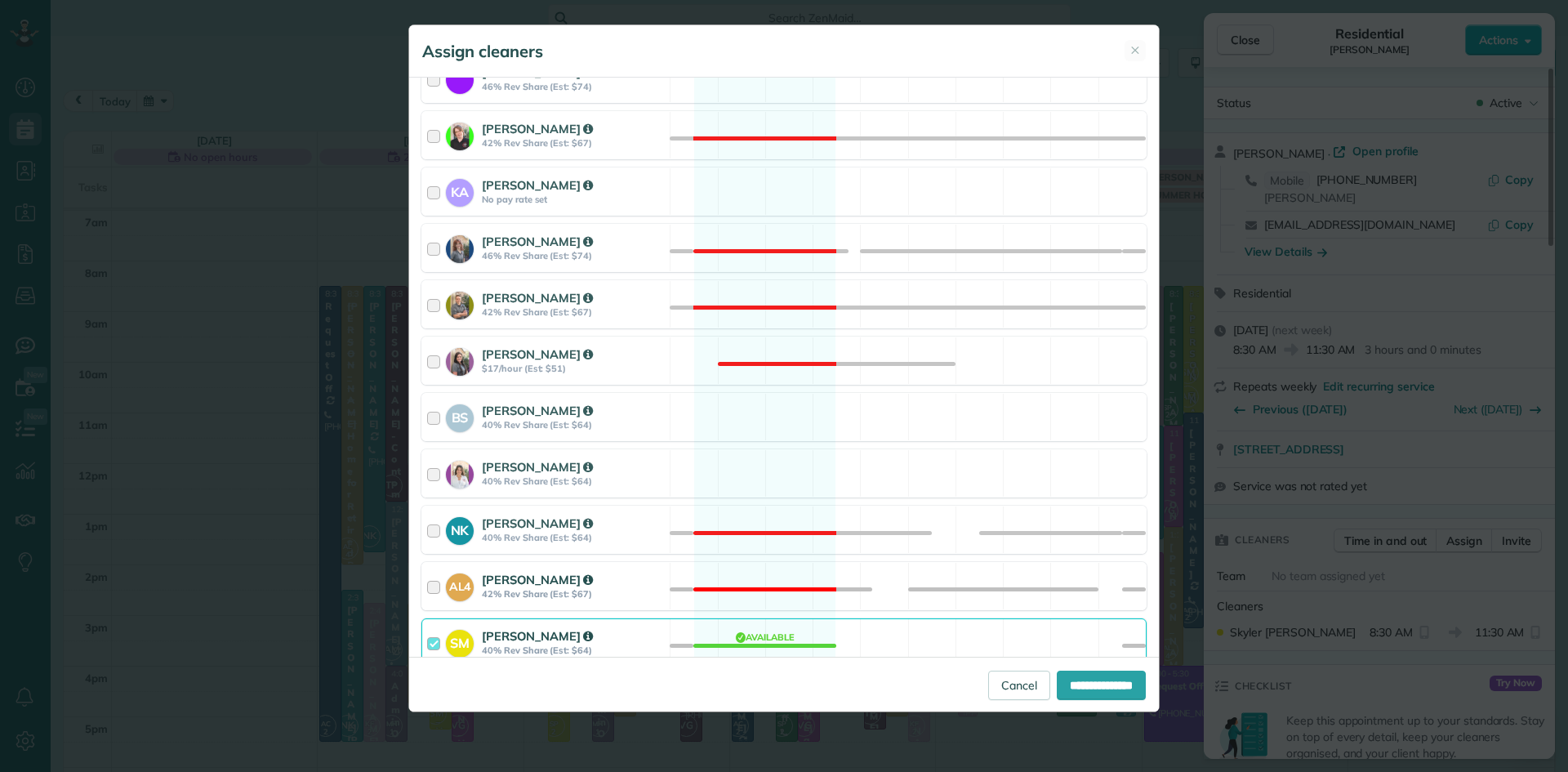 scroll, scrollTop: 808, scrollLeft: 0, axis: vertical 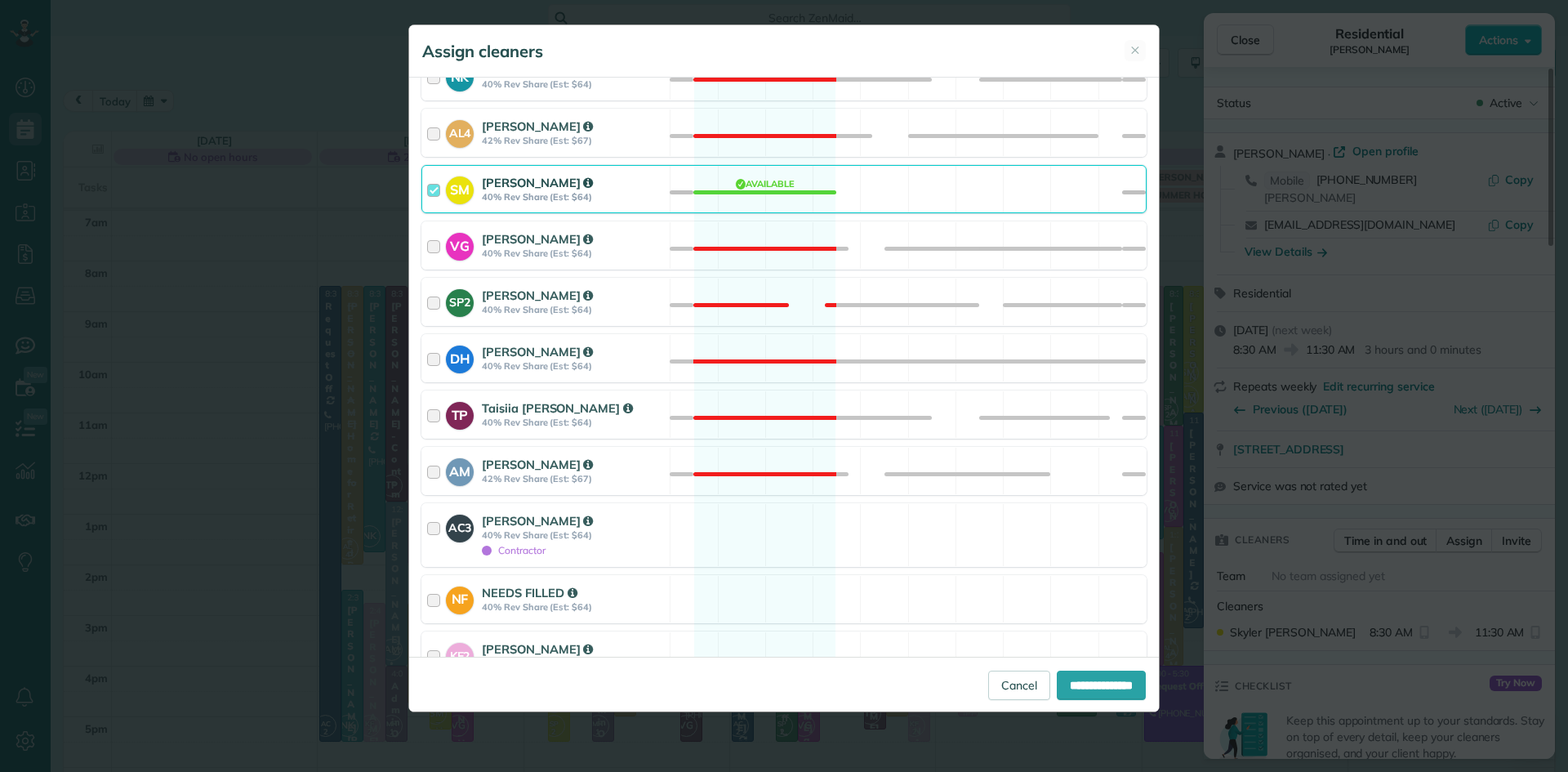 click on "Skyler Miller" at bounding box center (537, 182) 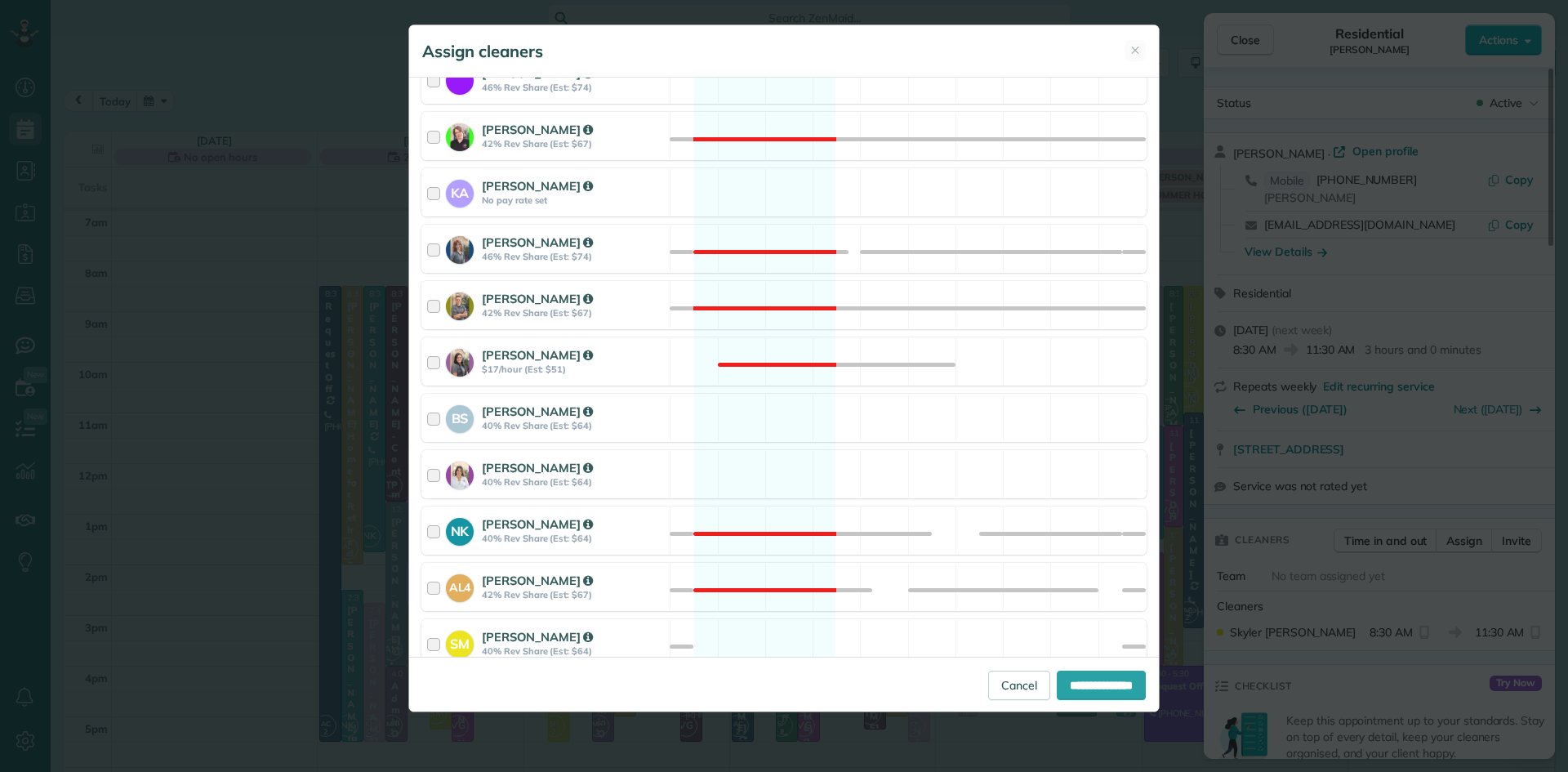 scroll, scrollTop: 0, scrollLeft: 0, axis: both 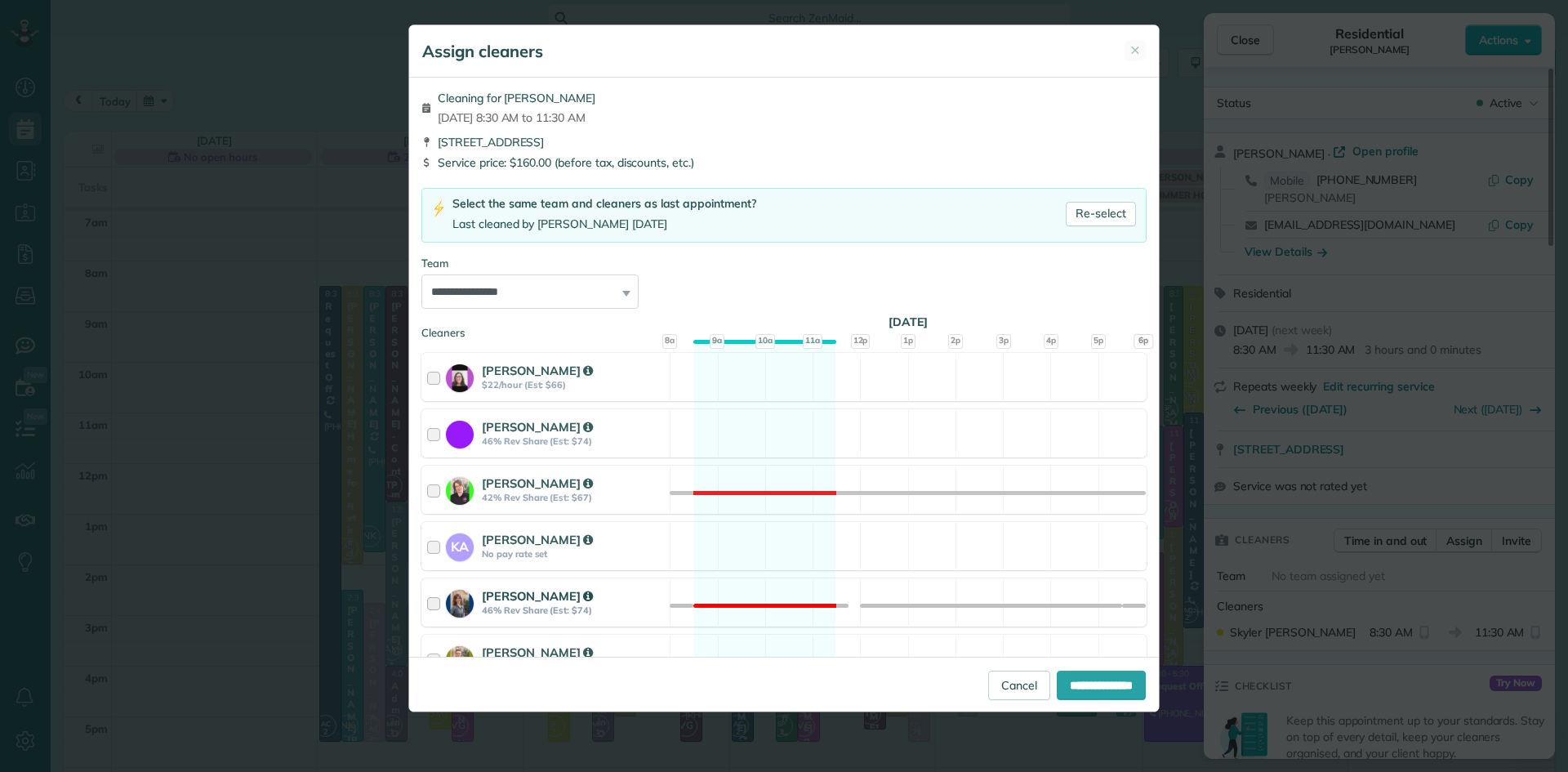 click on "Amber Clark" at bounding box center (537, 596) 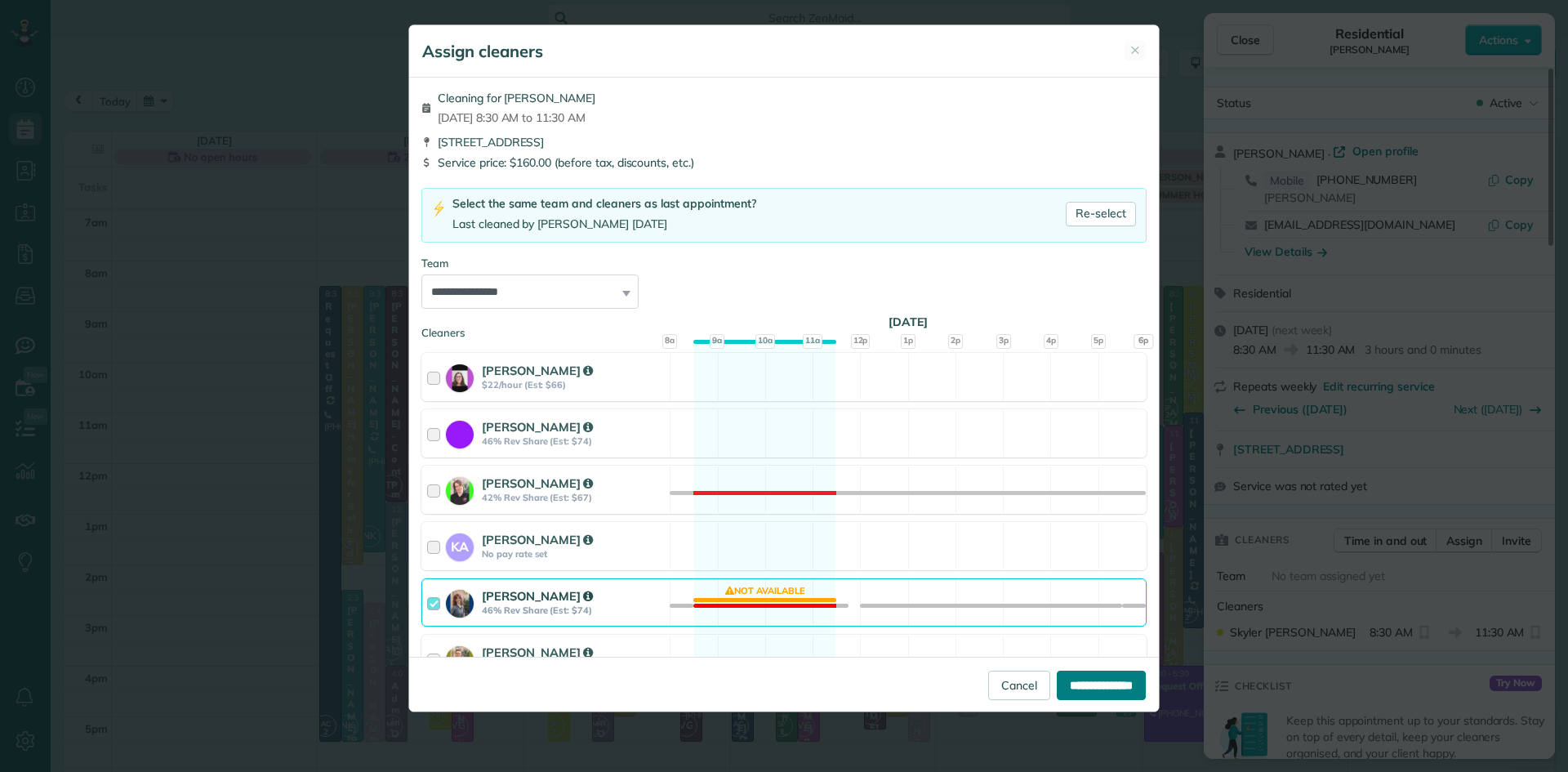 click on "**********" at bounding box center [1101, 685] 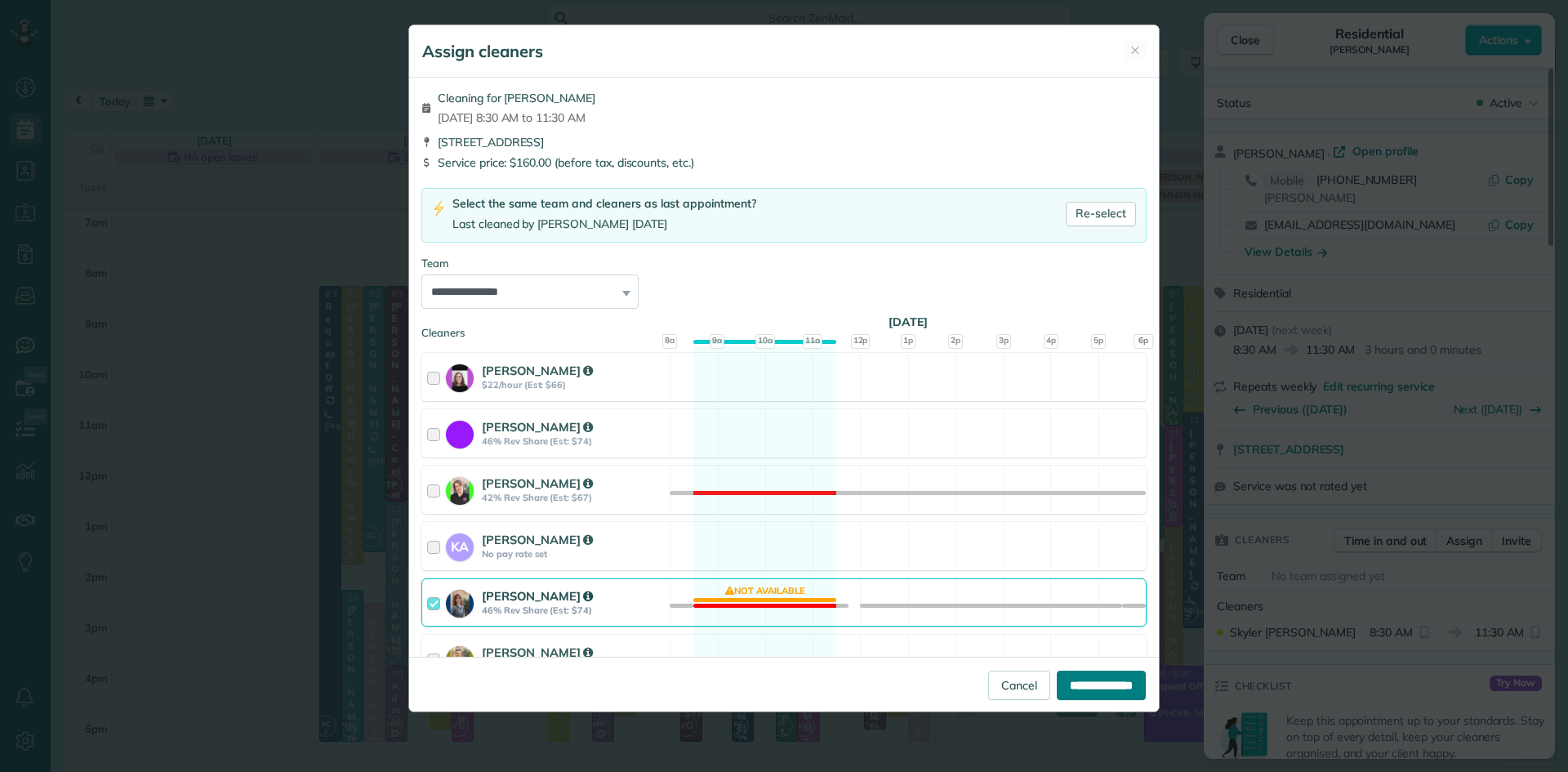 type on "**********" 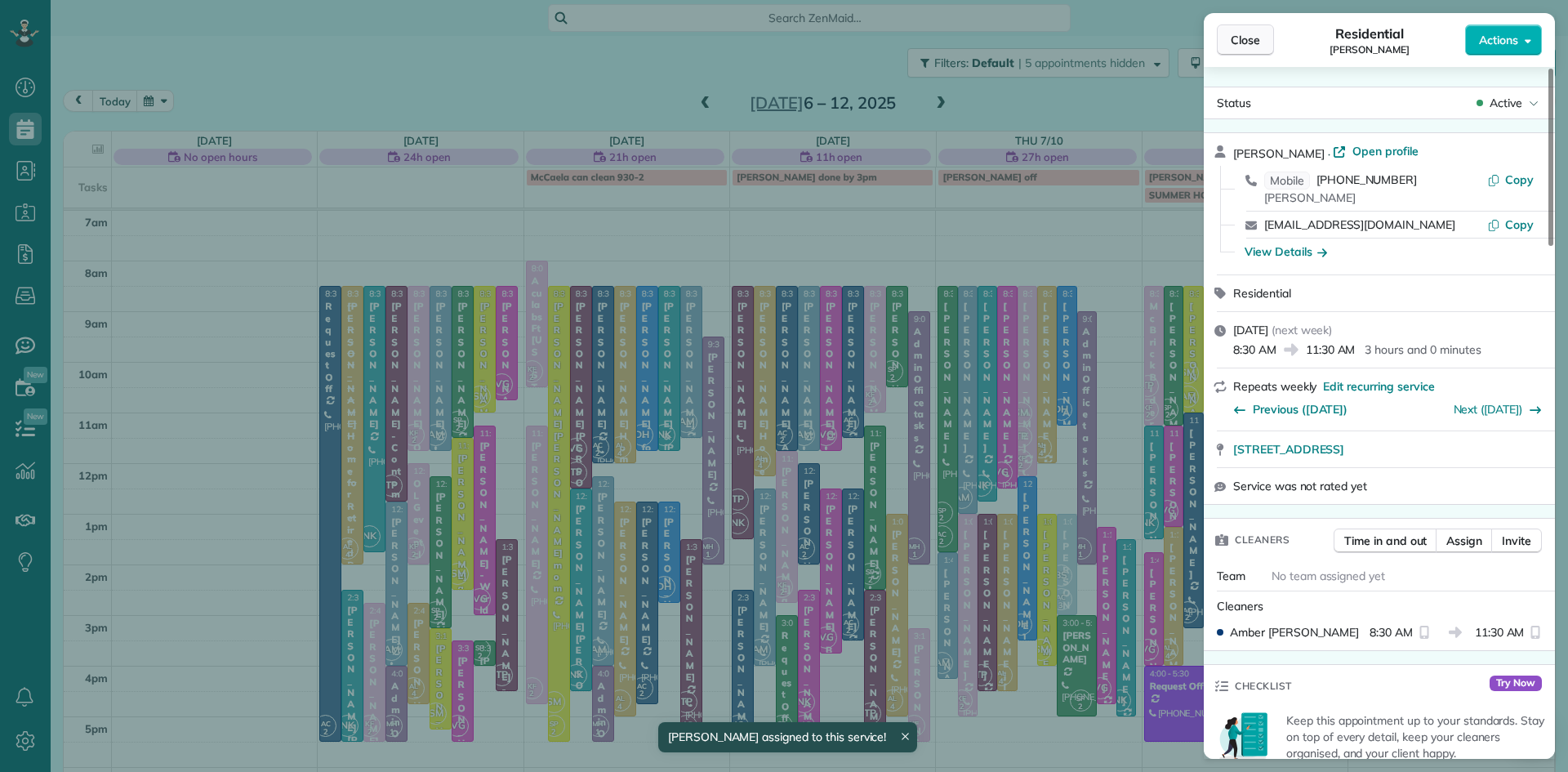 click on "Close" at bounding box center [1245, 40] 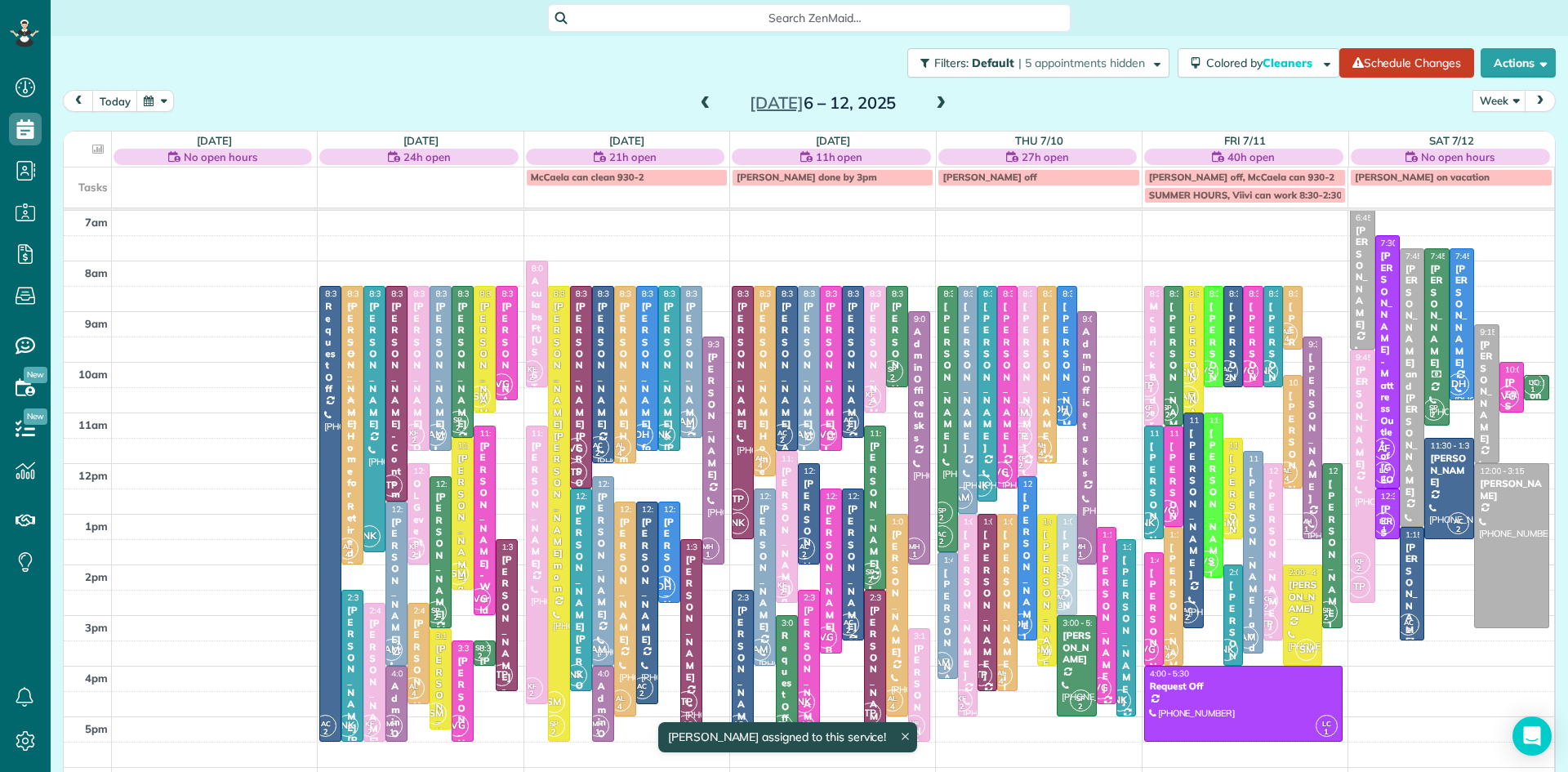 click on "Joyce Maloney" at bounding box center [853, 568] 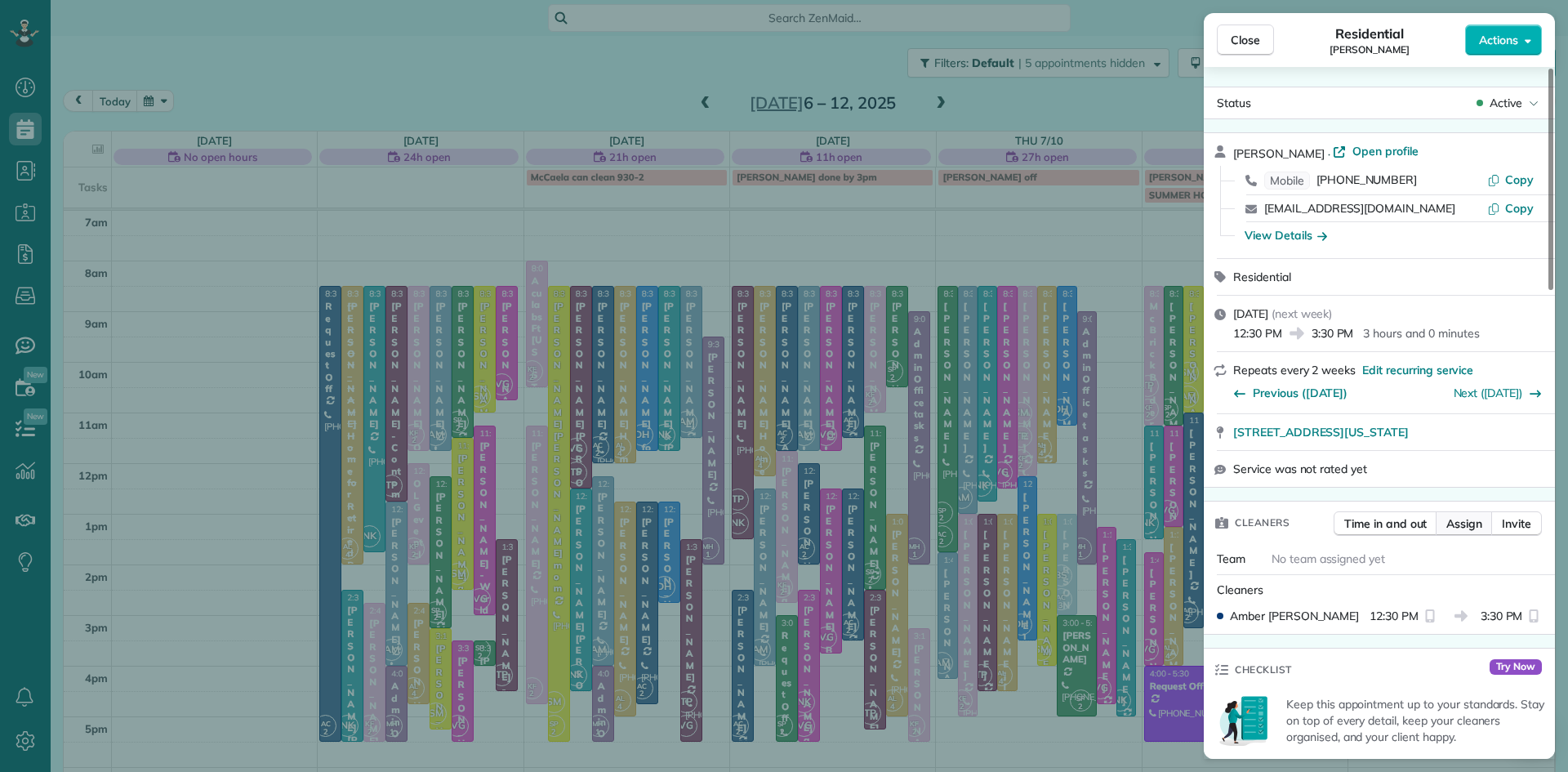 click on "Assign" at bounding box center (1464, 524) 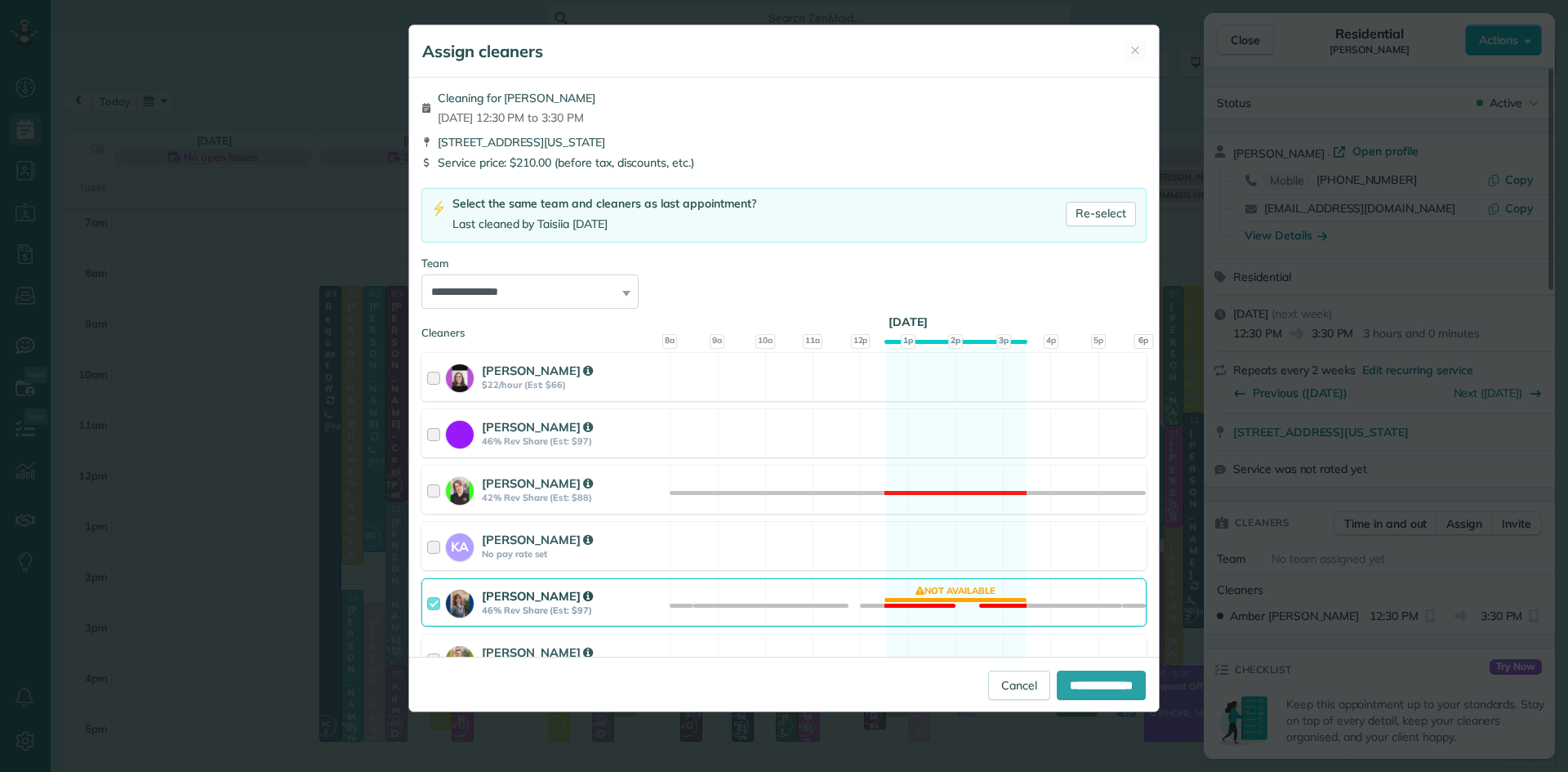 click on "46% Rev Share (Est: $97)" at bounding box center (573, 610) 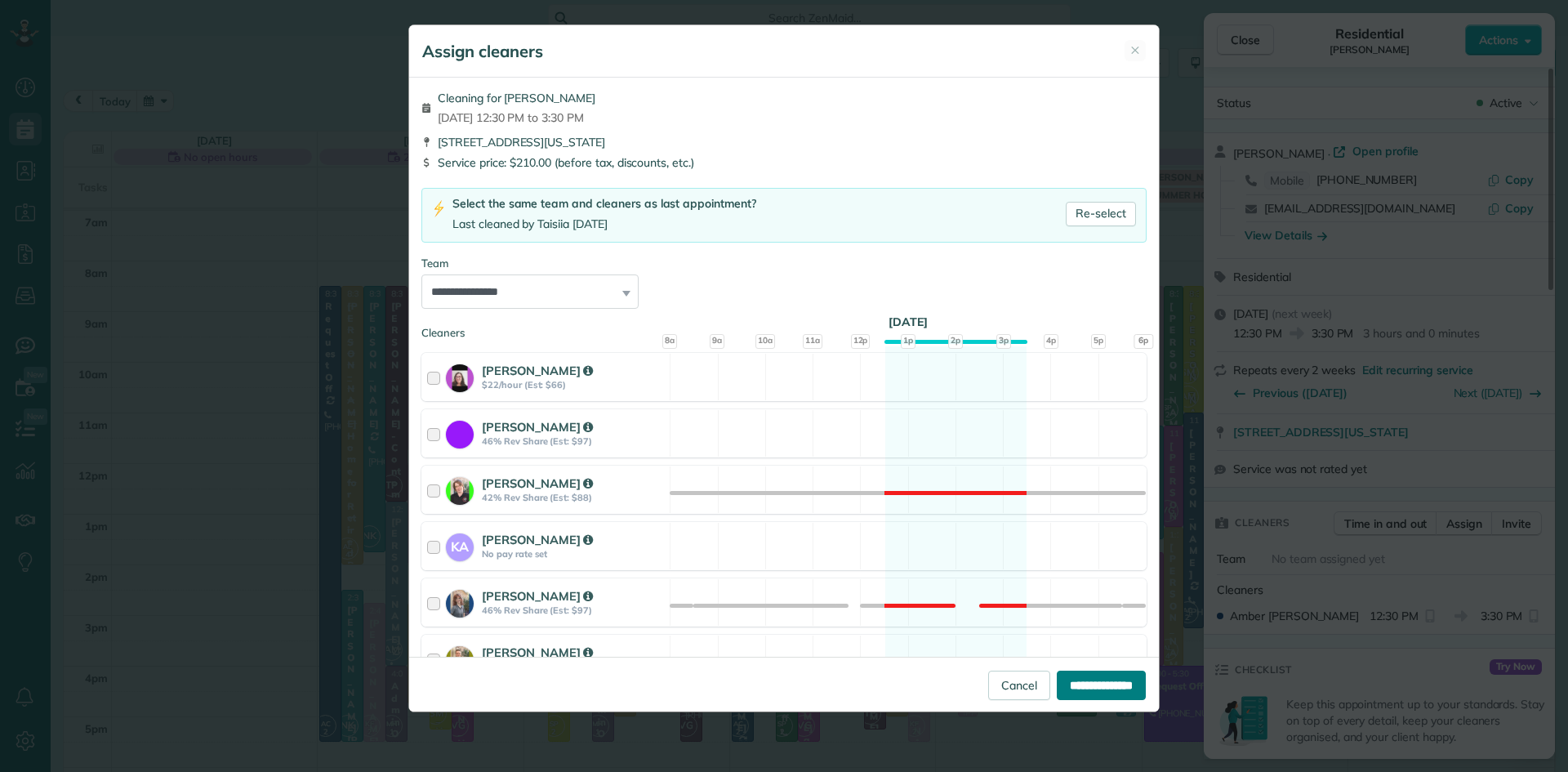 click on "**********" at bounding box center (1101, 685) 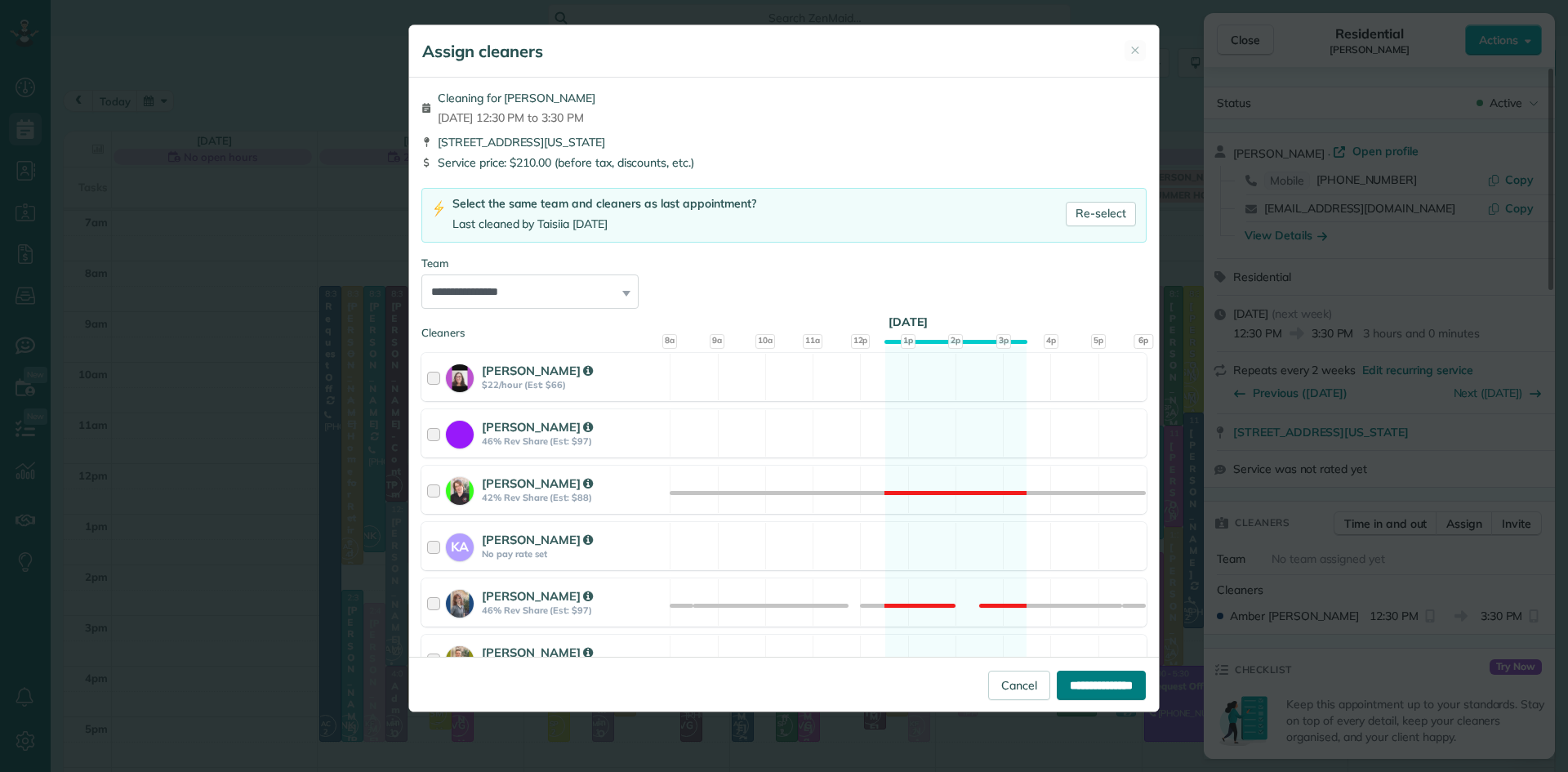 type on "**********" 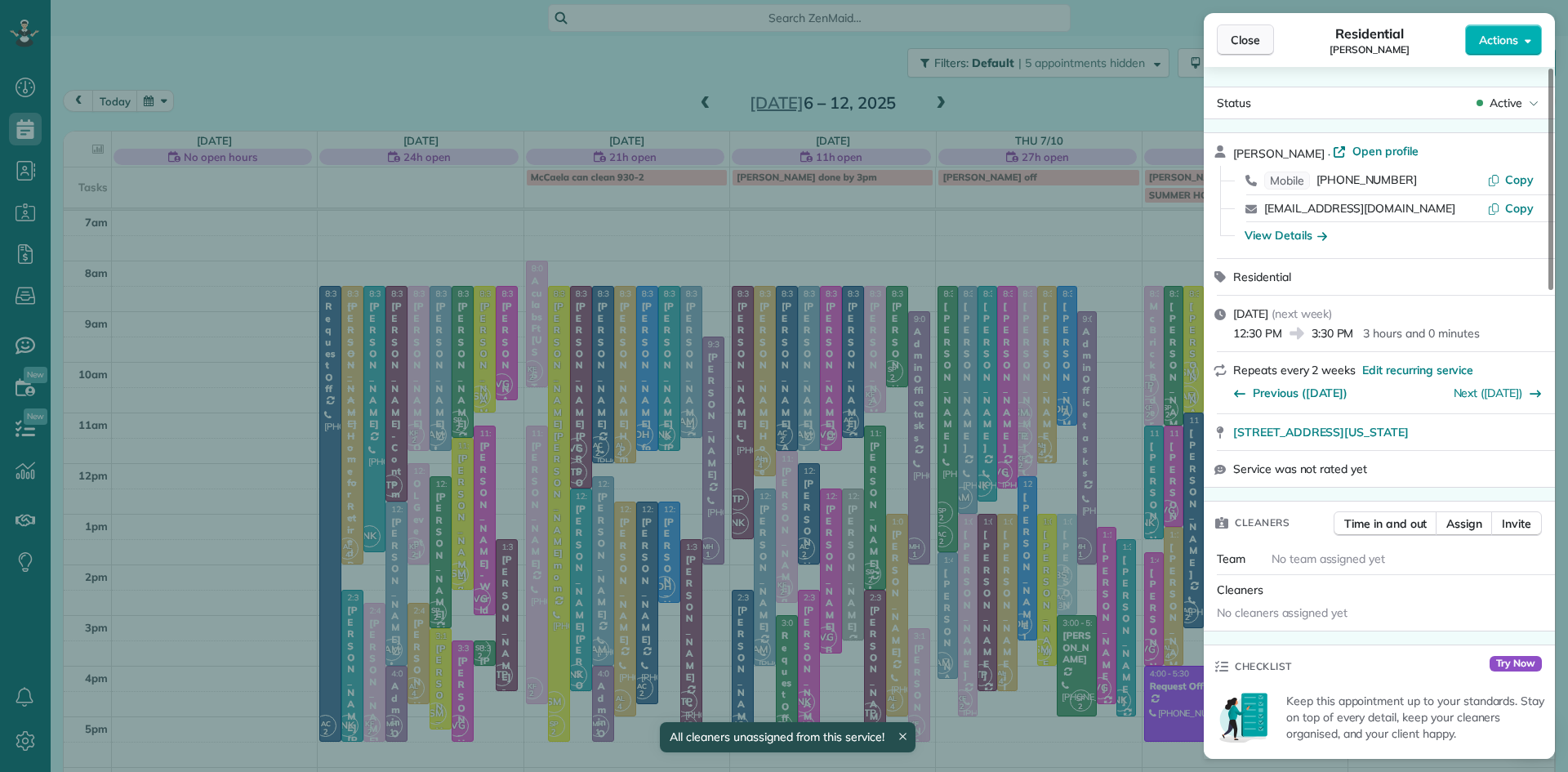 click on "Close" at bounding box center (1245, 40) 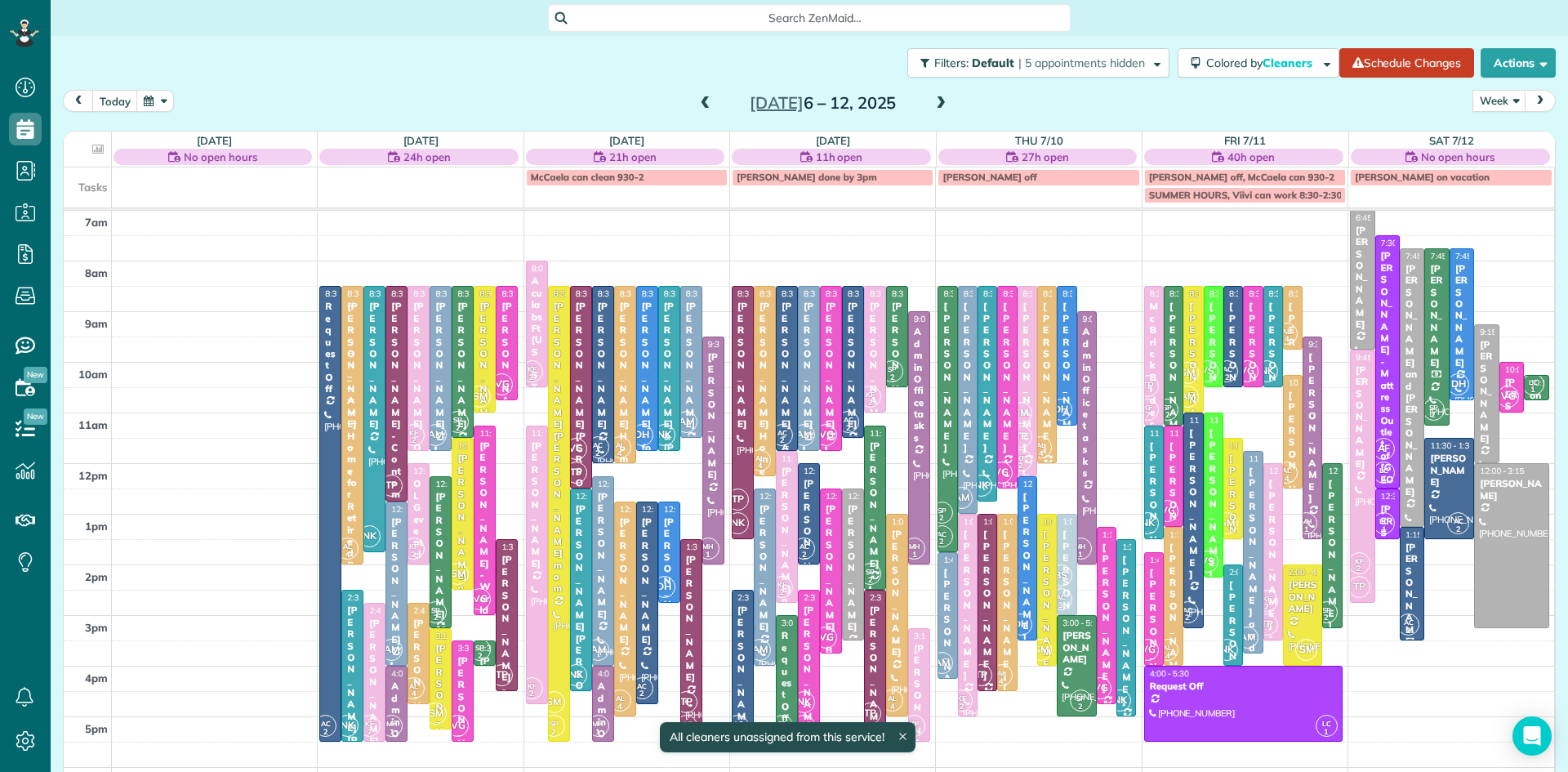 click on "Suzanne Kuhn - Ace Organizing, Llc" at bounding box center (786, 435) 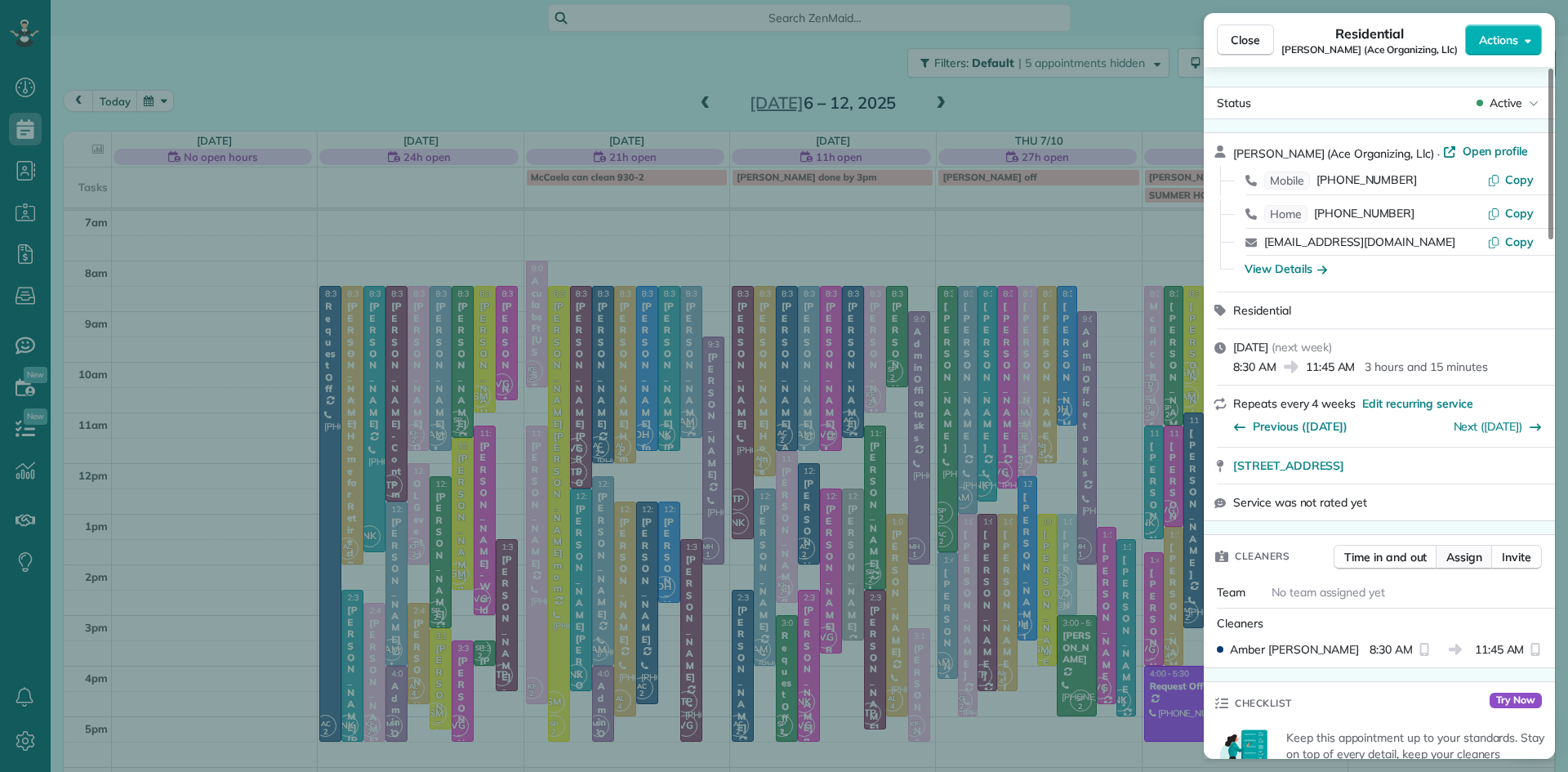 click on "Assign" at bounding box center [1464, 557] 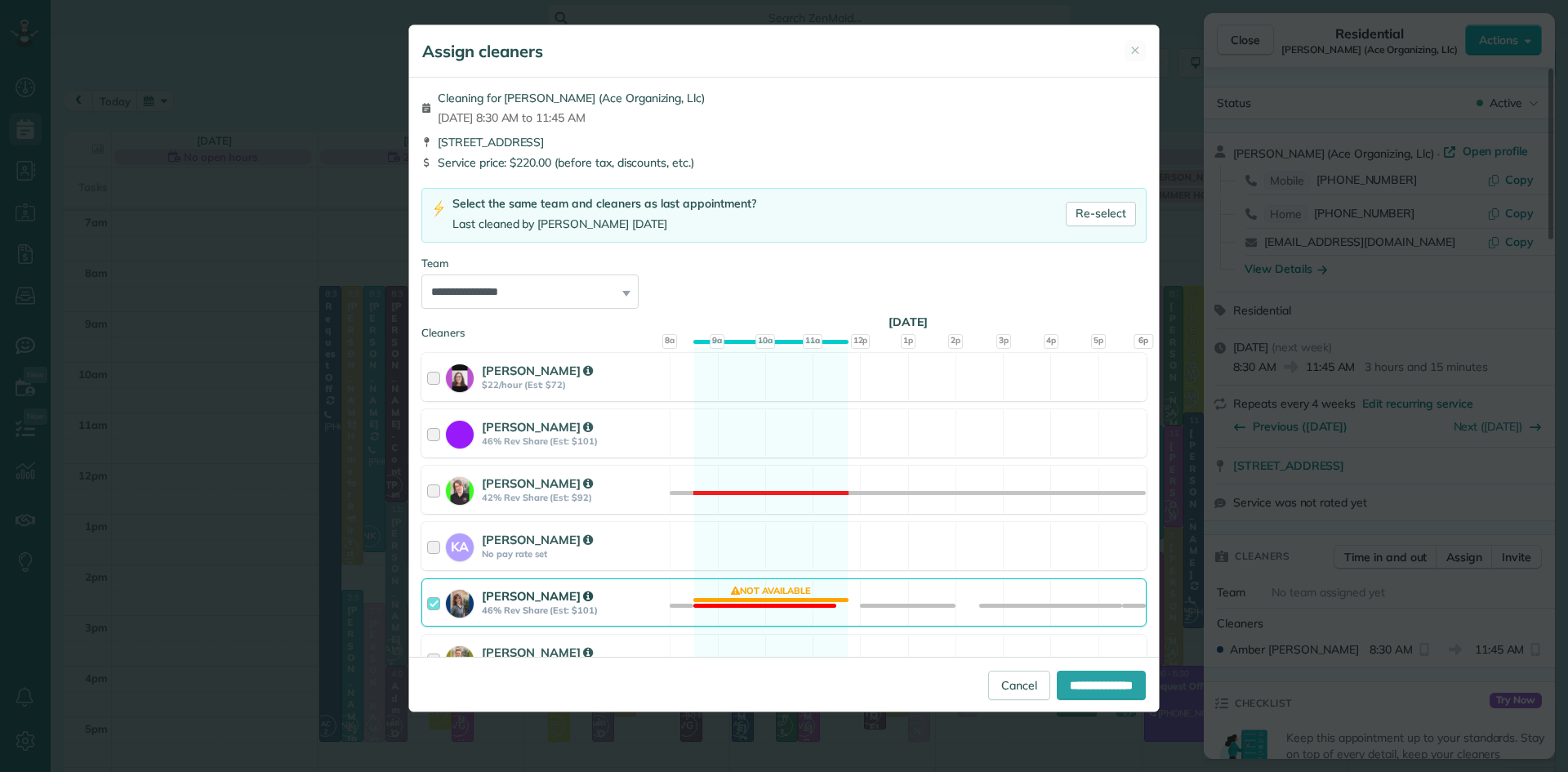 click on "46% Rev Share (Est: $101)" at bounding box center [573, 610] 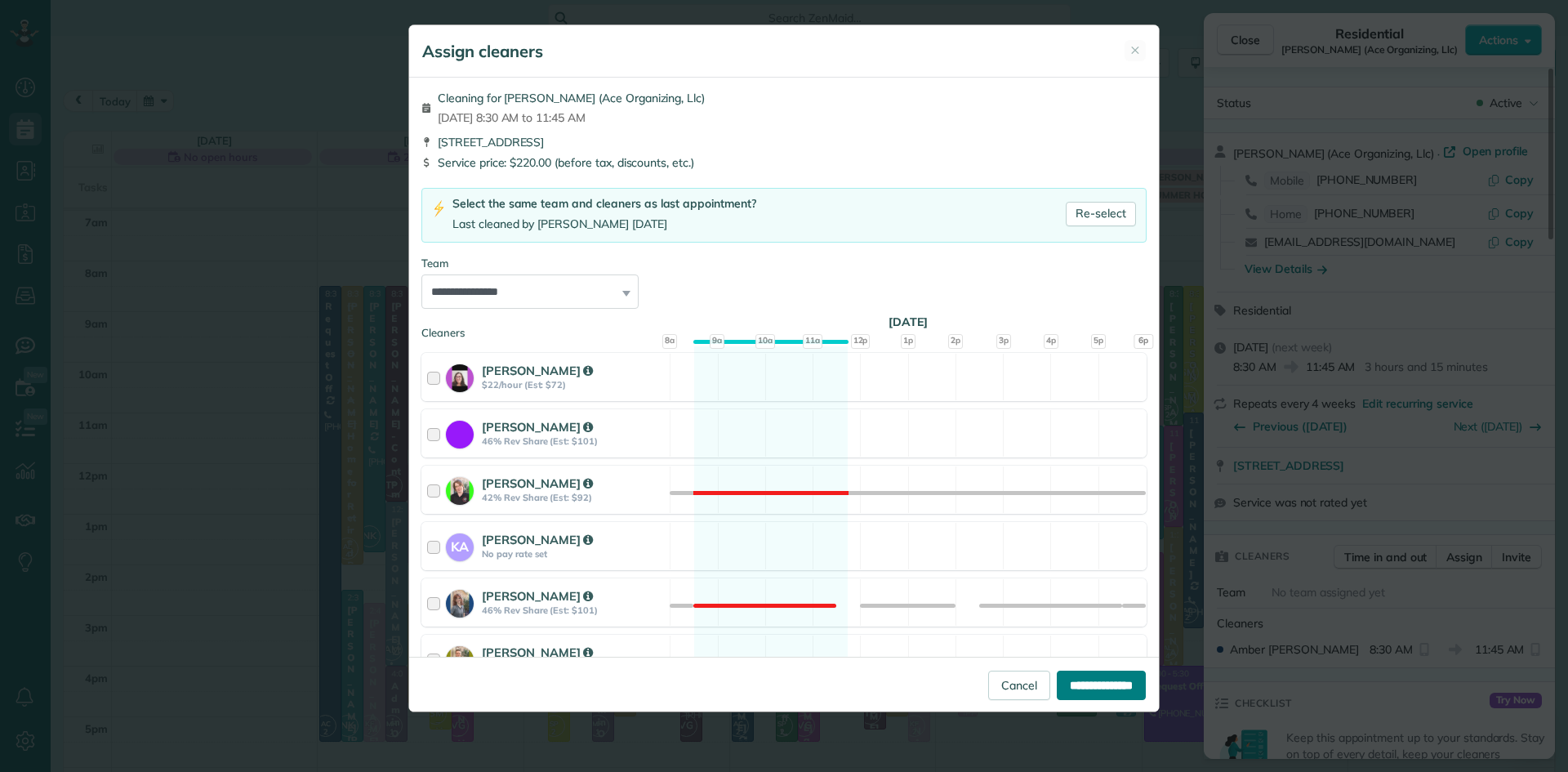 click on "**********" at bounding box center (1101, 685) 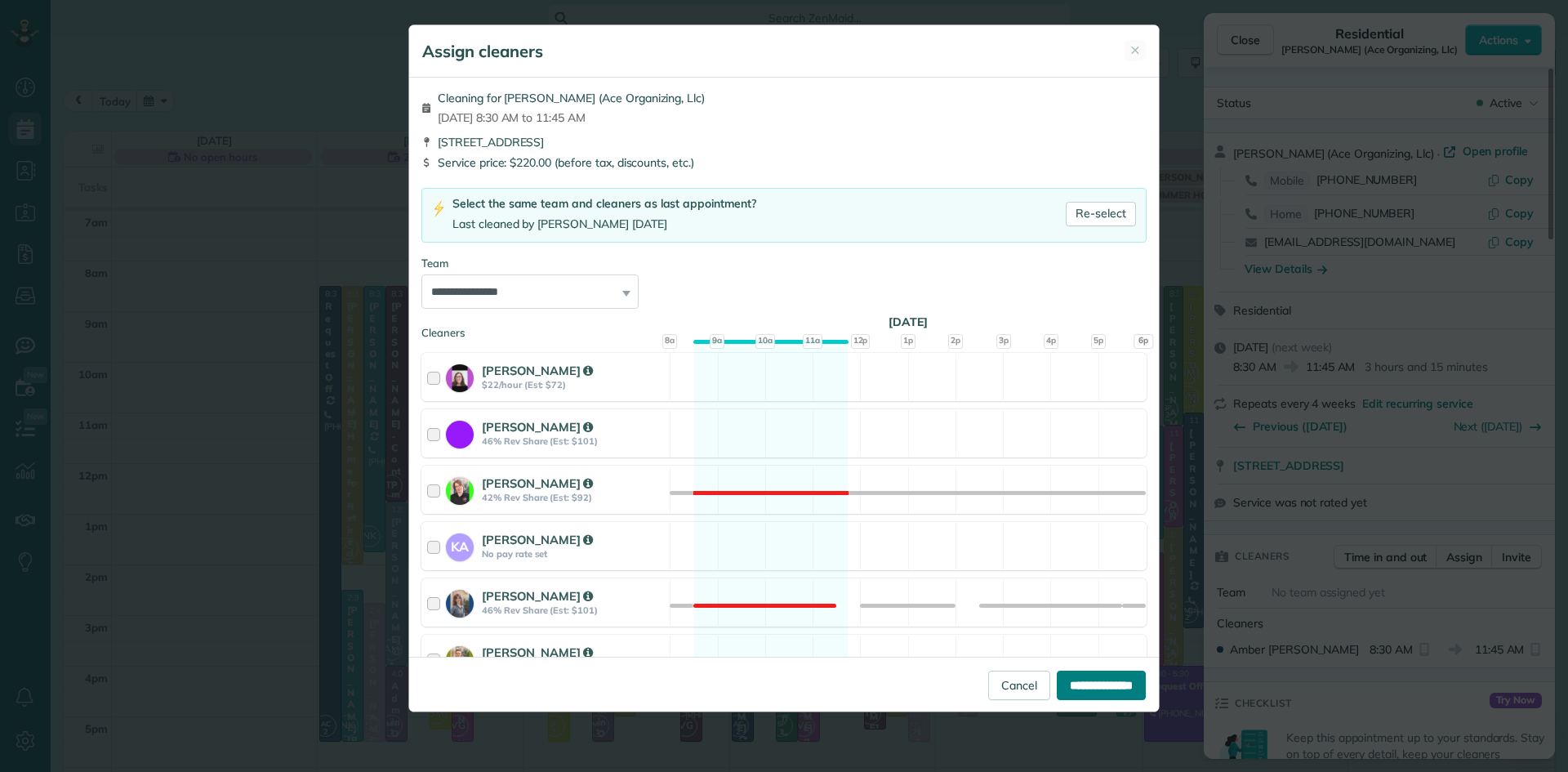 type on "**********" 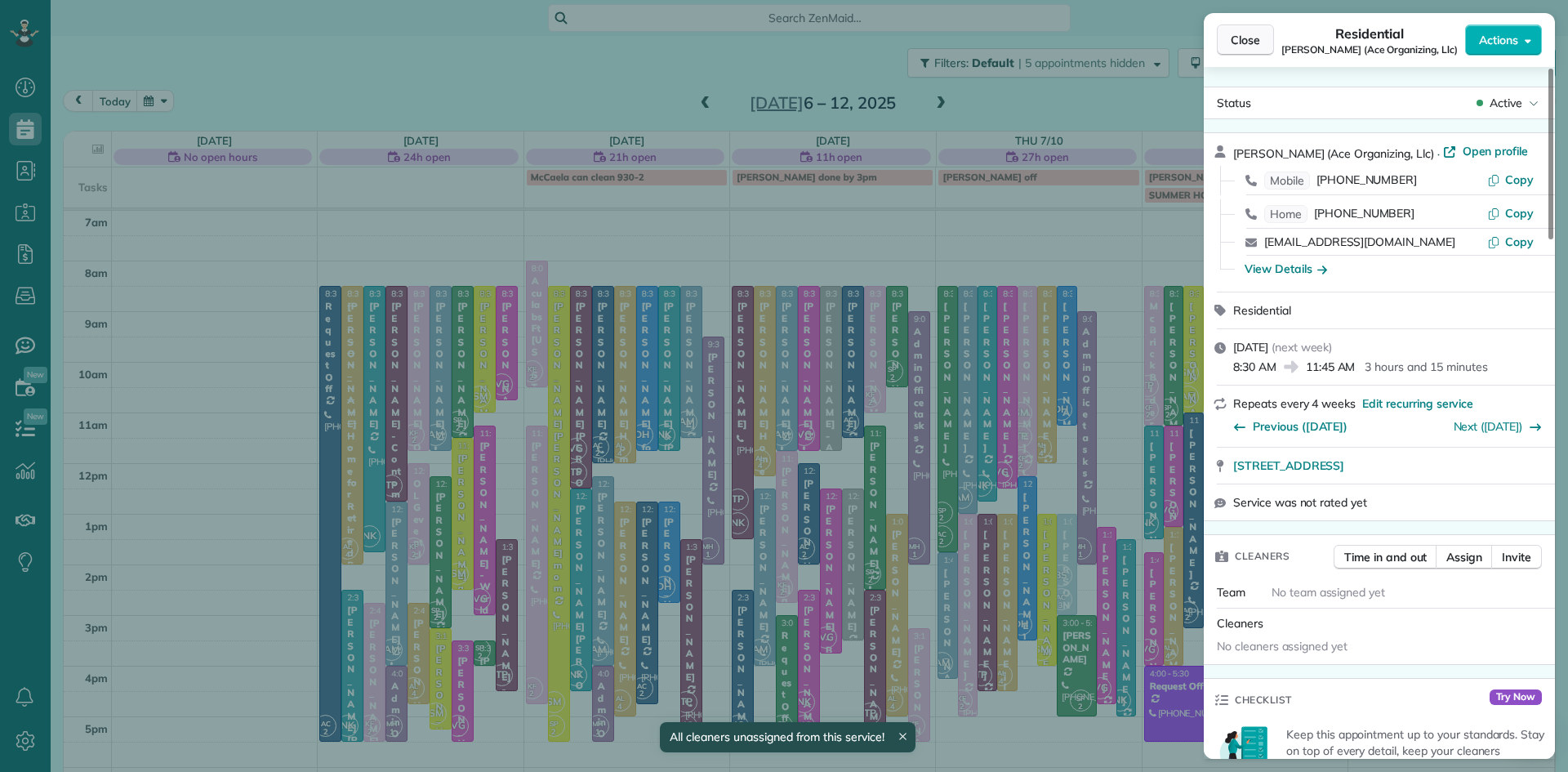 click on "Close" at bounding box center (1245, 40) 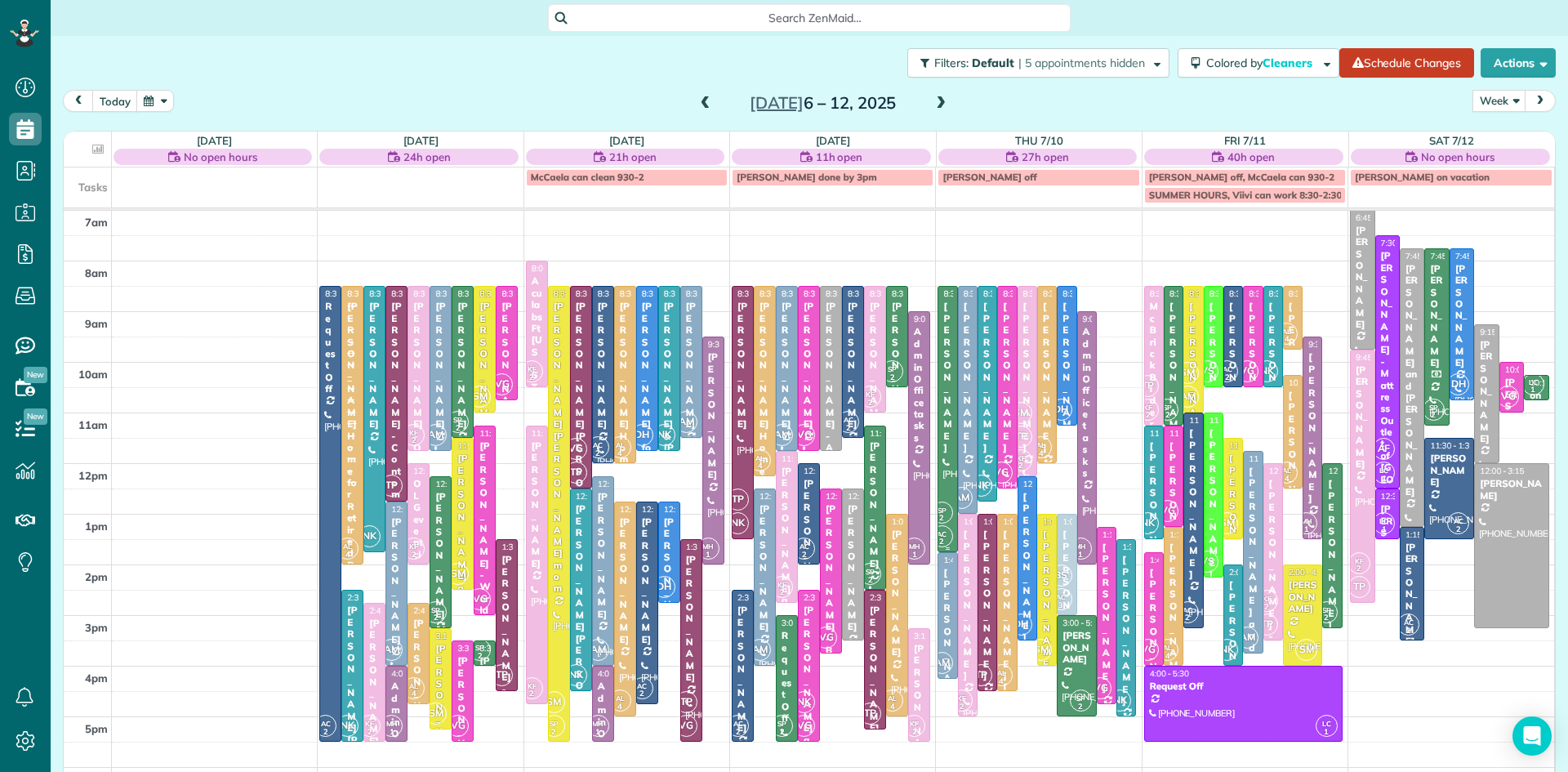 click at bounding box center [947, 419] 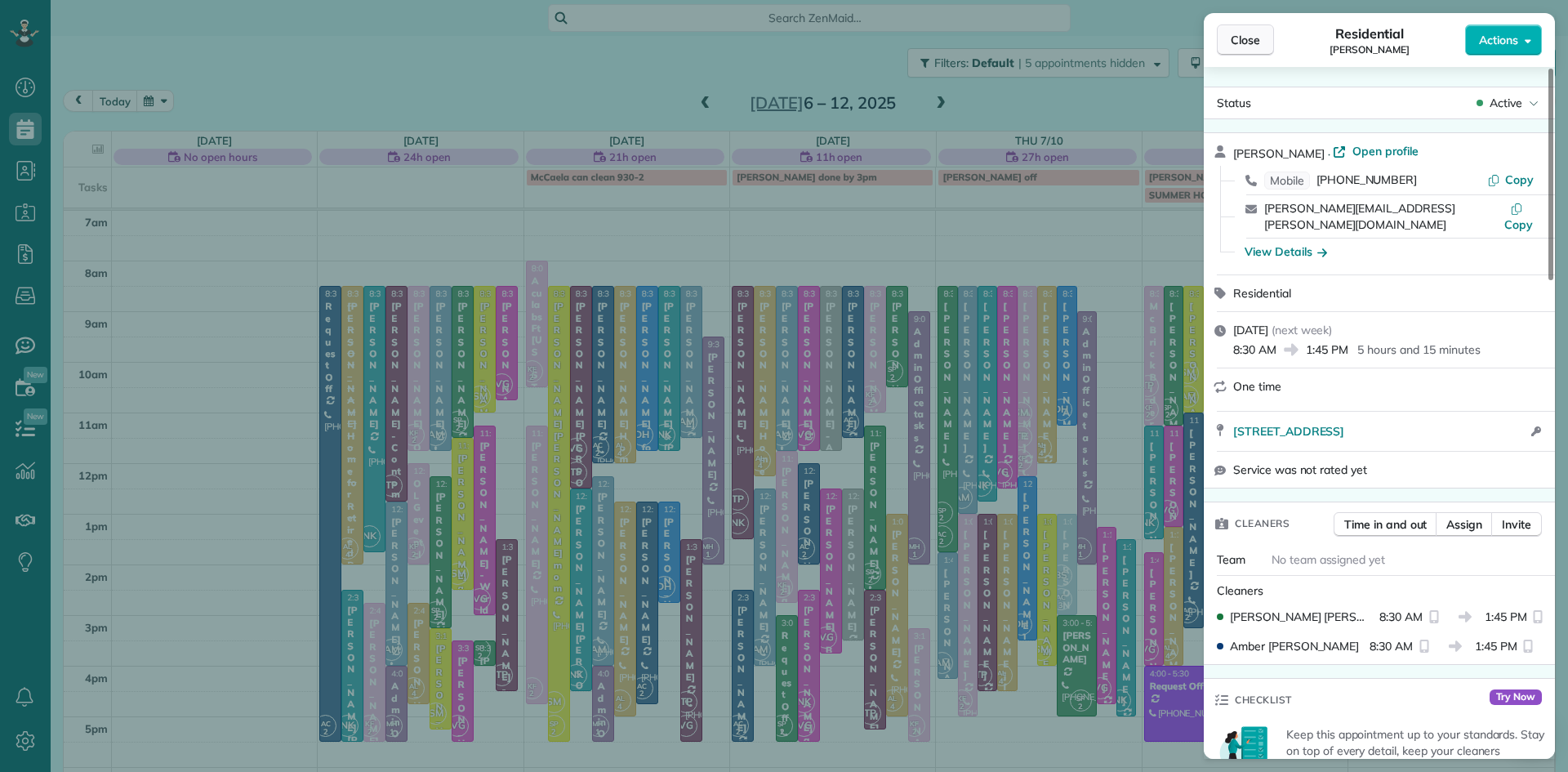 click on "Close" at bounding box center [1245, 40] 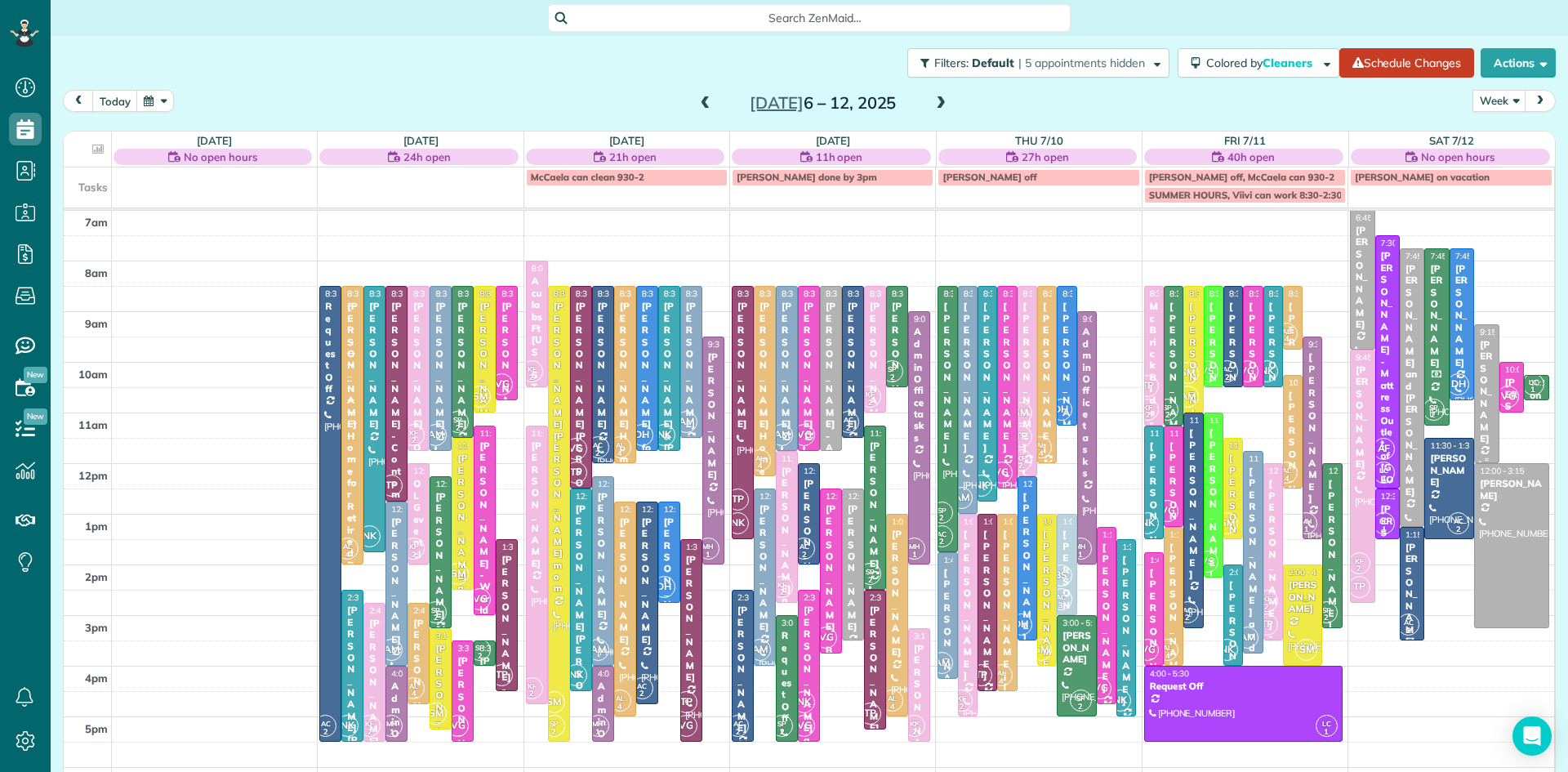 click at bounding box center (1486, 394) 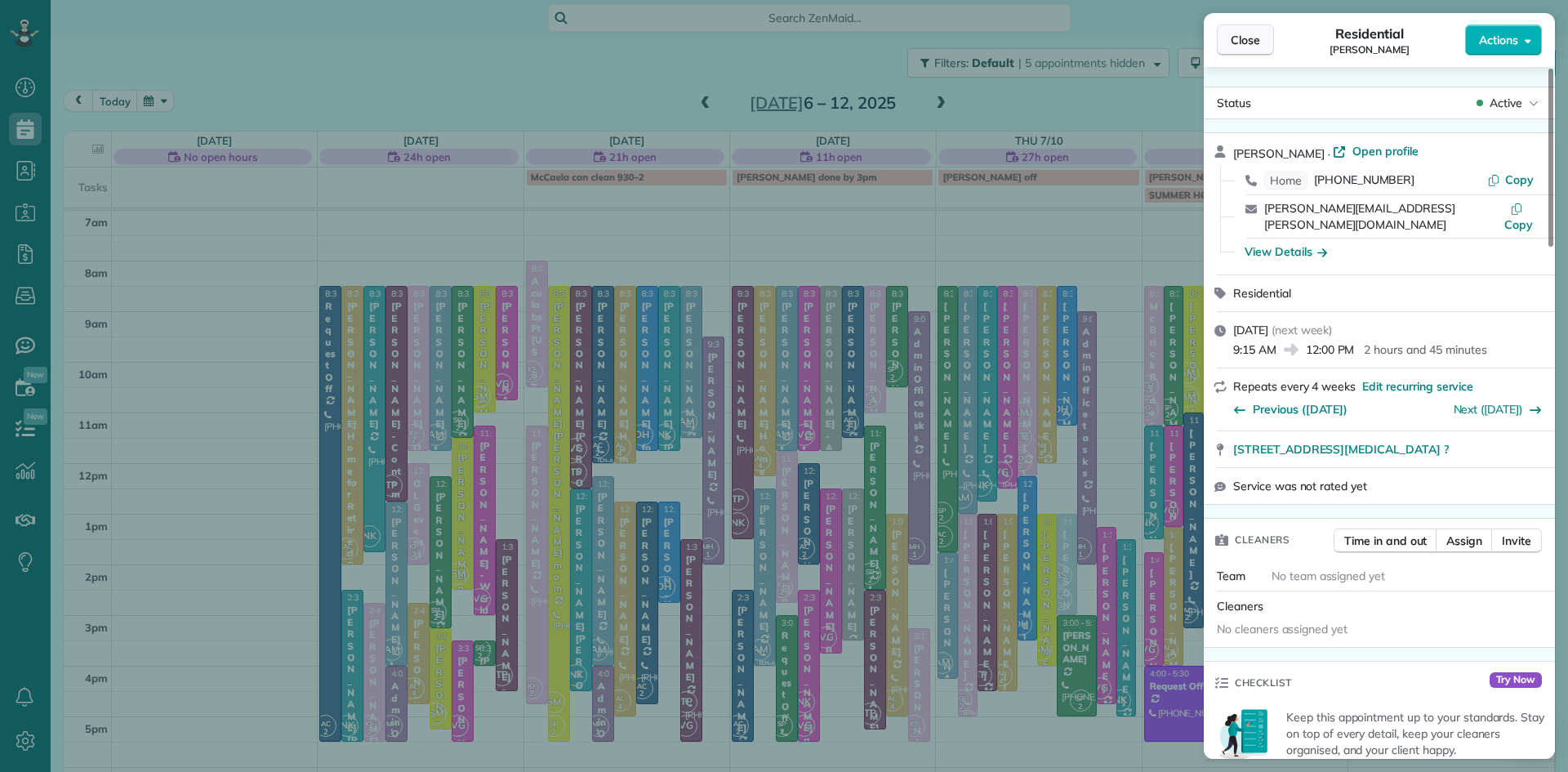 click on "Close" at bounding box center (1245, 40) 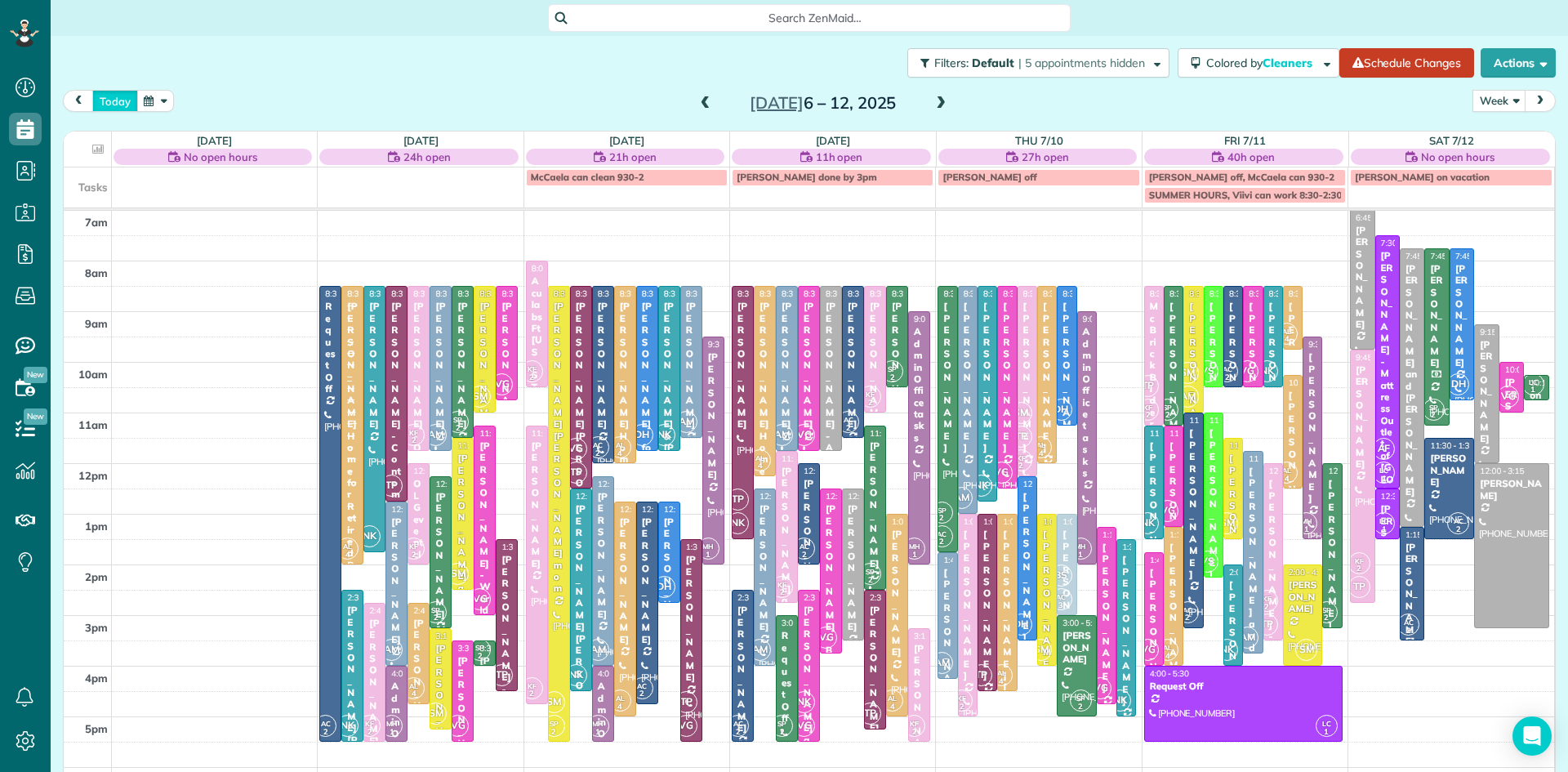 click on "today" at bounding box center [115, 100] 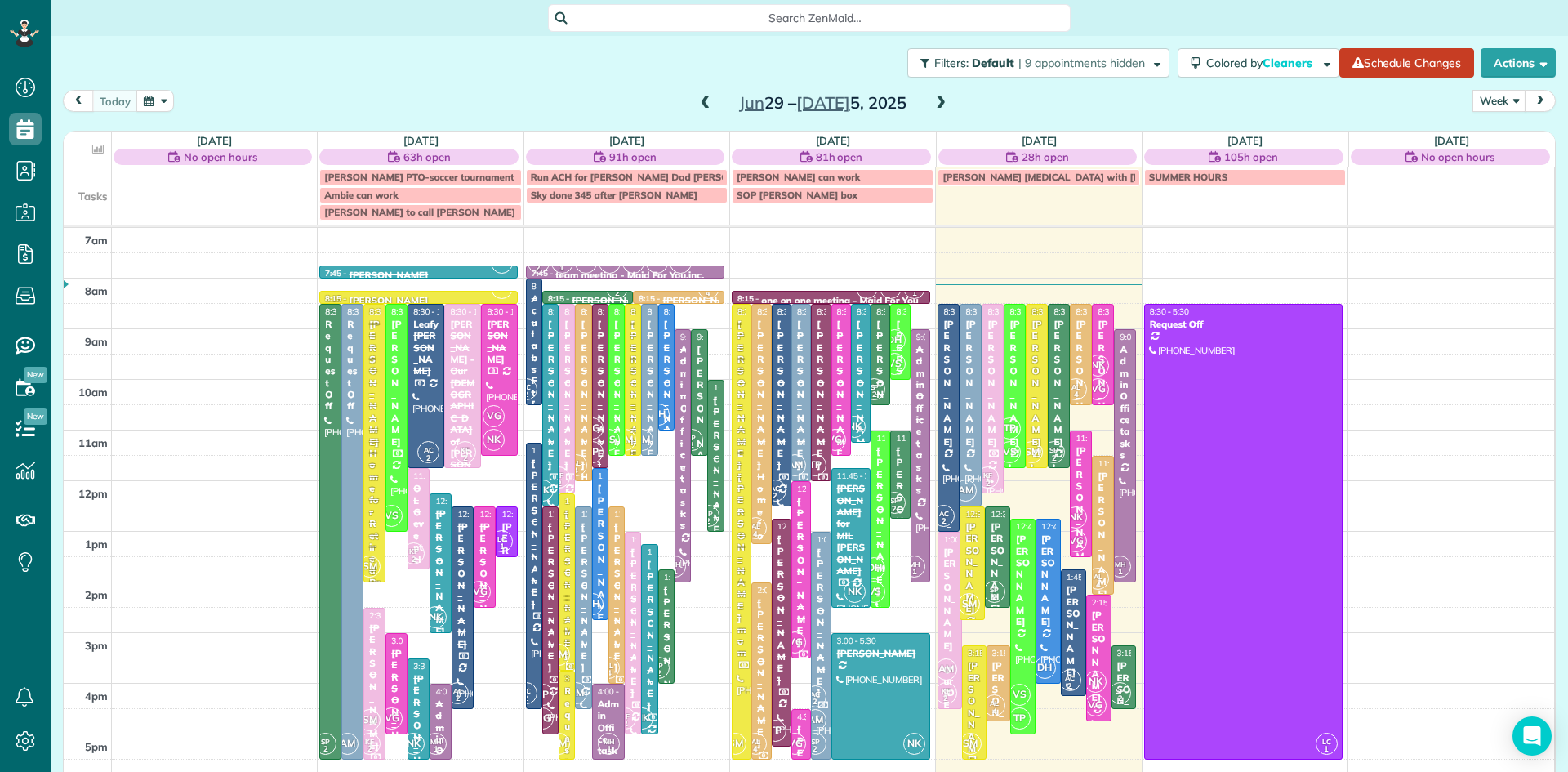 click on "Melissa Foulke" at bounding box center (948, 383) 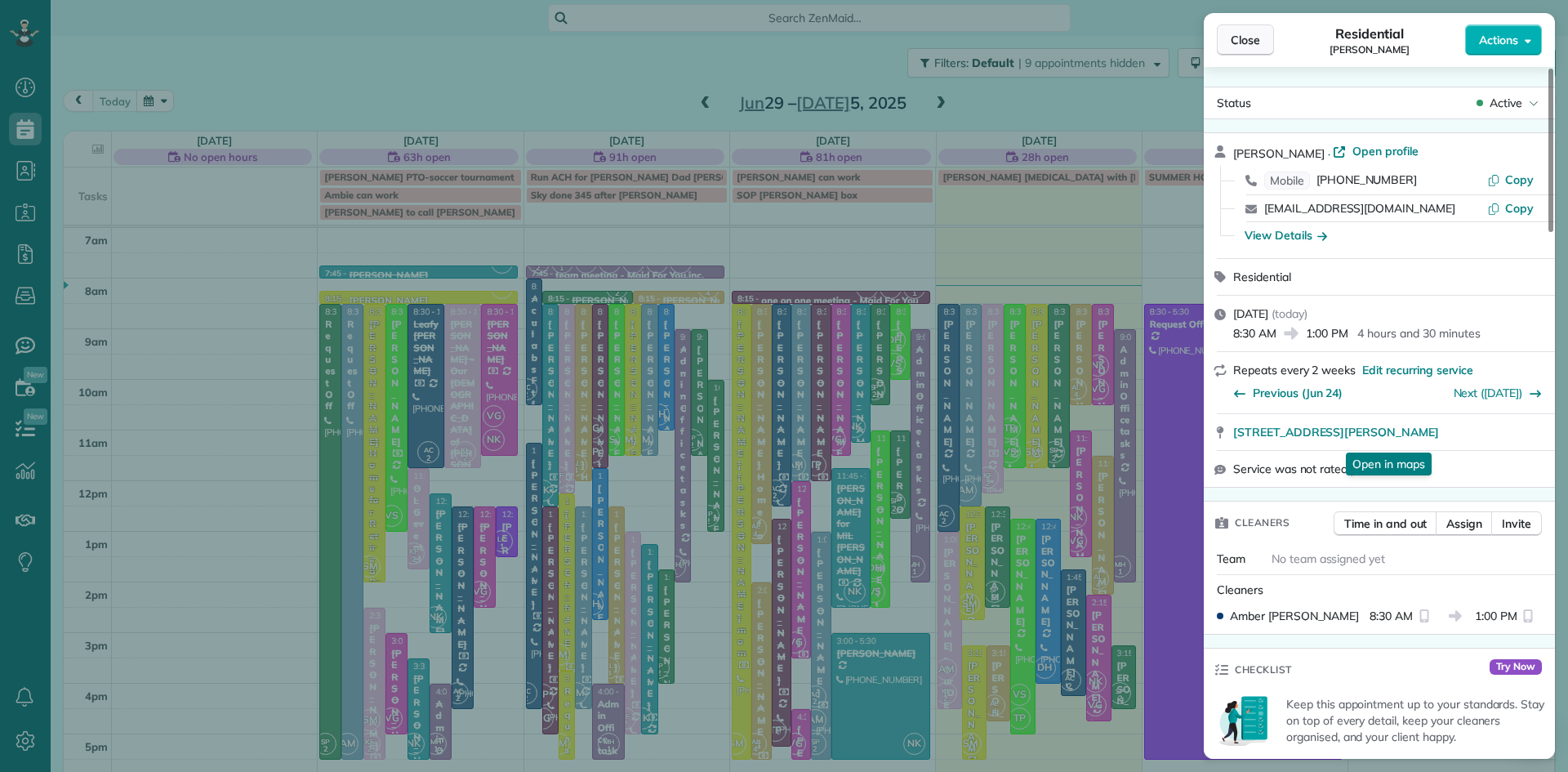 click on "Close" at bounding box center (1245, 40) 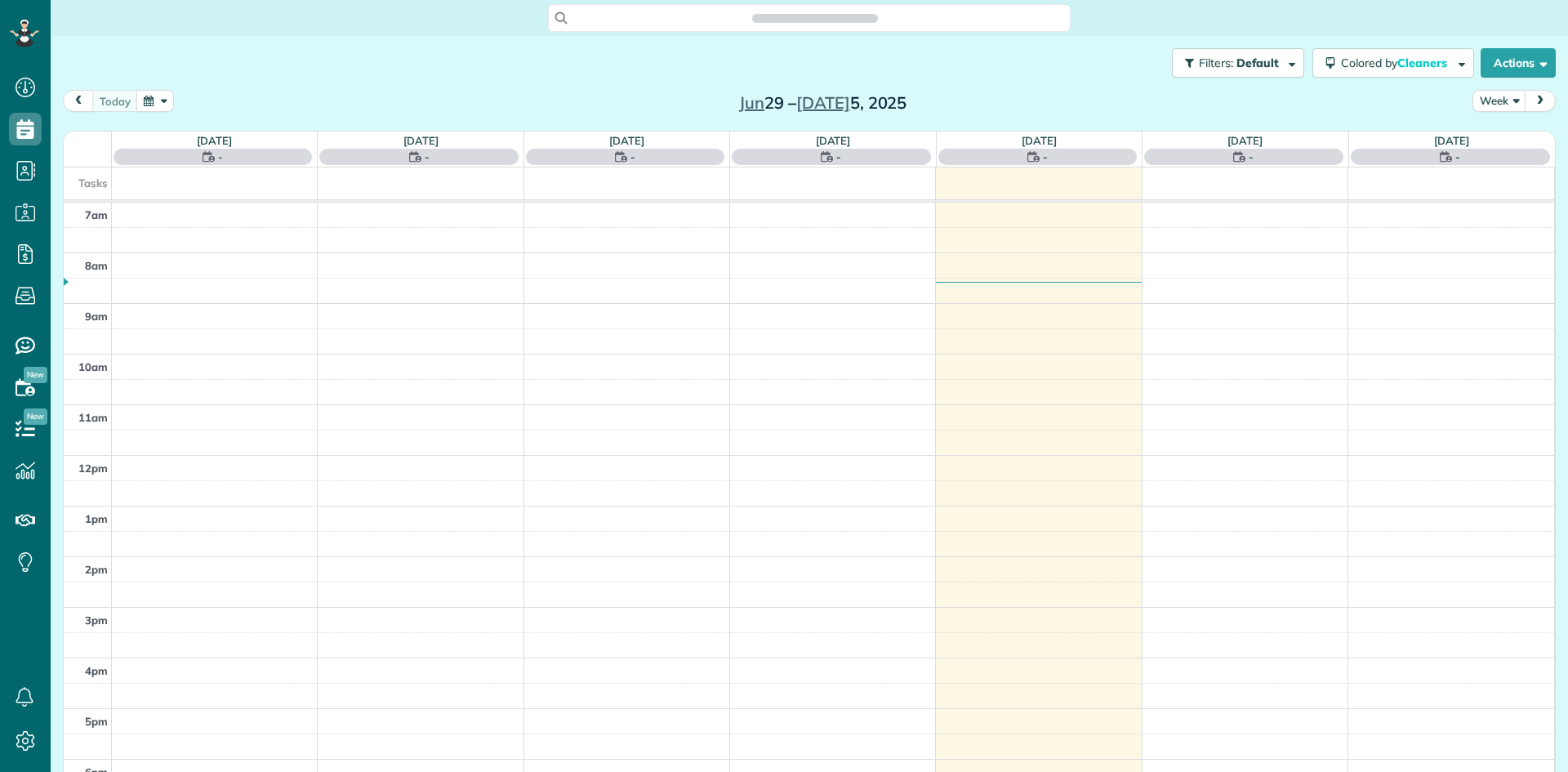 scroll, scrollTop: 0, scrollLeft: 0, axis: both 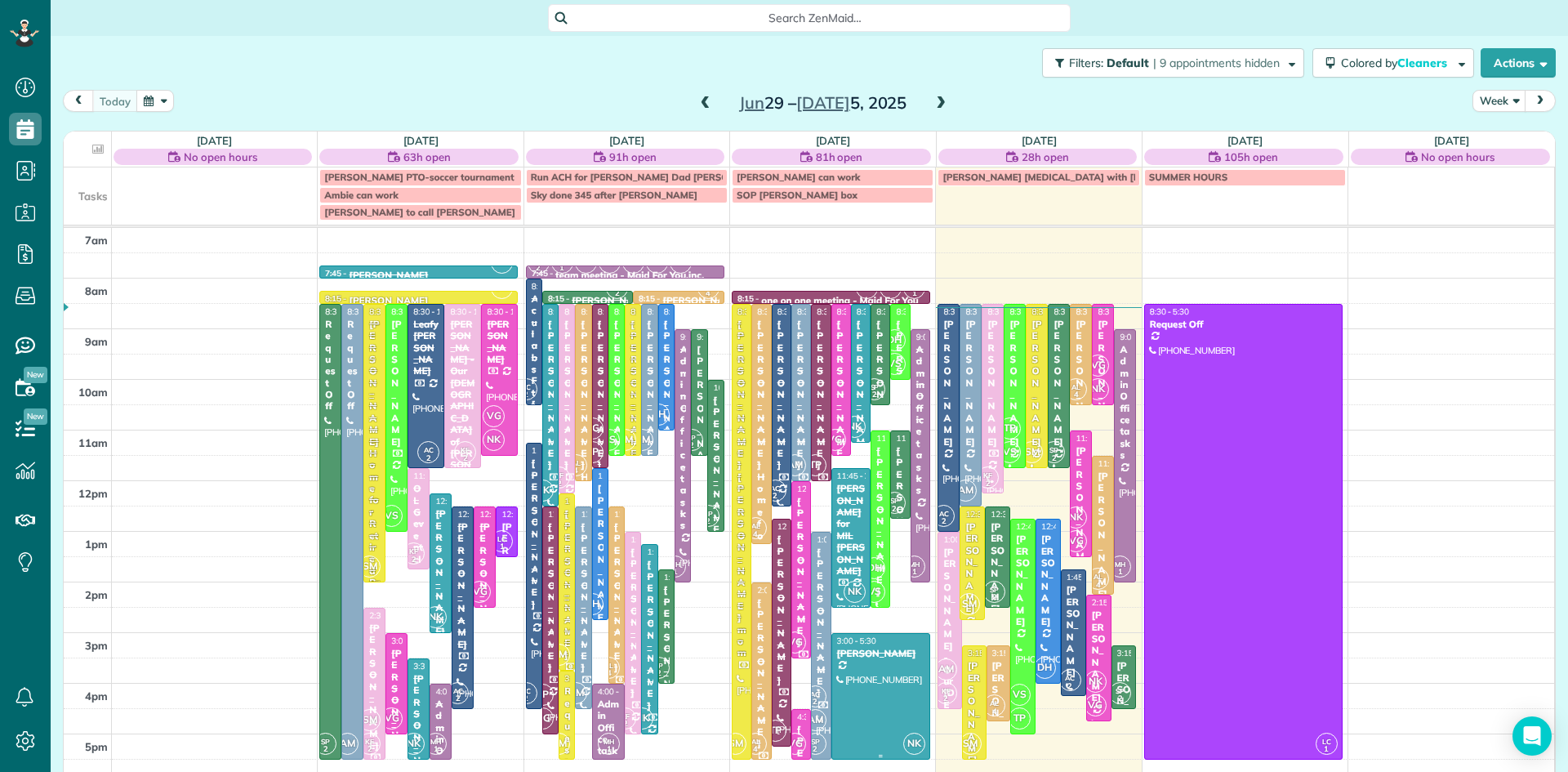 click at bounding box center (881, 696) 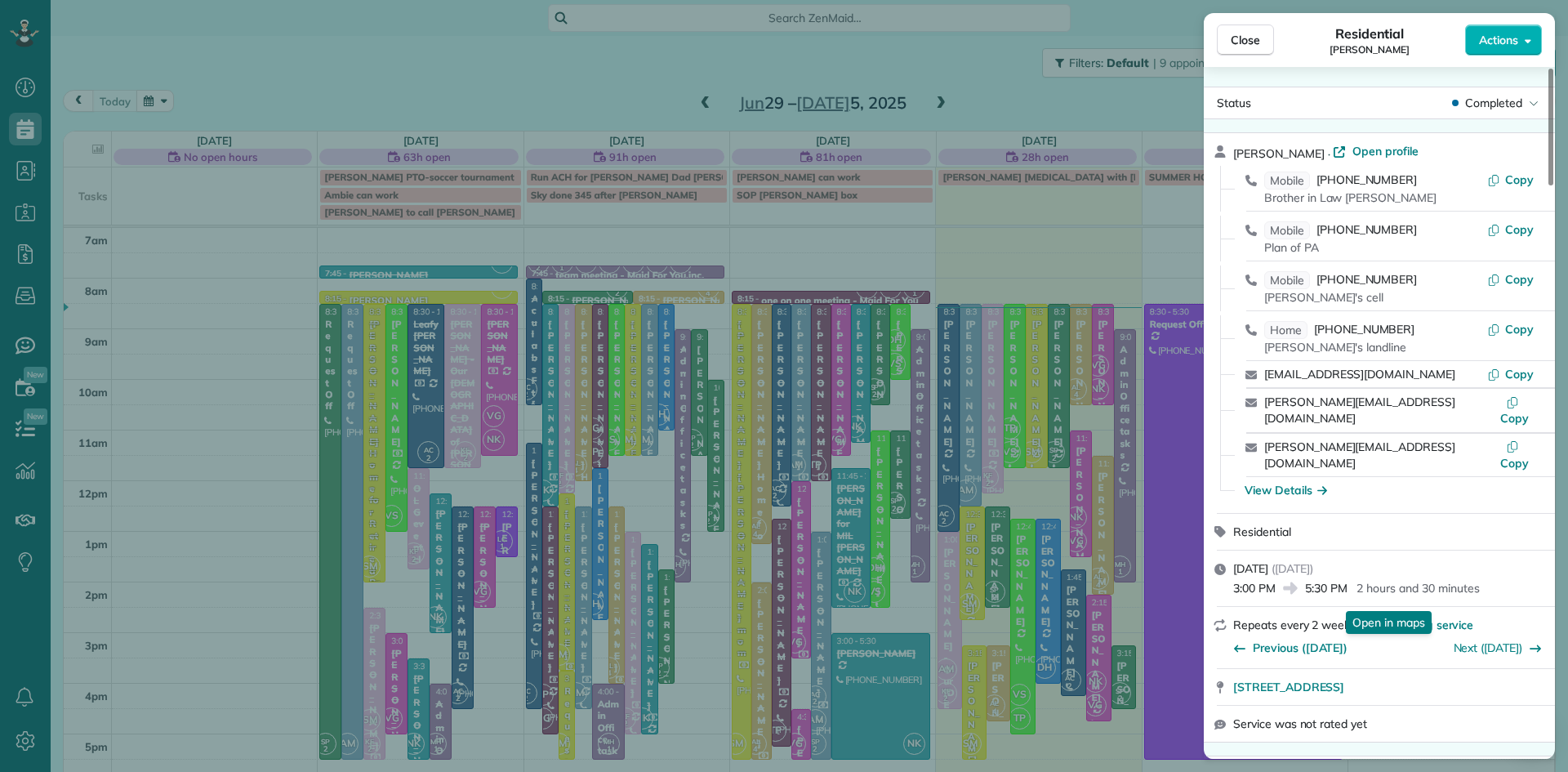 scroll, scrollTop: 377, scrollLeft: 0, axis: vertical 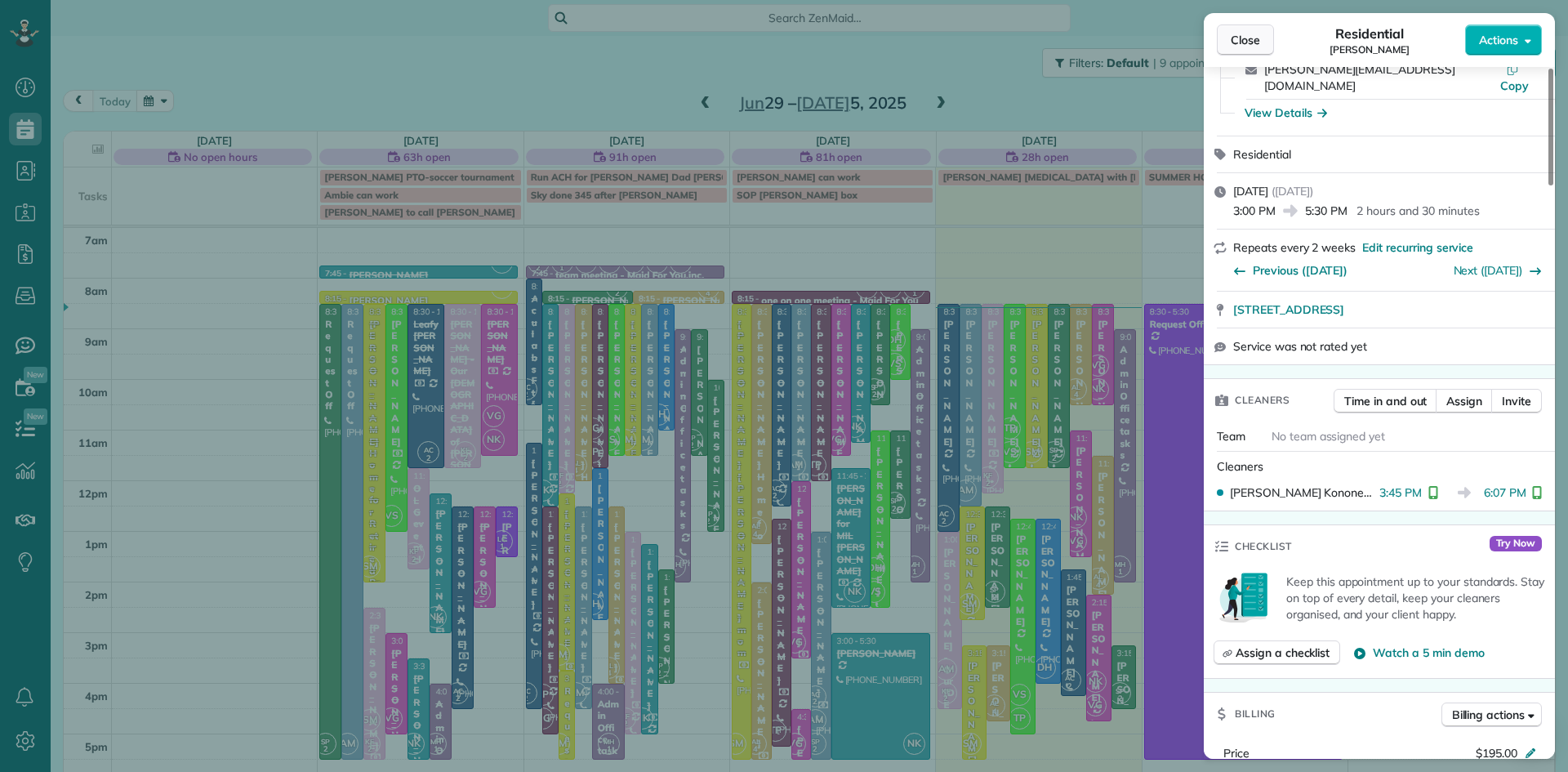 click on "Close" at bounding box center (1245, 40) 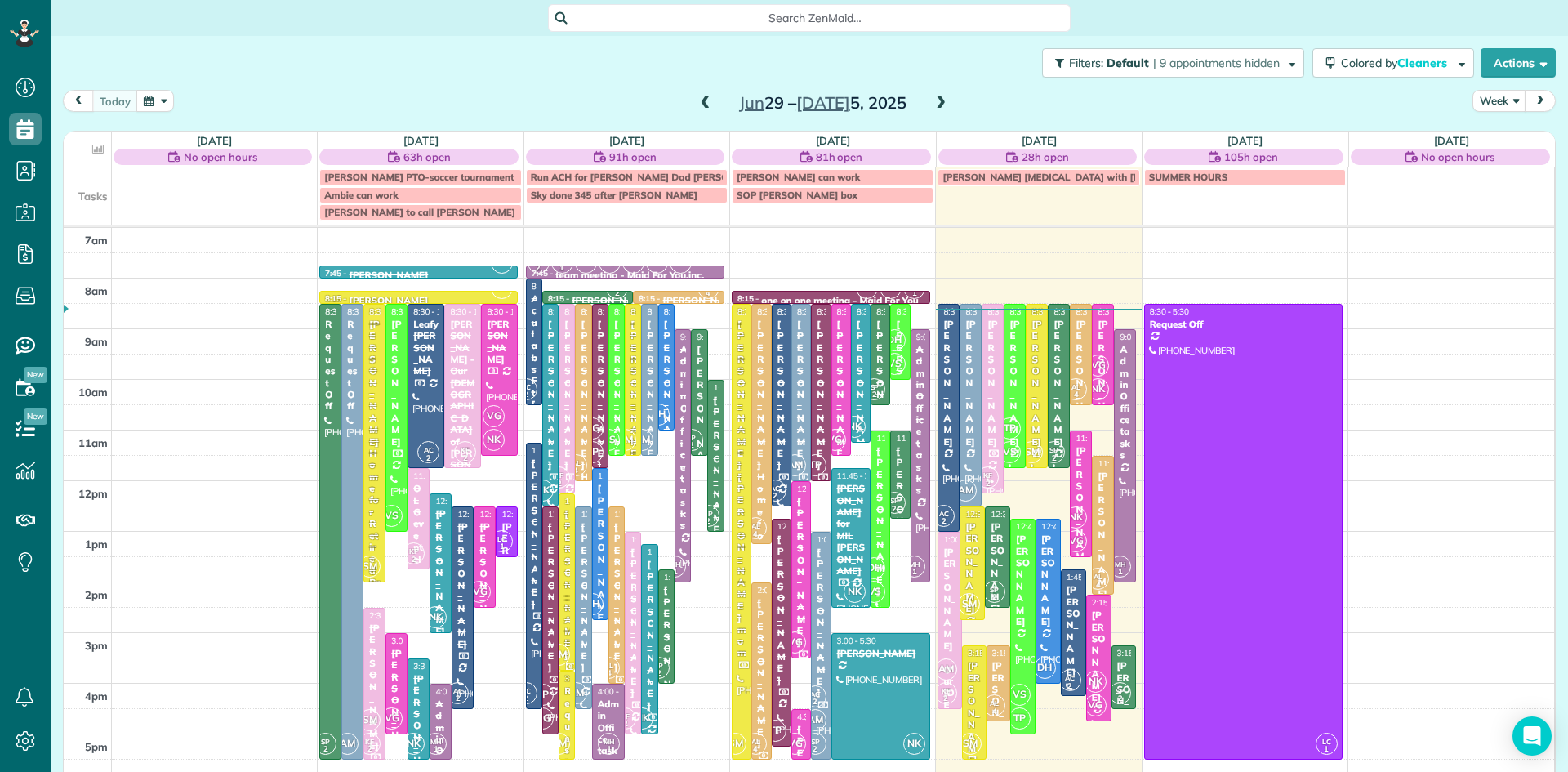 click at bounding box center [941, 104] 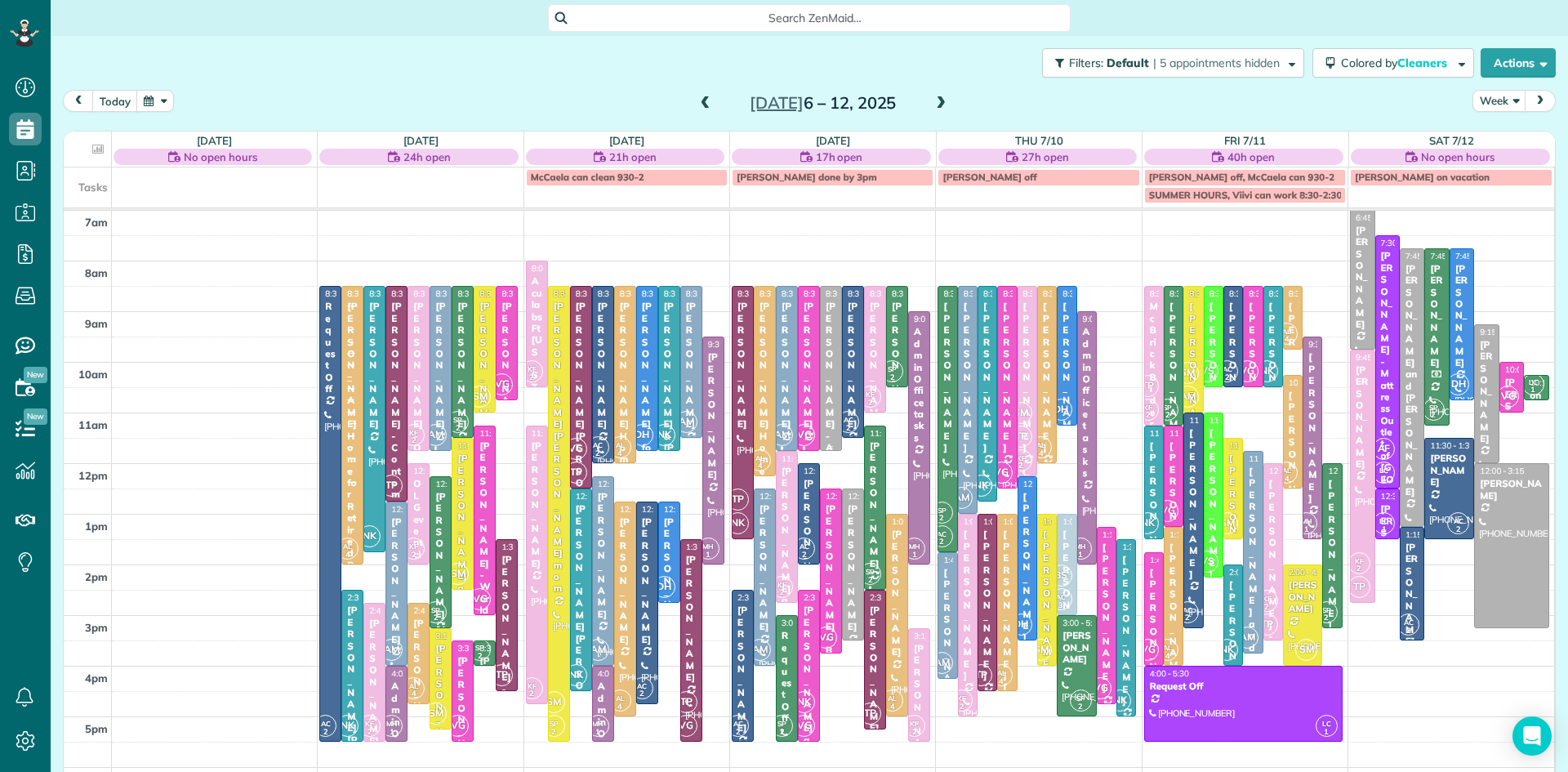 click on "Suzanne Kuhn - Ace Organizing, Llc" at bounding box center [831, 435] 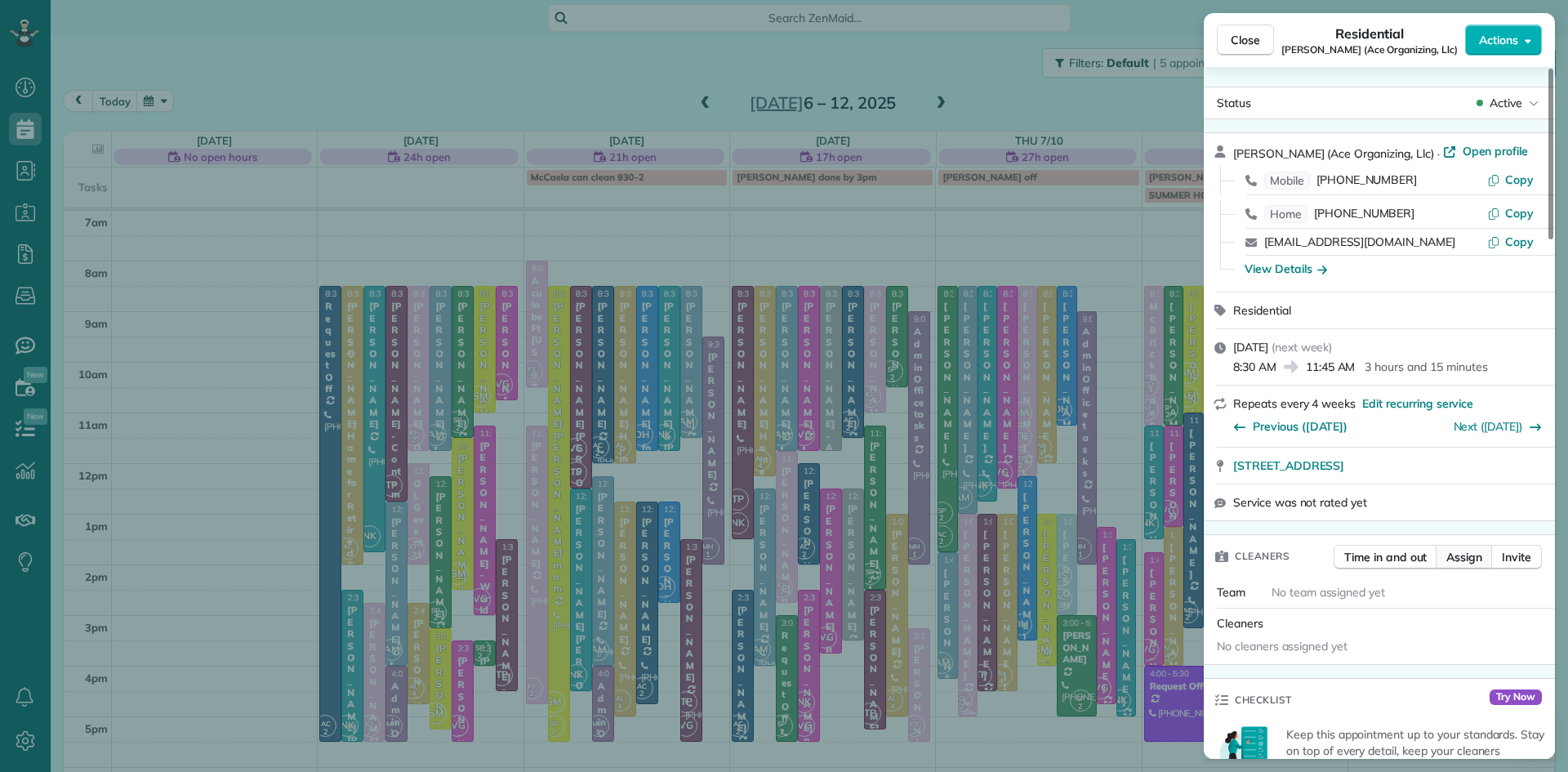 click on "Assign" at bounding box center (1464, 557) 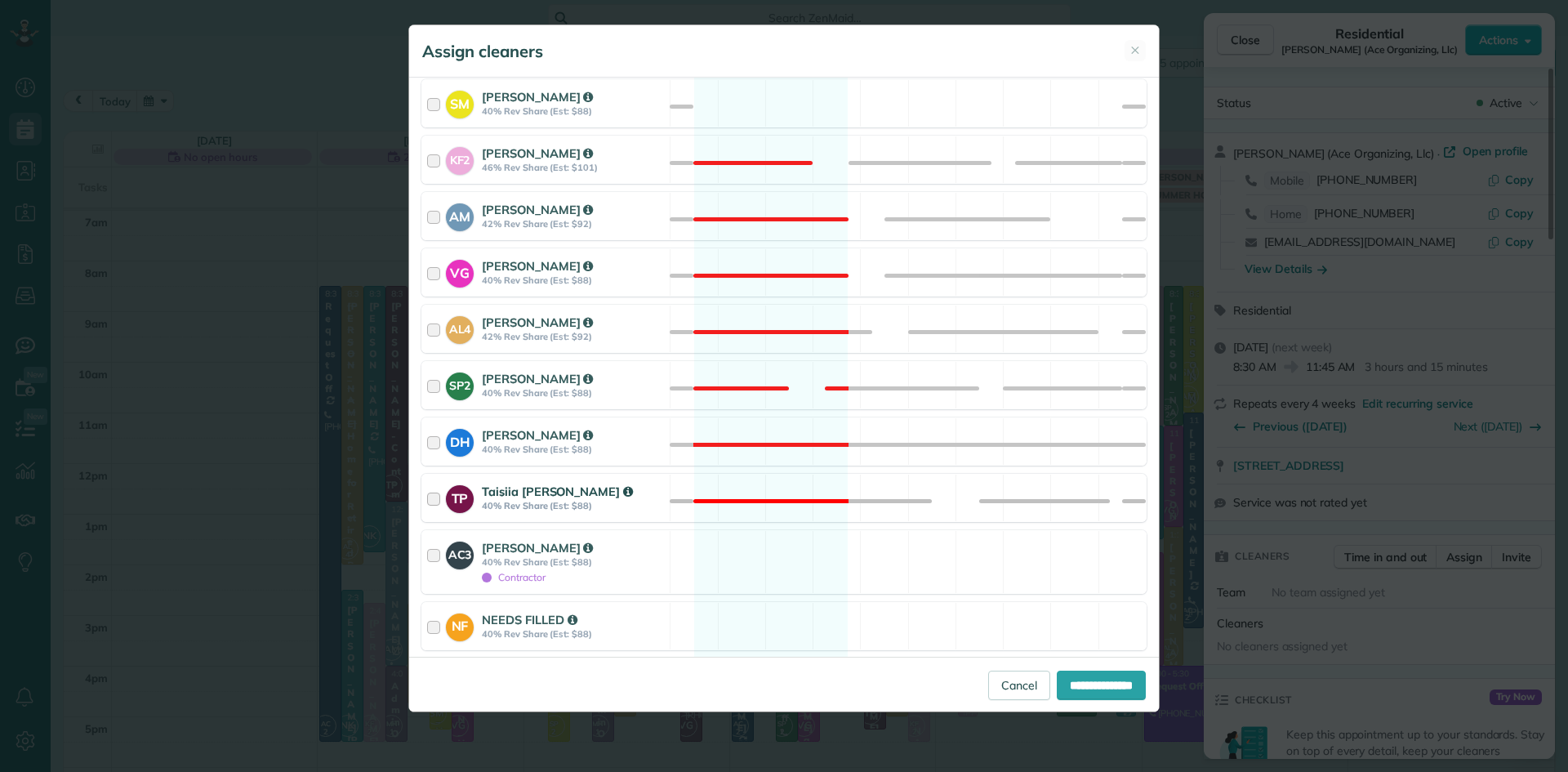 scroll, scrollTop: 786, scrollLeft: 0, axis: vertical 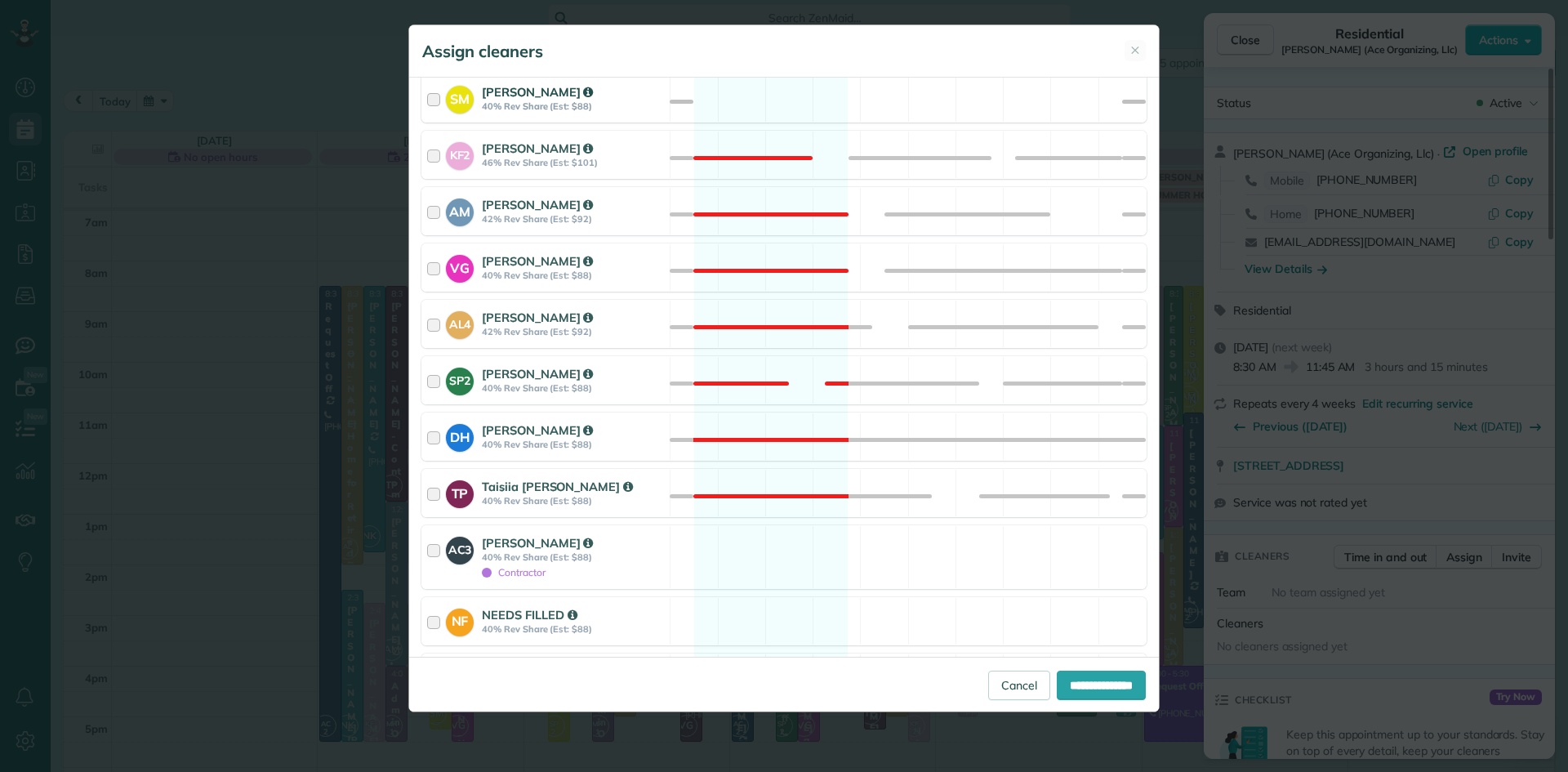 click on "Skyler Miller" at bounding box center [537, 91] 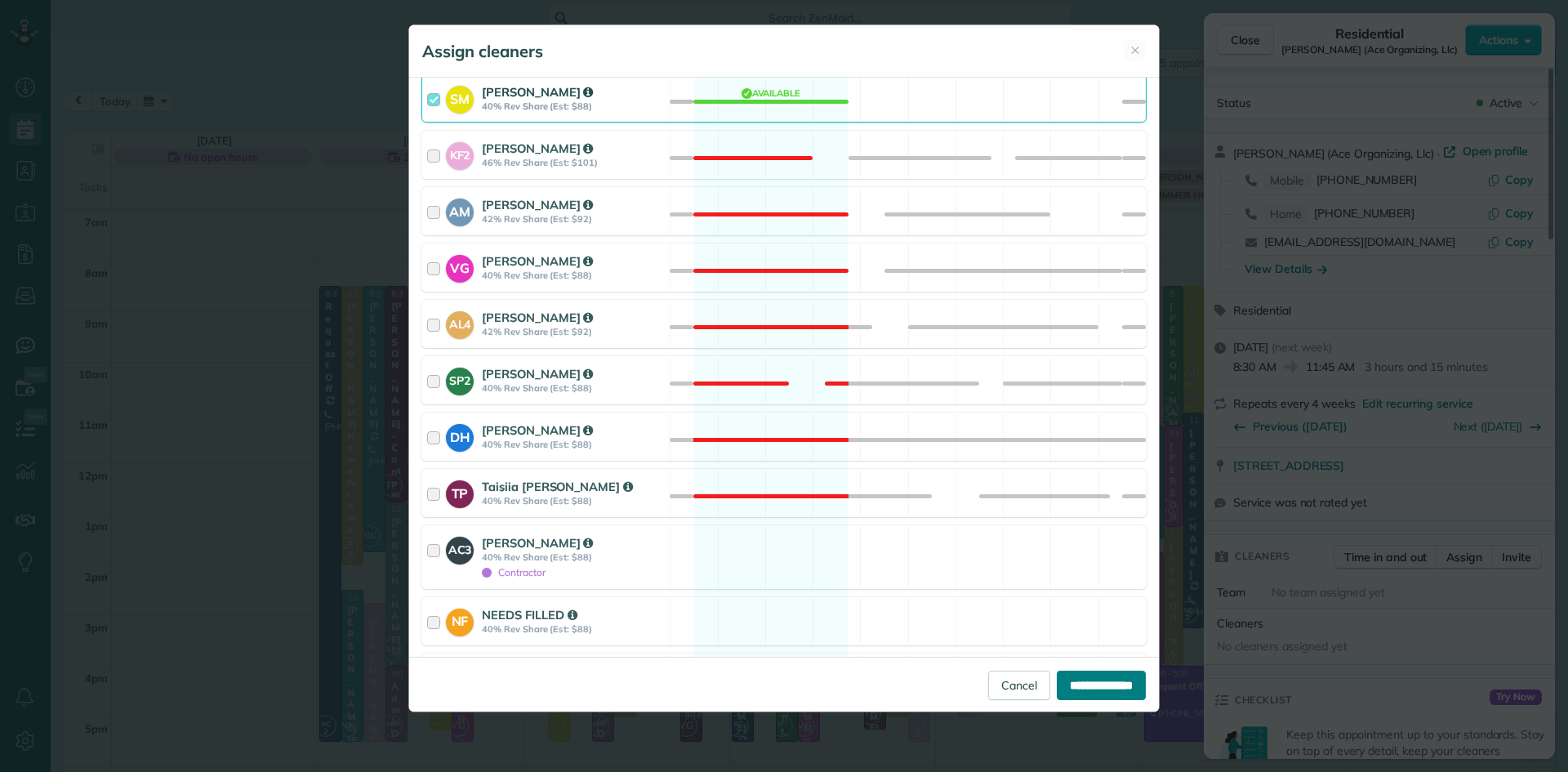 click on "**********" at bounding box center (1101, 685) 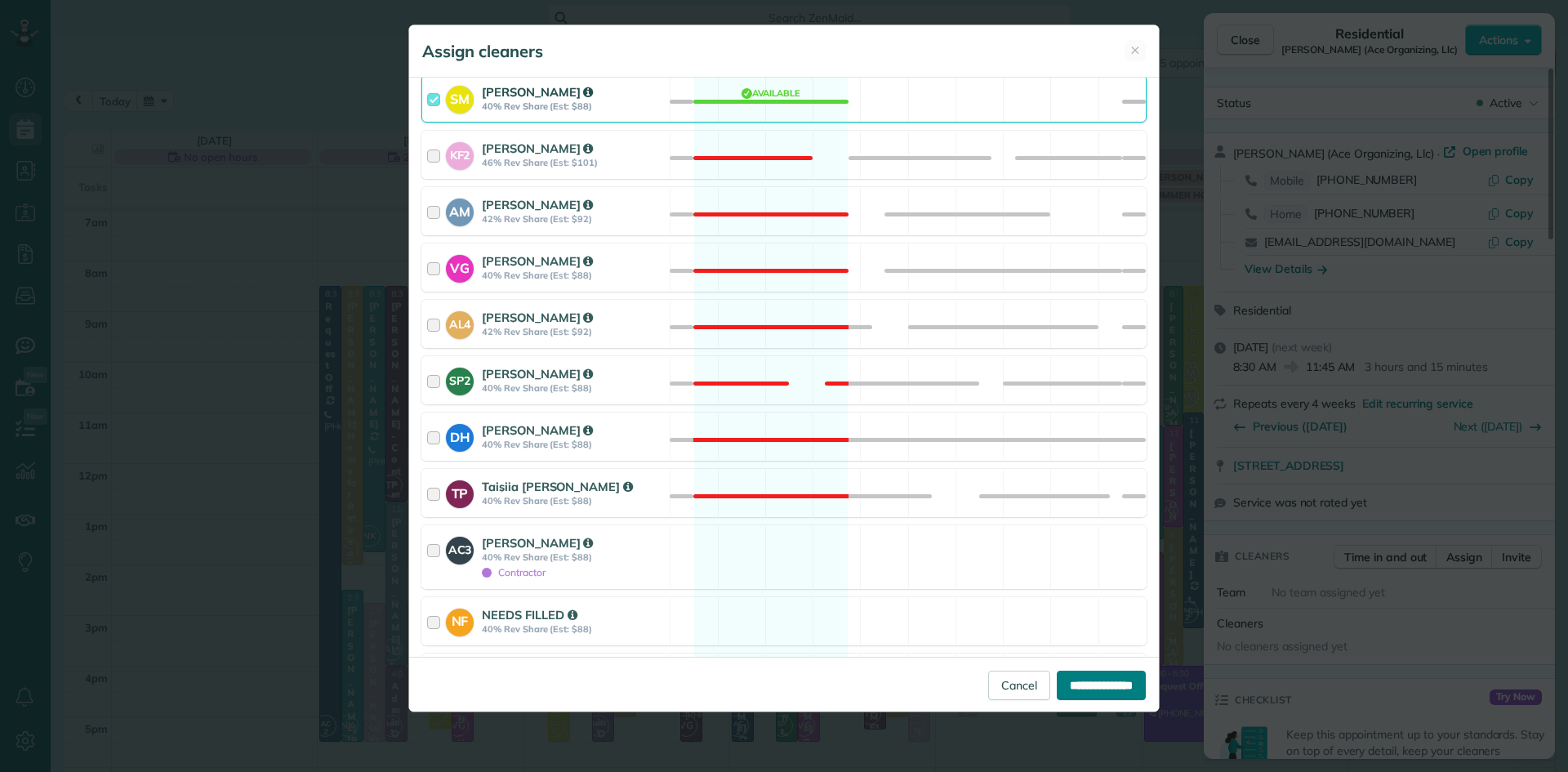 type on "**********" 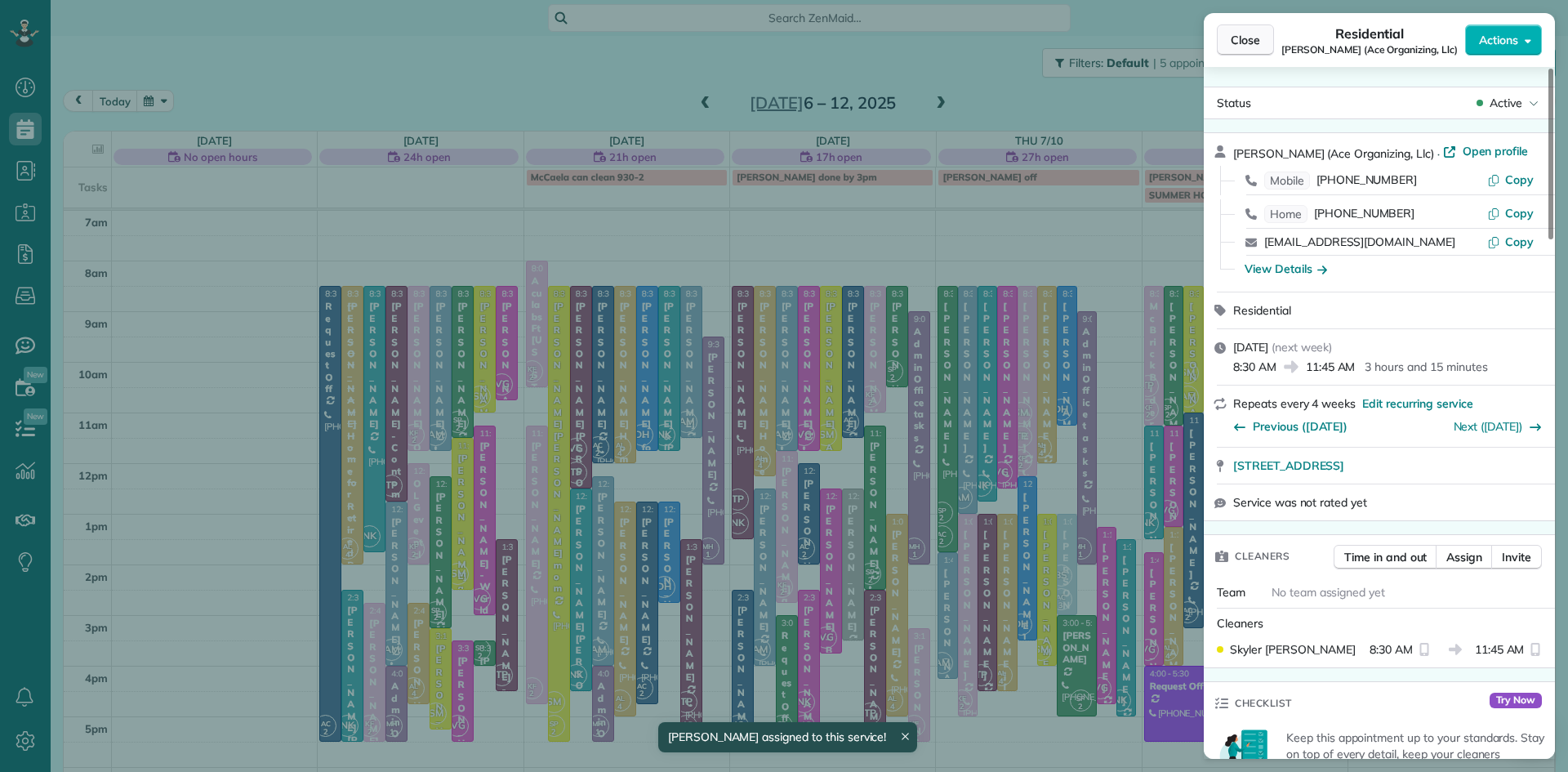 click on "Close" at bounding box center [1245, 40] 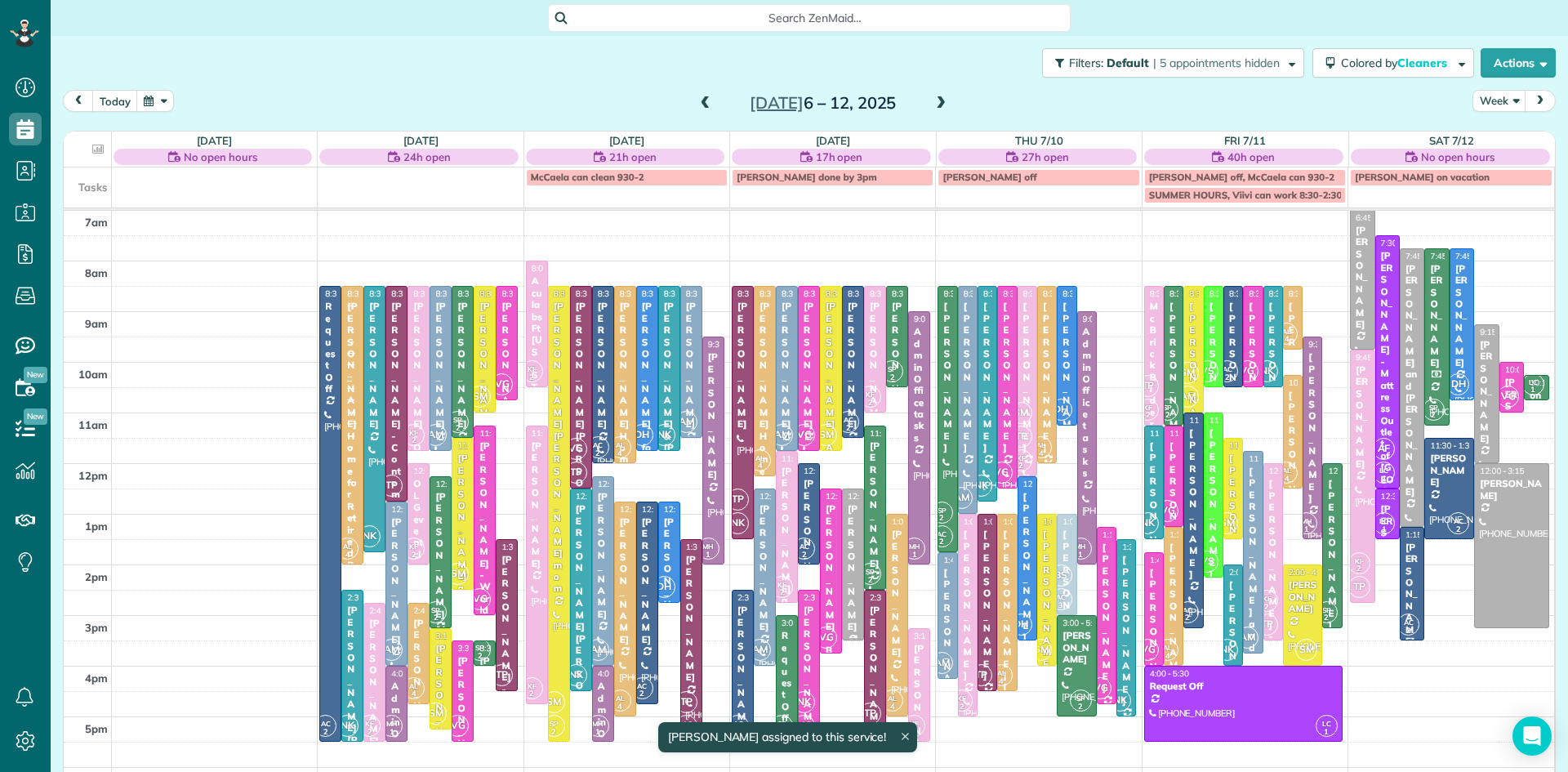 click at bounding box center (853, 564) 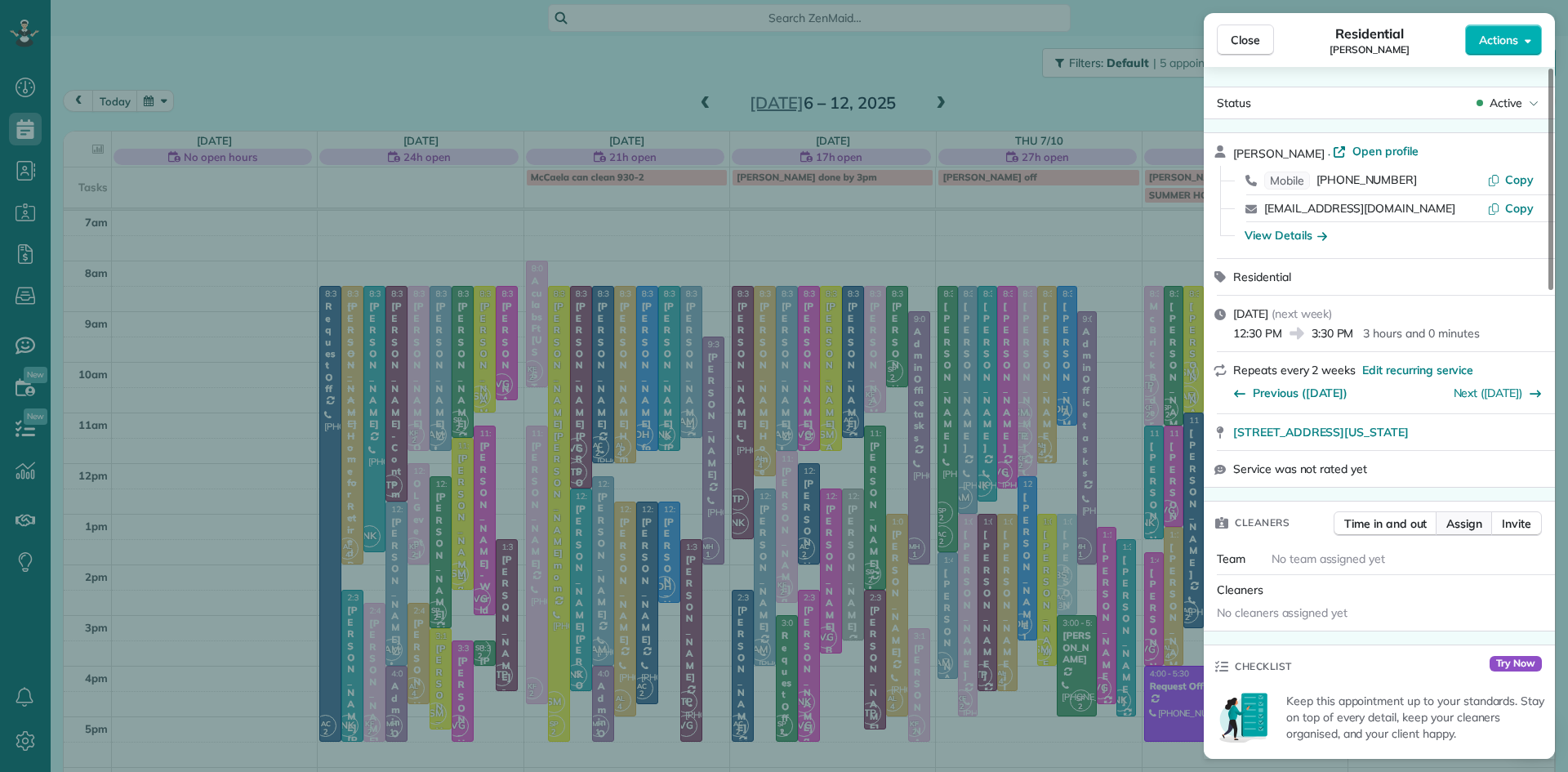 click on "Assign" at bounding box center [1464, 524] 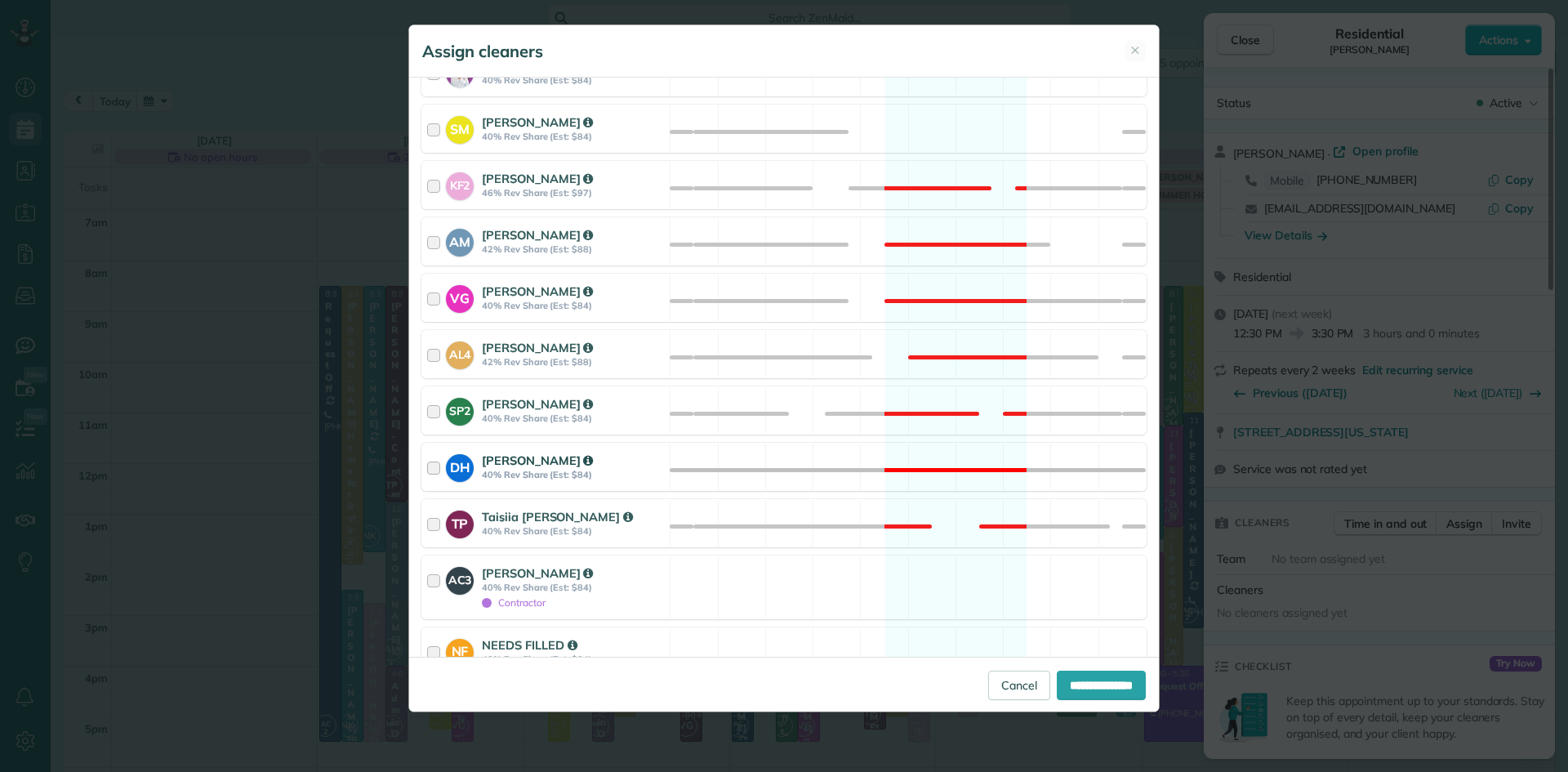 scroll, scrollTop: 605, scrollLeft: 0, axis: vertical 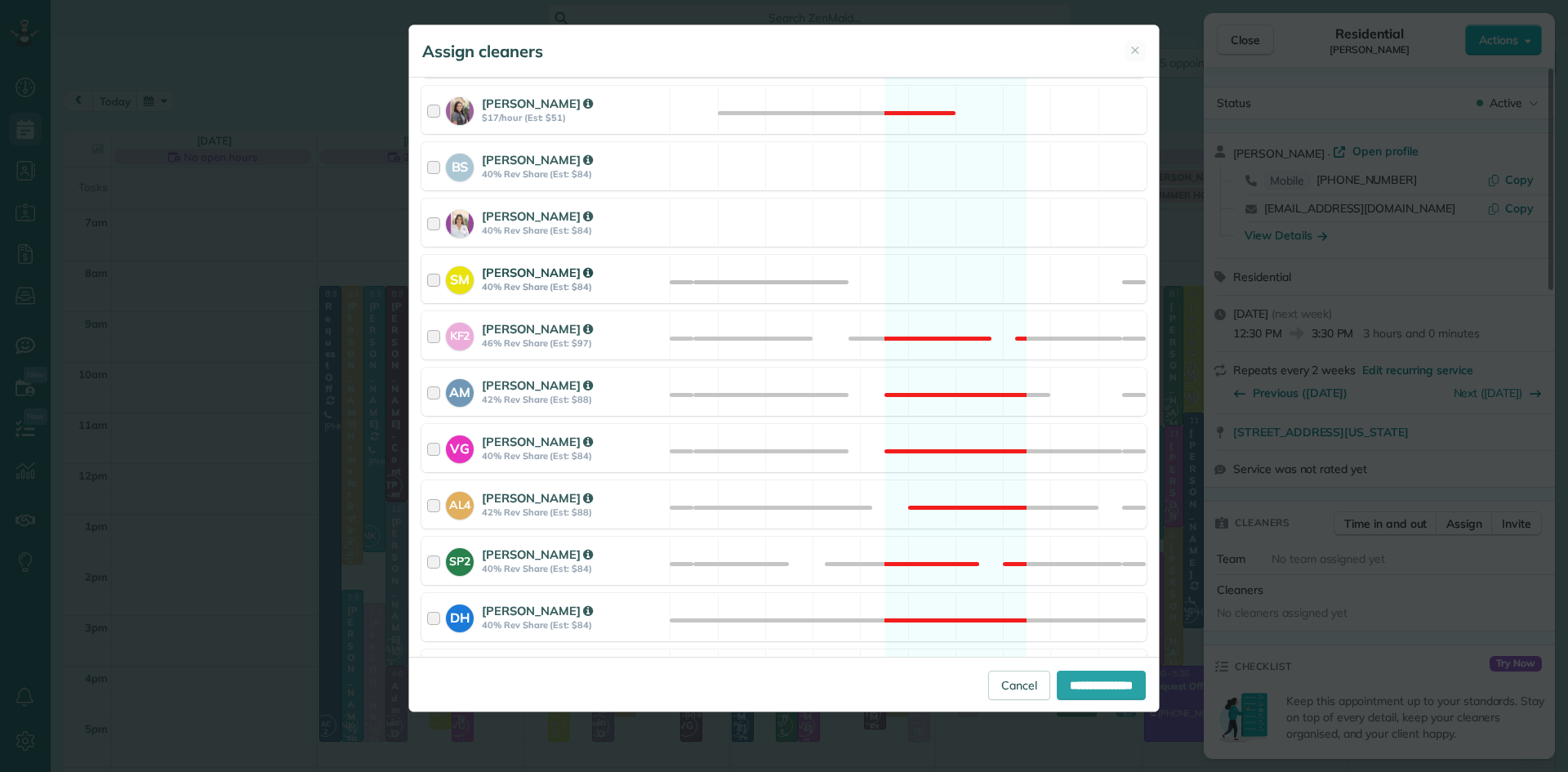 click on "40% Rev Share (Est: $84)" at bounding box center [573, 287] 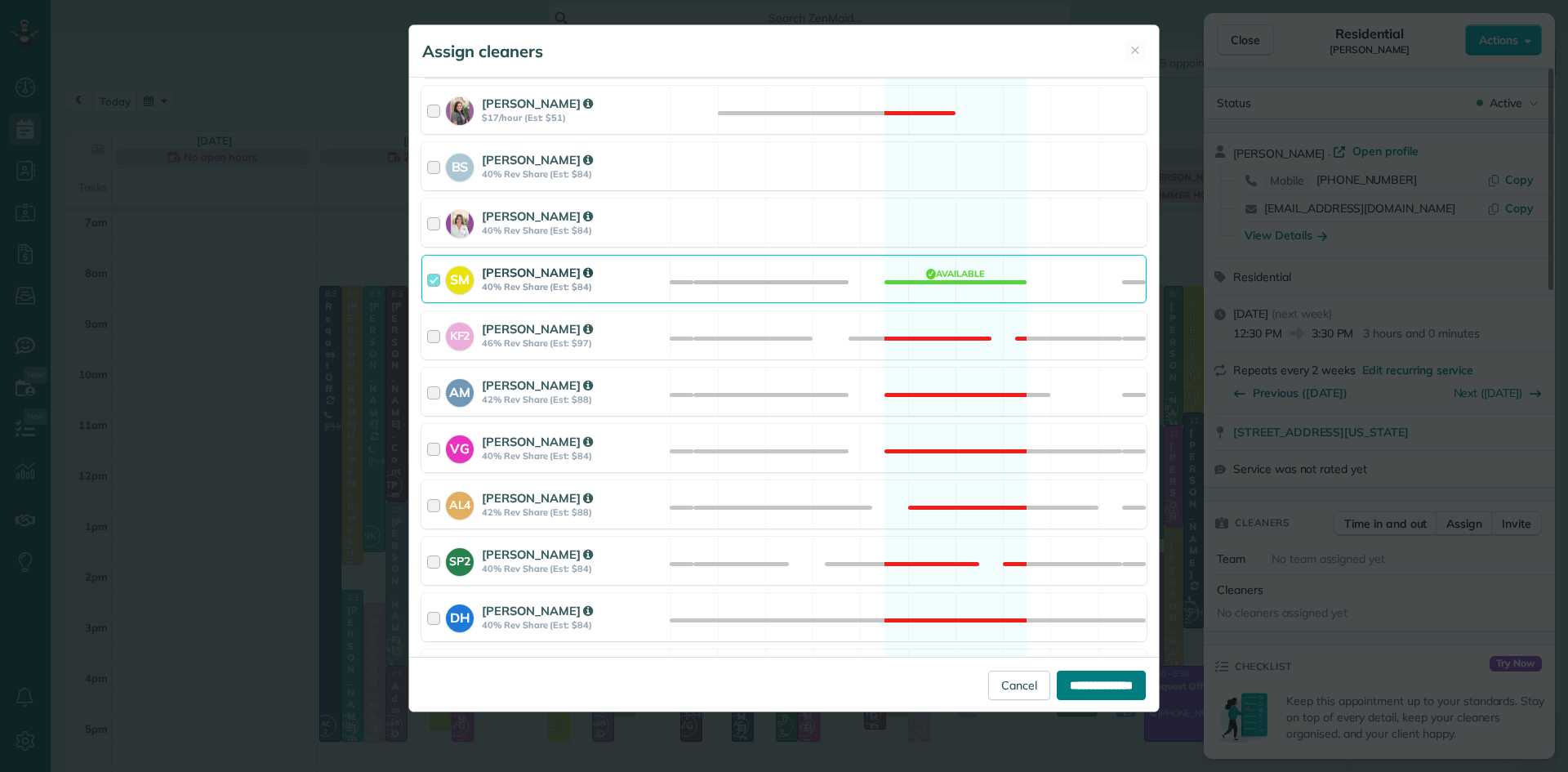 click on "**********" at bounding box center (1101, 685) 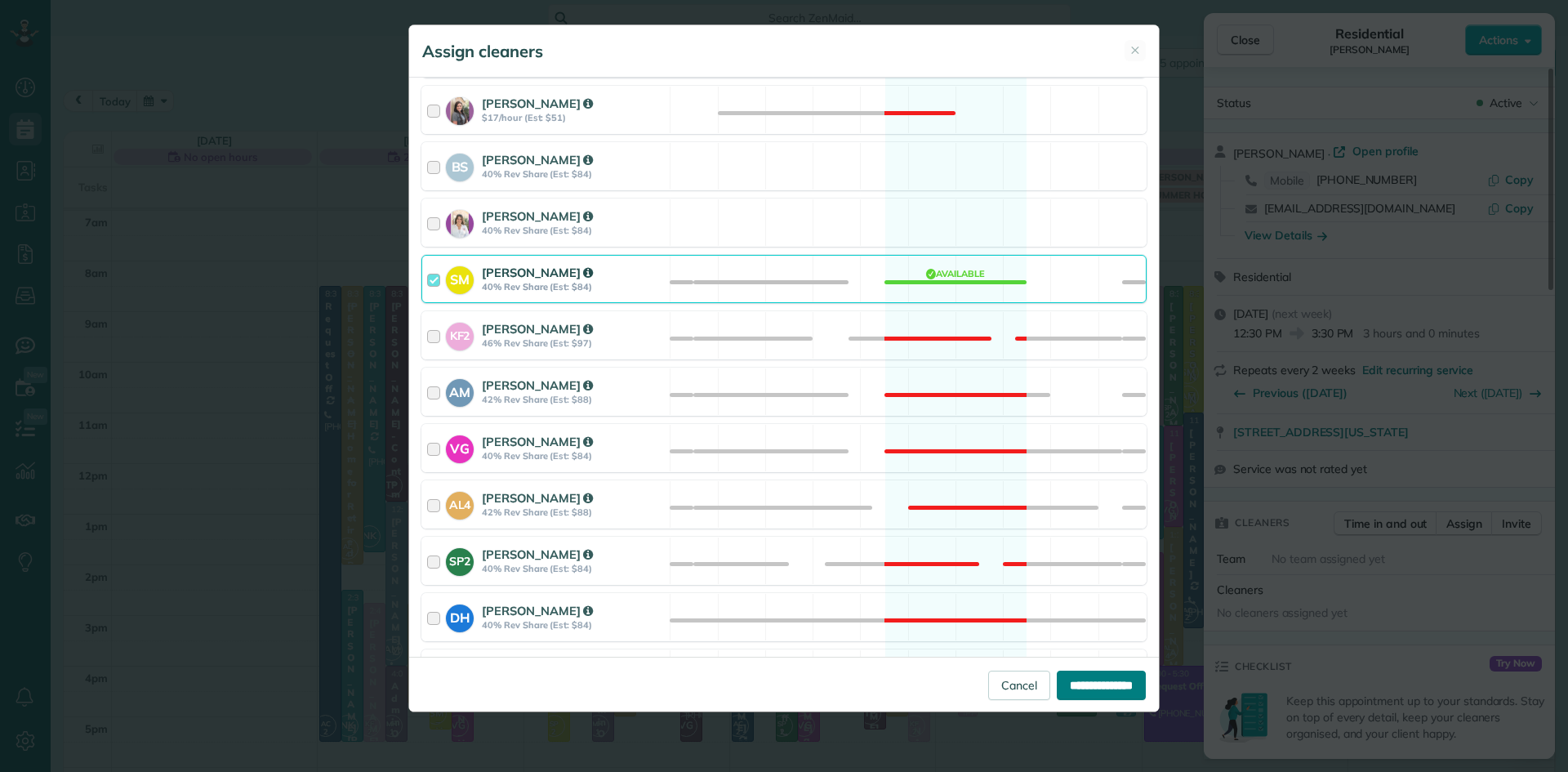 type on "**********" 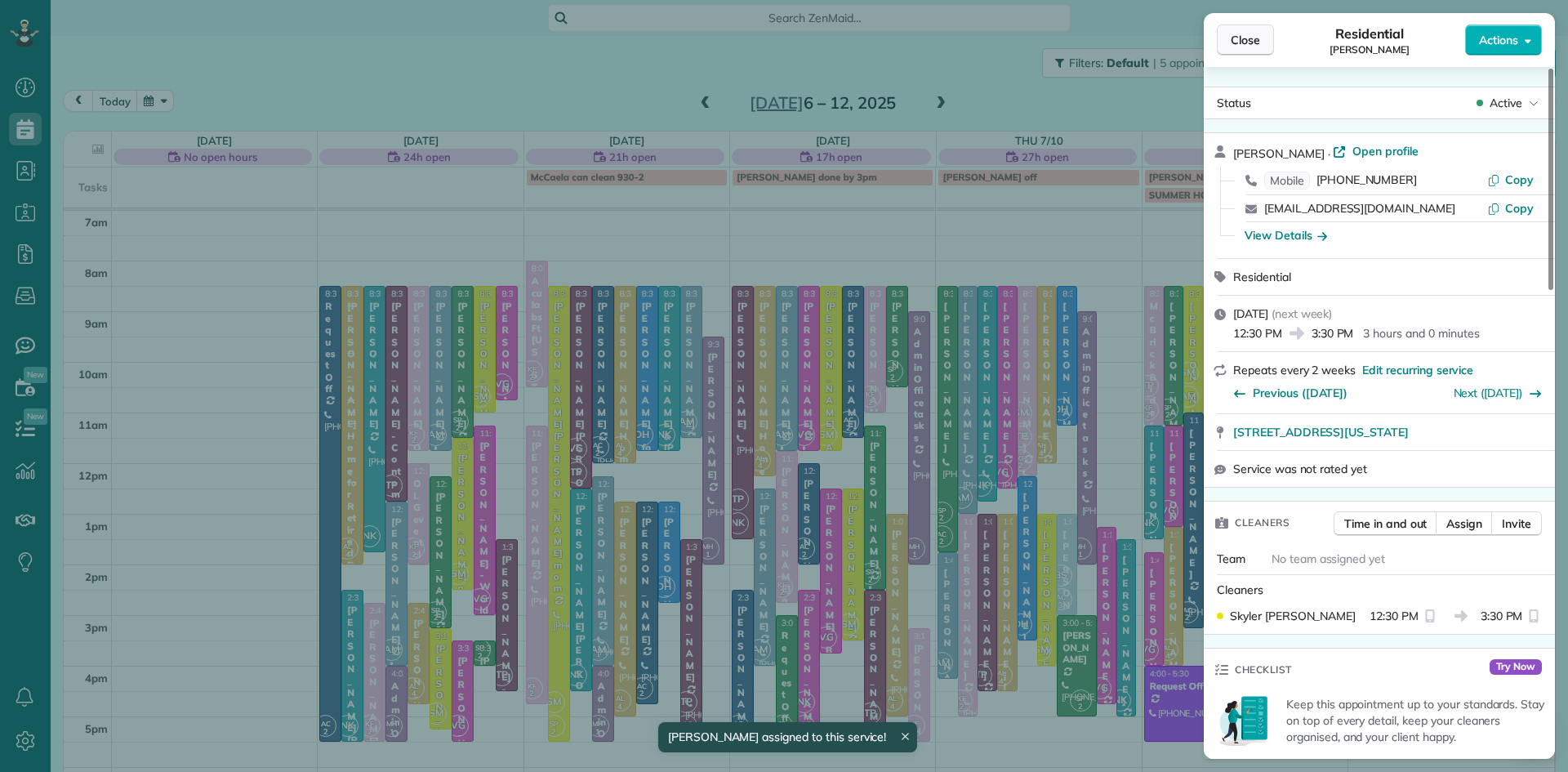 click on "Close" at bounding box center [1245, 40] 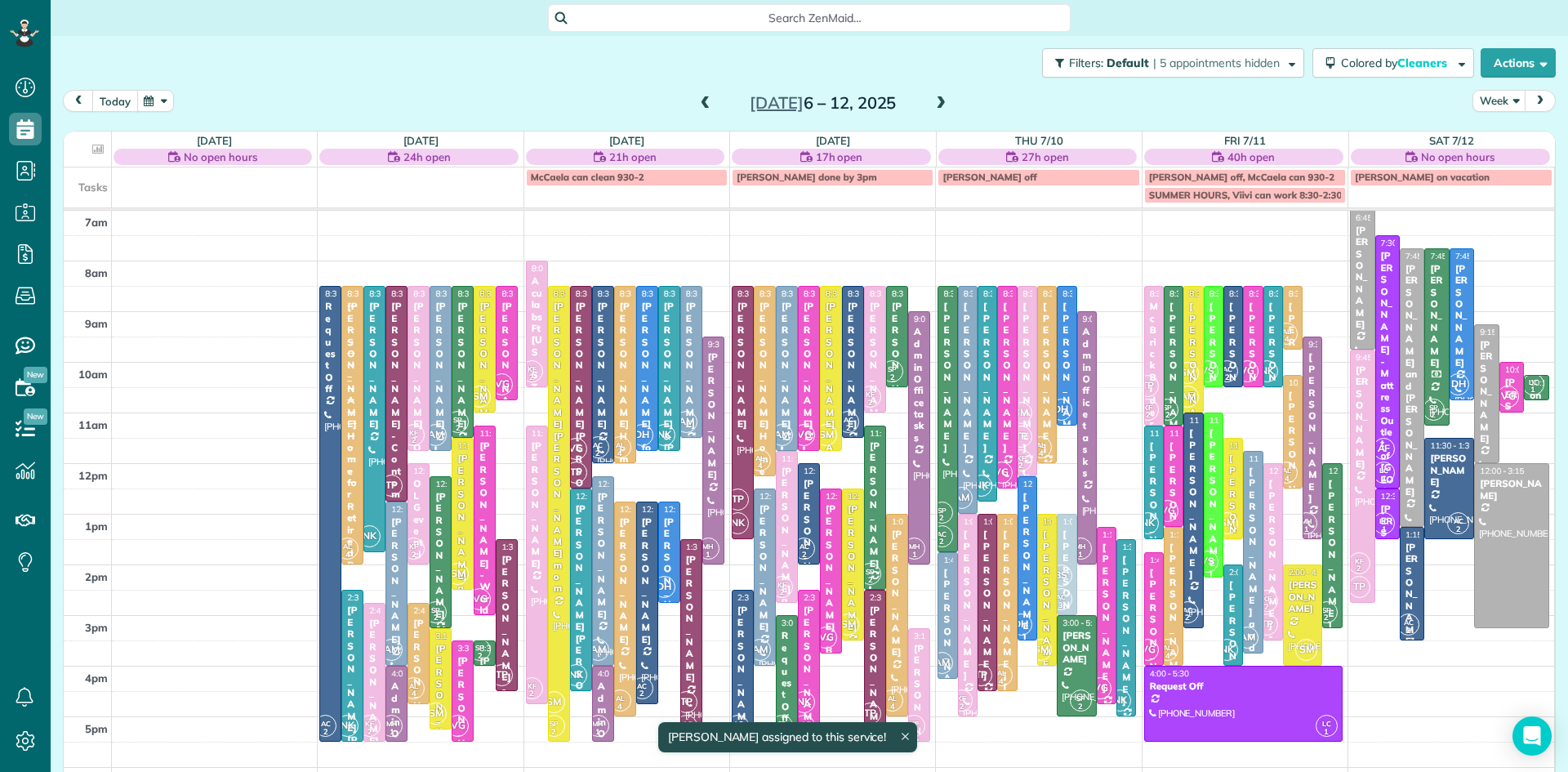 click on "today" at bounding box center (115, 100) 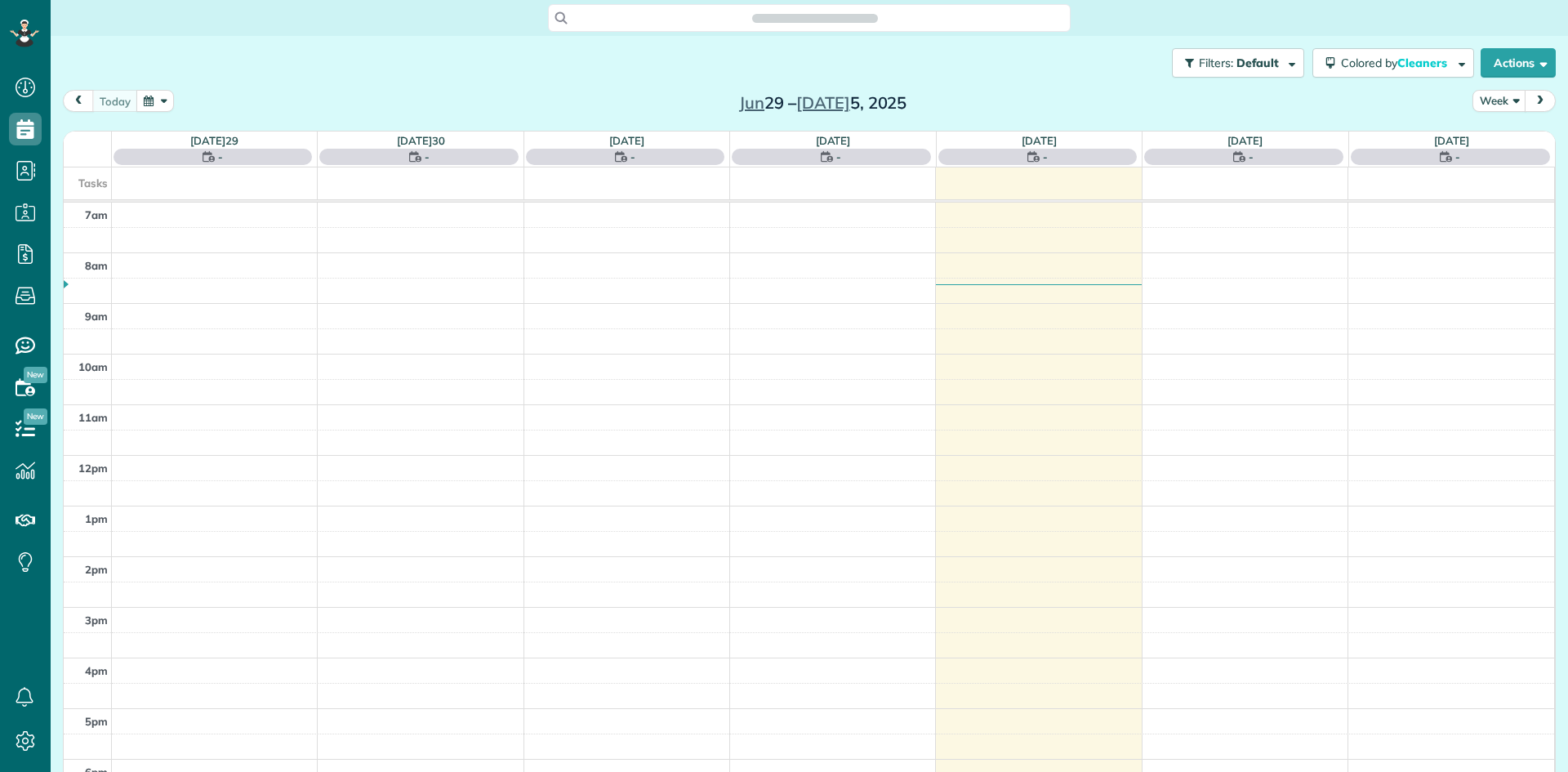 scroll, scrollTop: 0, scrollLeft: 0, axis: both 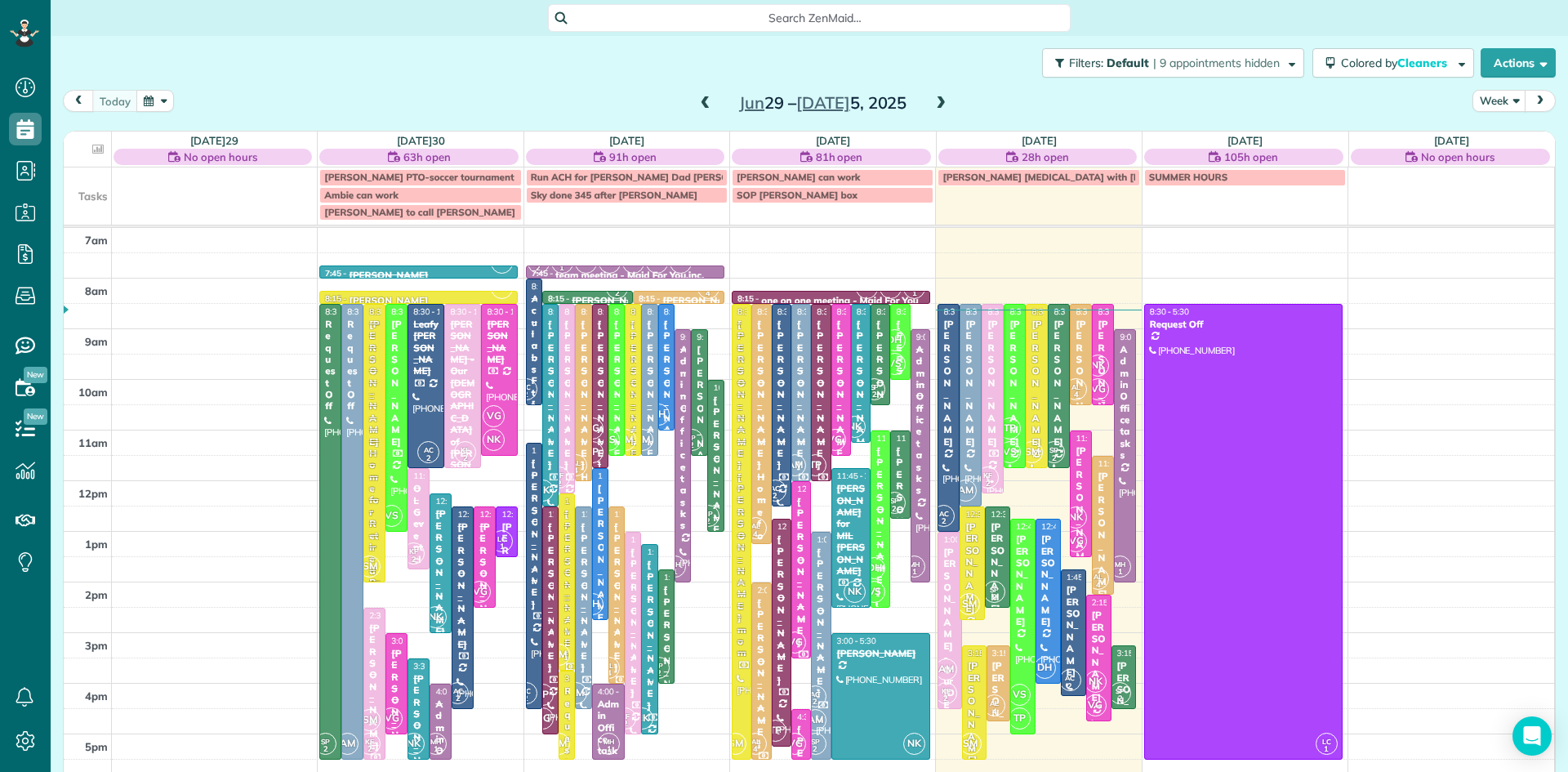 click on "8:30 - 10:30 [PERSON_NAME] - [PERSON_NAME] Funeral Home" at bounding box center [1102, 500] 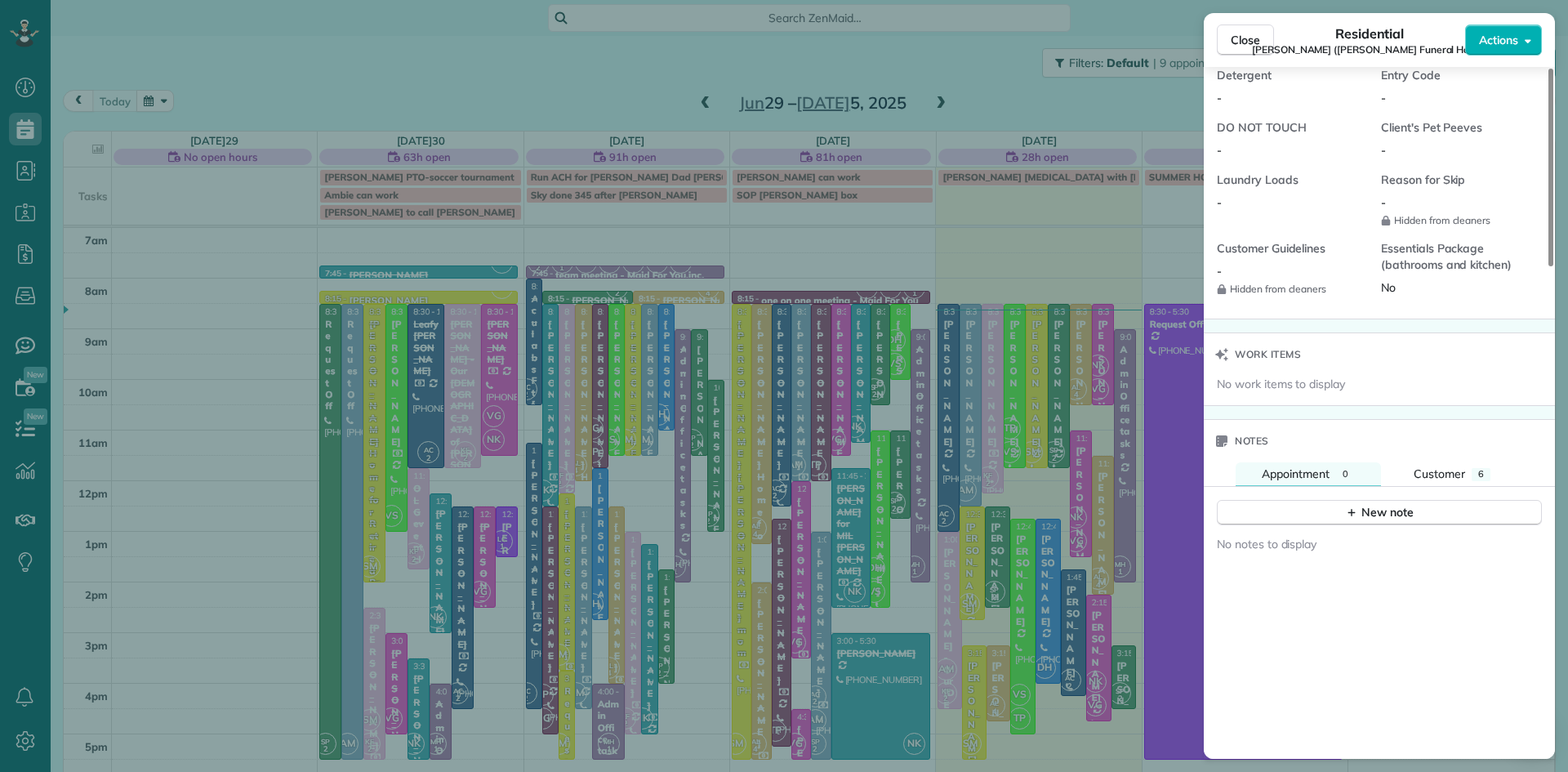 scroll, scrollTop: 1583, scrollLeft: 0, axis: vertical 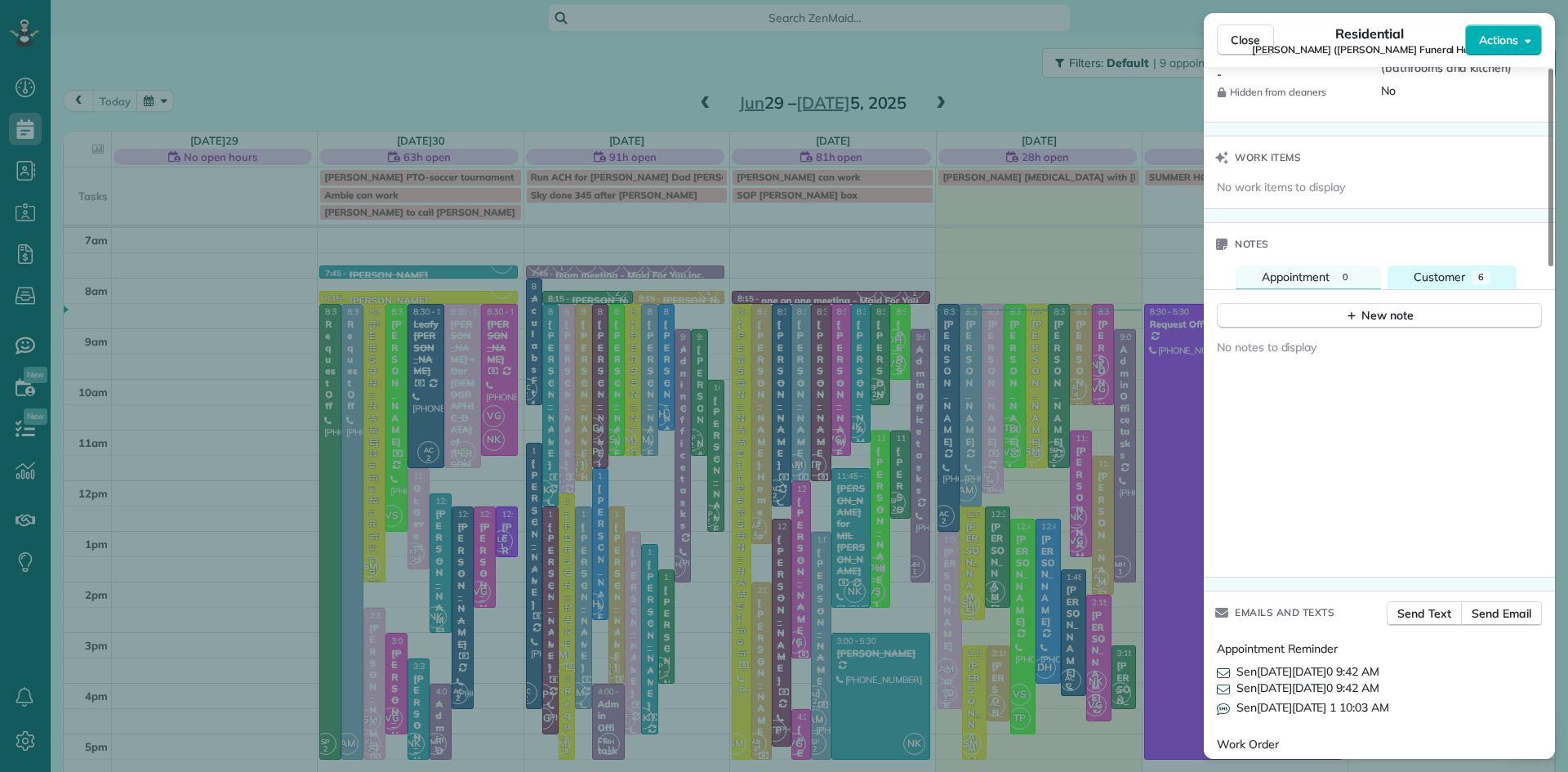 click on "Customer 6" at bounding box center (1452, 277) 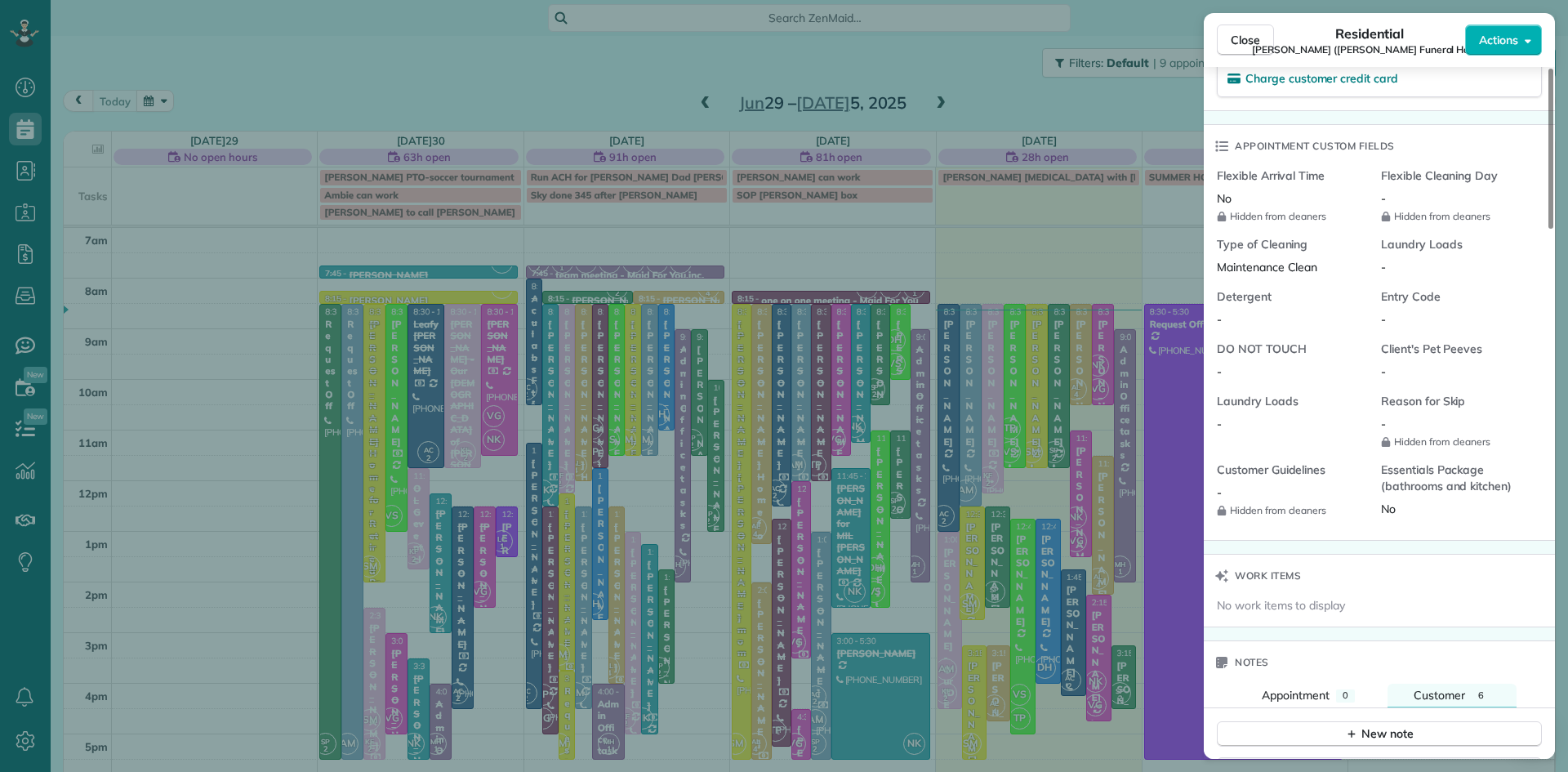 scroll, scrollTop: 373, scrollLeft: 0, axis: vertical 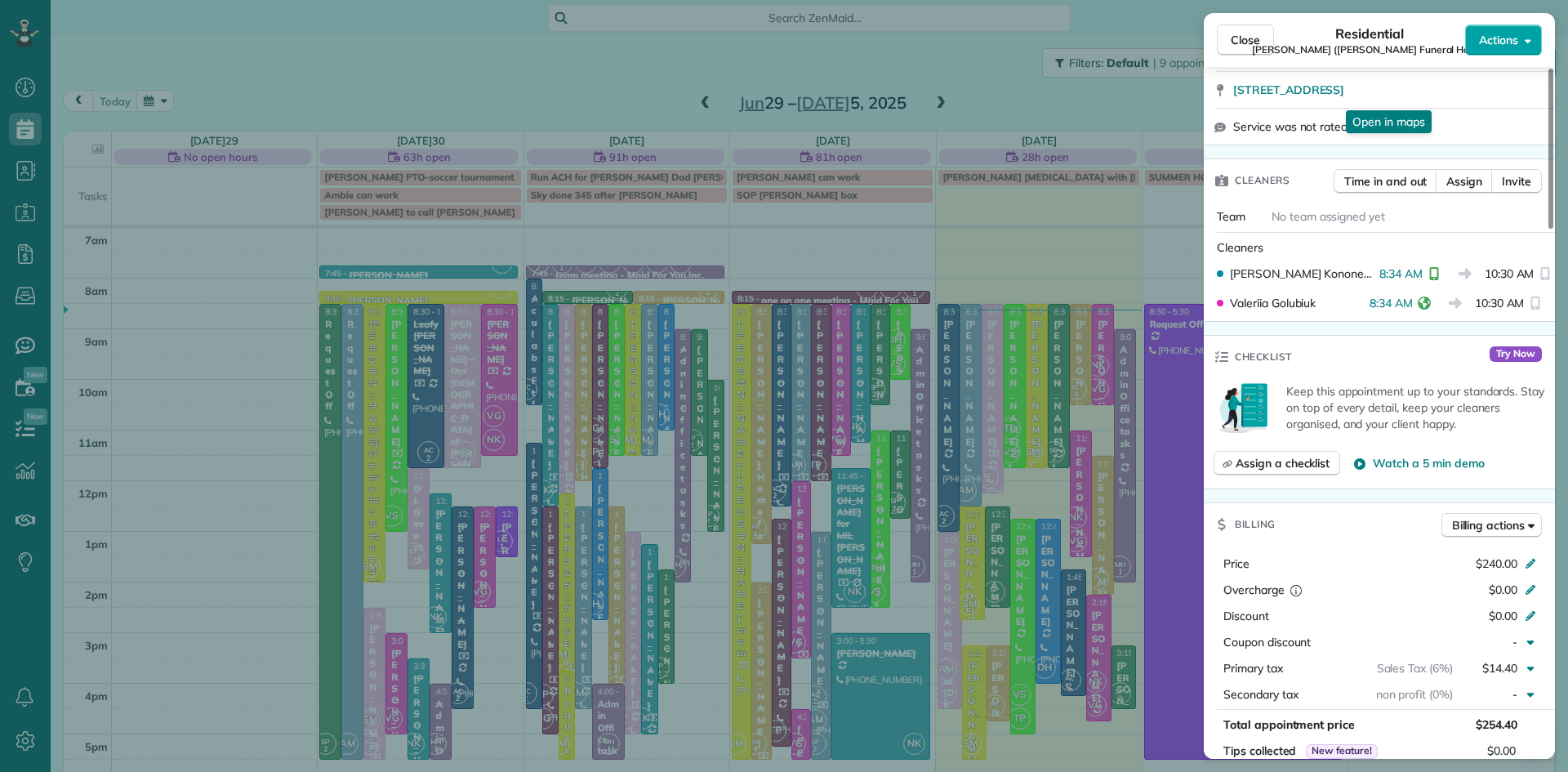 click on "Actions" at bounding box center [1499, 40] 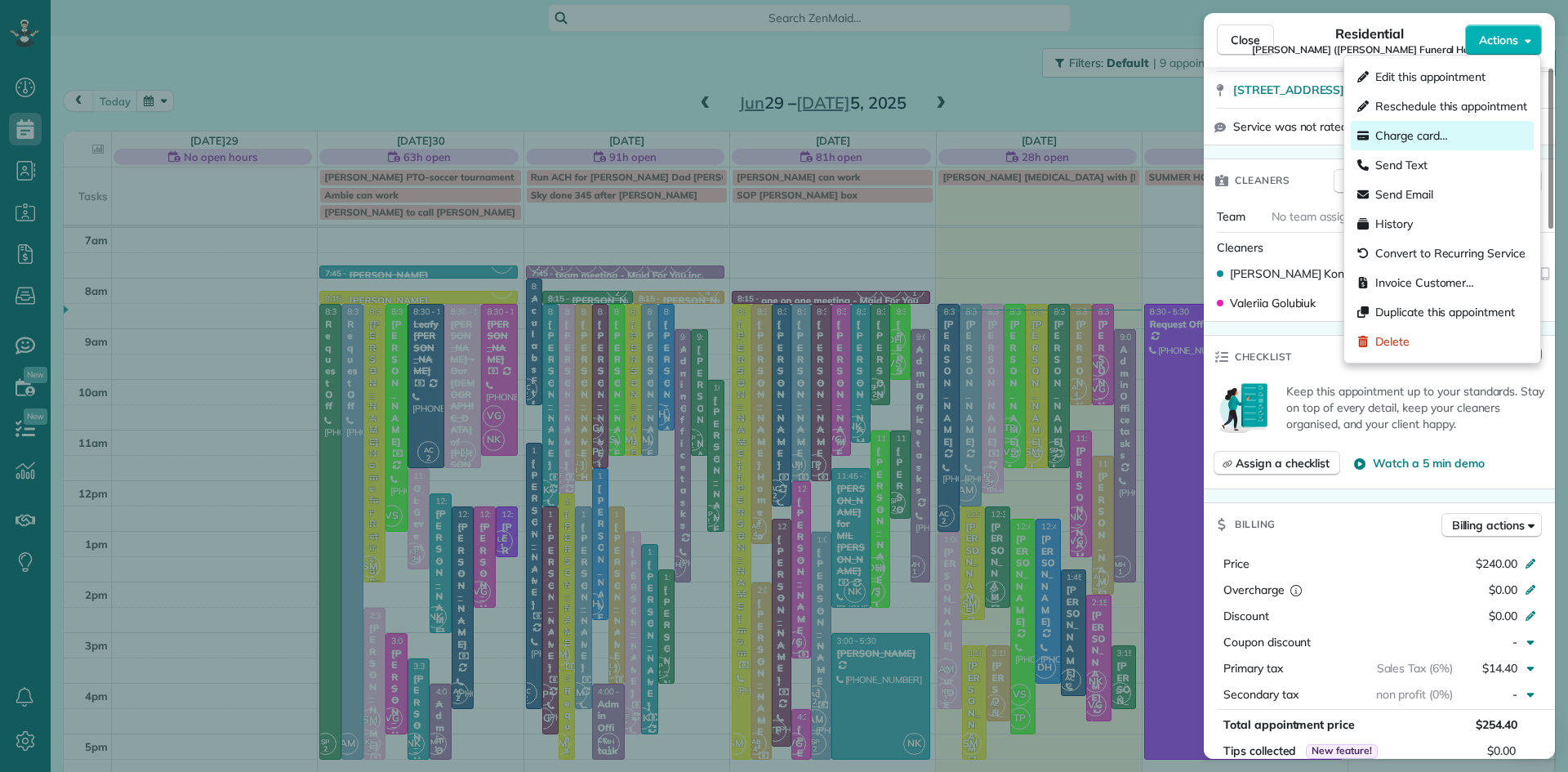 click on "Charge card…" at bounding box center (1411, 136) 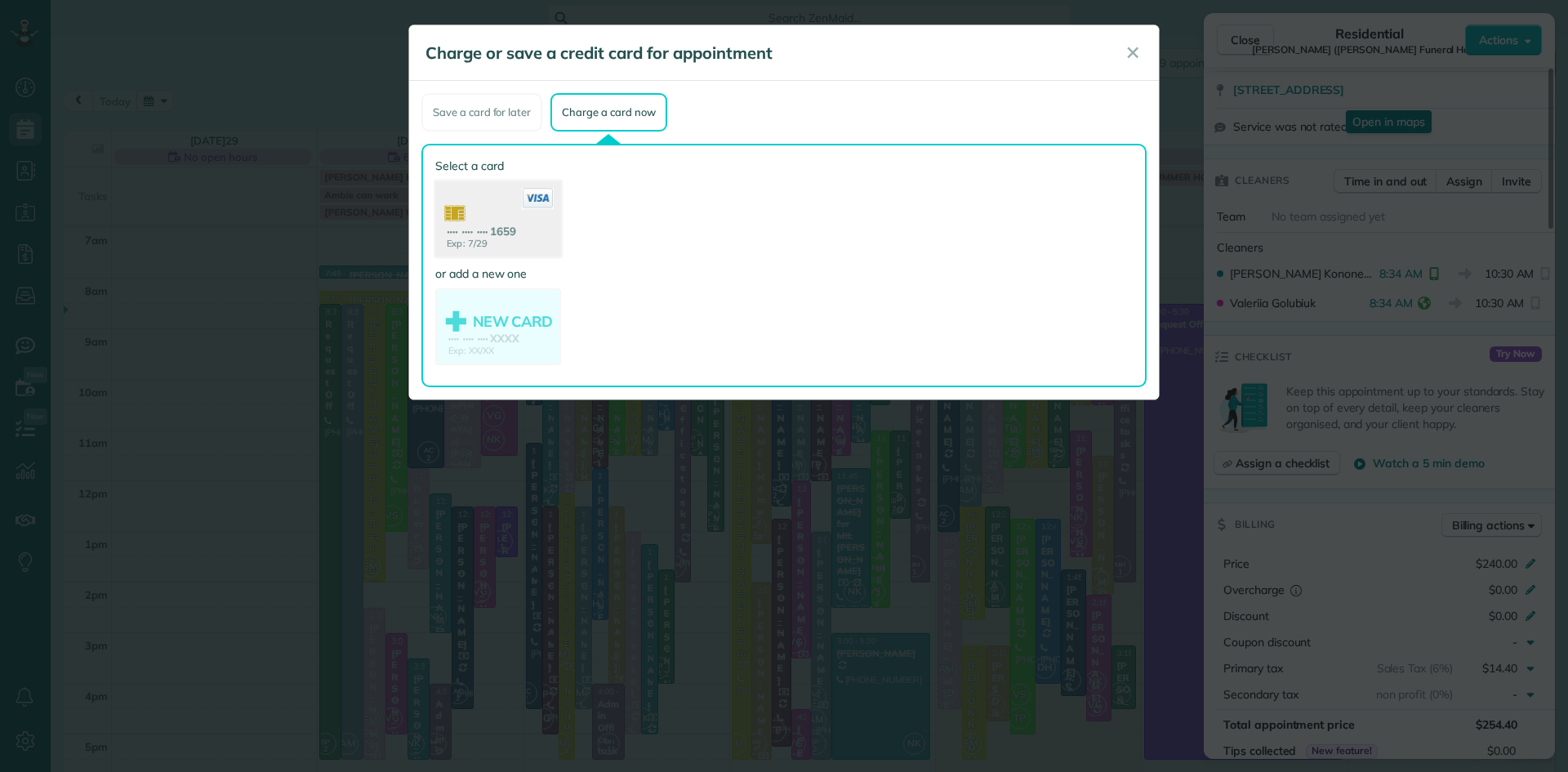 click 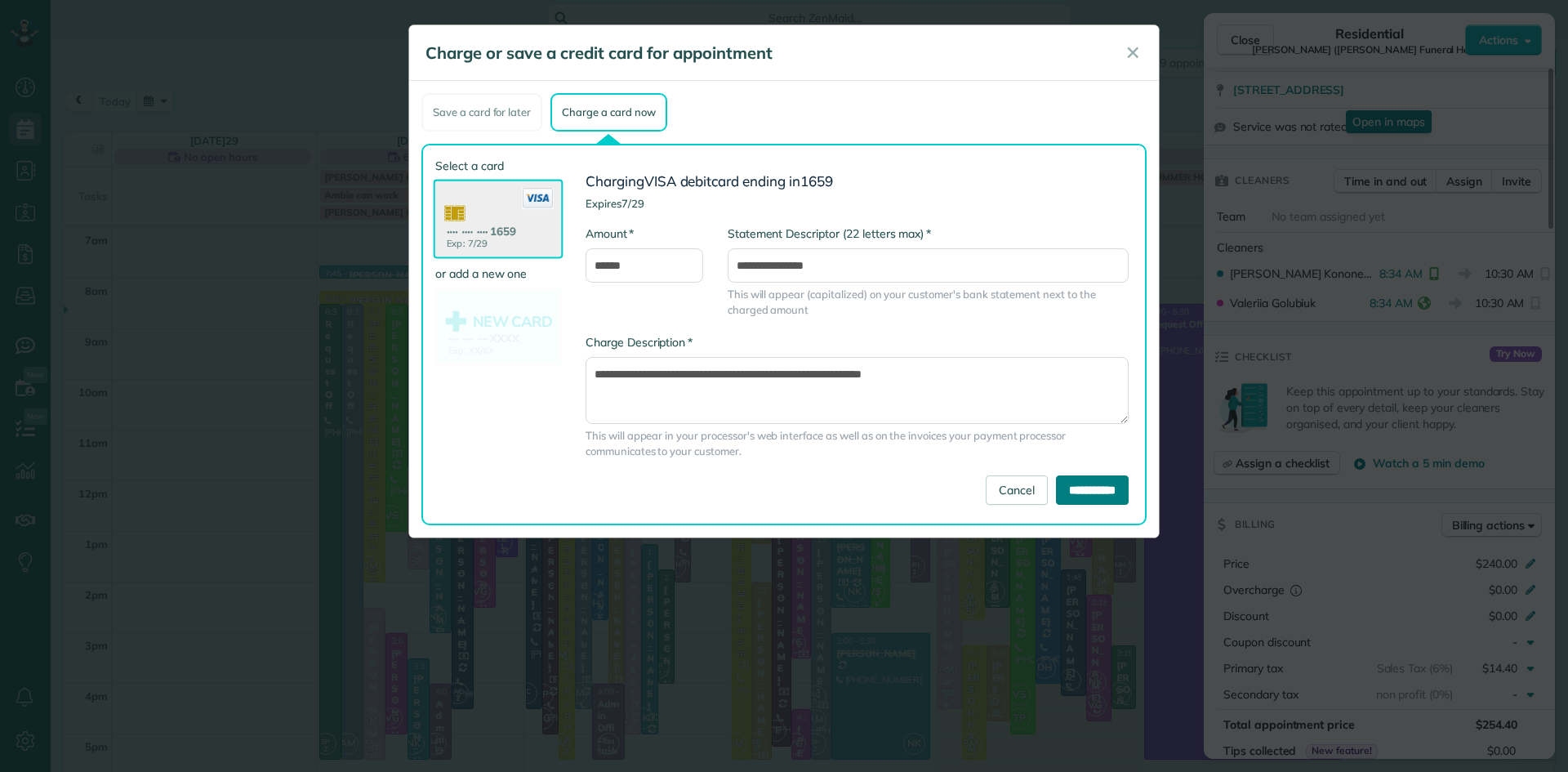 click on "**********" at bounding box center [1092, 490] 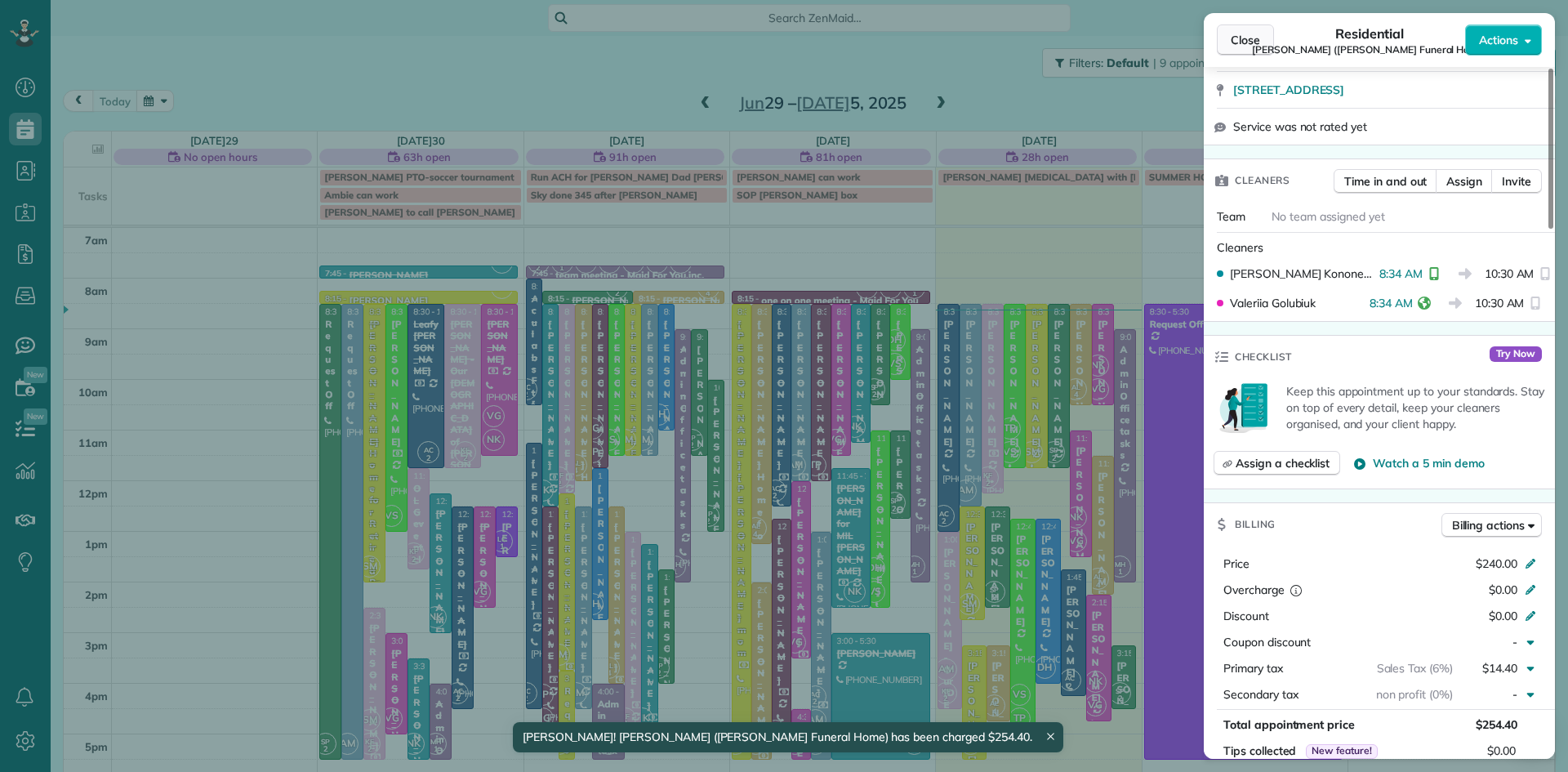 click on "Close" at bounding box center [1245, 40] 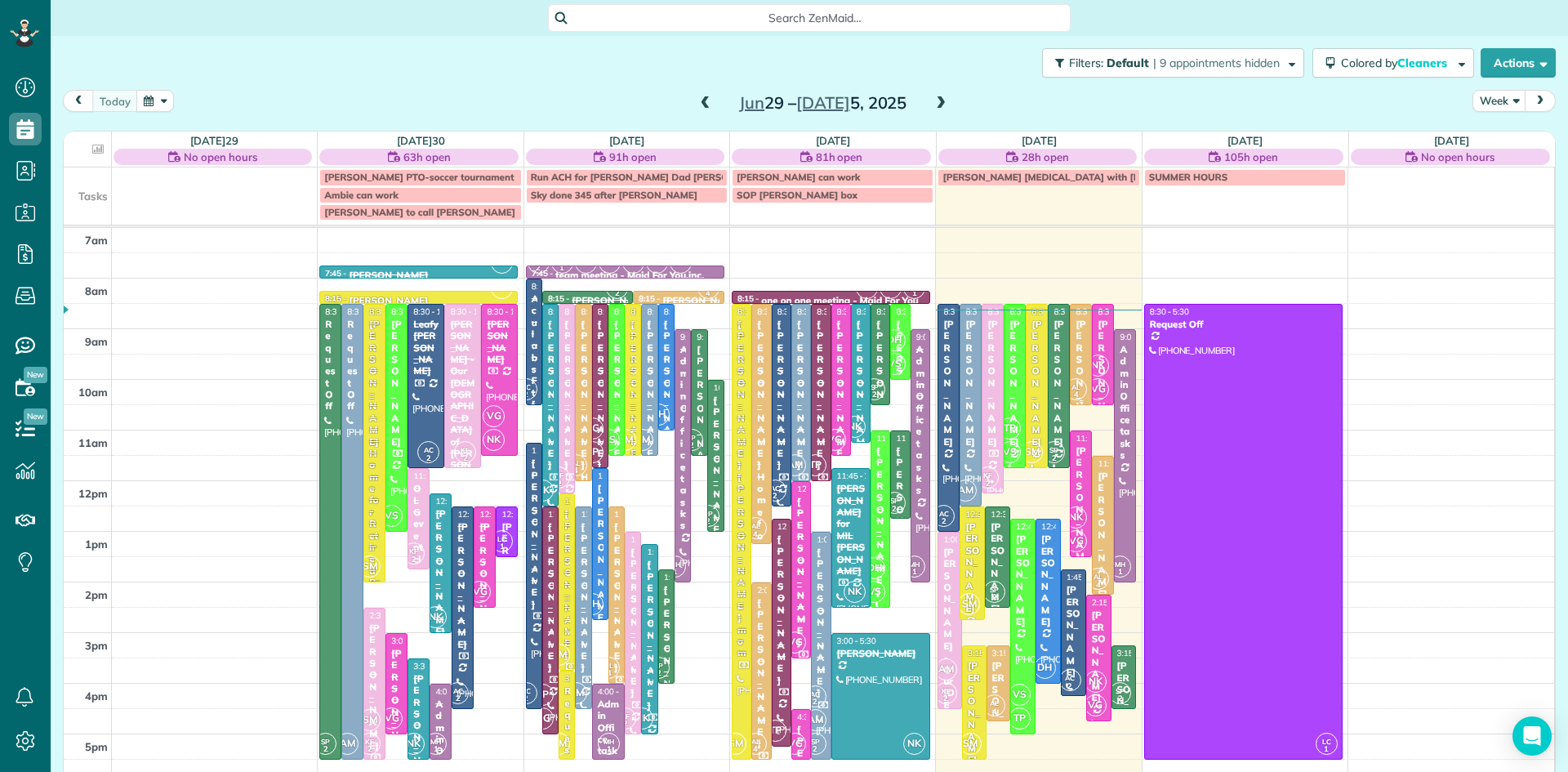click on "AL 4" at bounding box center (1076, 389) 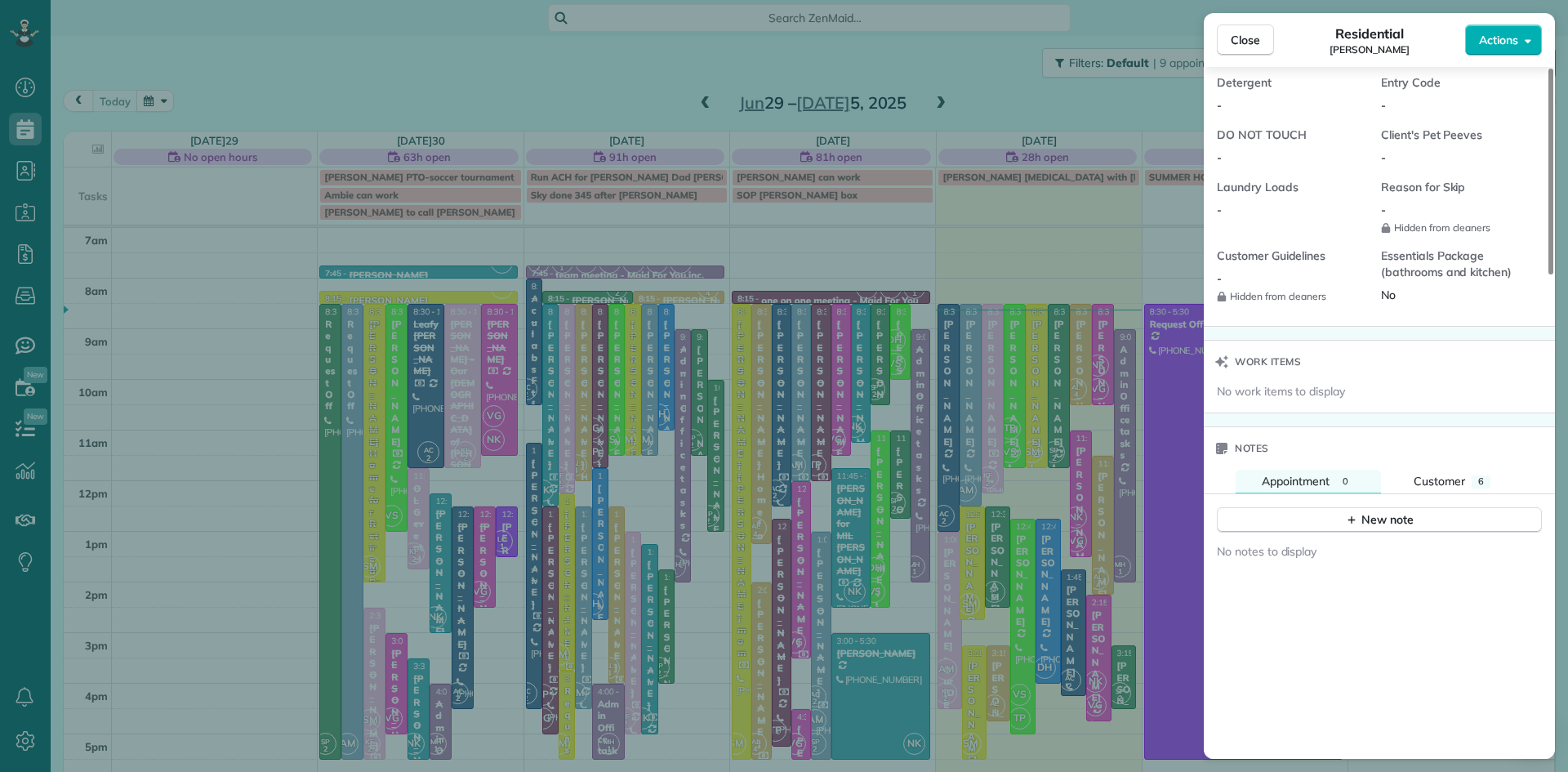 scroll, scrollTop: 1433, scrollLeft: 0, axis: vertical 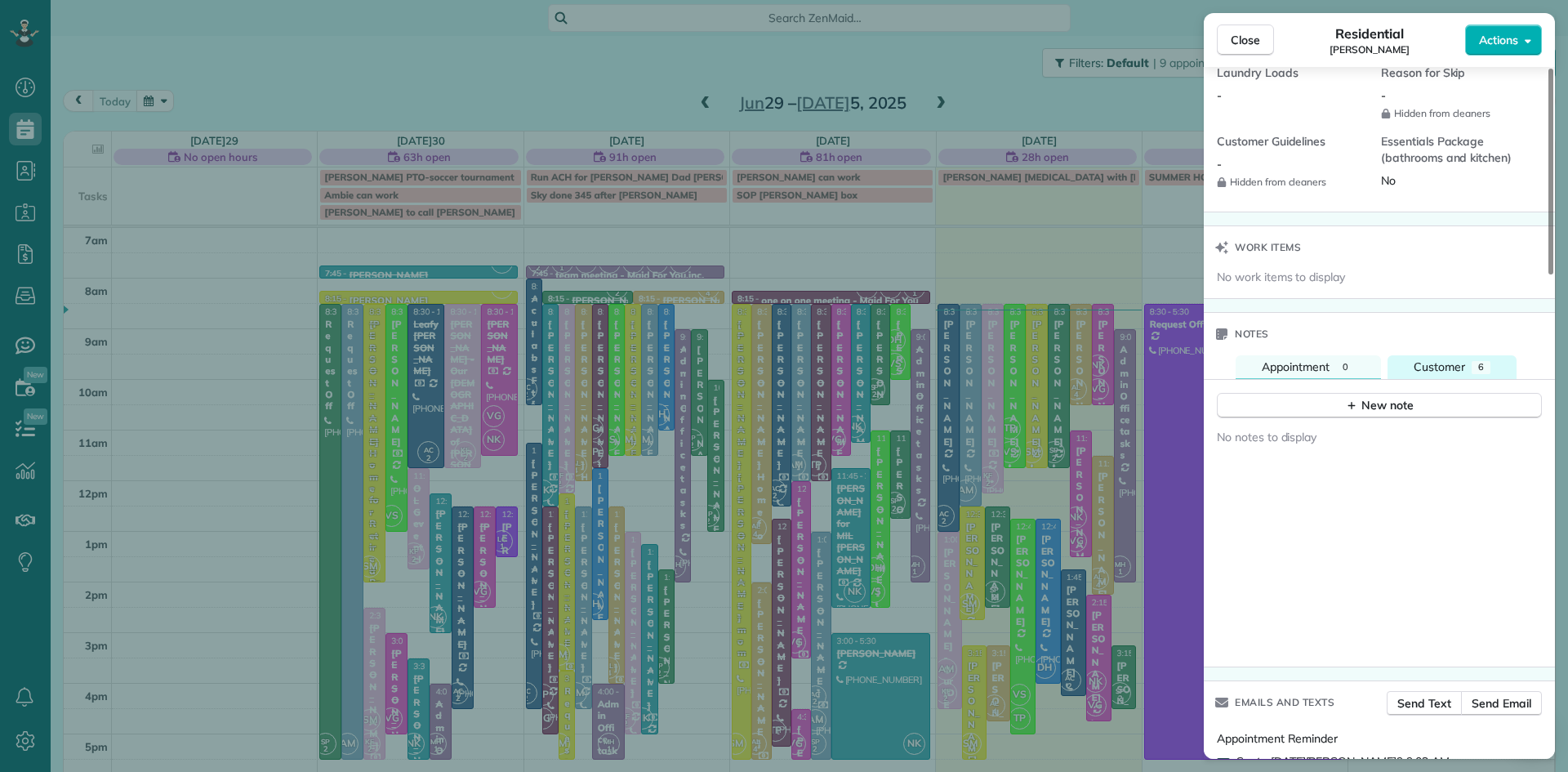 click on "Customer" at bounding box center (1439, 367) 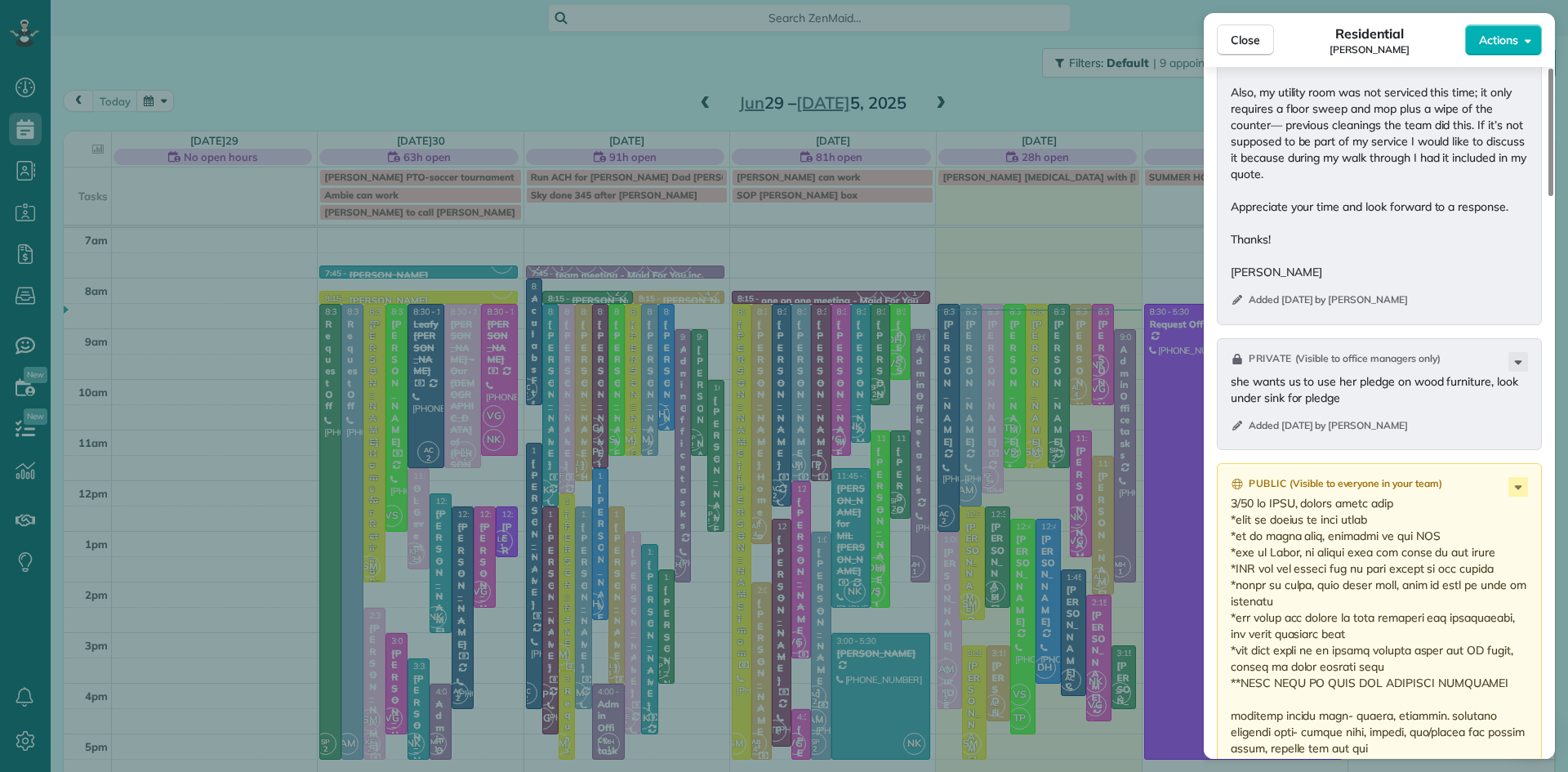 scroll, scrollTop: 2831, scrollLeft: 0, axis: vertical 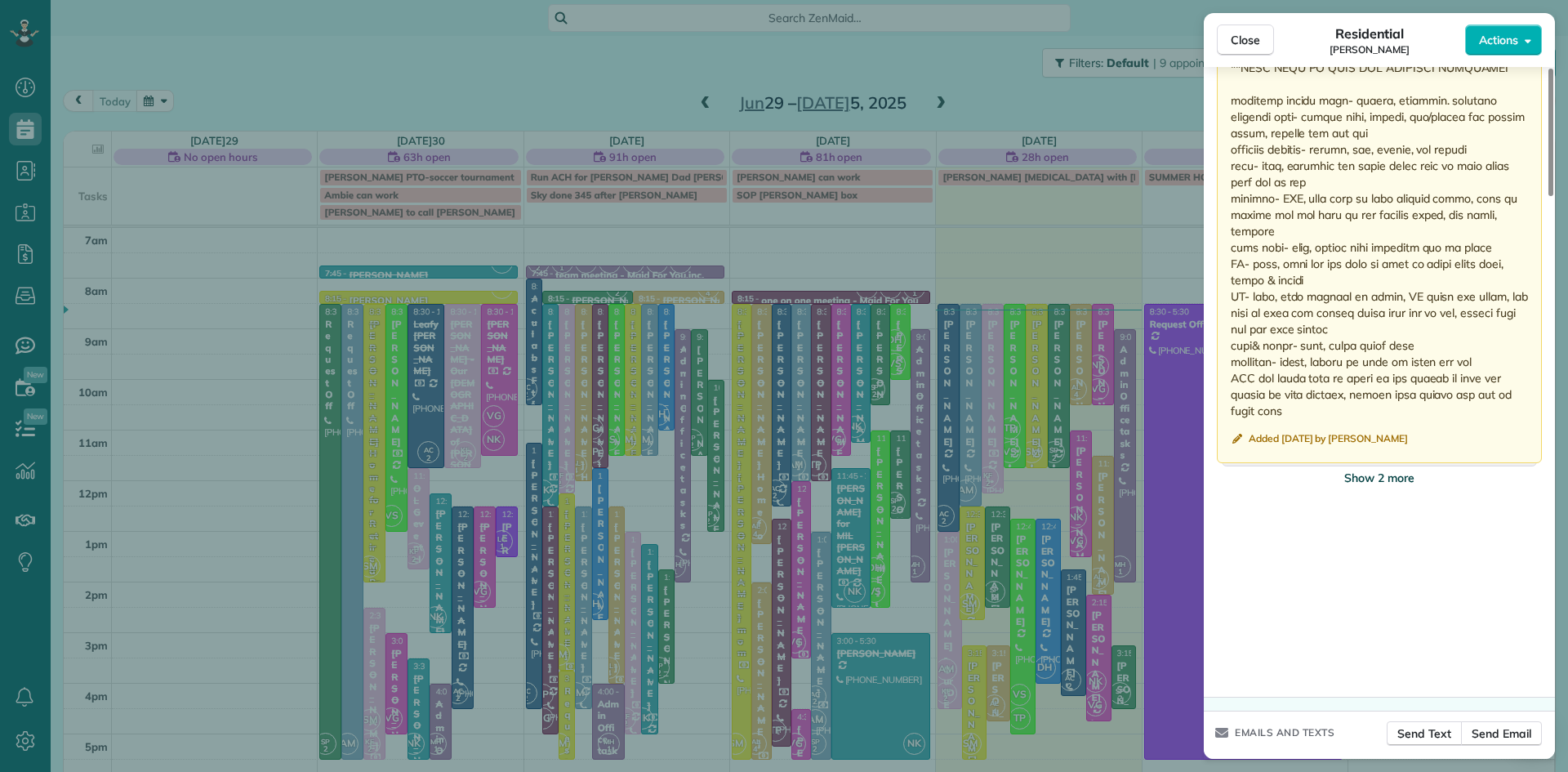 click on "Show 2 more" at bounding box center (1379, 478) 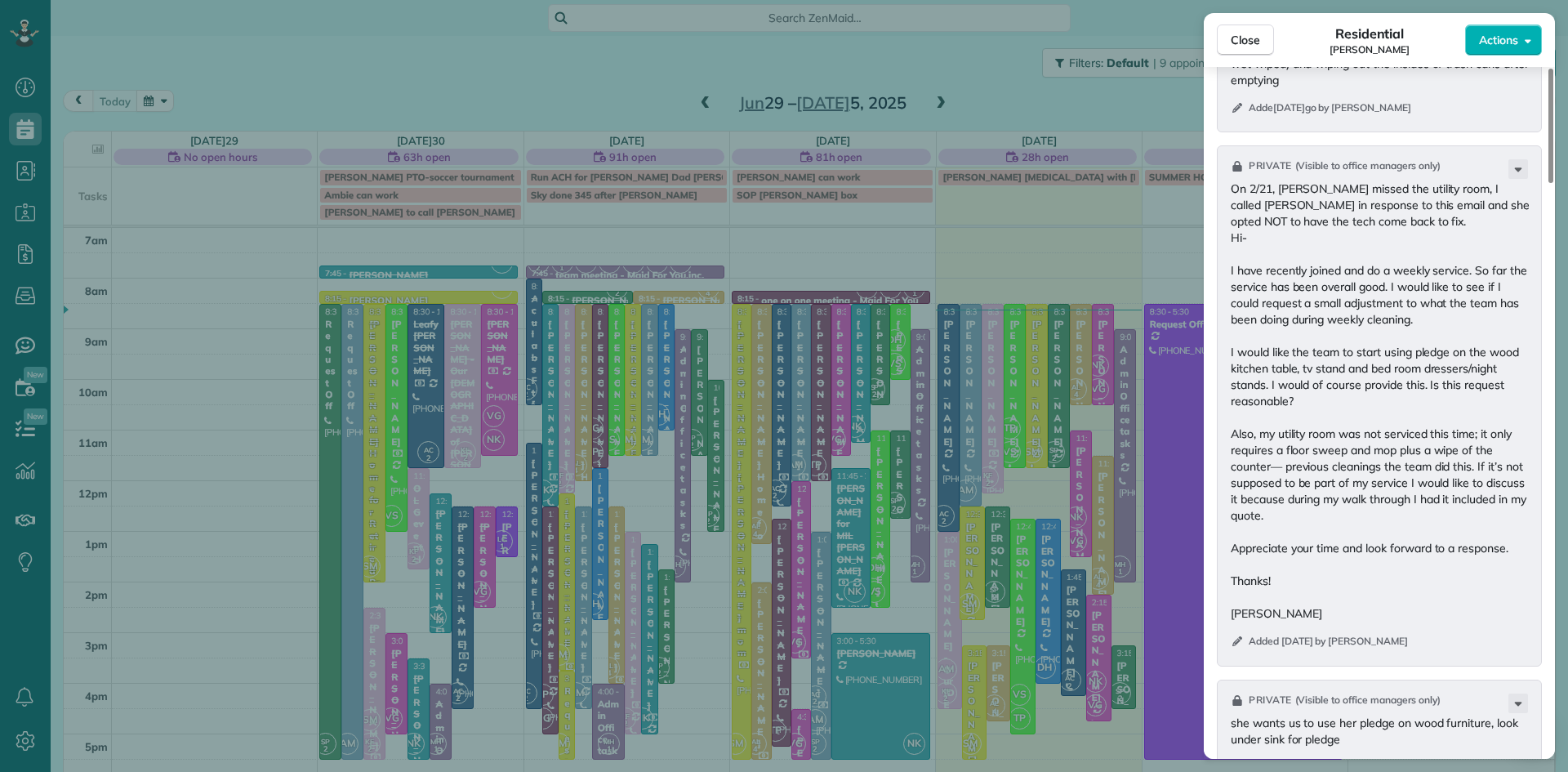 scroll, scrollTop: 1533, scrollLeft: 0, axis: vertical 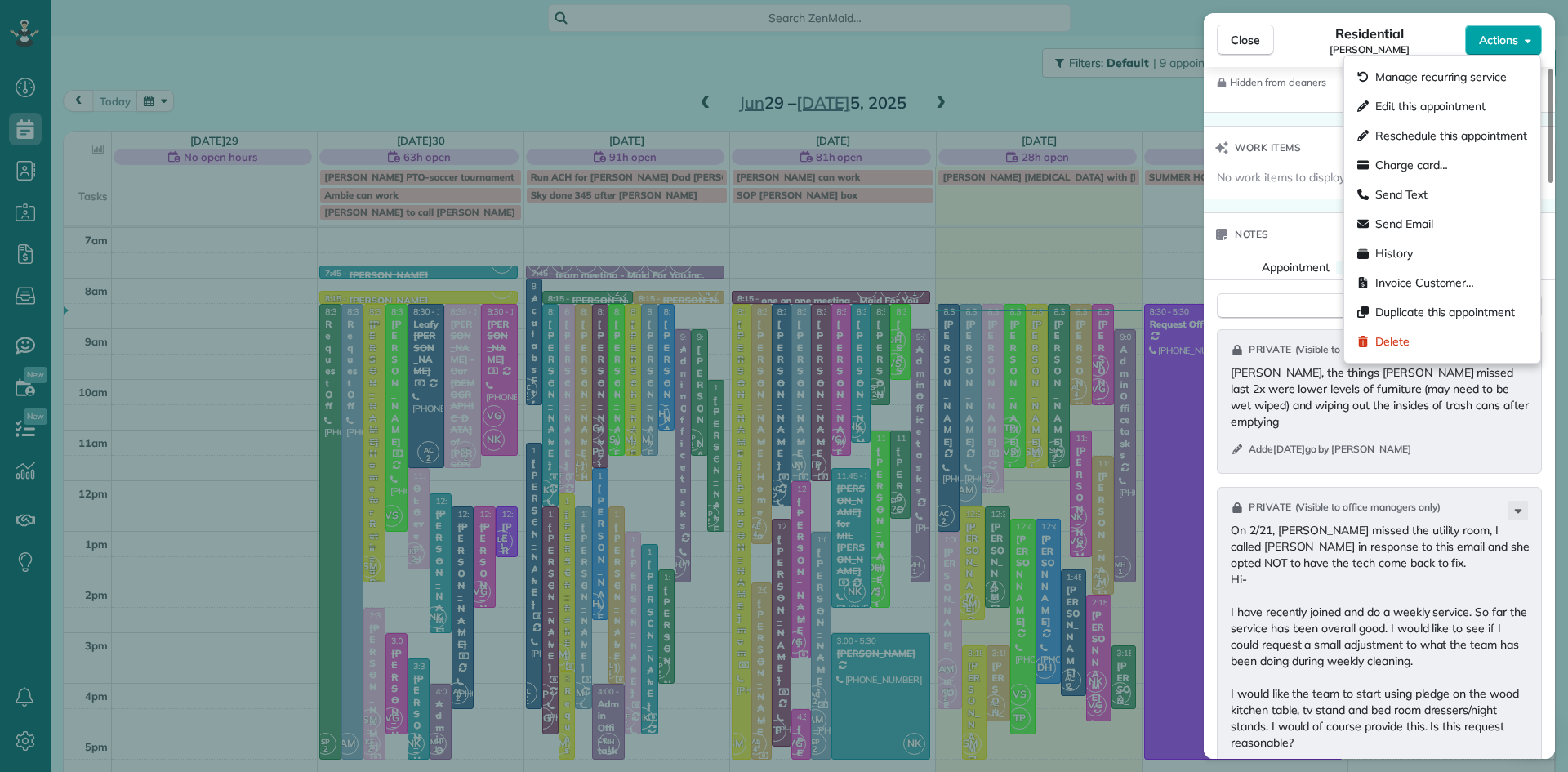 click on "Actions" at bounding box center [1499, 40] 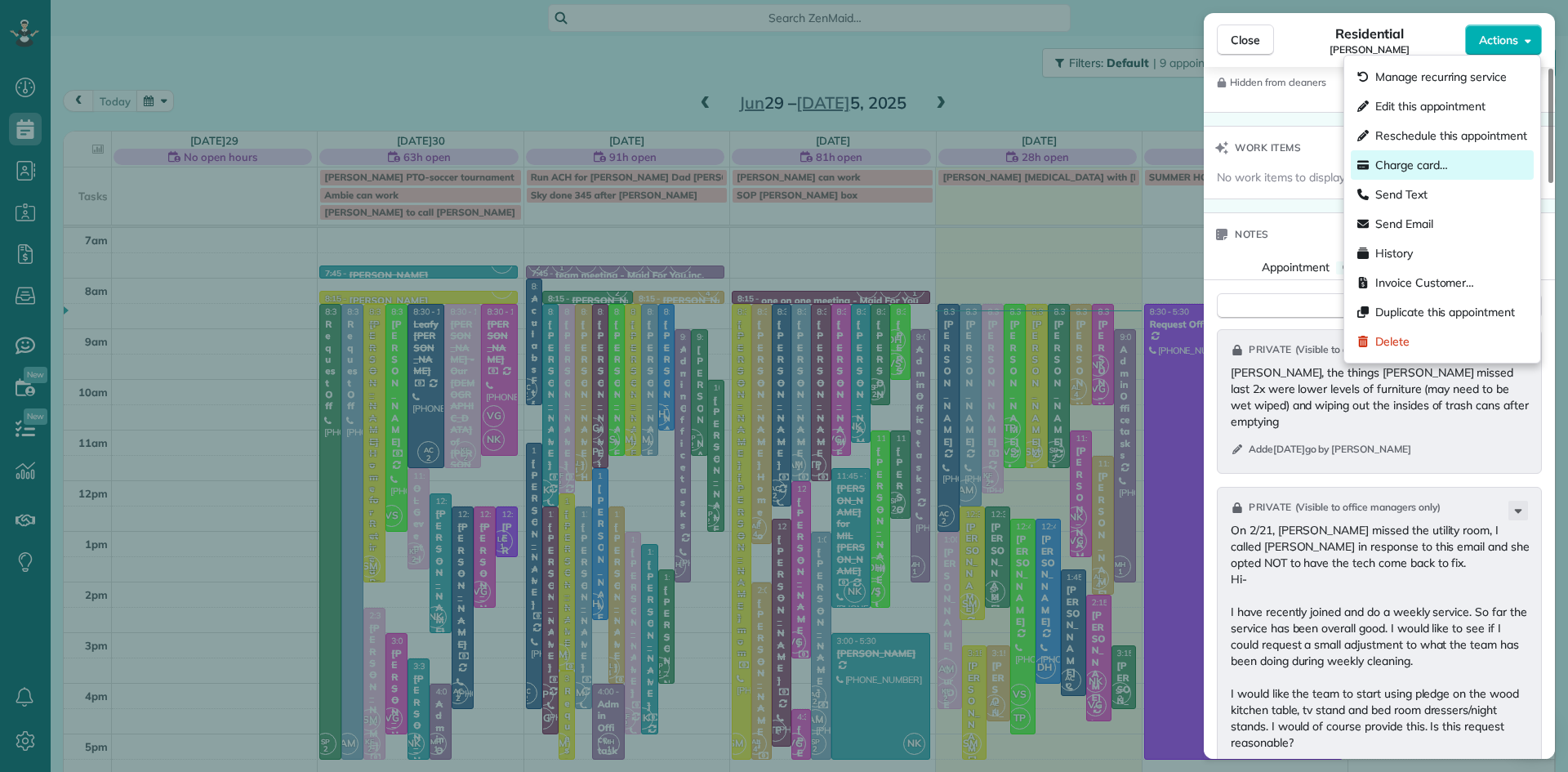 click on "Charge card…" at bounding box center (1411, 165) 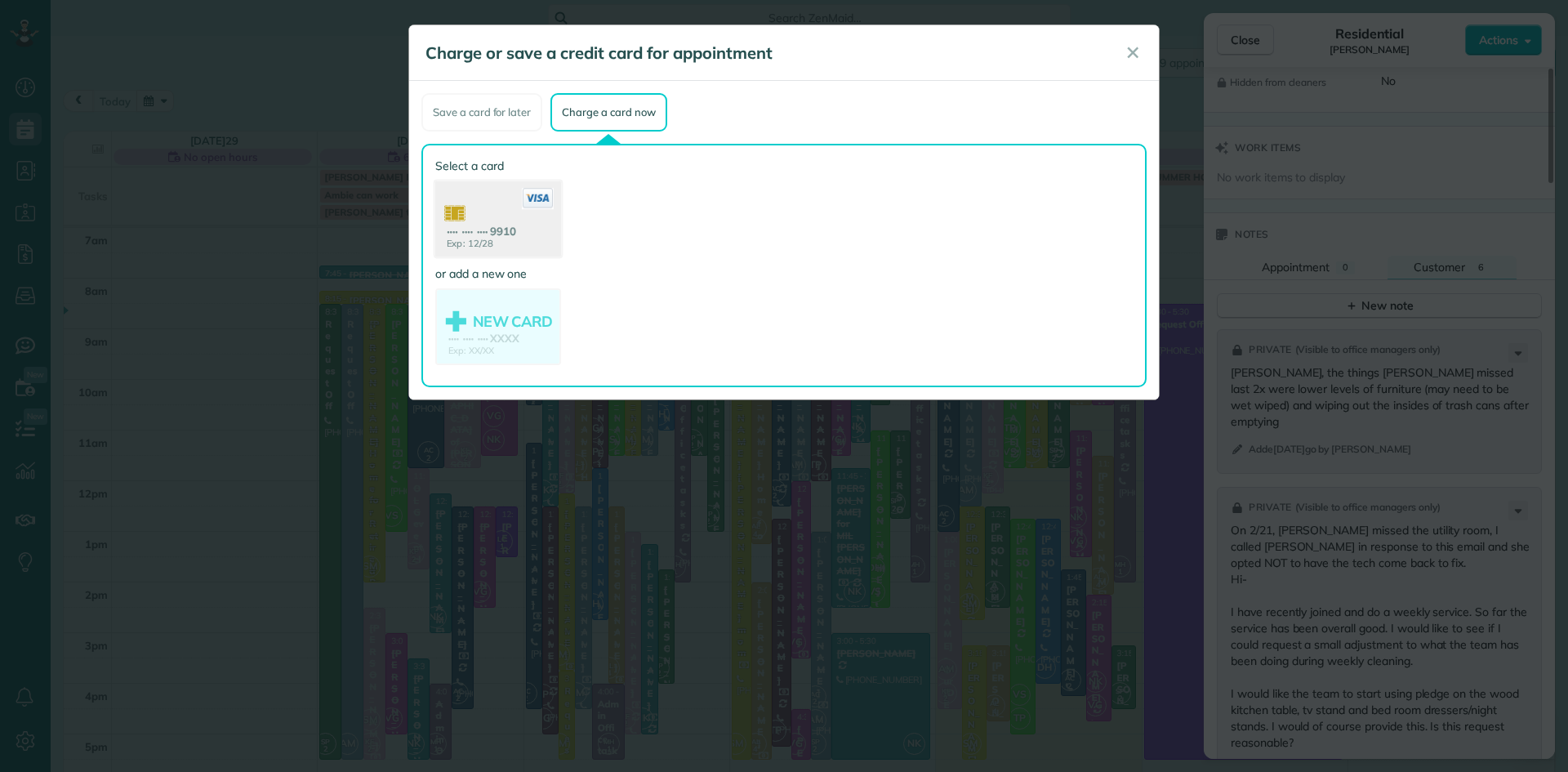 click 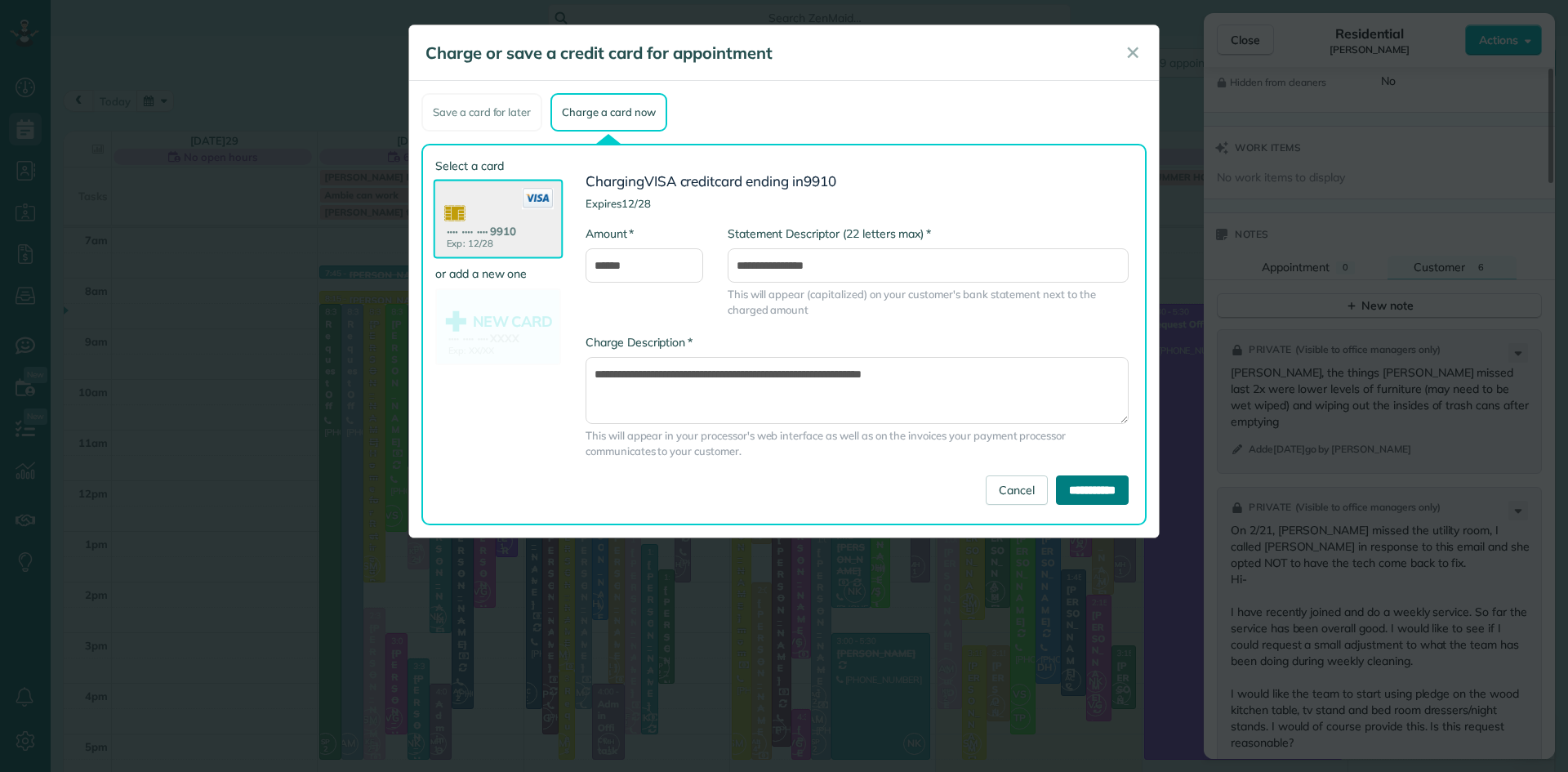 click on "**********" at bounding box center [1092, 490] 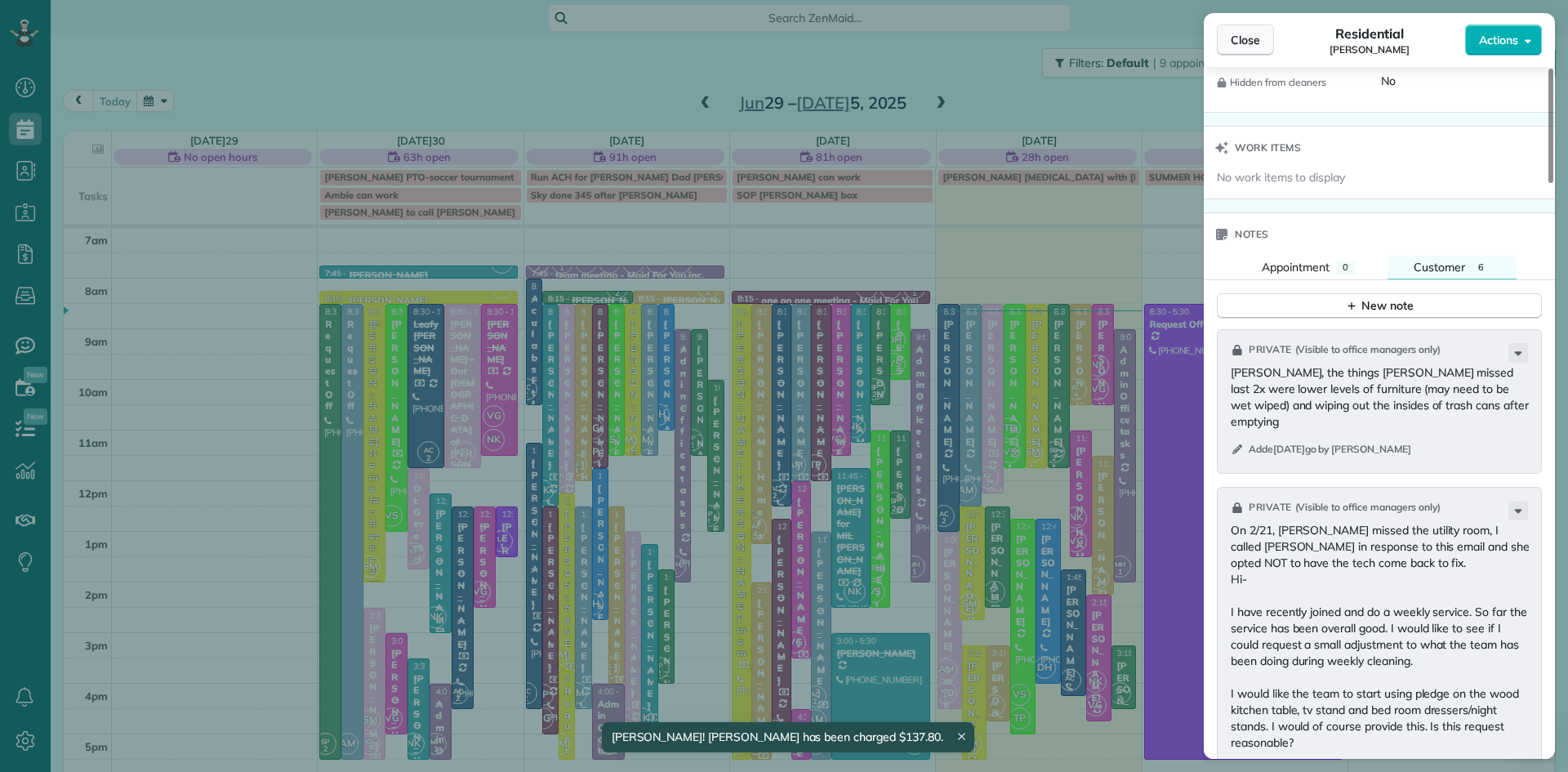 click on "Close" at bounding box center (1245, 40) 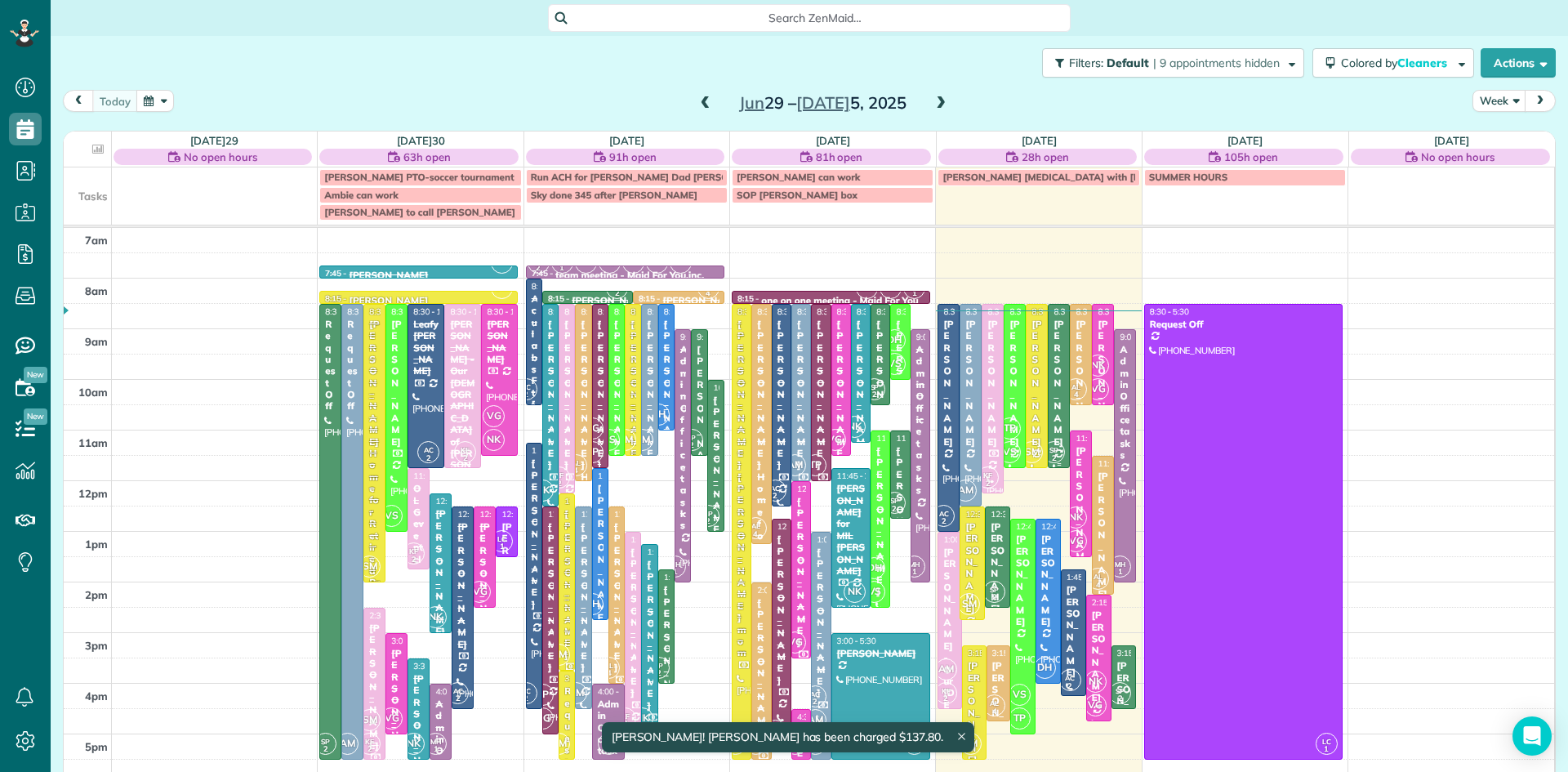 click on "[PERSON_NAME]" at bounding box center (1058, 383) 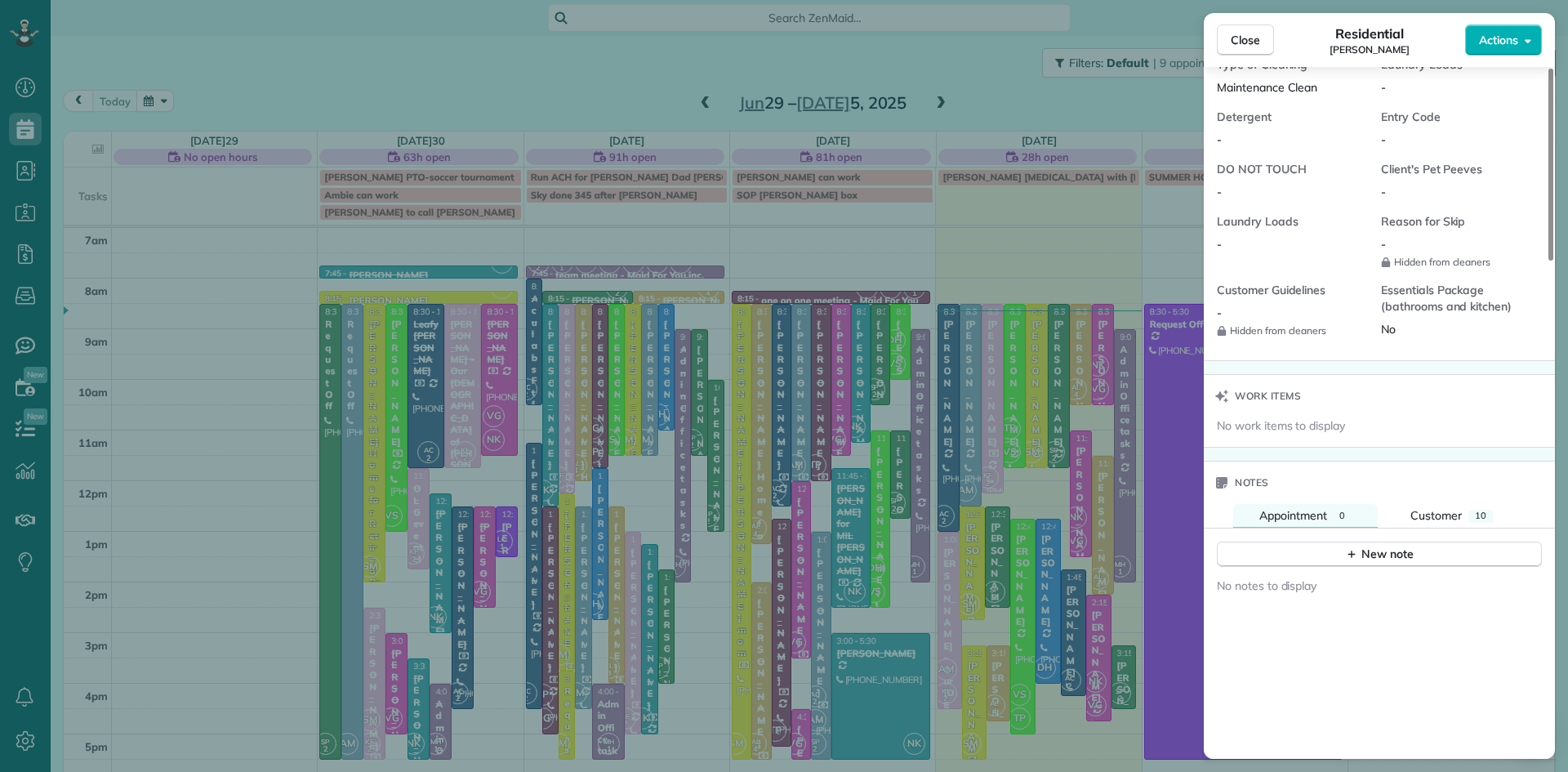 scroll, scrollTop: 1319, scrollLeft: 0, axis: vertical 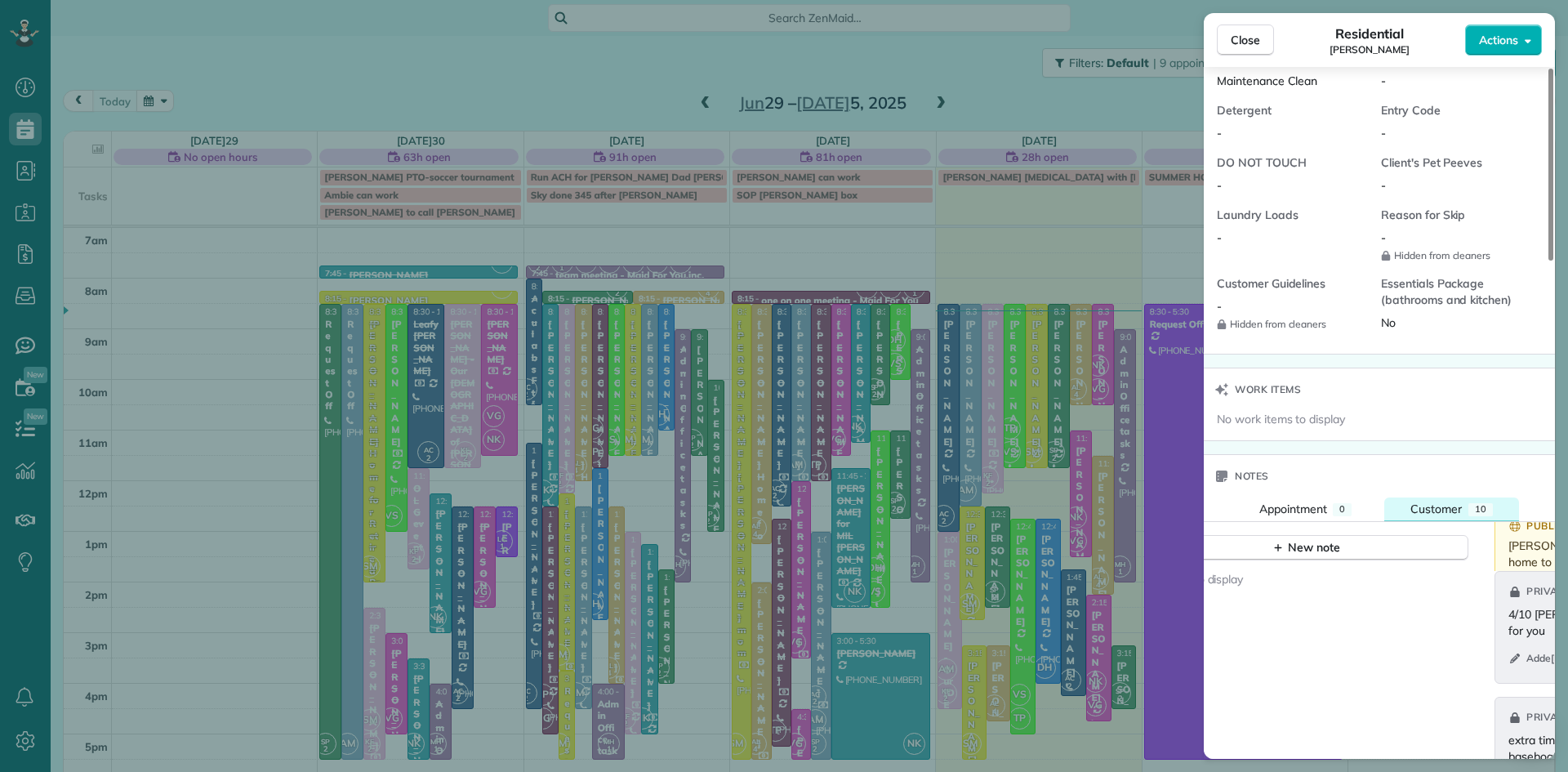 click on "Customer" at bounding box center [1436, 509] 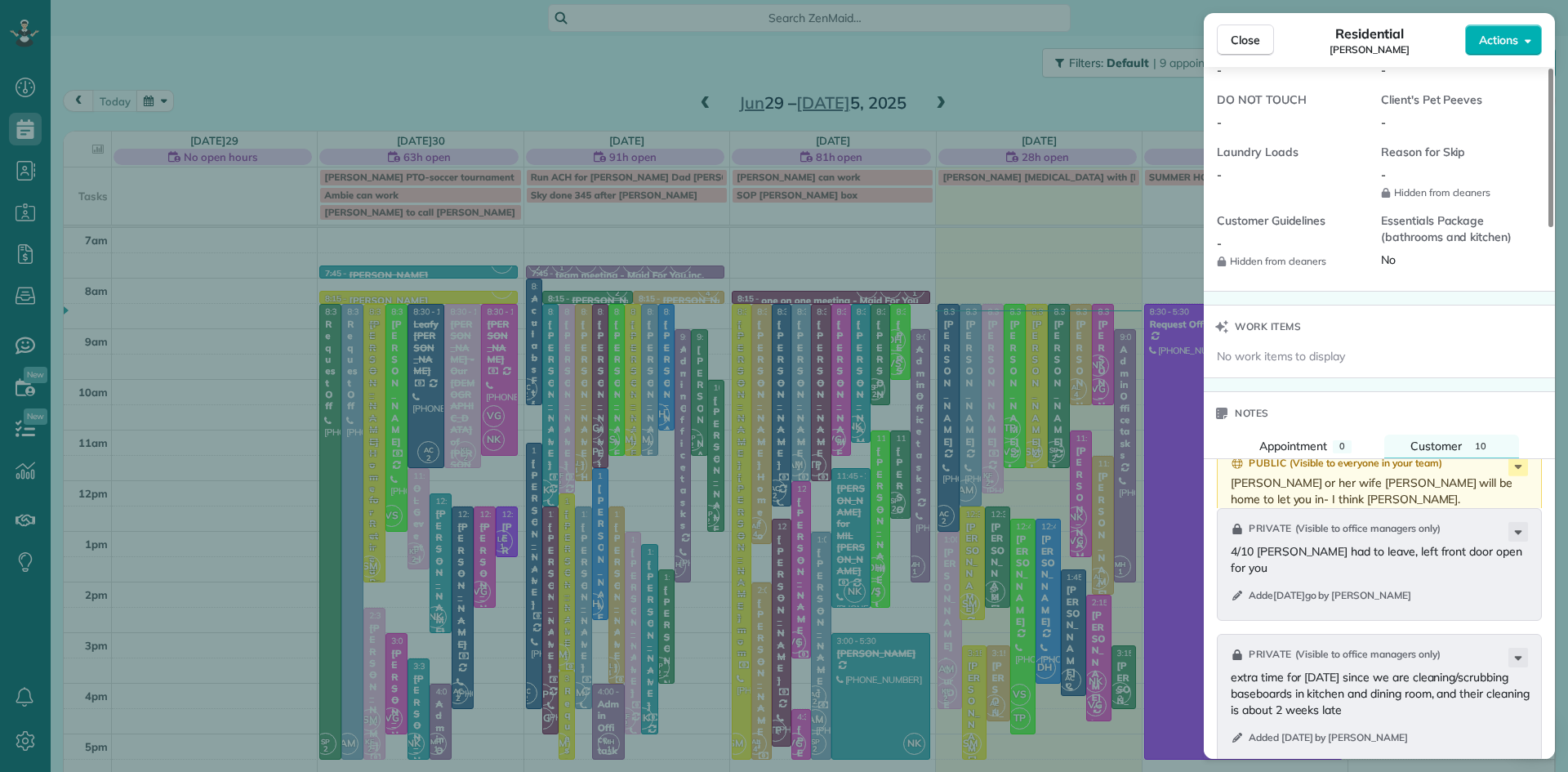 scroll, scrollTop: 1535, scrollLeft: 0, axis: vertical 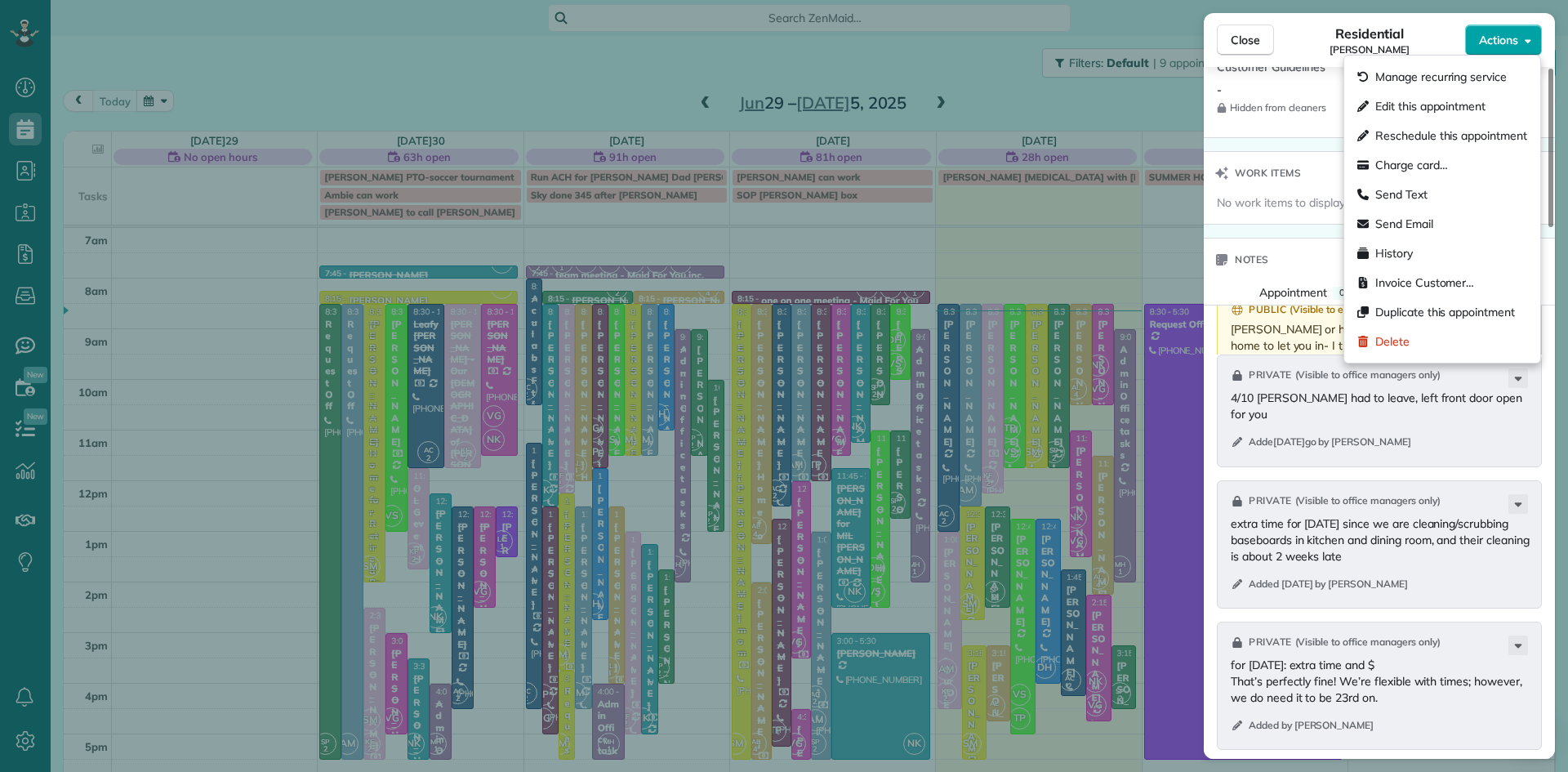 click on "Actions" at bounding box center [1503, 40] 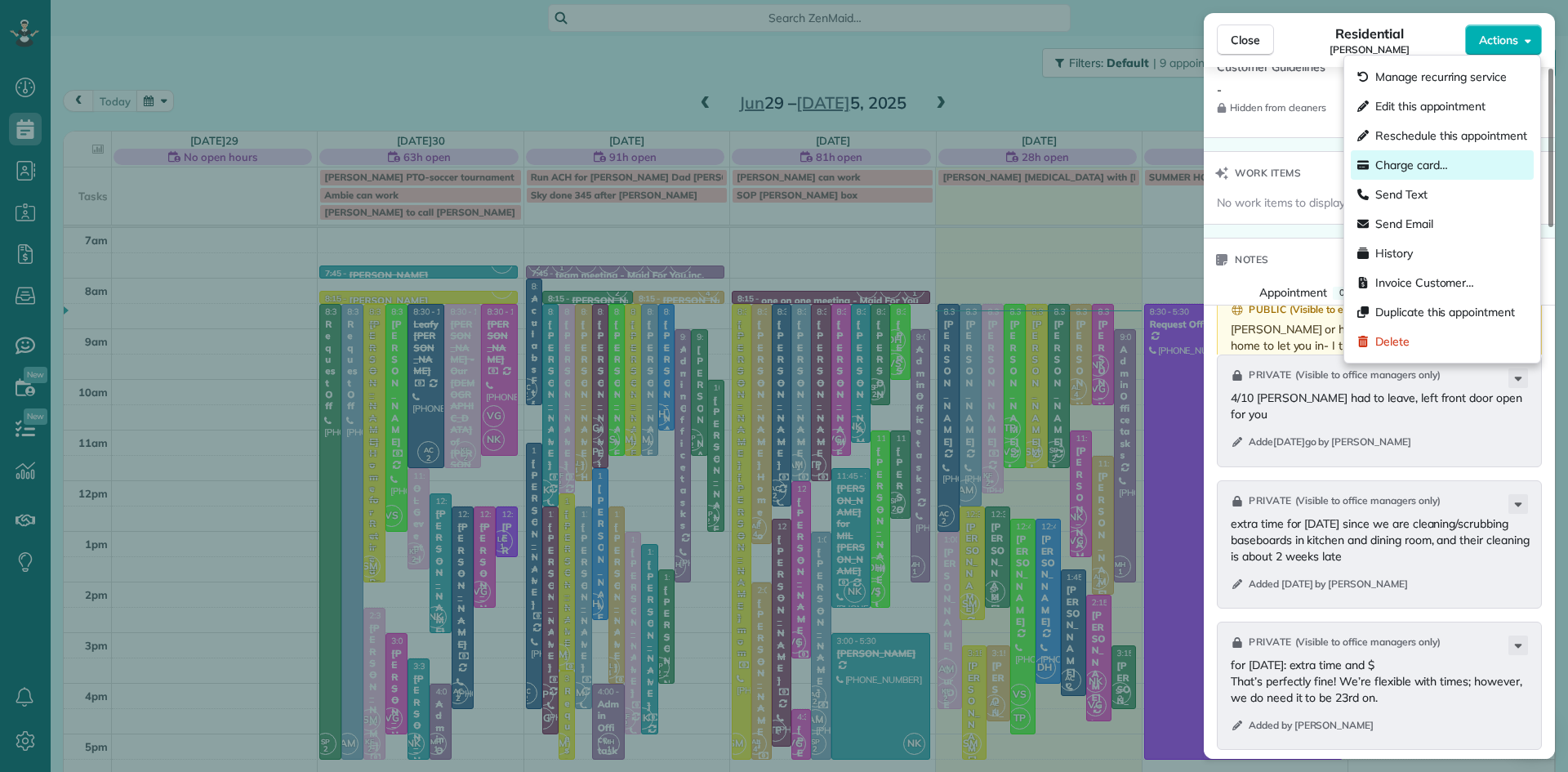 click on "Charge card…" at bounding box center (1411, 165) 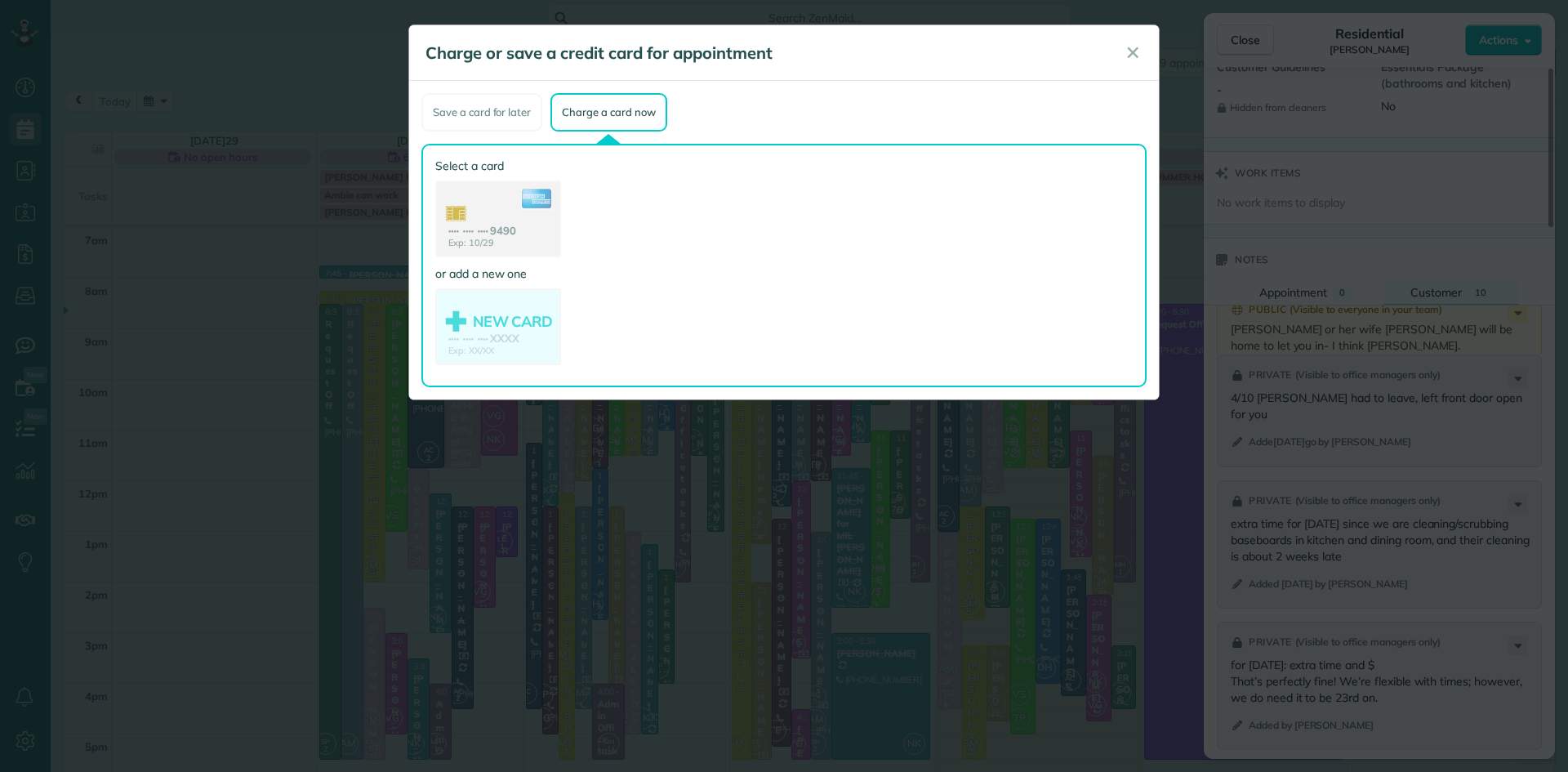 click 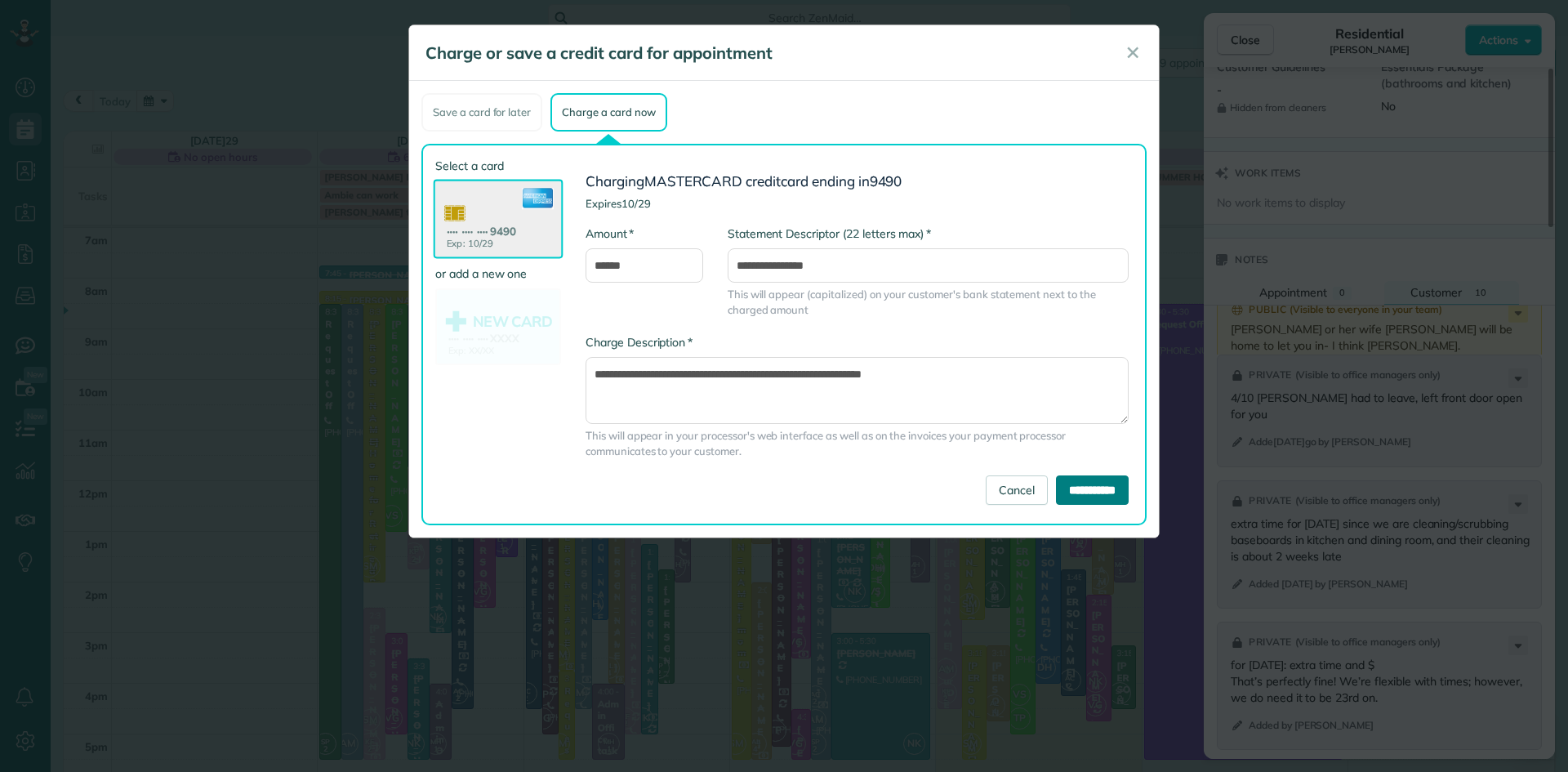 click on "**********" at bounding box center [1092, 490] 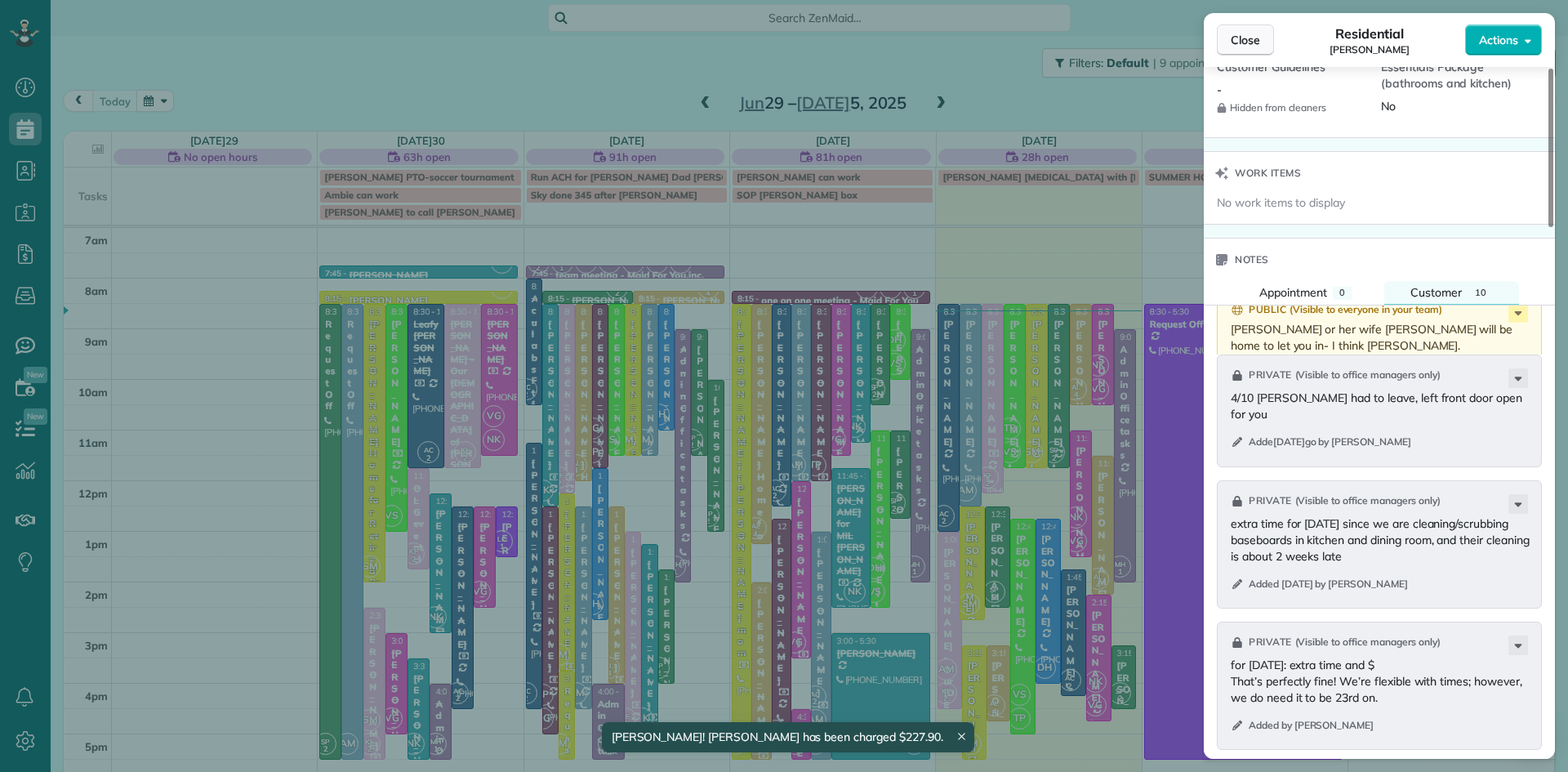 click on "Close" at bounding box center (1245, 40) 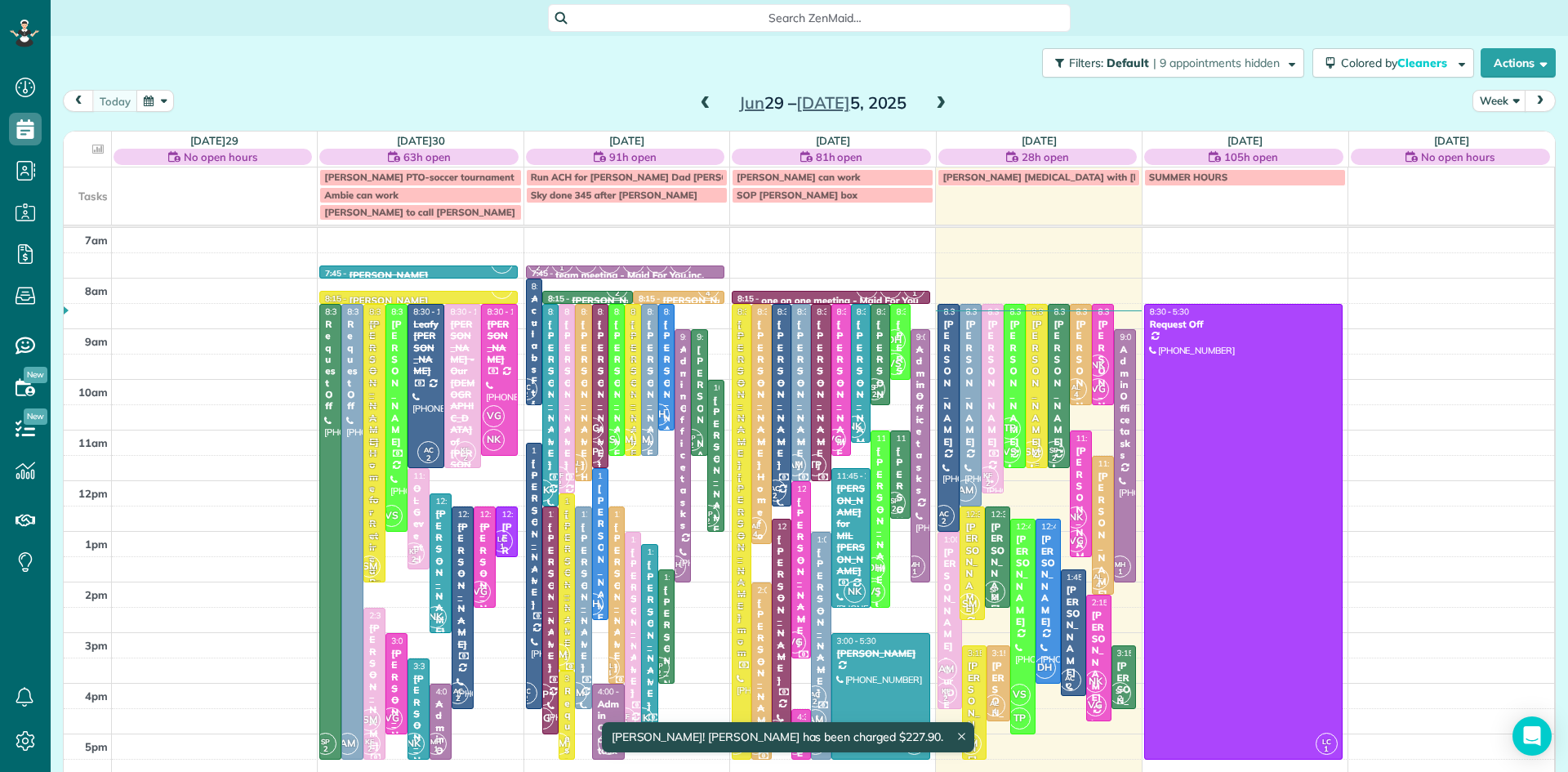 click on "[PERSON_NAME]" at bounding box center [1036, 383] 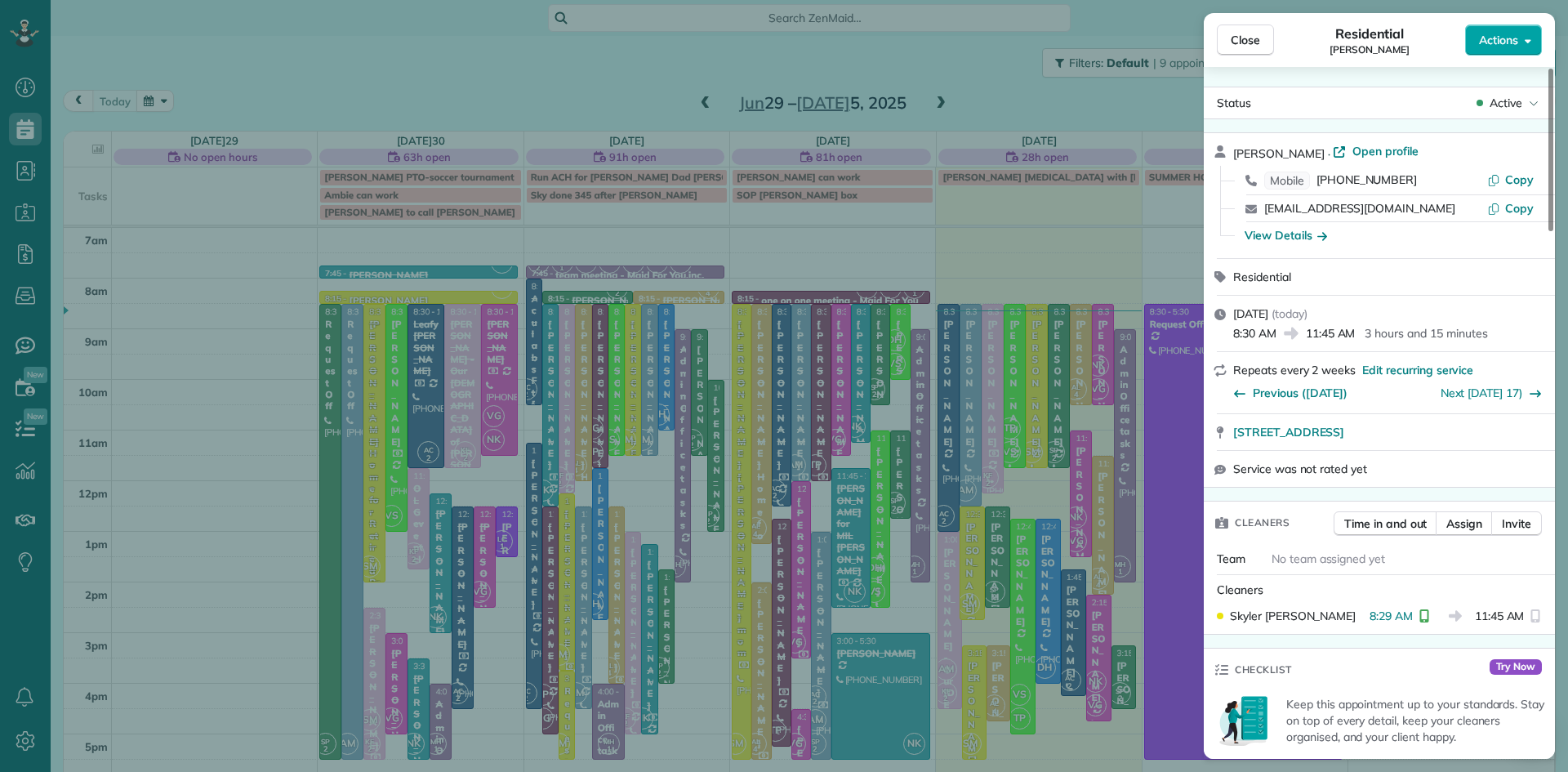 click on "Actions" at bounding box center [1503, 40] 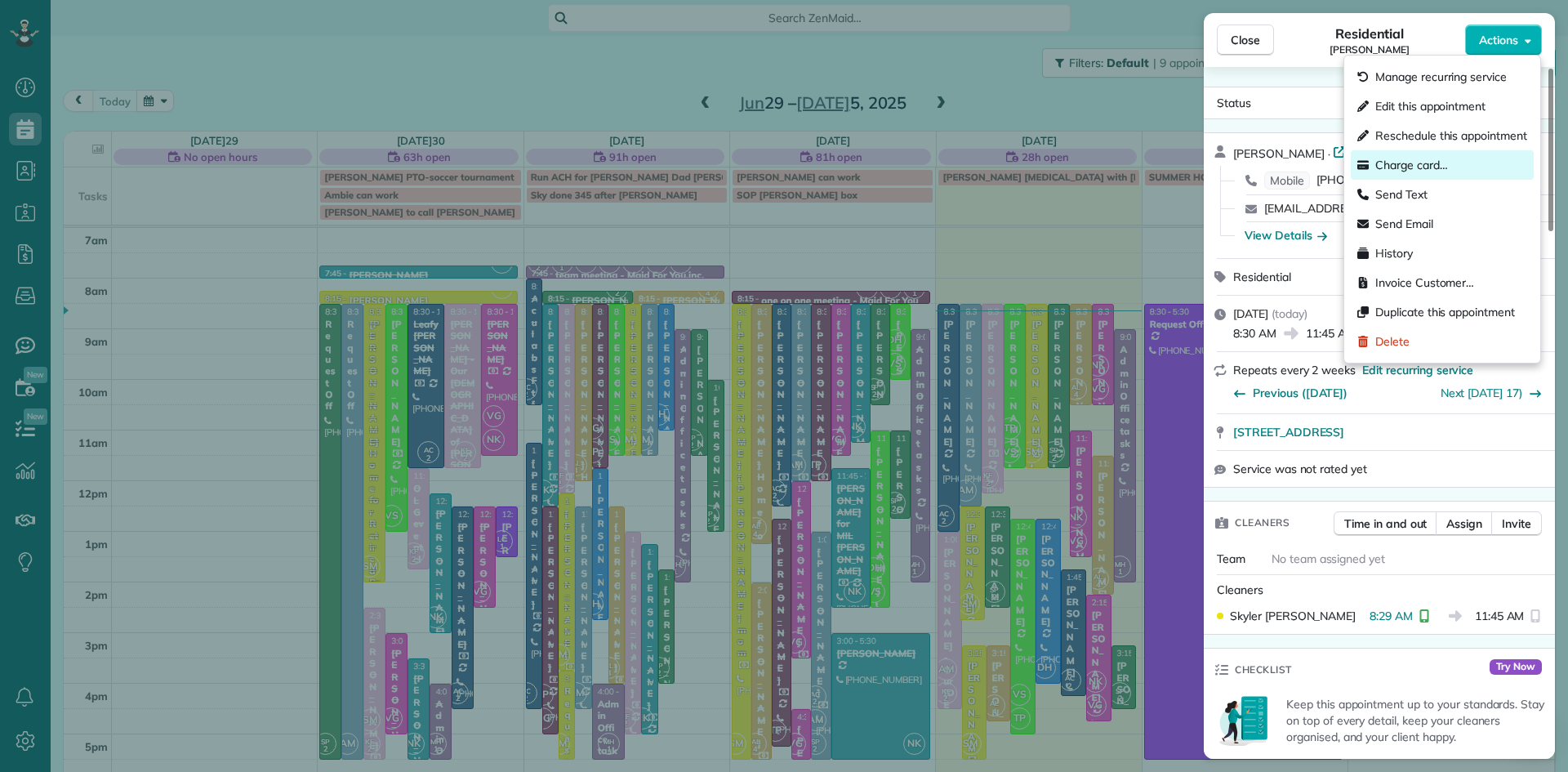 click on "Charge card…" at bounding box center (1411, 165) 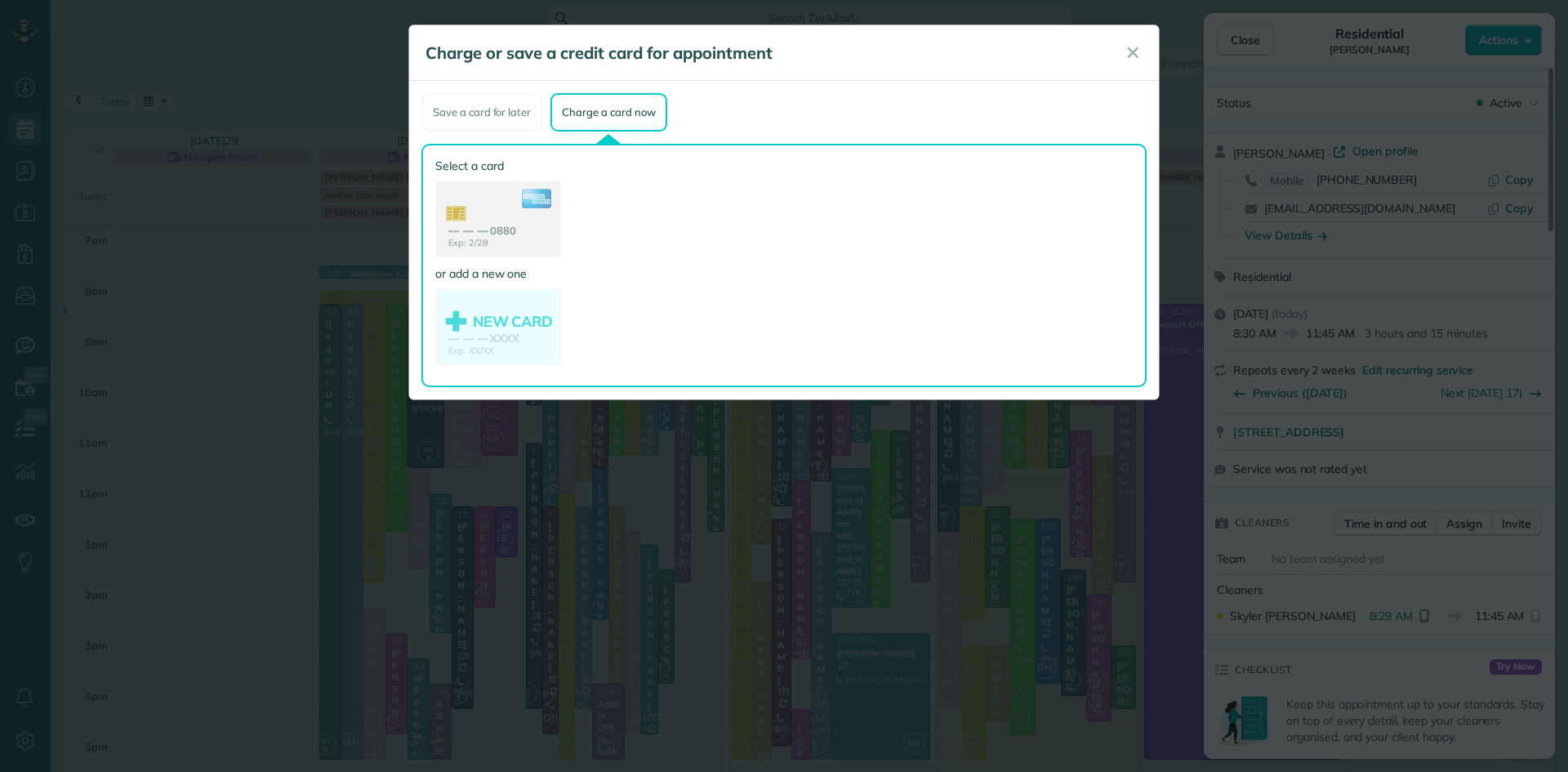 click 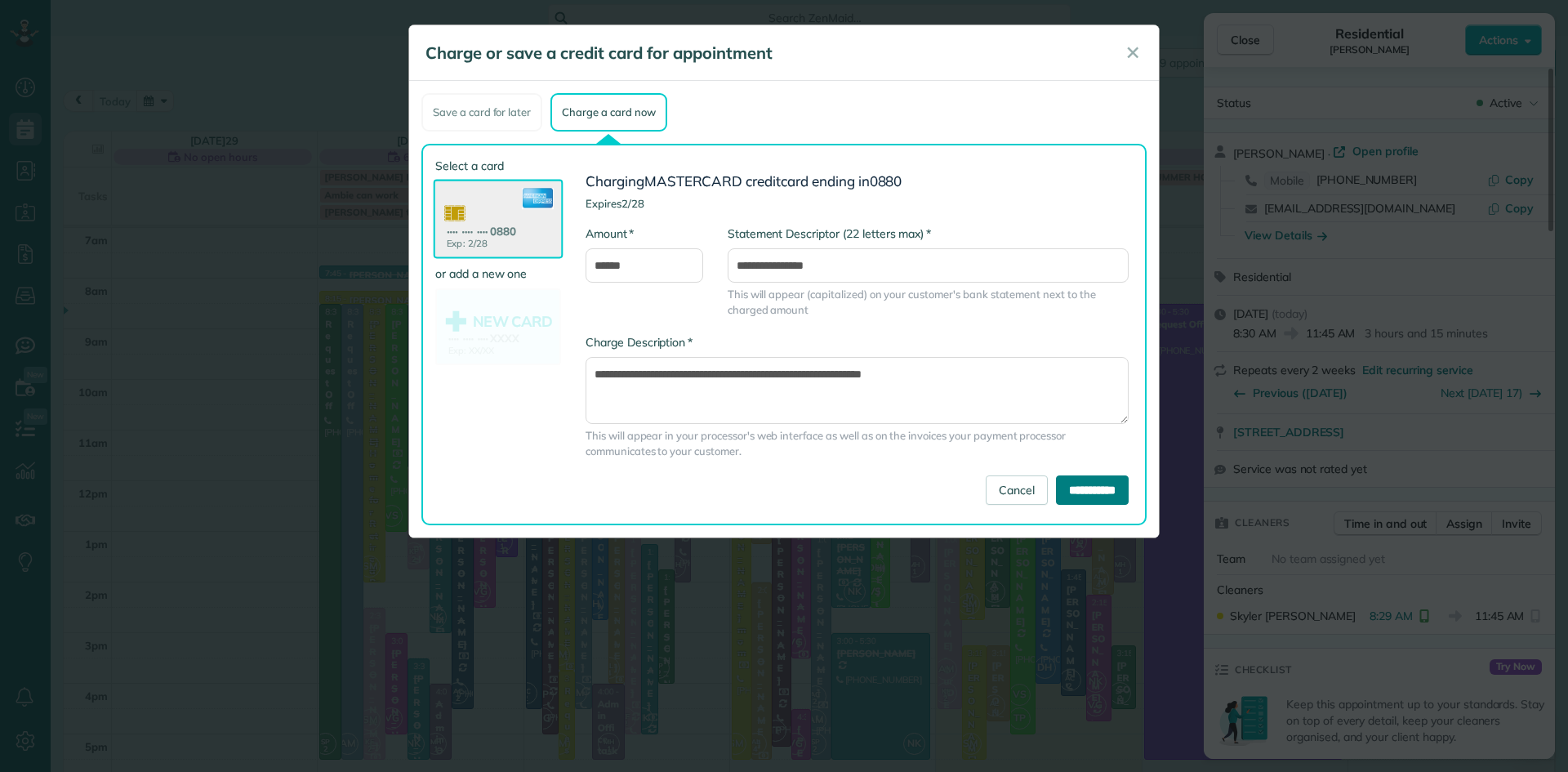 click on "**********" at bounding box center [1092, 490] 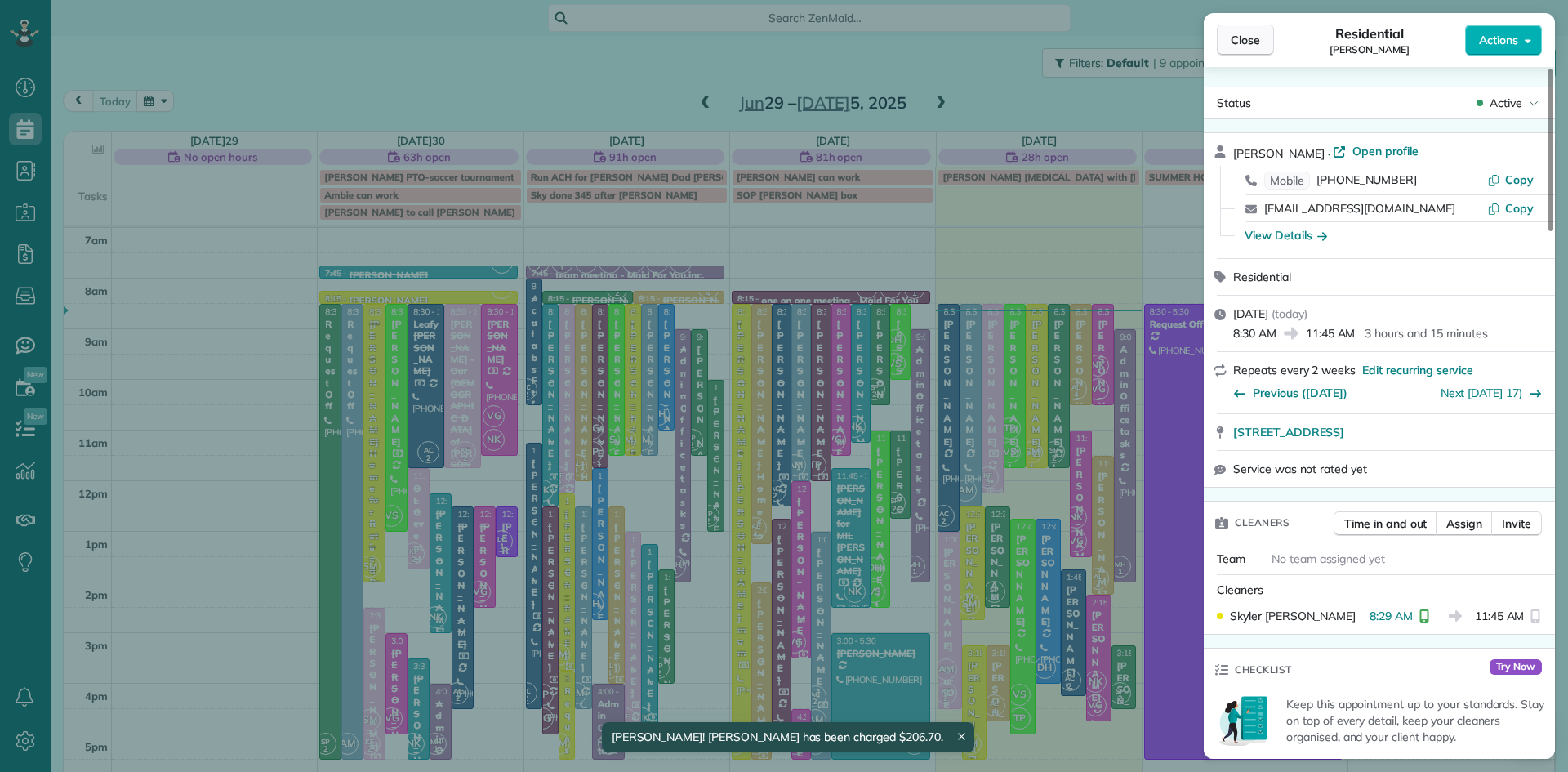 click on "Close" at bounding box center [1245, 40] 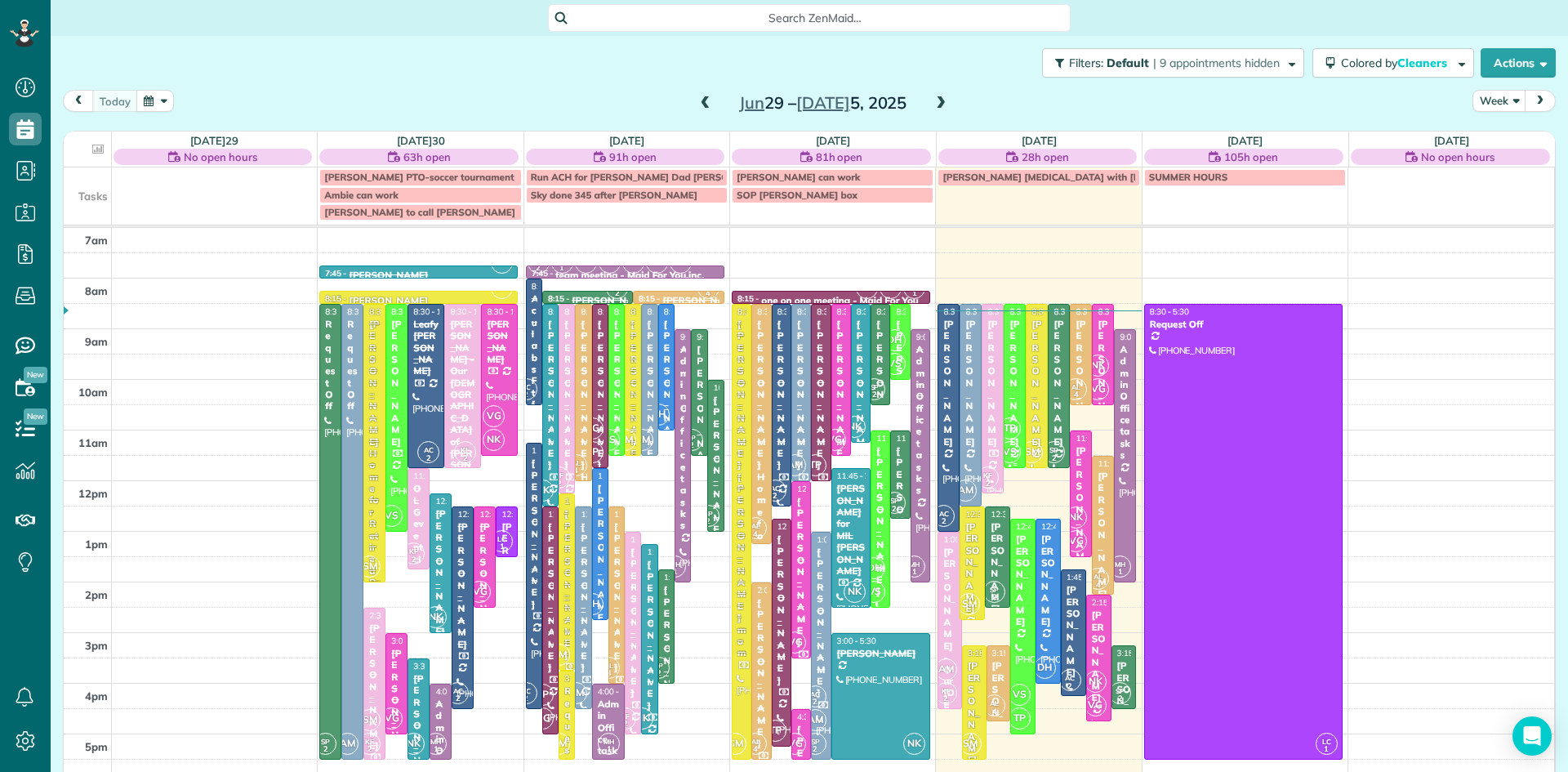 click on "[PERSON_NAME]" at bounding box center (1014, 383) 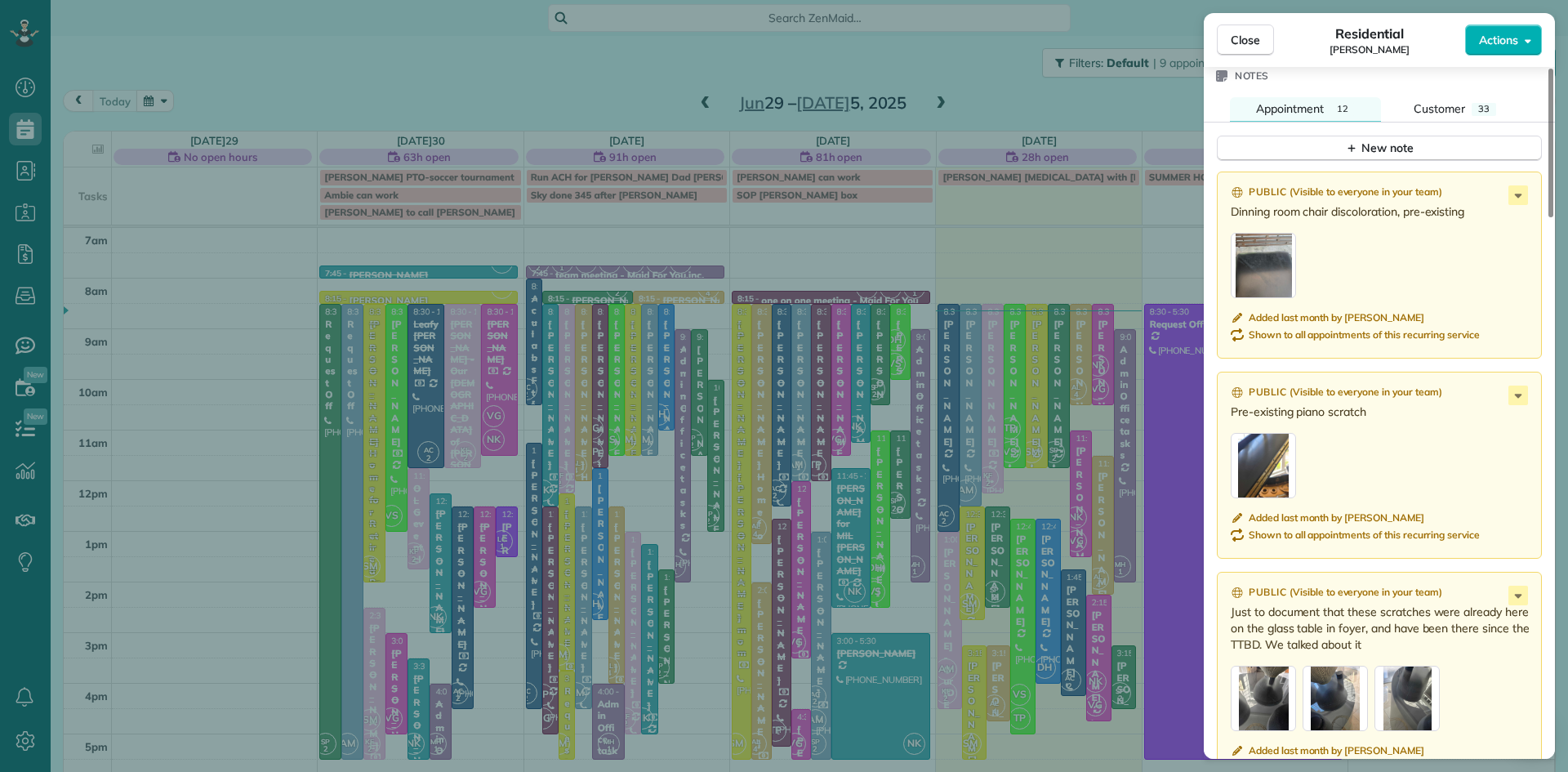 scroll, scrollTop: 1746, scrollLeft: 0, axis: vertical 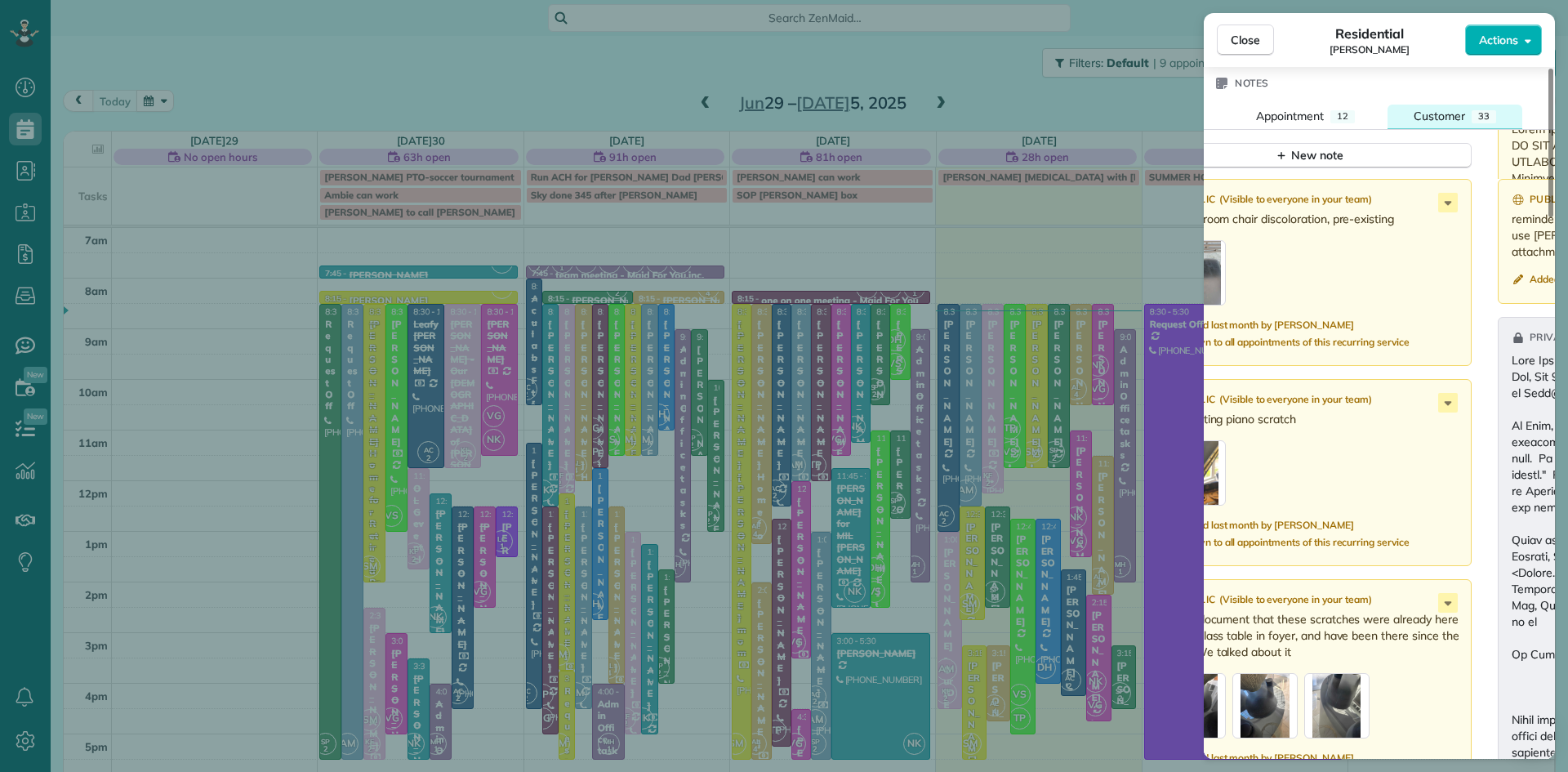 click on "Customer" at bounding box center (1439, 116) 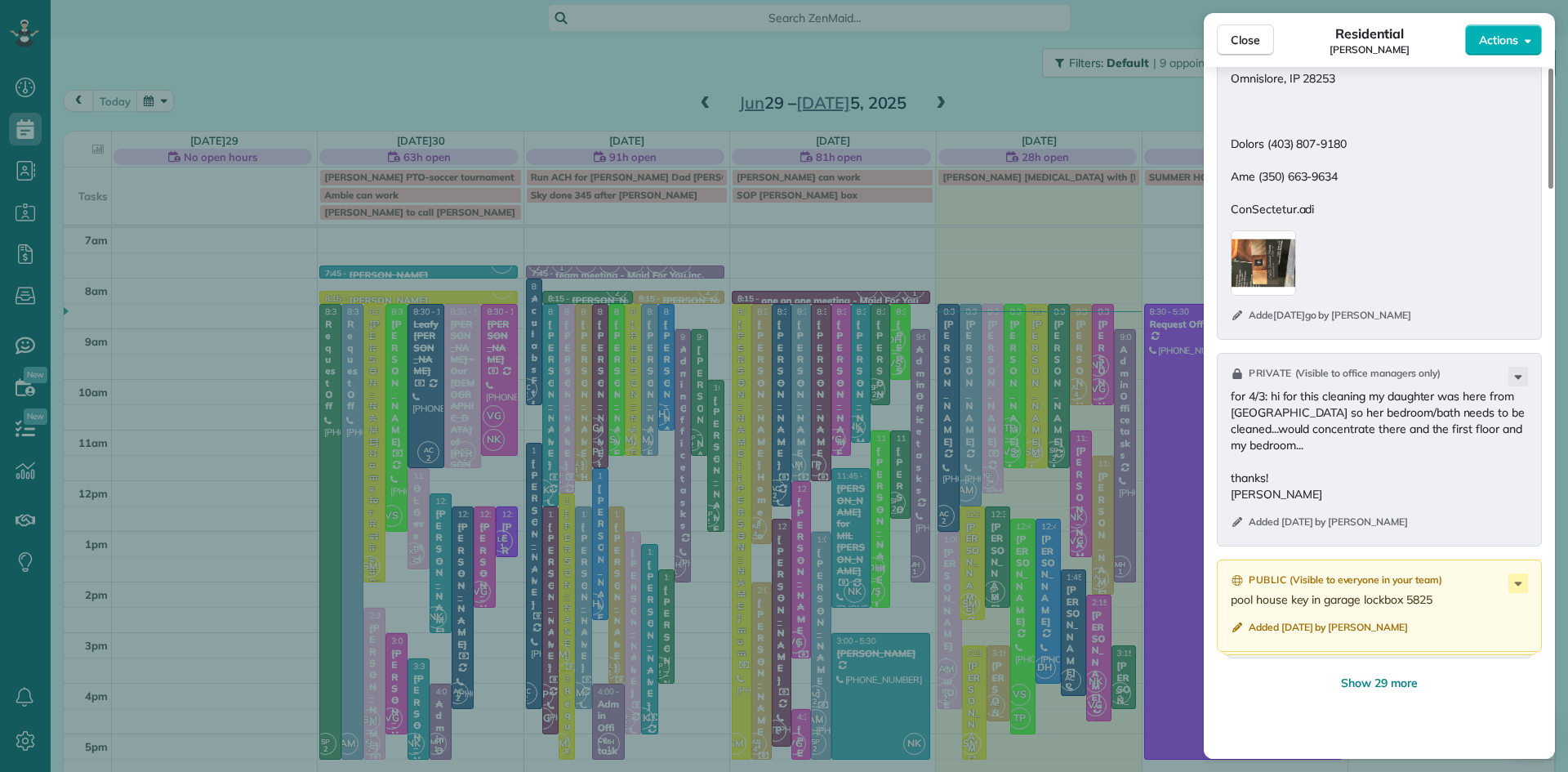 scroll, scrollTop: 3116, scrollLeft: 0, axis: vertical 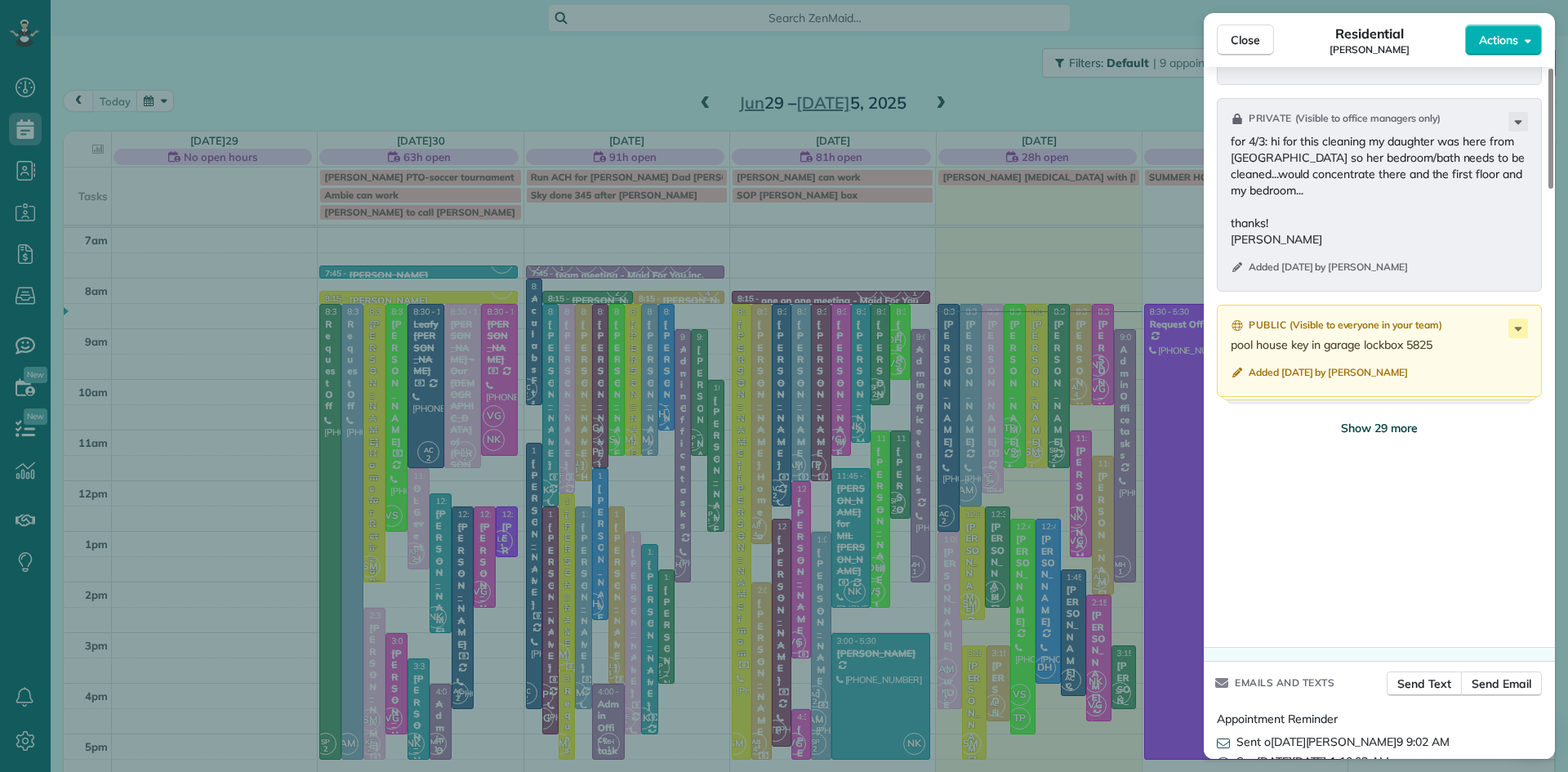 click on "Show 29 more" at bounding box center [1379, 428] 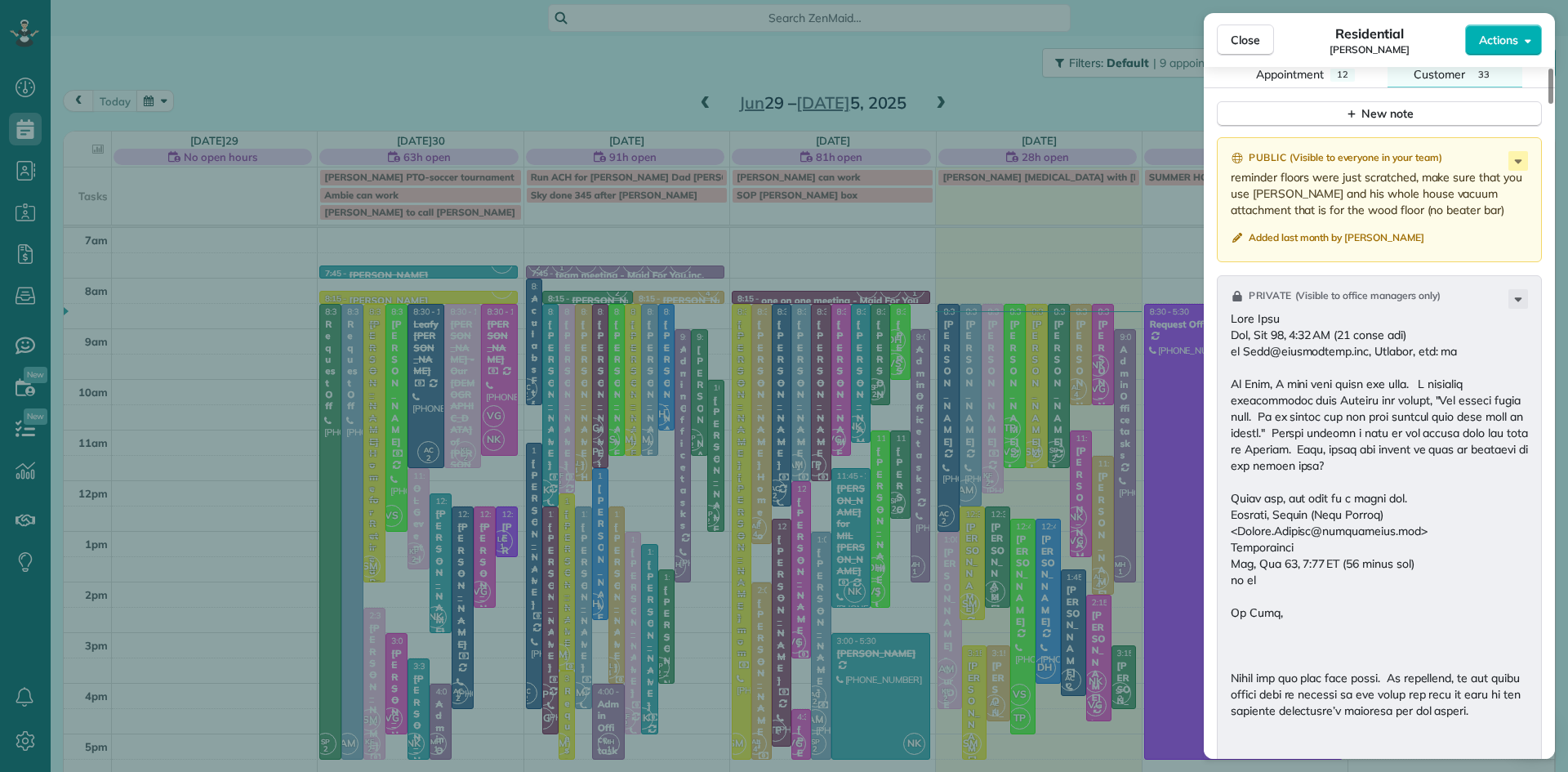 scroll, scrollTop: 1253, scrollLeft: 0, axis: vertical 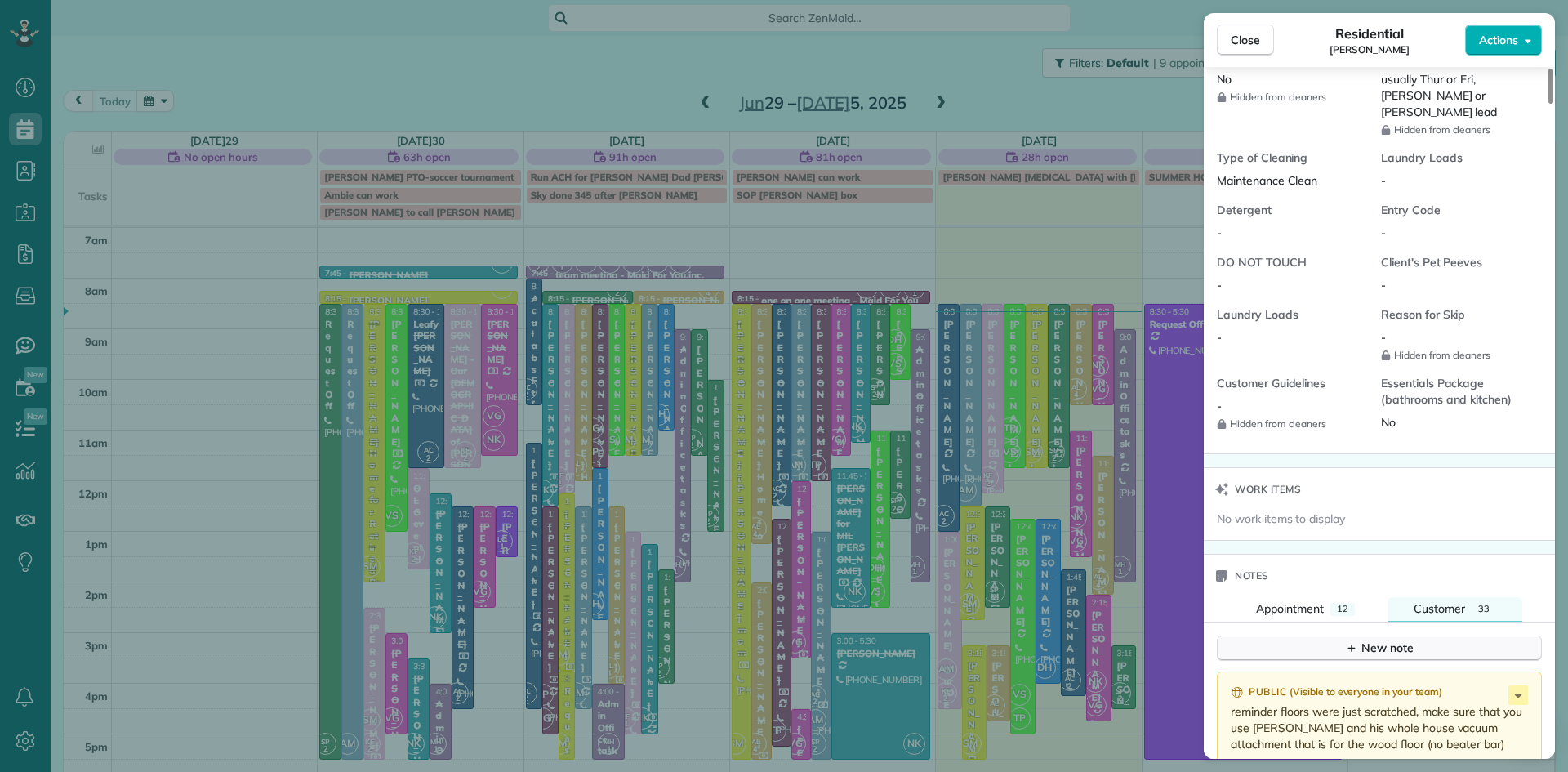 click on "New note" at bounding box center (1379, 648) 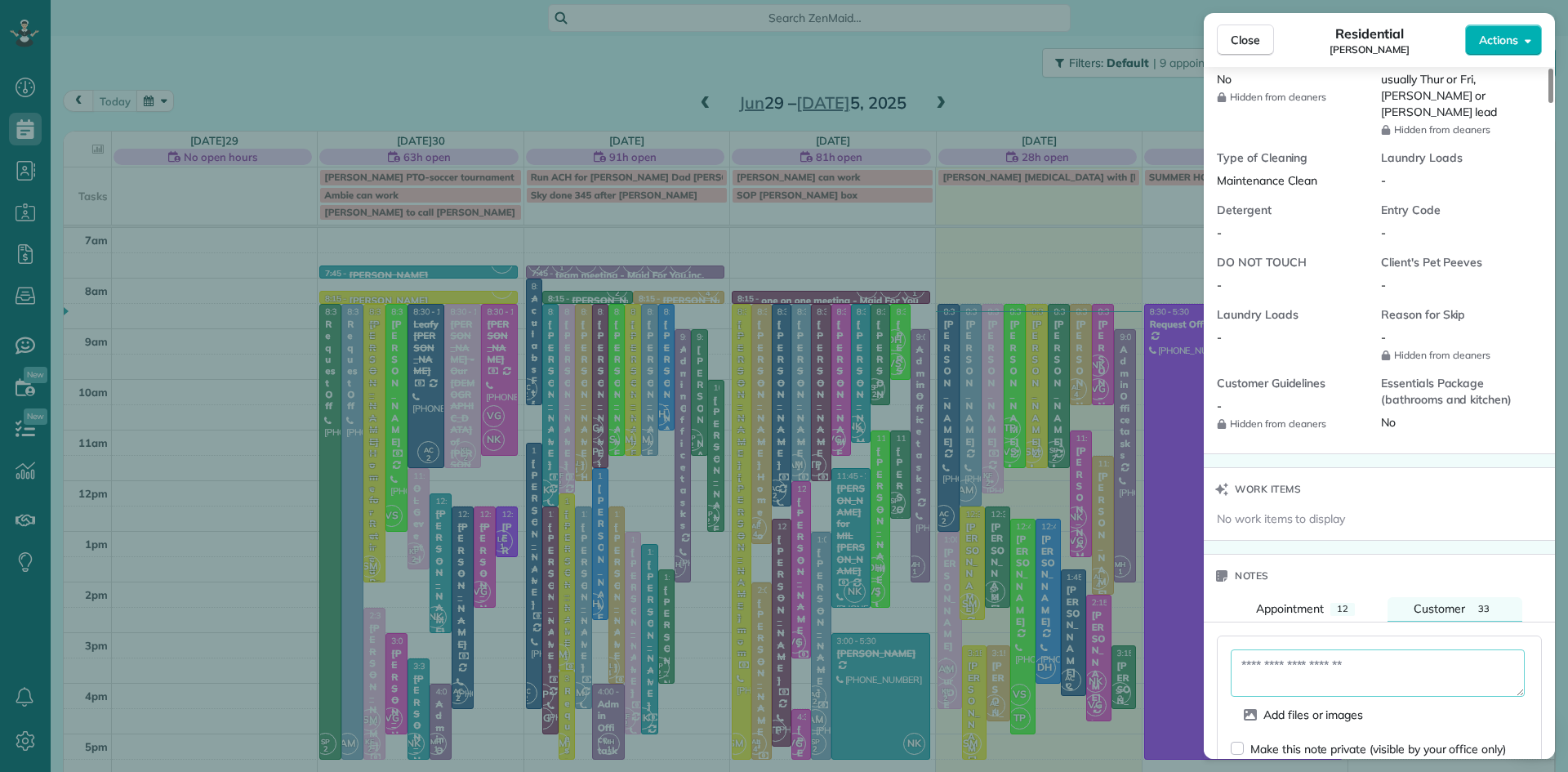 click at bounding box center [1378, 673] 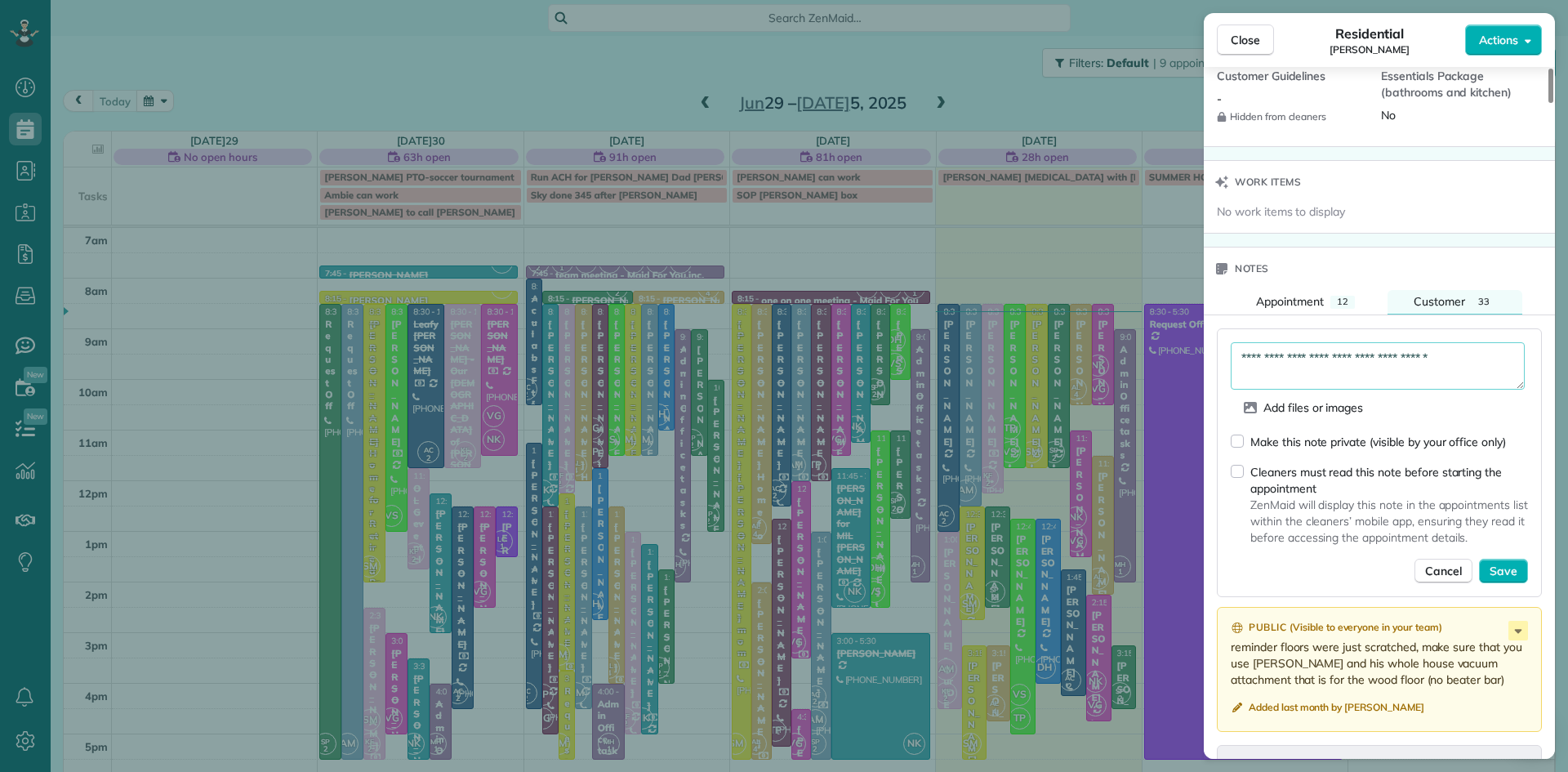 scroll, scrollTop: 1573, scrollLeft: 0, axis: vertical 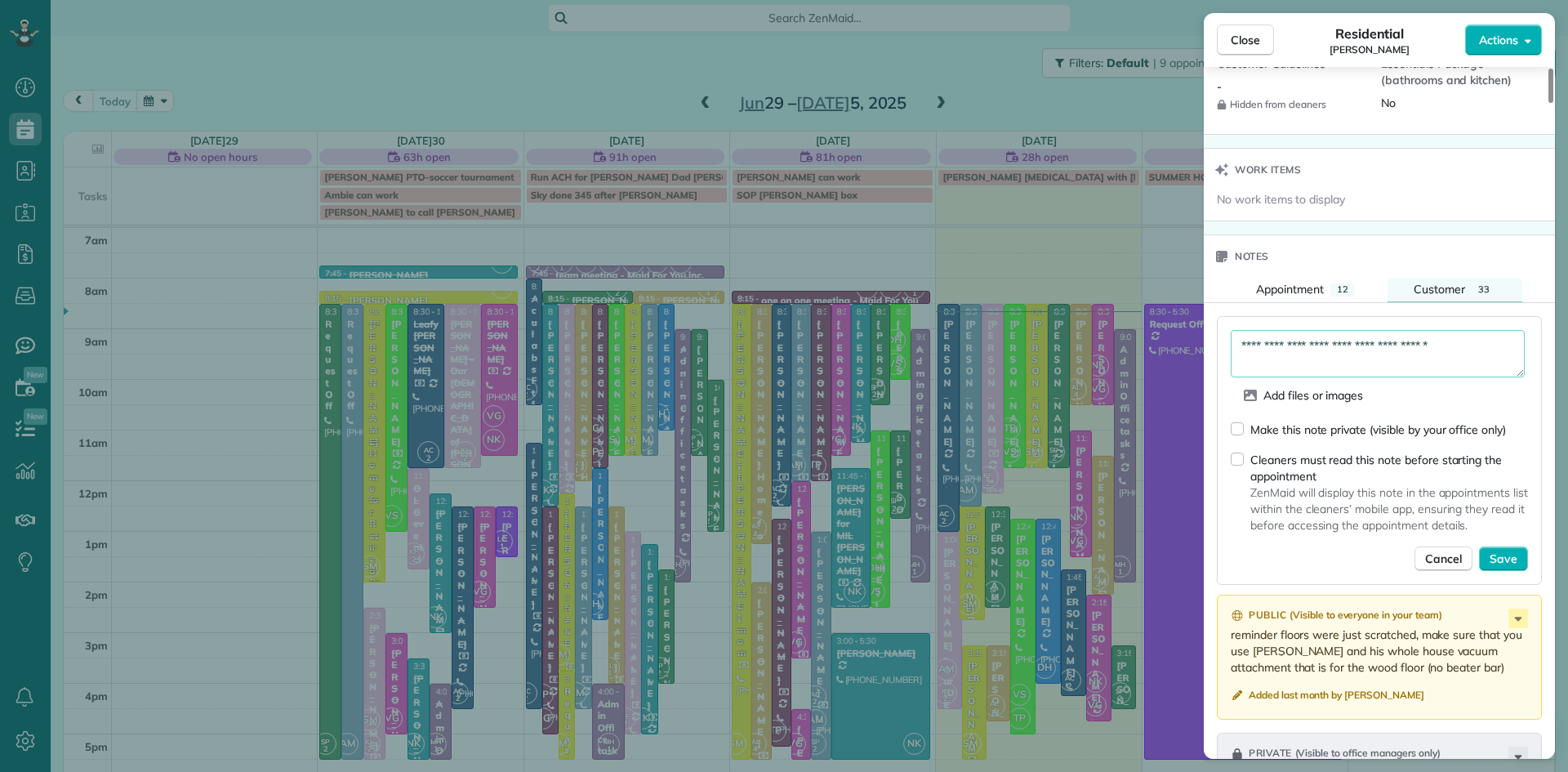 click on "**********" at bounding box center (1378, 354) 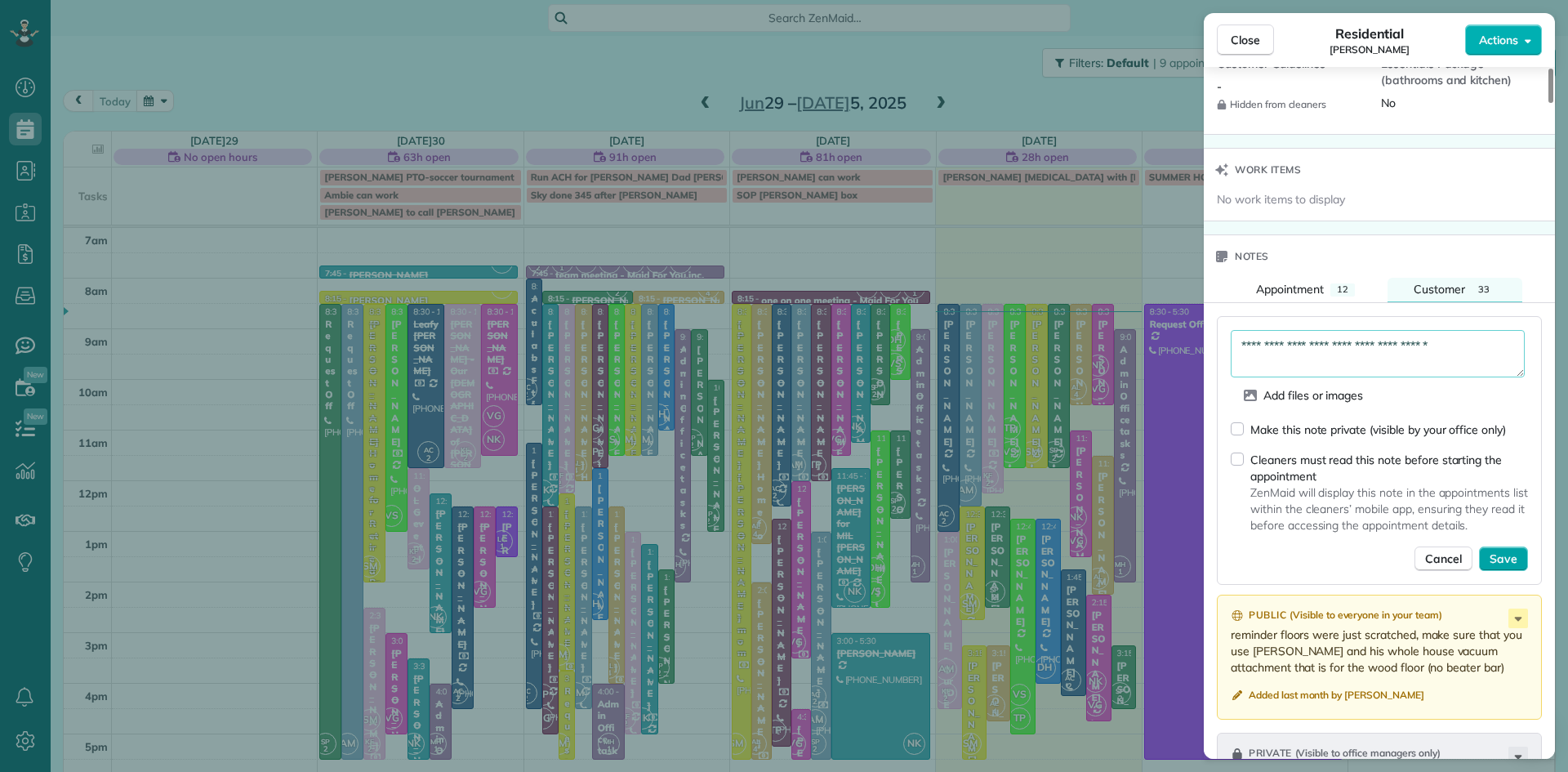 type on "**********" 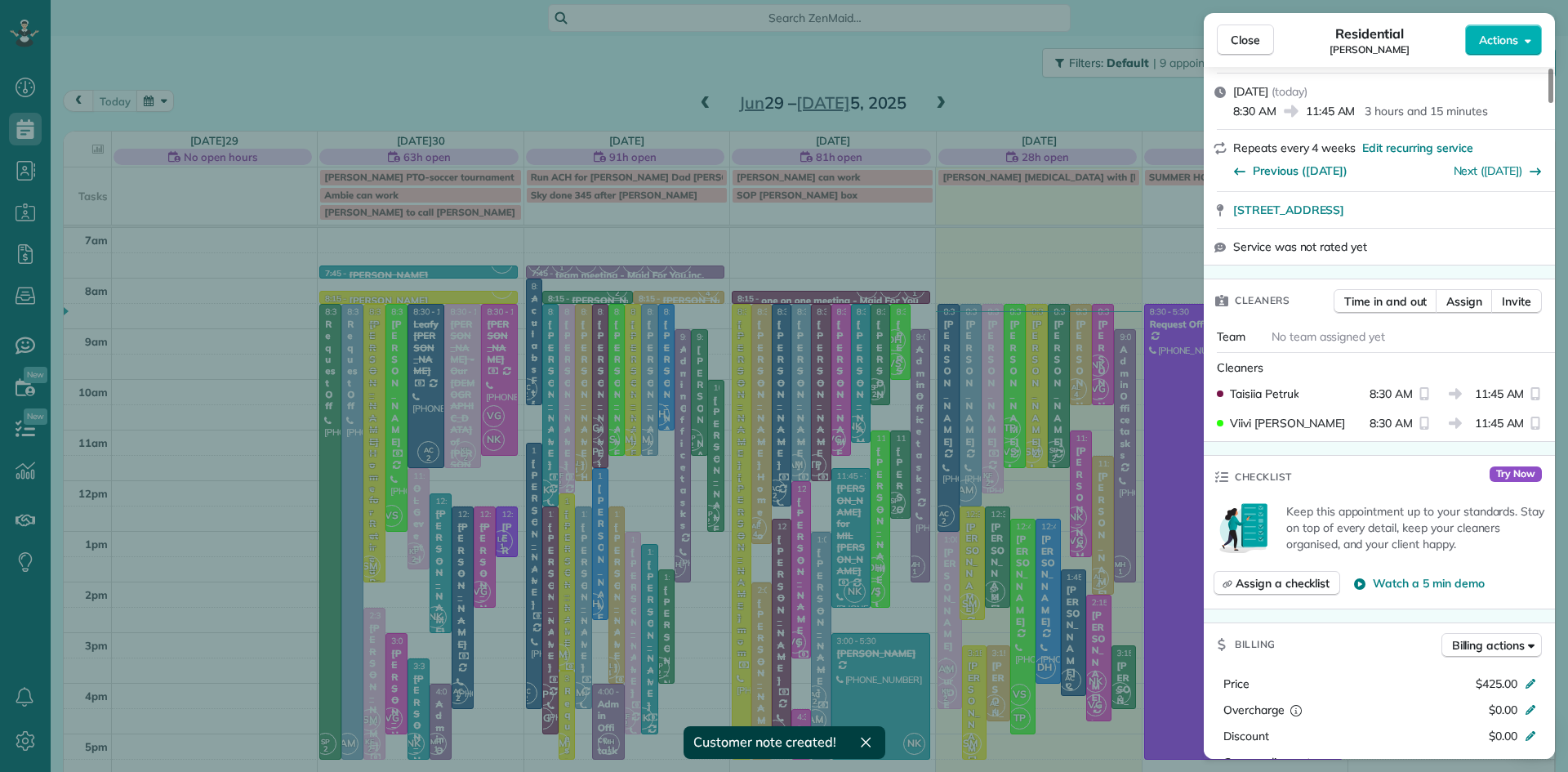 scroll, scrollTop: 0, scrollLeft: 0, axis: both 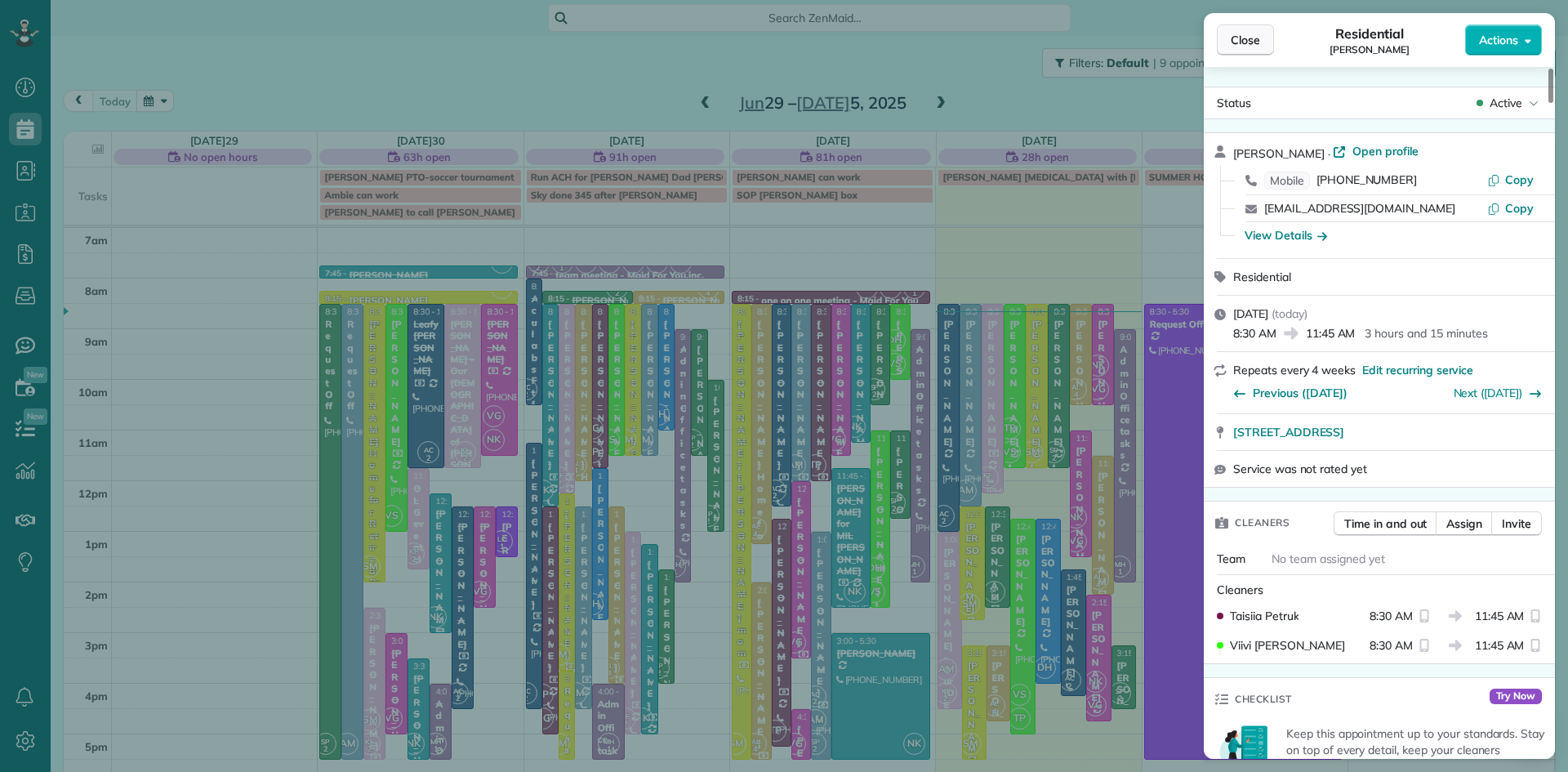 click on "Close" at bounding box center [1245, 40] 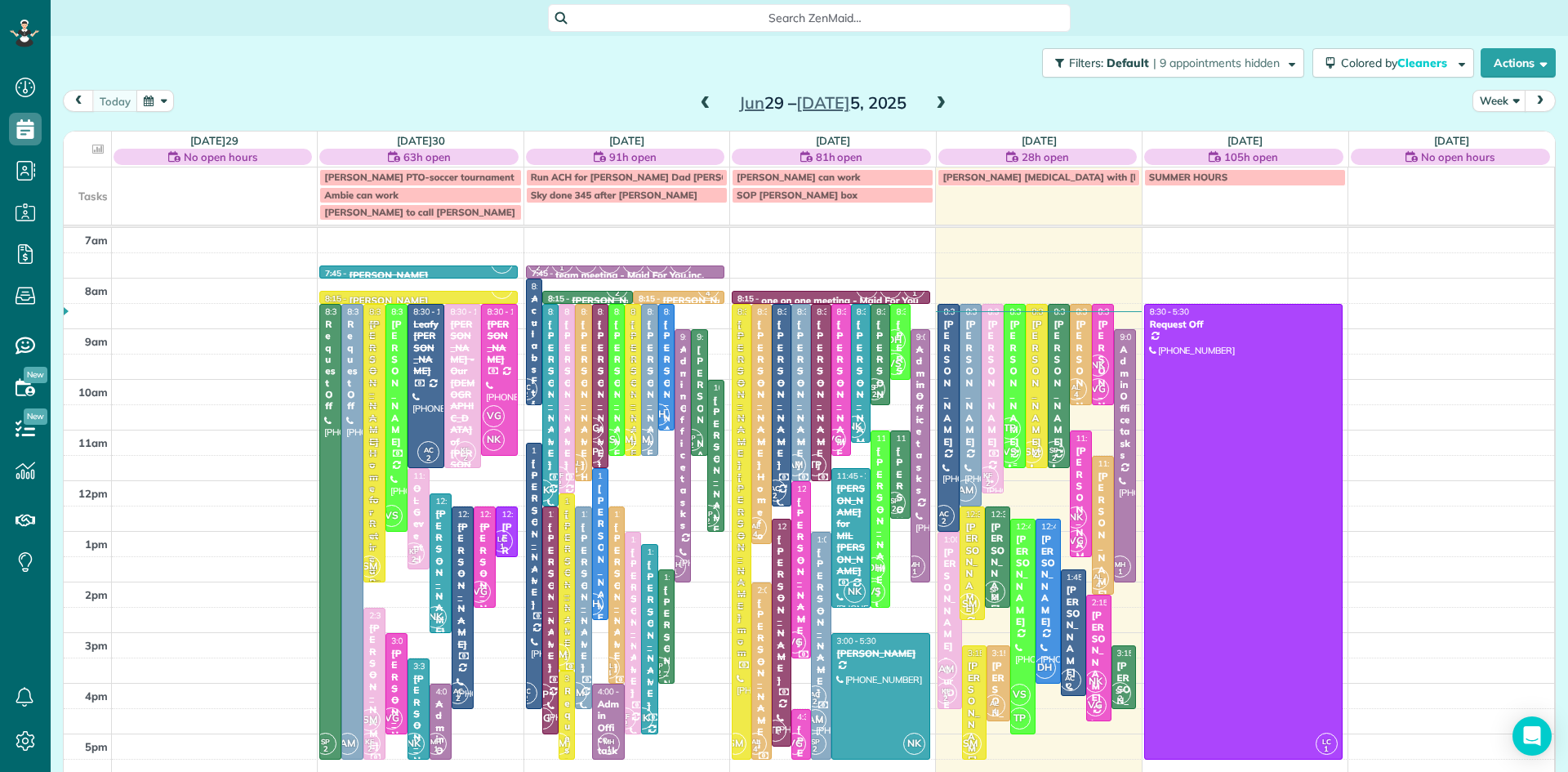 click on "[PERSON_NAME]" at bounding box center (1014, 383) 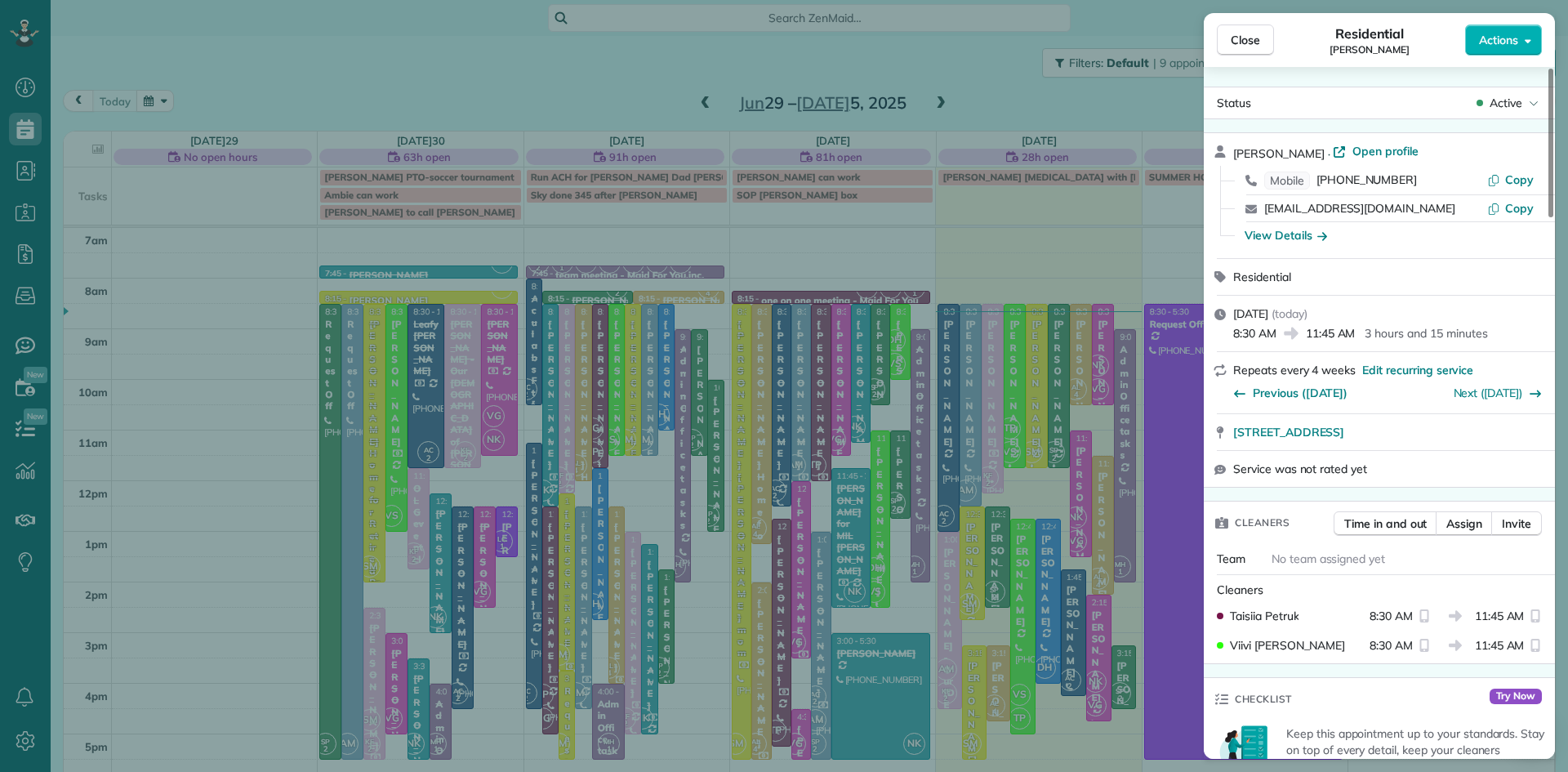 scroll, scrollTop: 0, scrollLeft: 0, axis: both 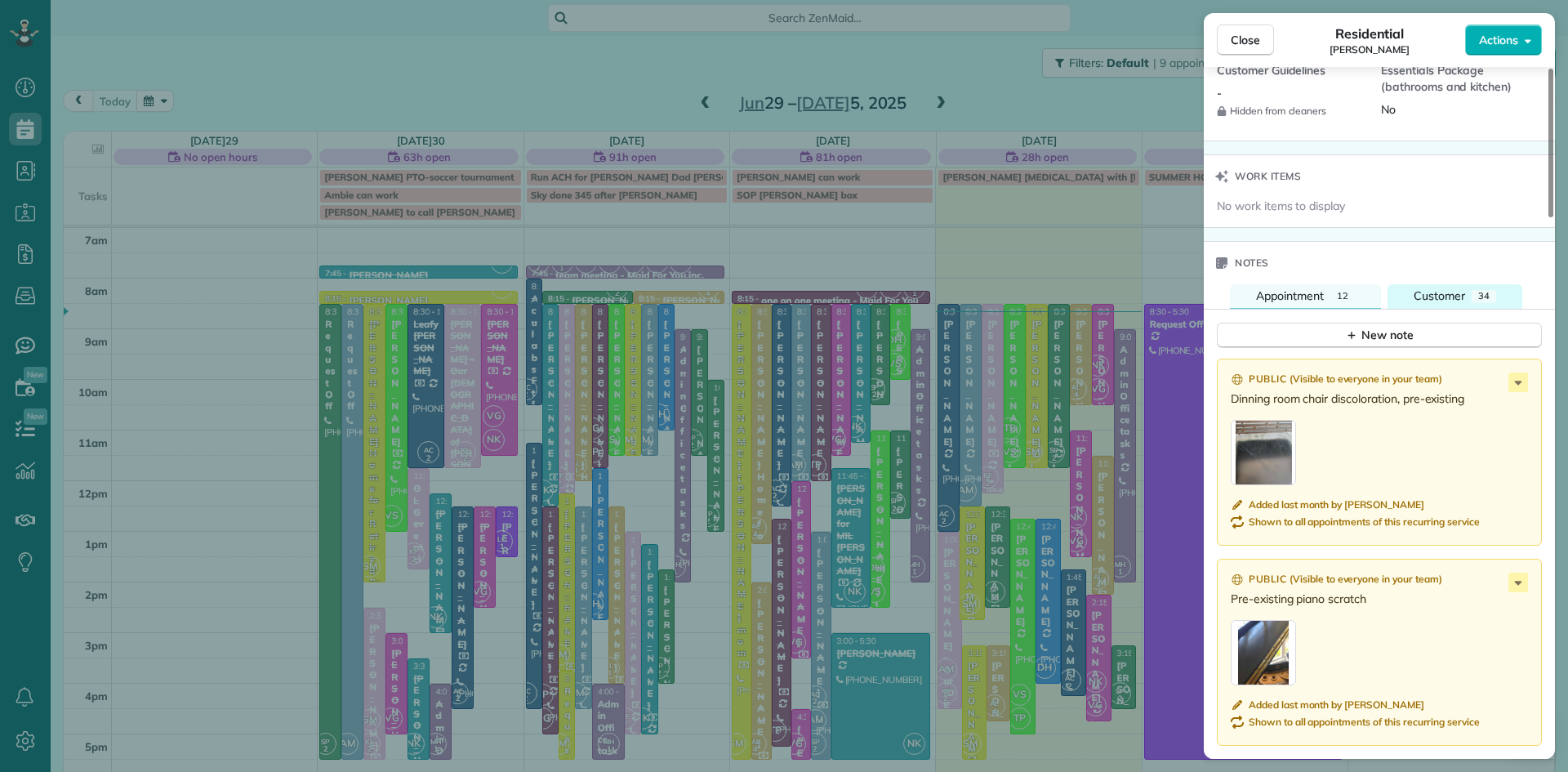 click on "Customer" at bounding box center [1439, 296] 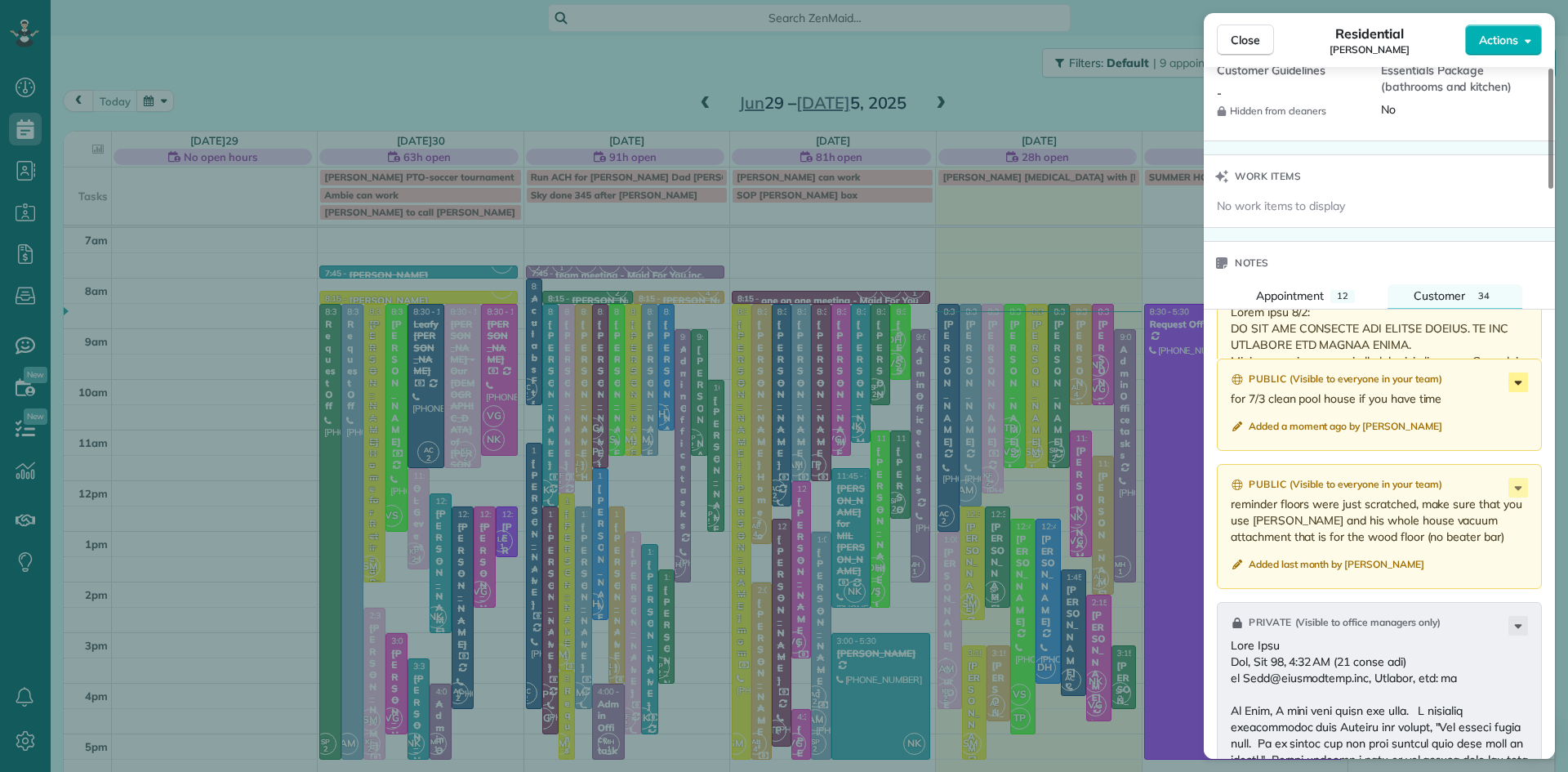 click 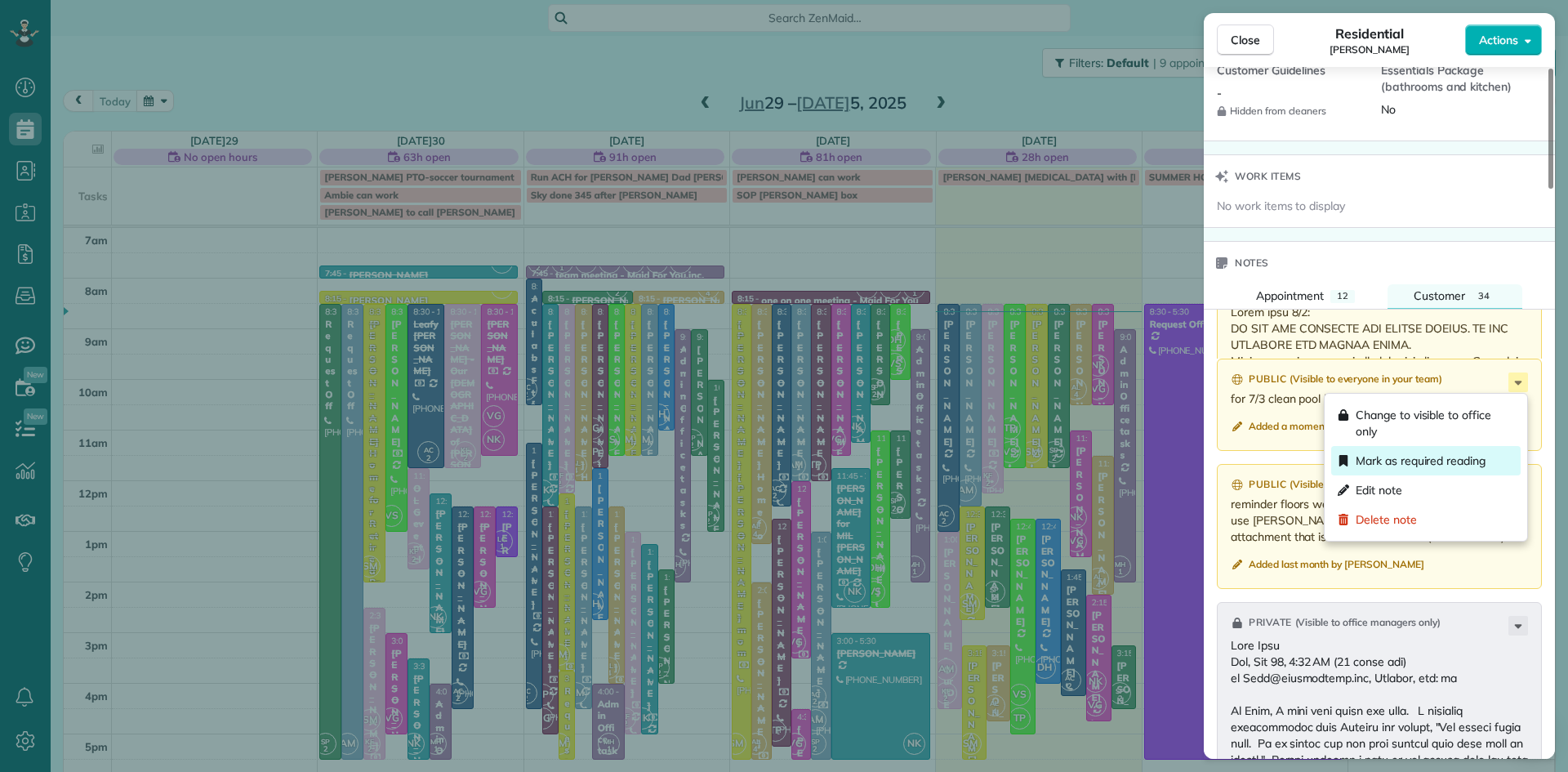 click on "Mark as required reading" at bounding box center (1420, 461) 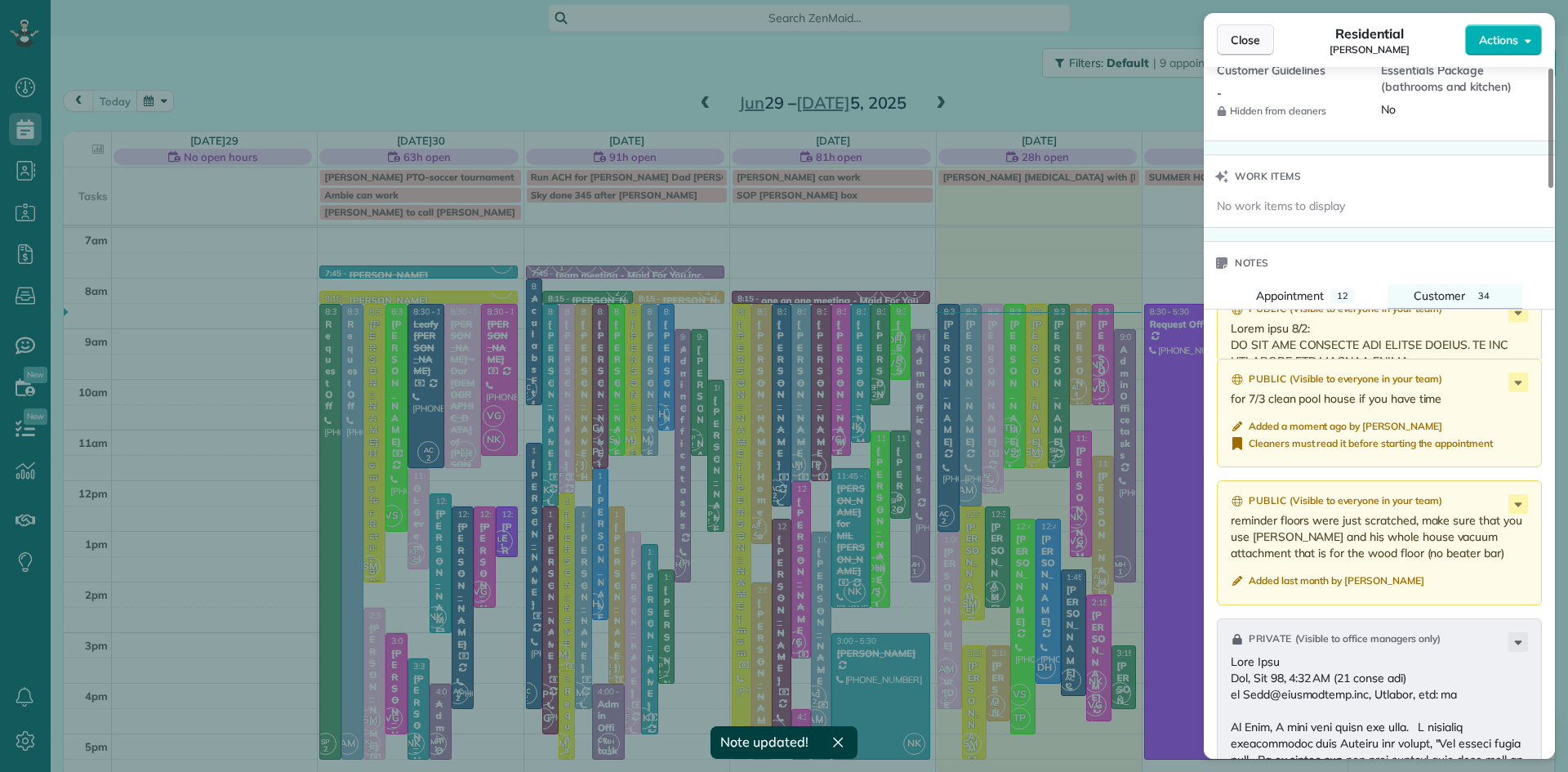 click on "Close" at bounding box center (1245, 40) 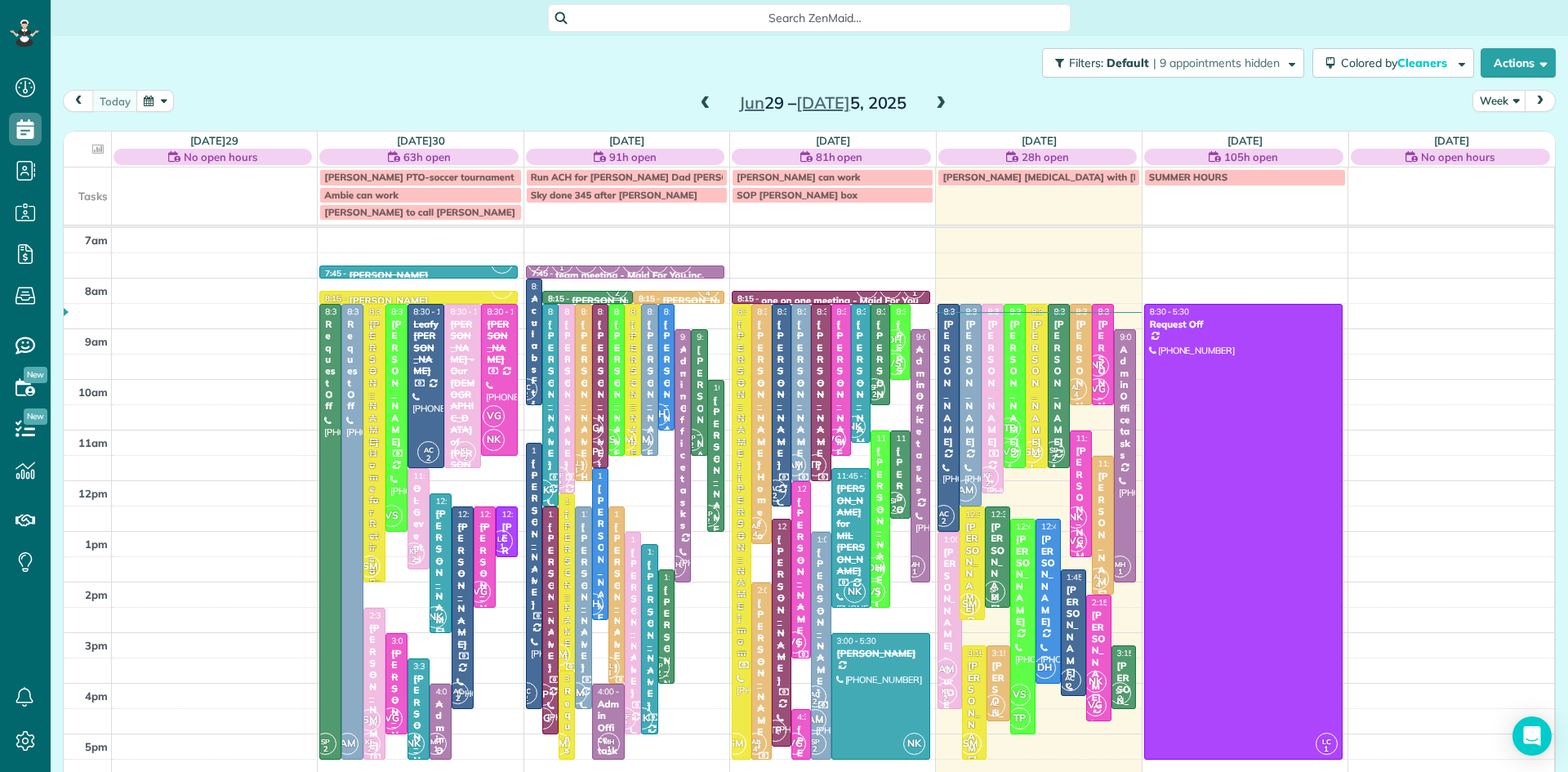 click on "[PERSON_NAME]" at bounding box center [992, 383] 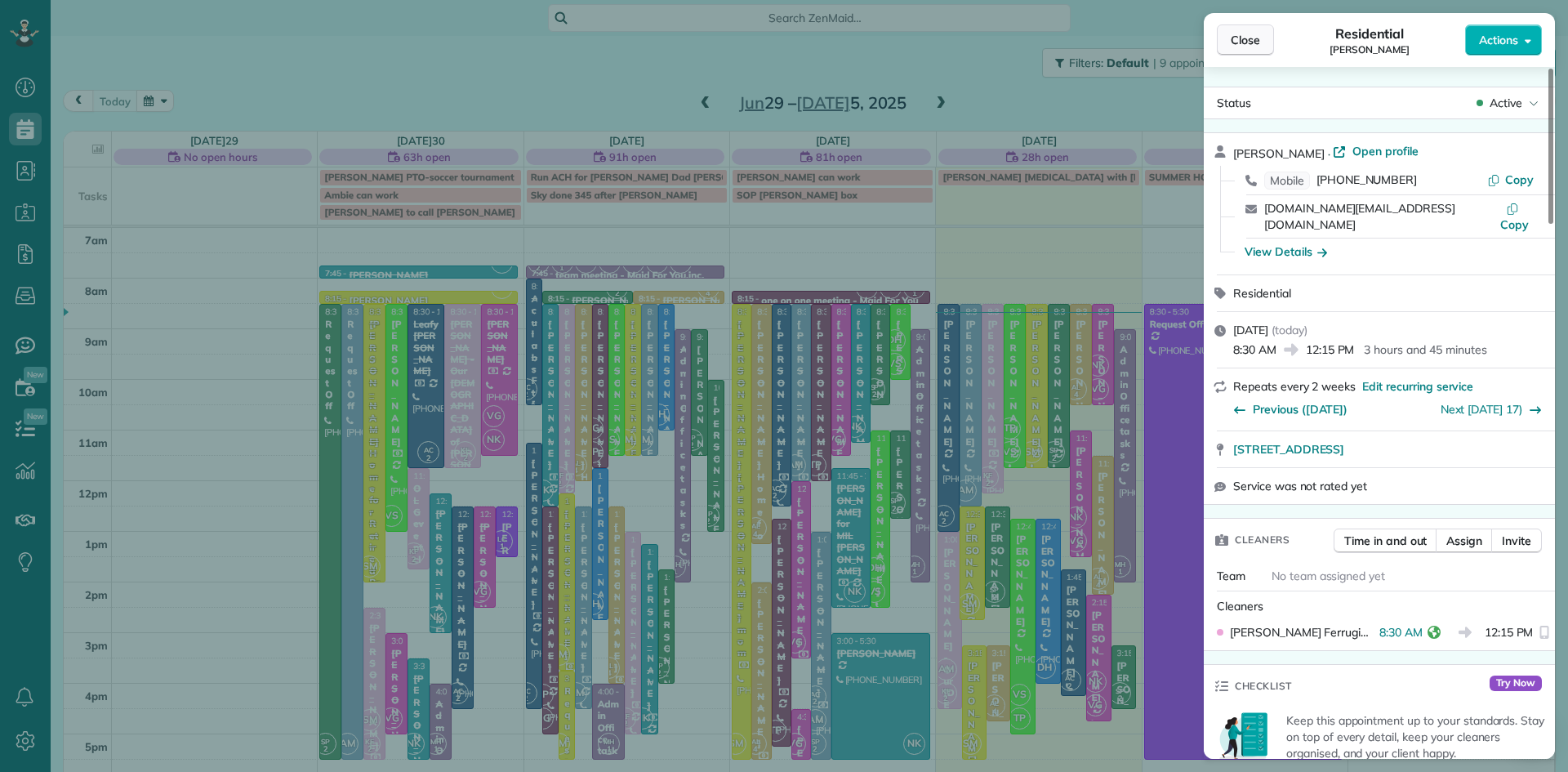 click on "Close" at bounding box center [1245, 40] 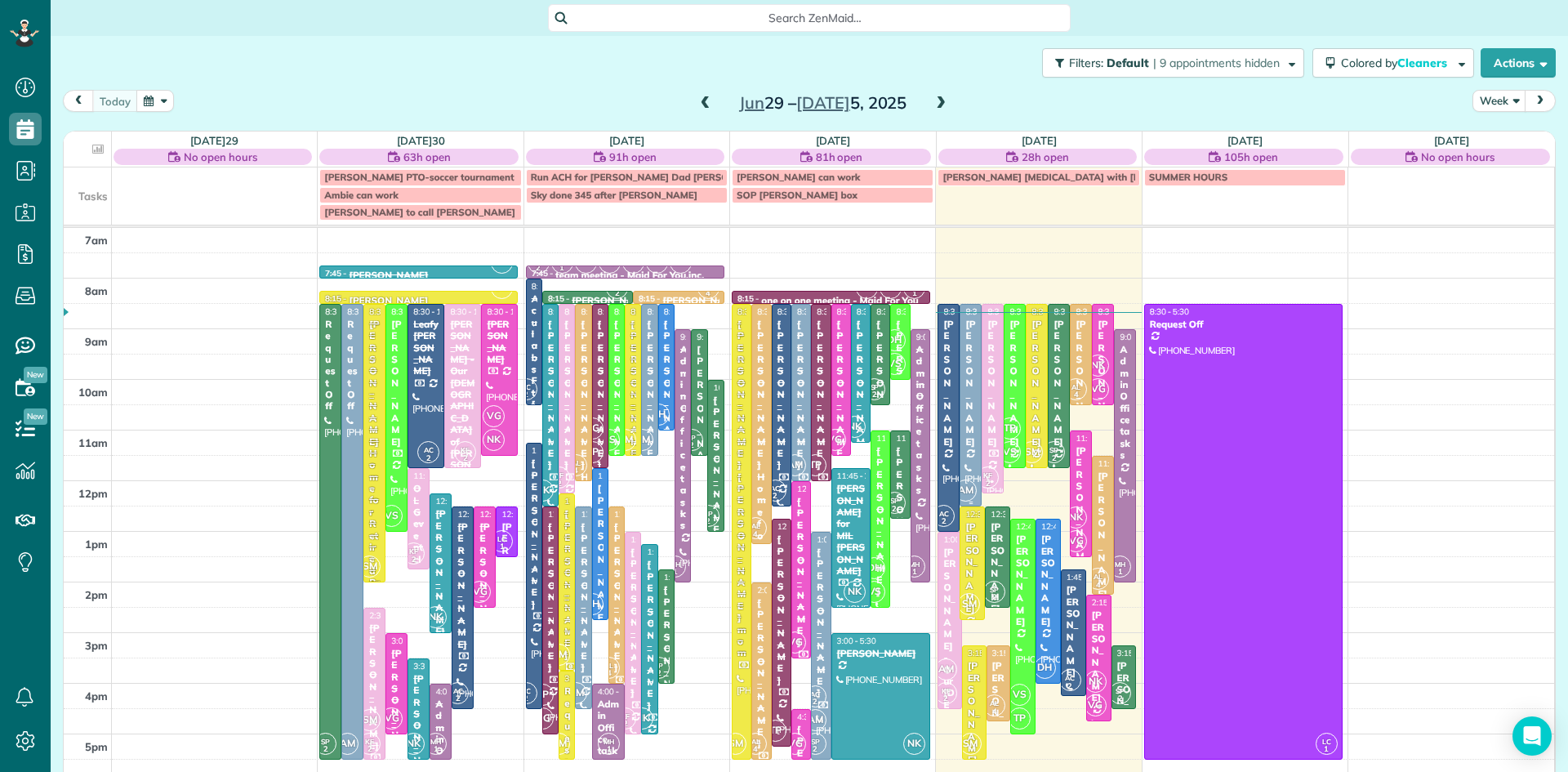 click on "[PERSON_NAME]" at bounding box center (970, 383) 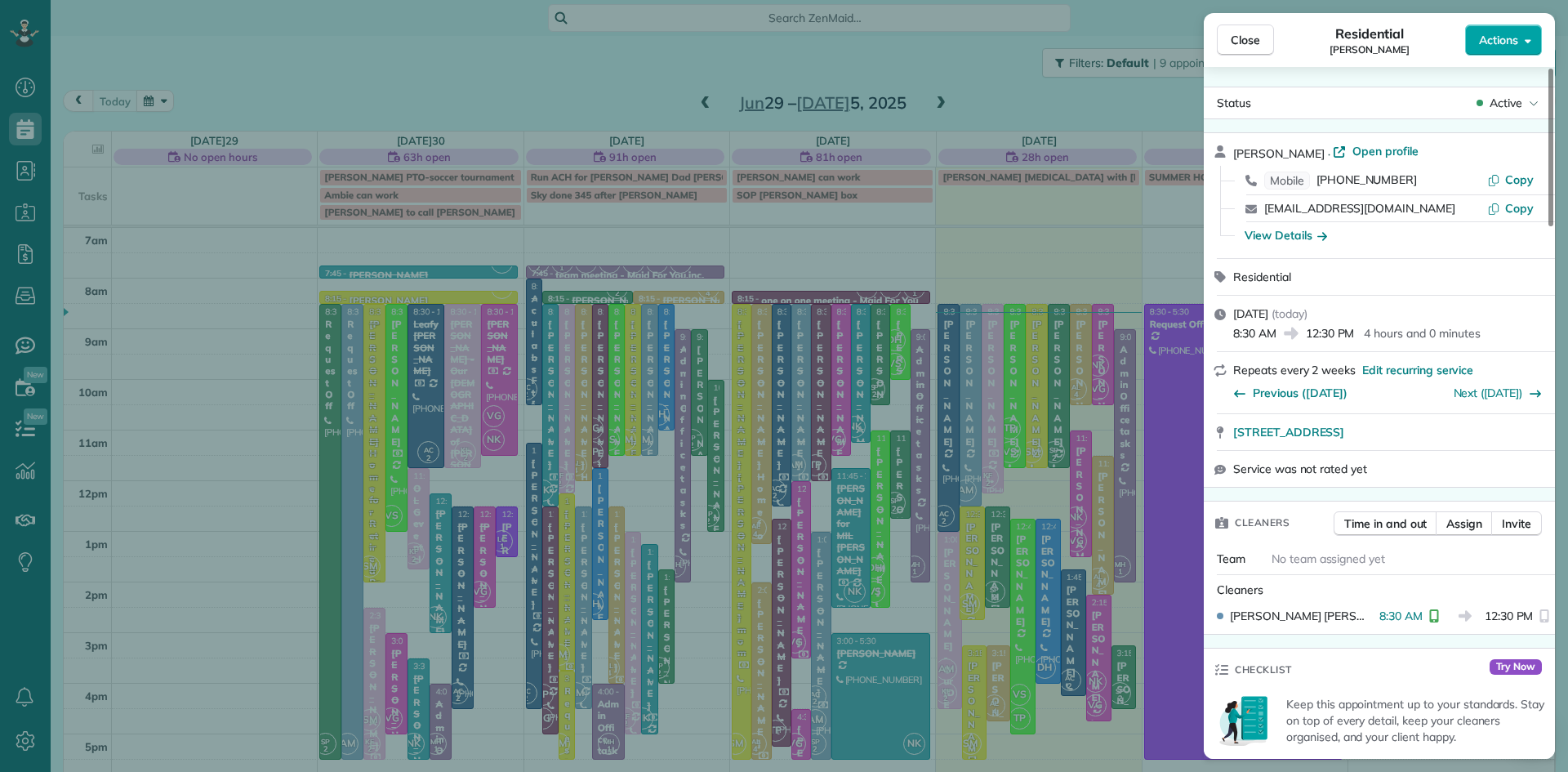 click on "Actions" at bounding box center [1499, 40] 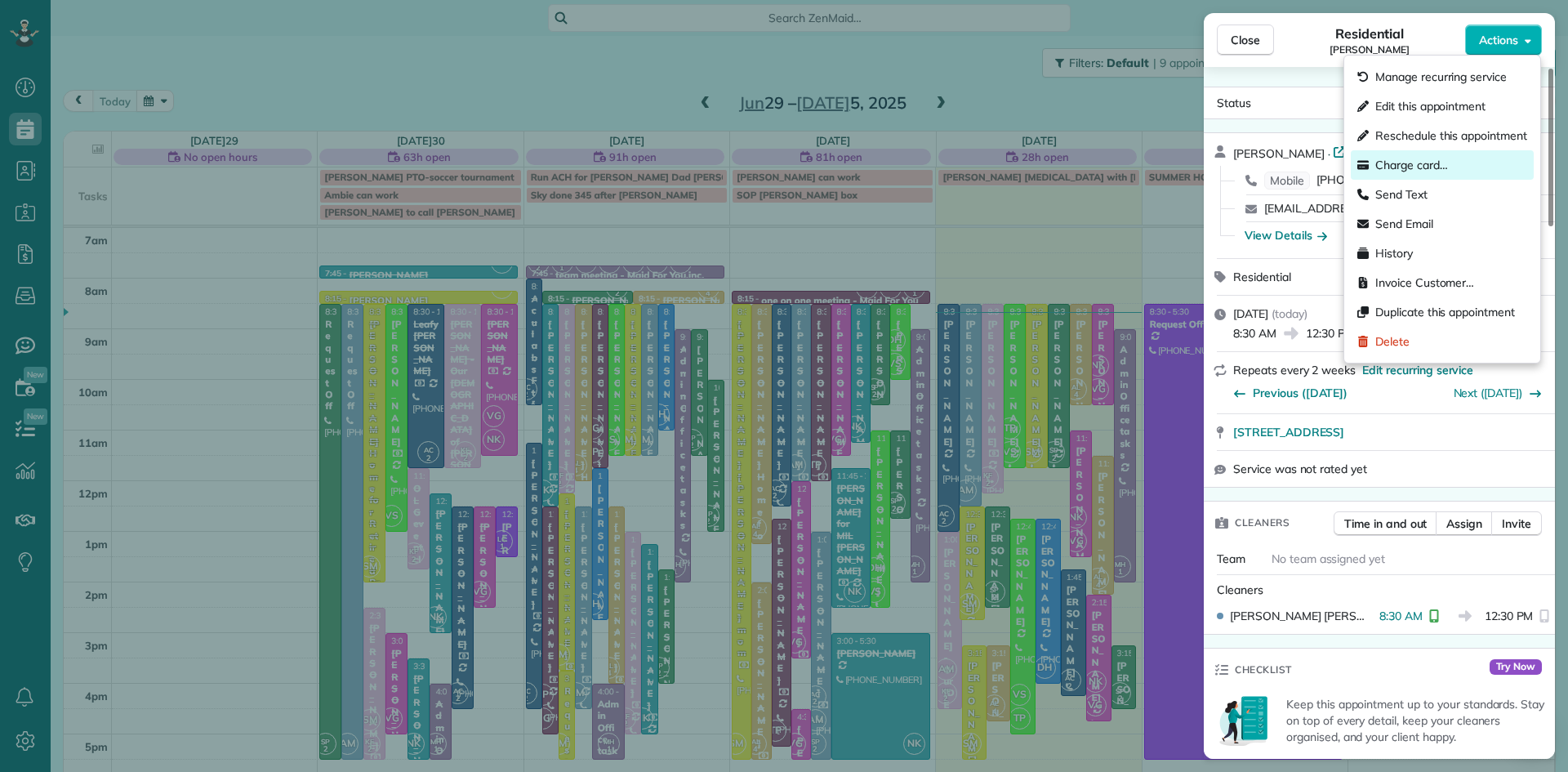 click on "Charge card…" at bounding box center (1411, 165) 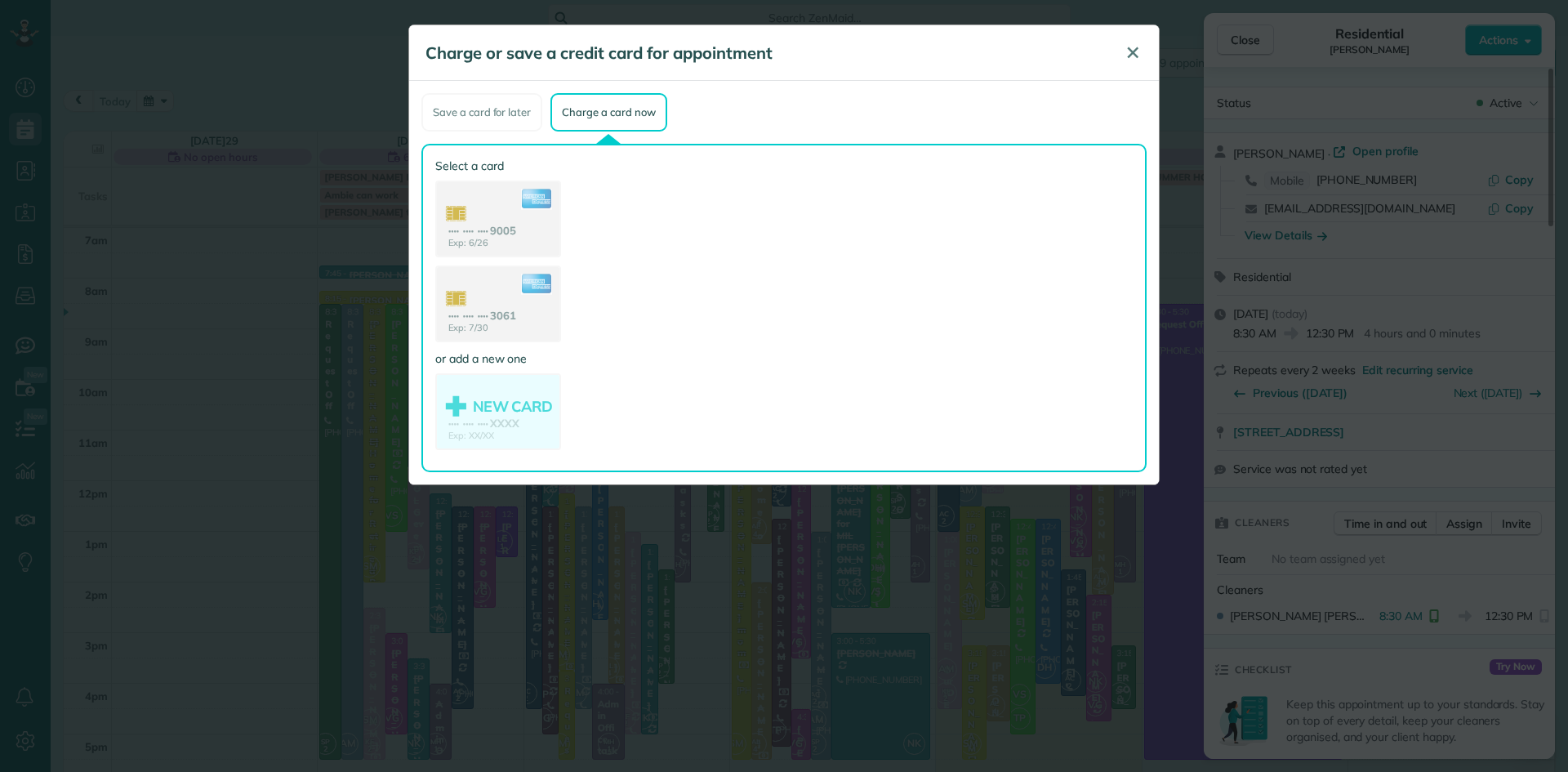 click on "✕" at bounding box center [1133, 52] 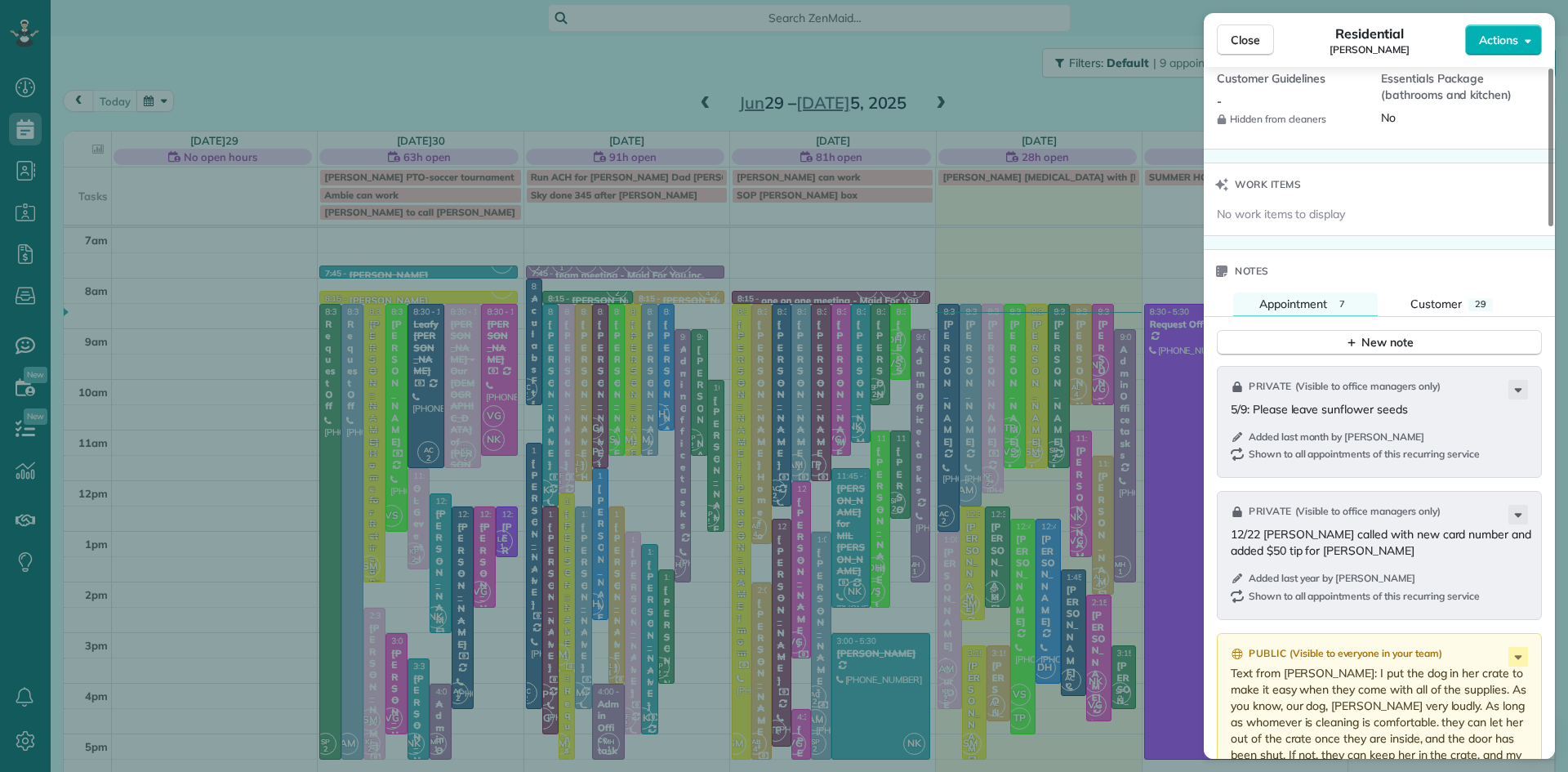 scroll, scrollTop: 1497, scrollLeft: 0, axis: vertical 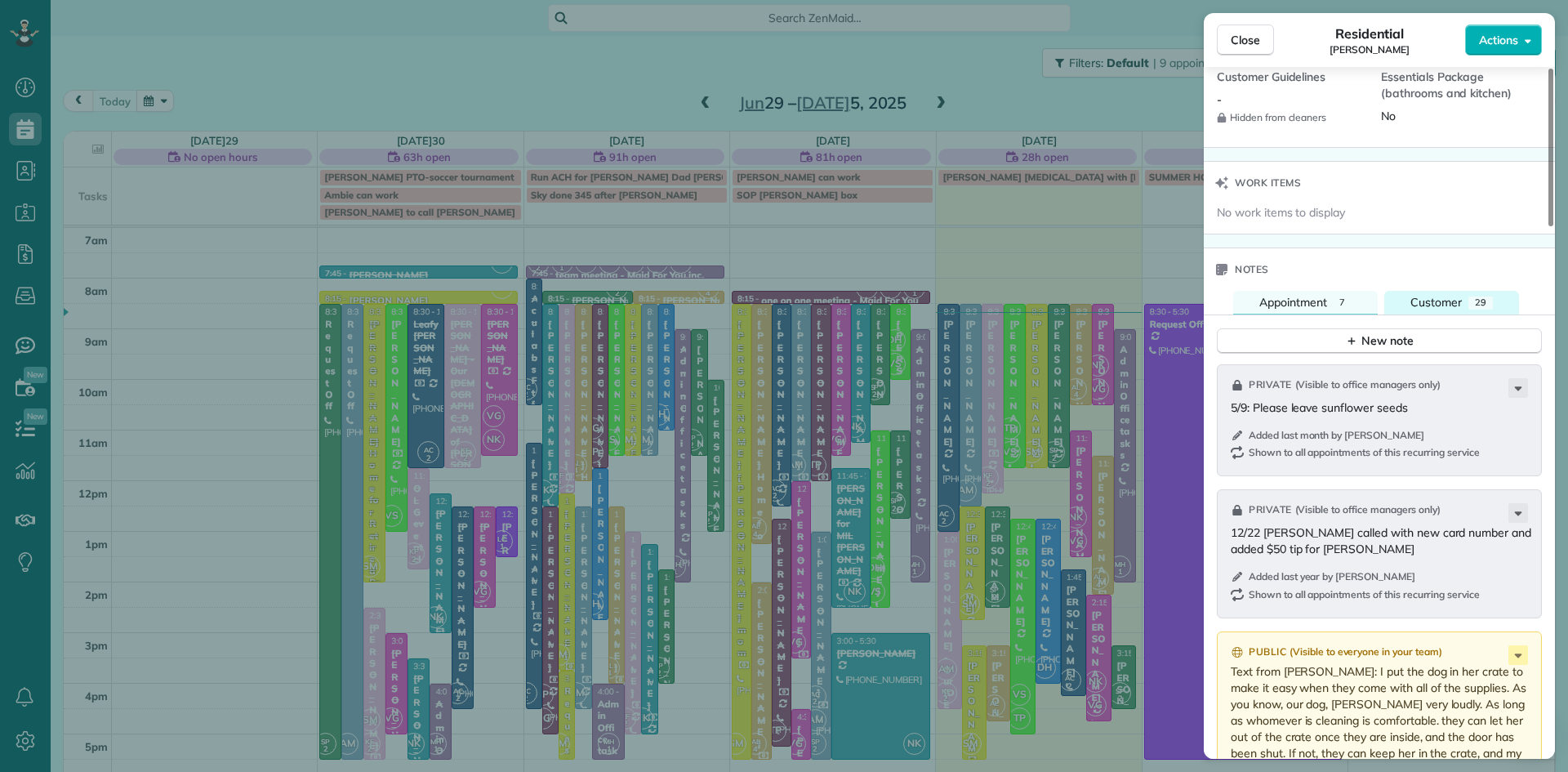 click on "Customer" at bounding box center [1436, 302] 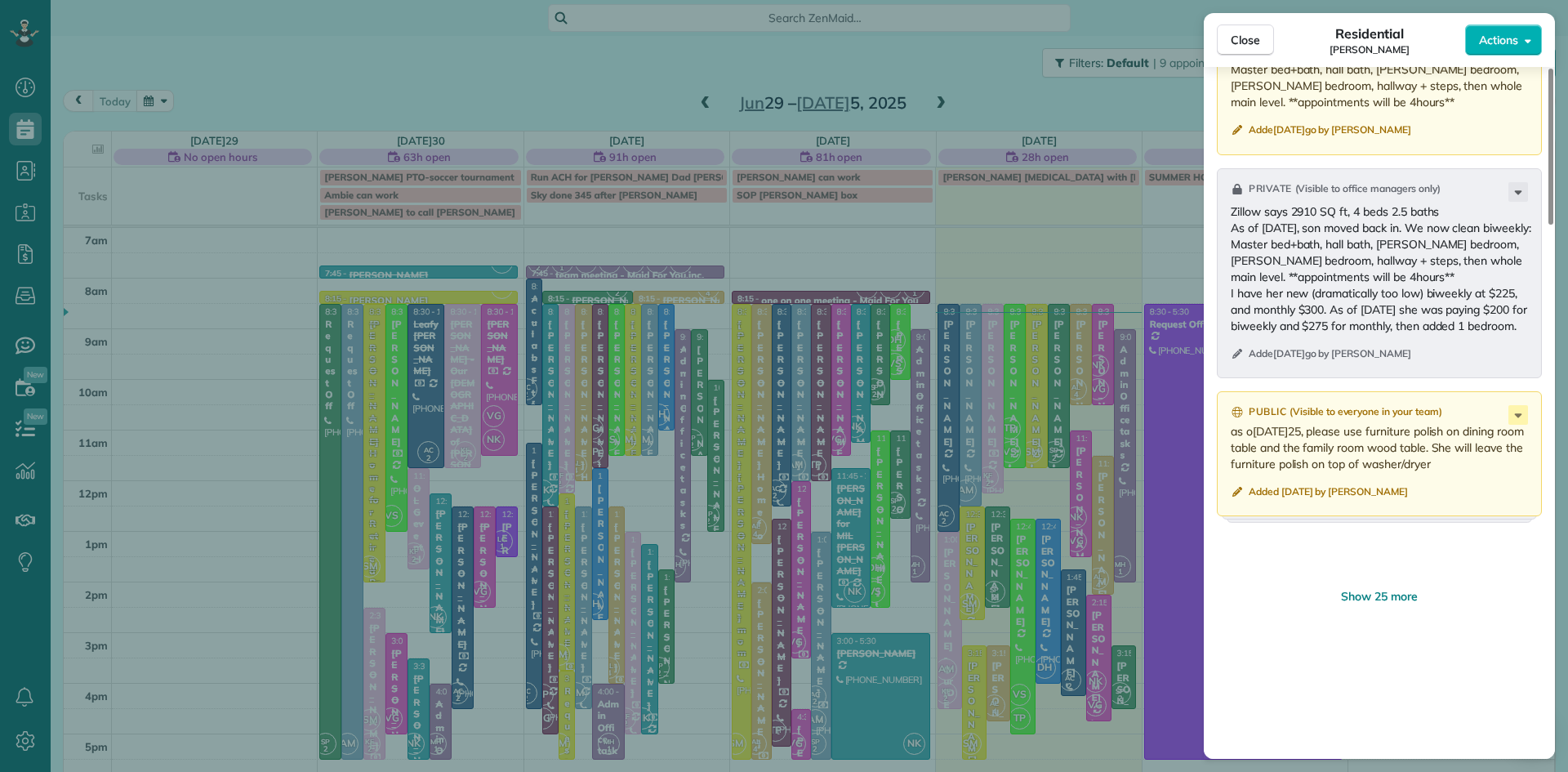 scroll, scrollTop: 1997, scrollLeft: 0, axis: vertical 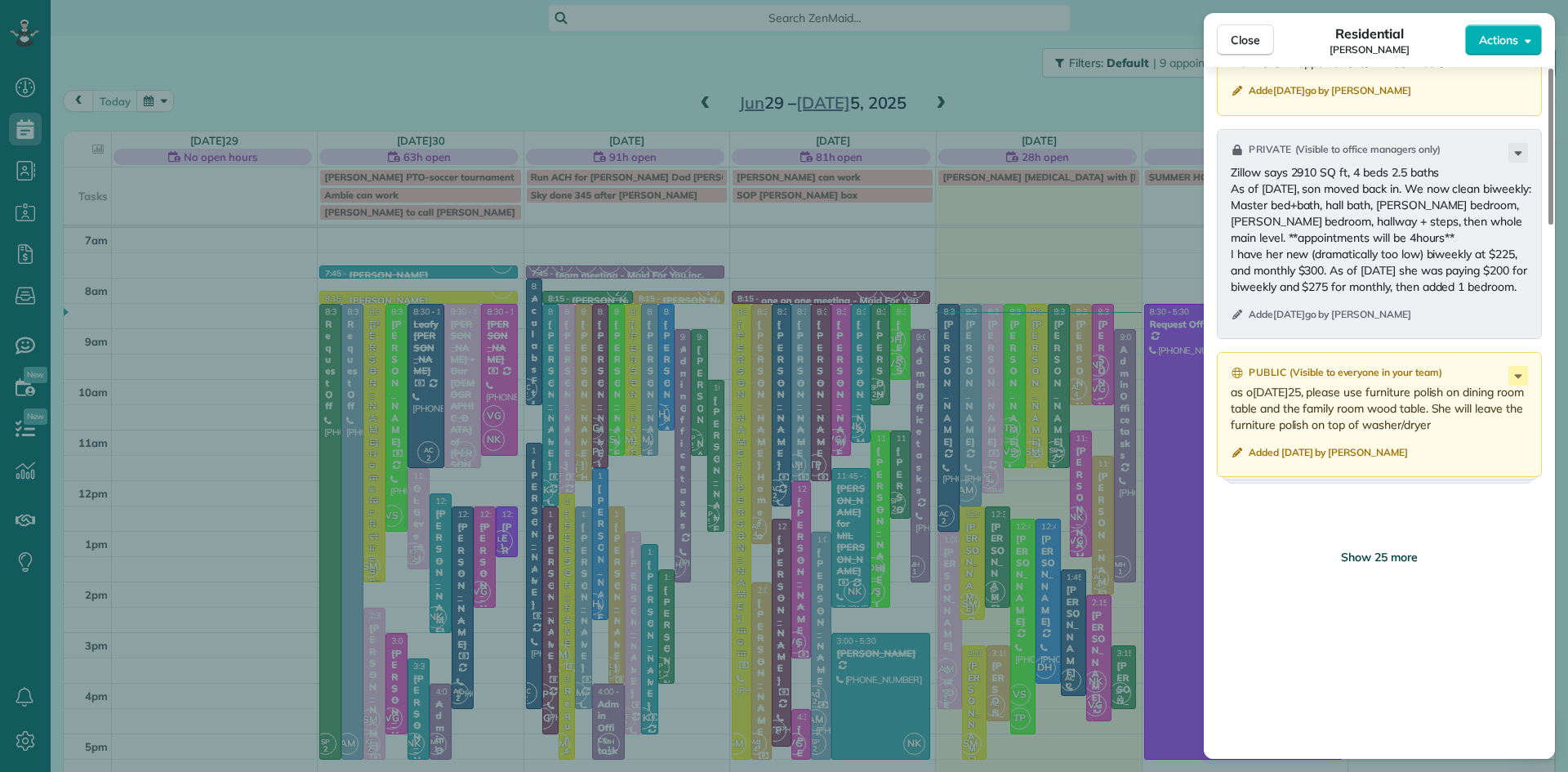 click on "Show 25 more" at bounding box center [1379, 557] 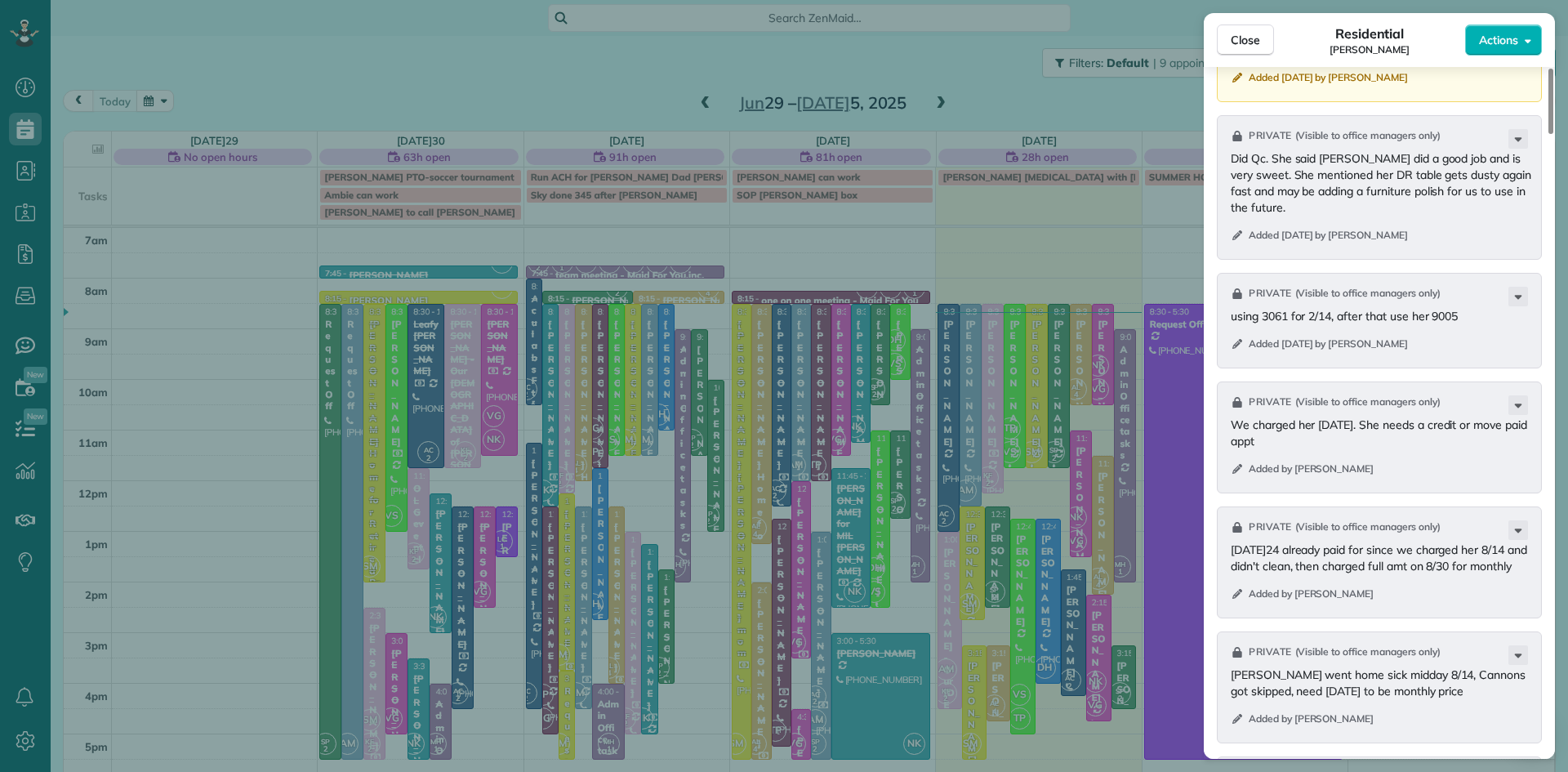 scroll, scrollTop: 2292, scrollLeft: 0, axis: vertical 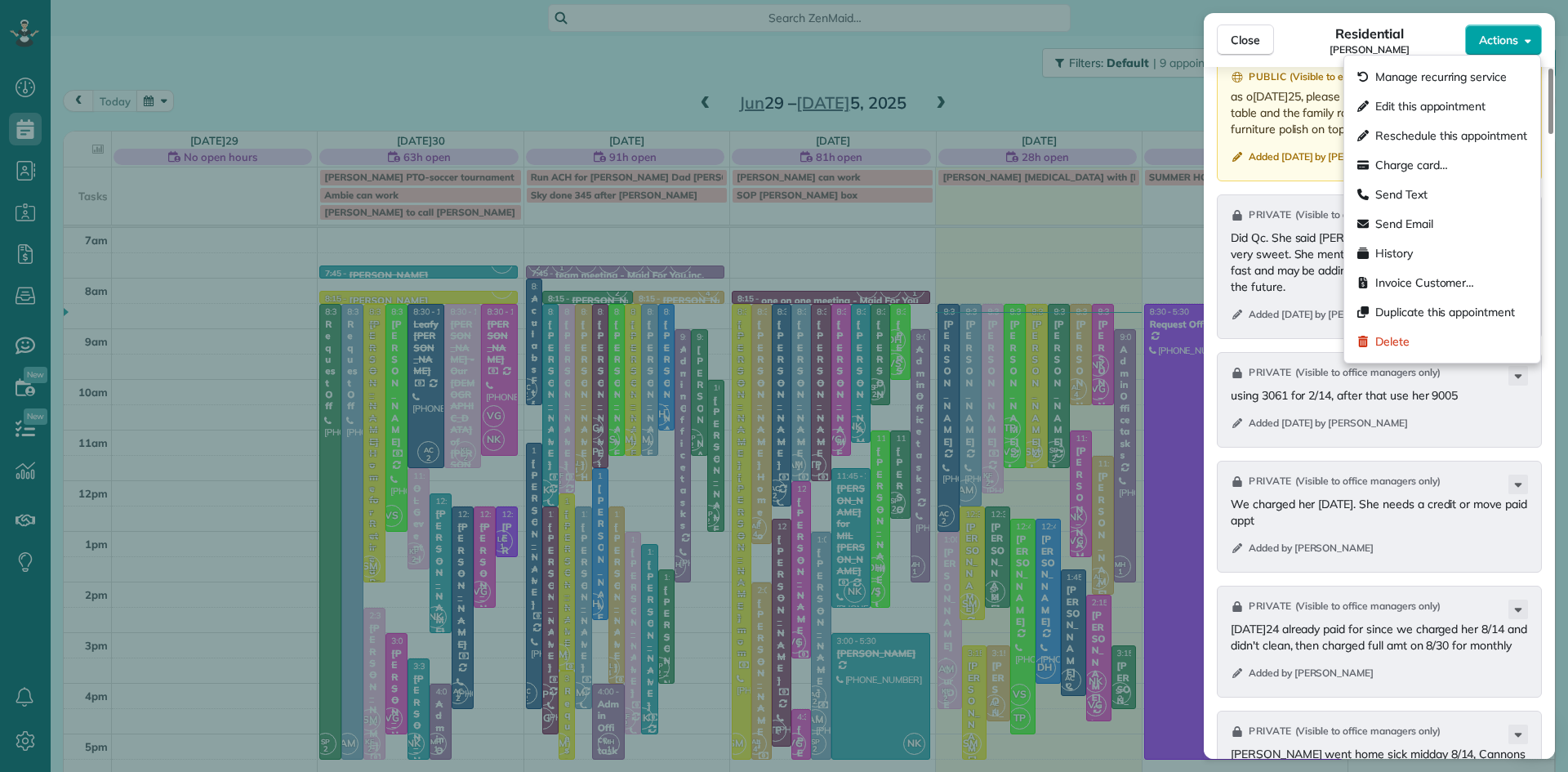 click on "Actions" at bounding box center [1499, 40] 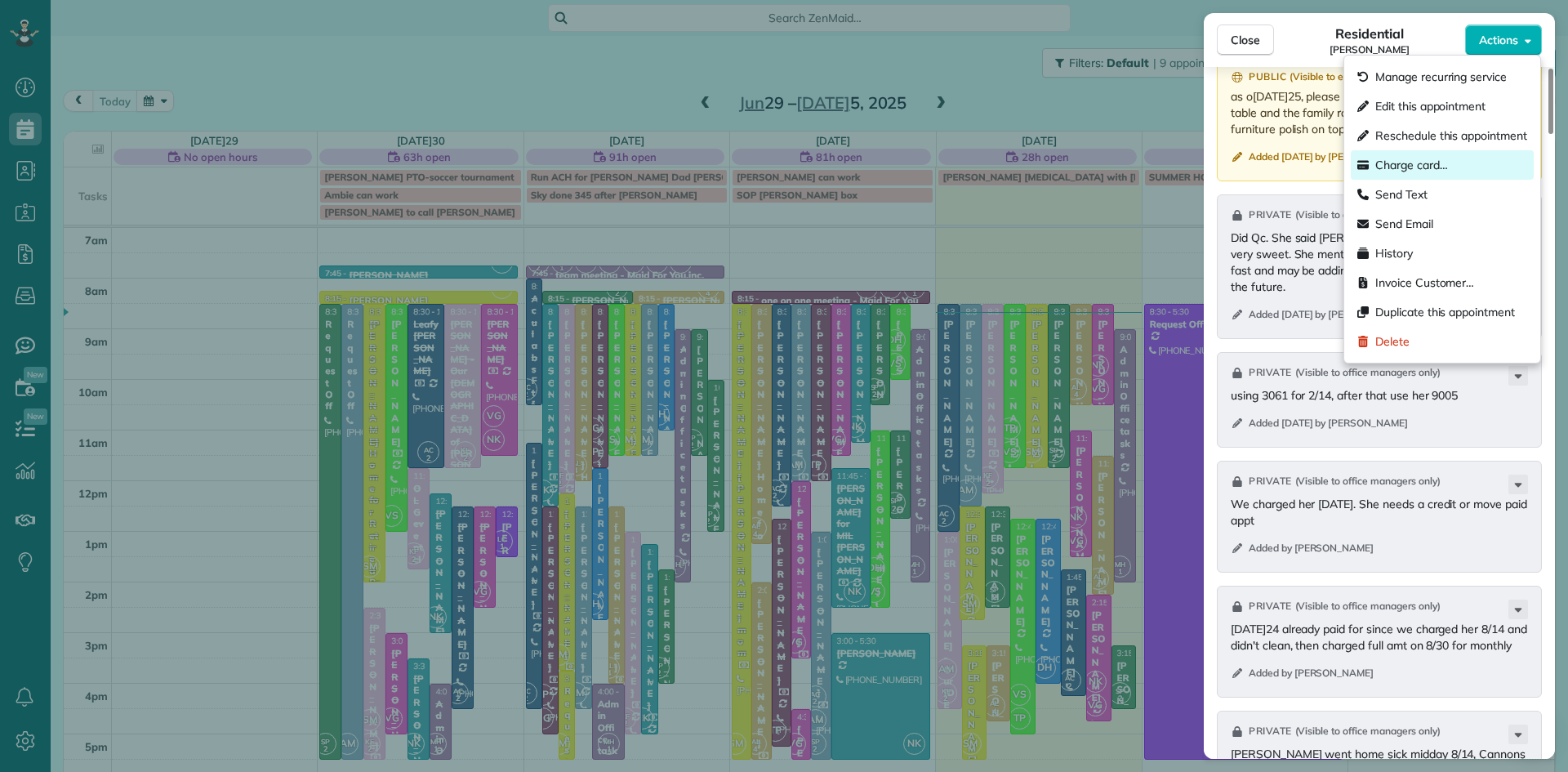 click on "Charge card…" at bounding box center (1411, 165) 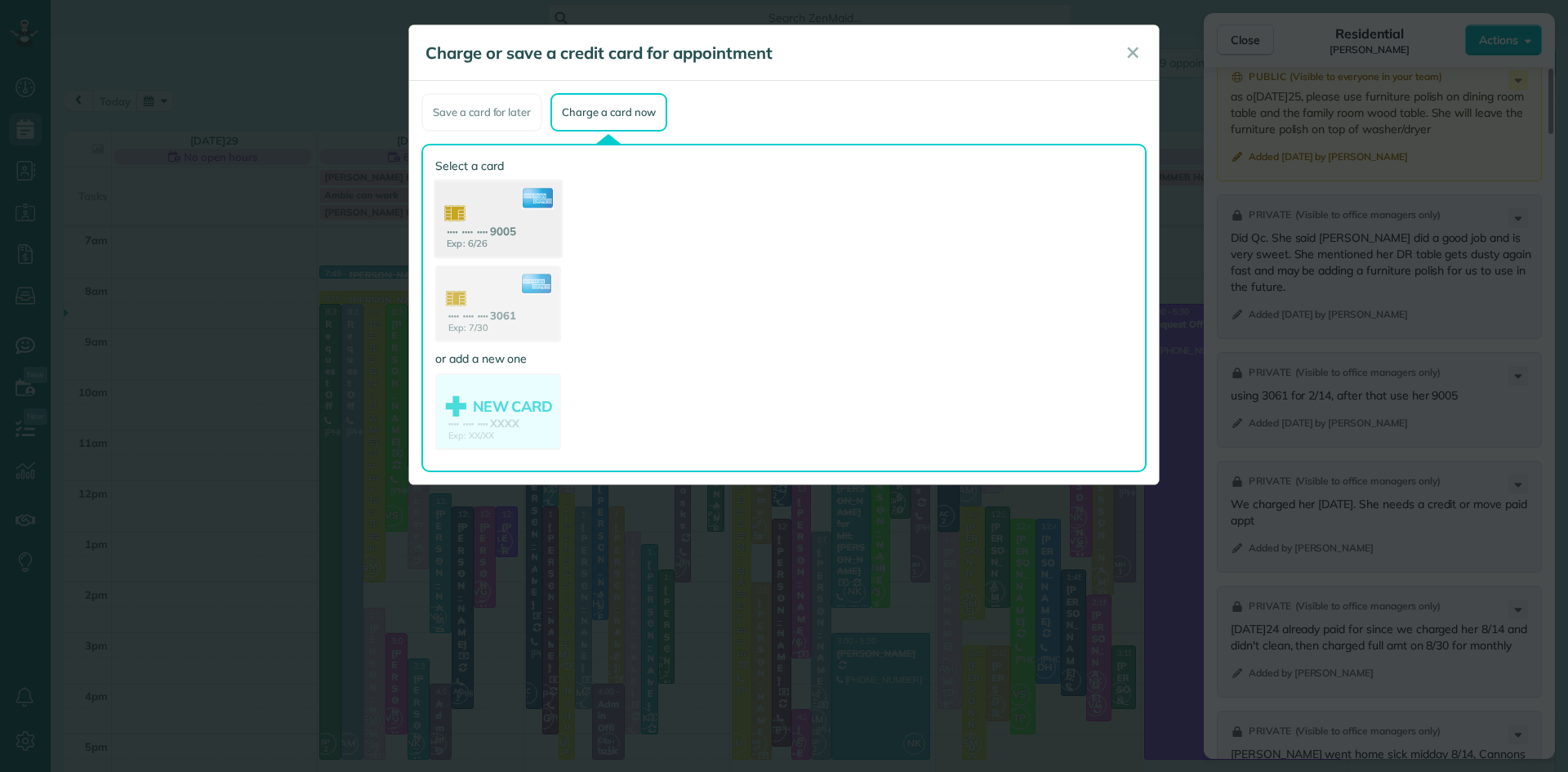 click 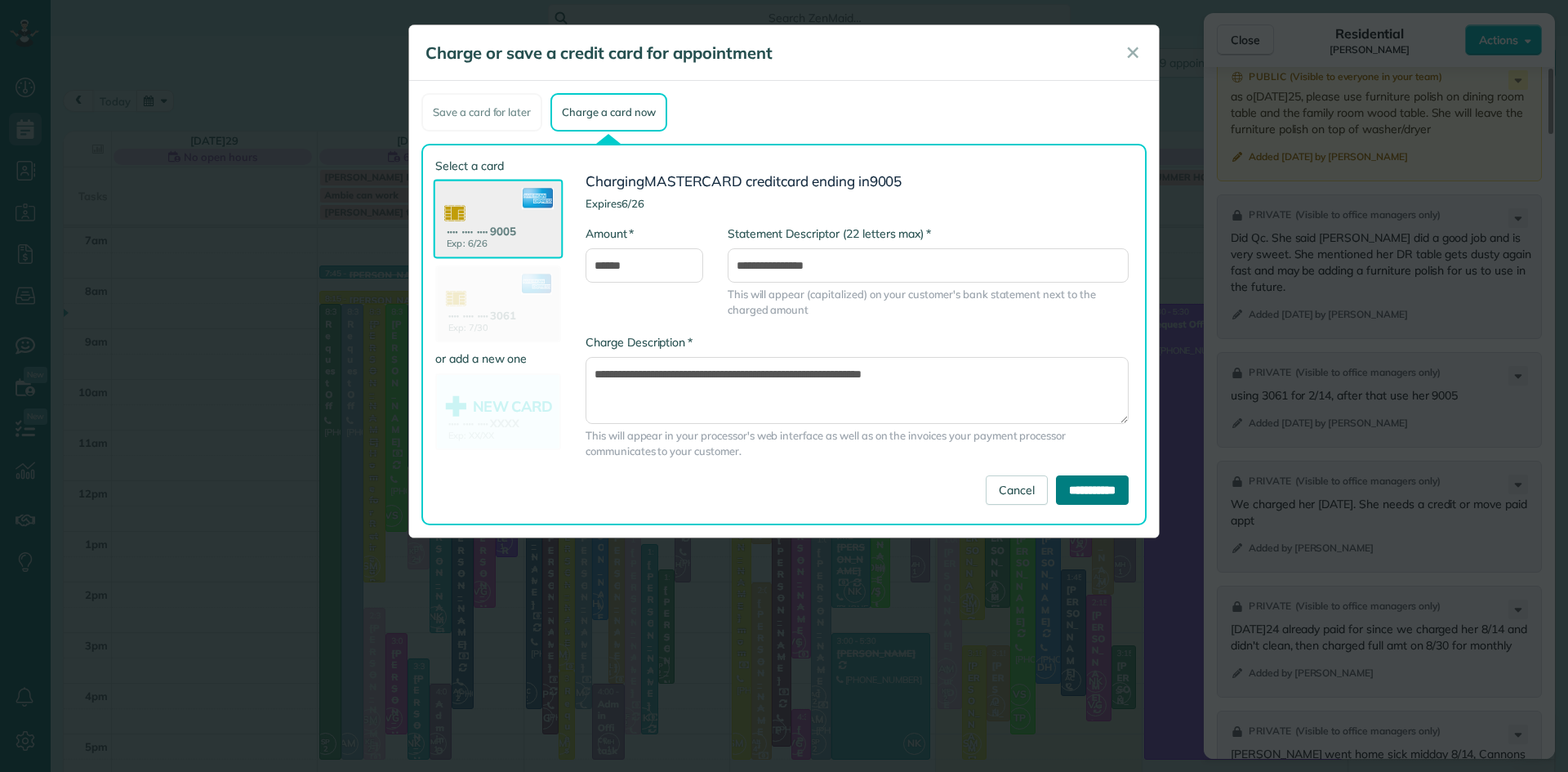 click on "**********" at bounding box center [1092, 490] 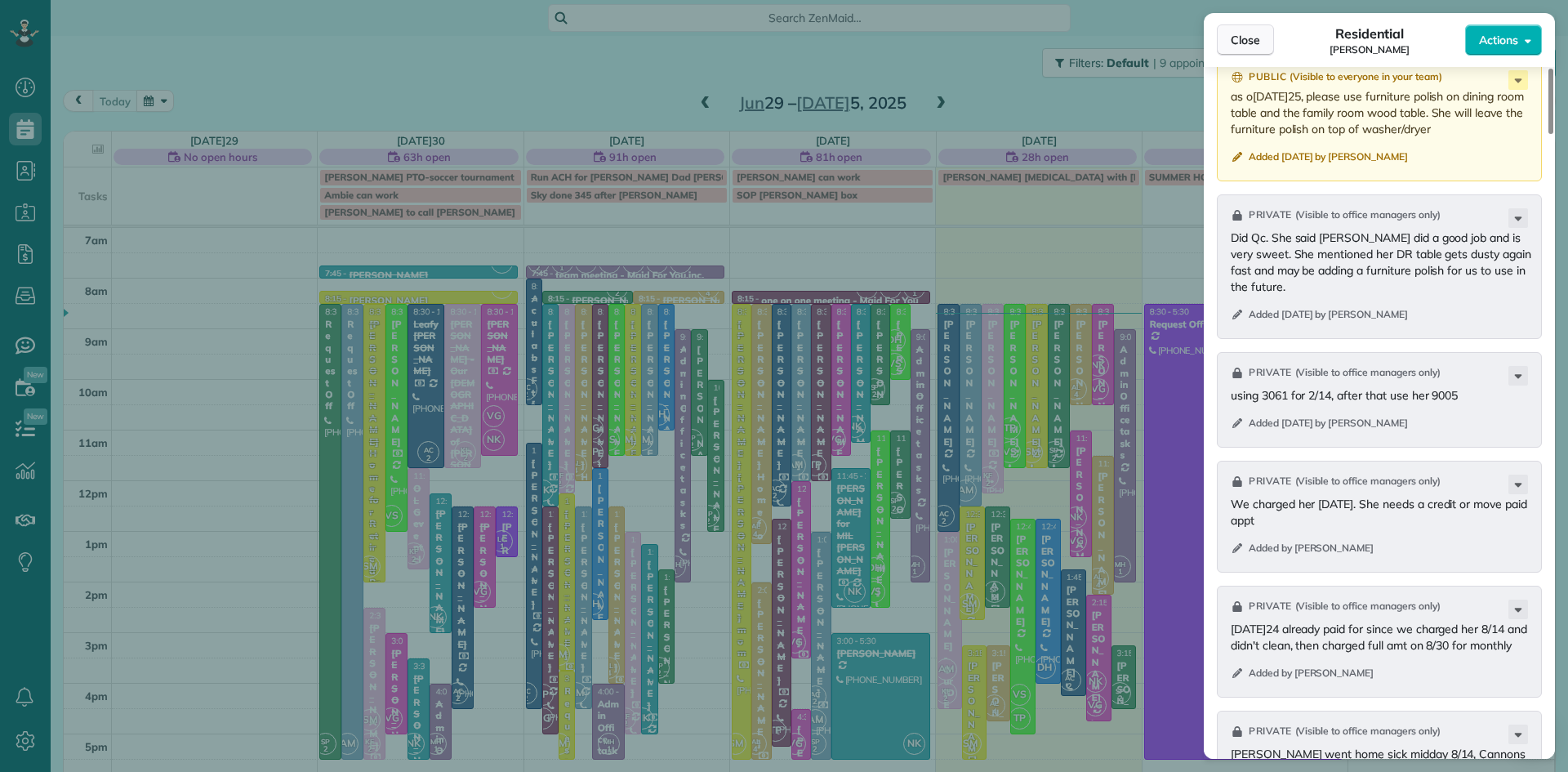 click on "Close" at bounding box center (1245, 40) 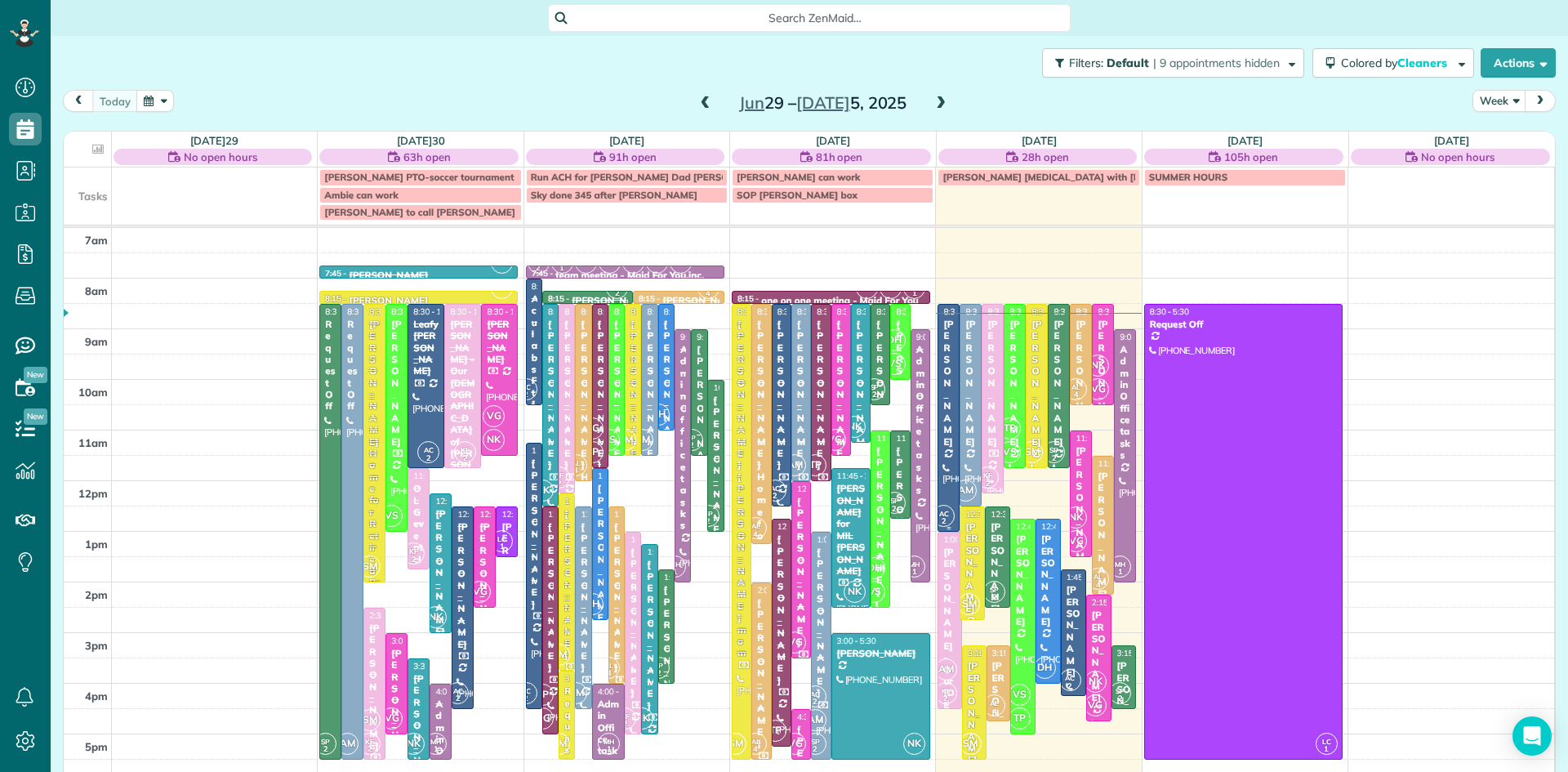 click at bounding box center [948, 417] 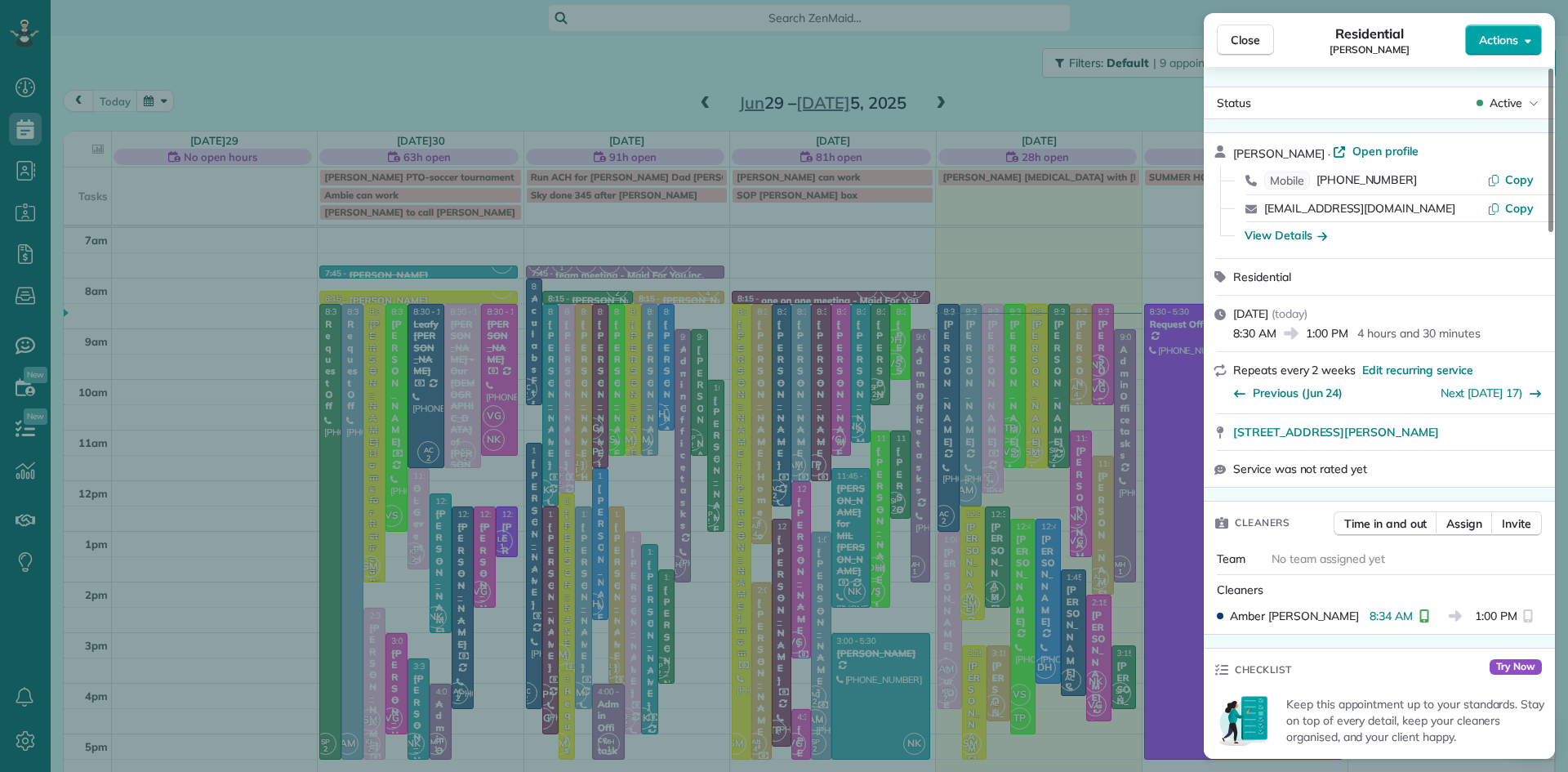 click 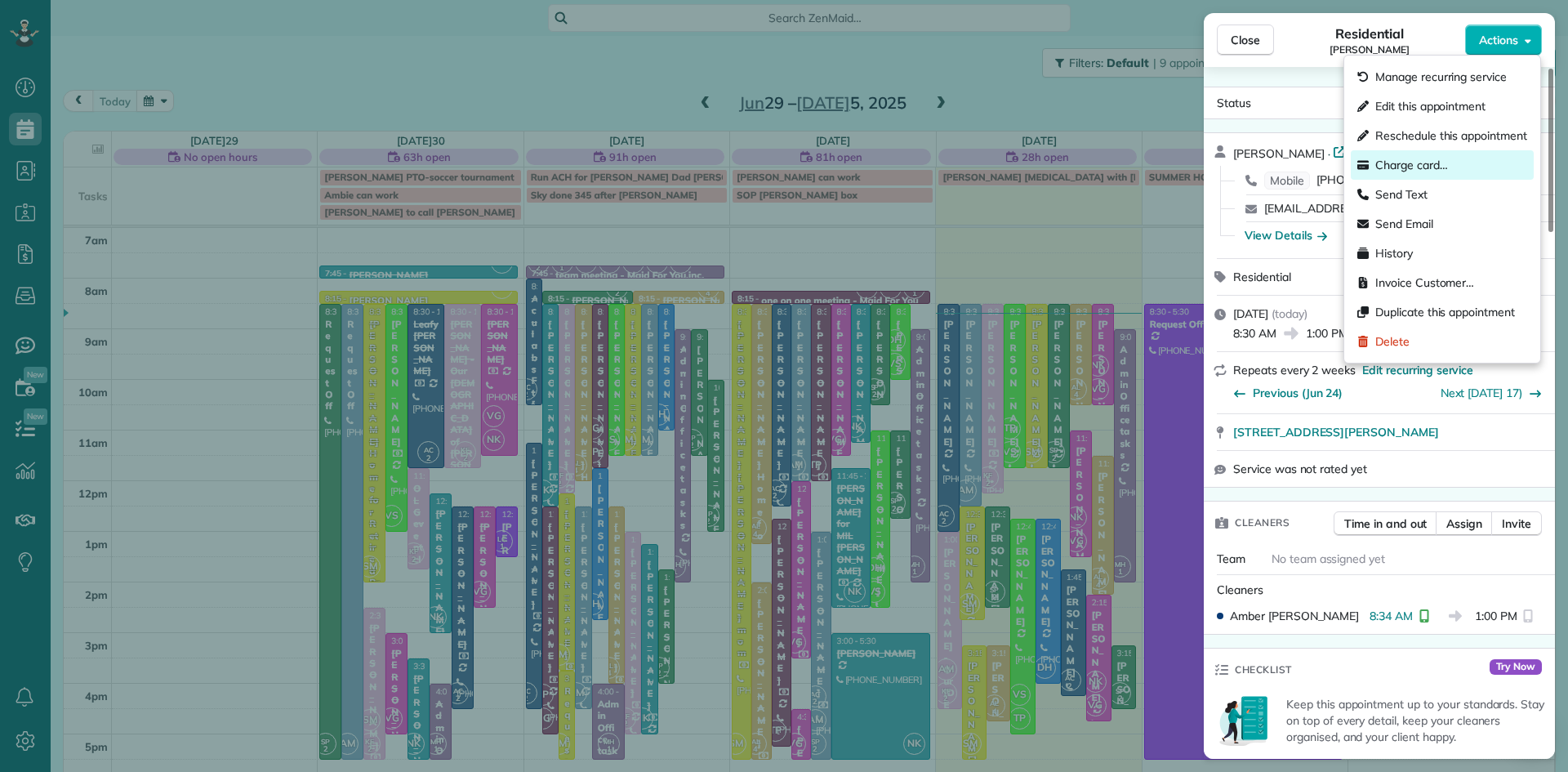 click on "Charge card…" at bounding box center (1442, 165) 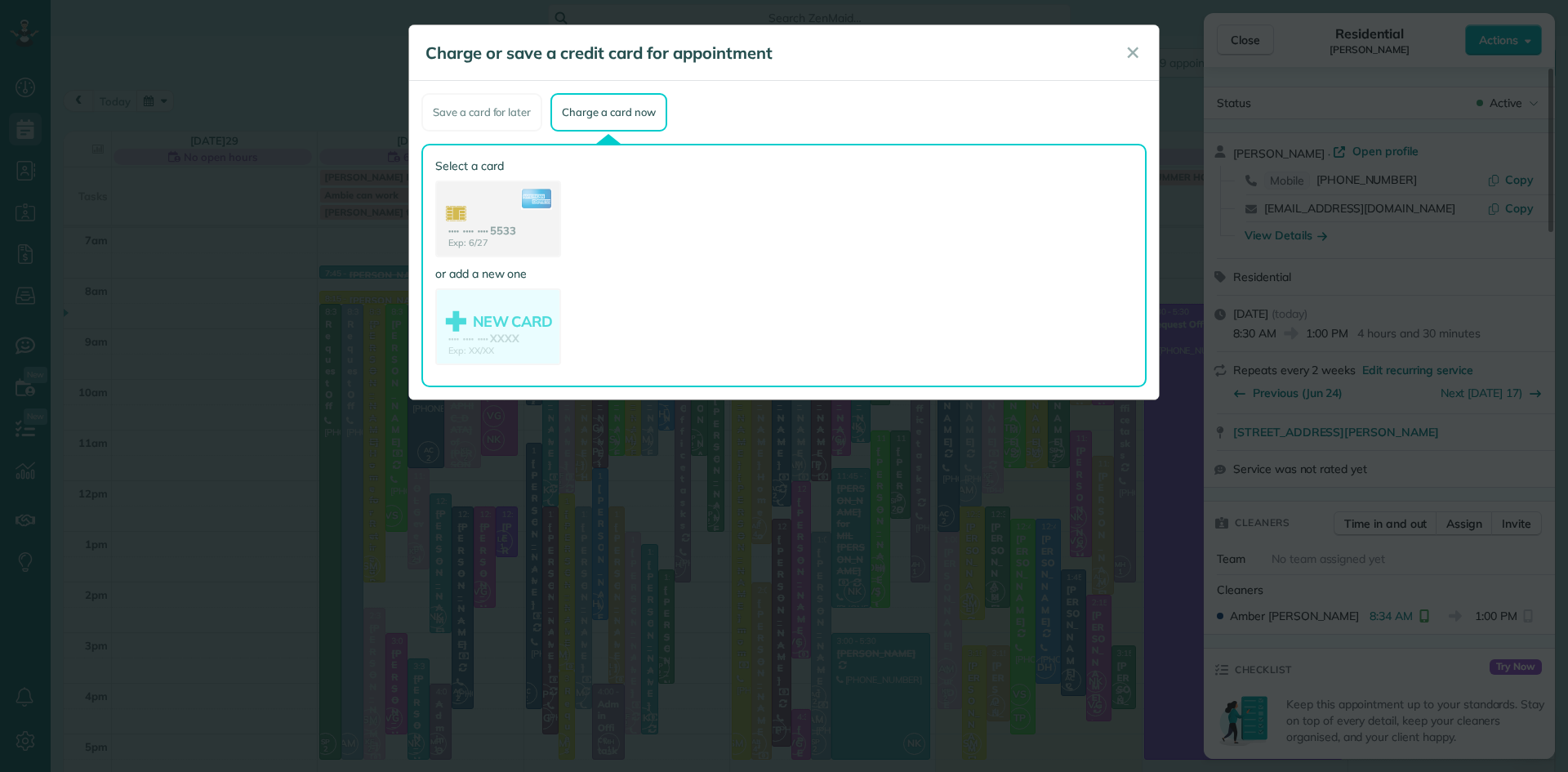 click 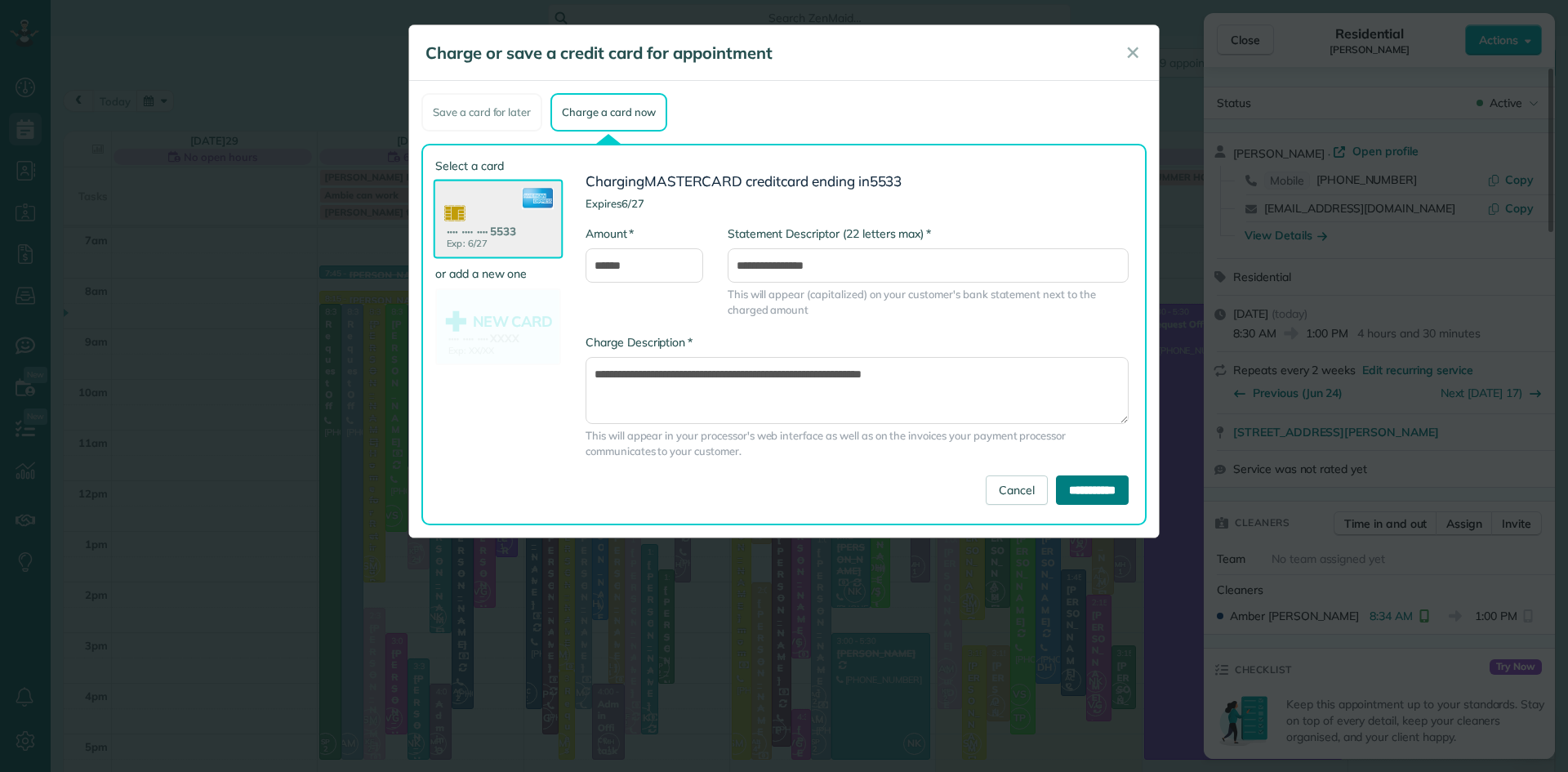 click on "**********" at bounding box center [1092, 490] 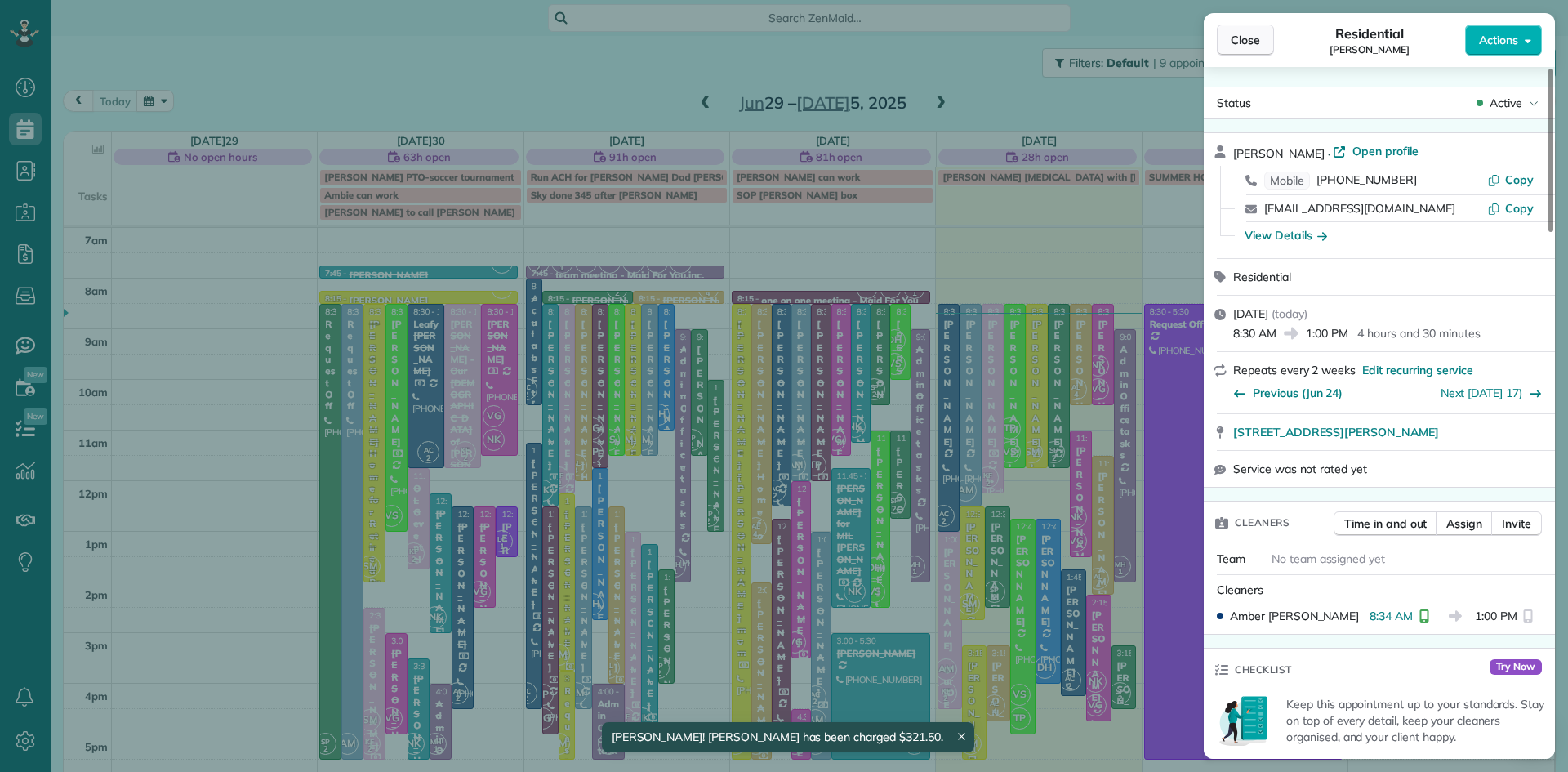 click on "Close" at bounding box center (1245, 40) 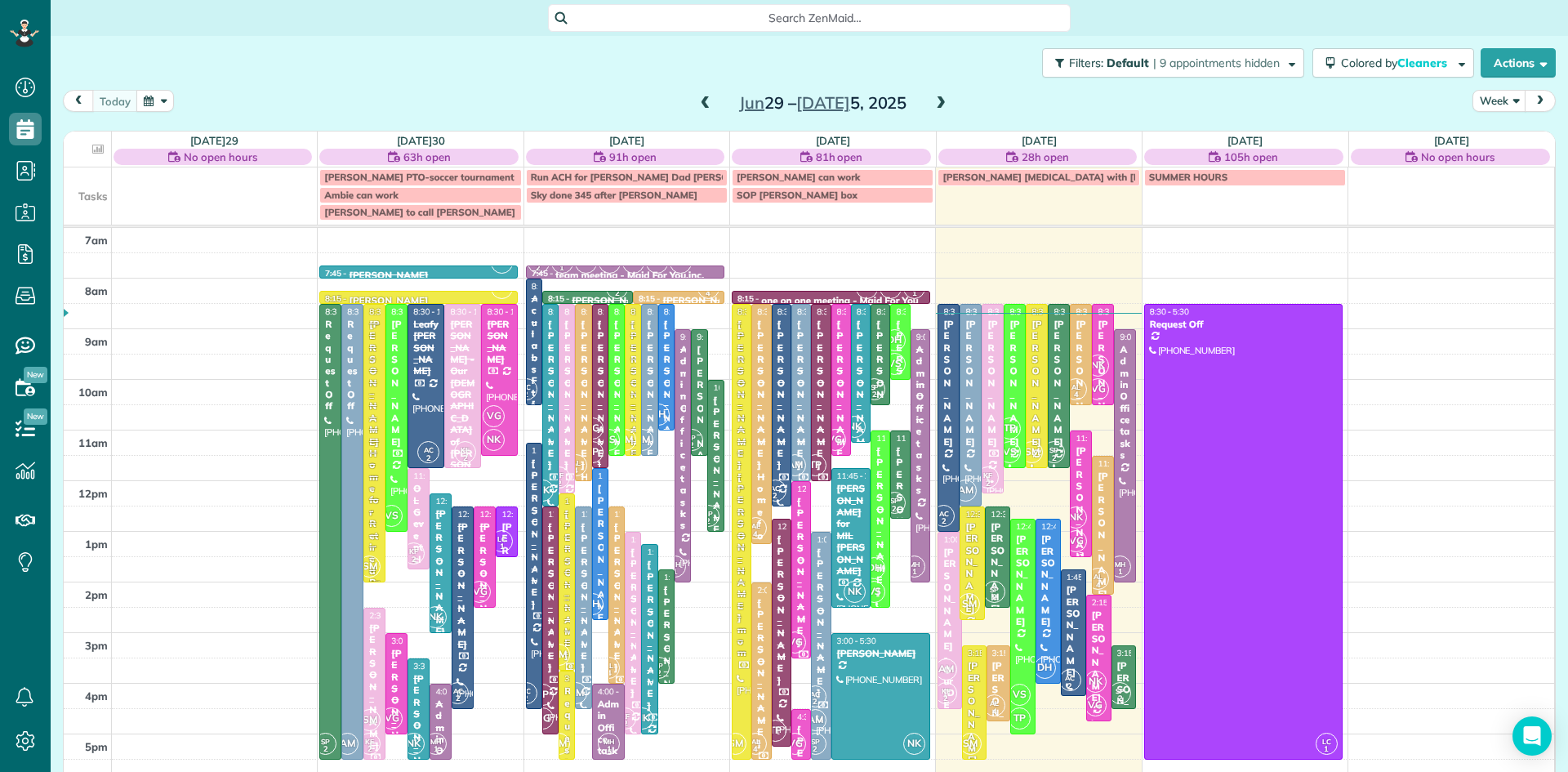 click on "VG" at bounding box center [1076, 541] 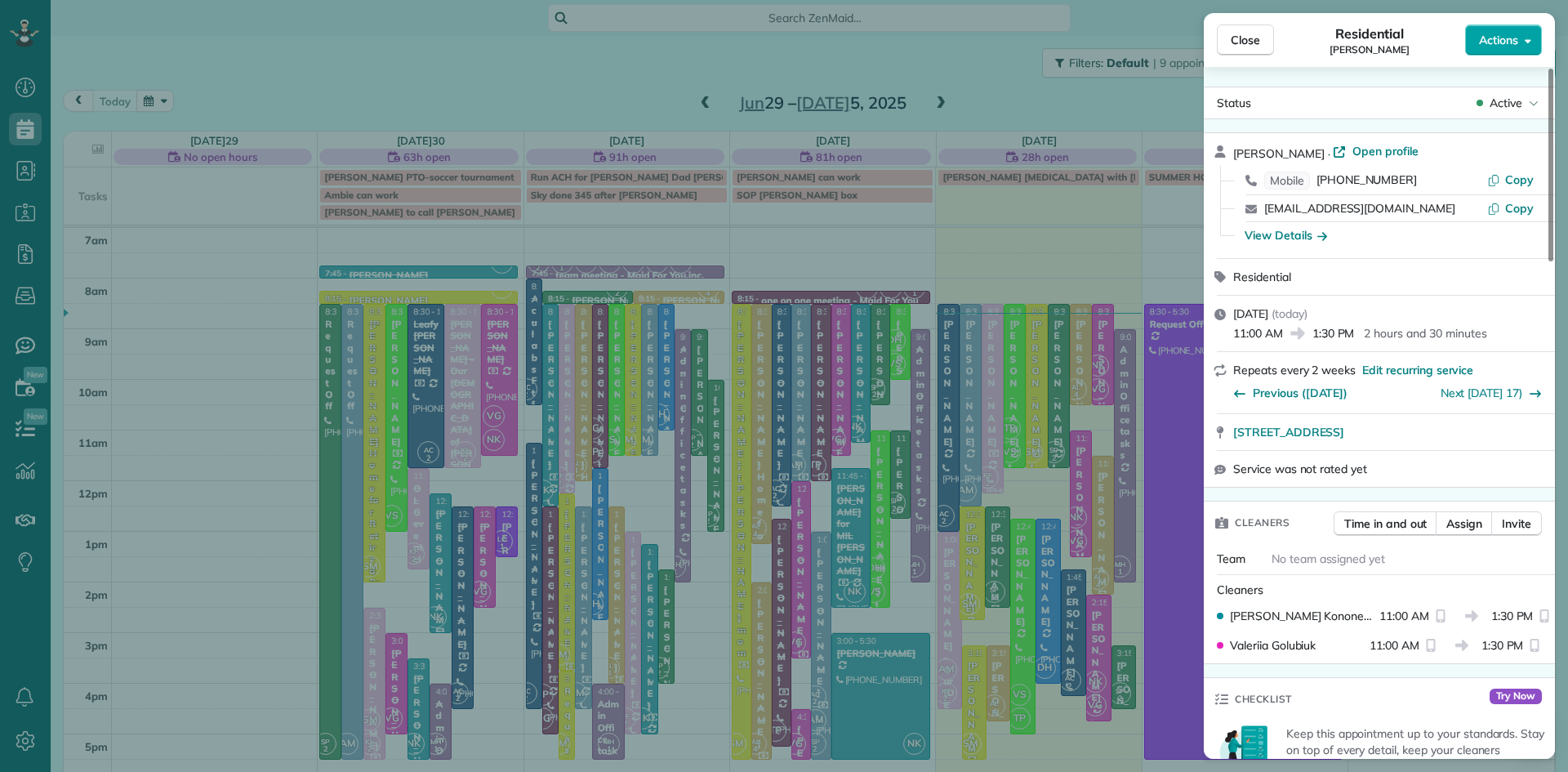 click on "Actions" at bounding box center (1499, 40) 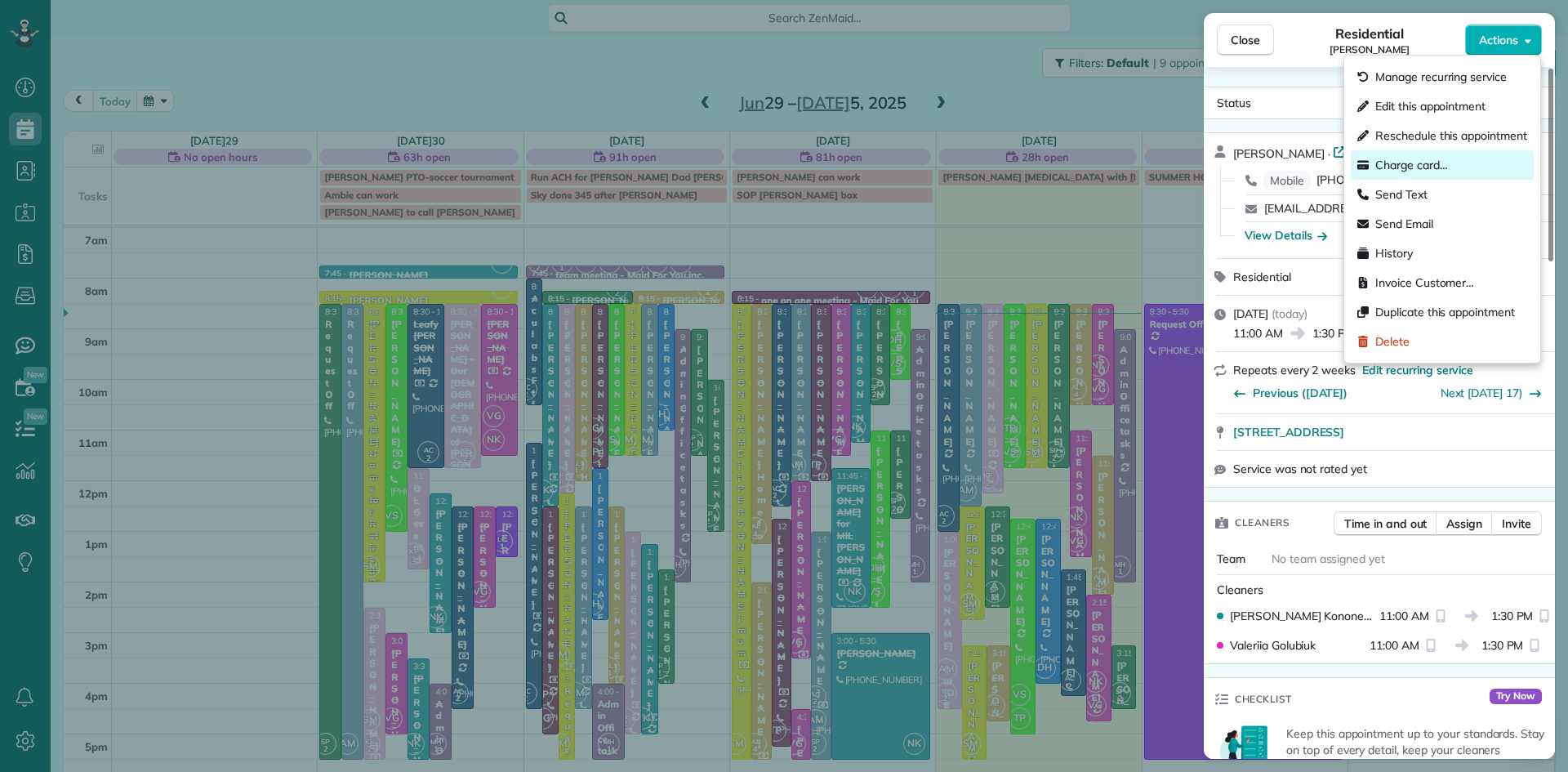 click on "Charge card…" at bounding box center (1411, 165) 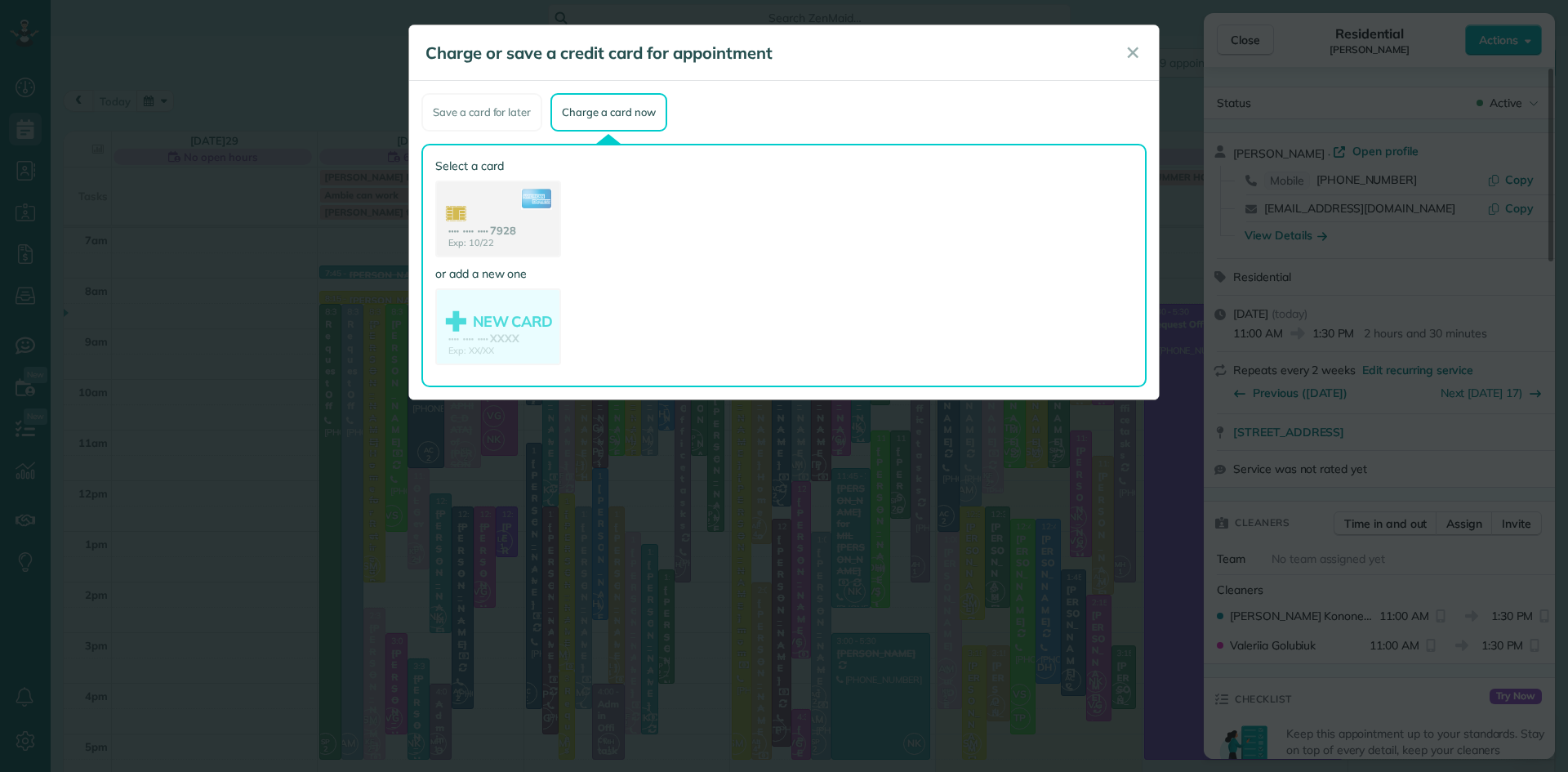 click 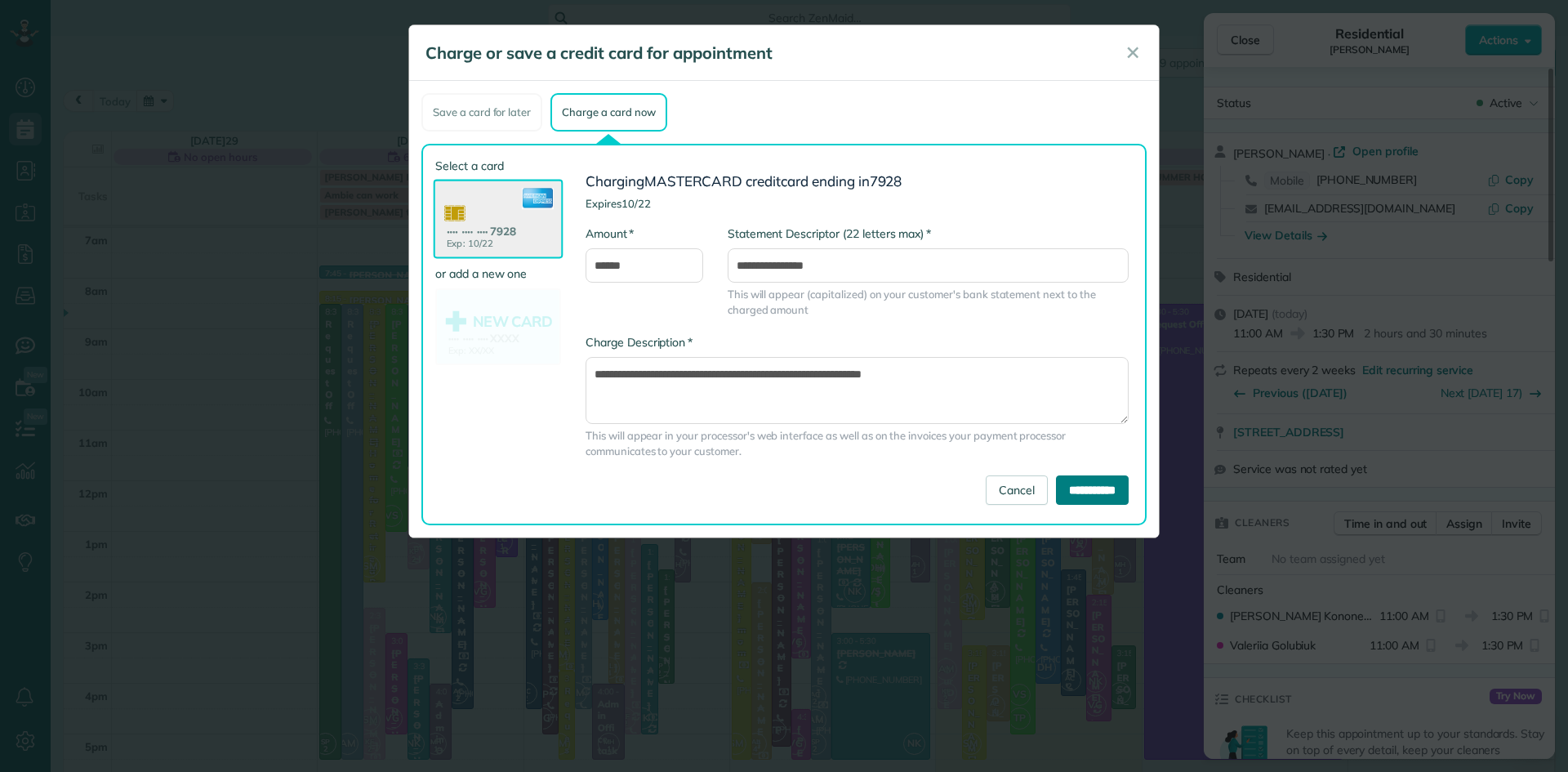 click on "**********" at bounding box center (1092, 490) 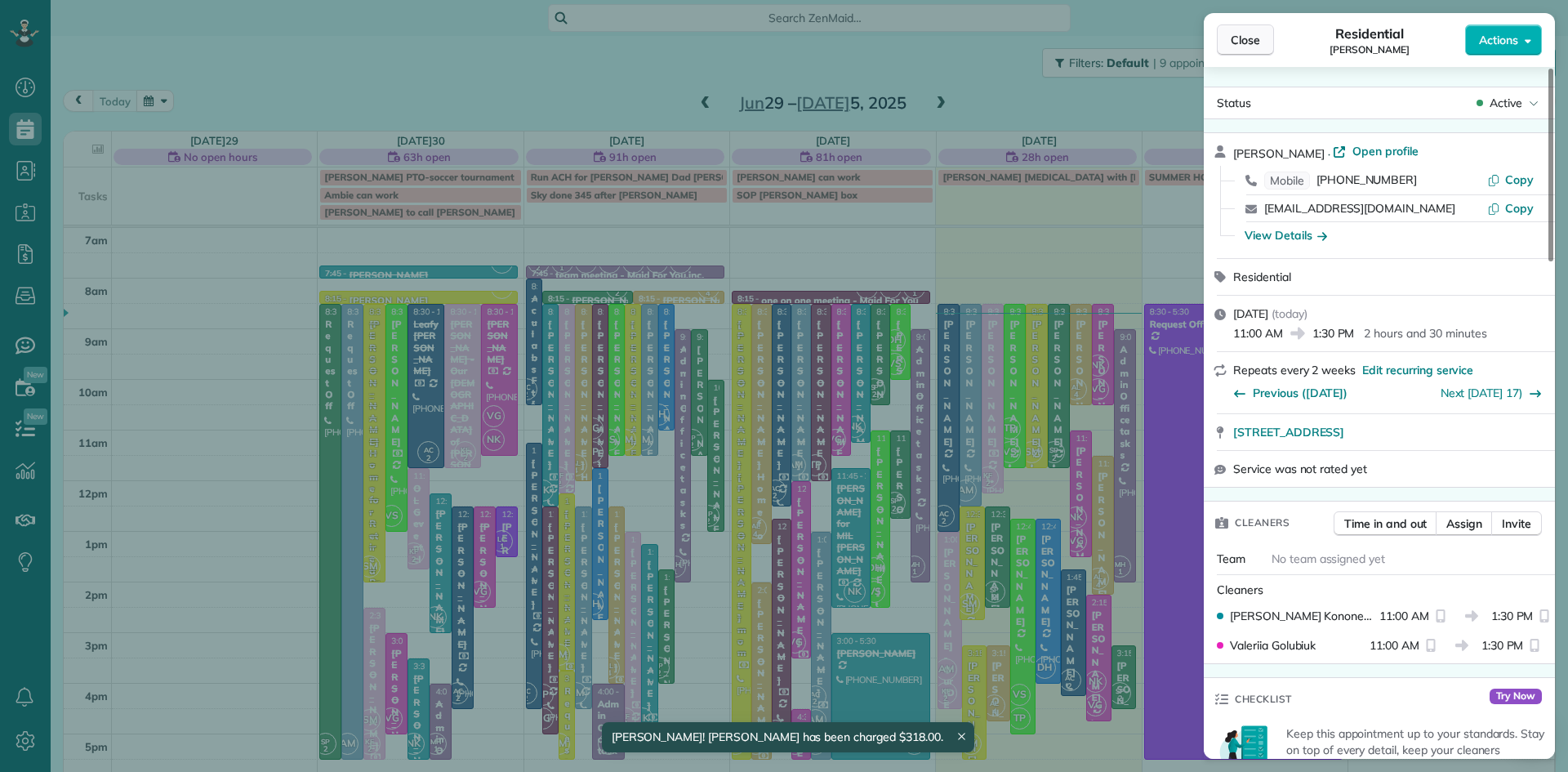 click on "Close" at bounding box center [1245, 40] 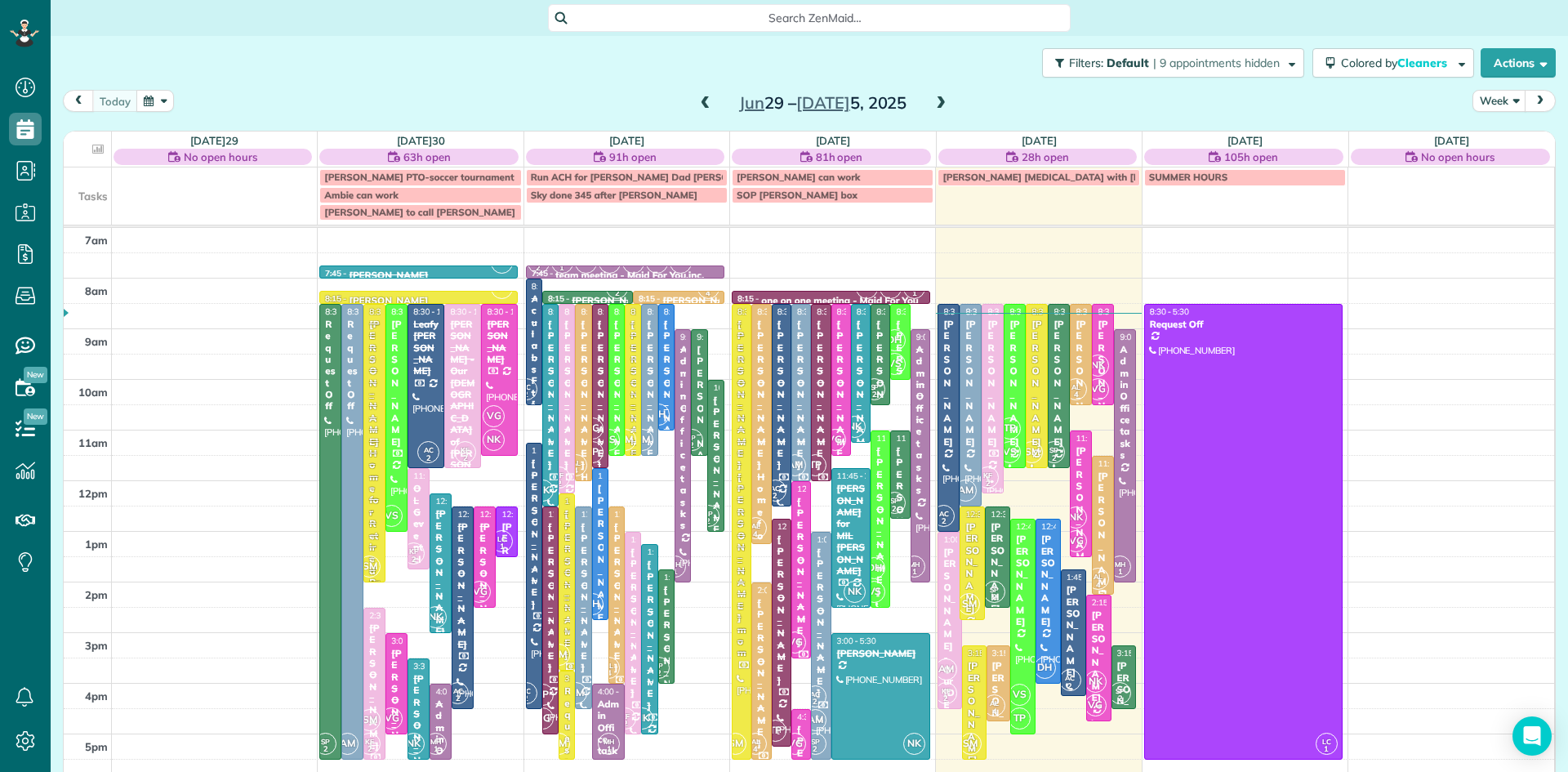 click on "Benjamin Cogan for Mike's Lock Shop" at bounding box center (1102, 658) 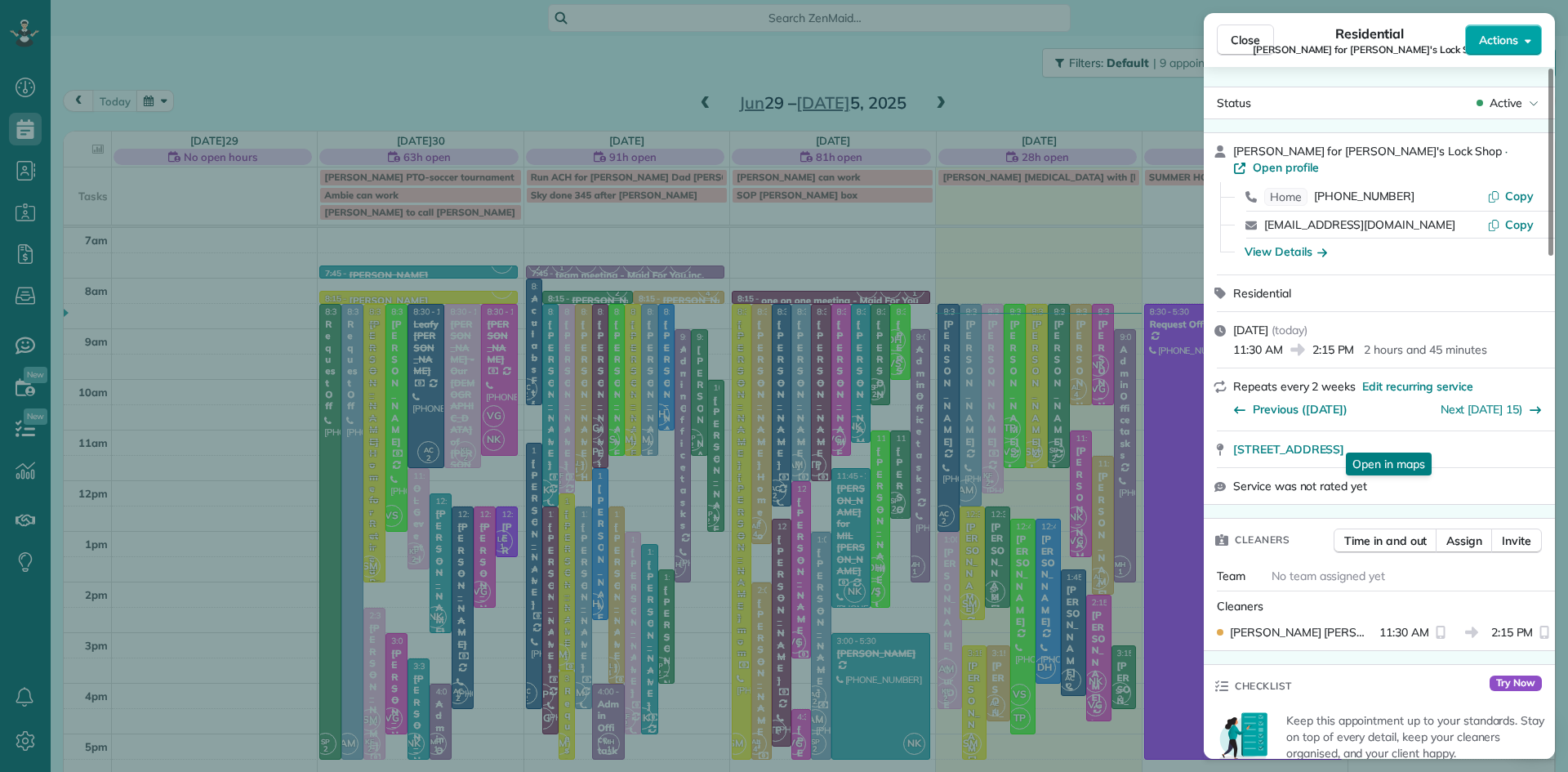 click on "Actions" at bounding box center [1503, 40] 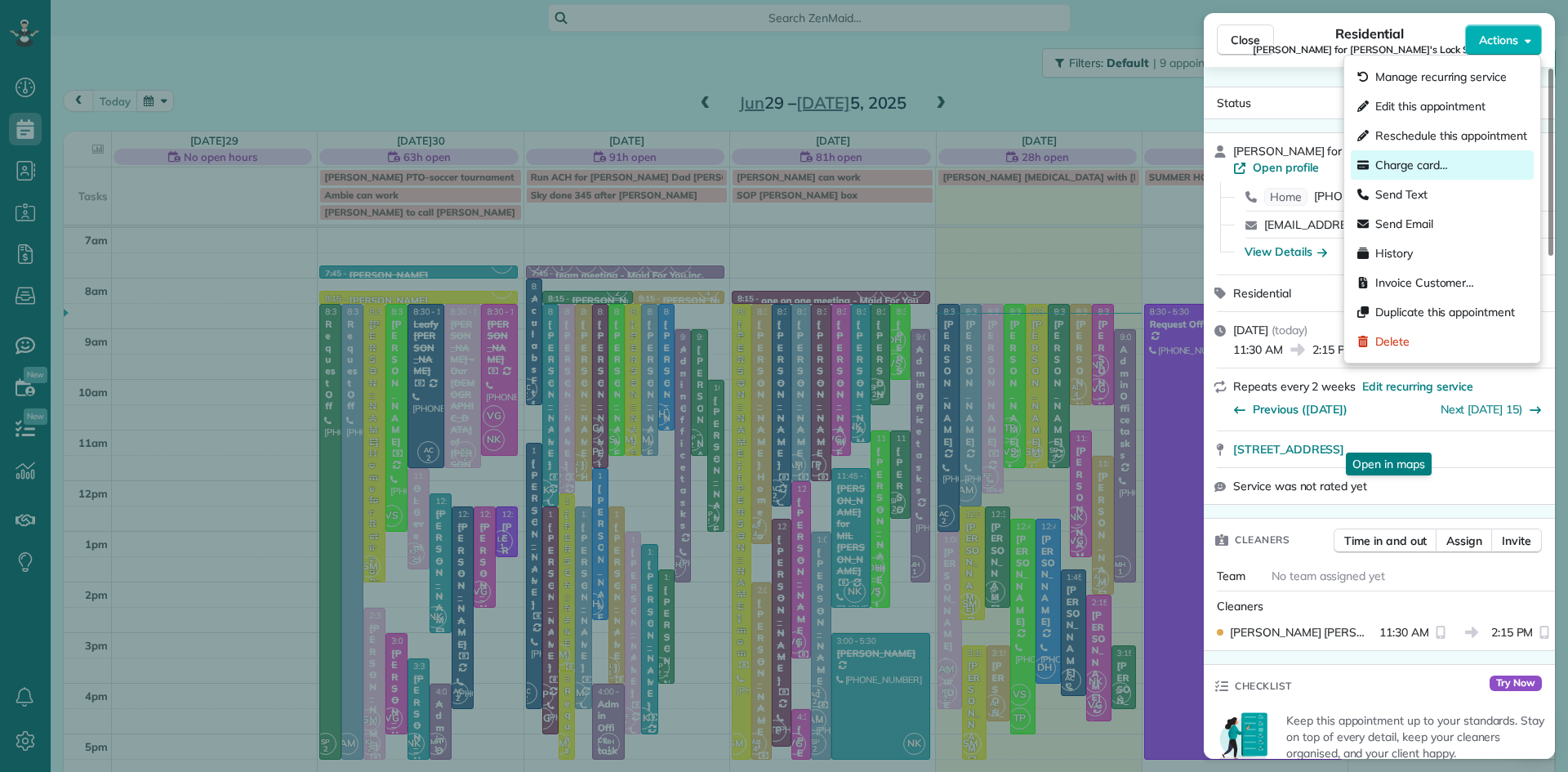click on "Charge card…" at bounding box center (1411, 165) 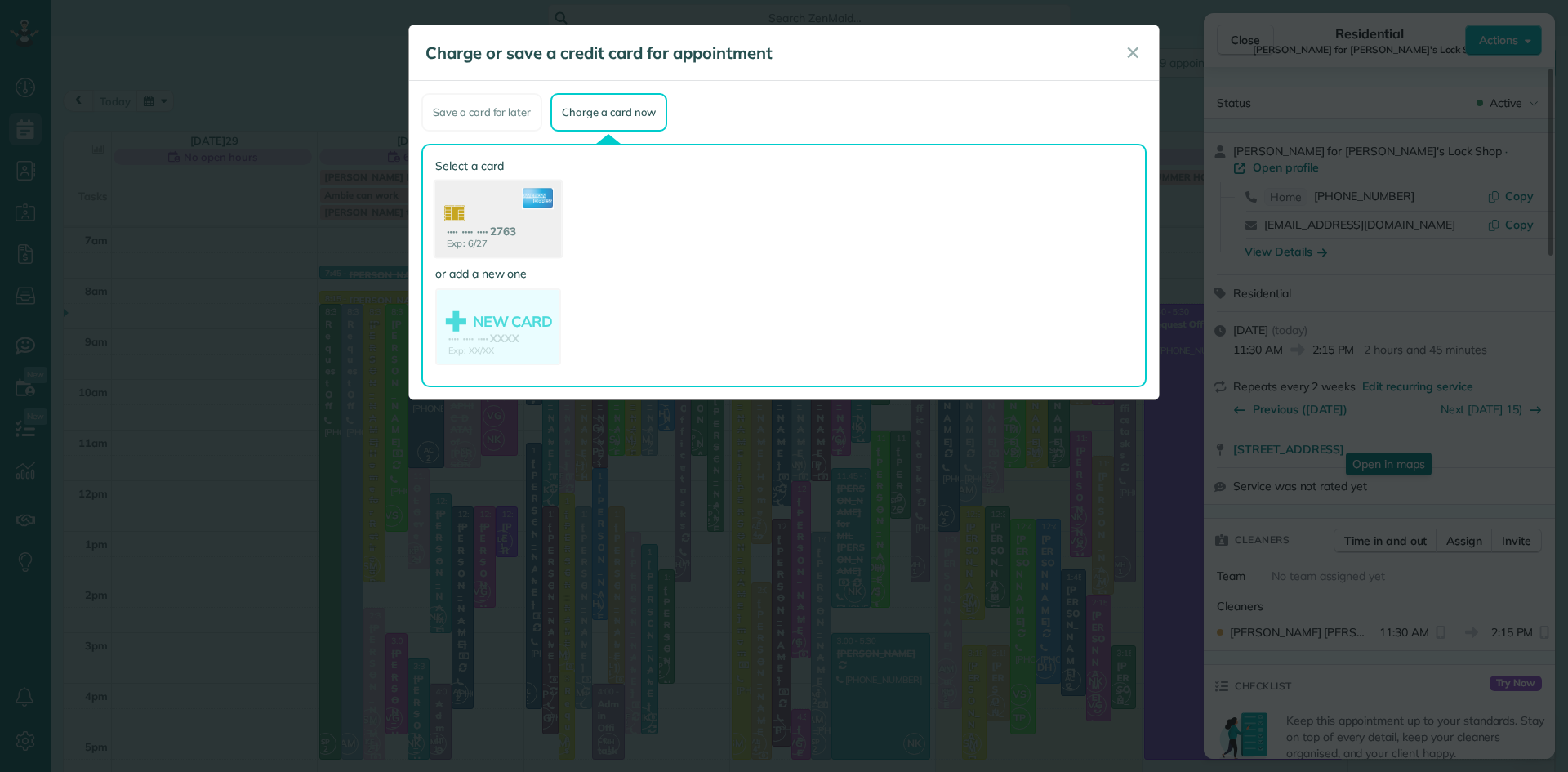 click 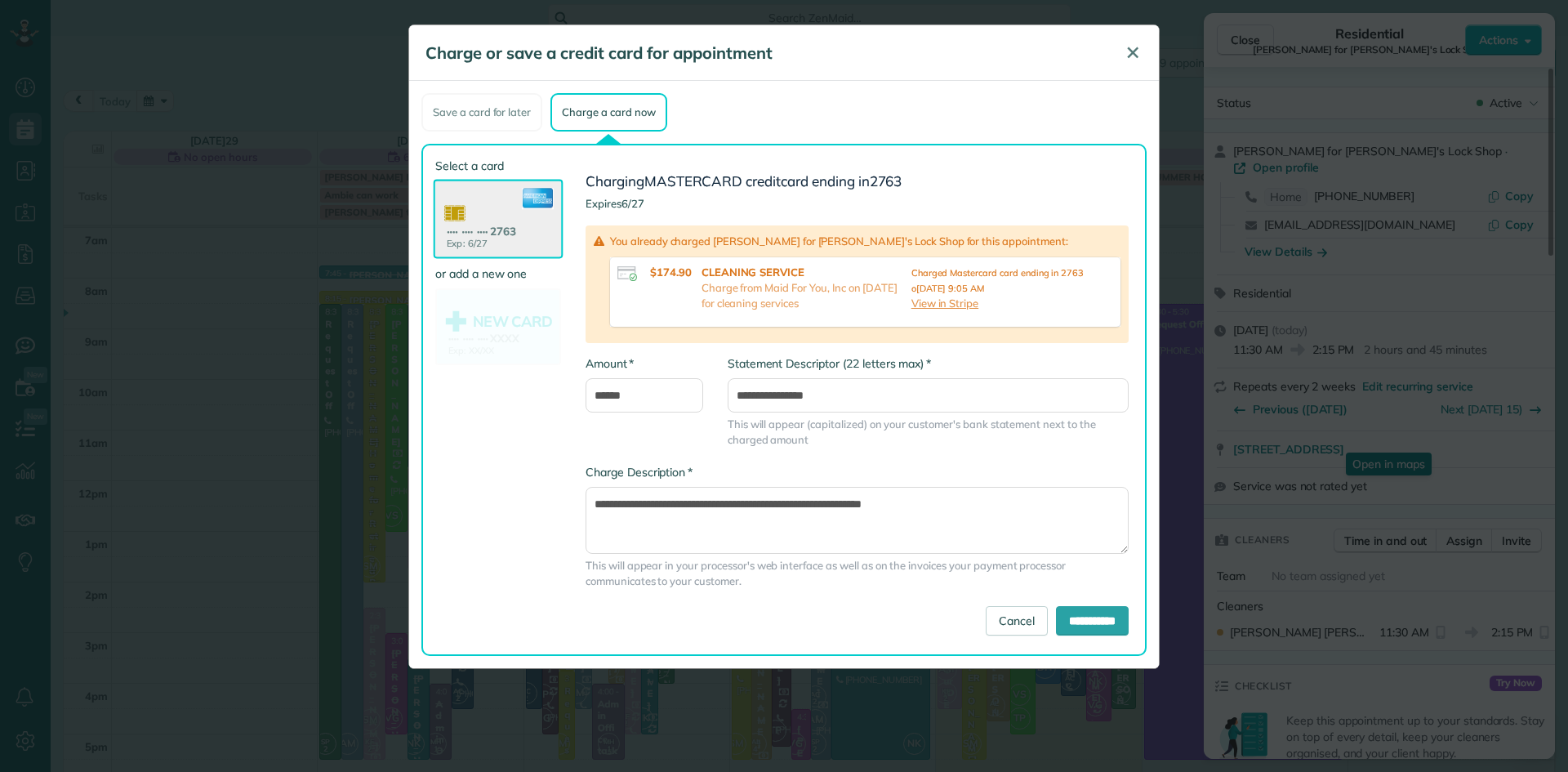 click on "✕" at bounding box center (1133, 52) 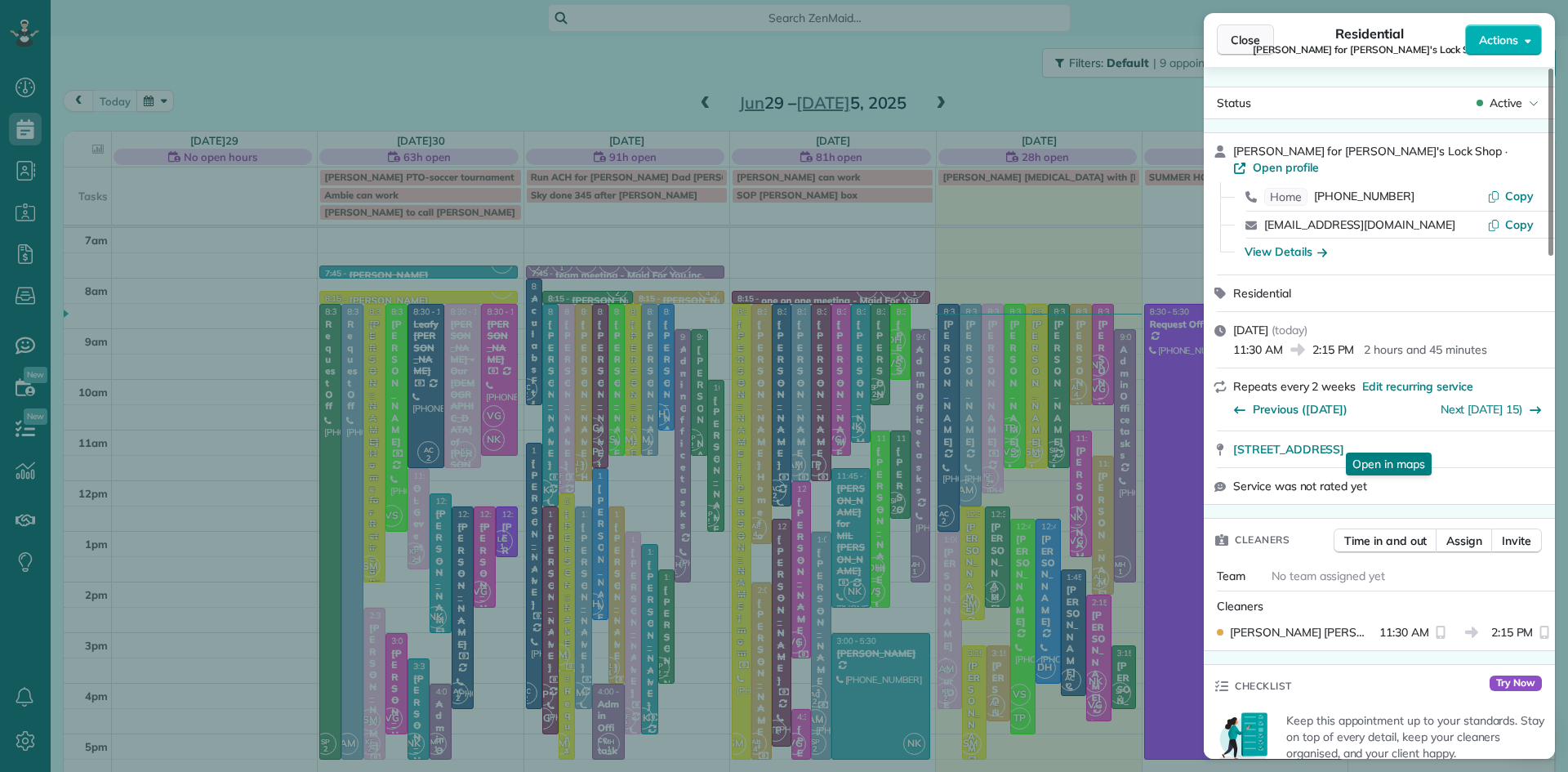 click on "Close" at bounding box center (1245, 40) 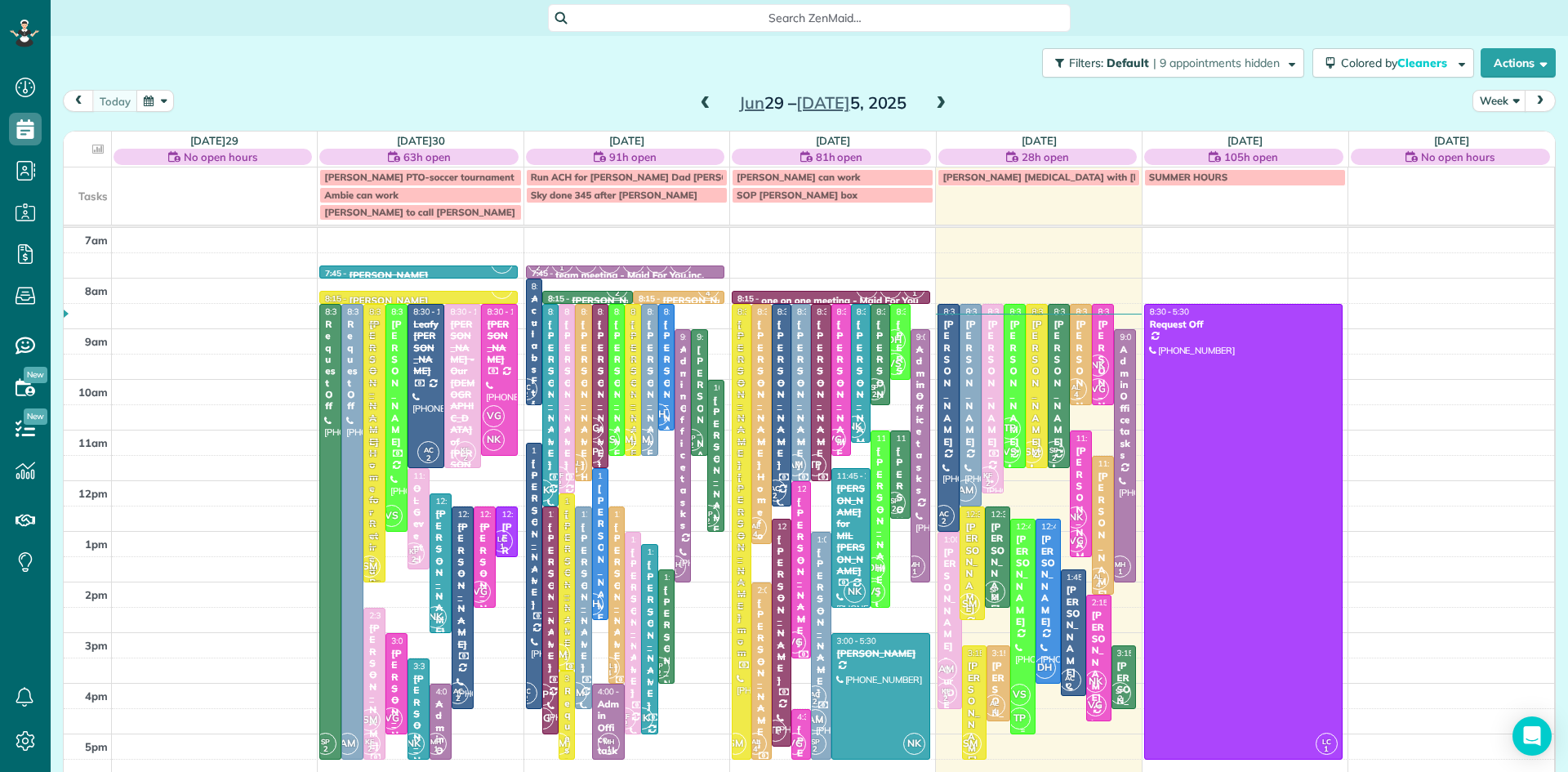 click at bounding box center (1022, 627) 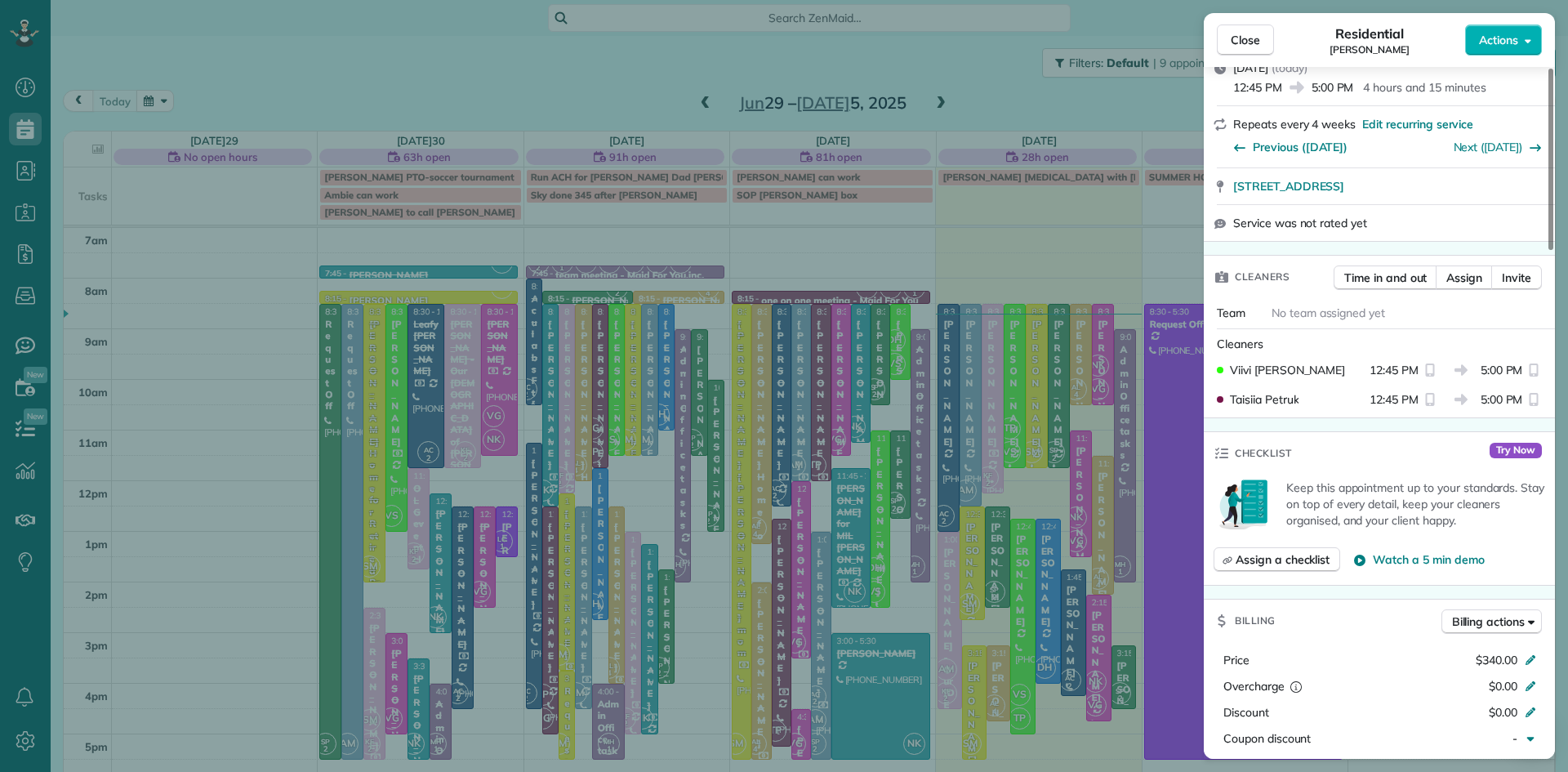 scroll, scrollTop: 295, scrollLeft: 0, axis: vertical 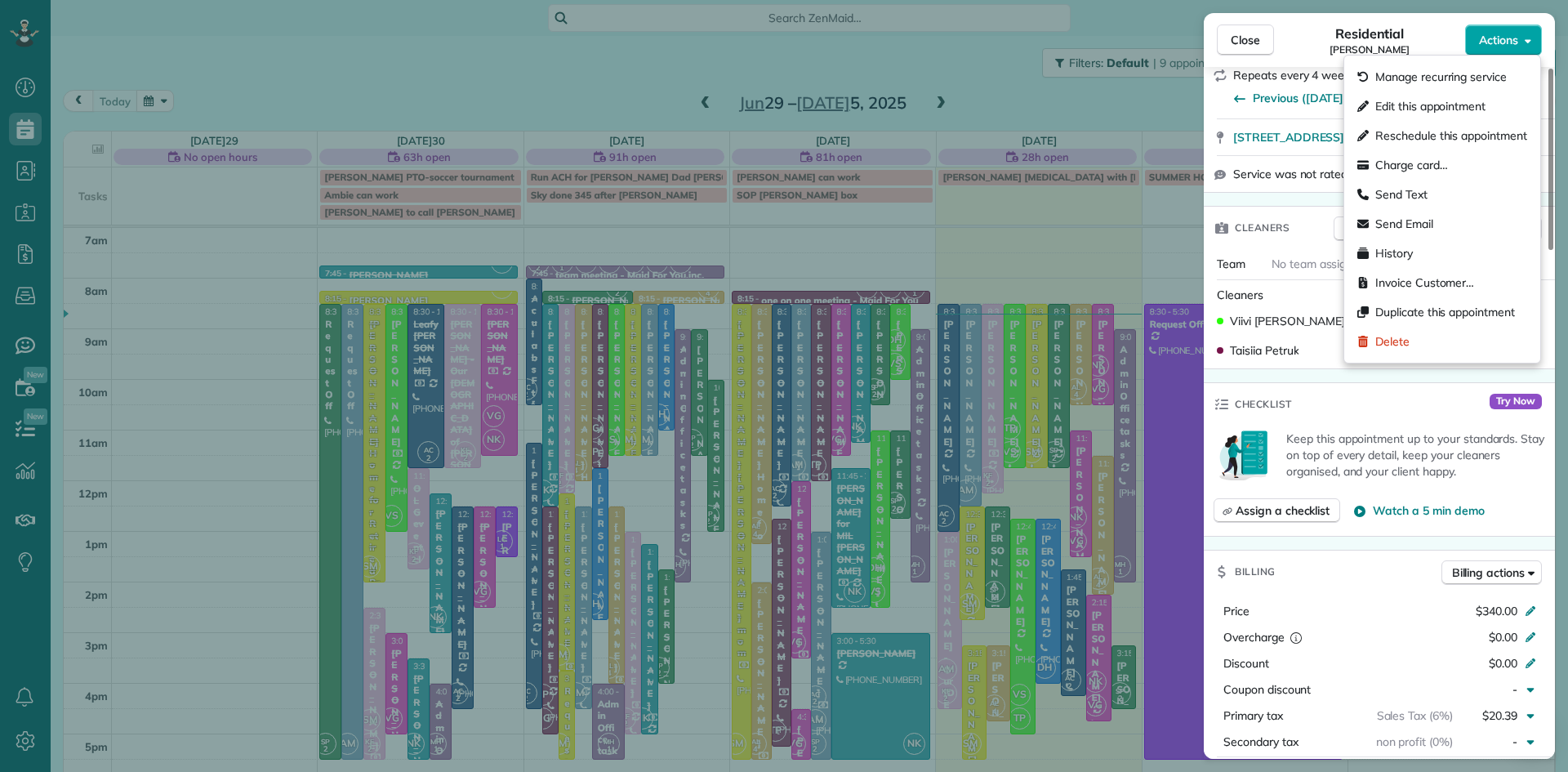 click on "Actions" at bounding box center [1499, 40] 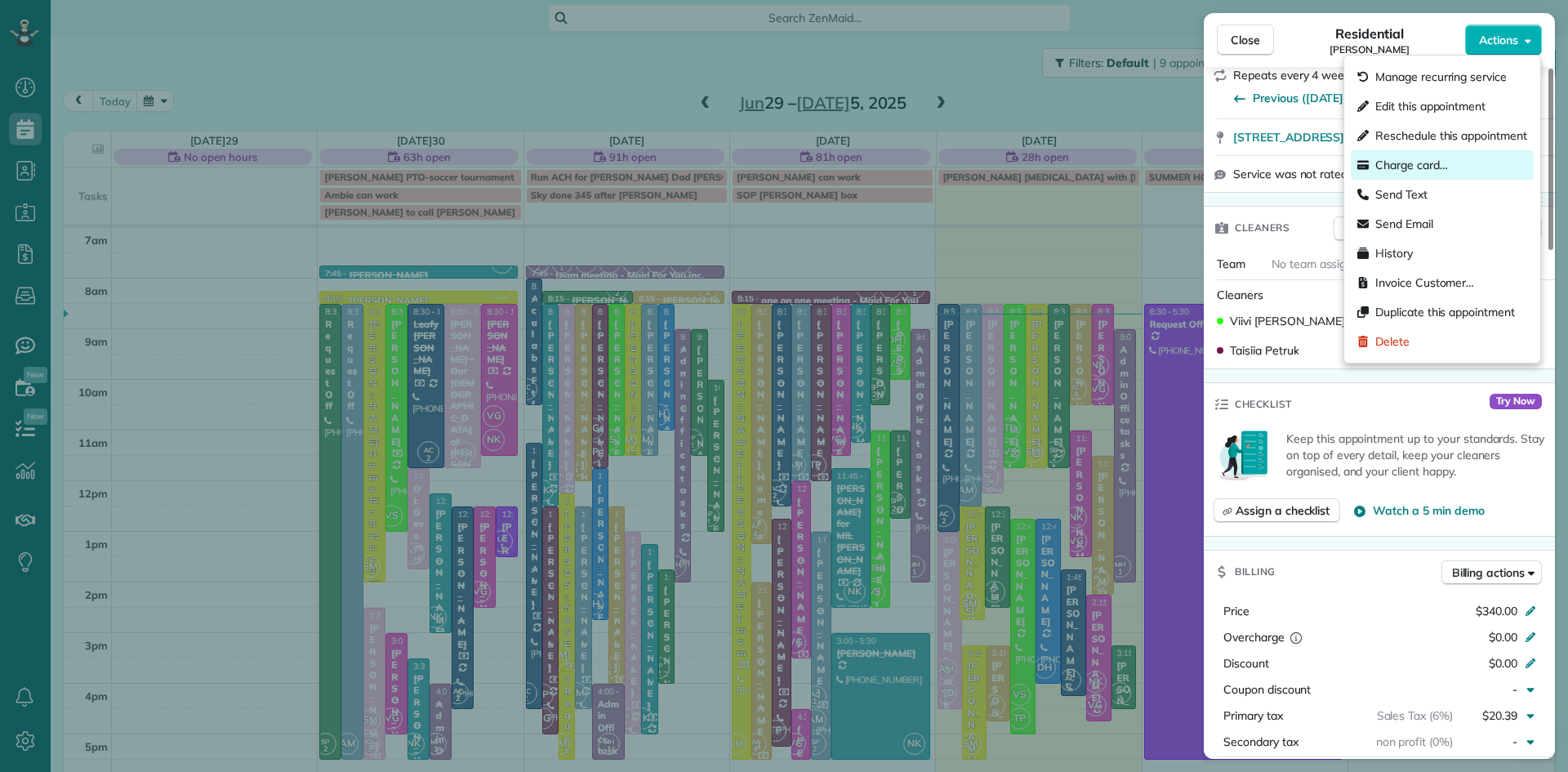 click on "Charge card…" at bounding box center [1411, 165] 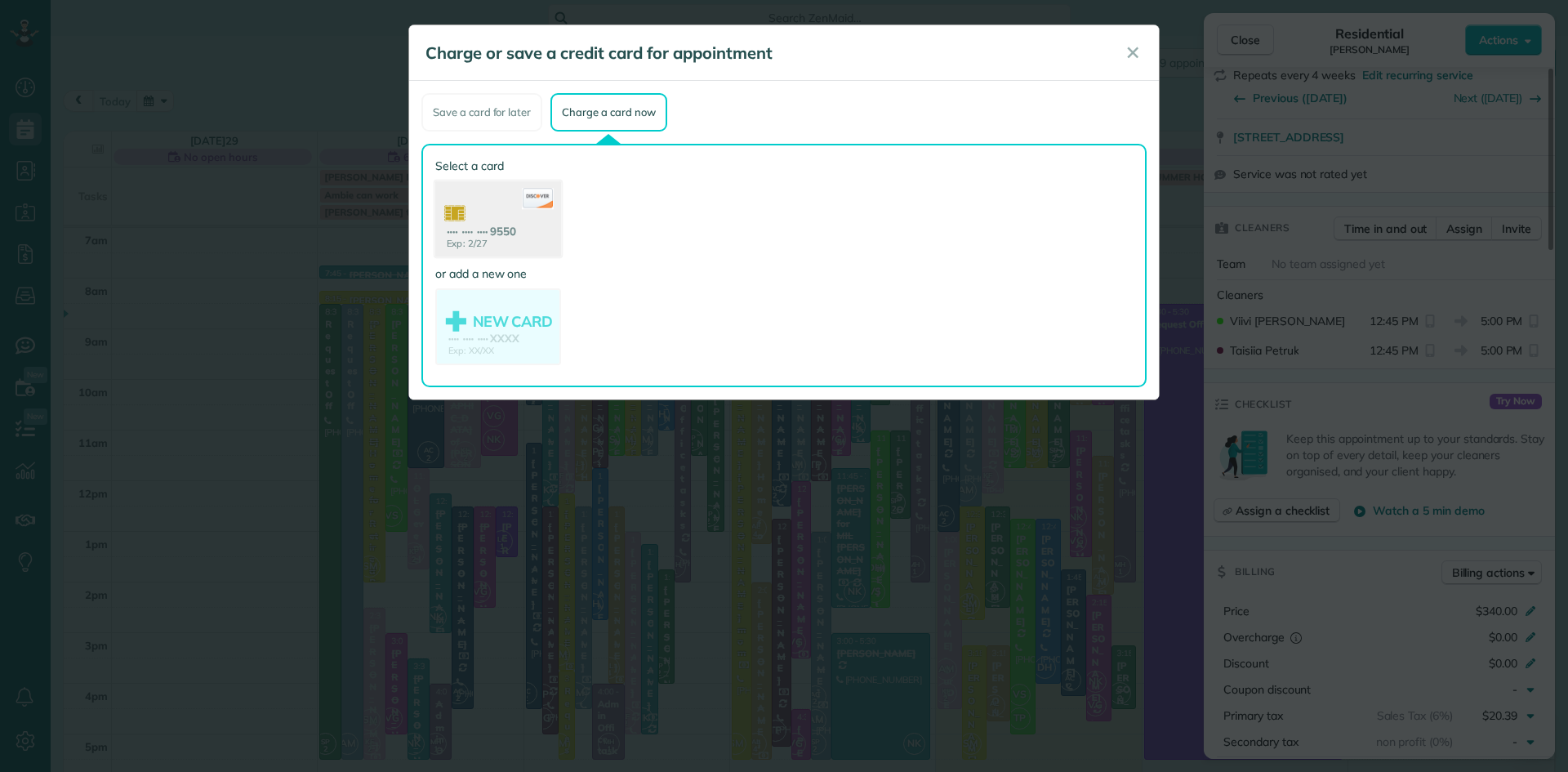 click 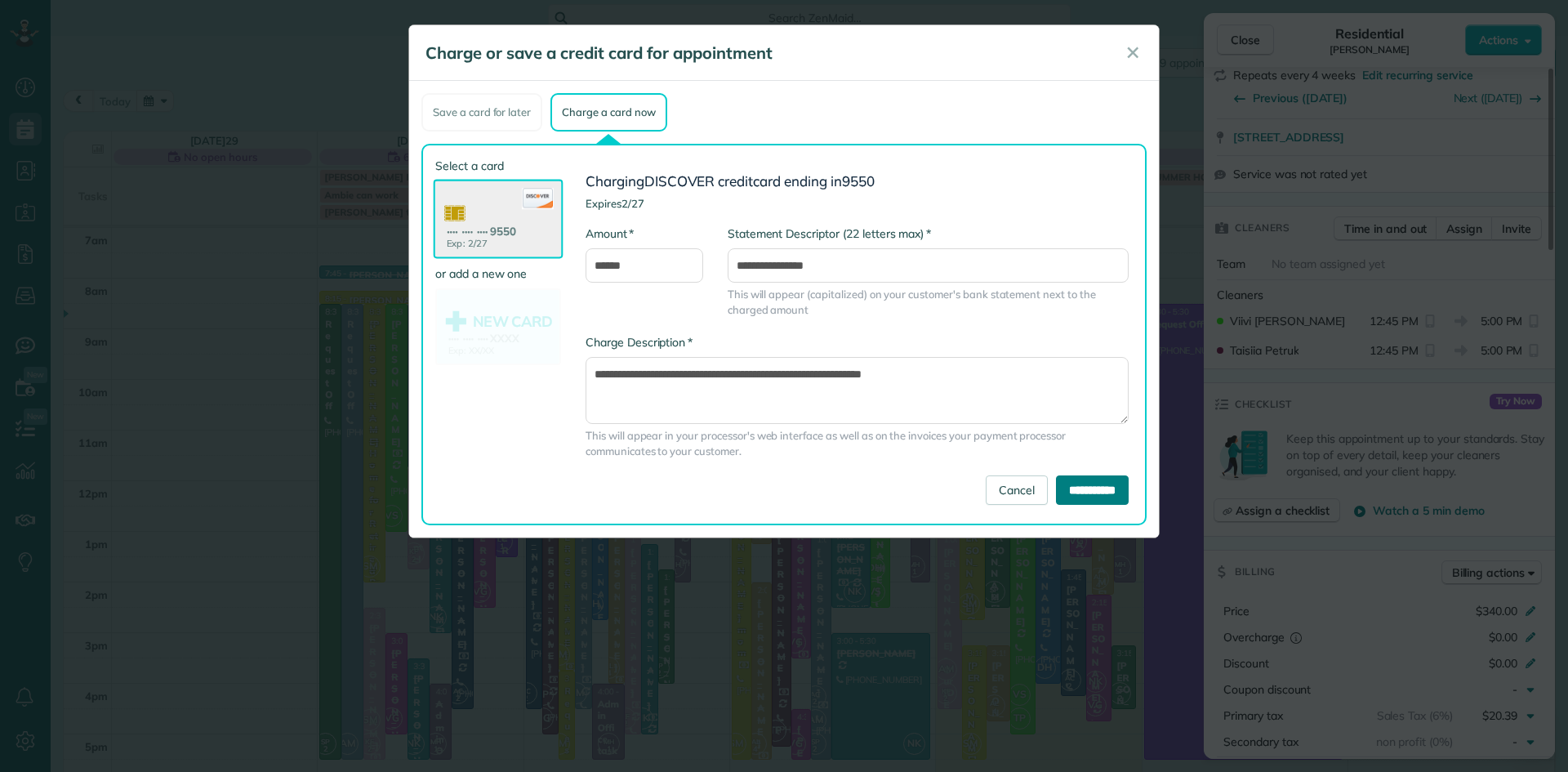 click on "**********" at bounding box center (1092, 490) 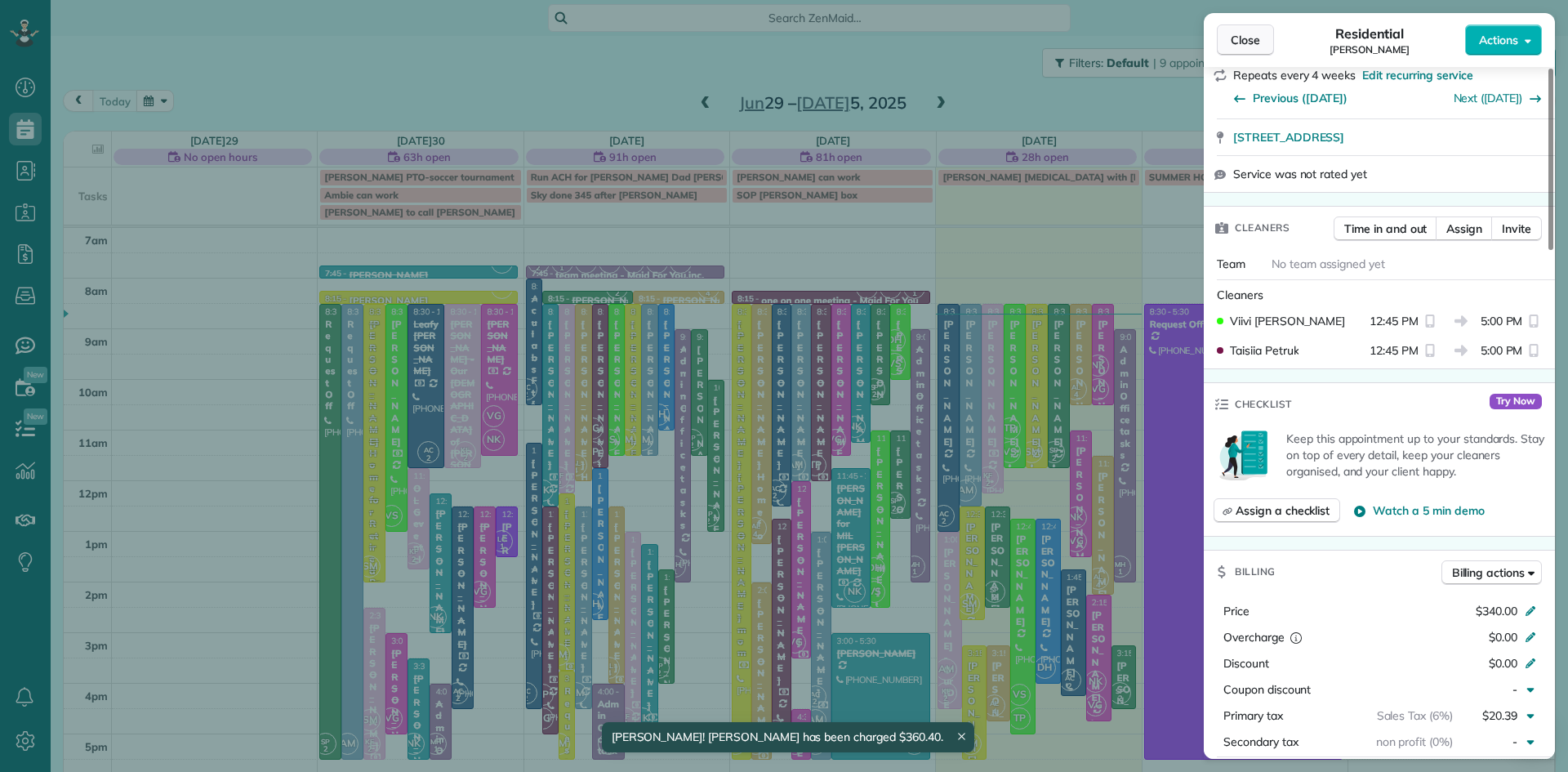 click on "Close" at bounding box center (1245, 40) 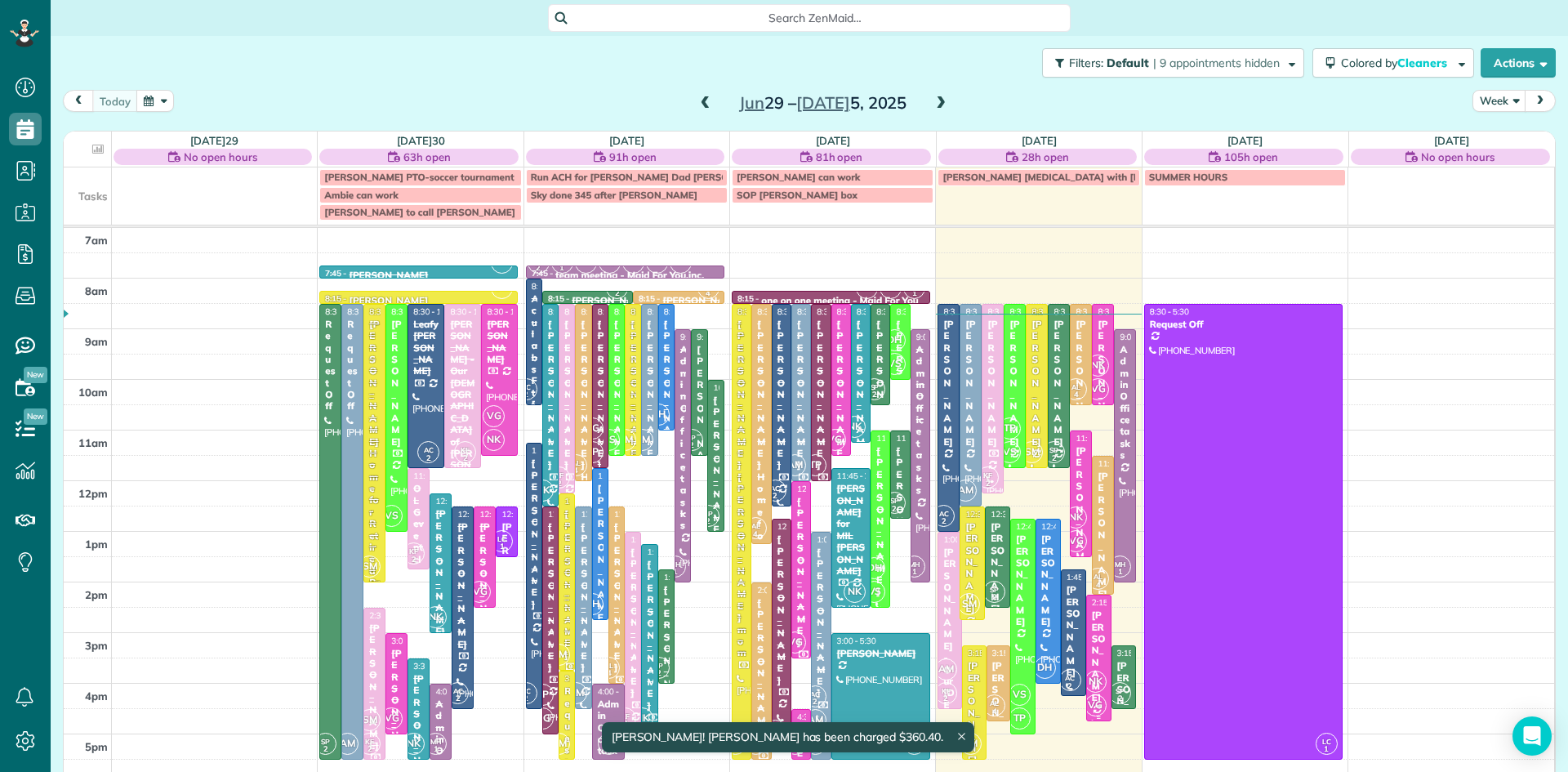 click on "Erica Celenza" at bounding box center [1098, 656] 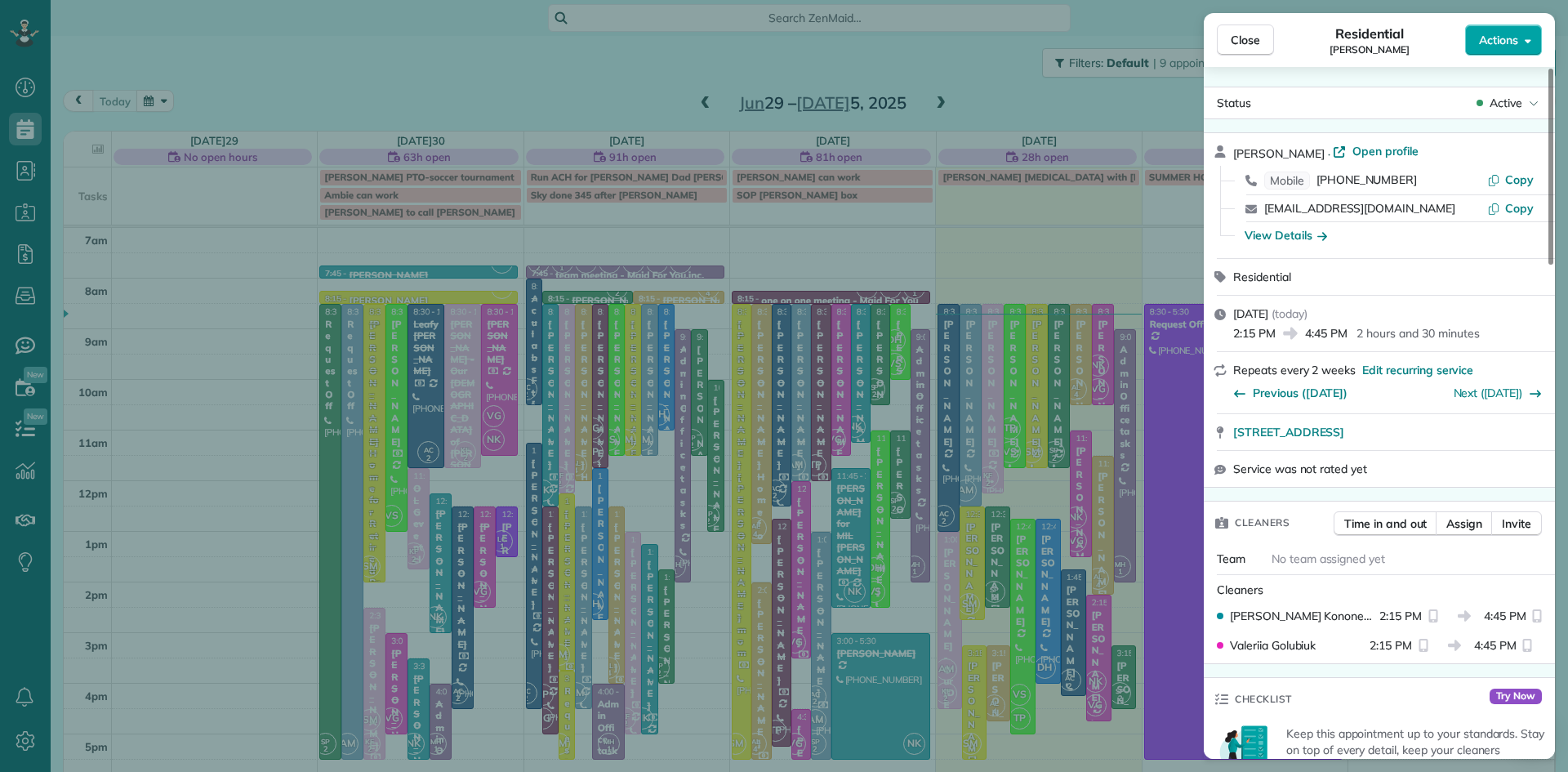click on "Actions" at bounding box center (1499, 40) 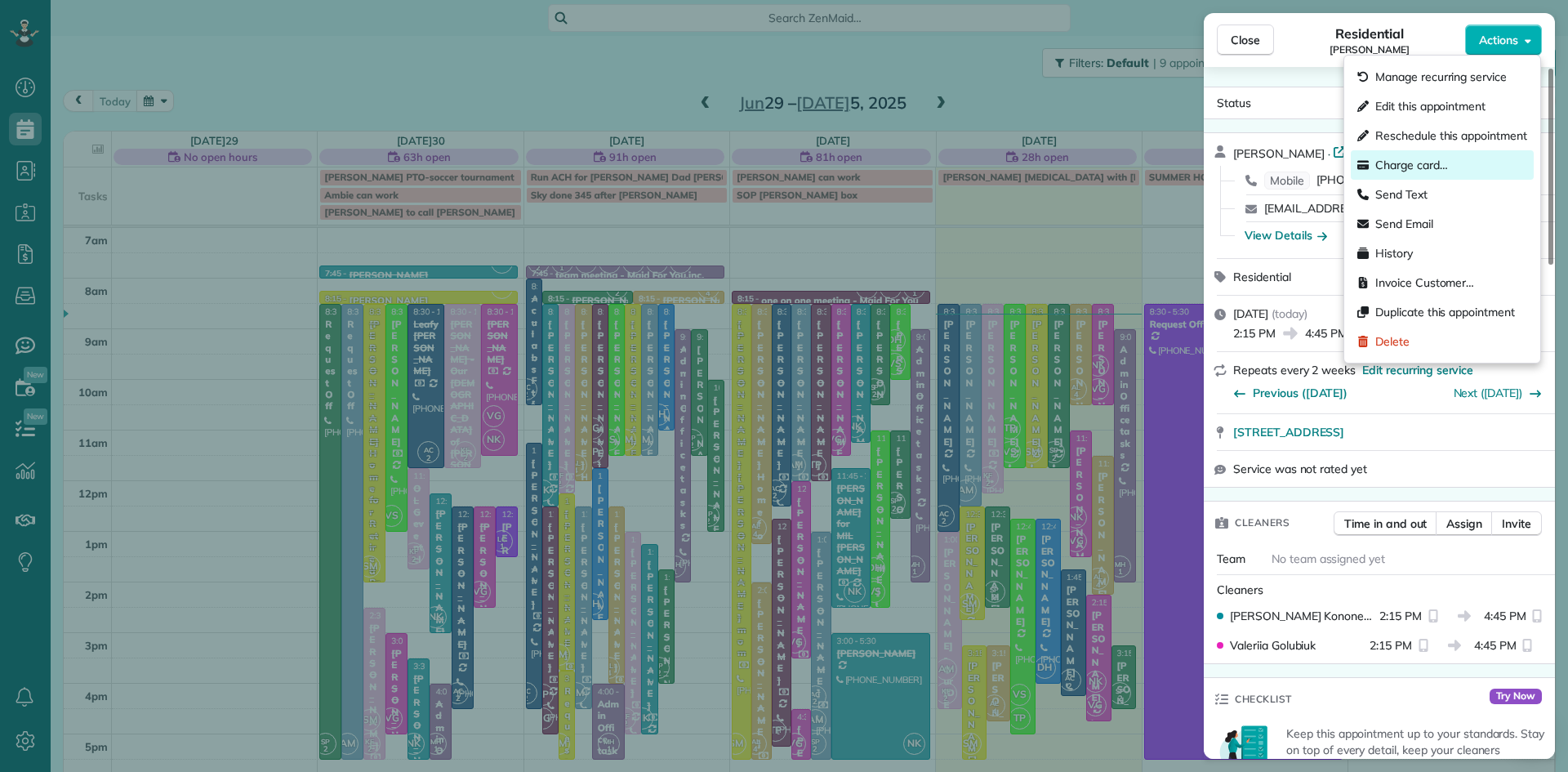 click on "Charge card…" at bounding box center (1411, 165) 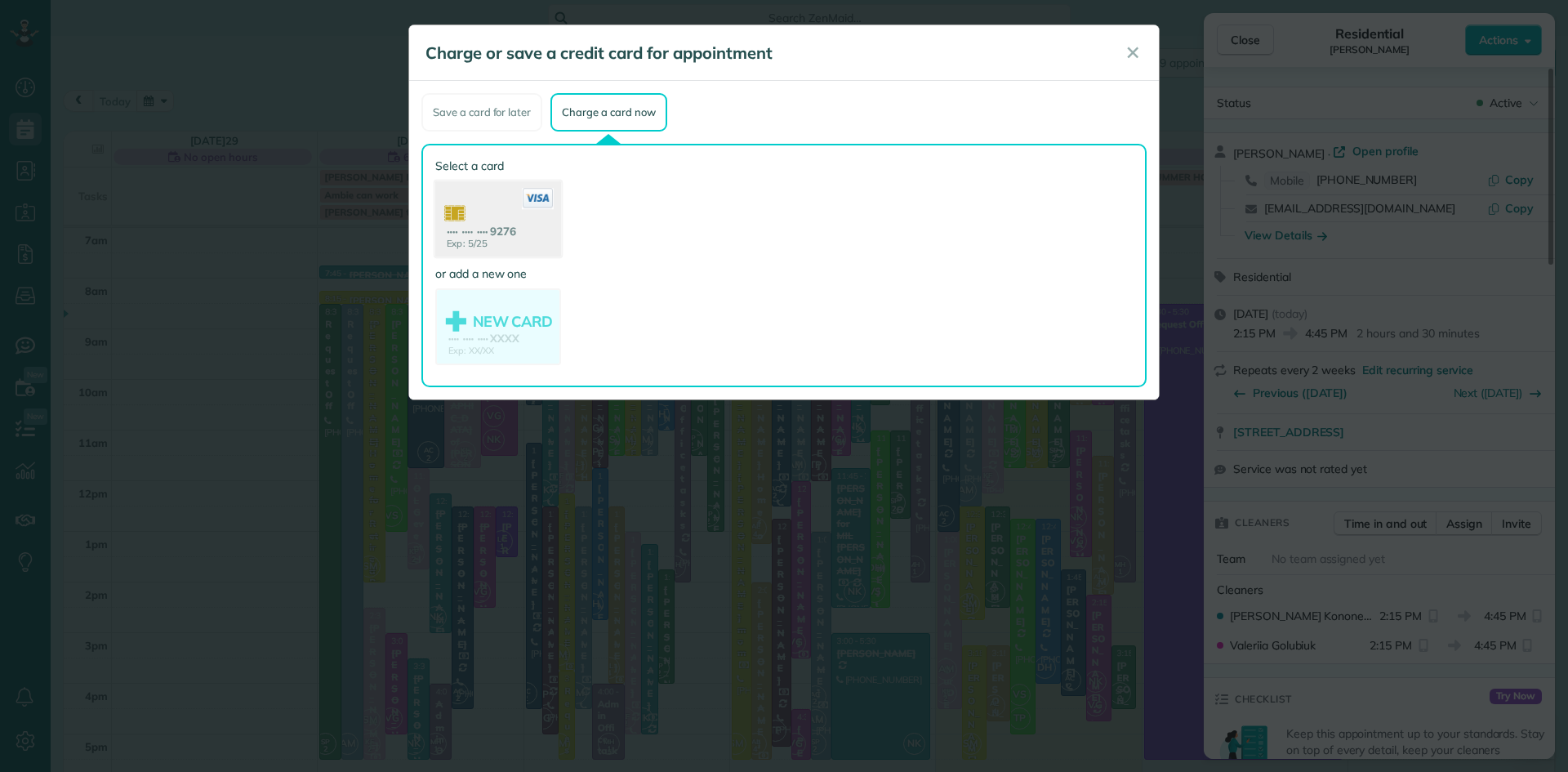 click 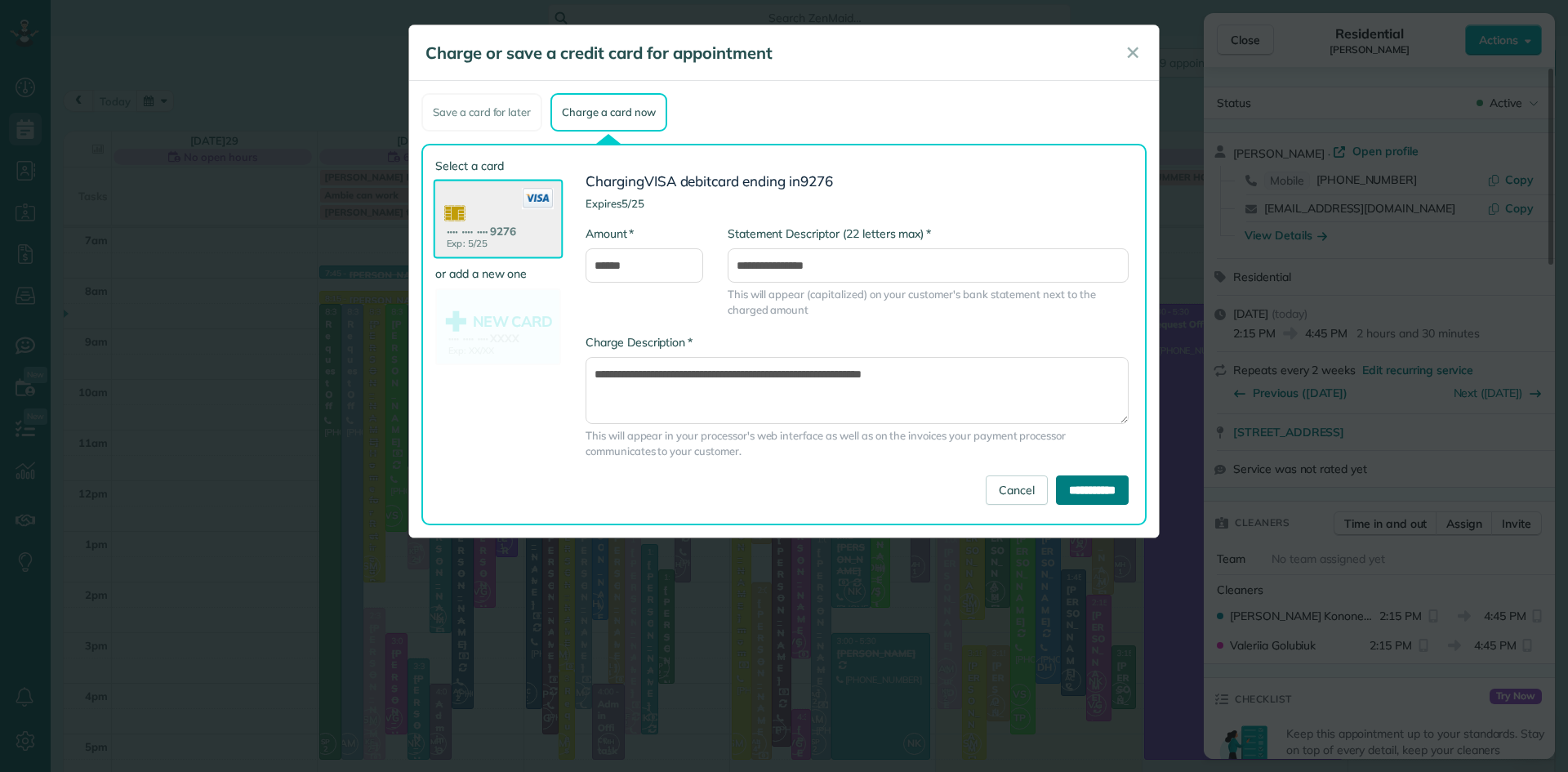 click on "**********" at bounding box center [1092, 490] 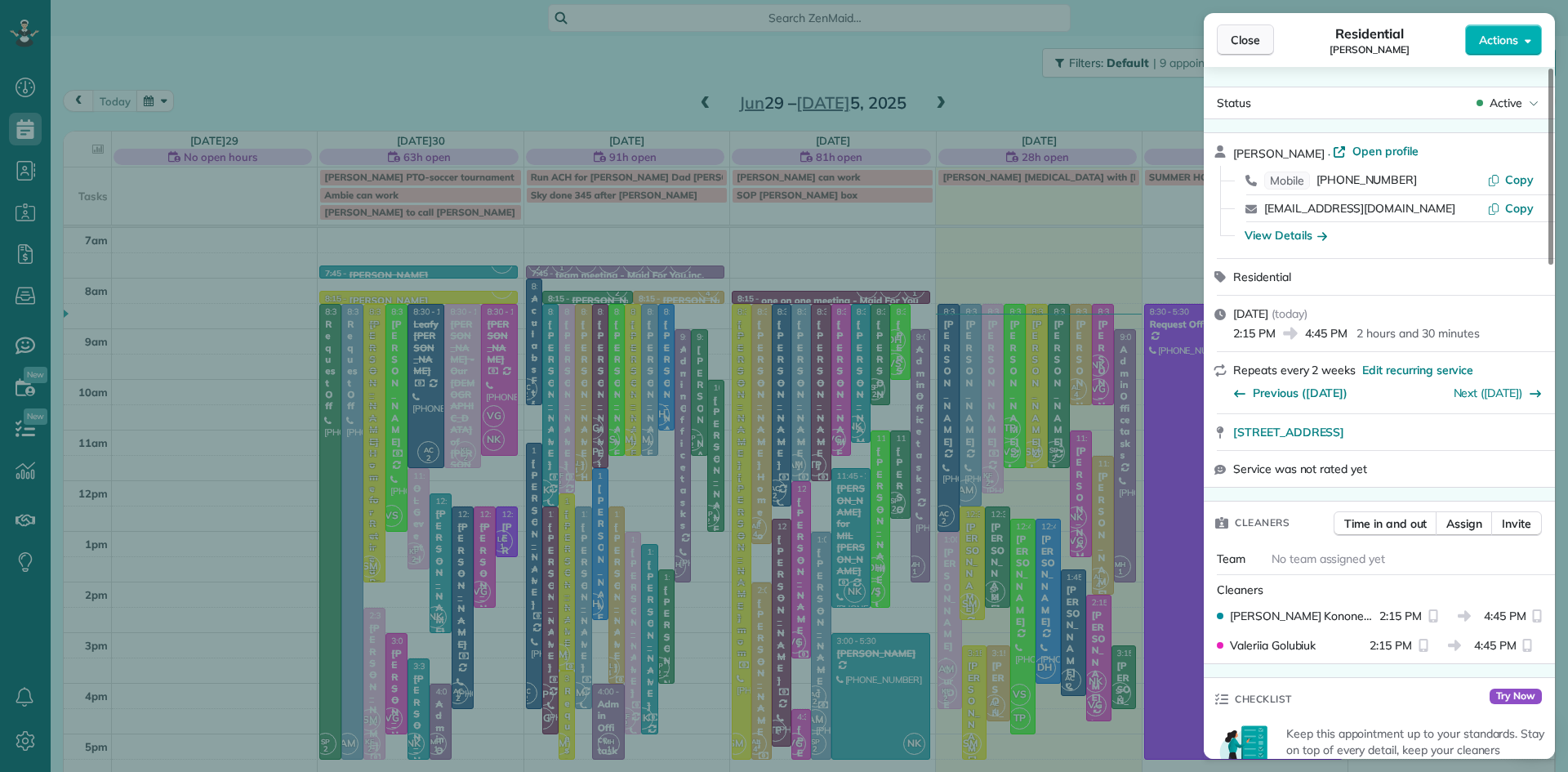 click on "Close" at bounding box center [1245, 40] 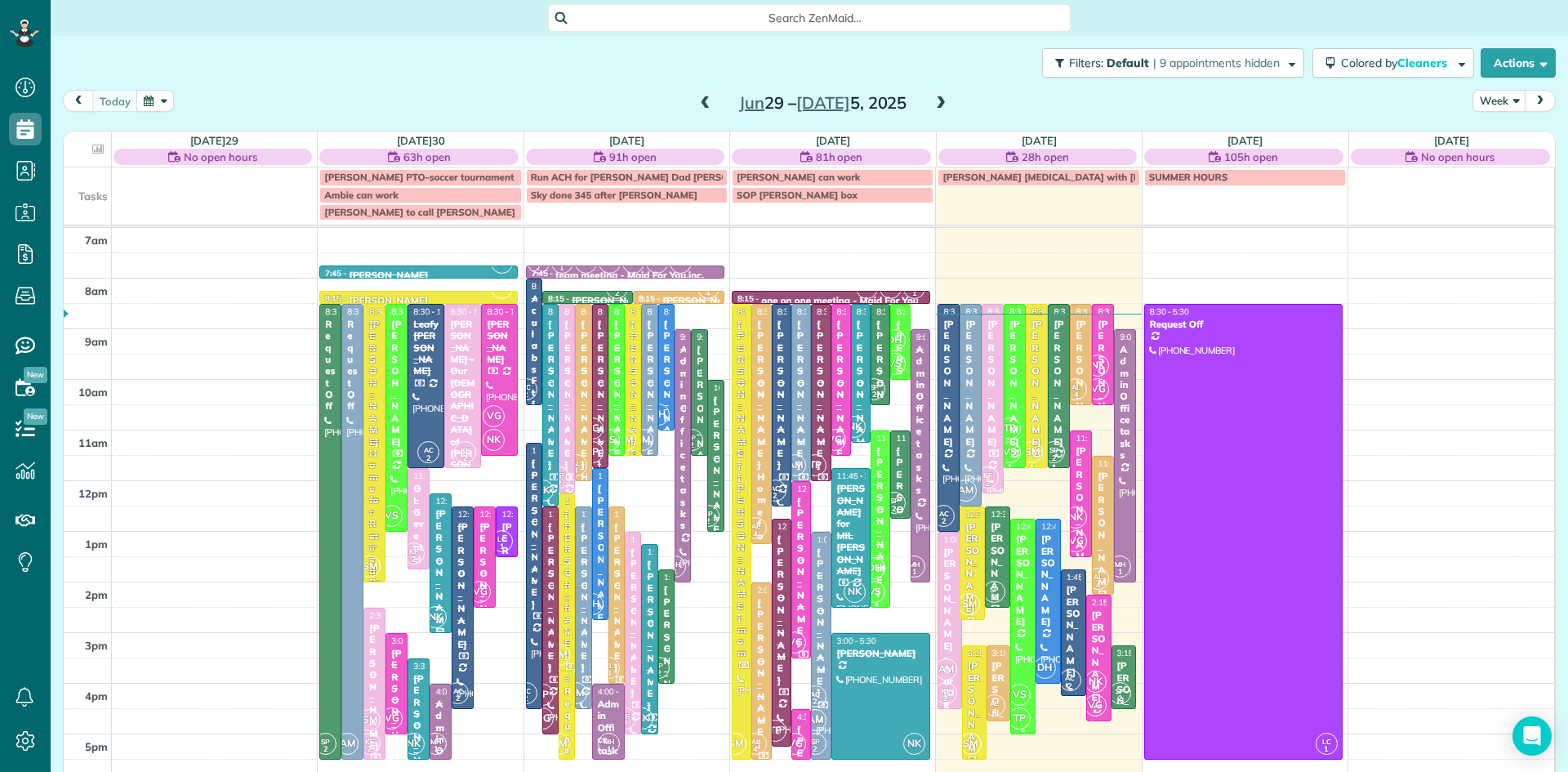 click on "VS TP" at bounding box center [1019, 707] 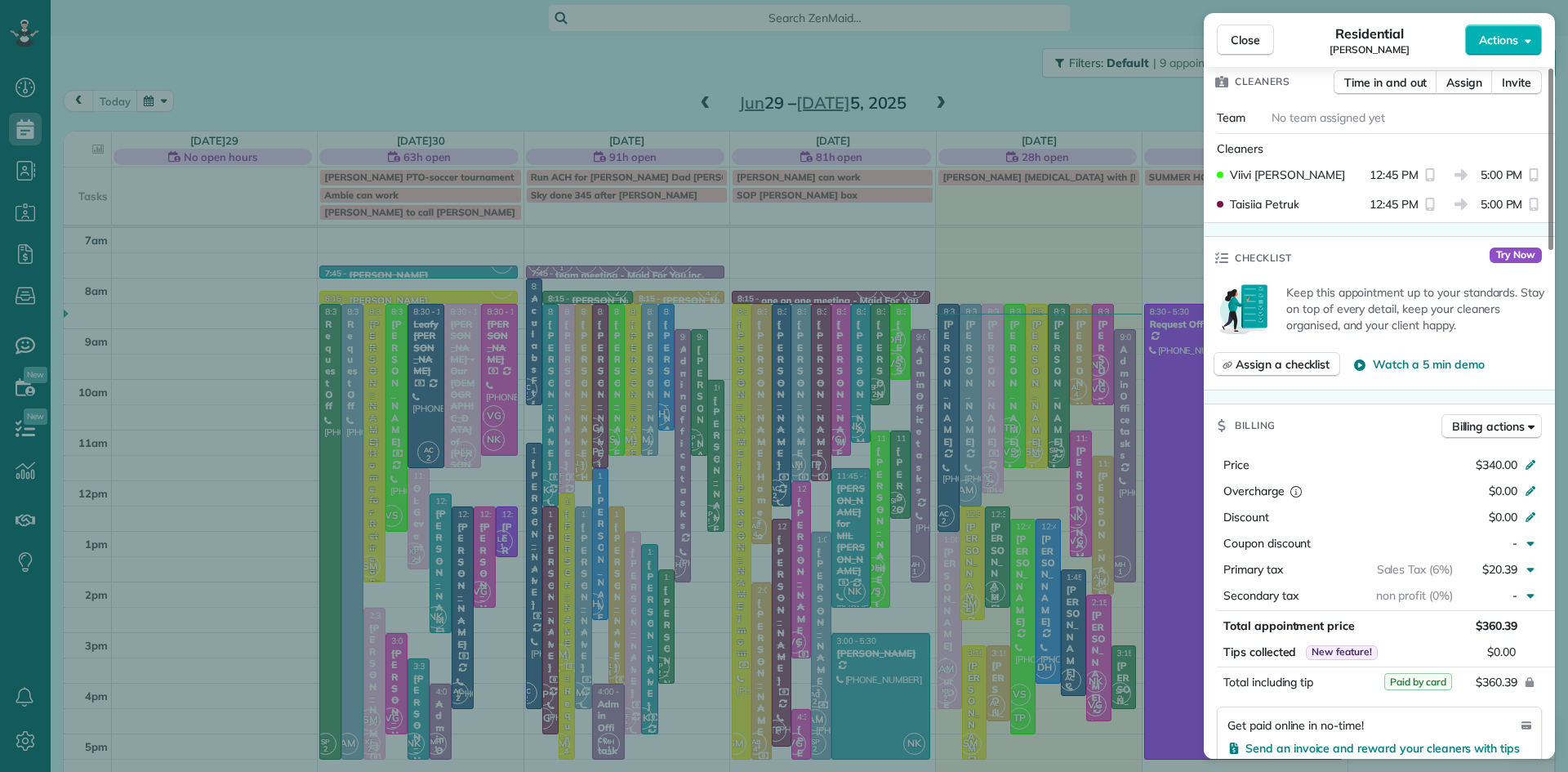 scroll, scrollTop: 625, scrollLeft: 0, axis: vertical 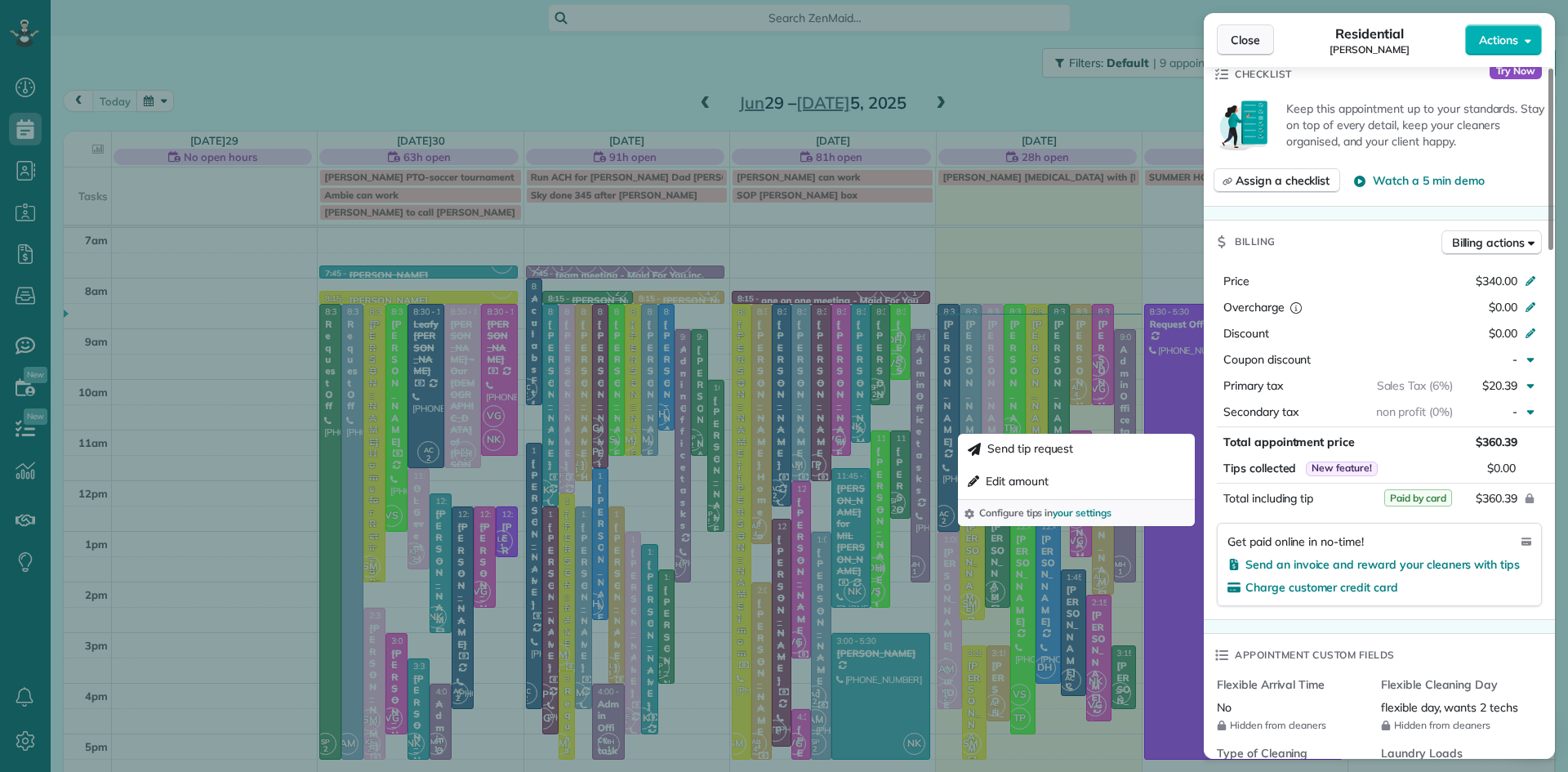 click on "Close" at bounding box center [1245, 40] 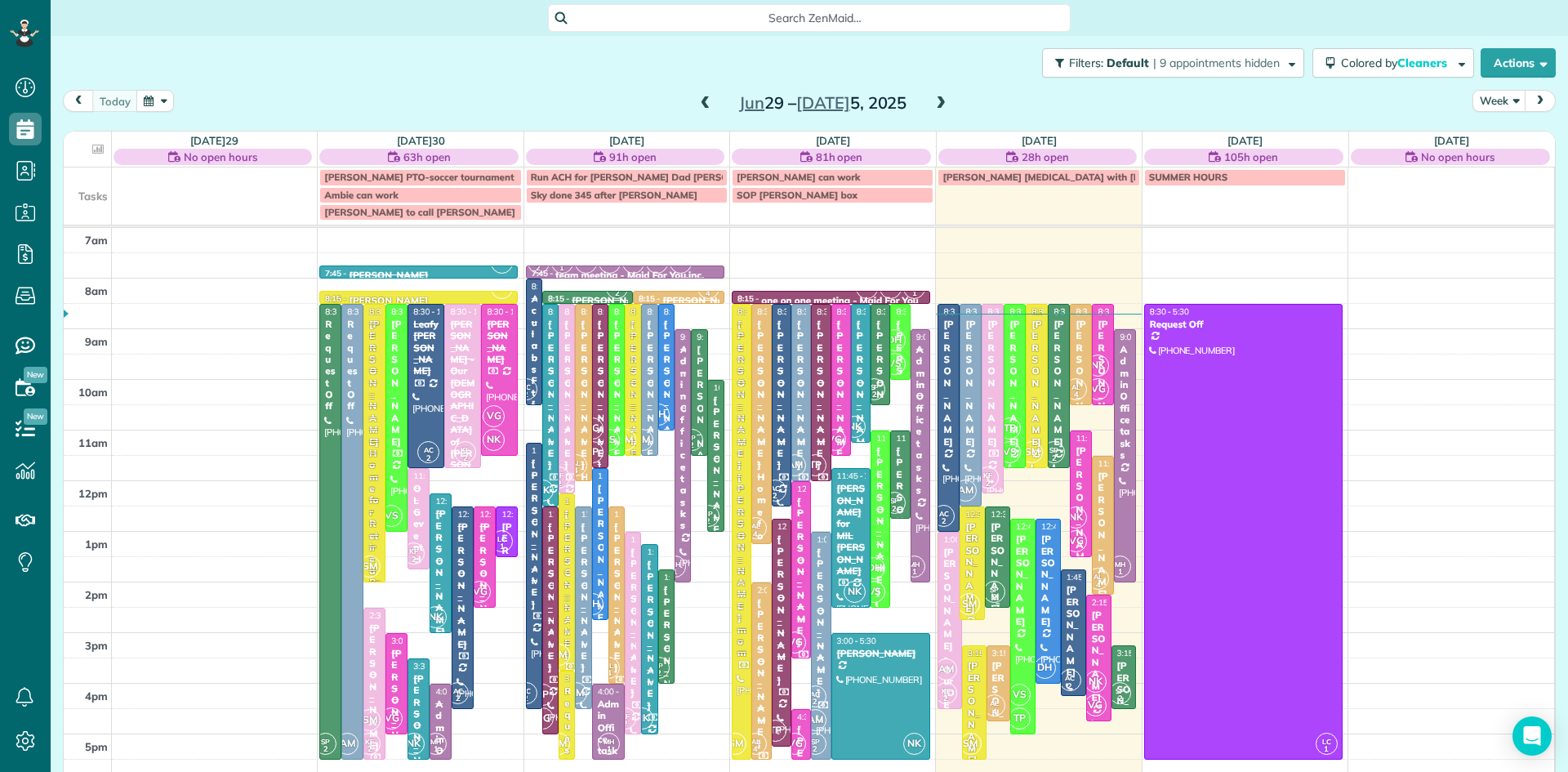 click on "SP 2" at bounding box center [994, 591] 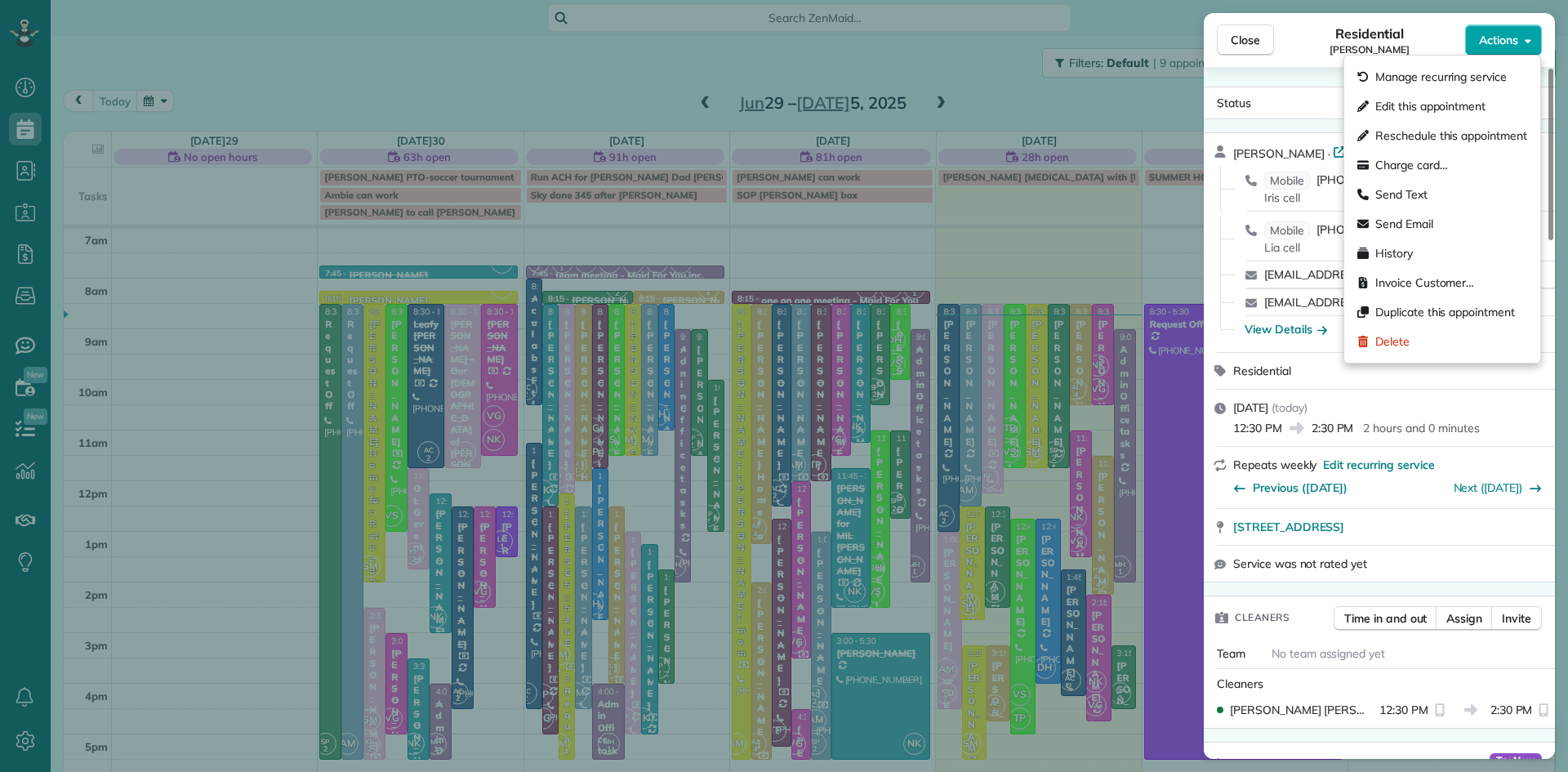 click on "Actions" at bounding box center [1499, 40] 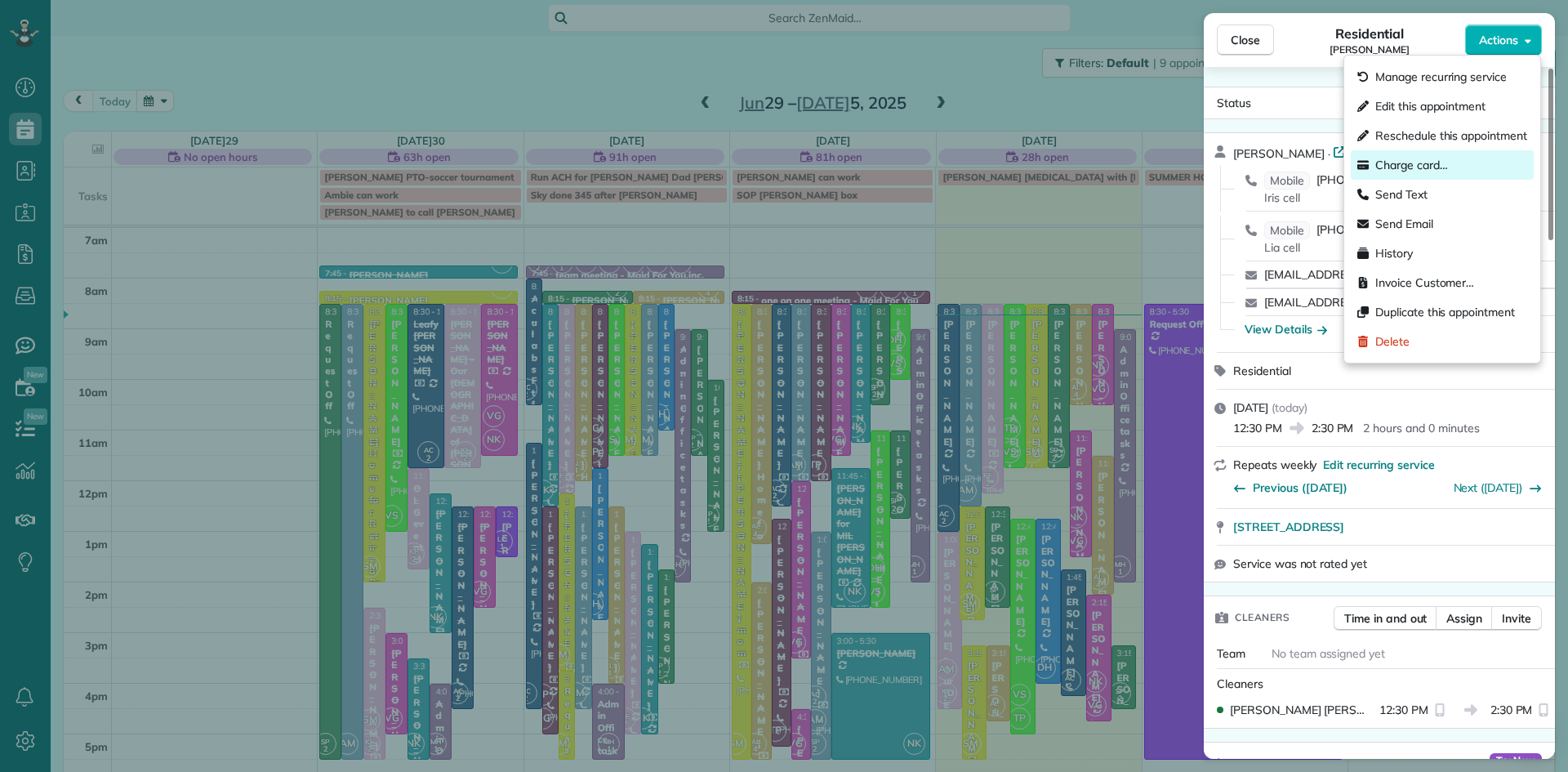 click on "Charge card…" at bounding box center [1411, 165] 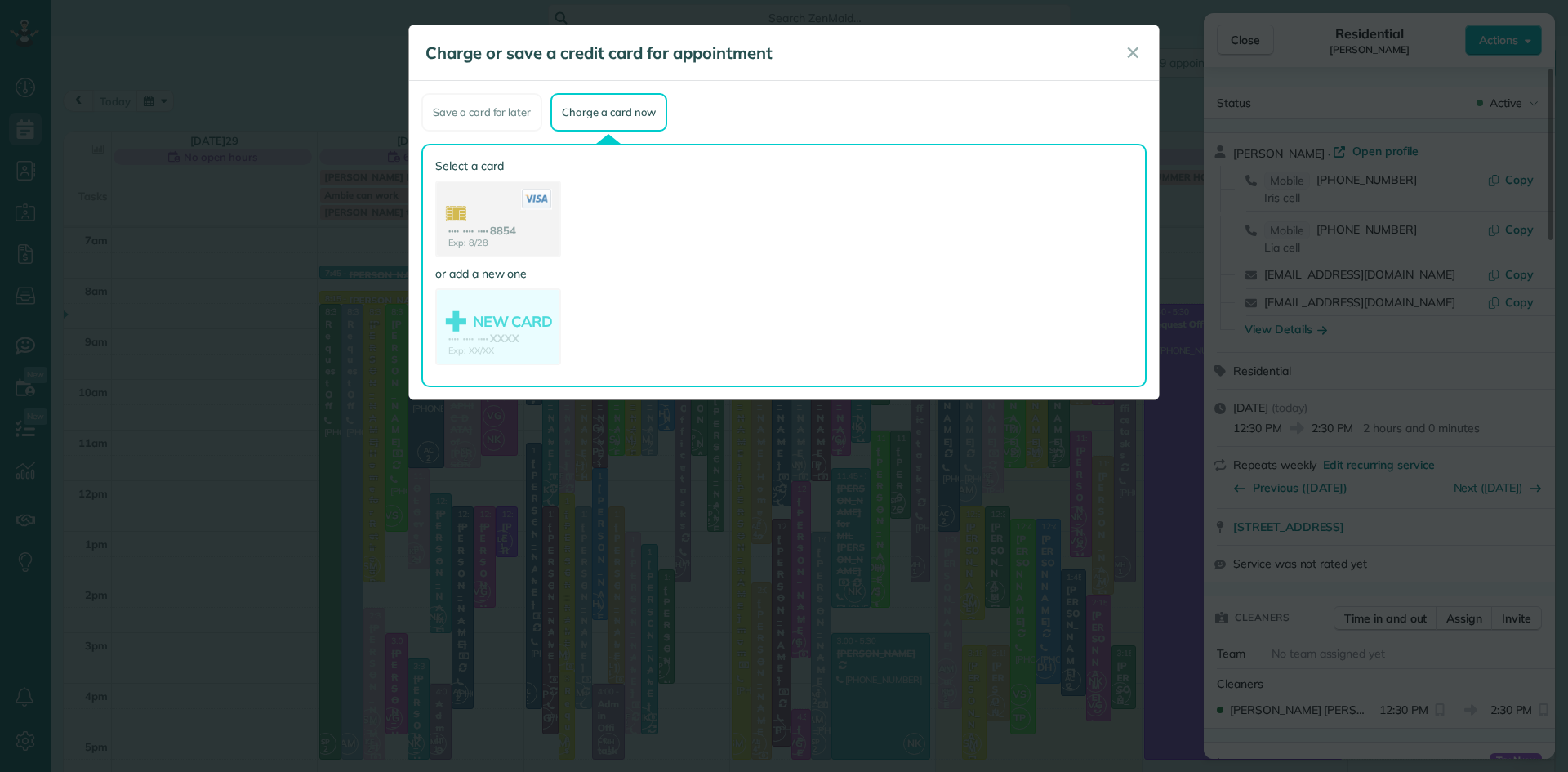 click 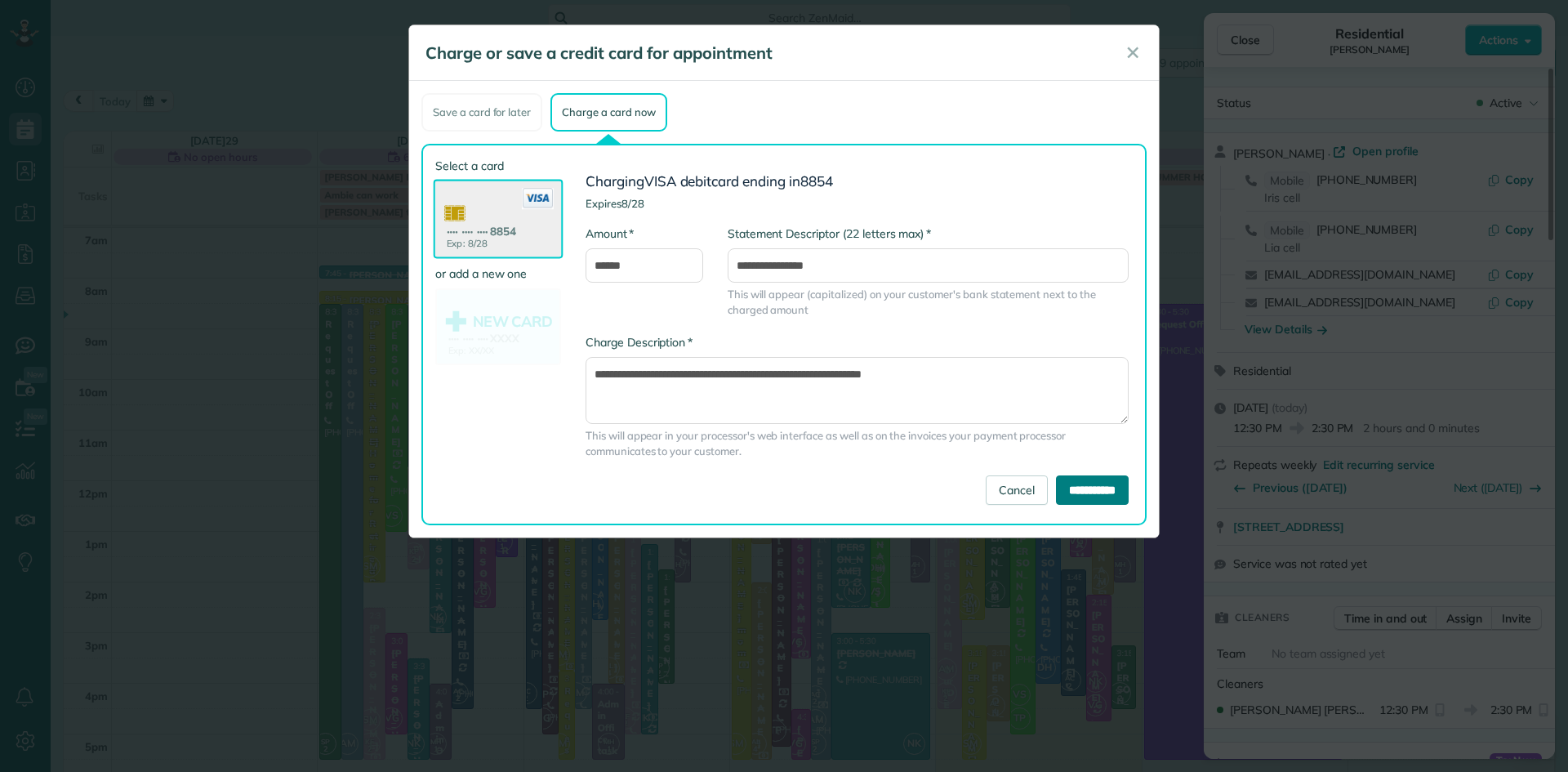 click on "**********" at bounding box center (1092, 490) 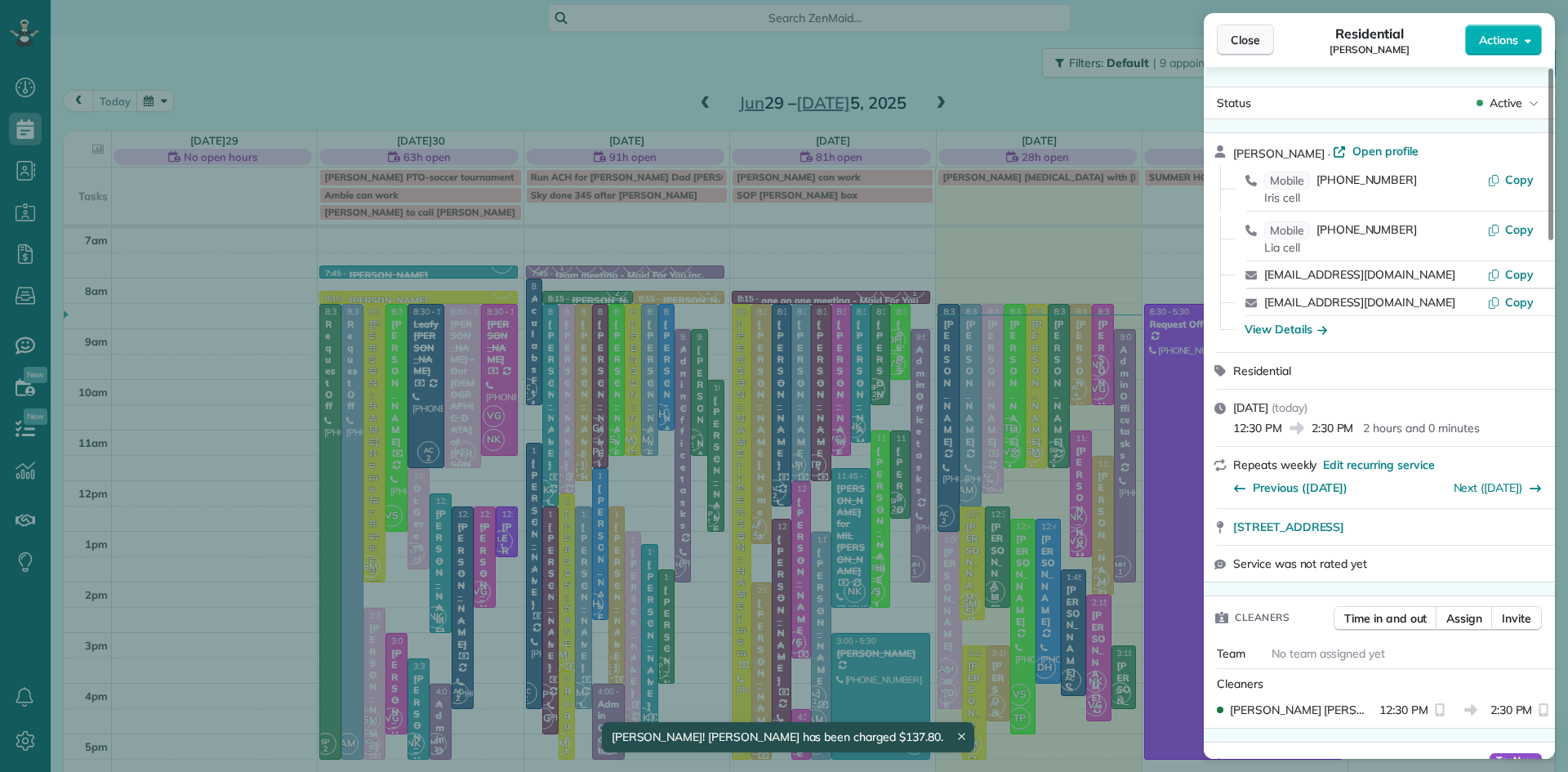 click on "Close" at bounding box center [1245, 40] 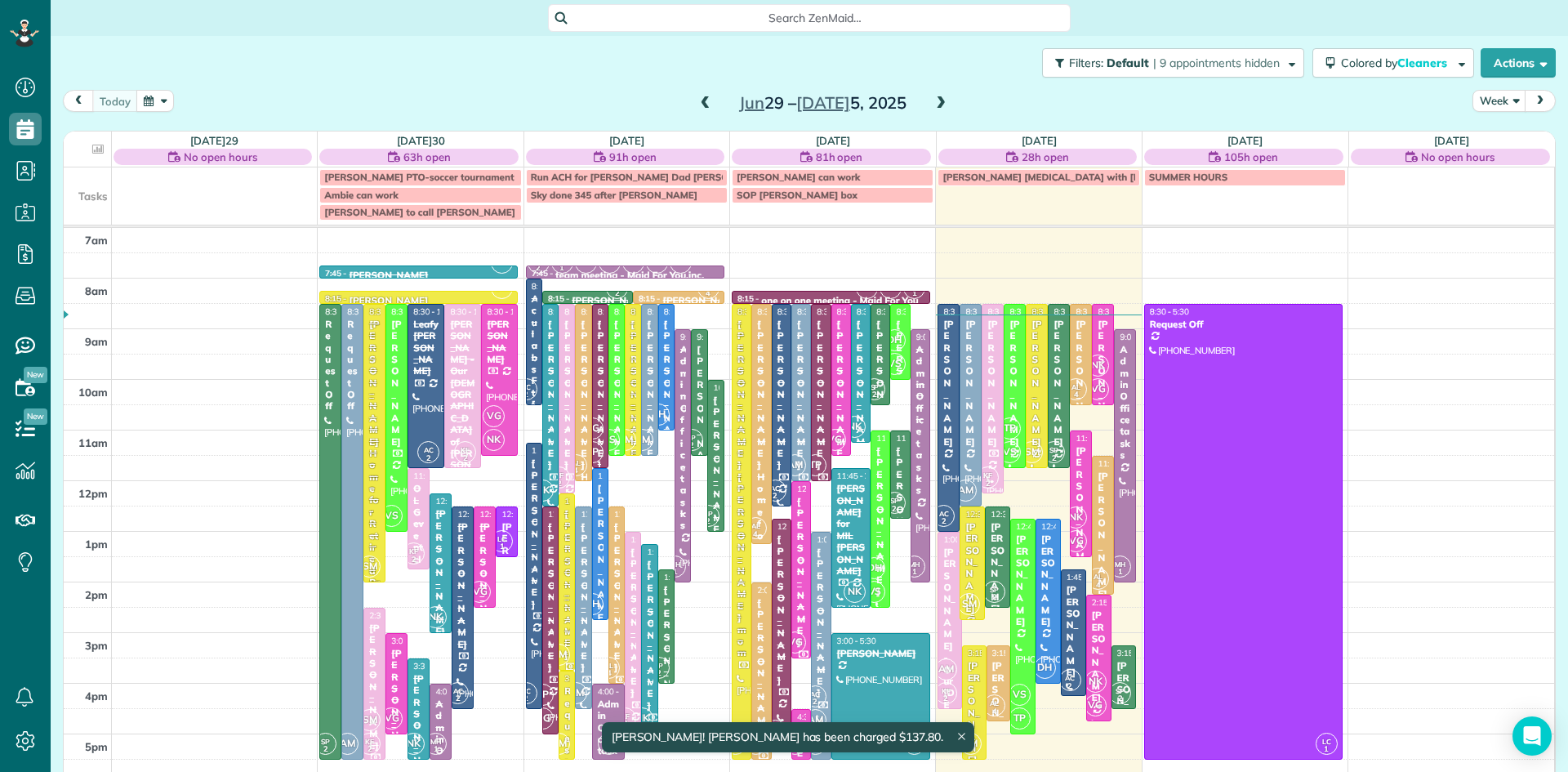 click on "Mitch Stavitz" at bounding box center [972, 568] 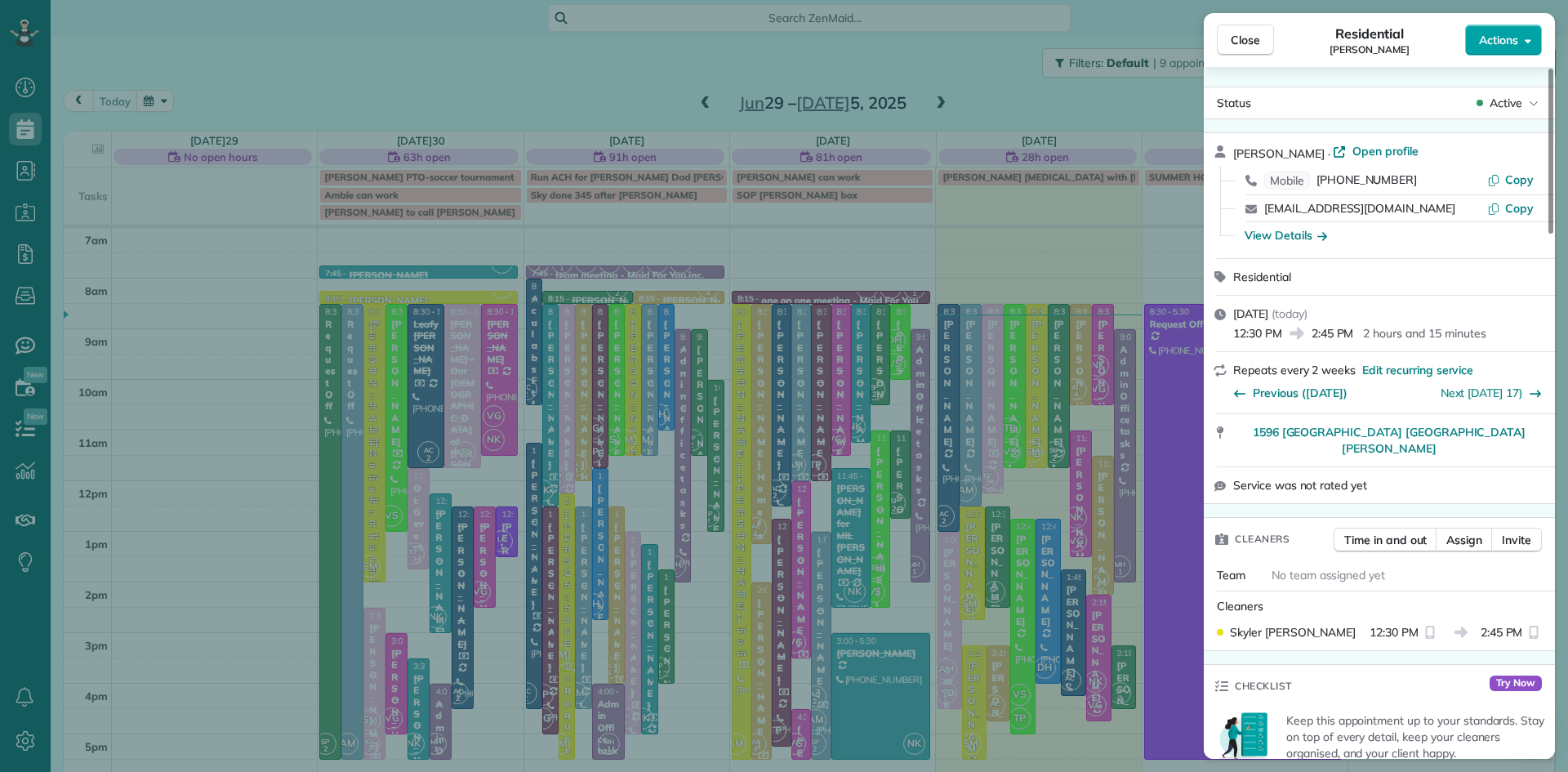 click on "Actions" at bounding box center (1499, 40) 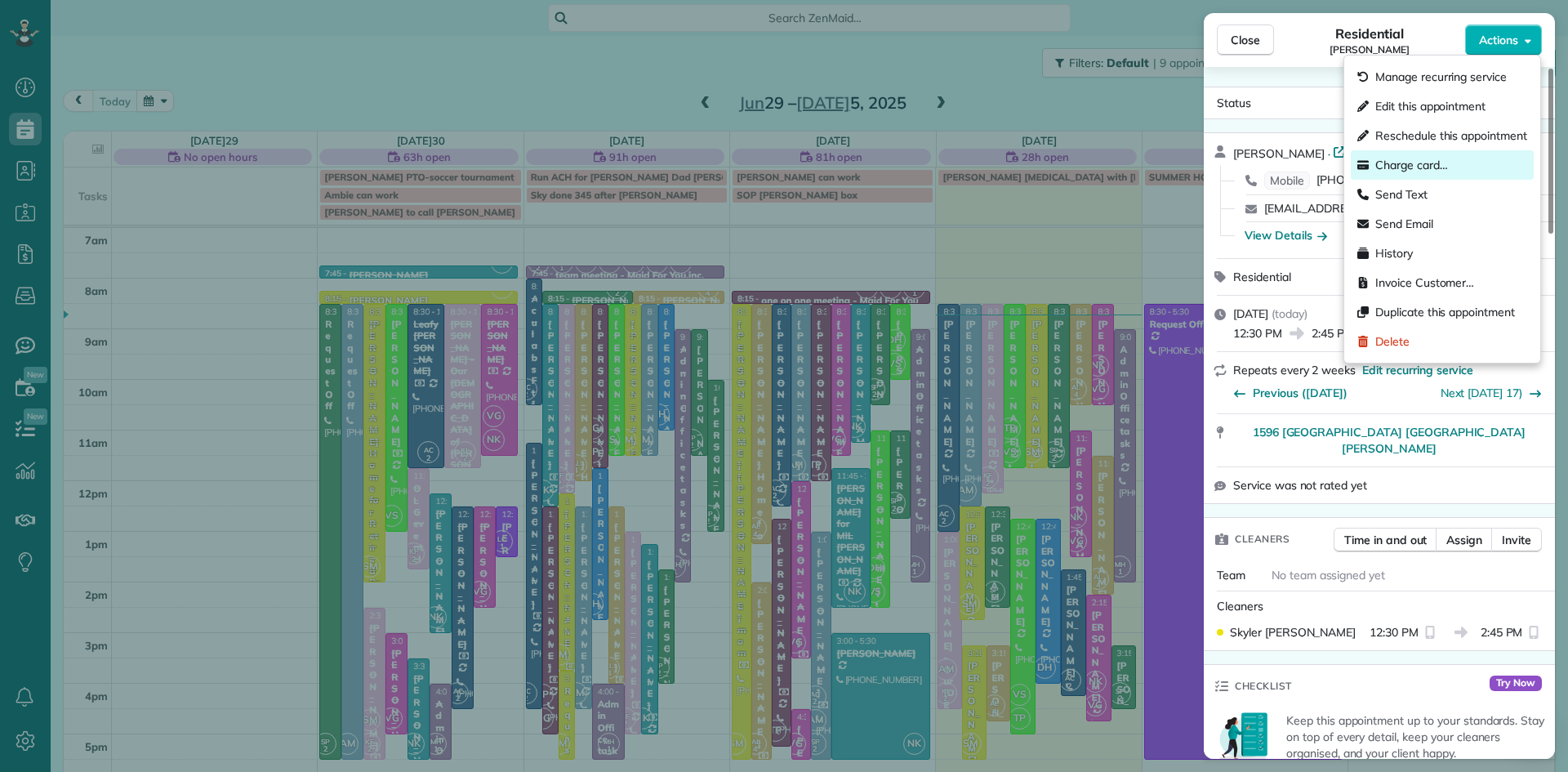 click on "Charge card…" at bounding box center (1411, 165) 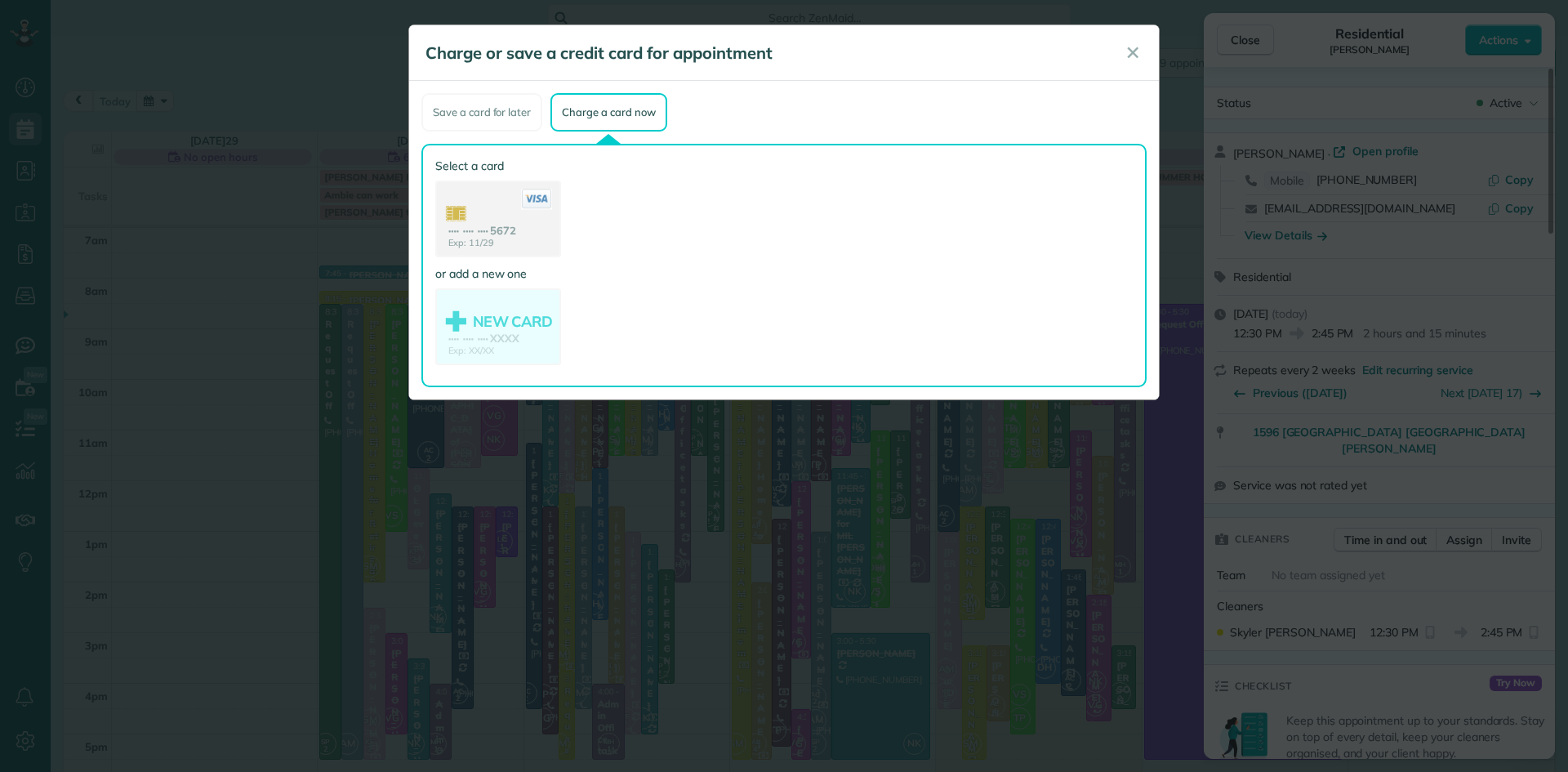 click 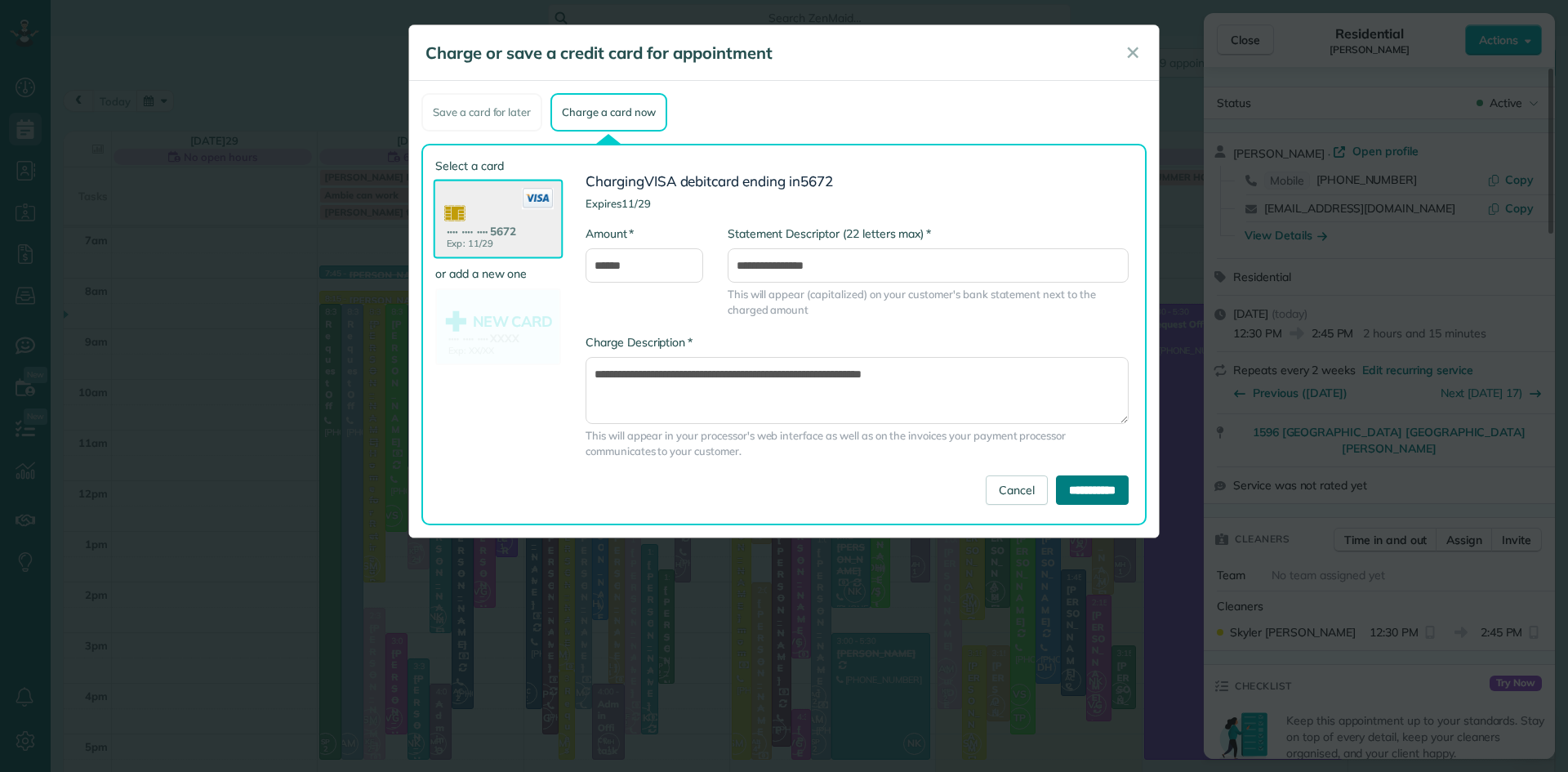 click on "**********" at bounding box center [1092, 490] 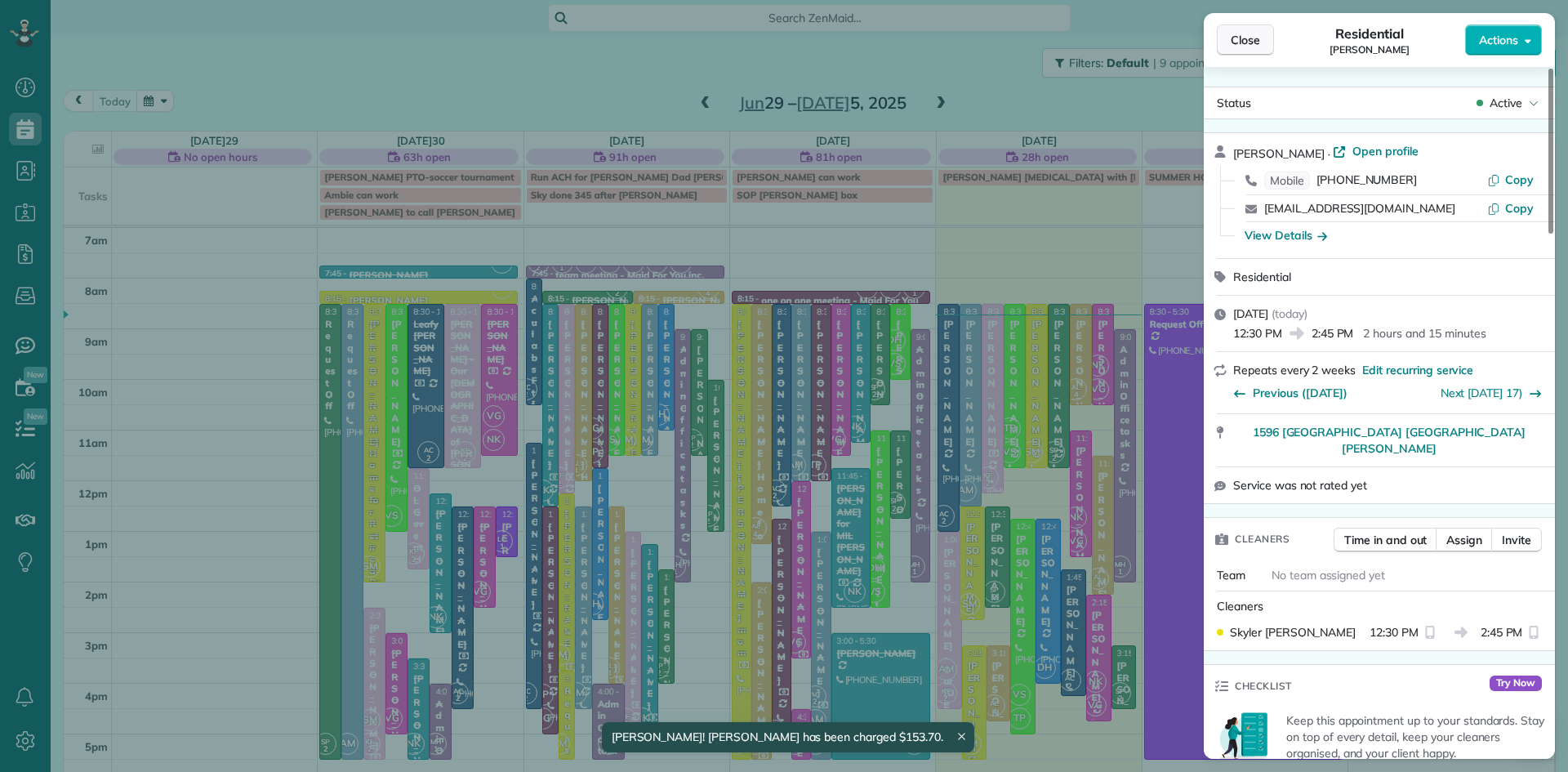 click on "Close" at bounding box center [1245, 40] 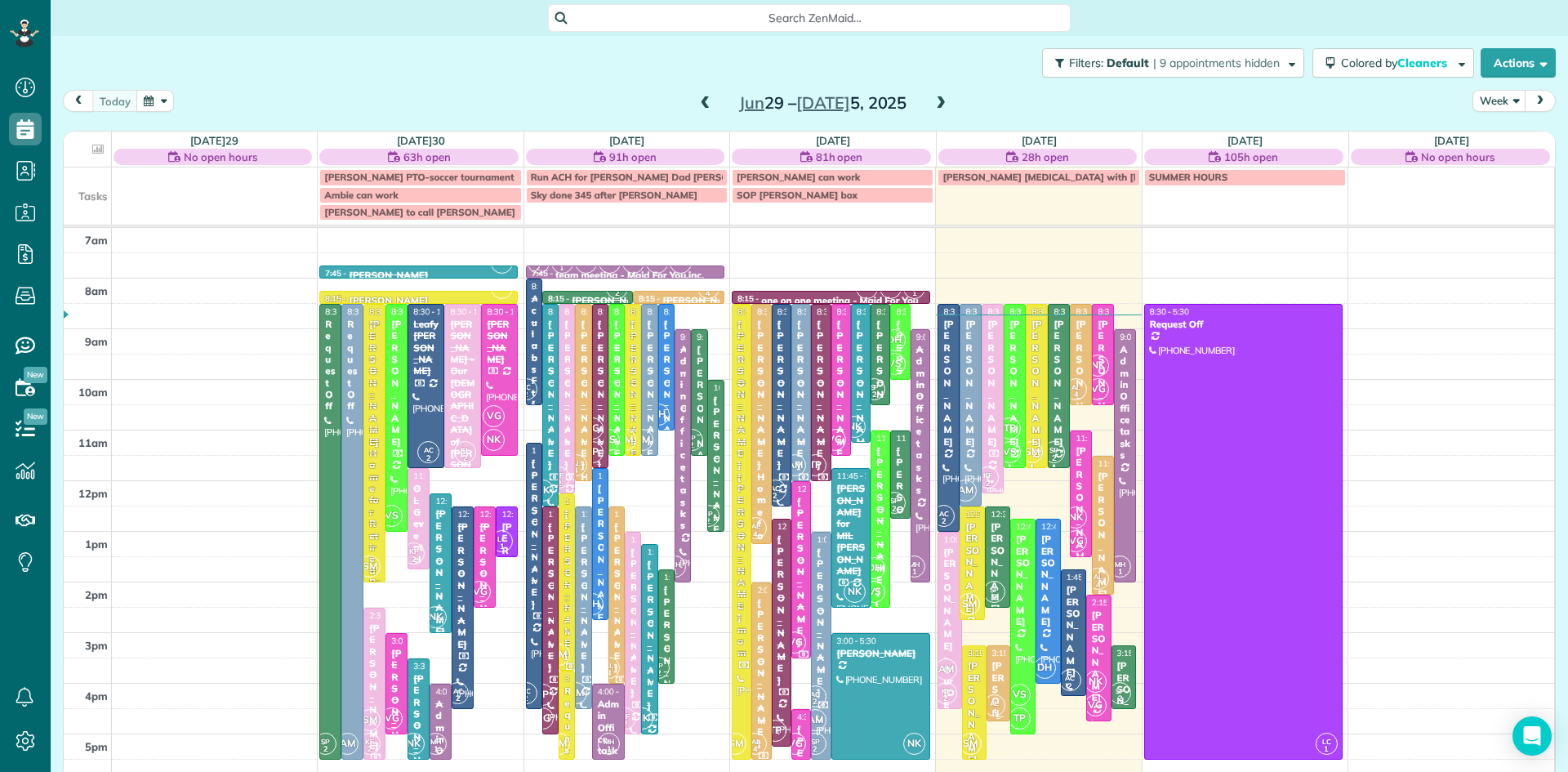 click on "Ronnie Brand" at bounding box center (999, 712) 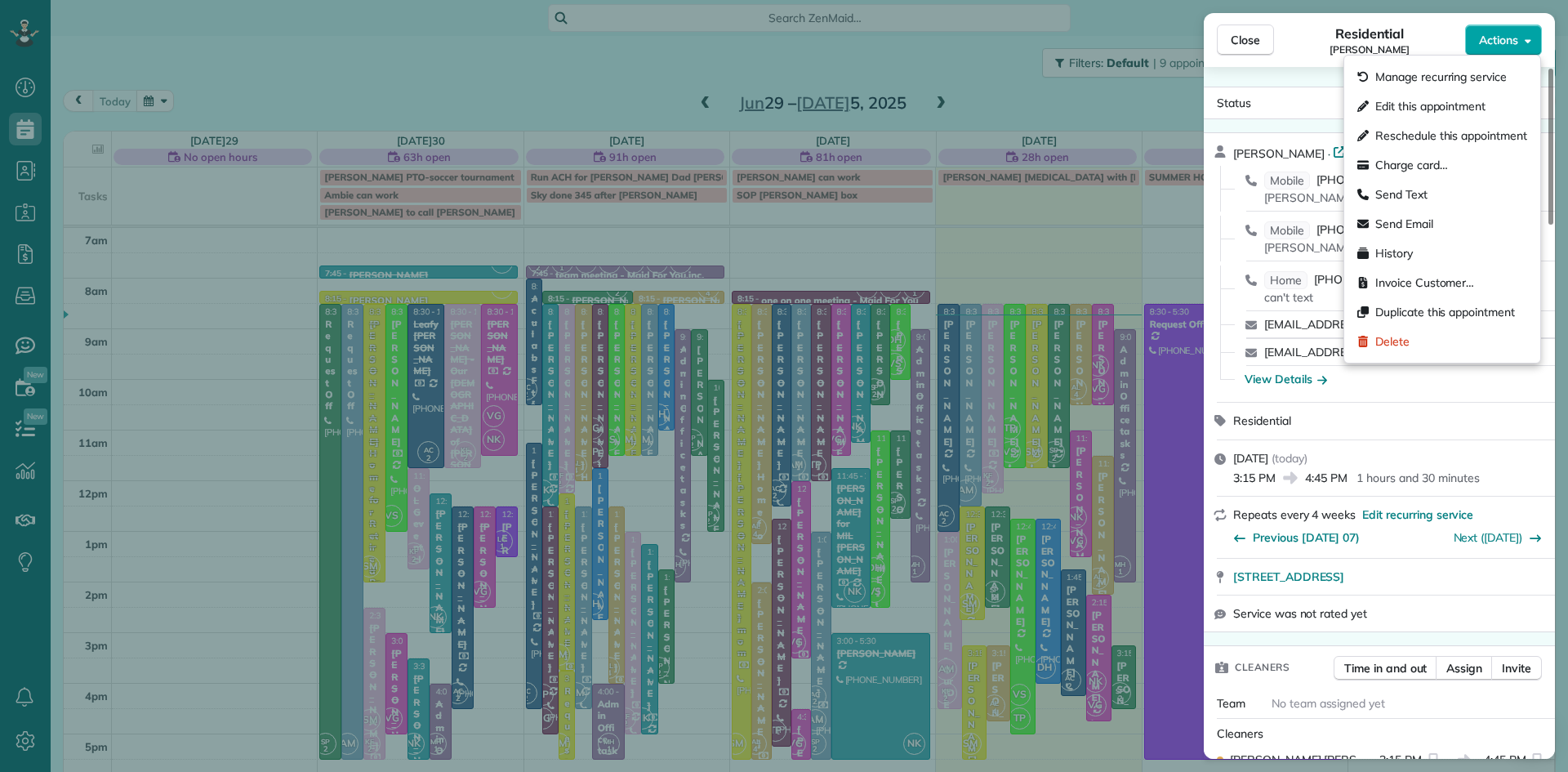 click on "Actions" at bounding box center (1499, 40) 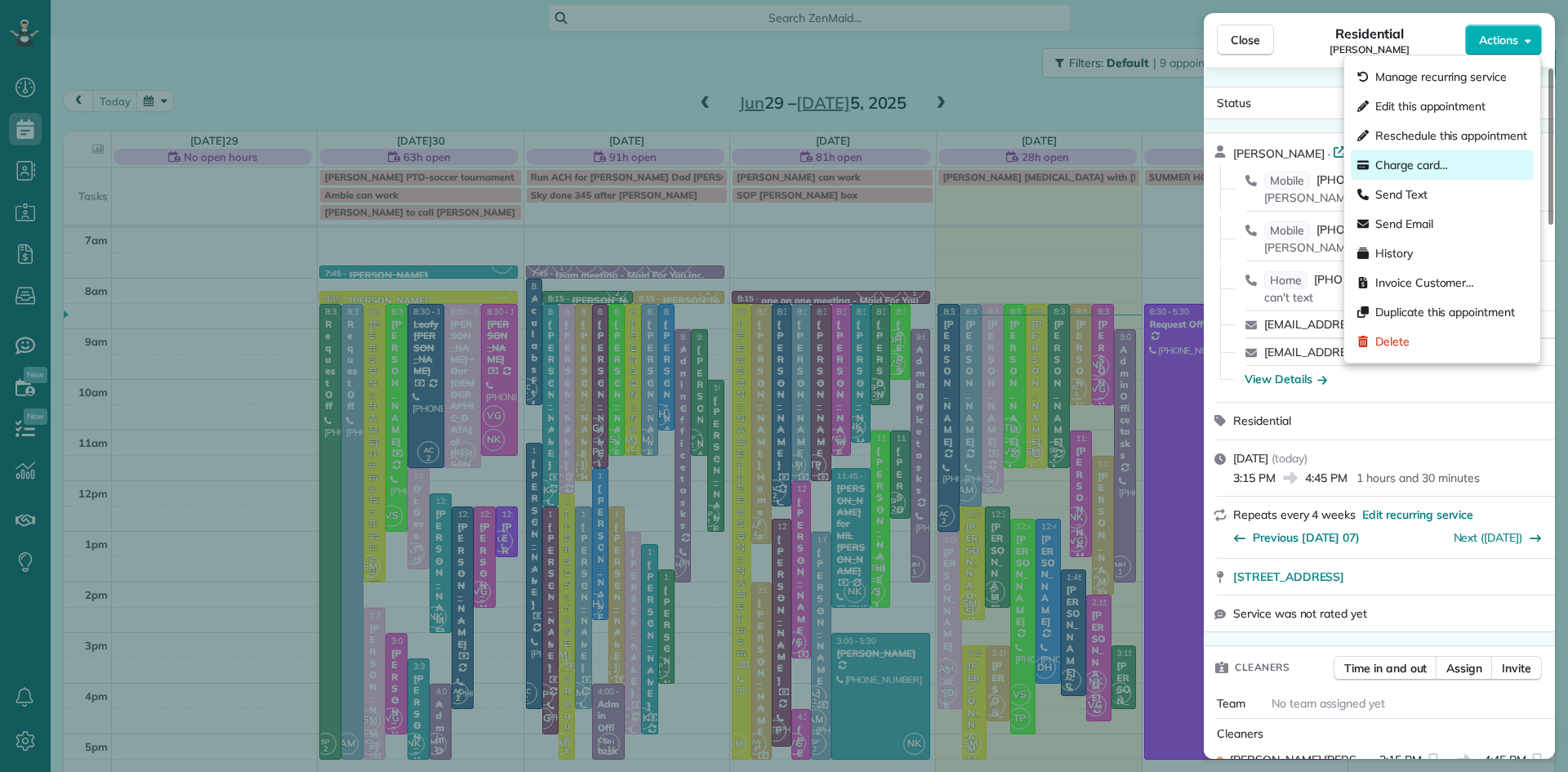 click on "Charge card…" at bounding box center [1411, 165] 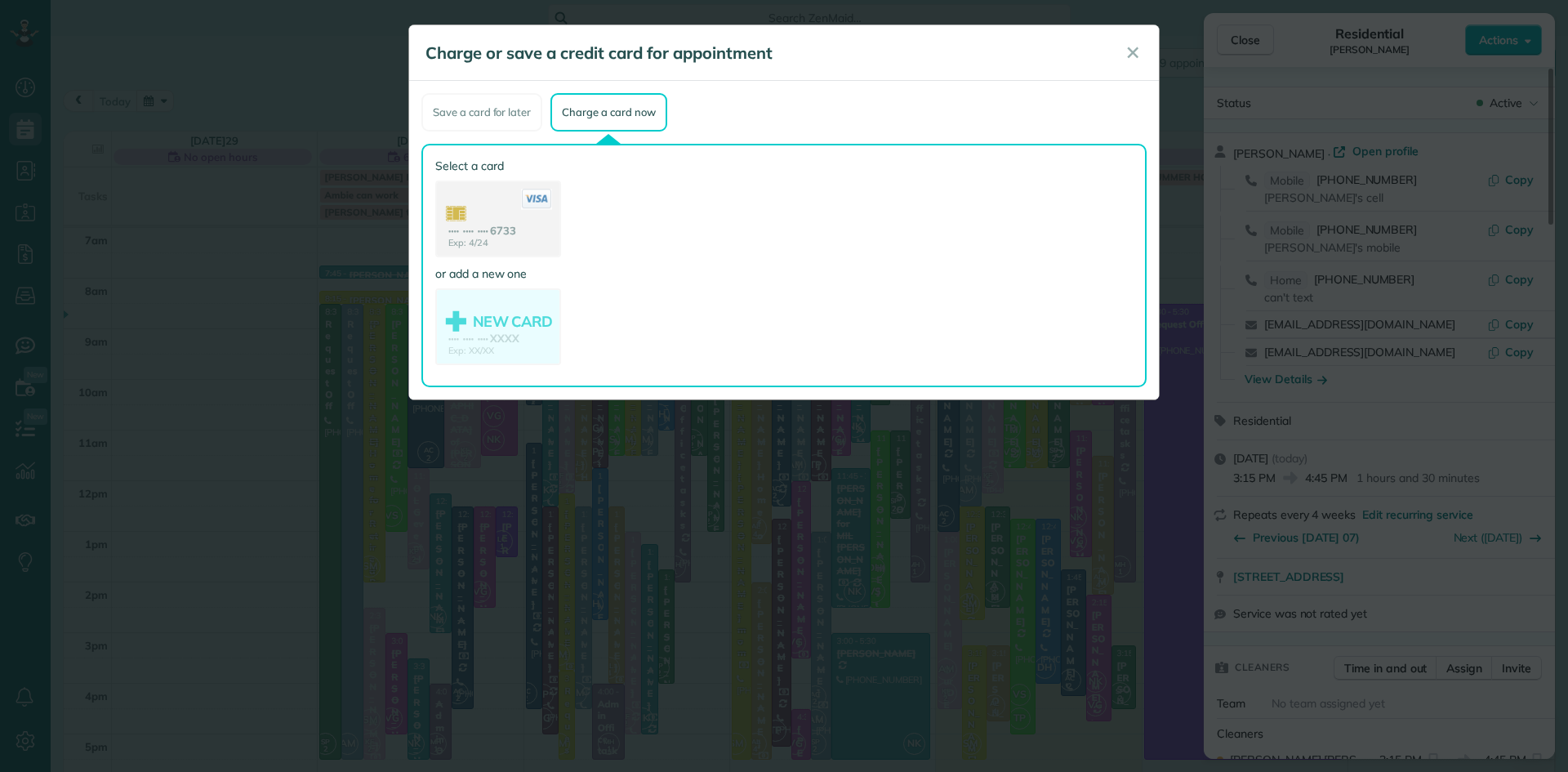 click 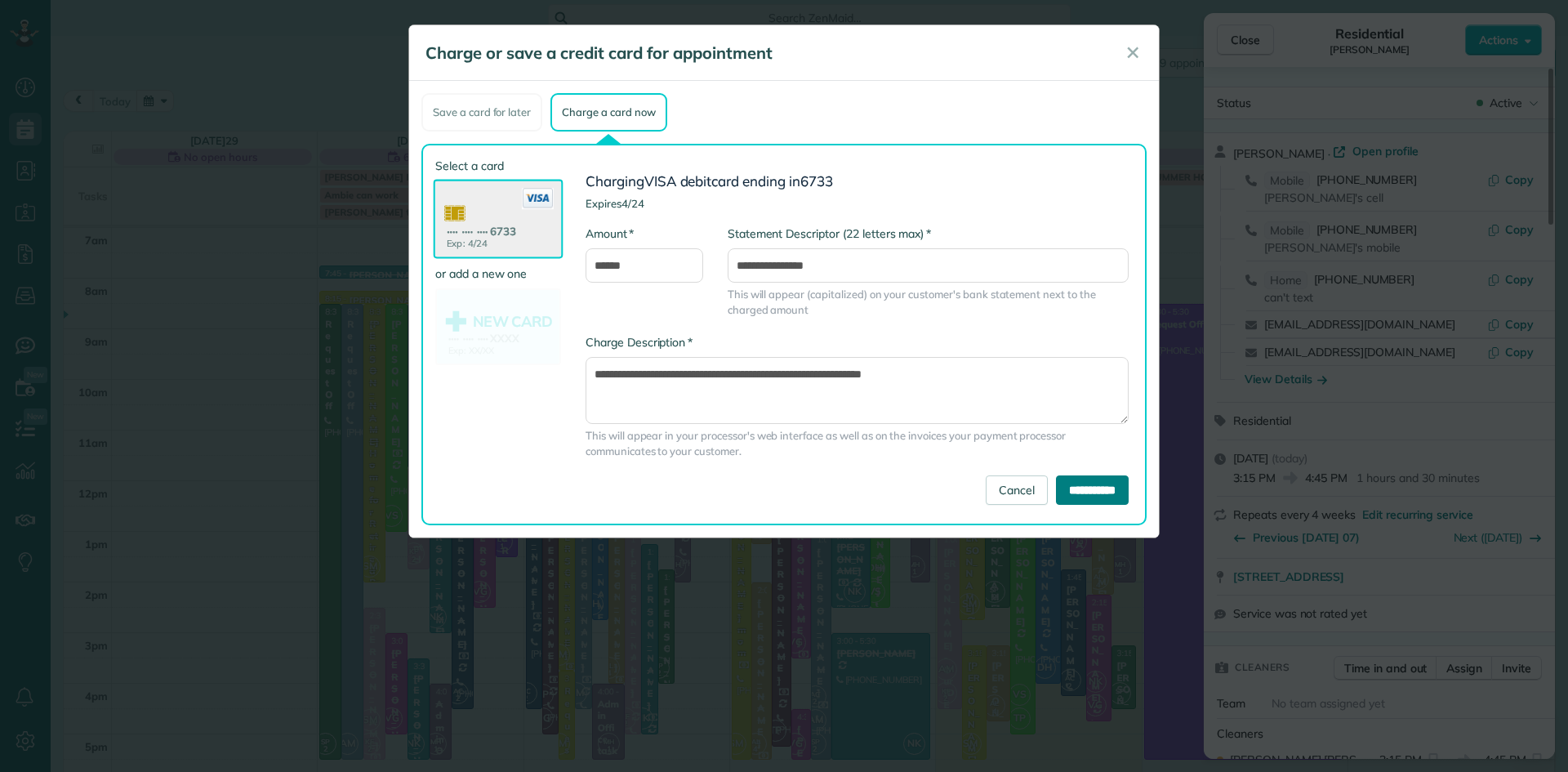 click on "**********" at bounding box center [1092, 490] 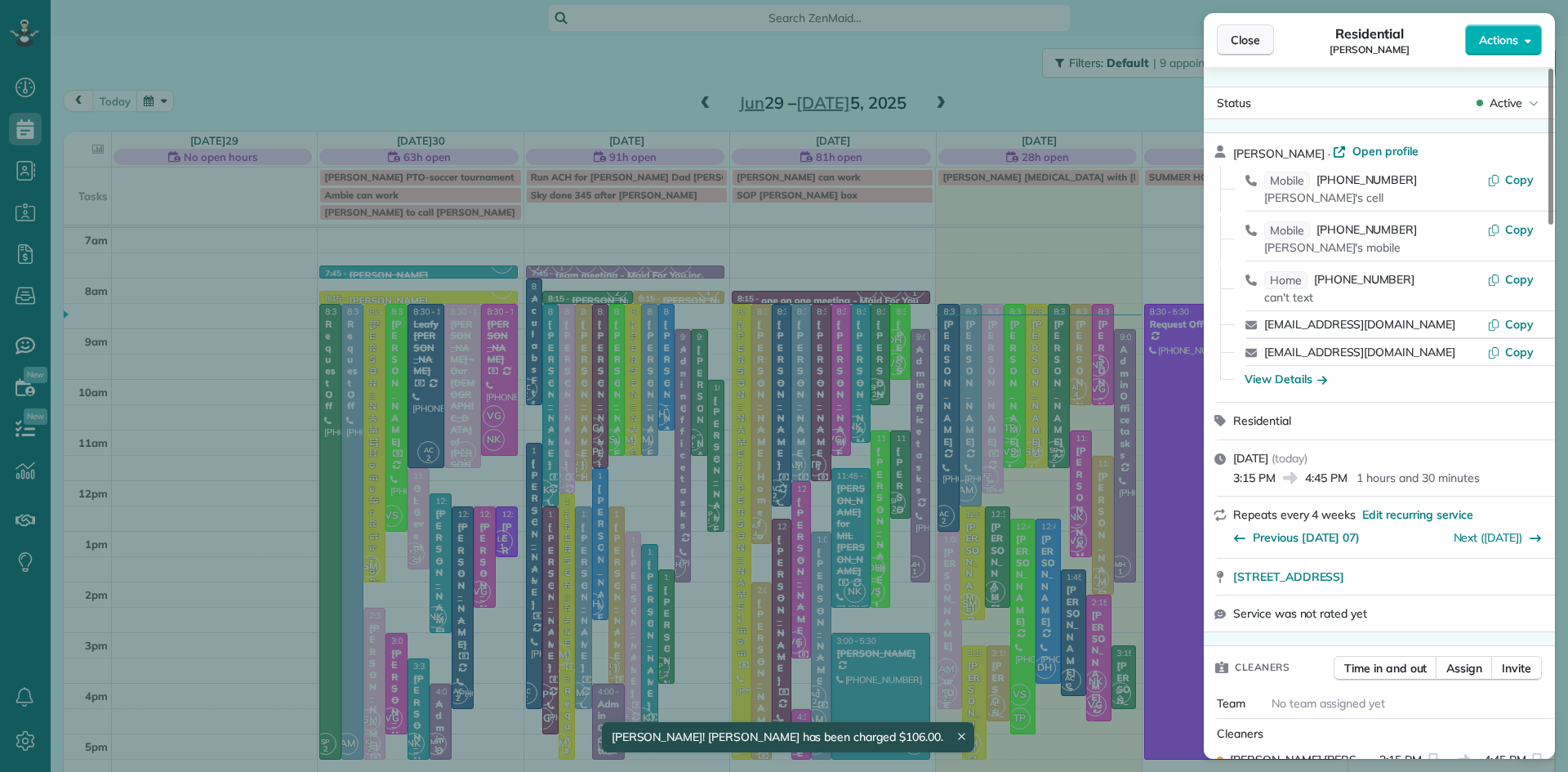 click on "Close" at bounding box center (1245, 40) 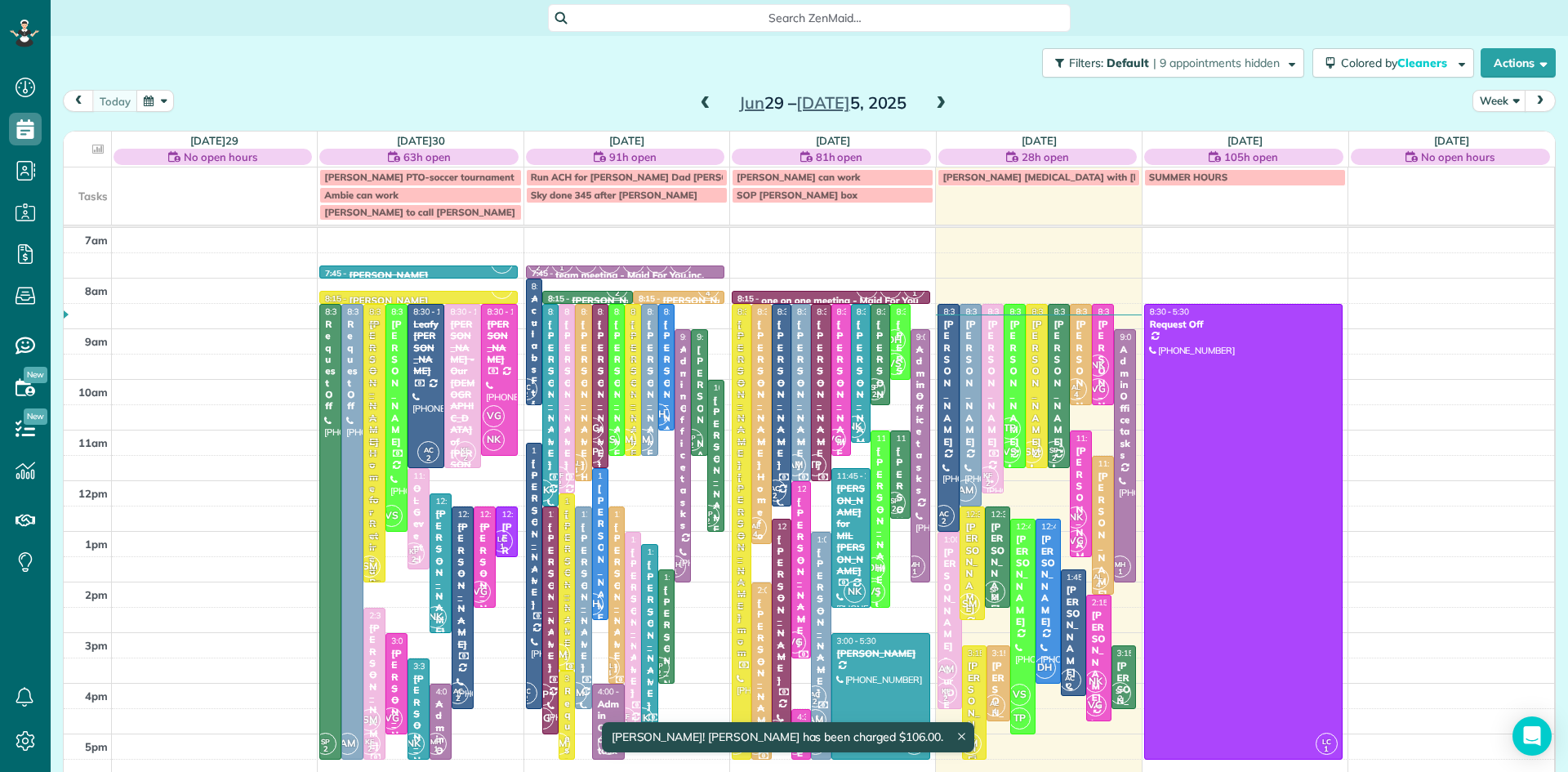 click on "Debbie May" at bounding box center (974, 712) 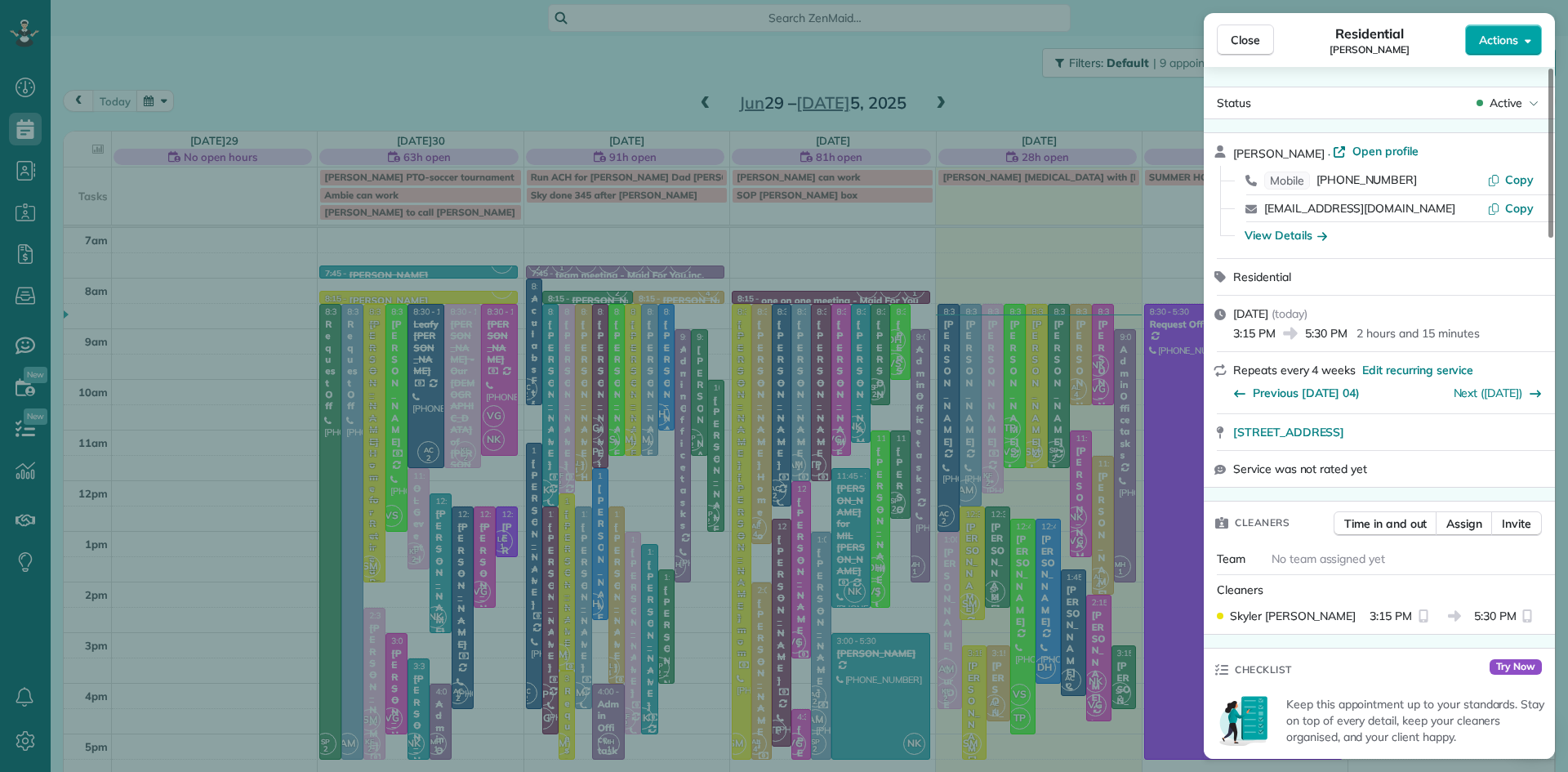 click on "Actions" at bounding box center (1499, 40) 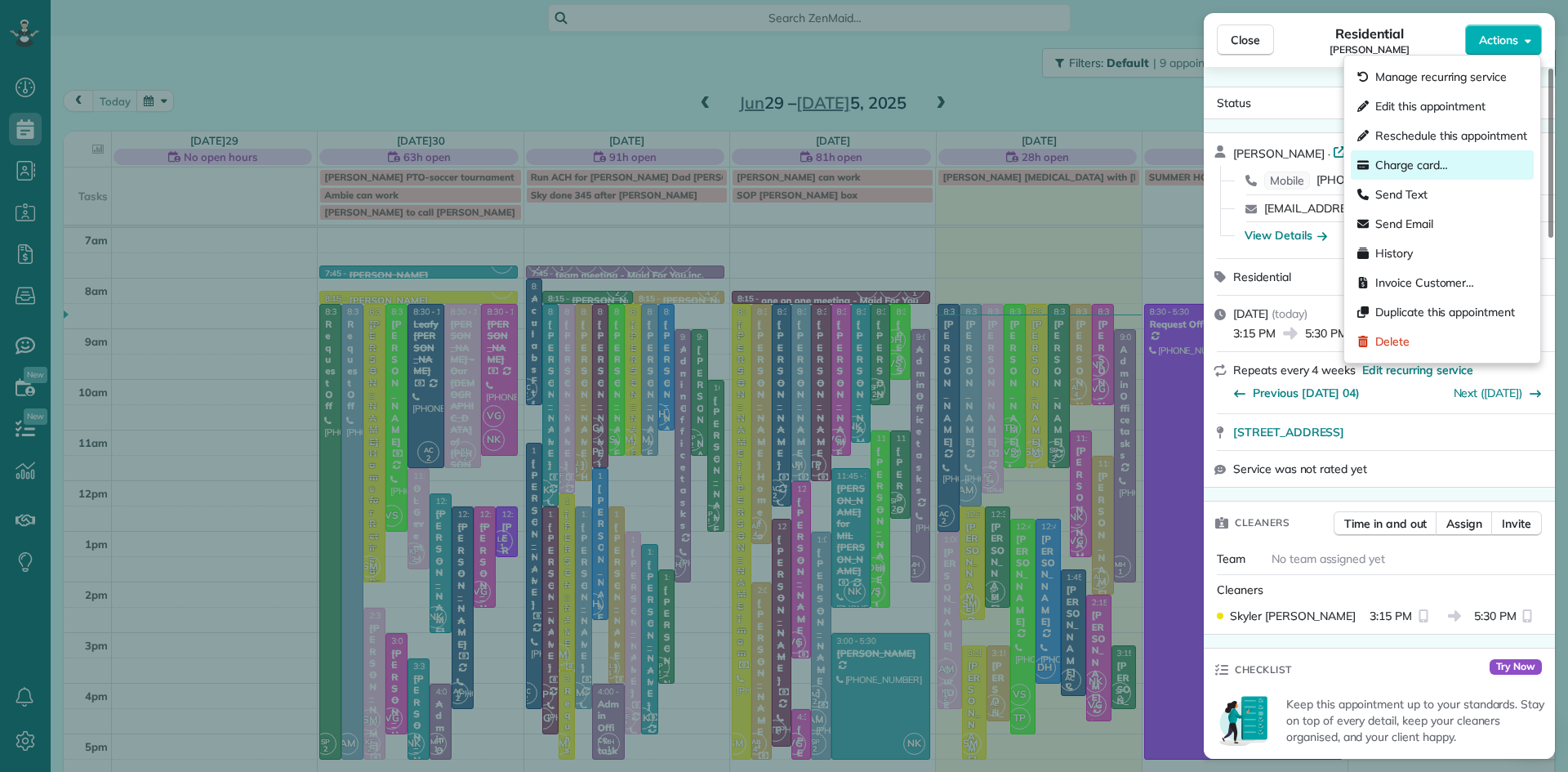 click on "Charge card…" at bounding box center [1411, 165] 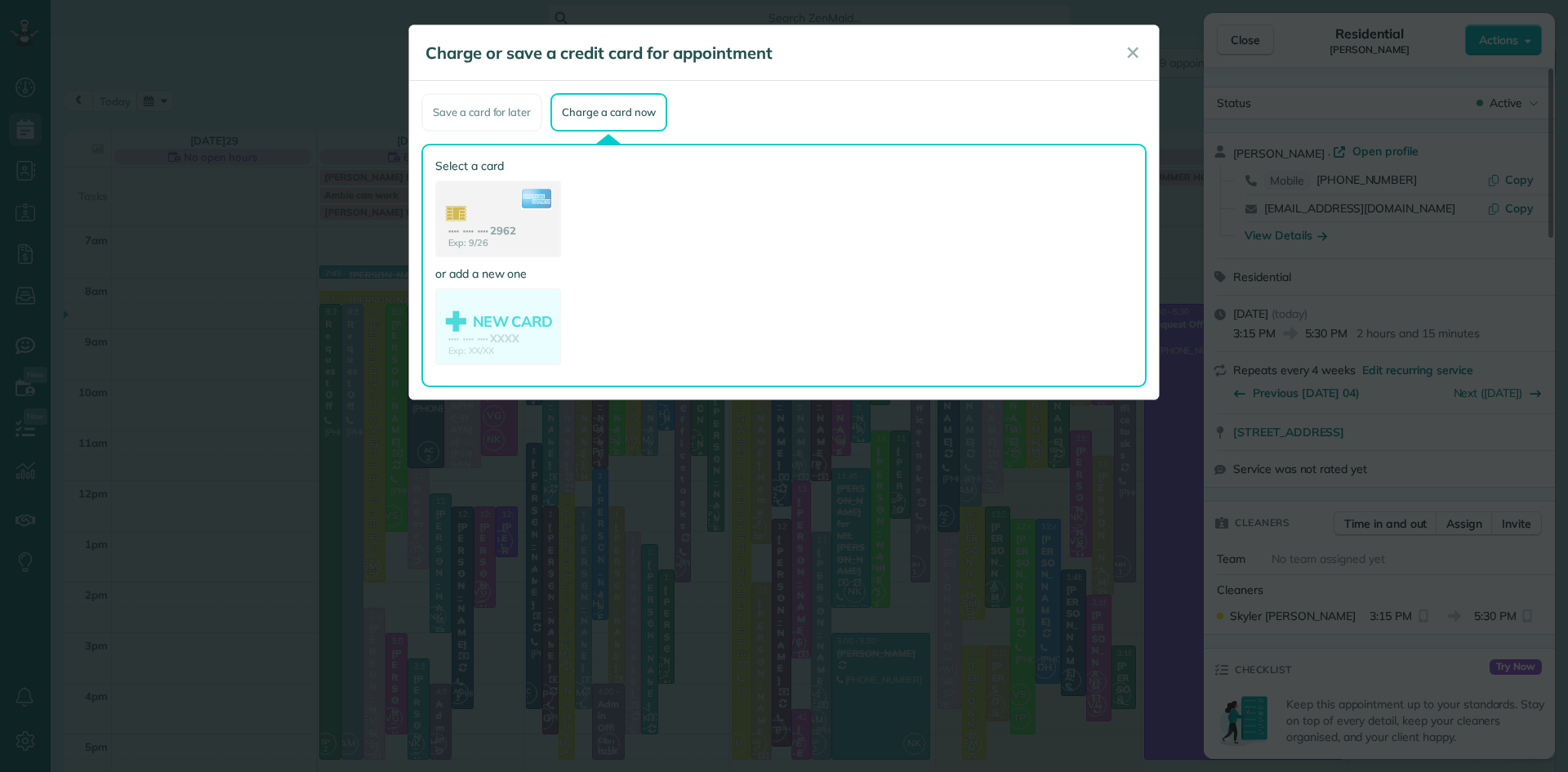 click 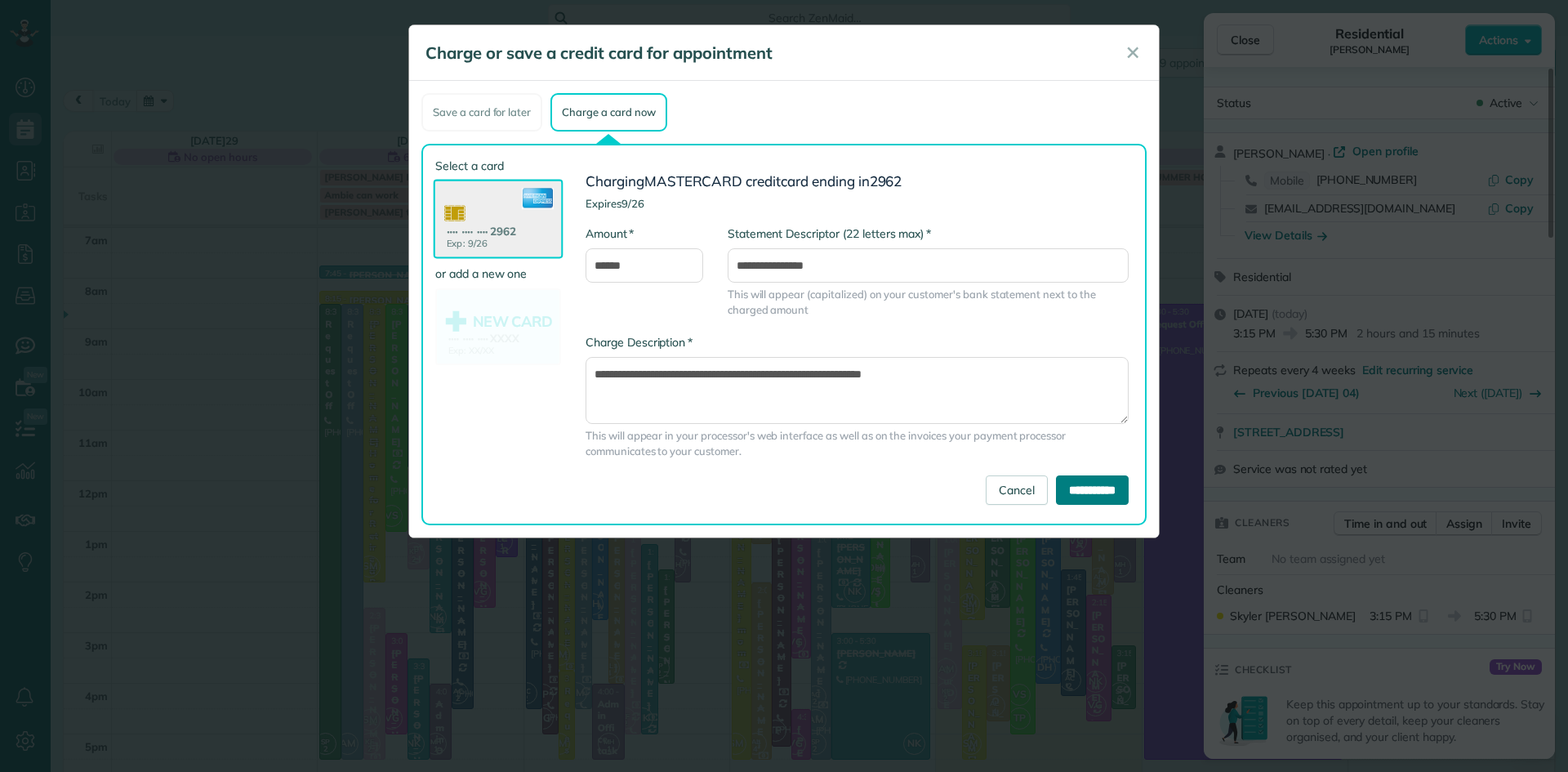 click on "**********" at bounding box center [1092, 490] 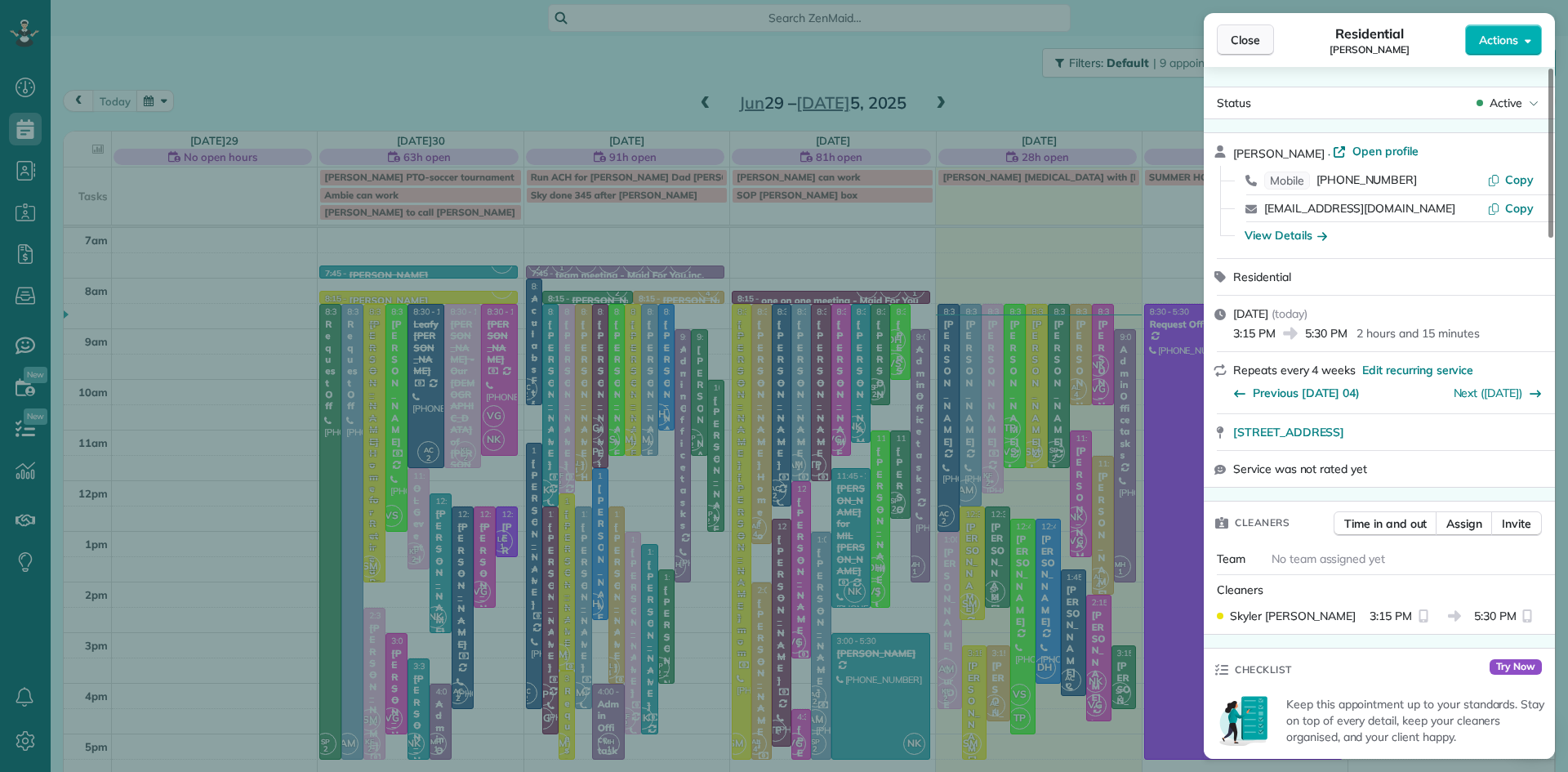 click on "Close" at bounding box center [1245, 40] 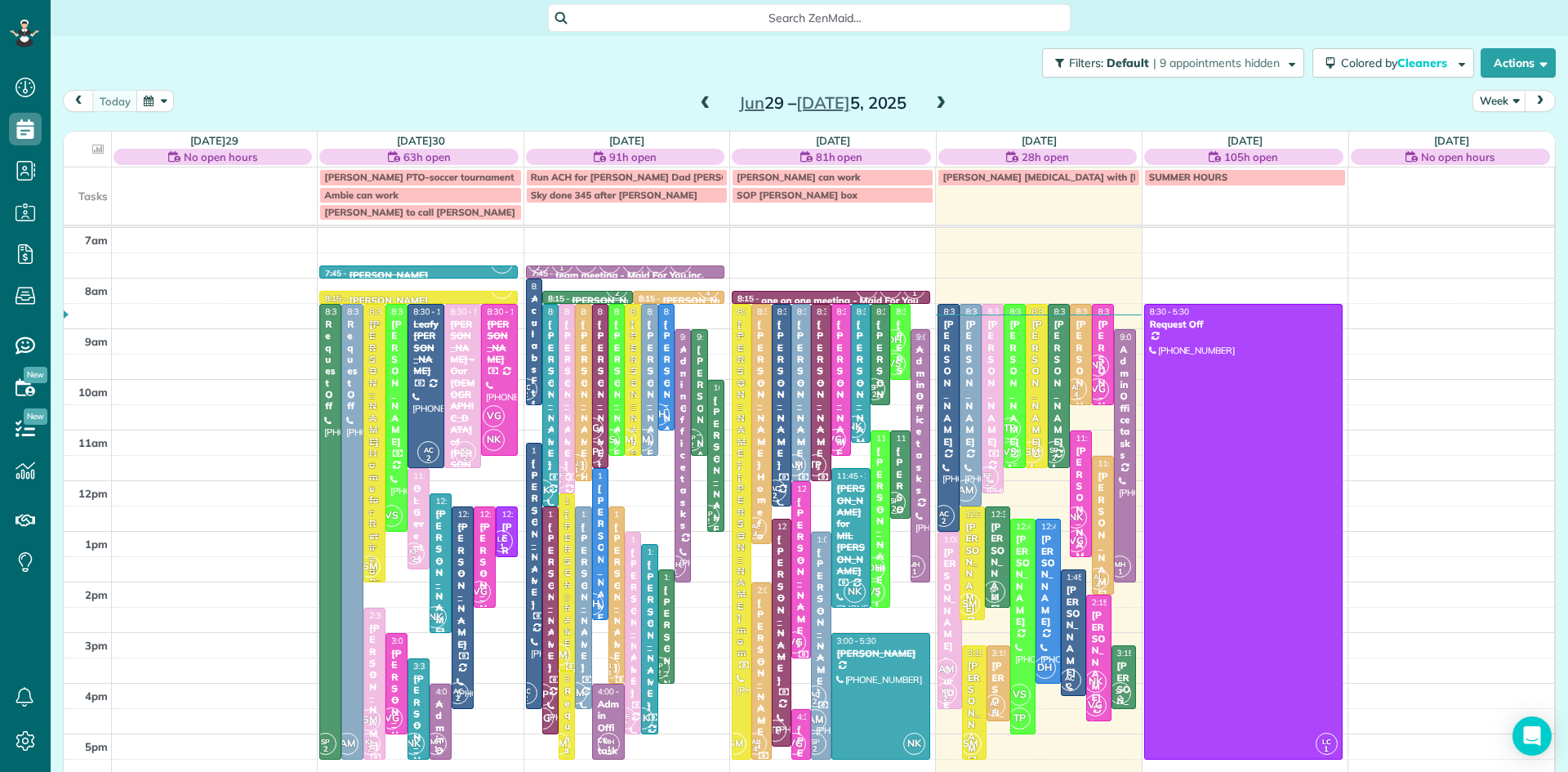 click on "TP VS" at bounding box center [1009, 440] 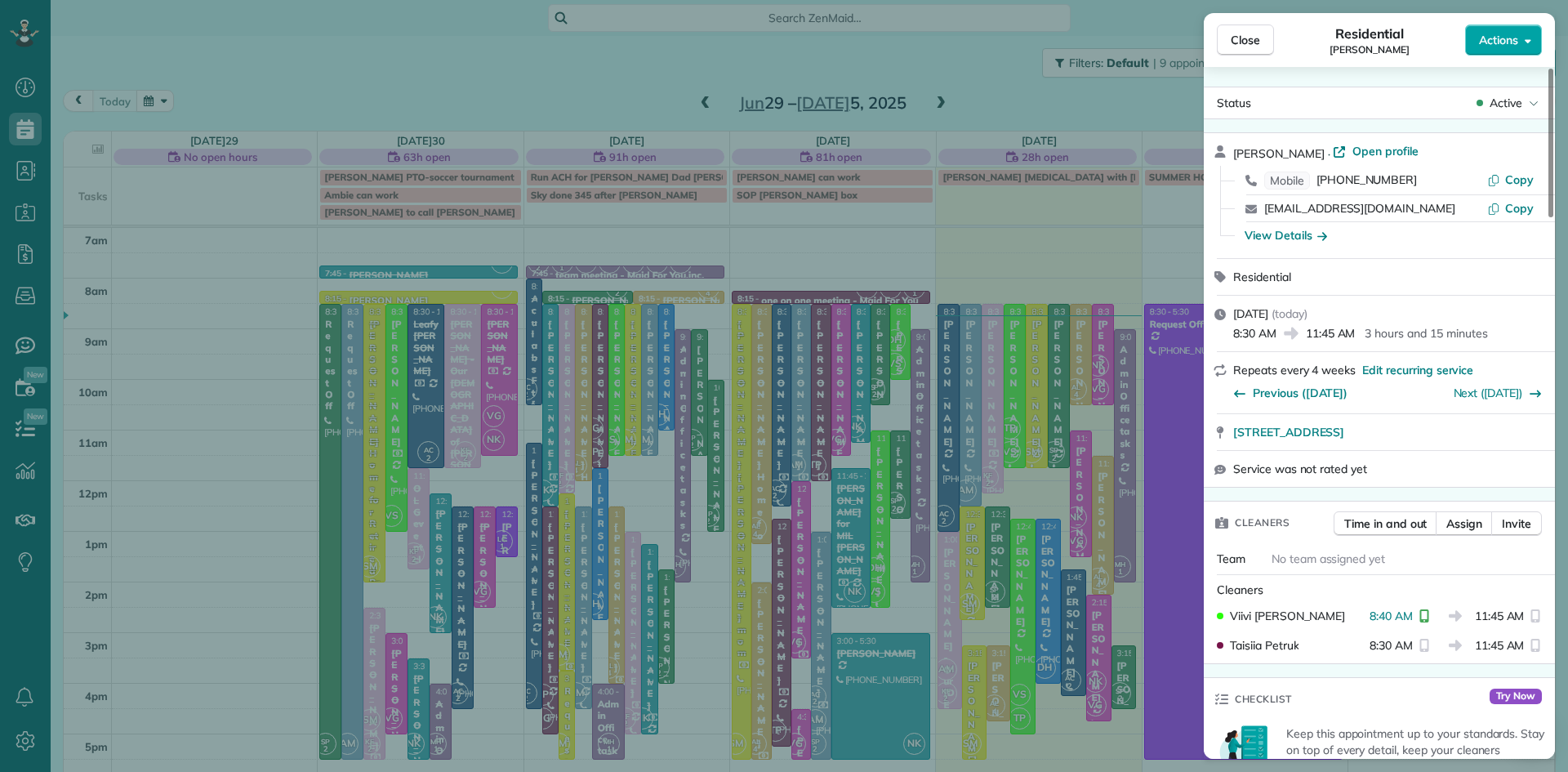 click on "Actions" at bounding box center [1499, 40] 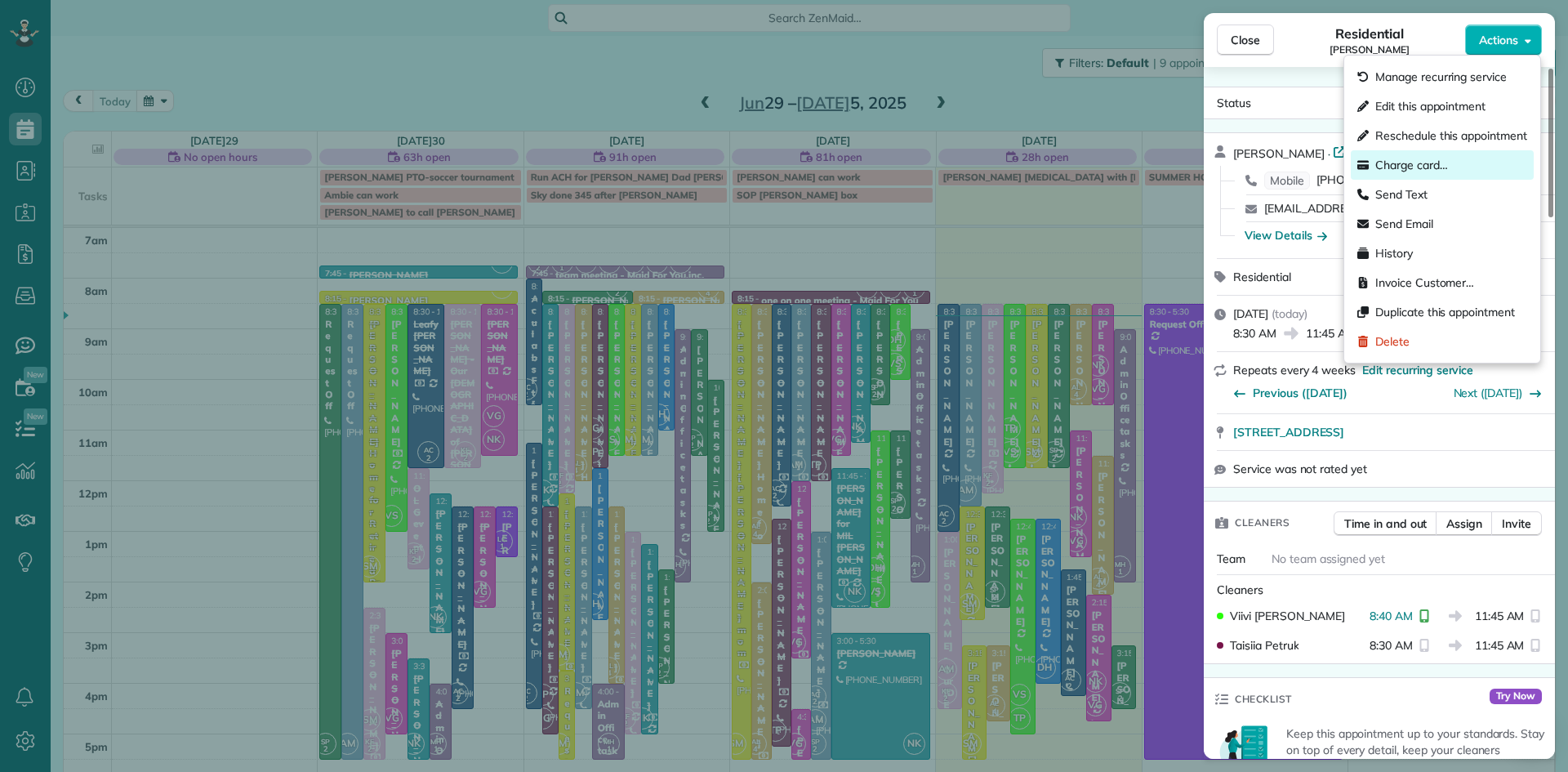 click on "Charge card…" at bounding box center [1411, 165] 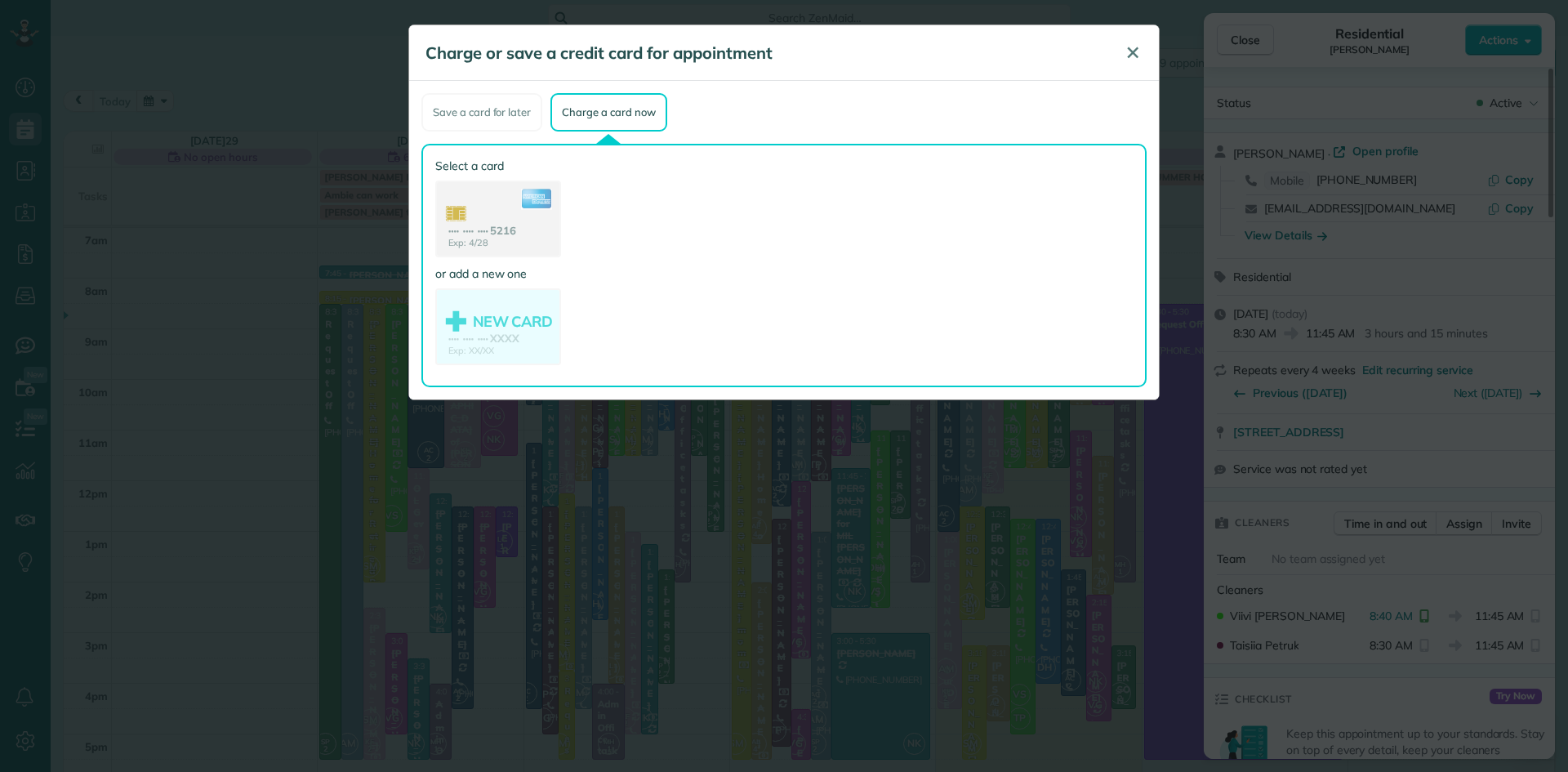 click on "✕" at bounding box center (1133, 52) 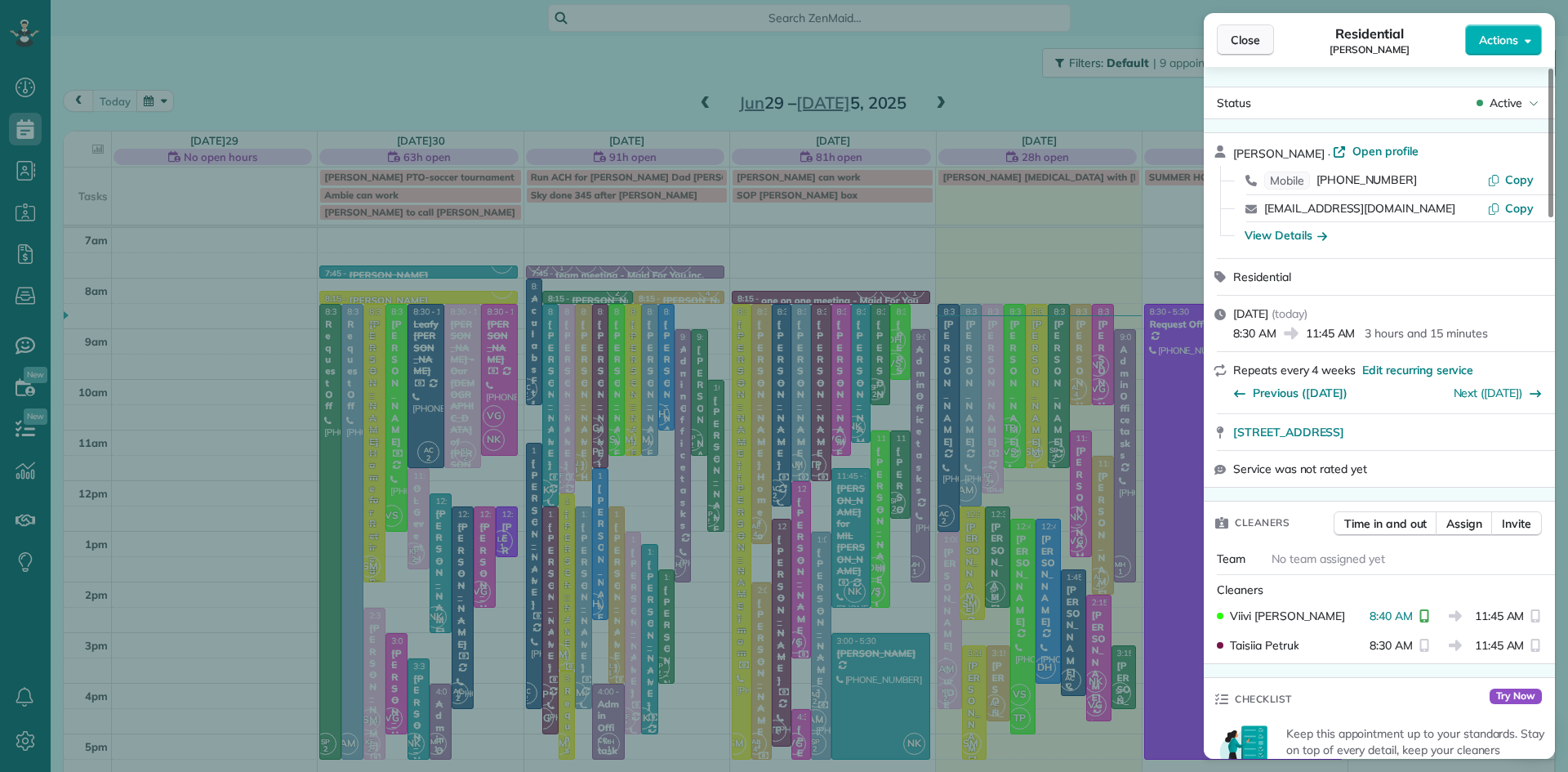 click on "Close" at bounding box center (1245, 40) 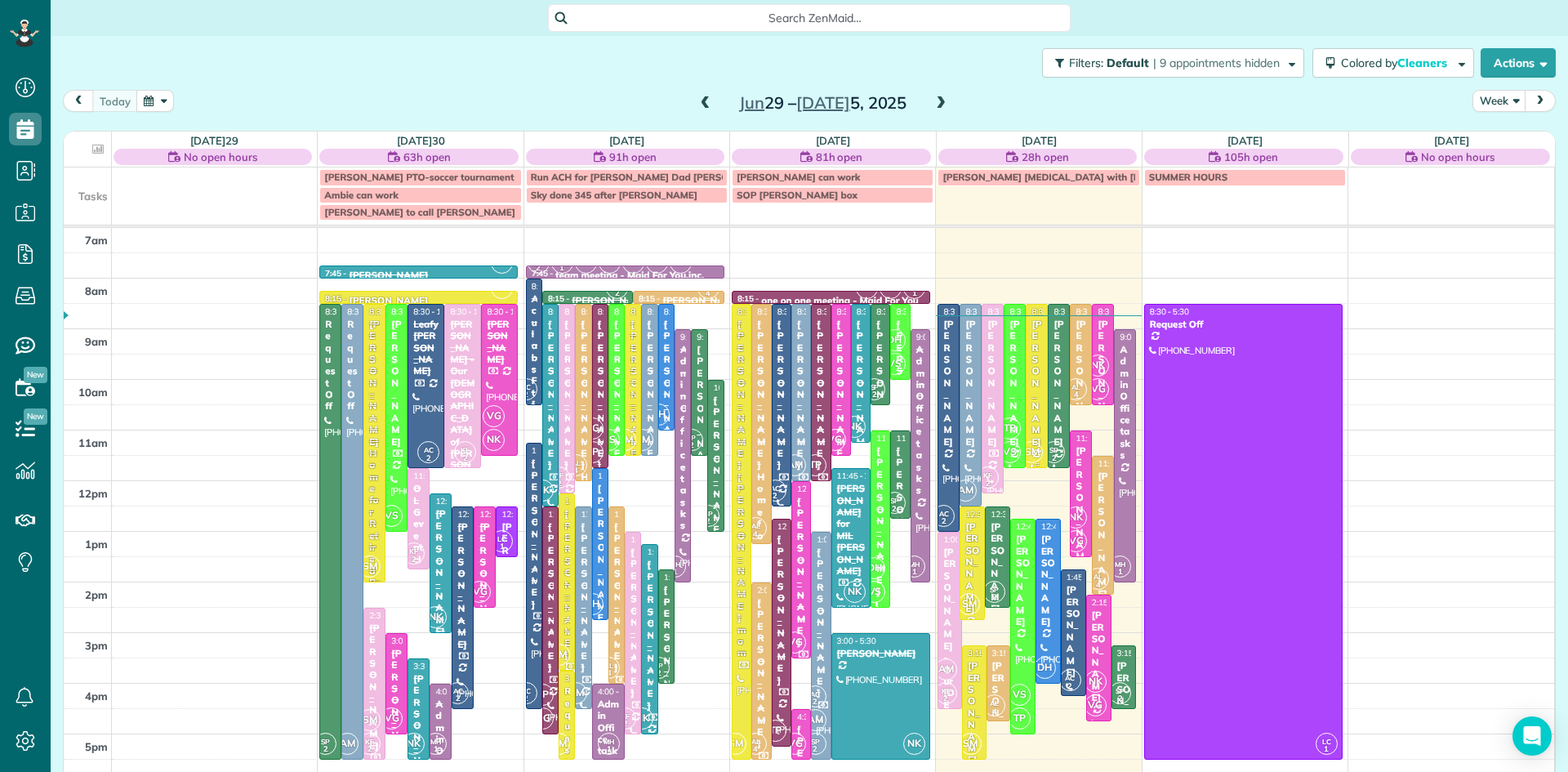 click at bounding box center [1036, 386] 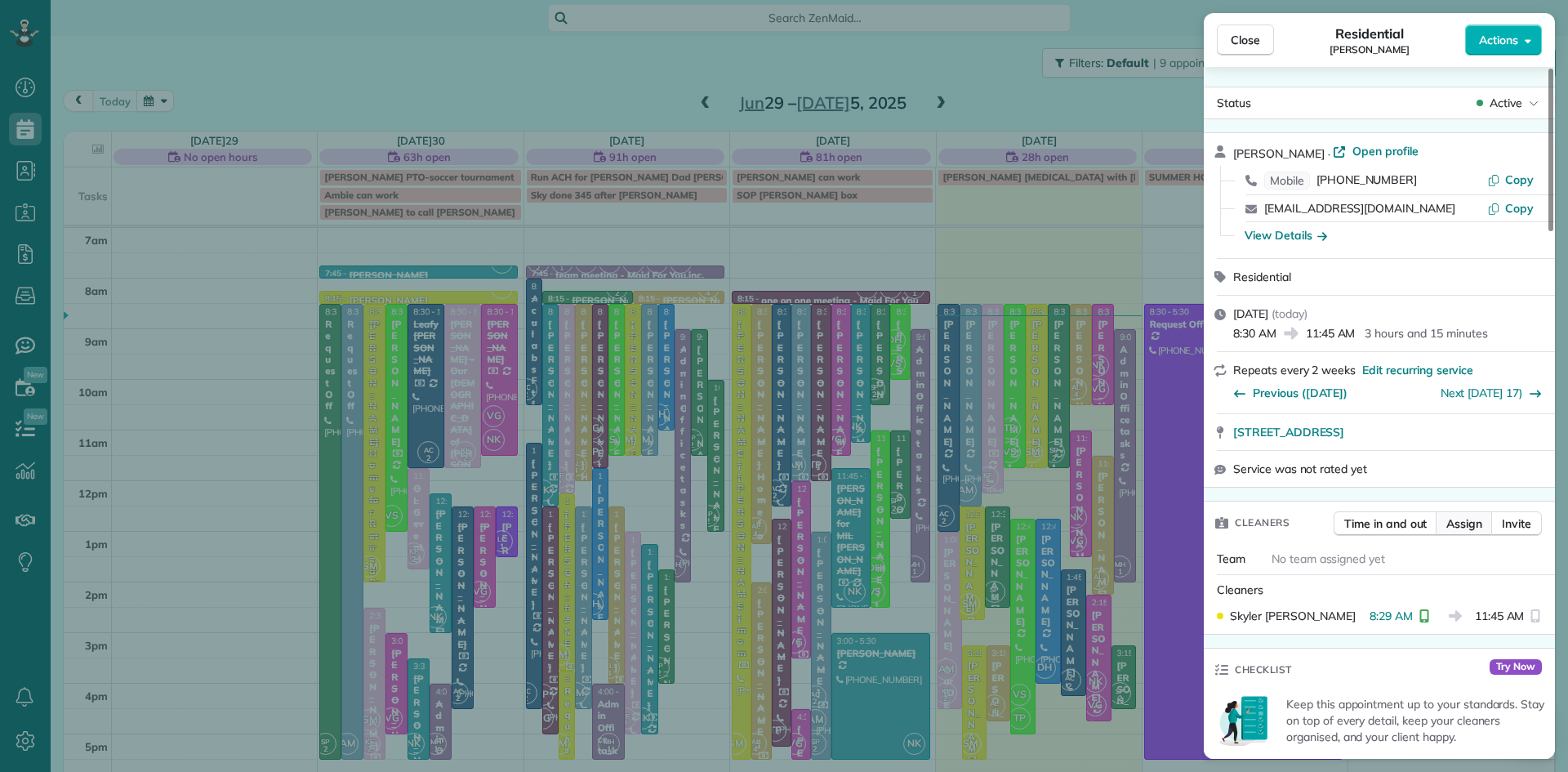 click on "Assign" at bounding box center (1464, 524) 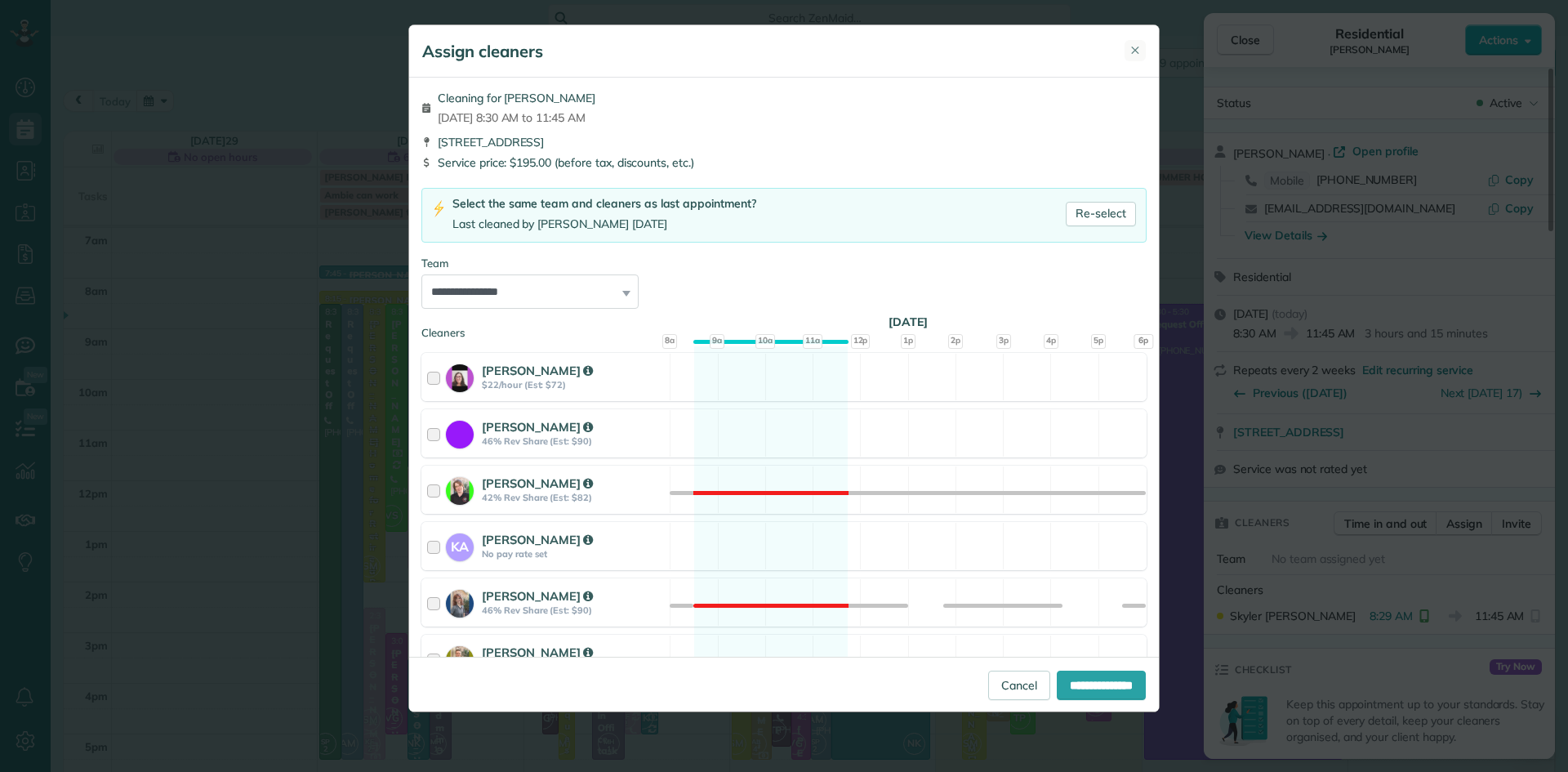 click on "✕" at bounding box center (1135, 50) 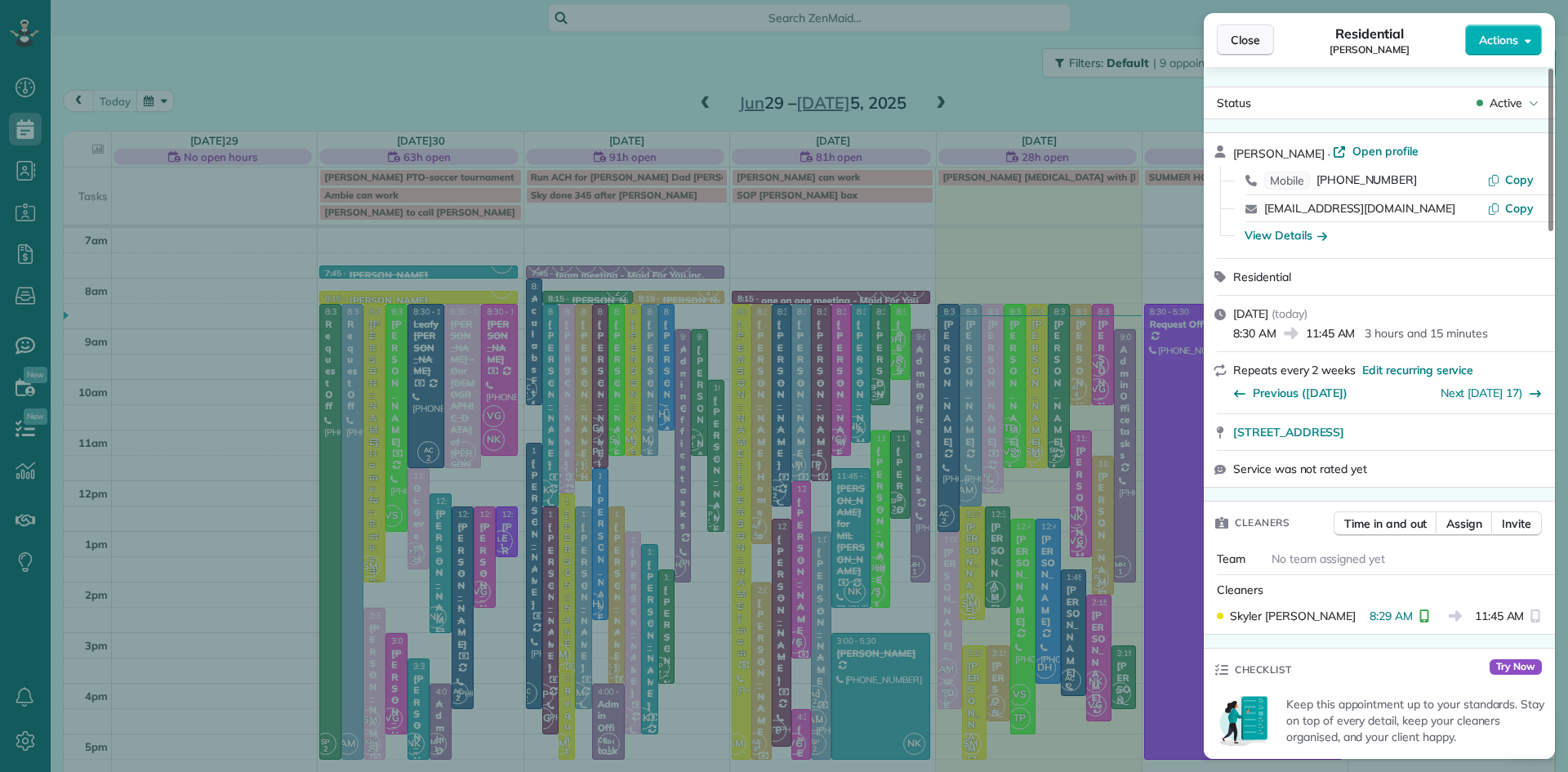 click on "Close" at bounding box center (1245, 40) 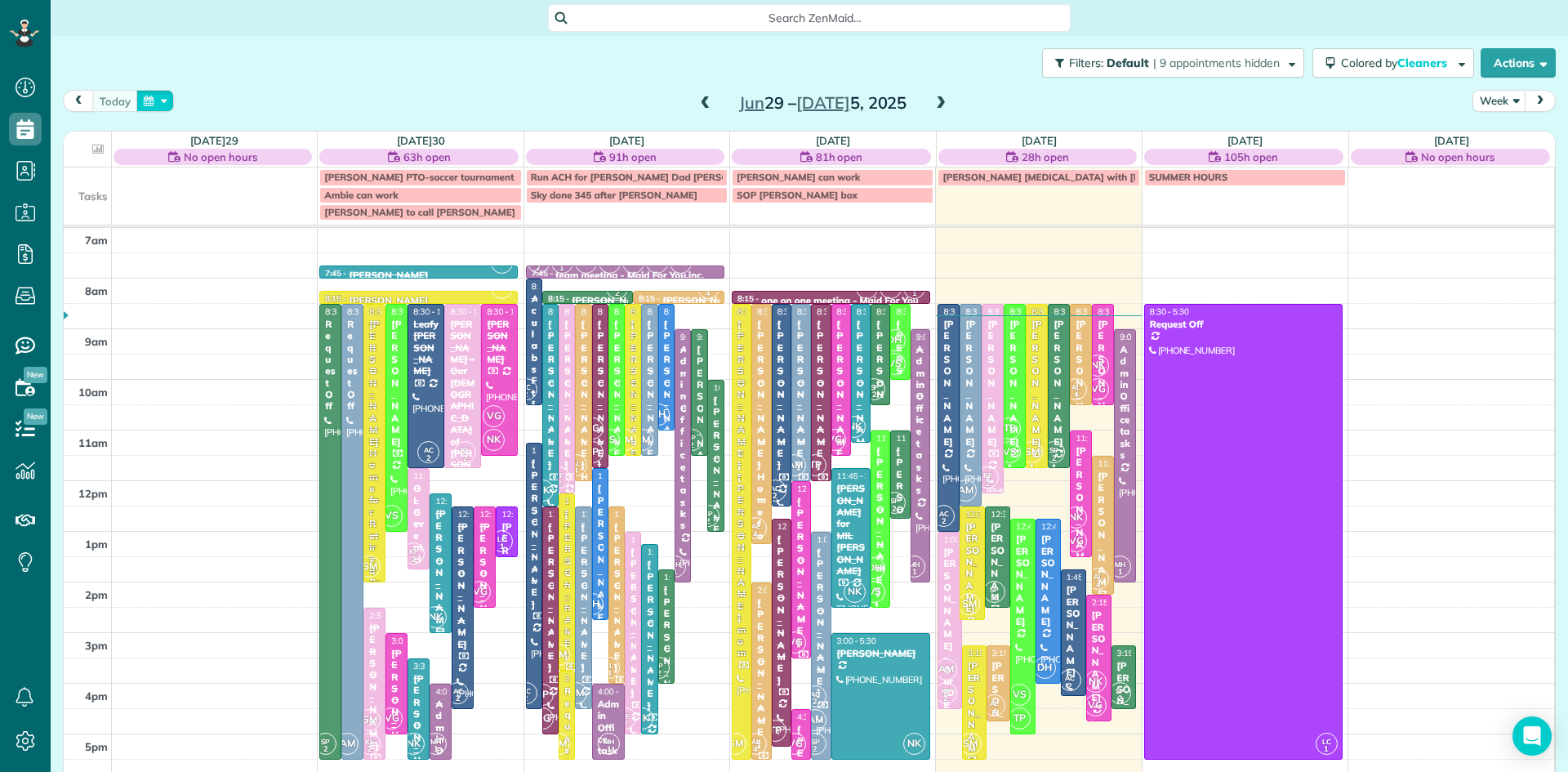 click at bounding box center [155, 100] 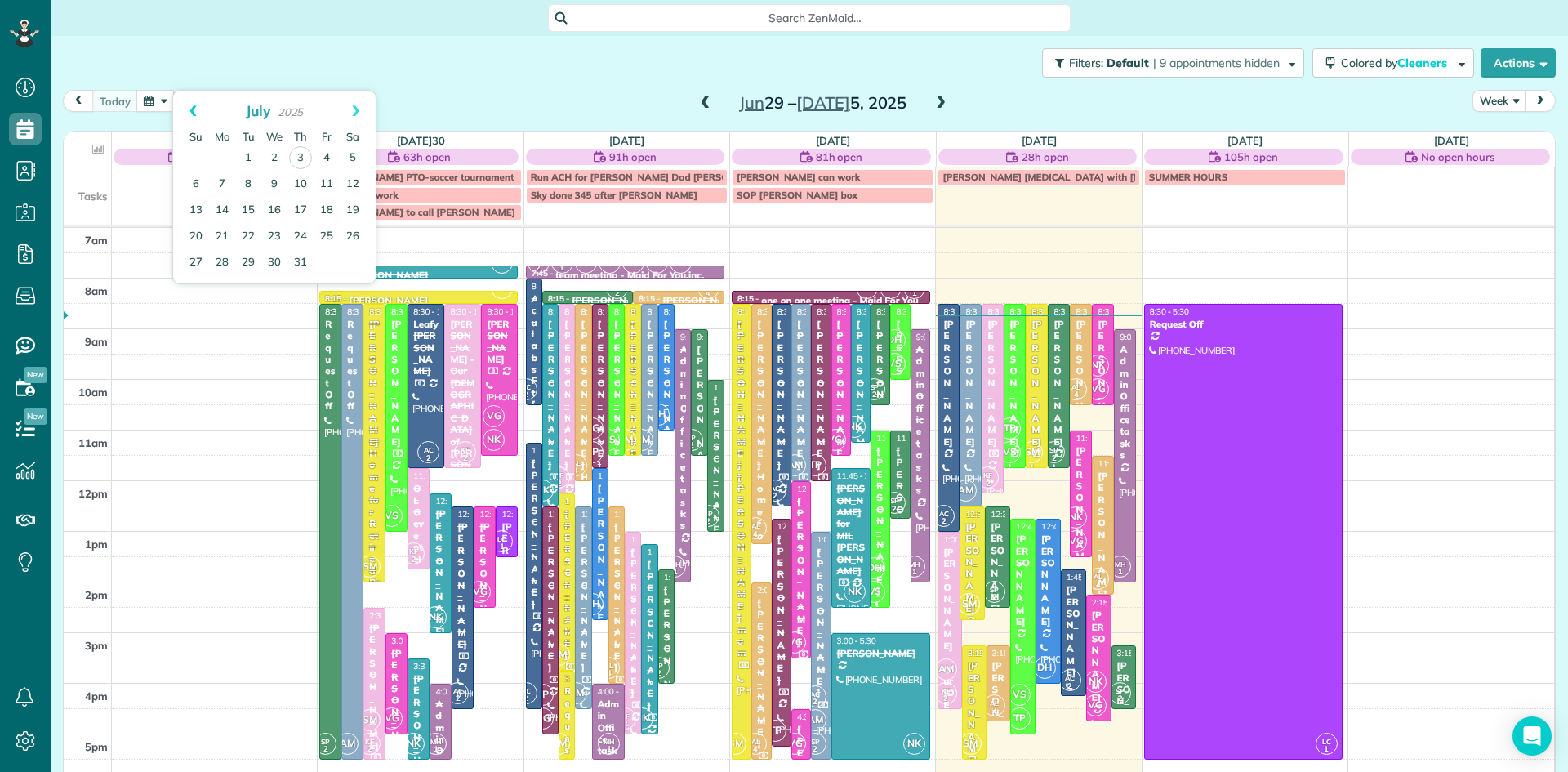 click on "Prev" at bounding box center (193, 111) 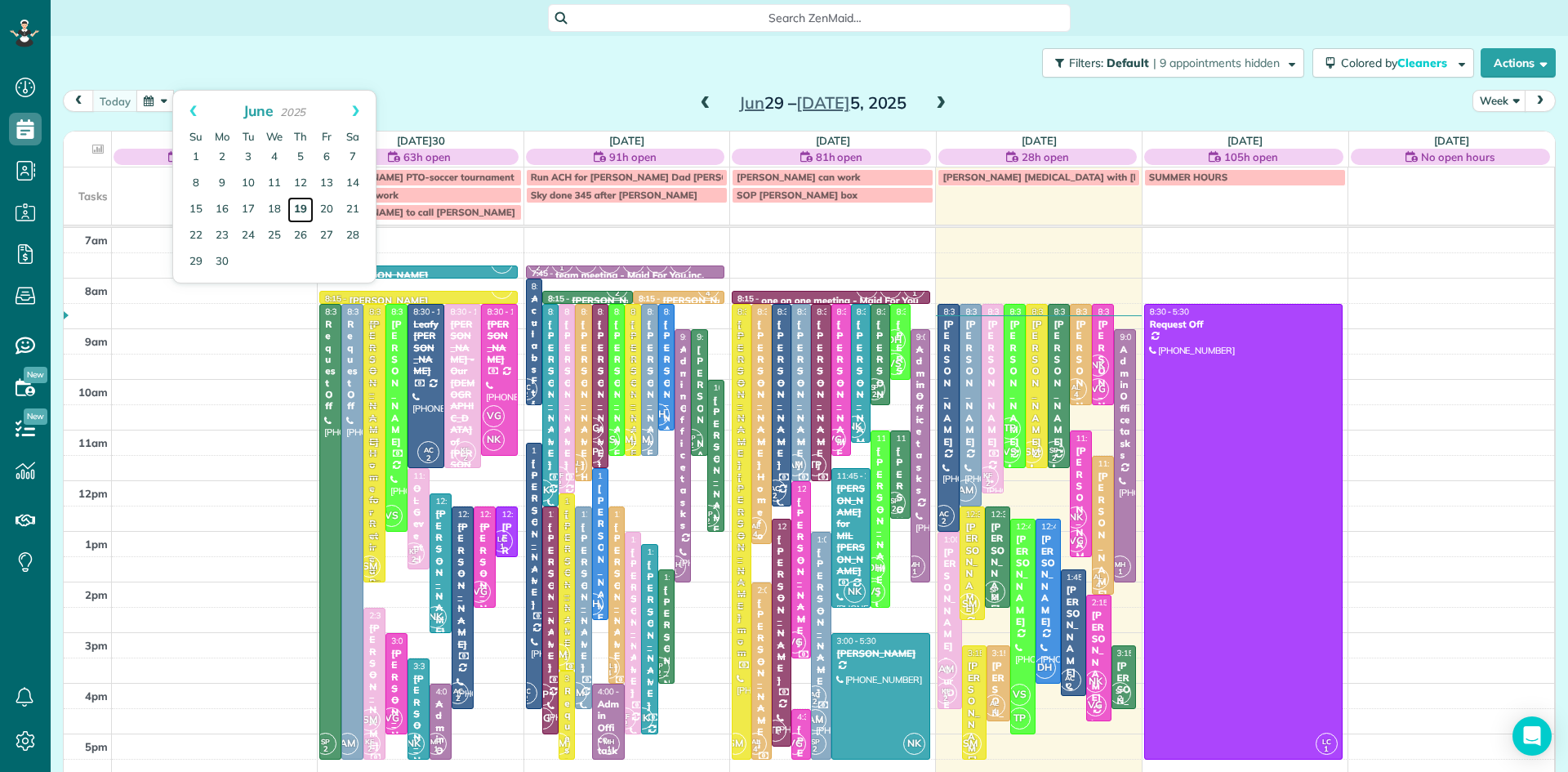 click on "19" at bounding box center (301, 210) 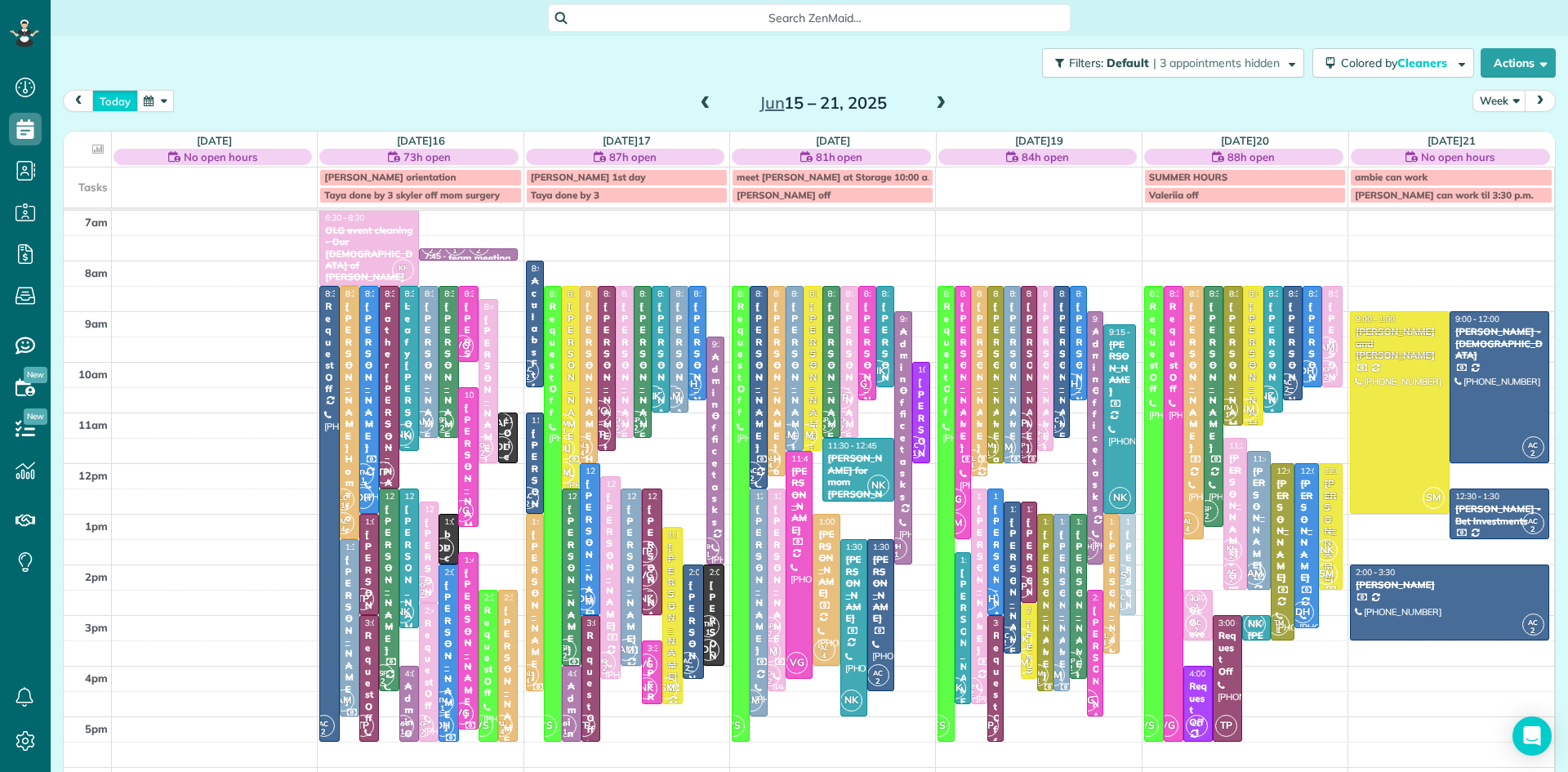 click on "today" at bounding box center (115, 100) 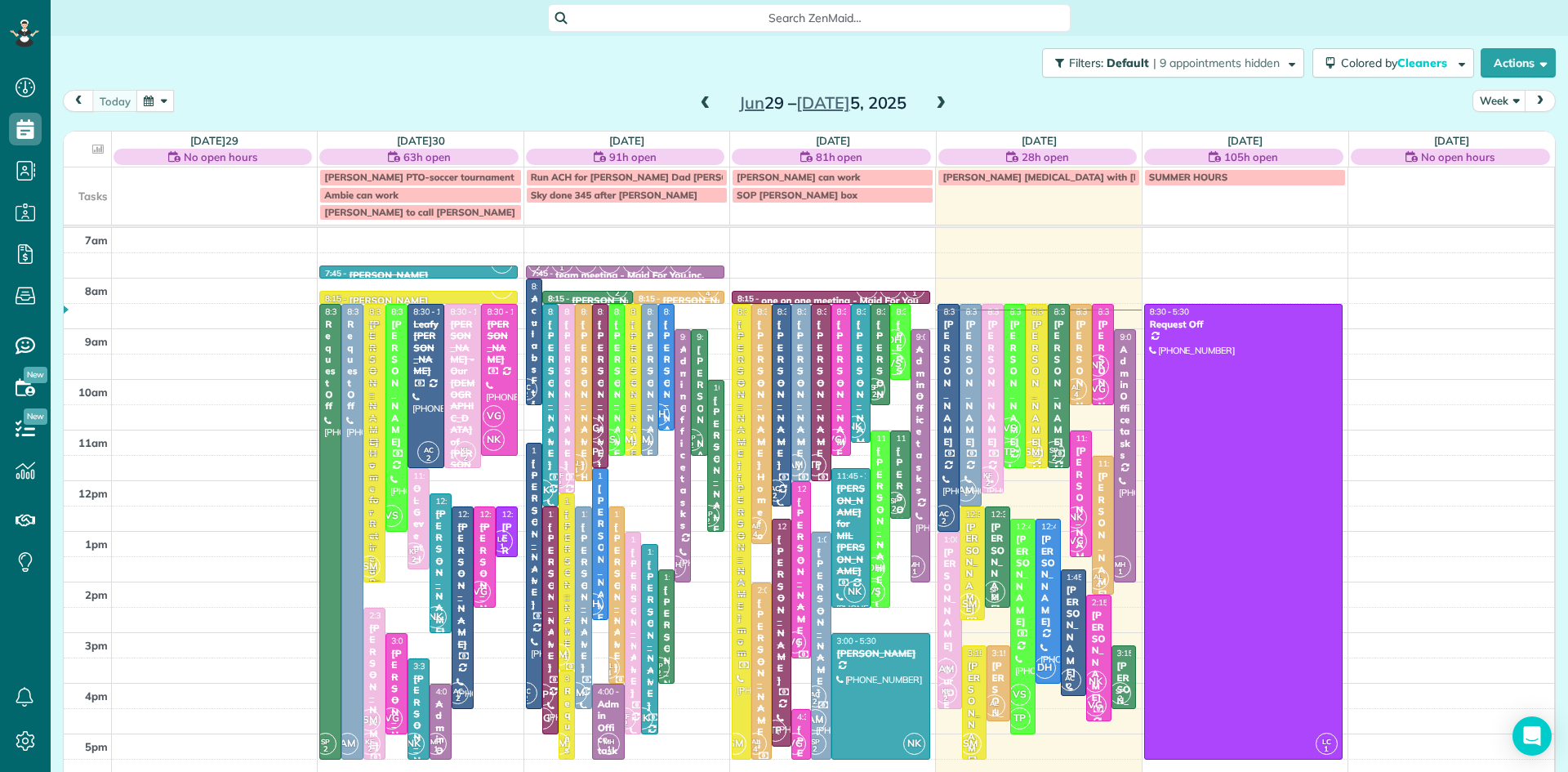 click at bounding box center [941, 104] 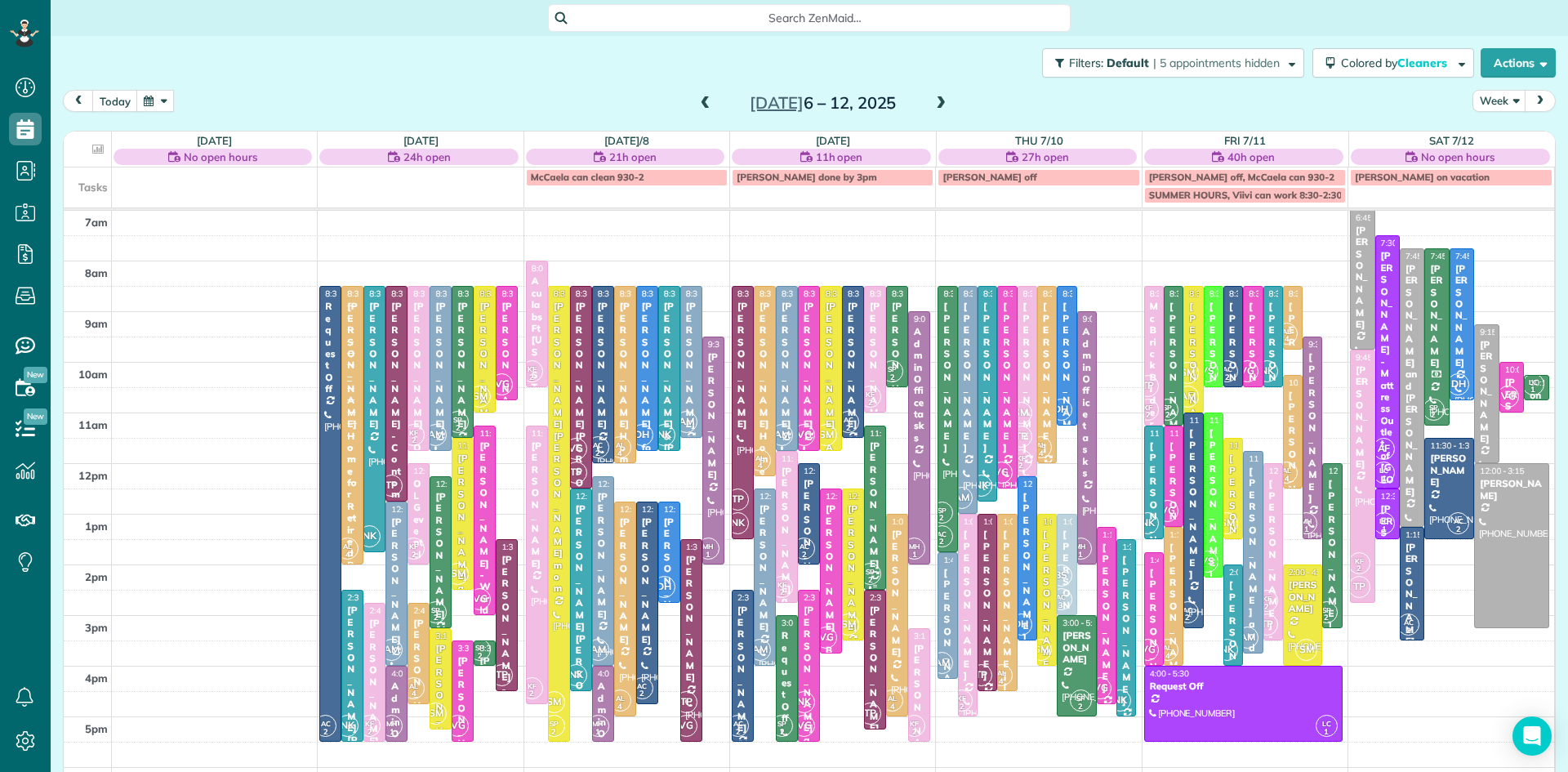 click on "Vanessa Shubert" at bounding box center [875, 505] 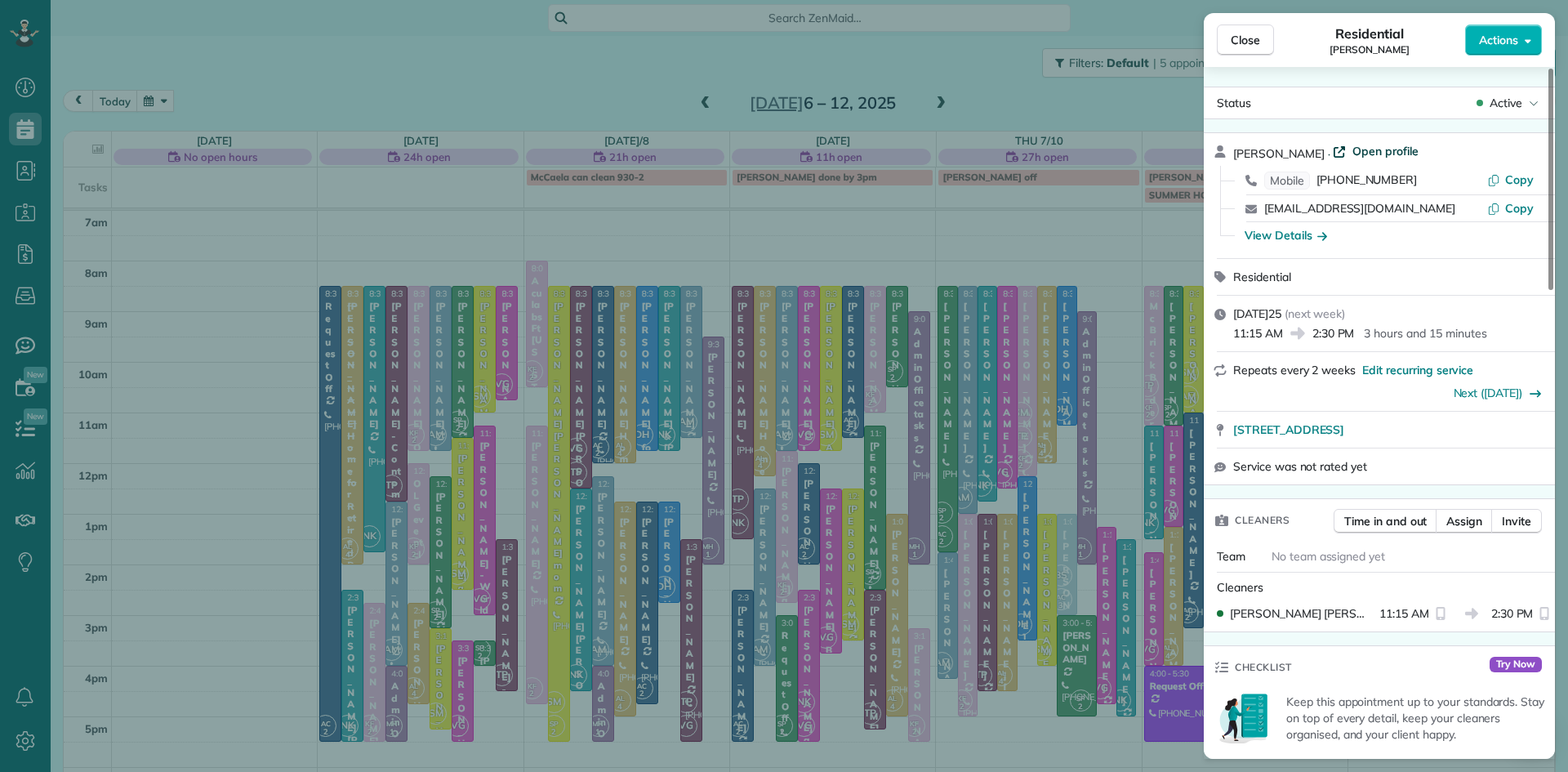 click on "Open profile" at bounding box center [1385, 151] 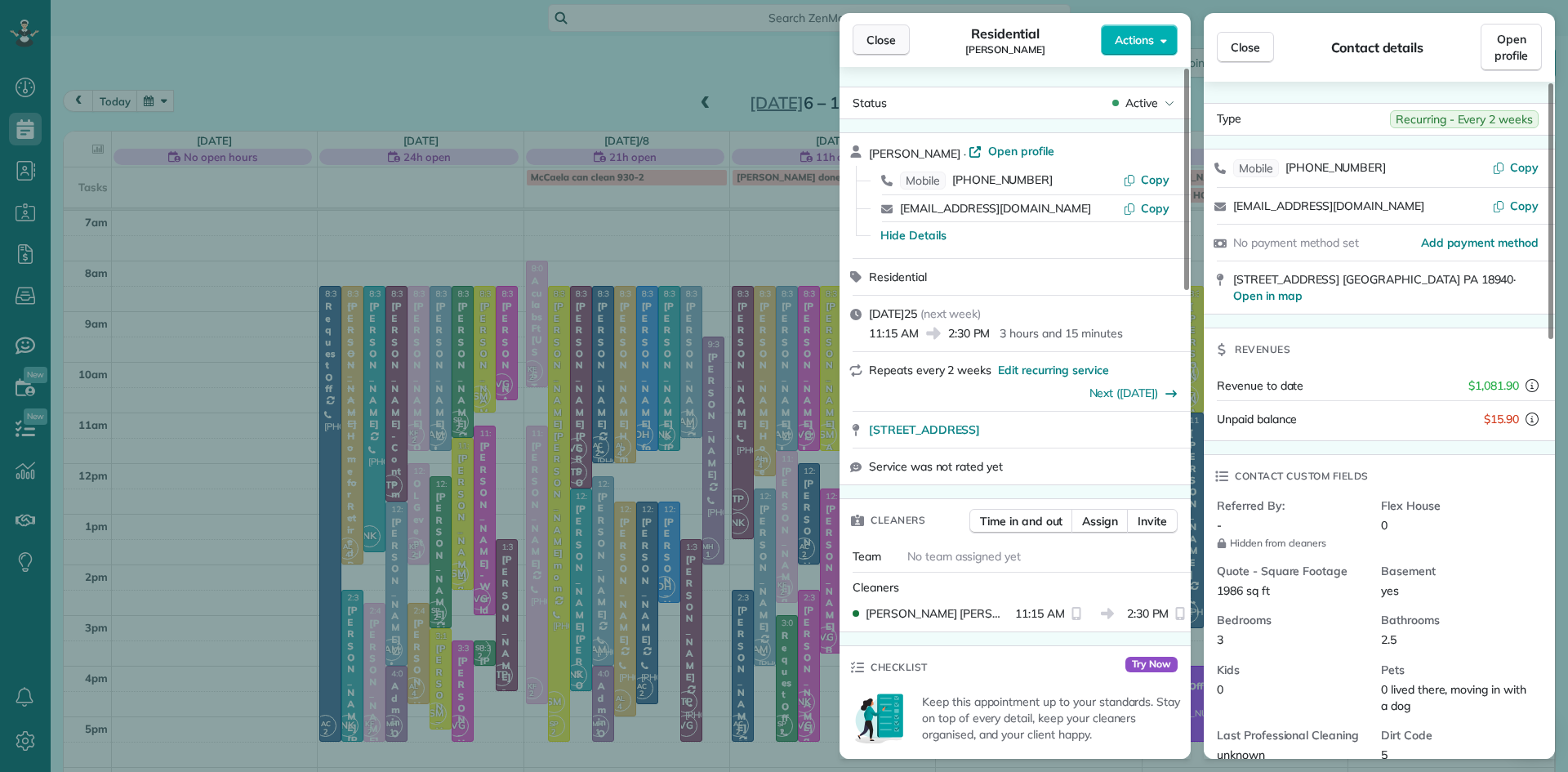click on "Close" at bounding box center [881, 40] 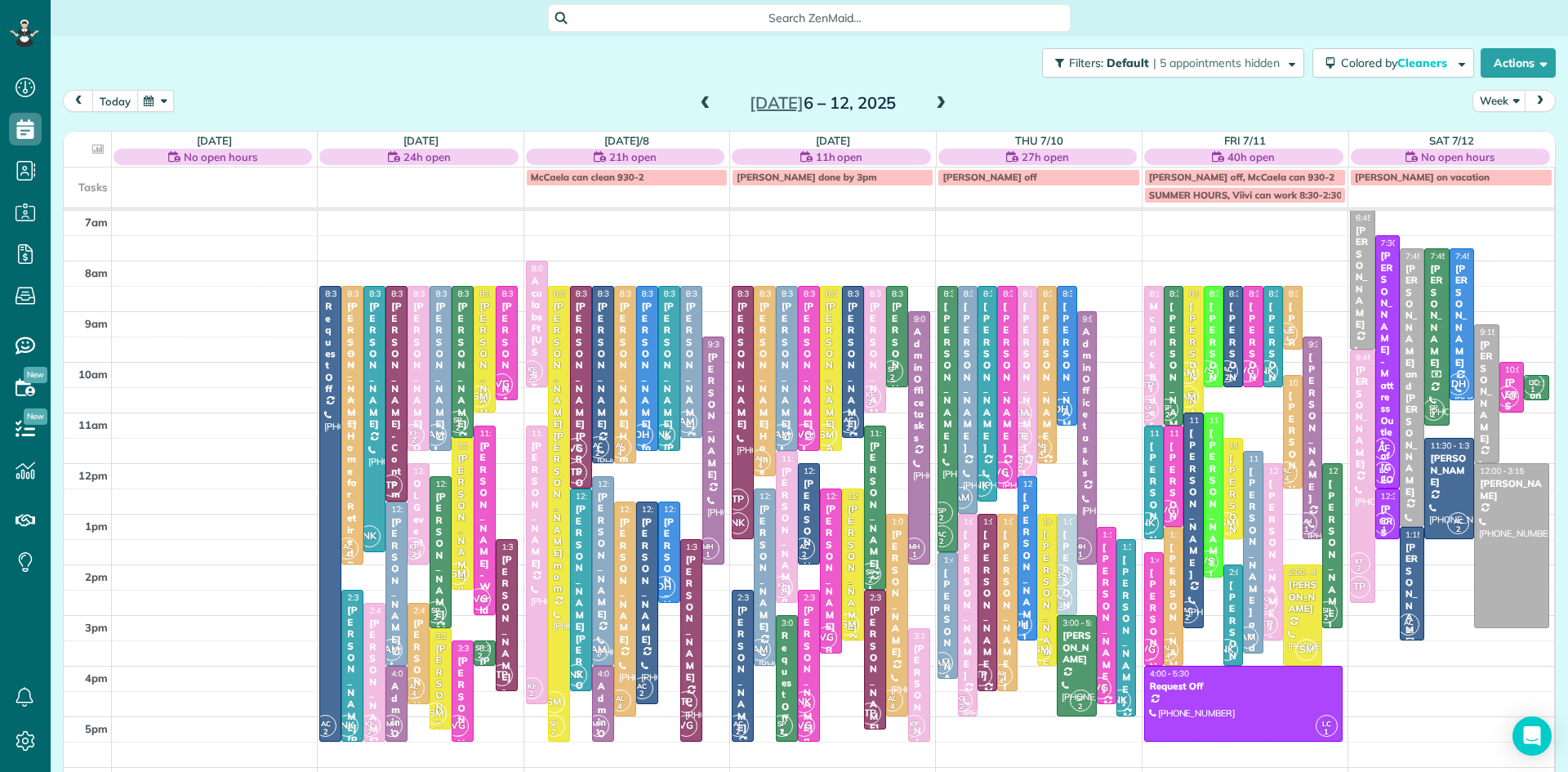 click on "today" at bounding box center (115, 100) 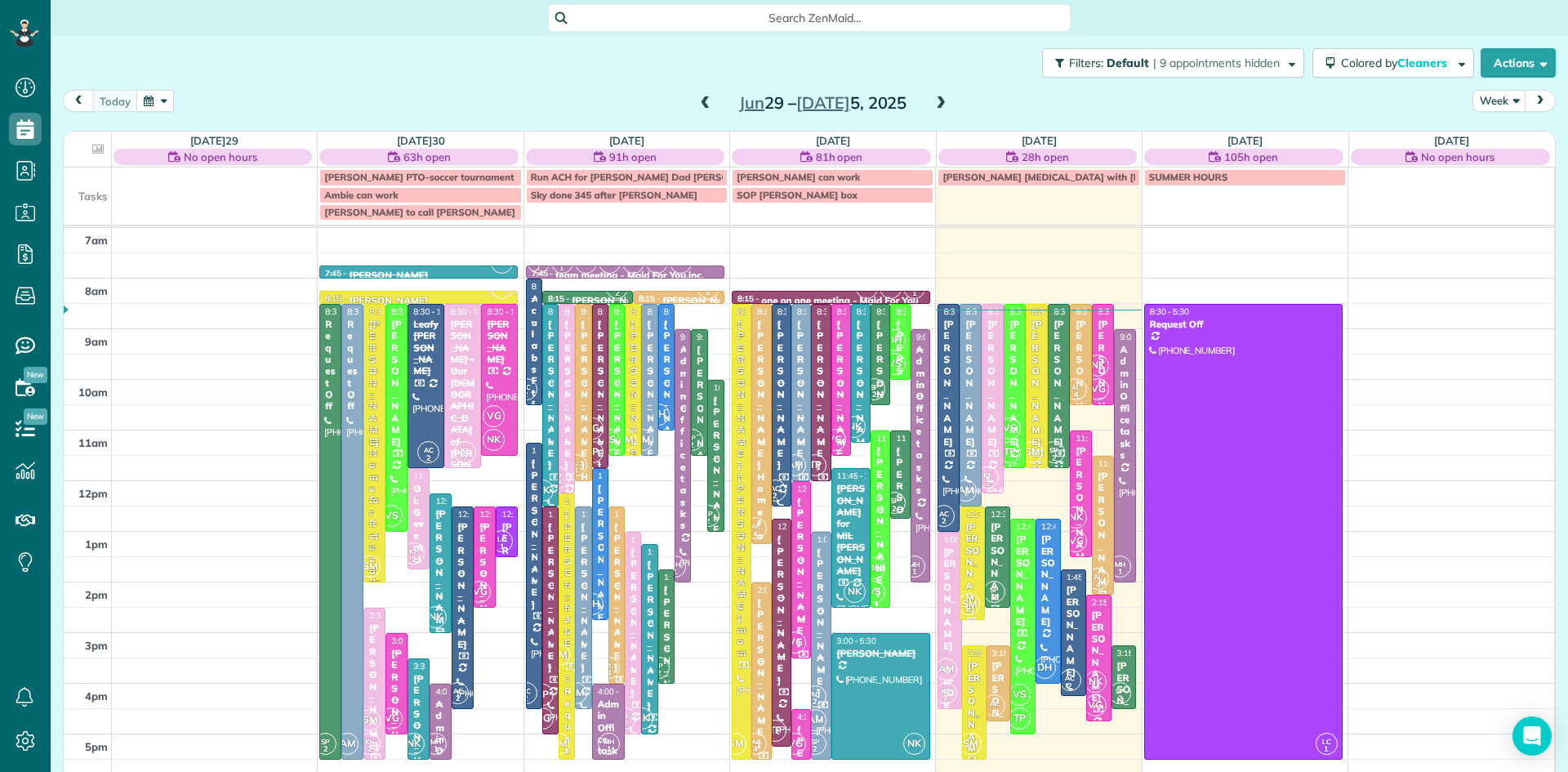 click on "Michael Kochman" at bounding box center [1014, 383] 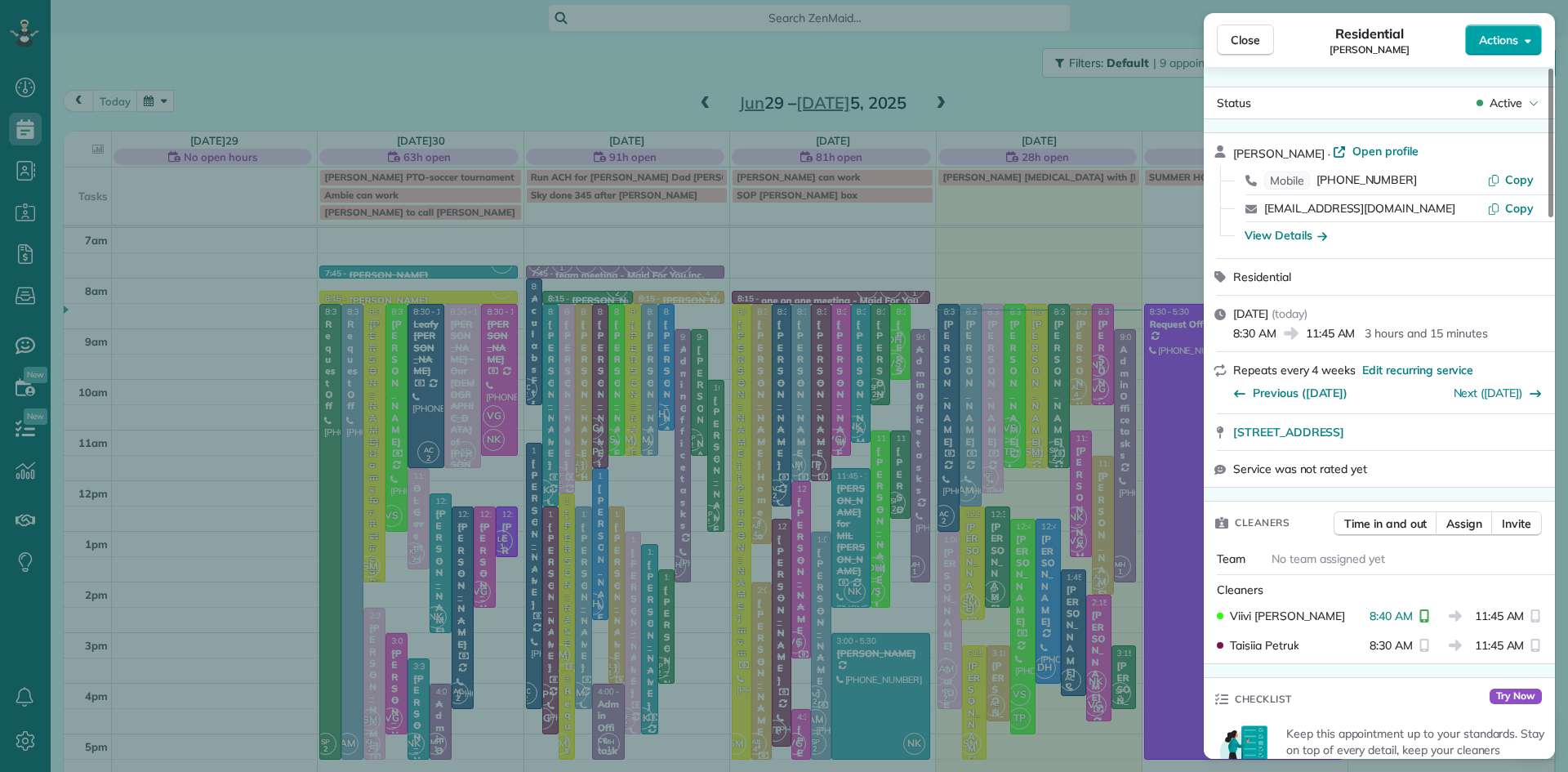 click on "Actions" at bounding box center [1499, 40] 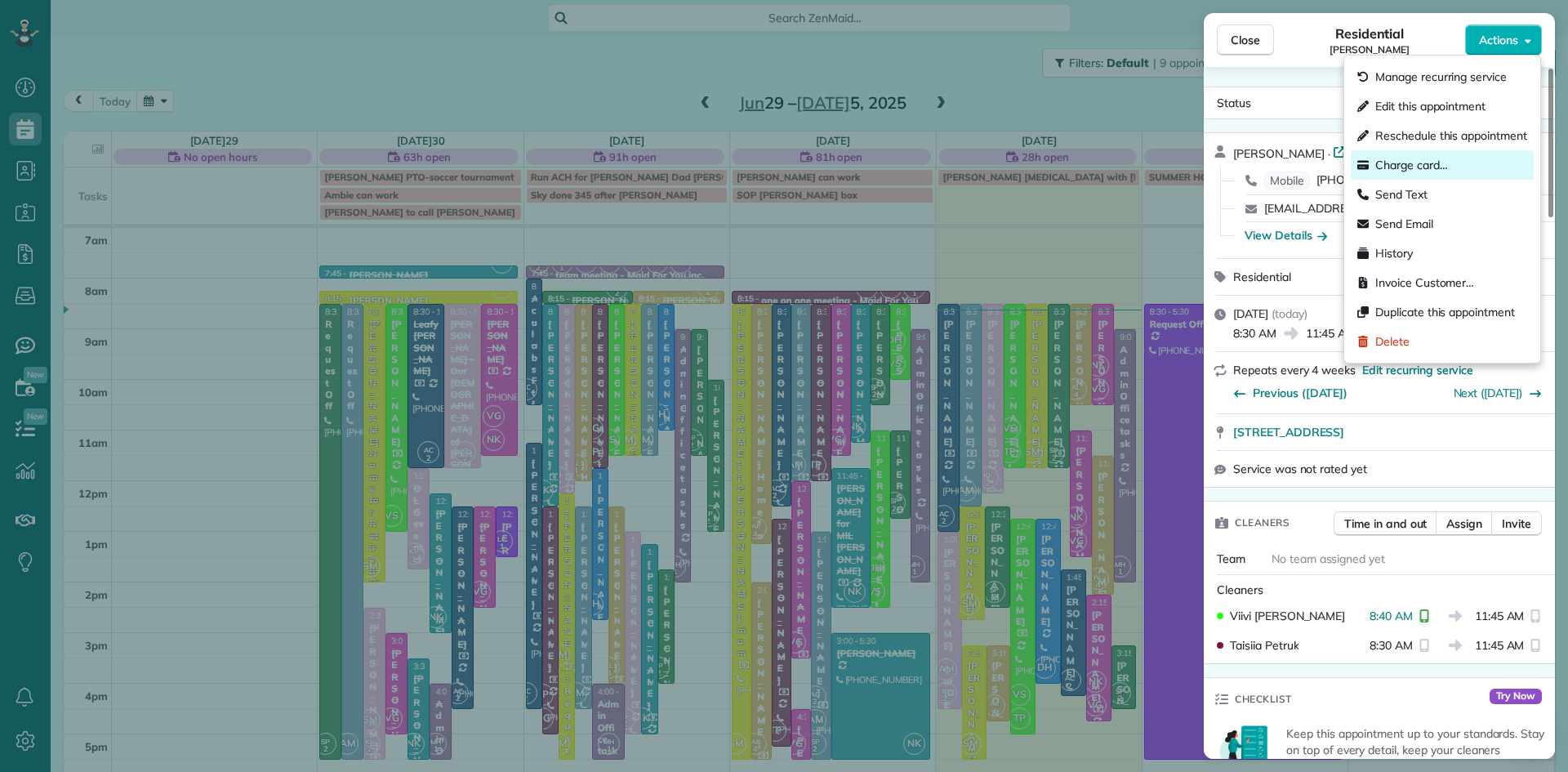 click on "Charge card…" at bounding box center [1411, 165] 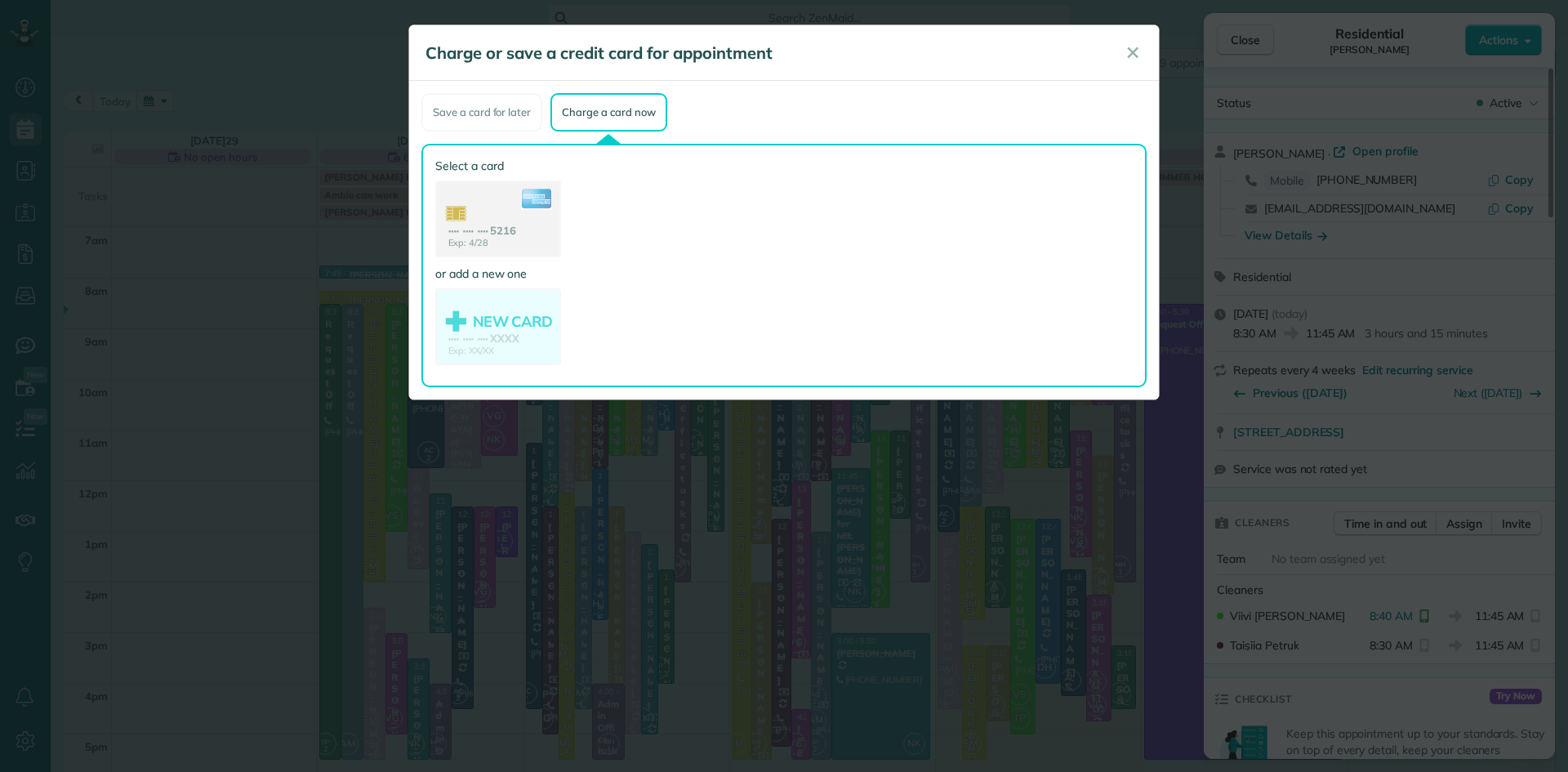 click 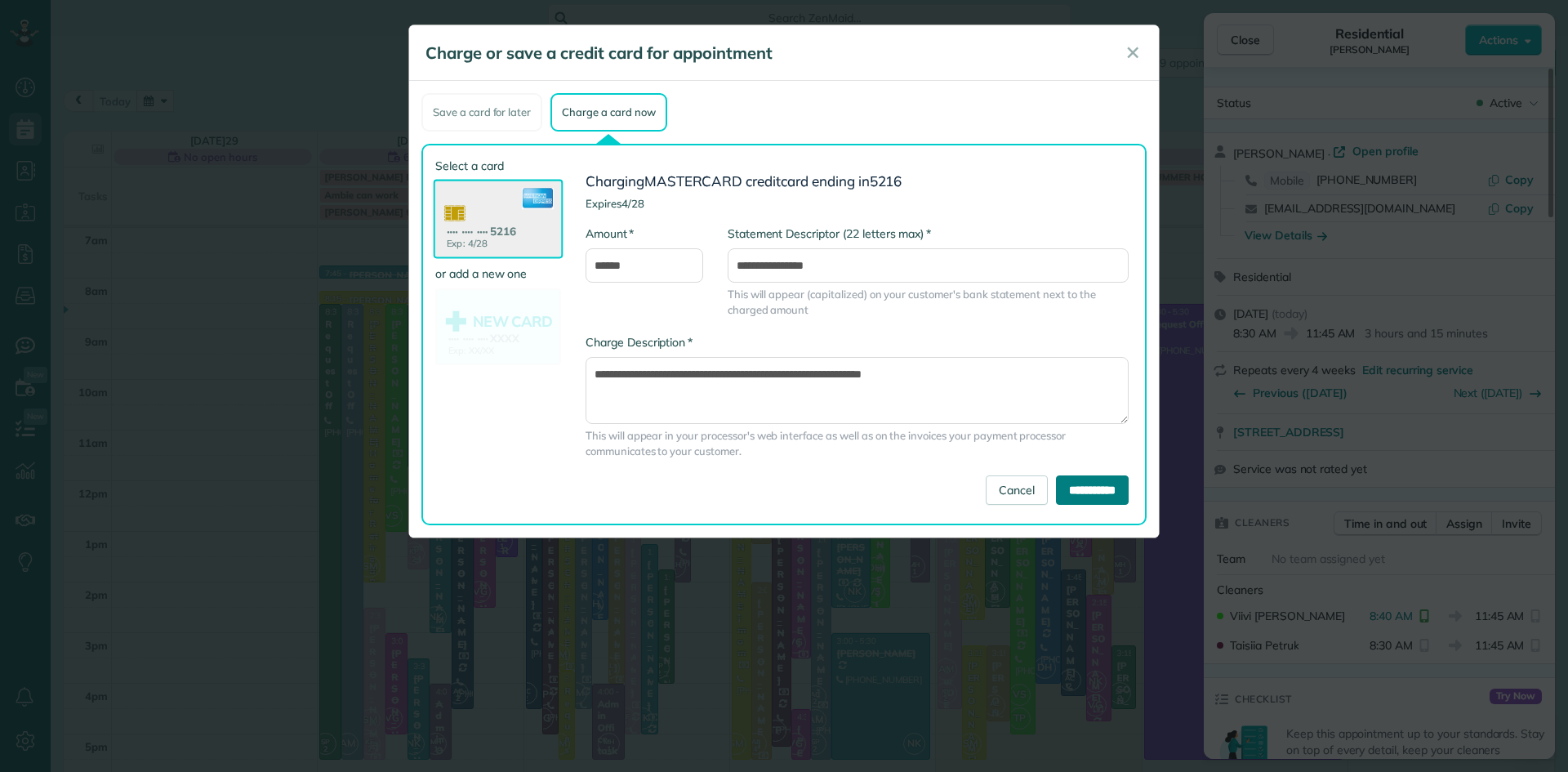 click on "**********" at bounding box center (1092, 490) 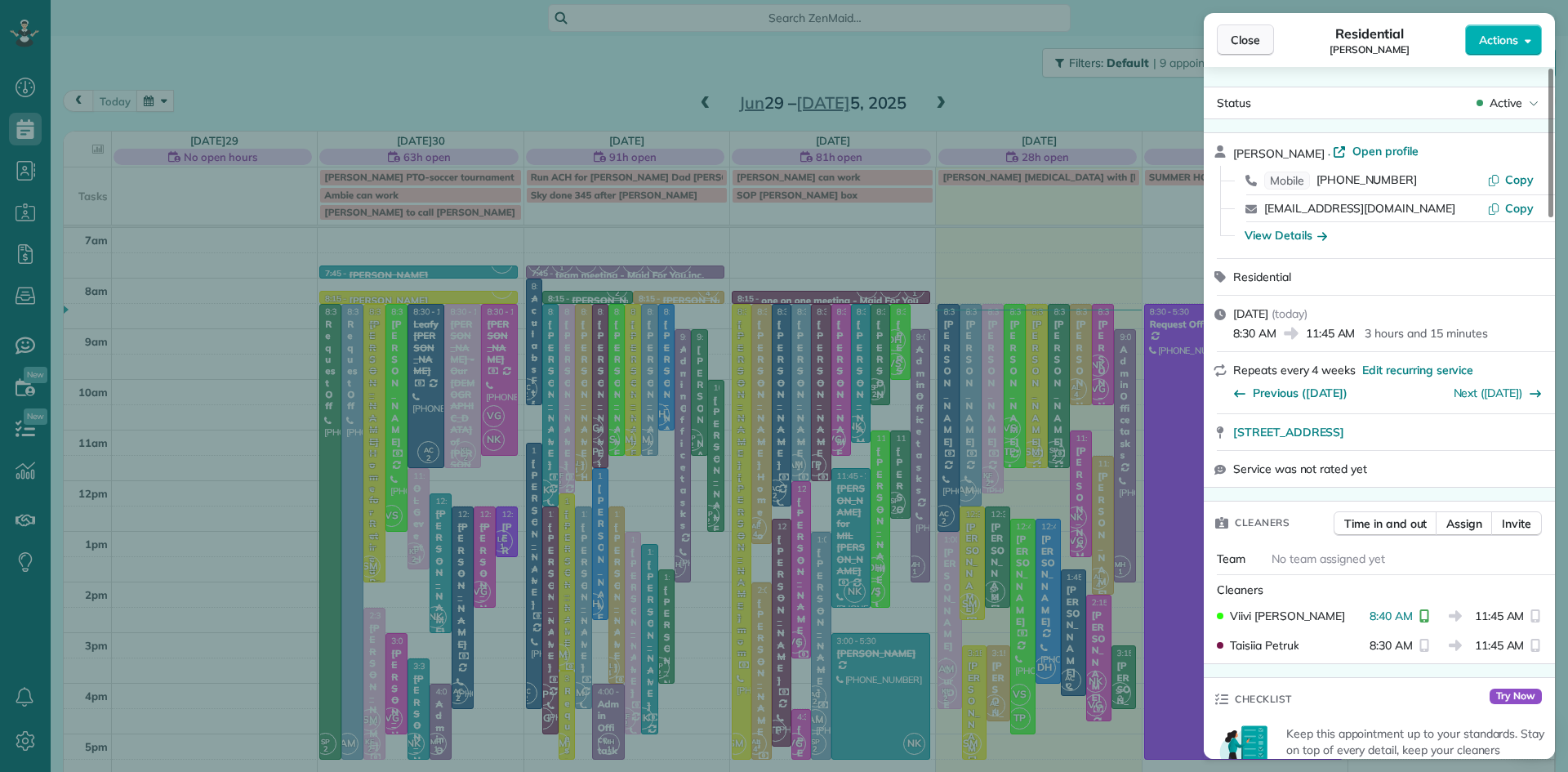 click on "Close" at bounding box center [1245, 40] 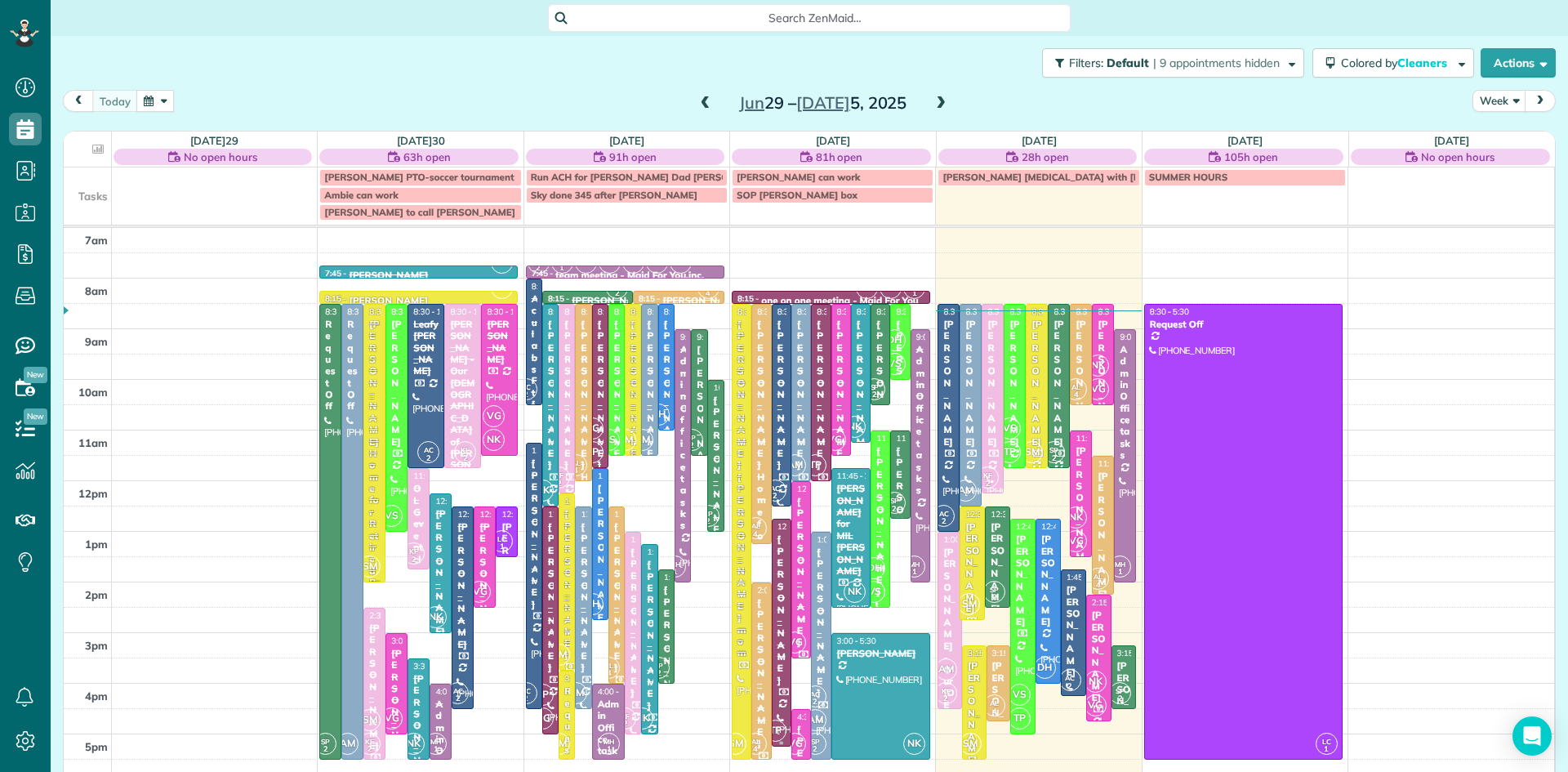click on "Denny Miller" at bounding box center (782, 609) 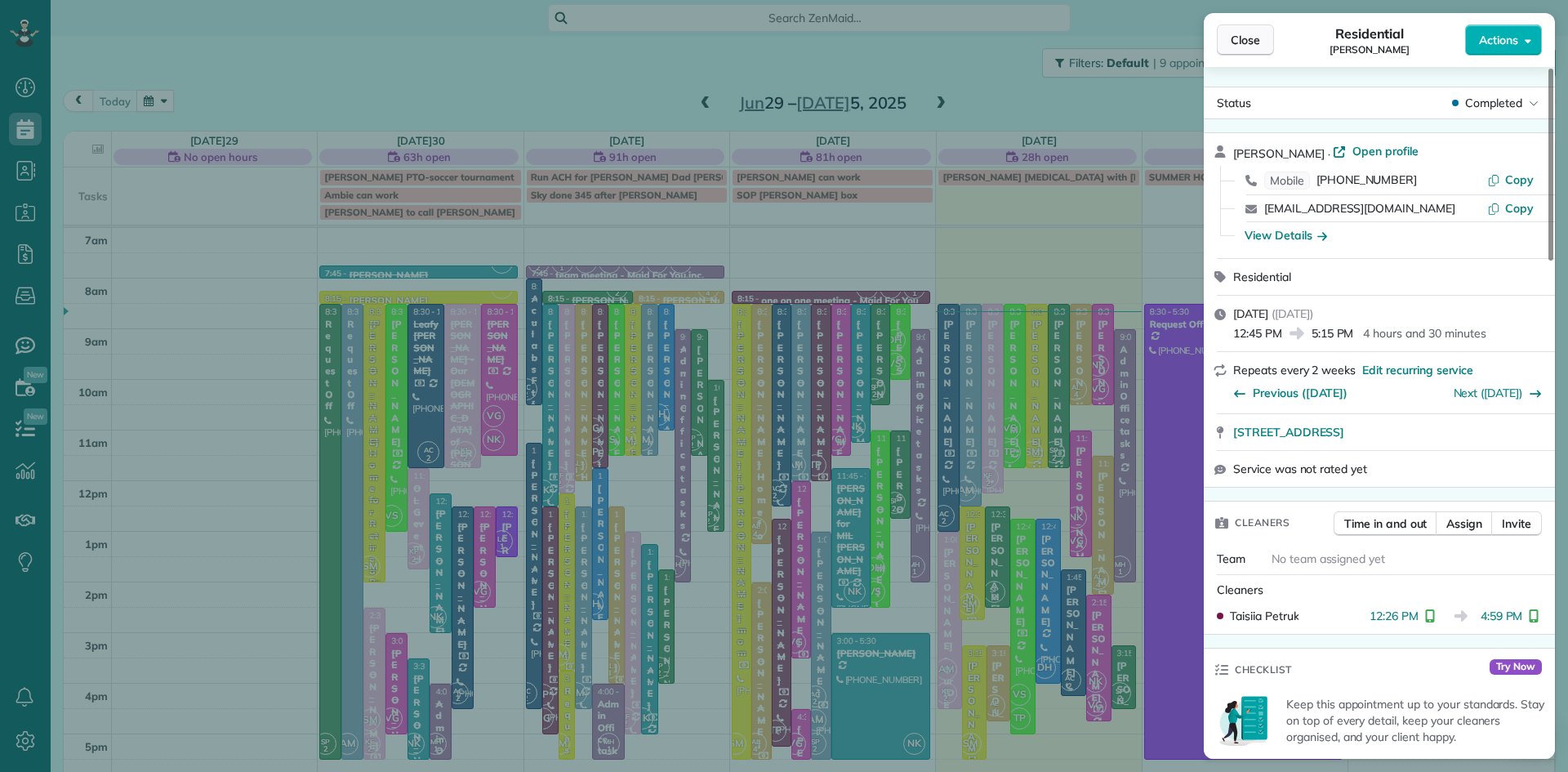 click on "Close" at bounding box center (1245, 40) 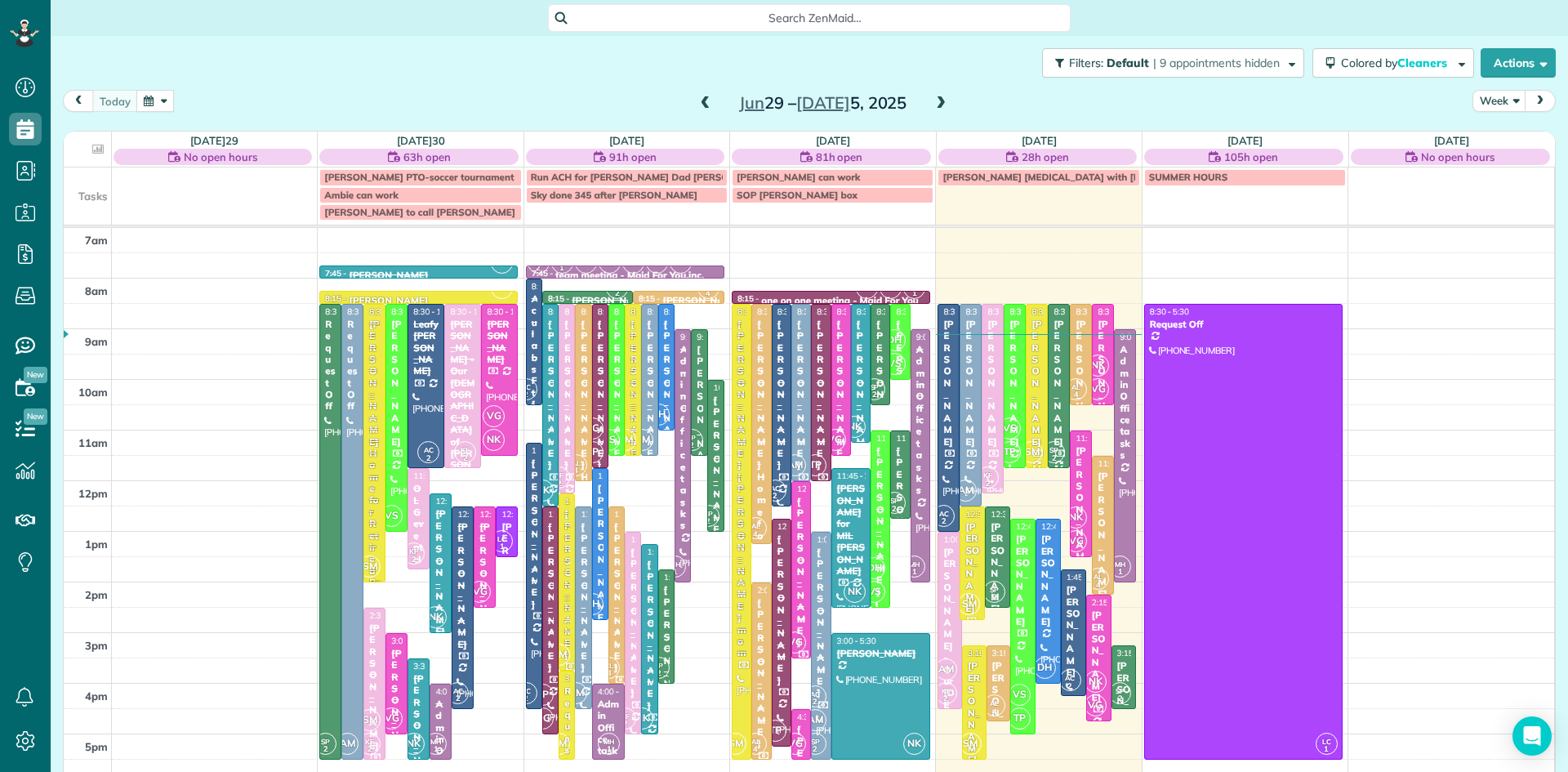 click at bounding box center [941, 104] 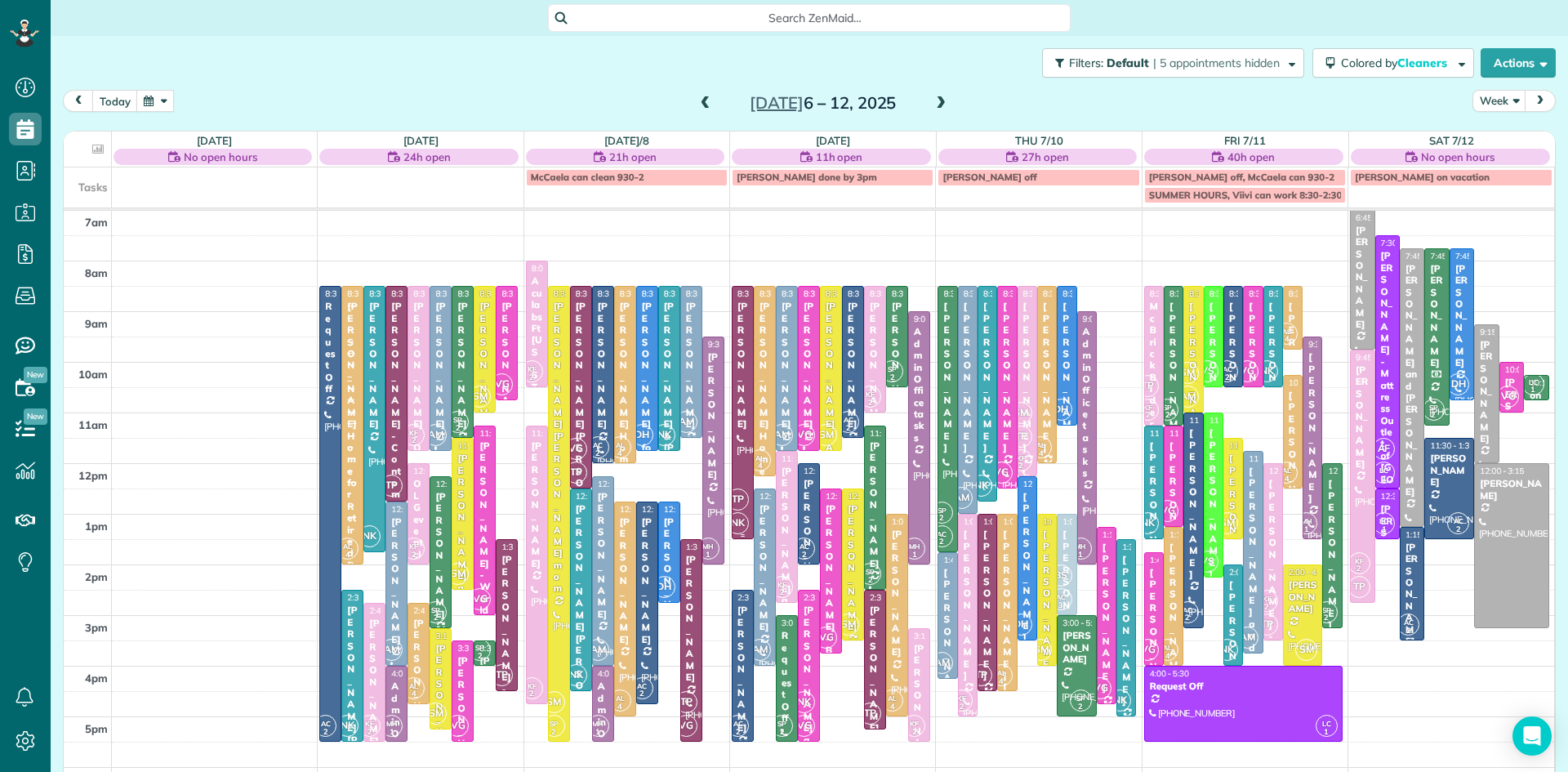 click on "Jeannette Assenheimer" at bounding box center (742, 365) 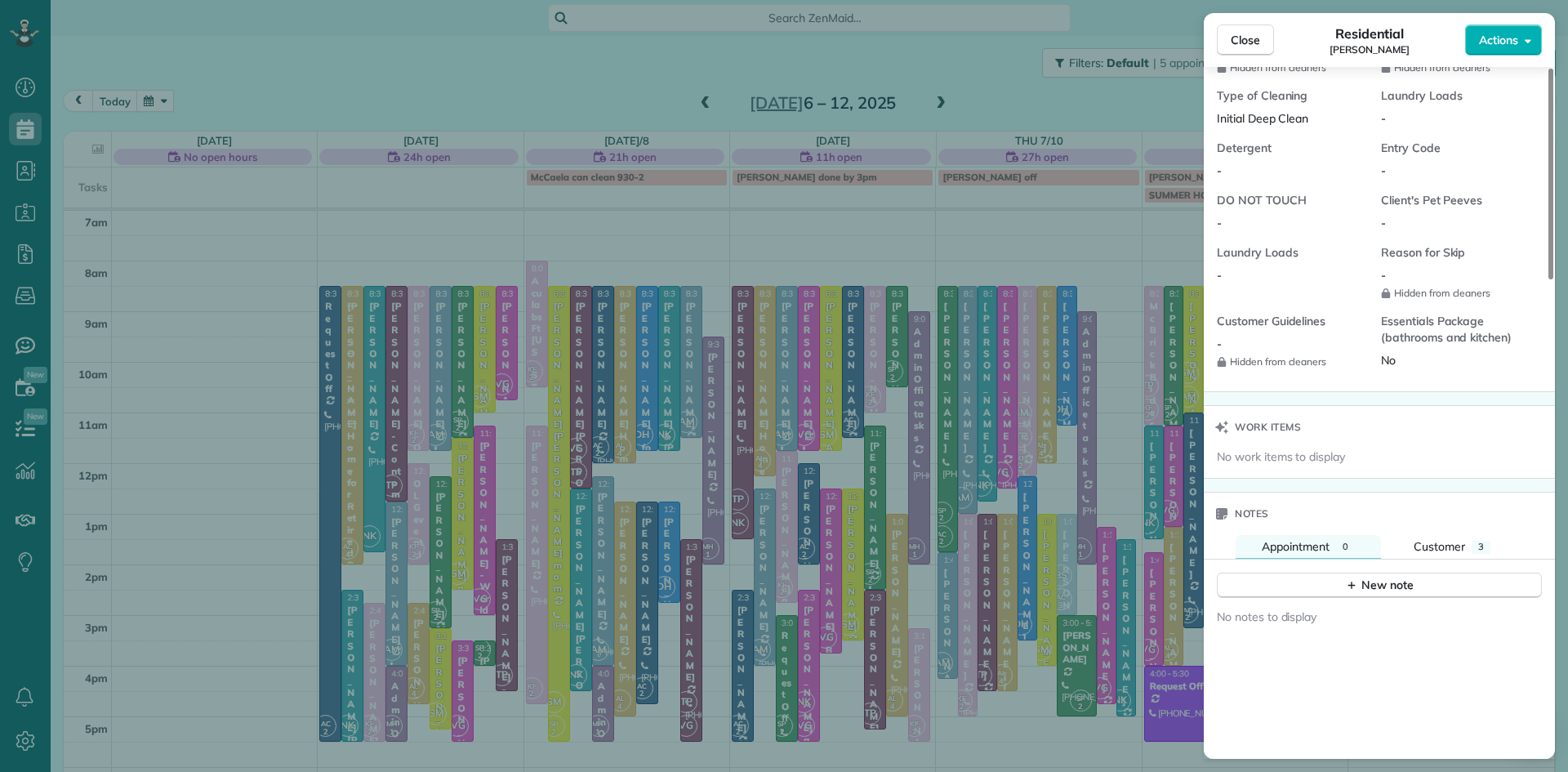 scroll, scrollTop: 1270, scrollLeft: 0, axis: vertical 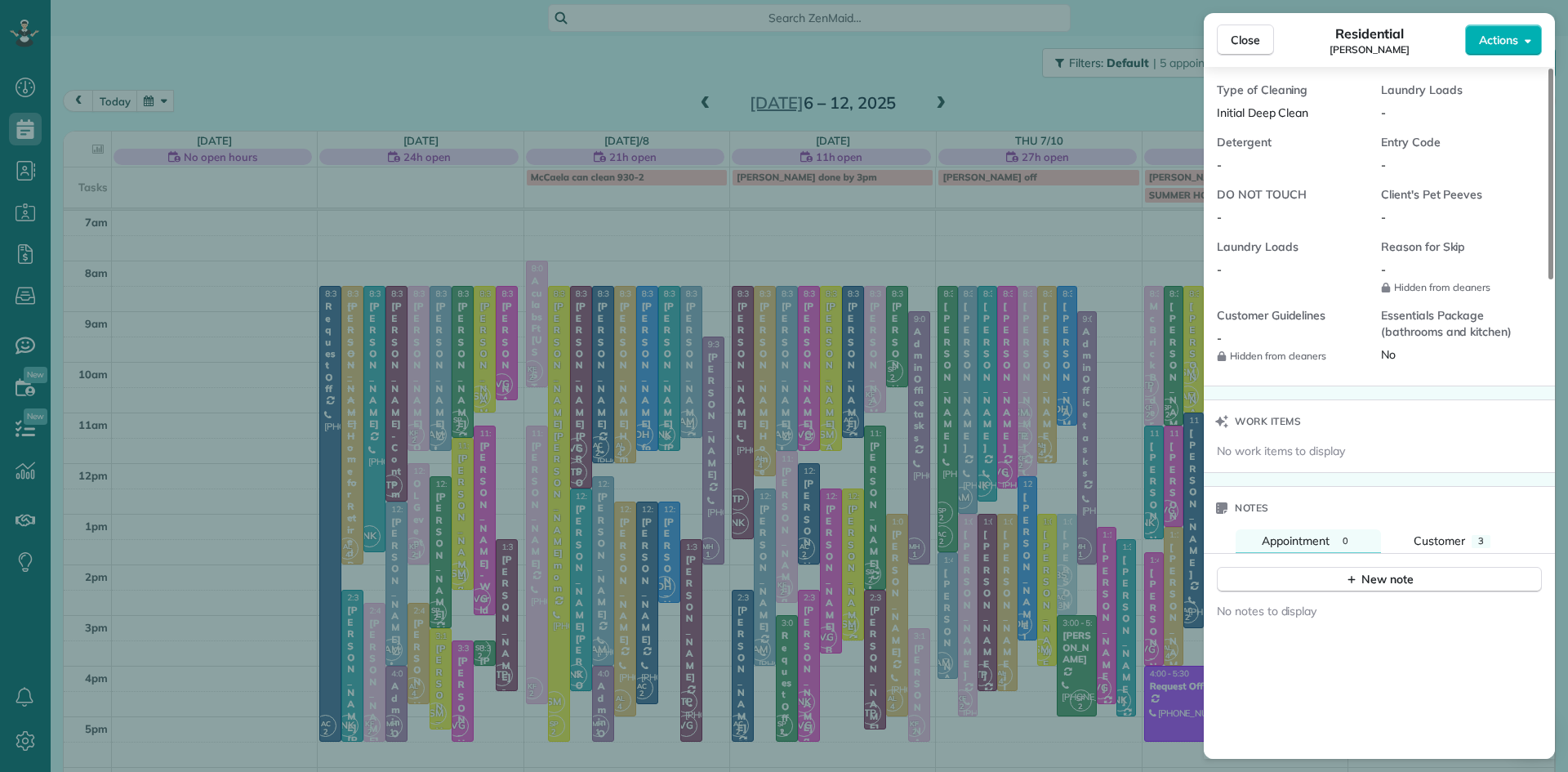 click on "Customer" at bounding box center [1439, 541] 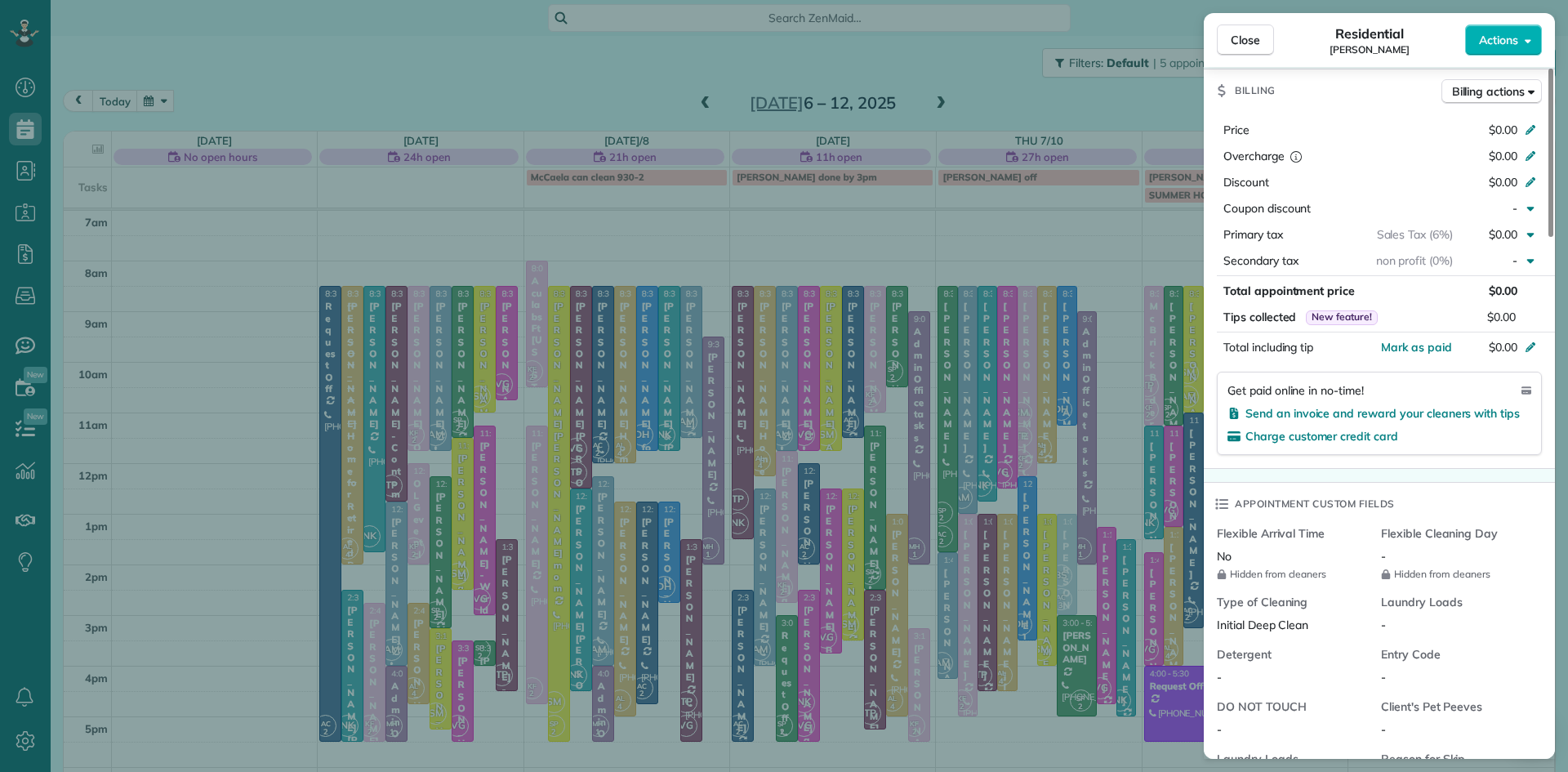 scroll, scrollTop: 0, scrollLeft: 0, axis: both 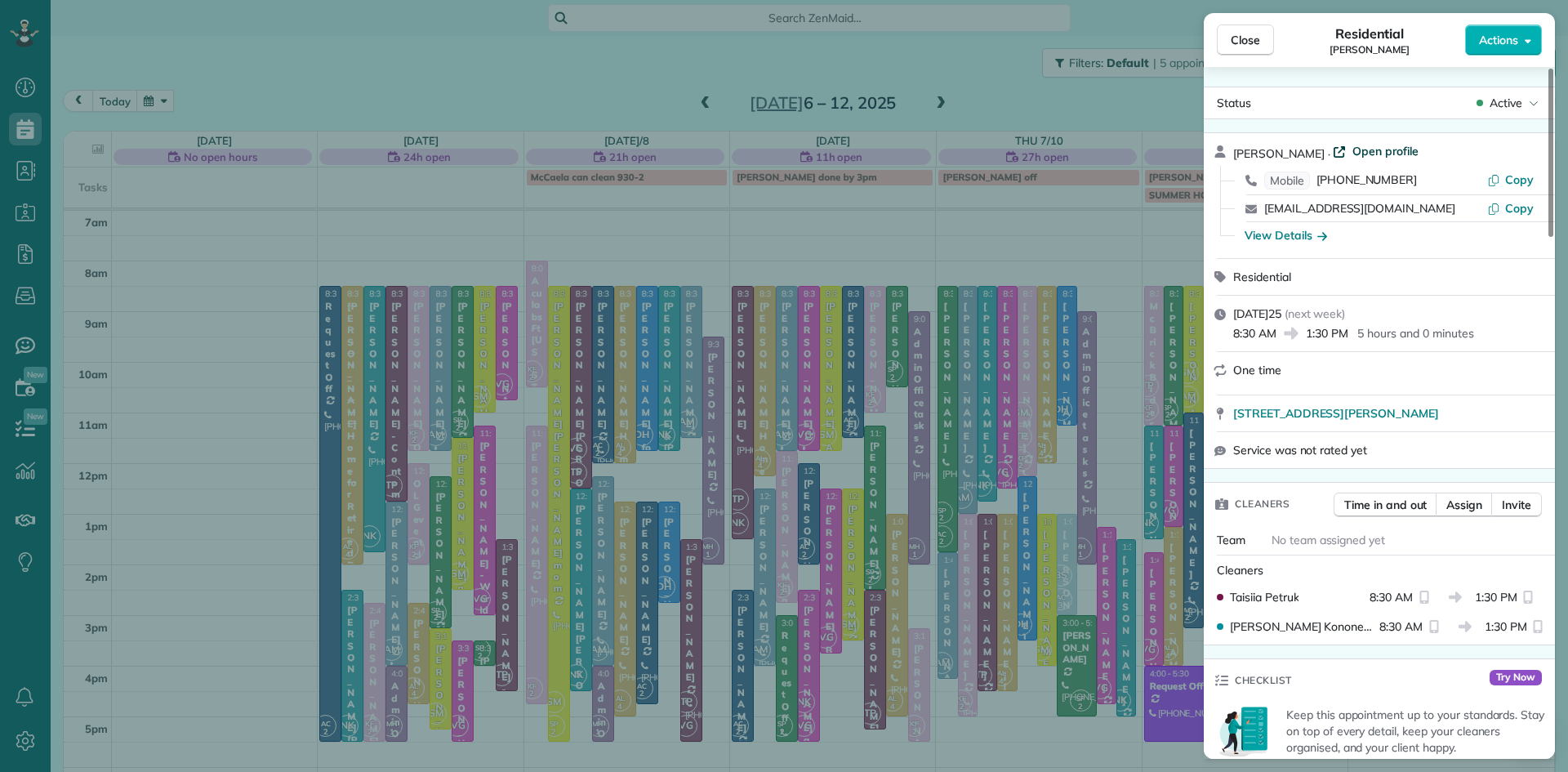 click on "Open profile" at bounding box center (1385, 151) 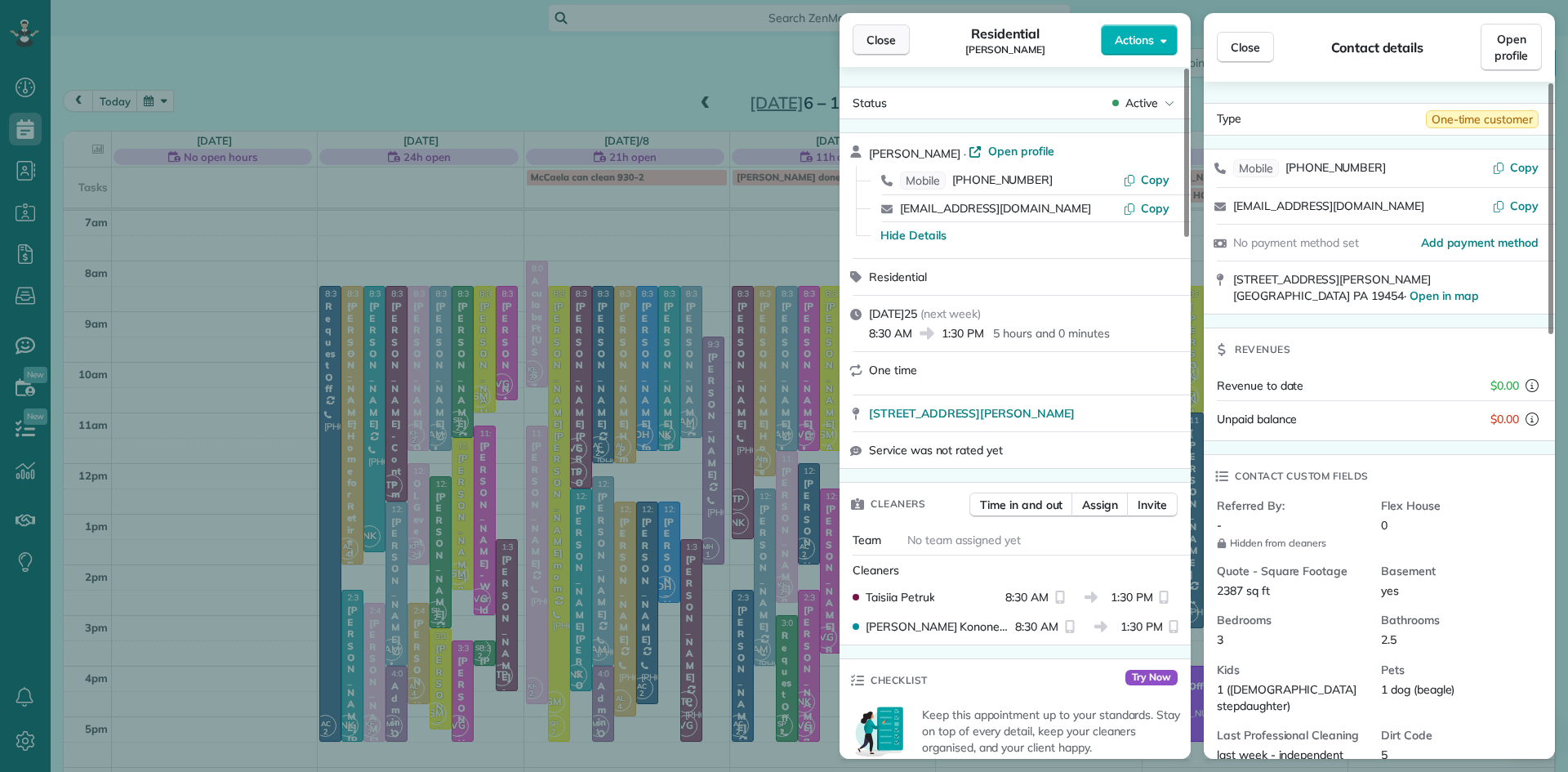click on "Close" at bounding box center (881, 40) 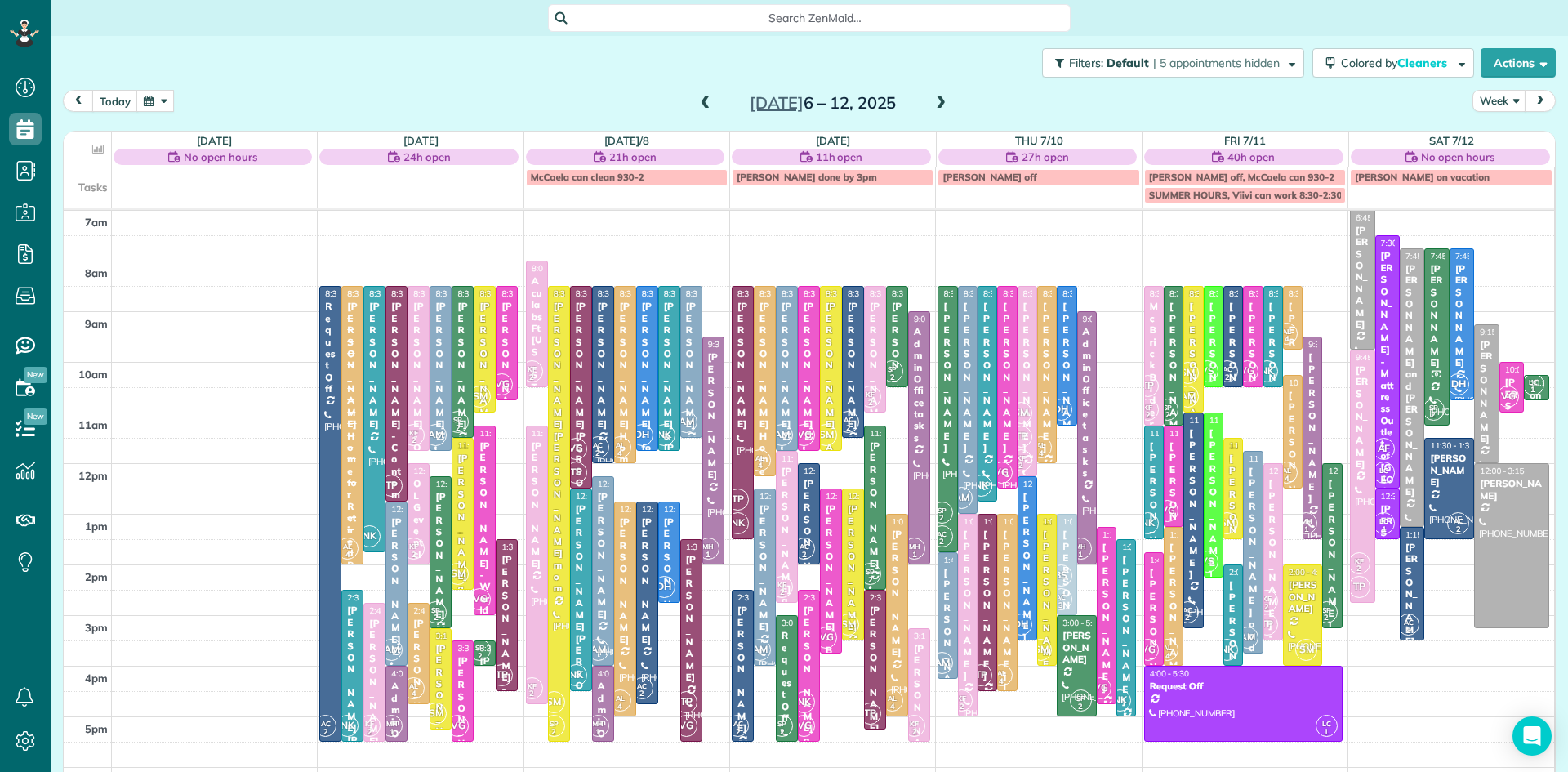 click at bounding box center (155, 100) 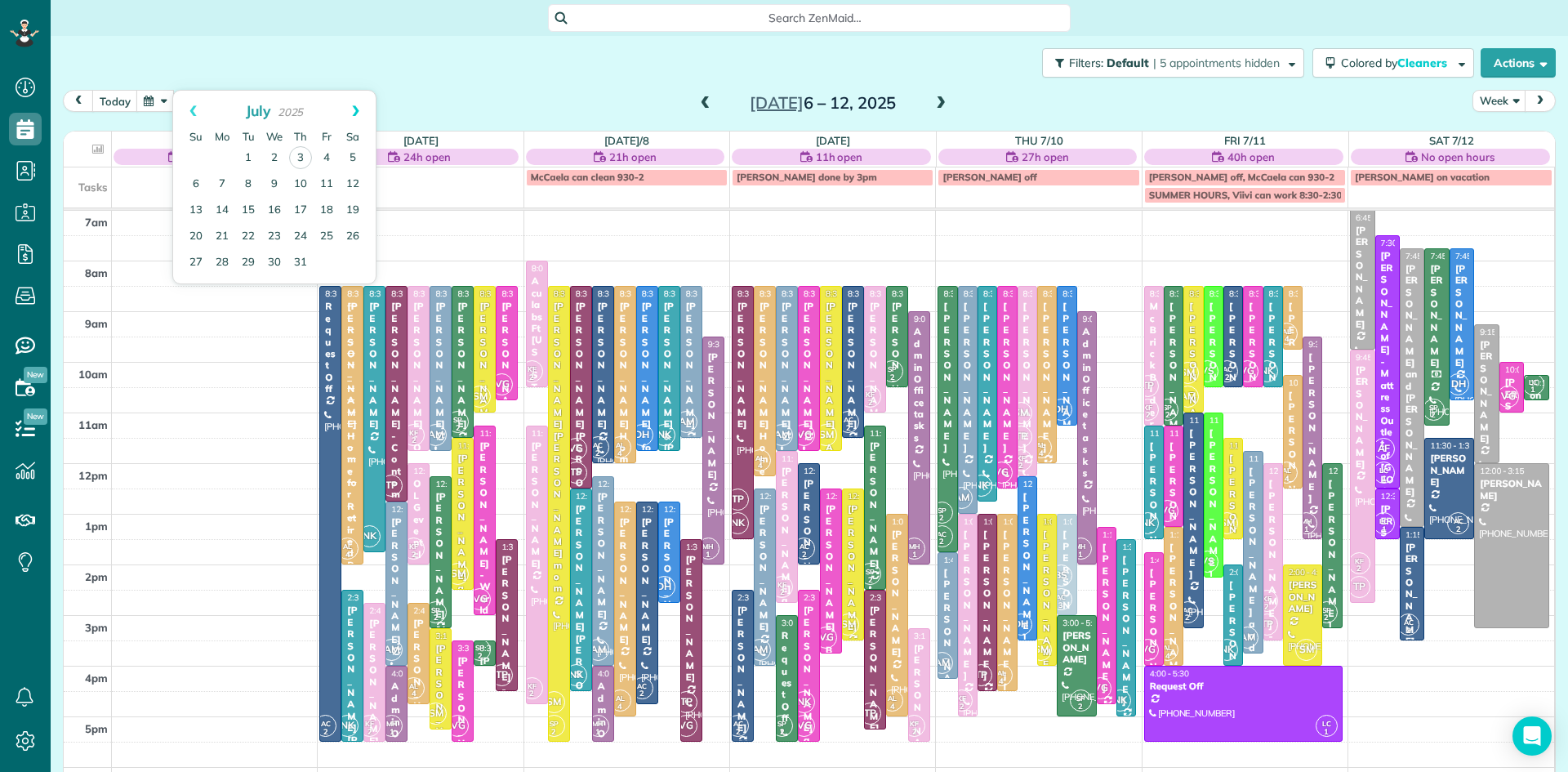 click on "Next" at bounding box center [355, 111] 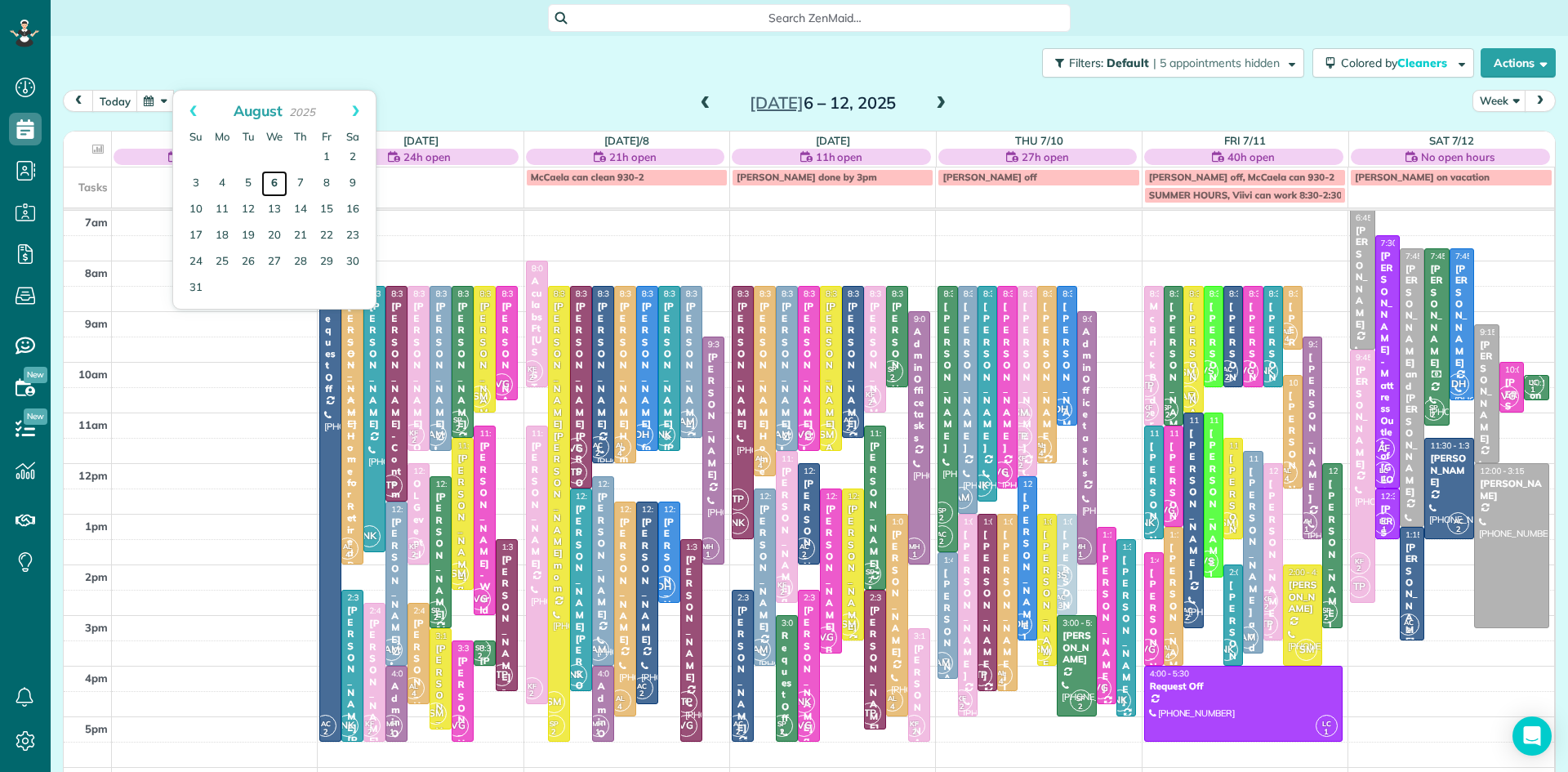 click on "6" at bounding box center [274, 184] 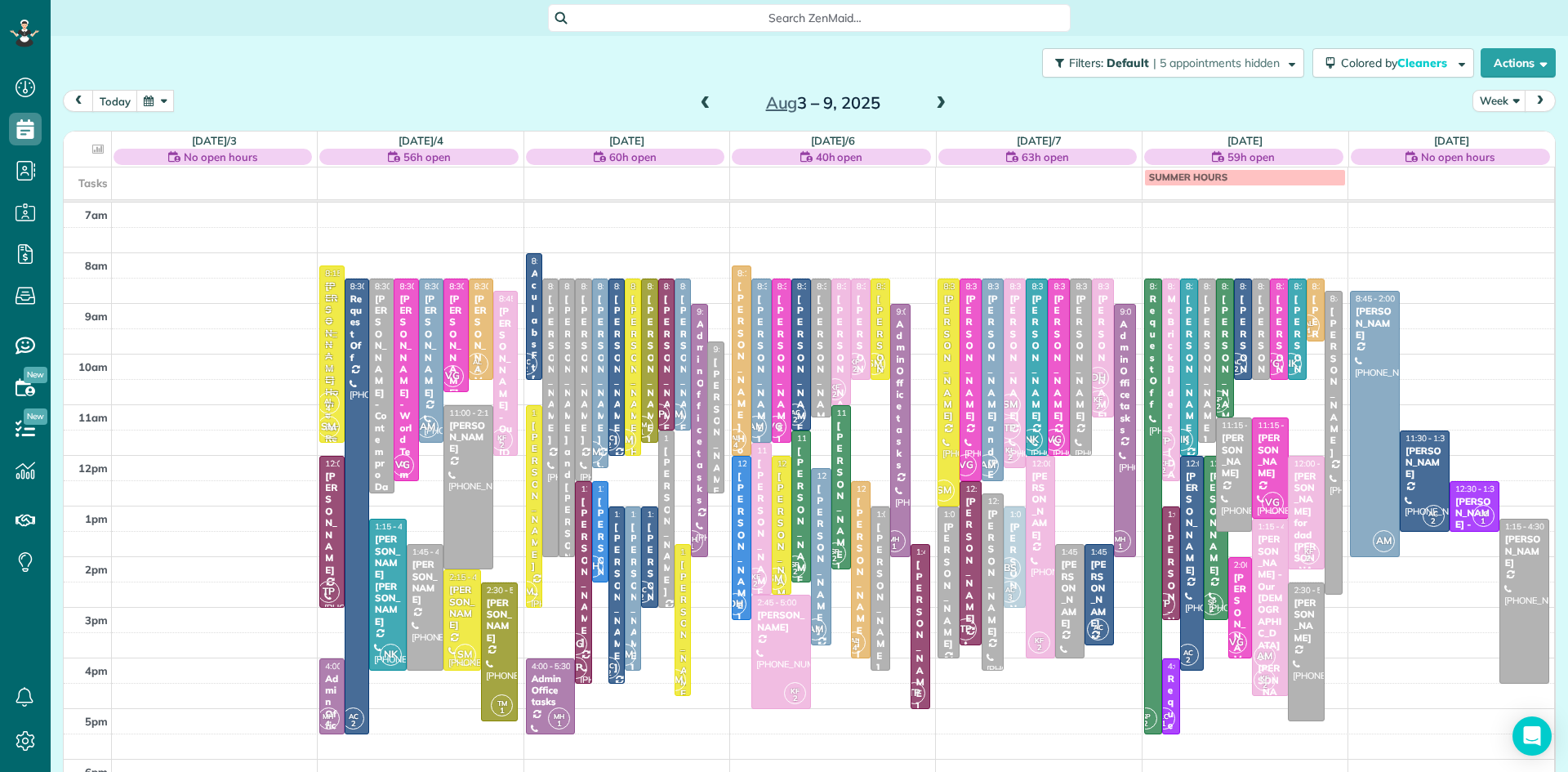 click on "7am 8am 9am 10am 11am 12pm 1pm 2pm 3pm 4pm 5pm 6pm 7pm 8pm AL 4 SM 8:15 - 11:45 Regina Coeli Home for Retired Priests - behind Archbishop Wood (610) 586-8535 685 York Road Warminster, PA 18974 AC 2 8:30 - 5:30 Request Off (215) 370-7993 1560 Russett Drive Warminster, PA 18974 8:30 - 12:45 Susan McGire - Contempro Dance Theatre (267) 994-8292 612 Lincoln Highway Fairless Hills, PA 19030 VG 8:30 - 12:30 Mark Kuhns - World Team (215) 491-4900 1431 Stuckert Road Warrington, PA 18976 AM 8:30 - 11:45 Alaina Johnston (848) 702-7171 1500 Laurel Cir Warrington, PA 18976 VG 8:30 - 10:45 Autumn Ciliberto (267) 614-8173 317 Jasper Court Warrington, PA 18976 AL 4 8:30 - 10:30 Kayla Sweigart (267) 570-6241 789 Pelham Avenue Warminster, PA 18974 KF 2 8:45 - 12:00 Anthony Mantellino - Our Lady of Guadalupe (267) 247-5374 5194 Cold Spring Creamery Road Doylestown, PA ? 11:00 - 2:15 Lynn Kershaw (610) 883-2448 127 Carillon Hill Ln Sellersville, PA 18960 TP 12:00 - 3:00 Mary Borgmann (215) 531-4427 981 Meadow Glen Rd NK SM TM 1" at bounding box center (808, 556) 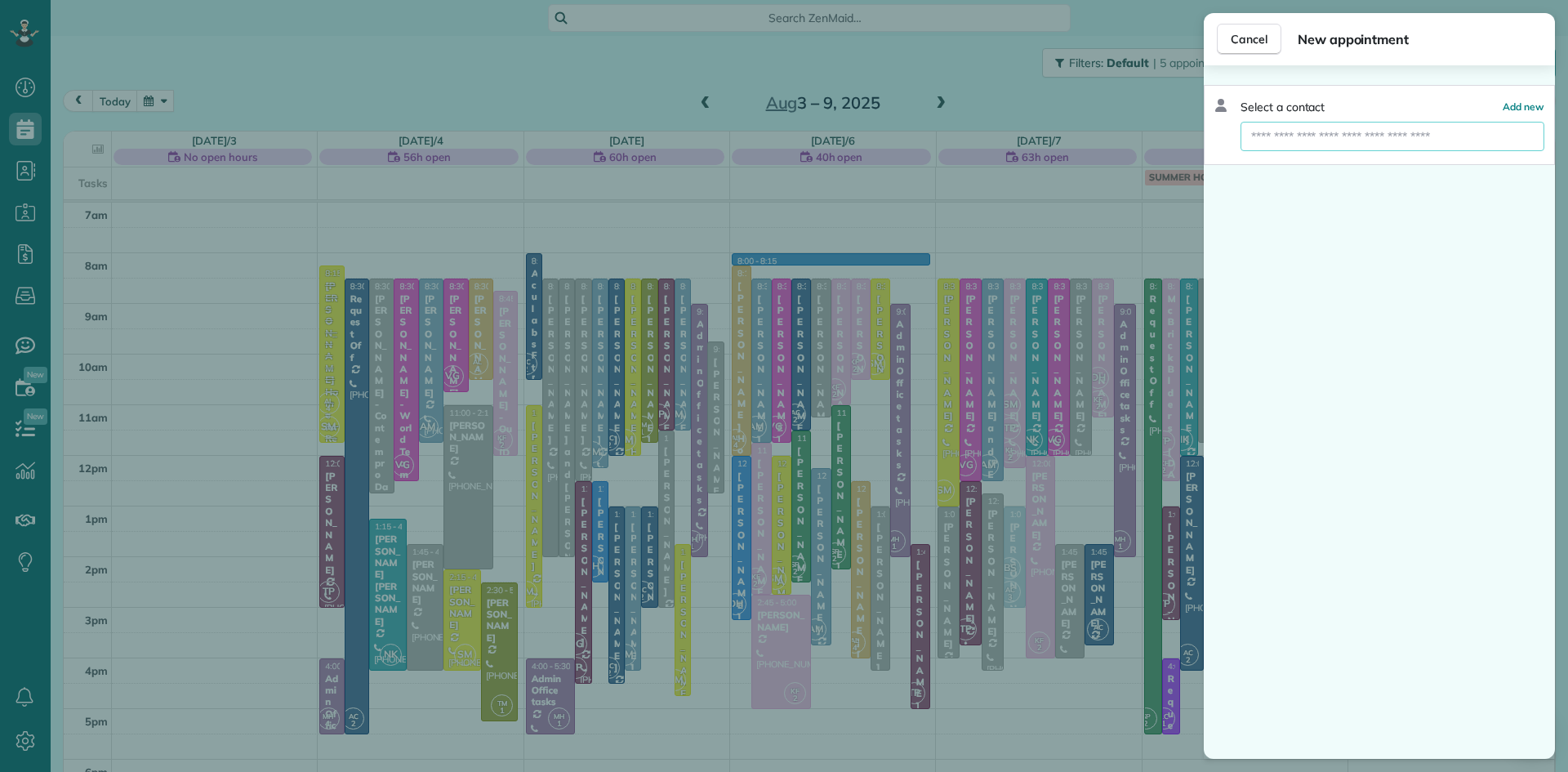 click at bounding box center [1392, 136] 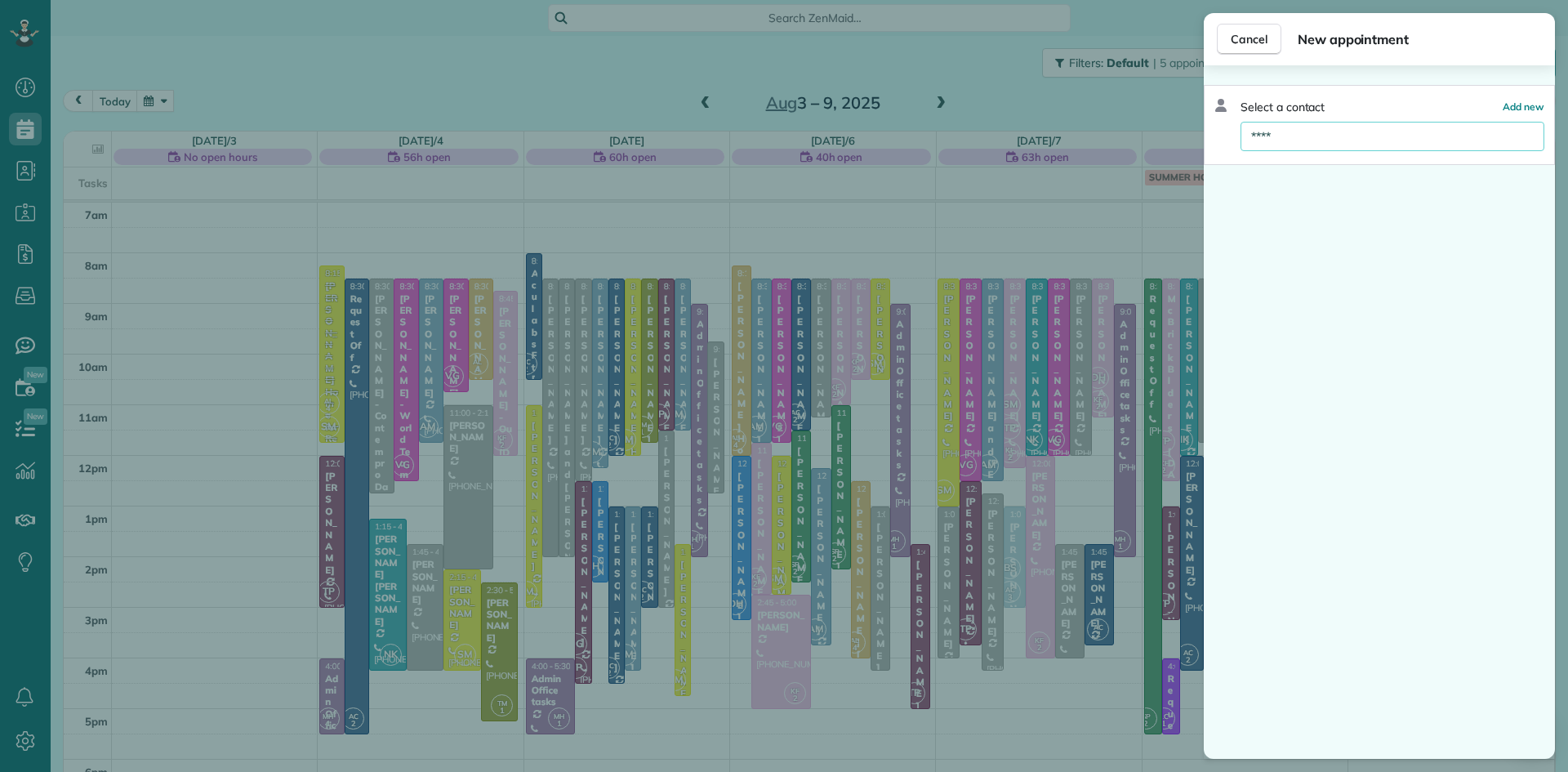 type on "*****" 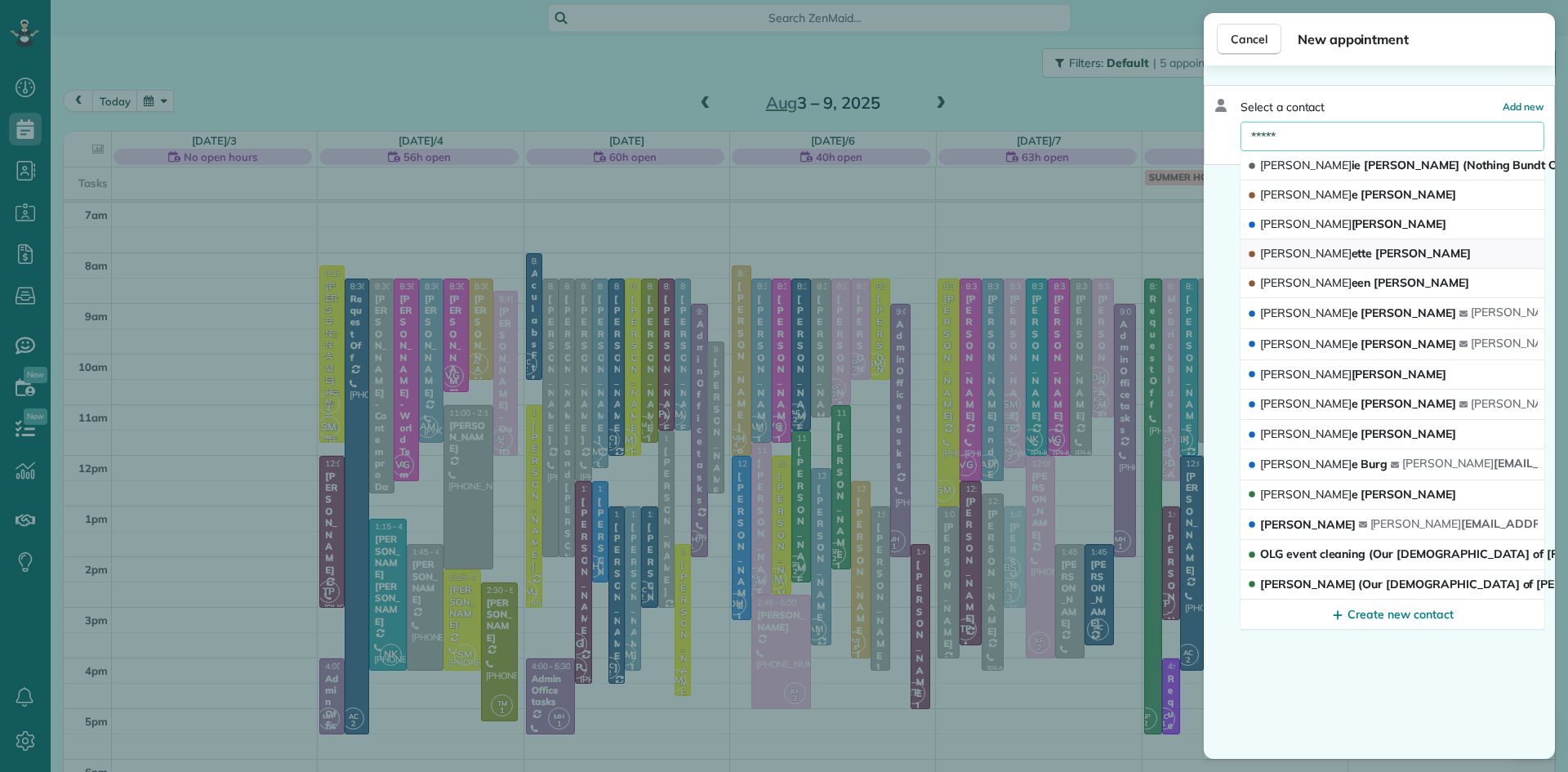click on "Jeann ette Assenheimer" at bounding box center [1365, 253] 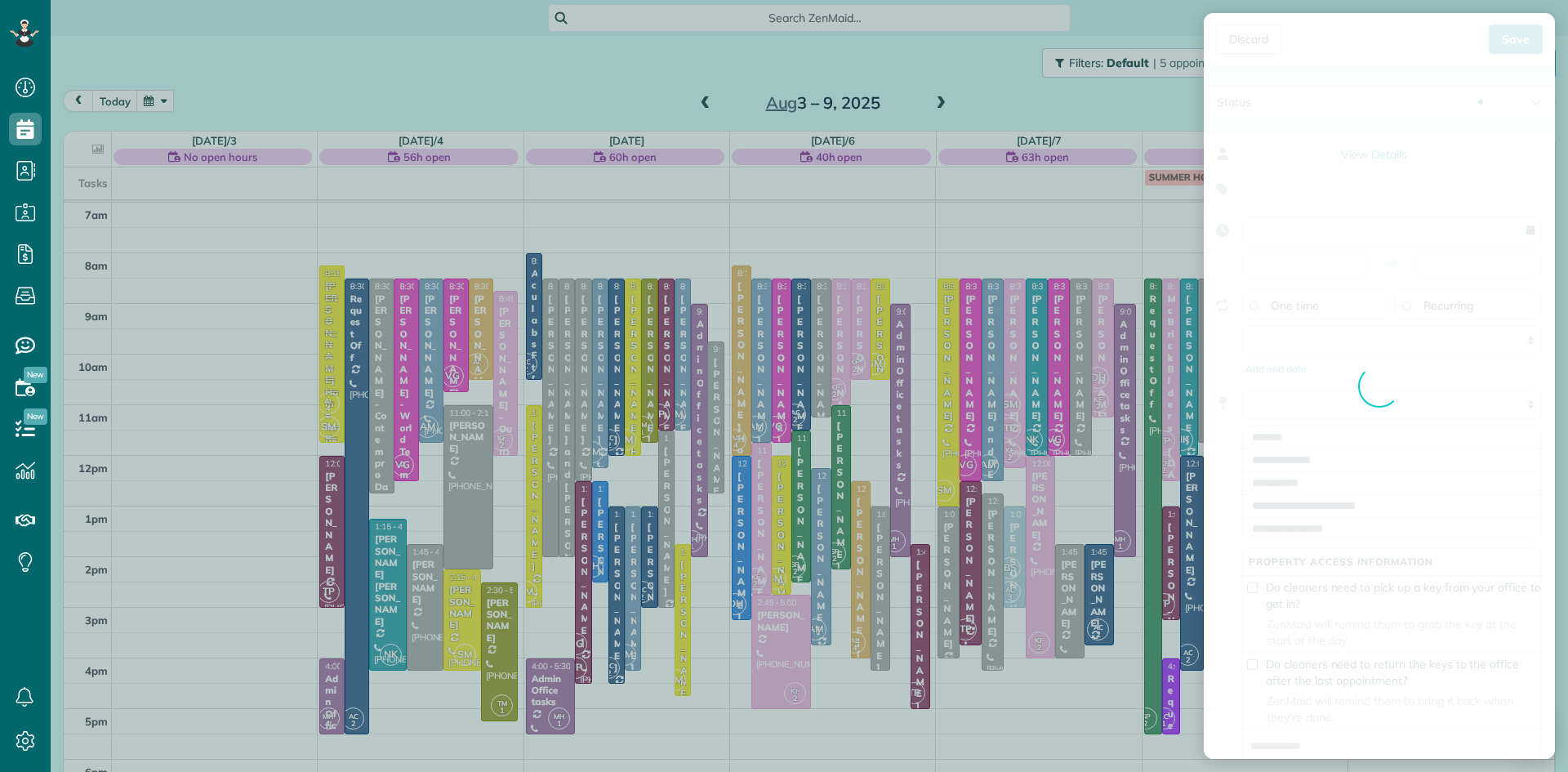 type on "**********" 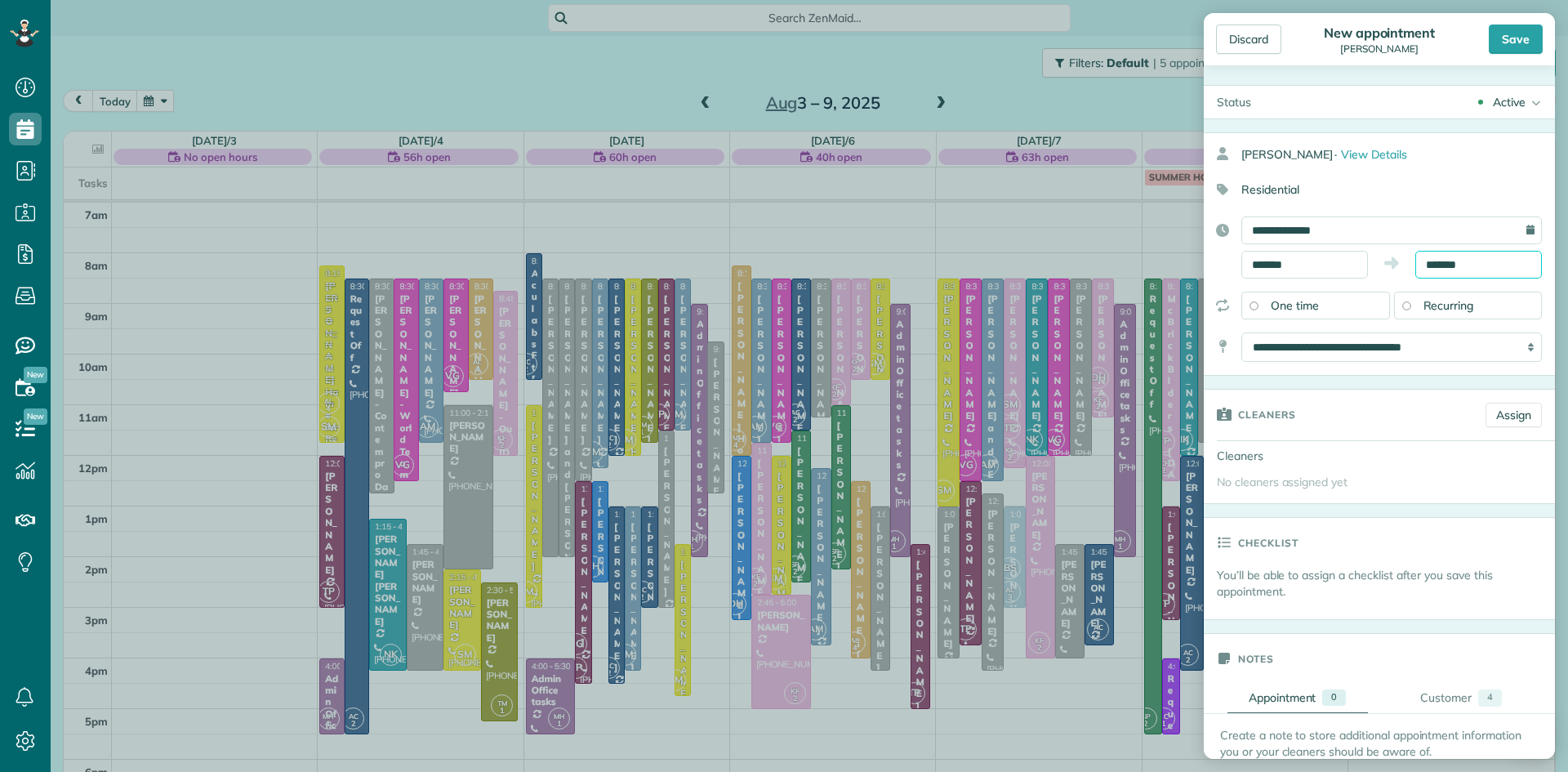 click on "*******" at bounding box center (1478, 265) 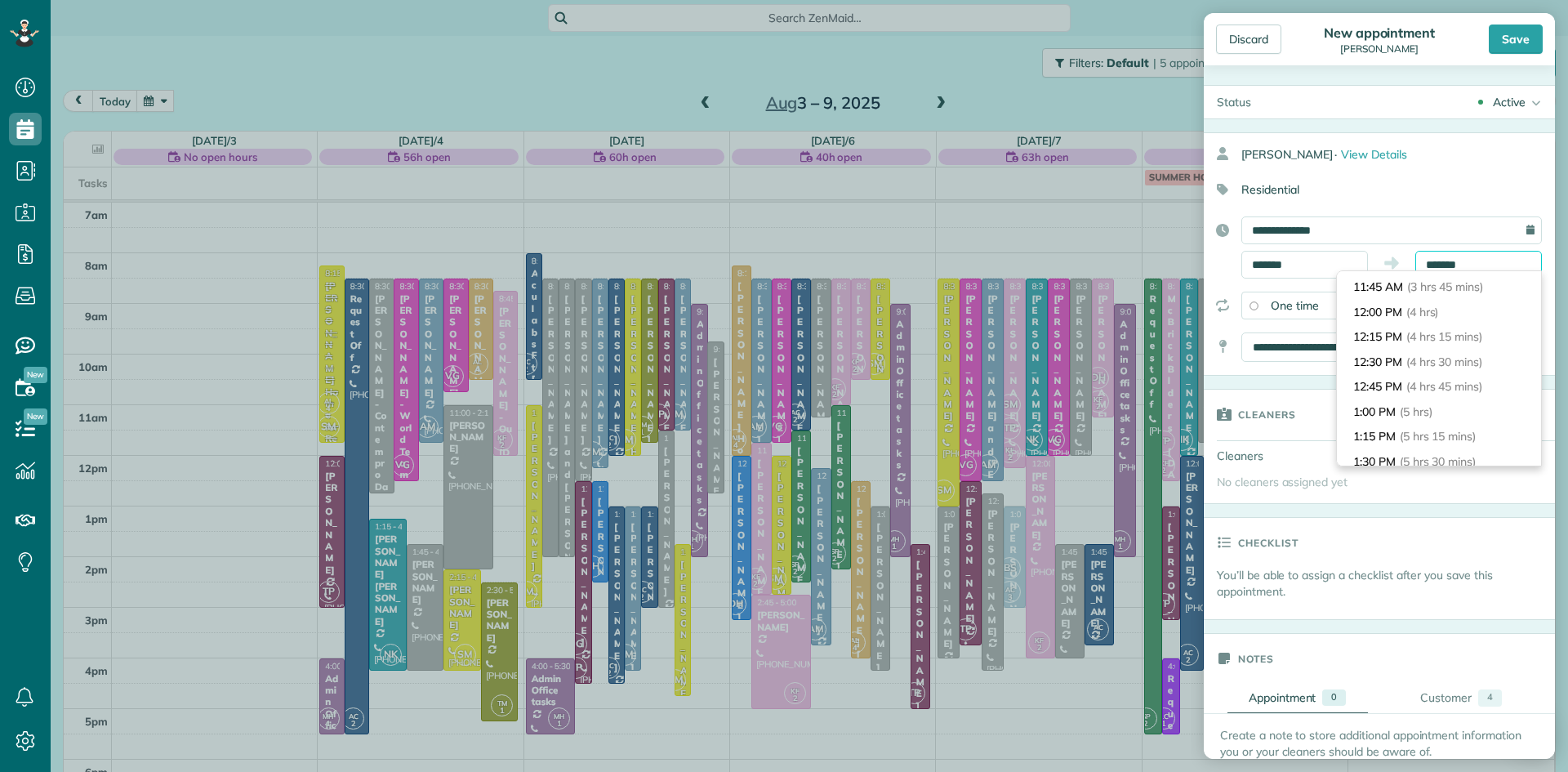 scroll, scrollTop: 383, scrollLeft: 0, axis: vertical 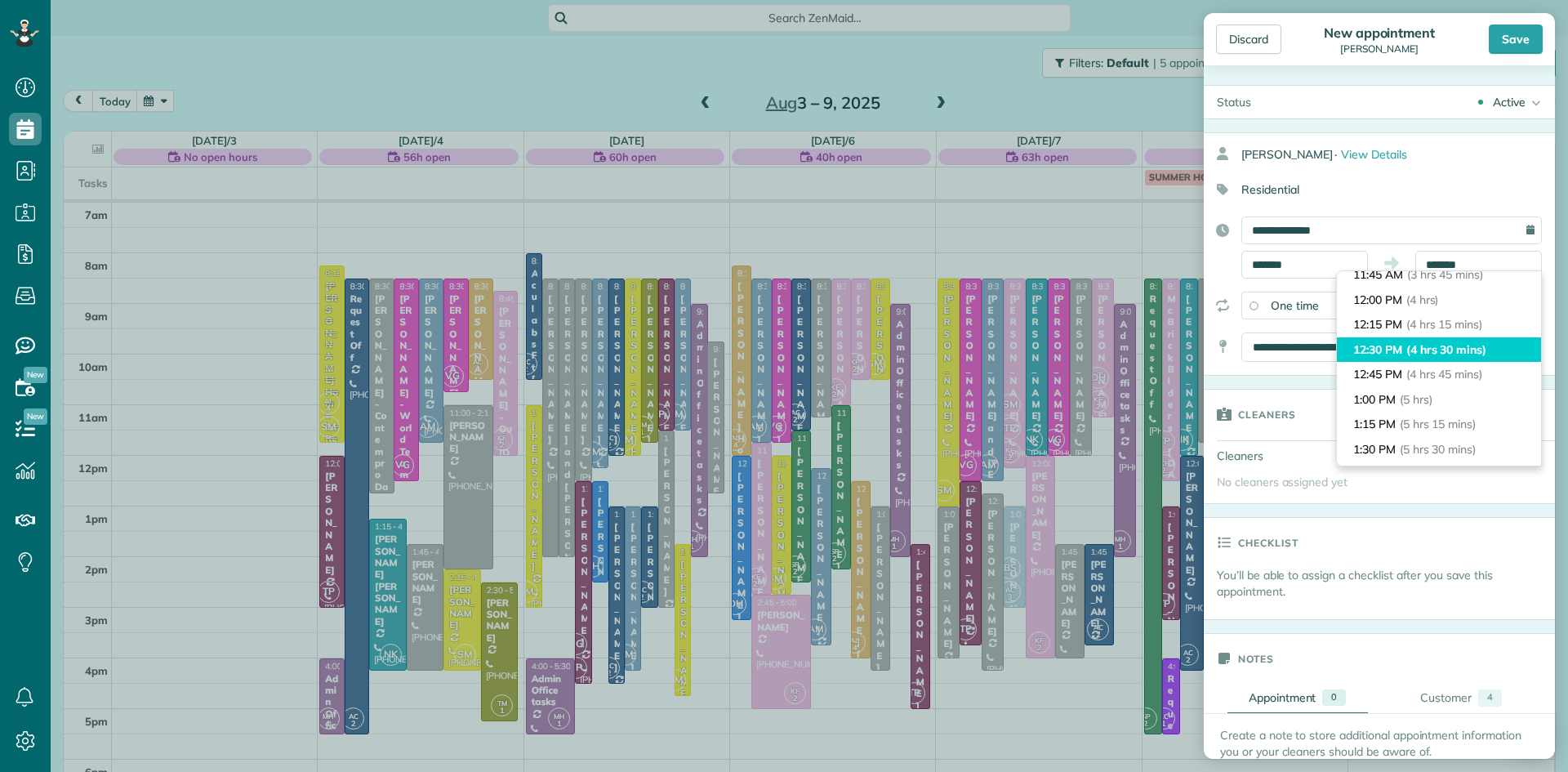 type on "********" 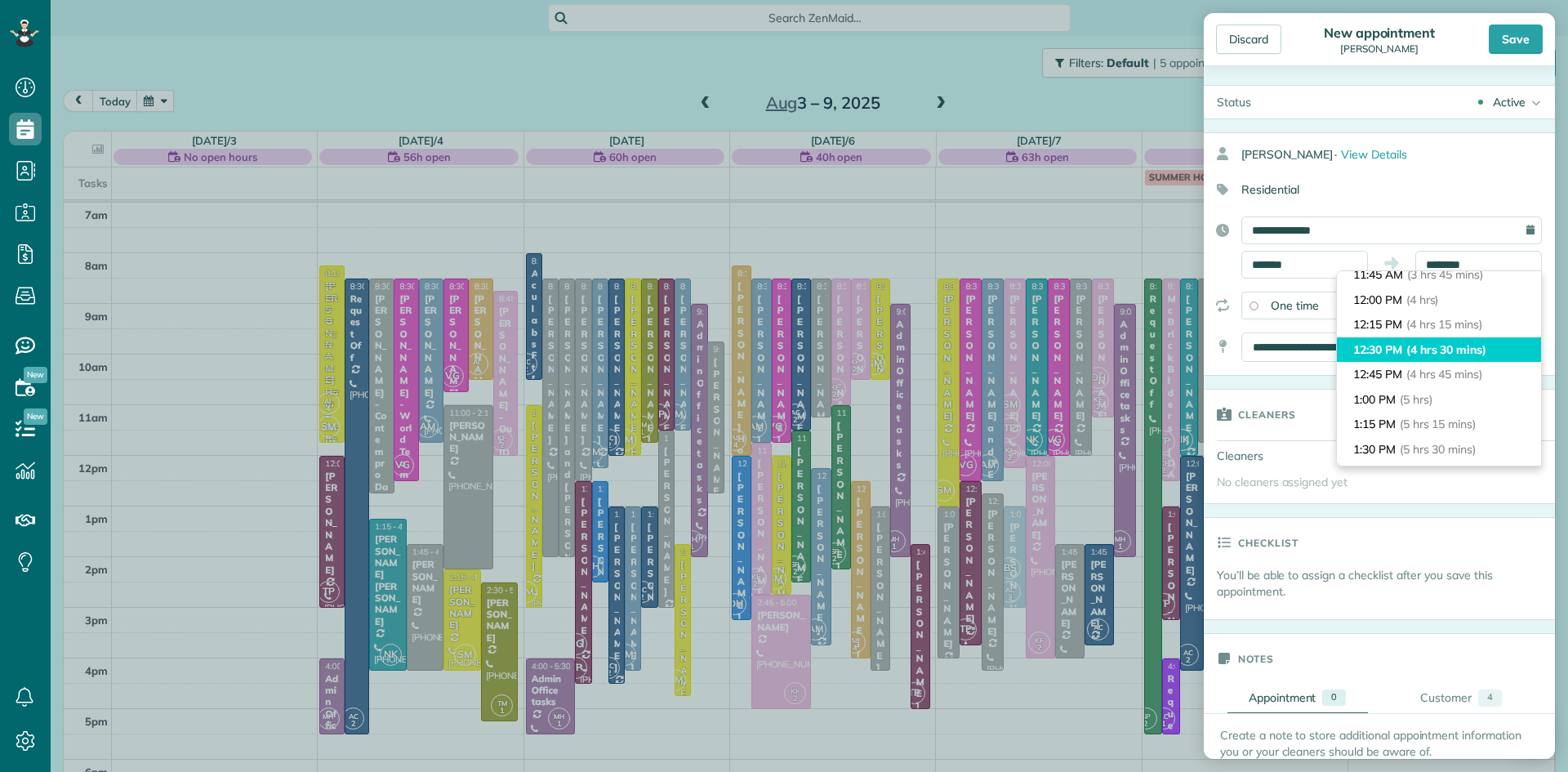 click on "(4 hrs 30 mins)" at bounding box center (1446, 350) 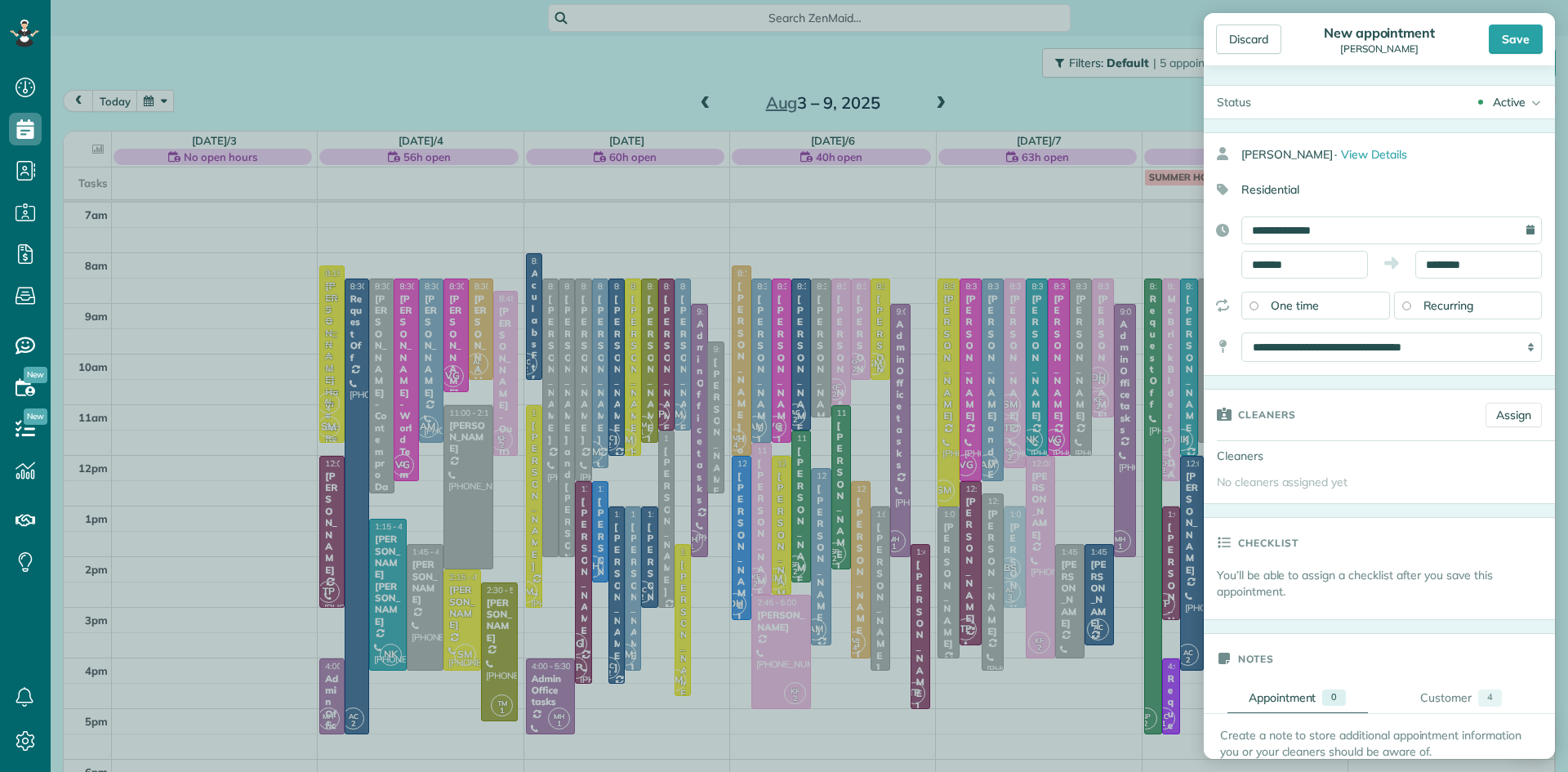 click on "Recurring" at bounding box center (1468, 306) 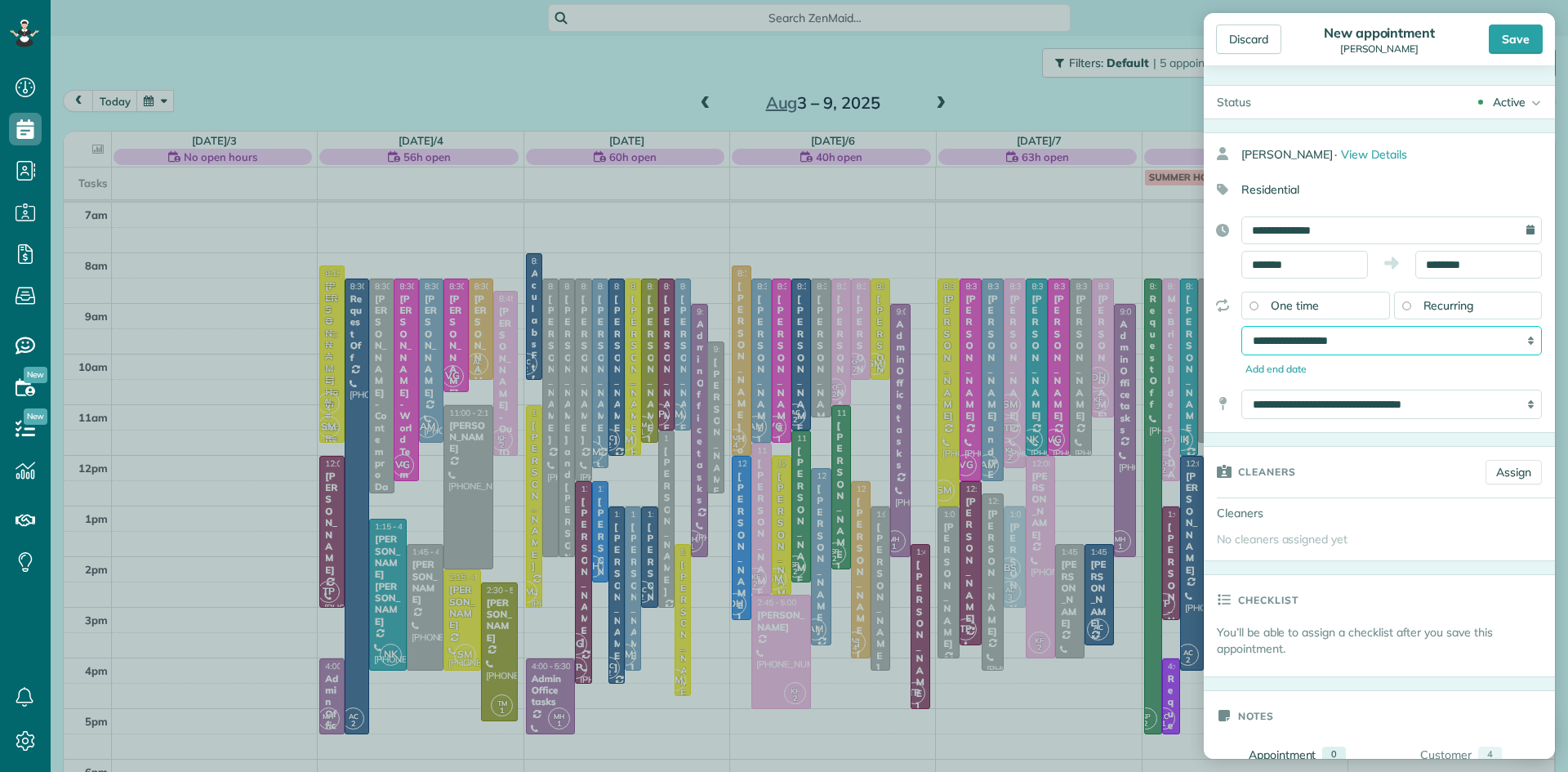 click on "**********" at bounding box center [1392, 341] 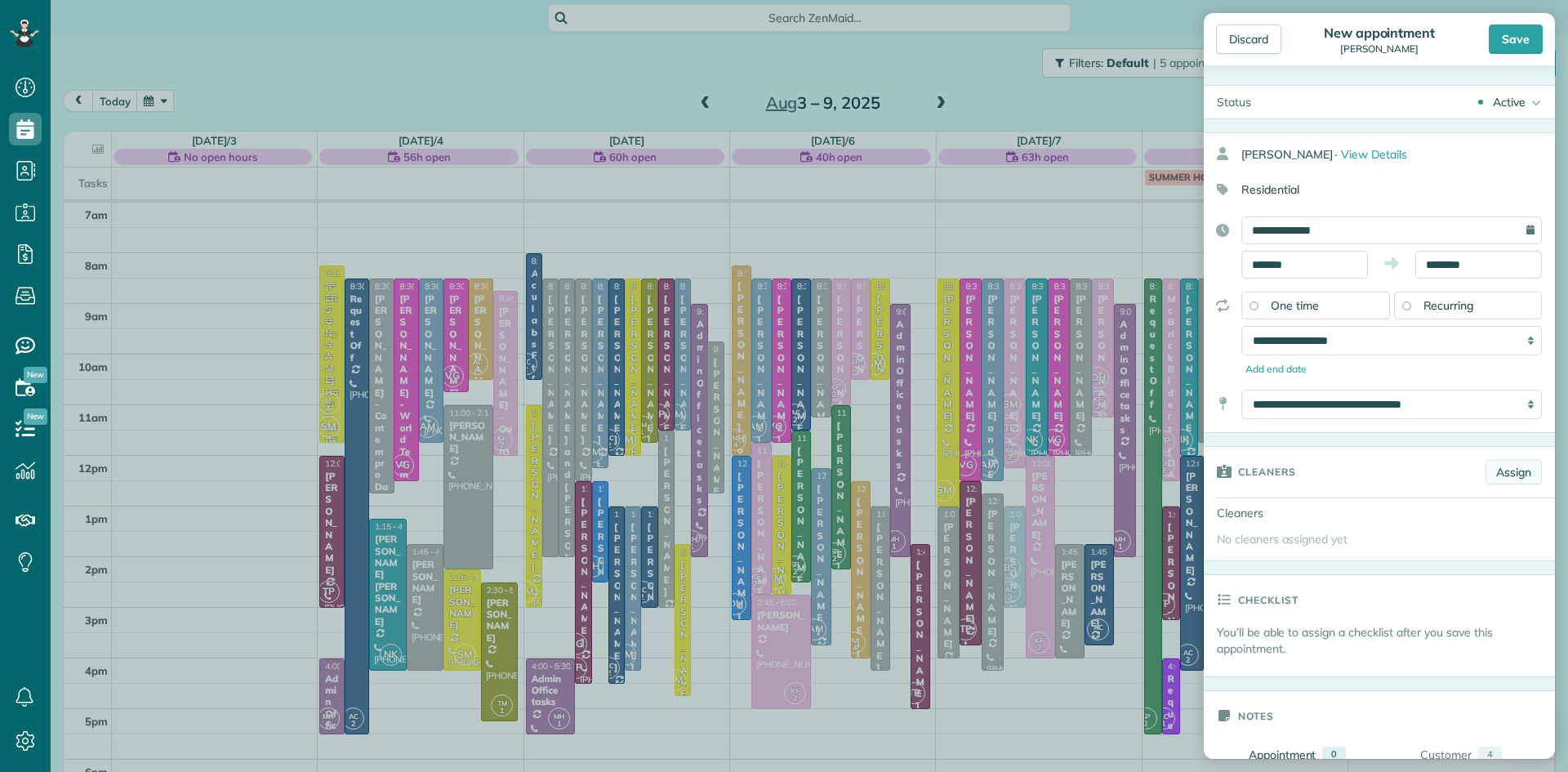 click on "Assign" at bounding box center [1513, 472] 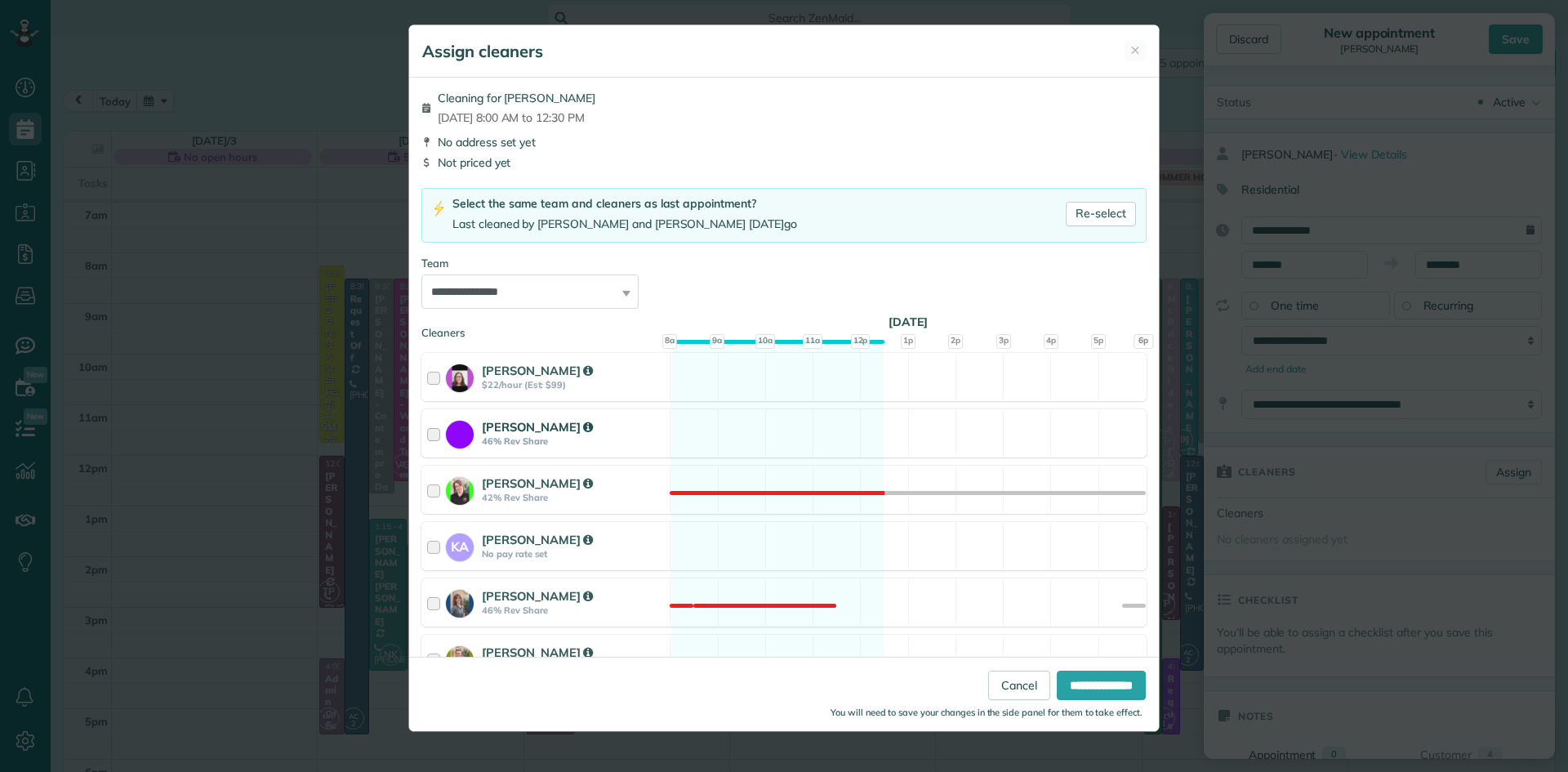 click on "Lisa Ciao" at bounding box center (537, 426) 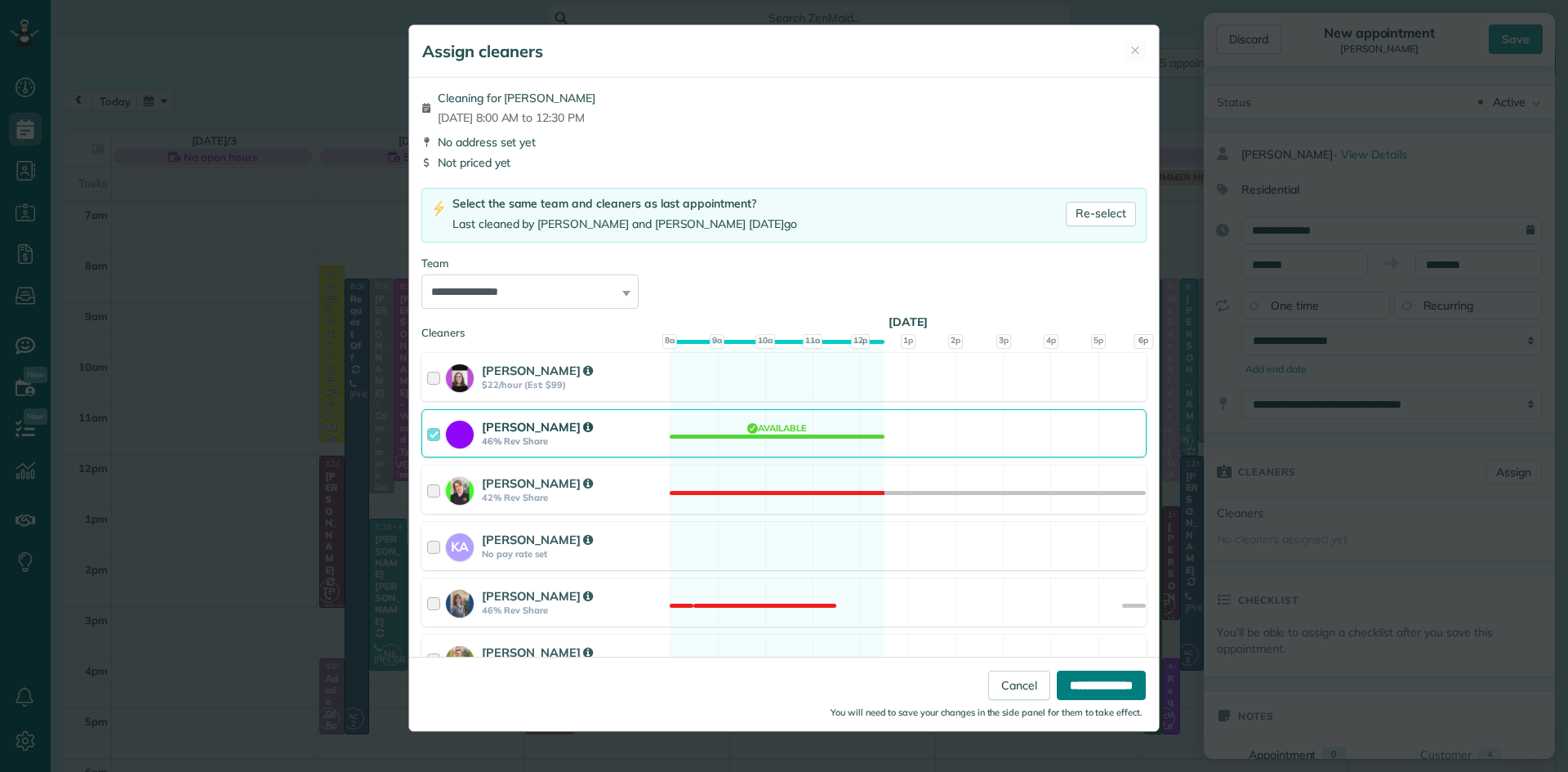 click on "**********" at bounding box center (1101, 685) 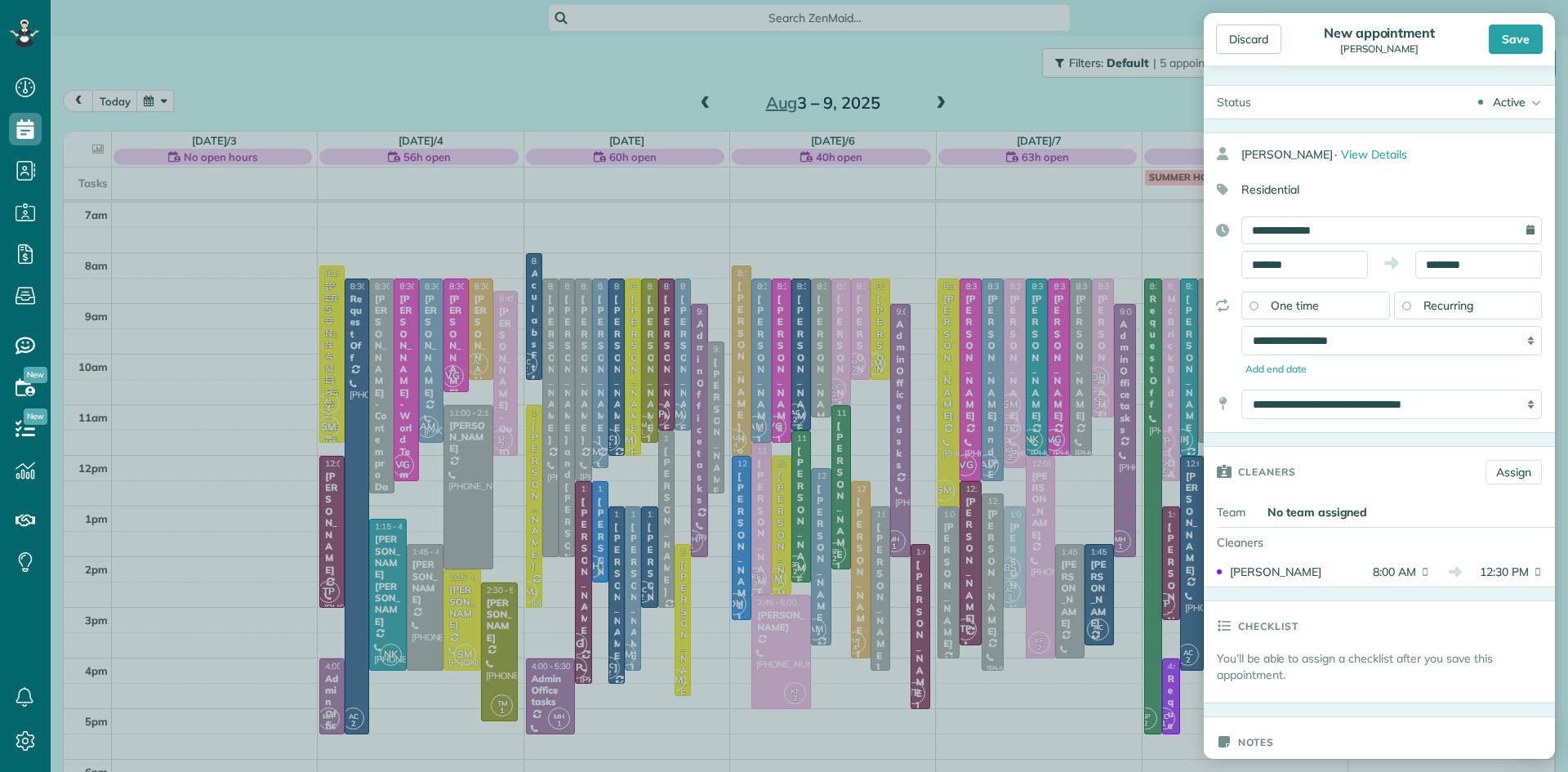 scroll, scrollTop: 1120, scrollLeft: 0, axis: vertical 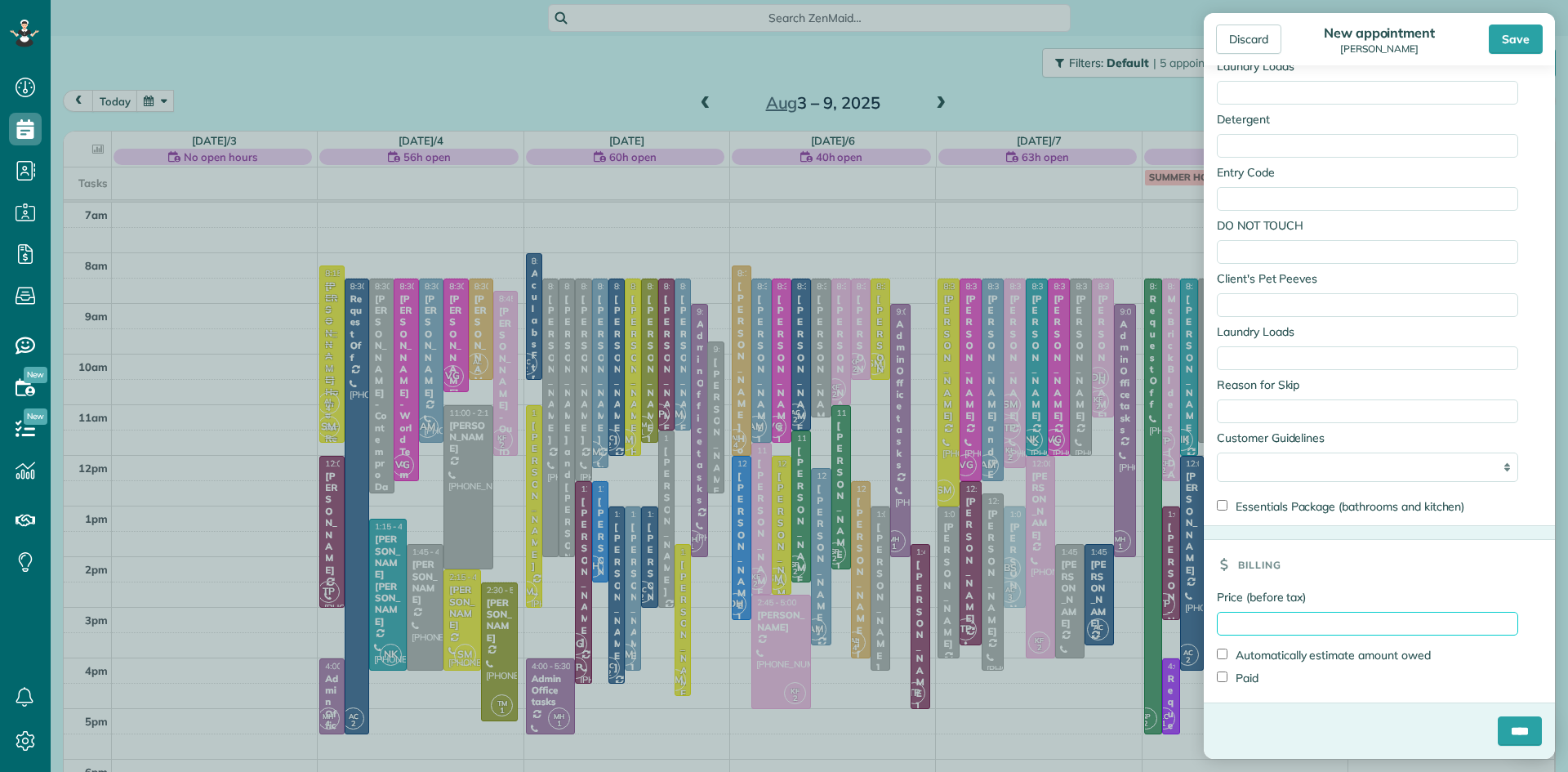 click on "Price (before tax)" at bounding box center (1367, 623) 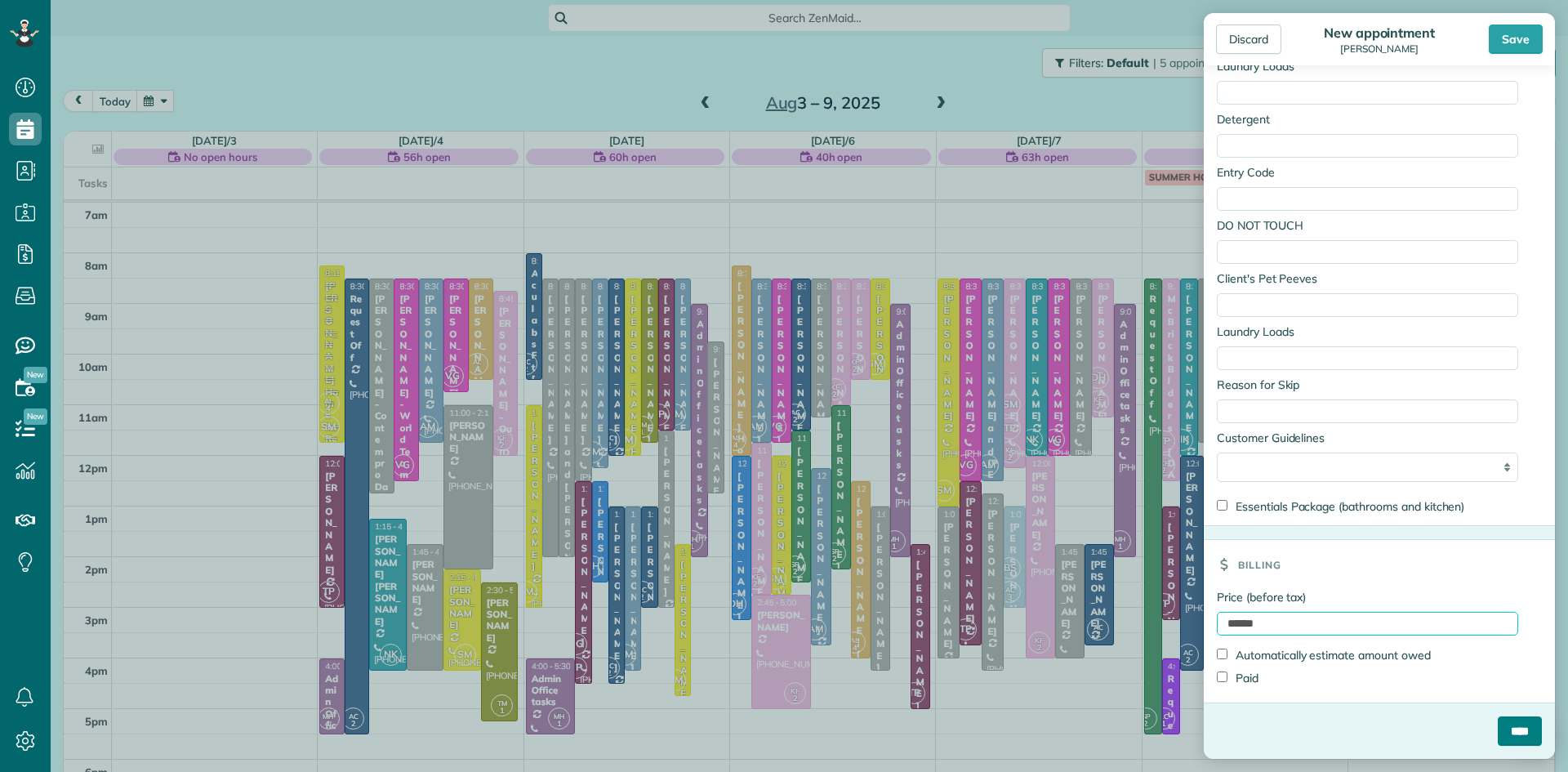 type on "******" 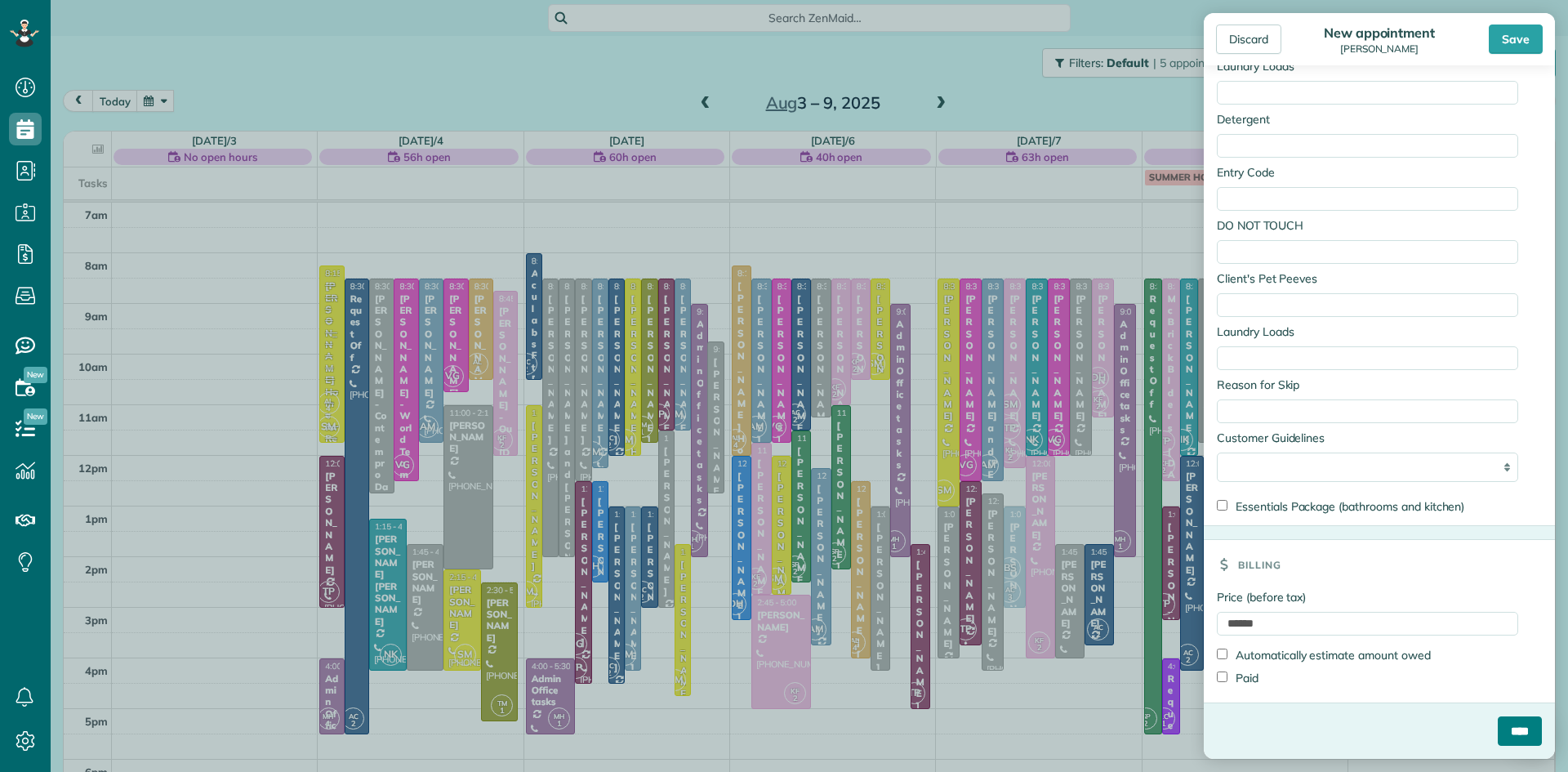 click on "****" at bounding box center [1520, 731] 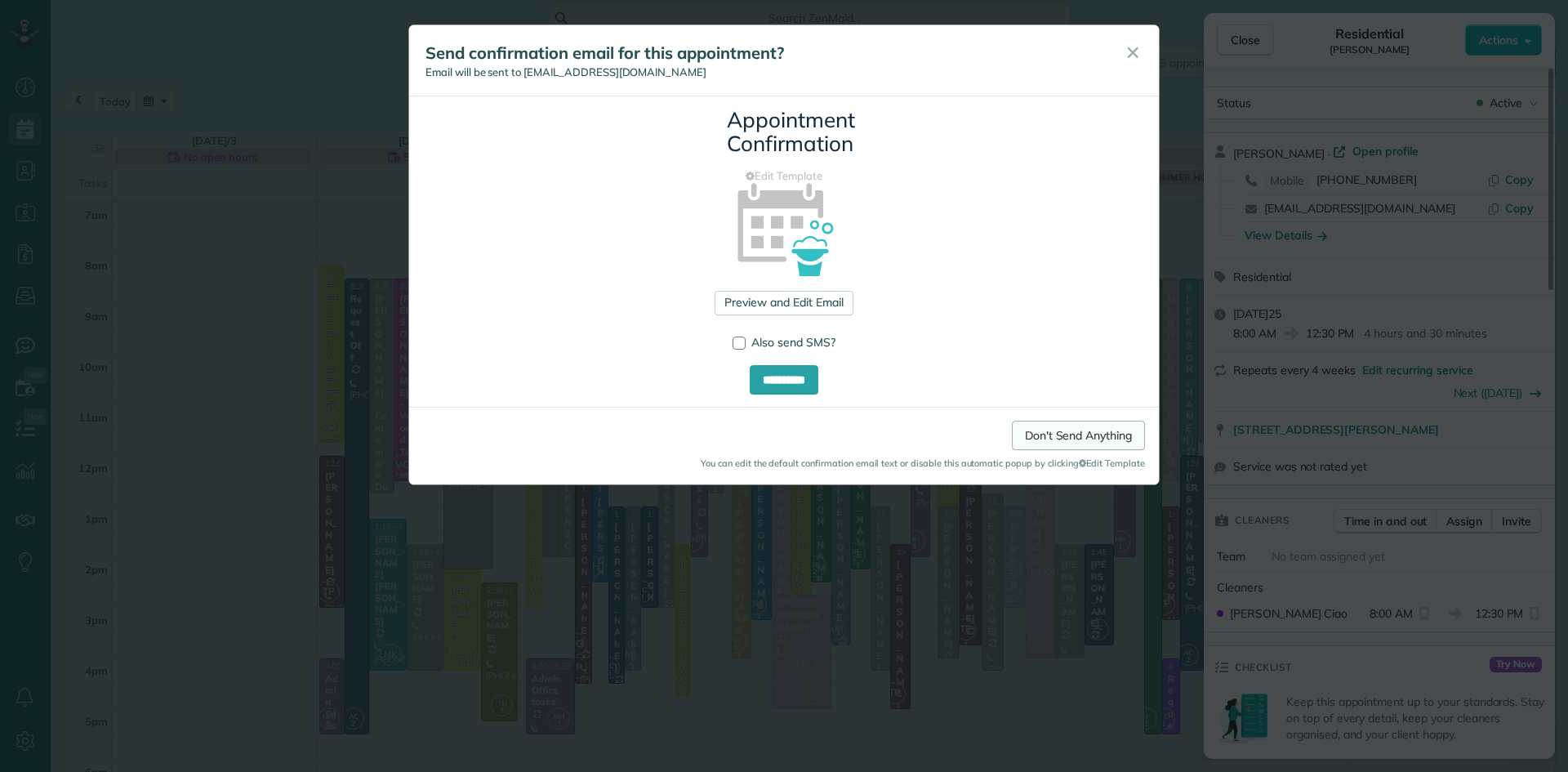 click on "Don't Send Anything" at bounding box center [1078, 435] 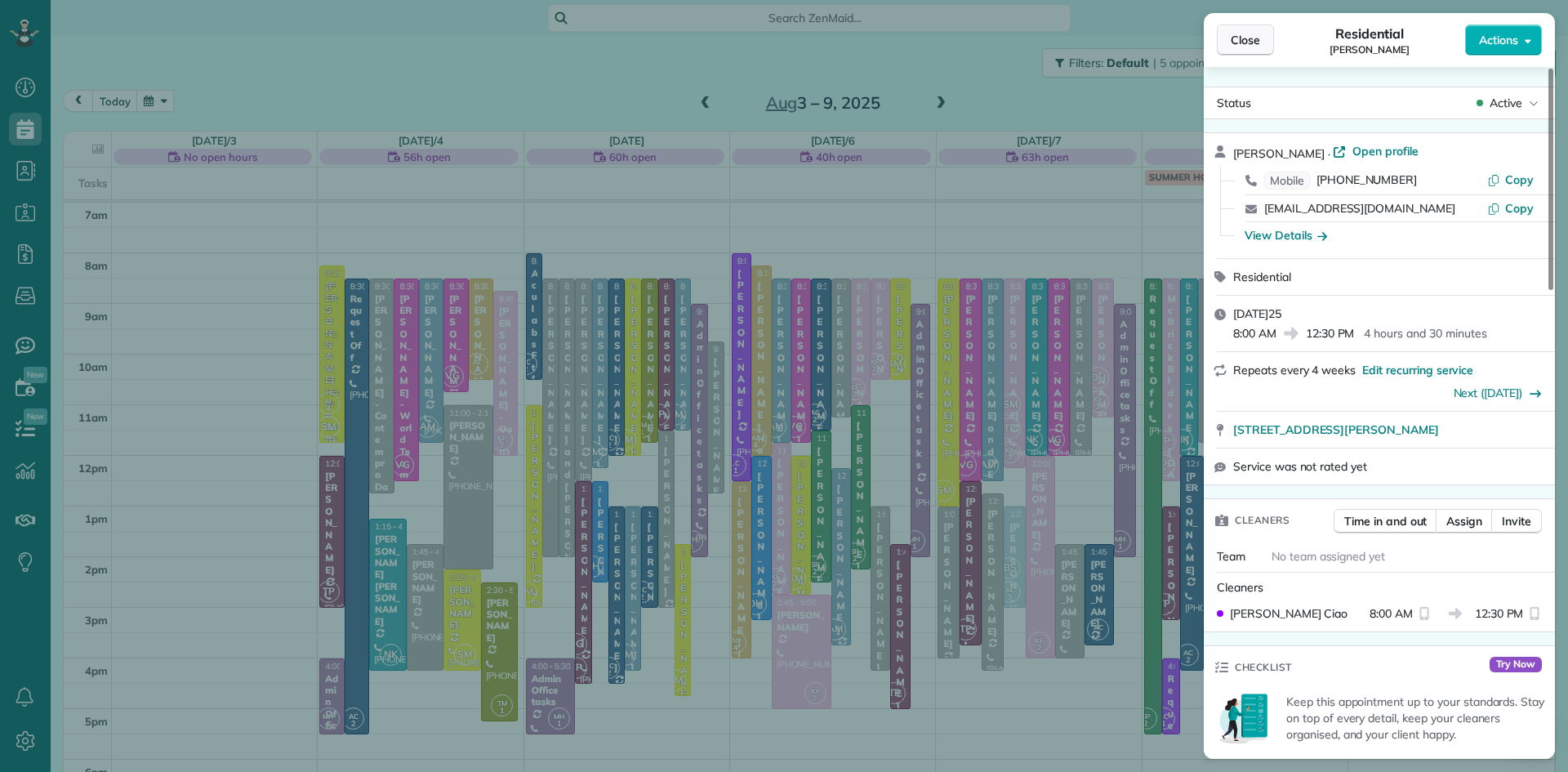 click on "Close" at bounding box center [1245, 40] 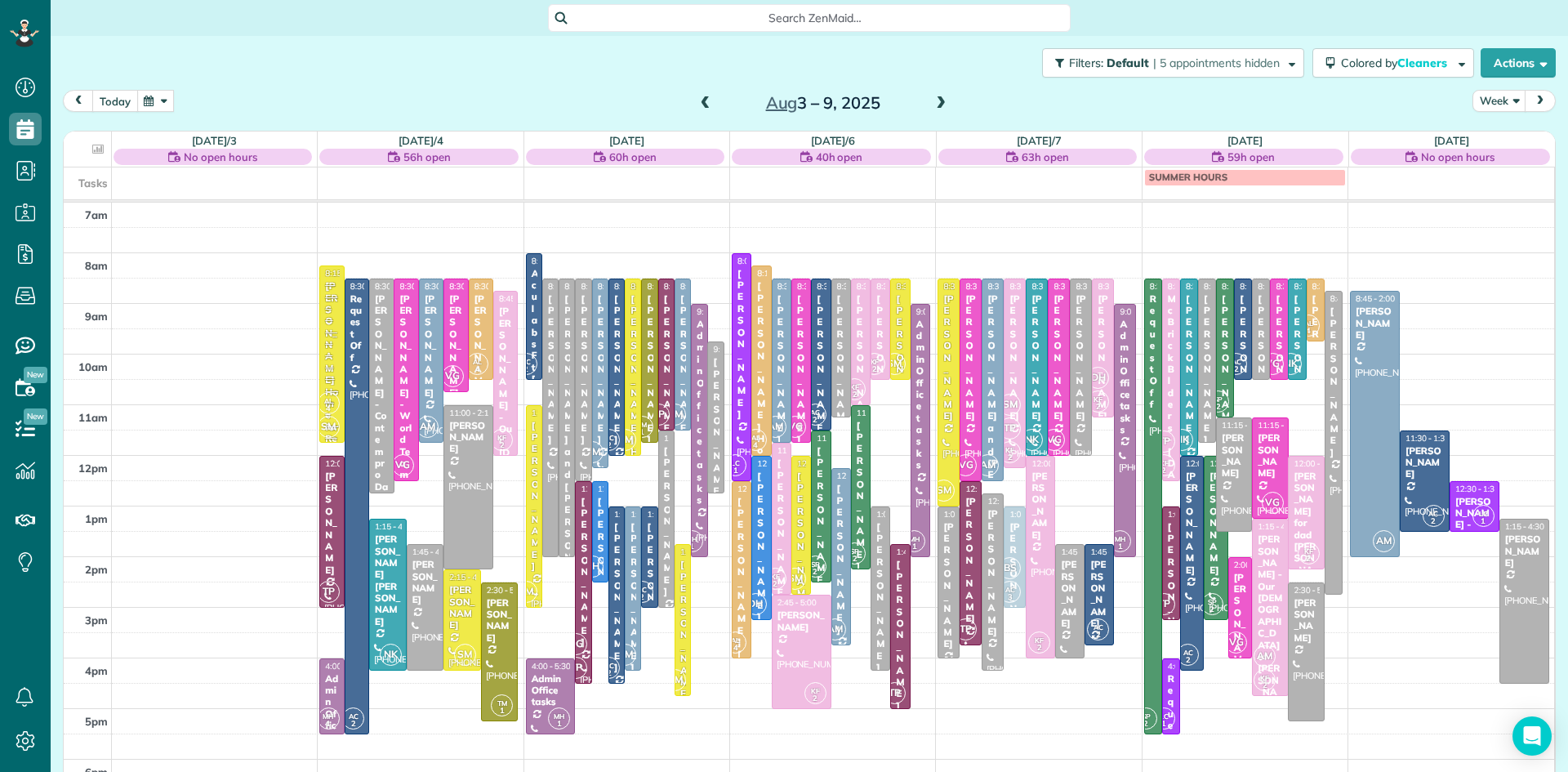 click on "today" at bounding box center [115, 100] 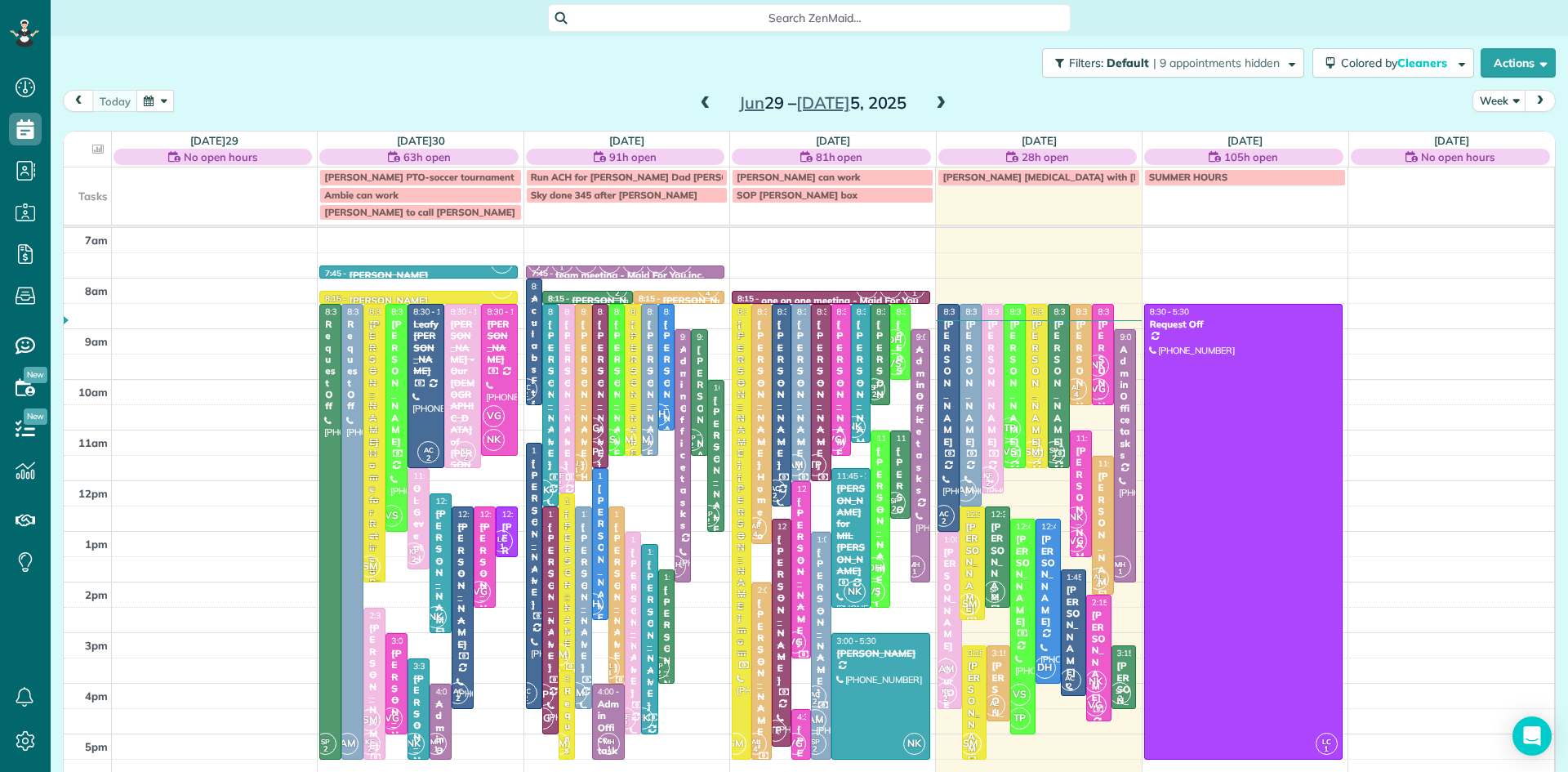 click at bounding box center (941, 104) 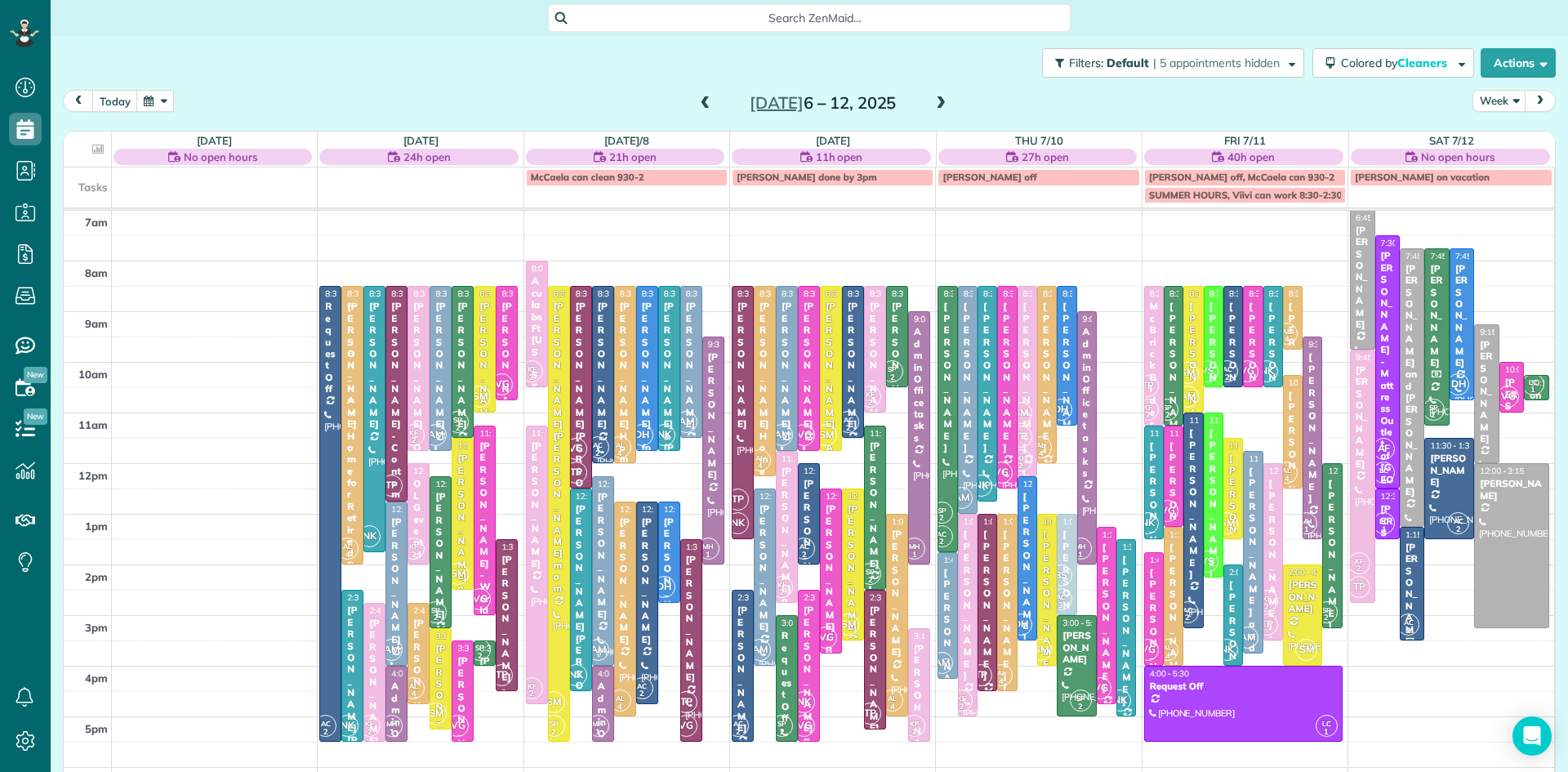 click at bounding box center (941, 104) 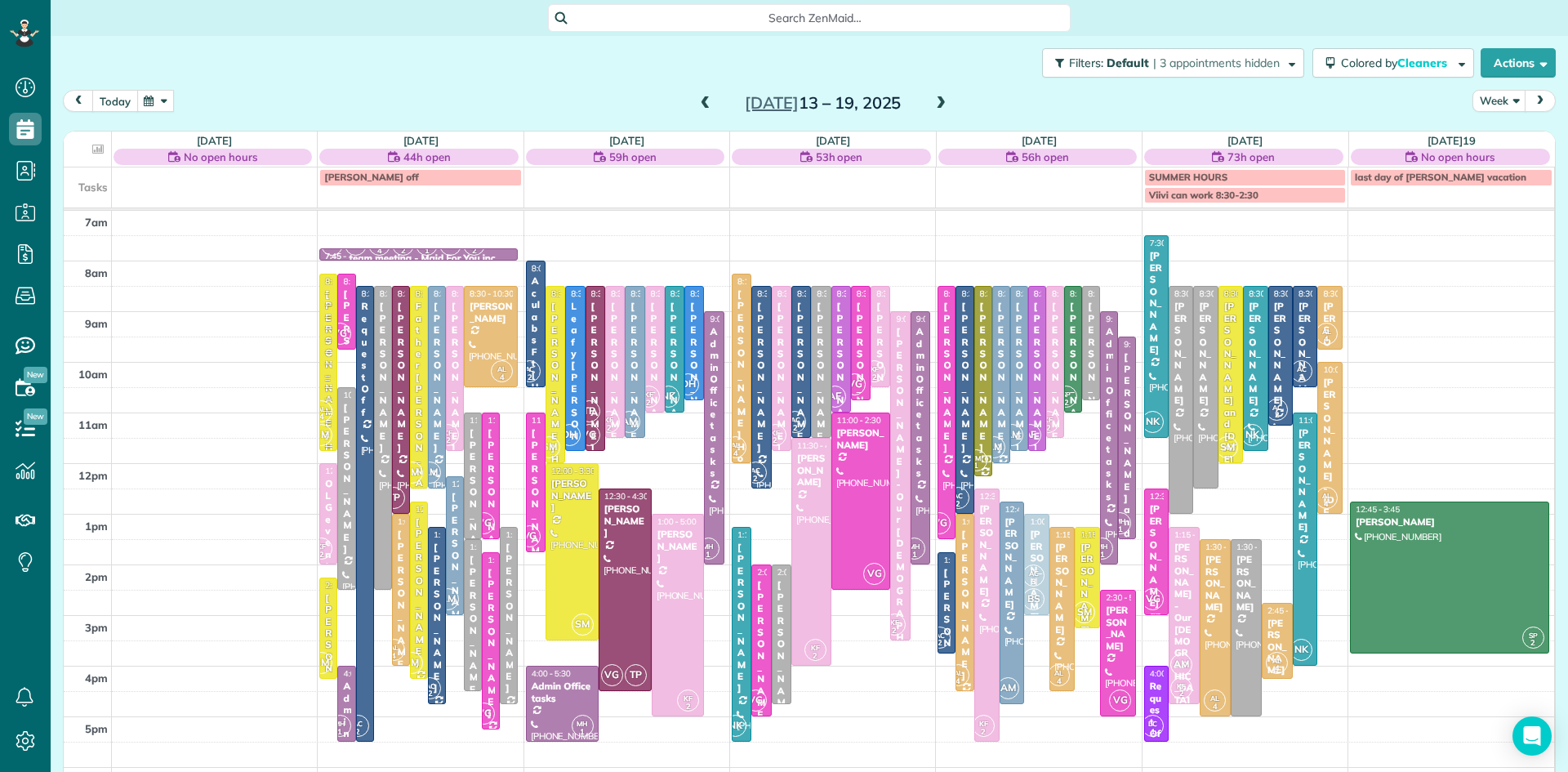 click on "today" at bounding box center [115, 100] 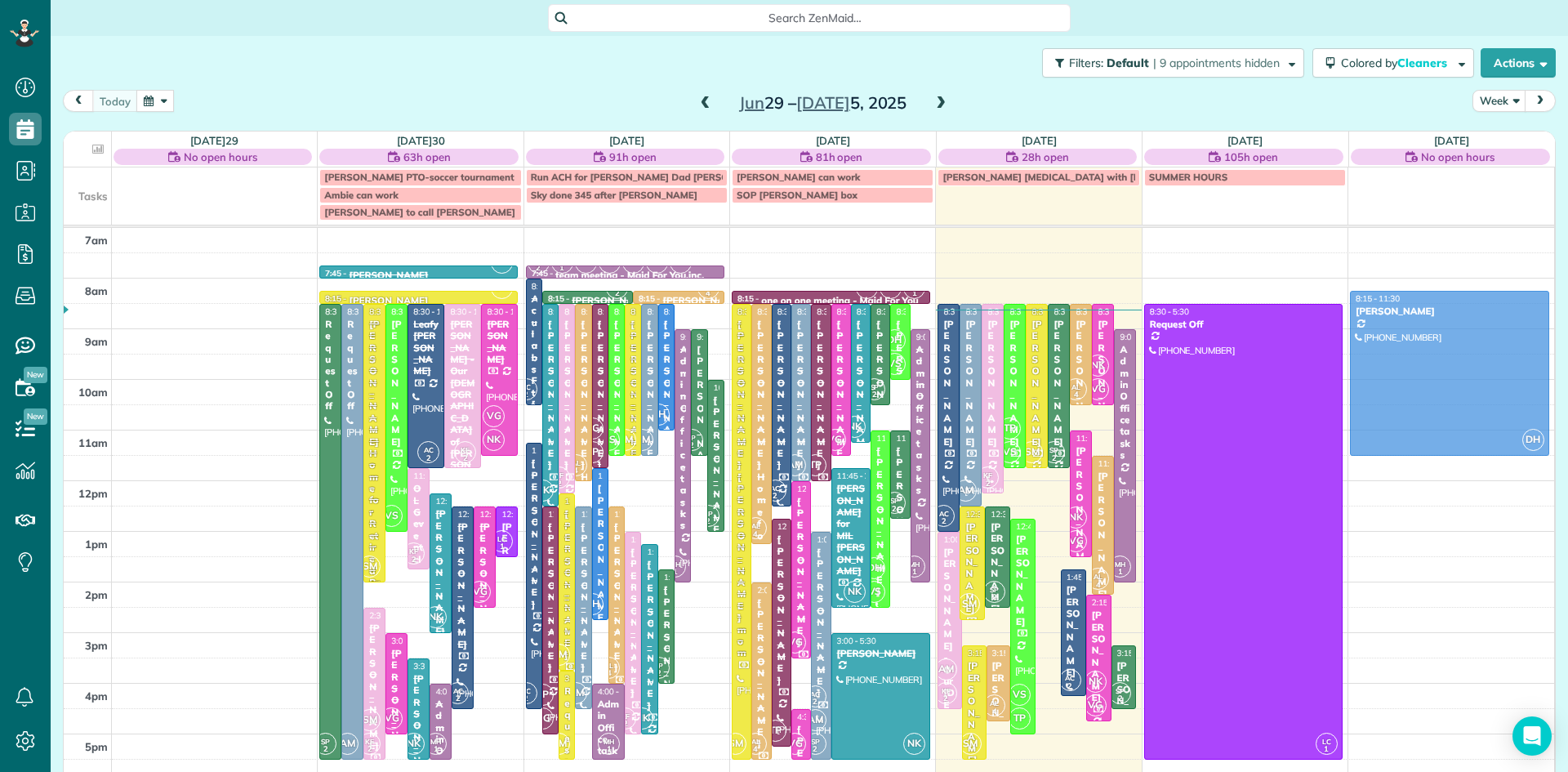 drag, startPoint x: 1049, startPoint y: 580, endPoint x: 1455, endPoint y: 355, distance: 464.178 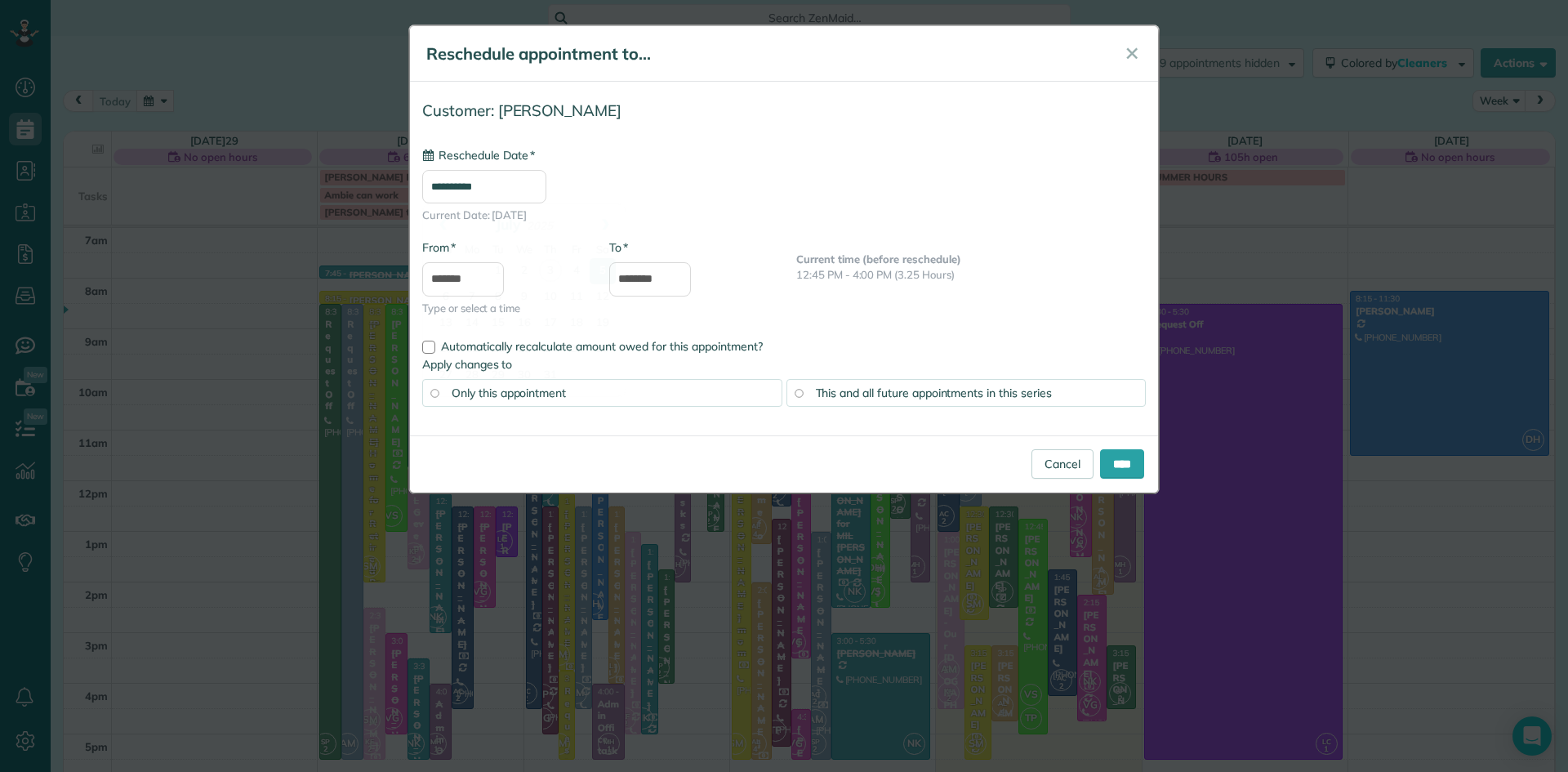 click on "**********" at bounding box center [484, 186] 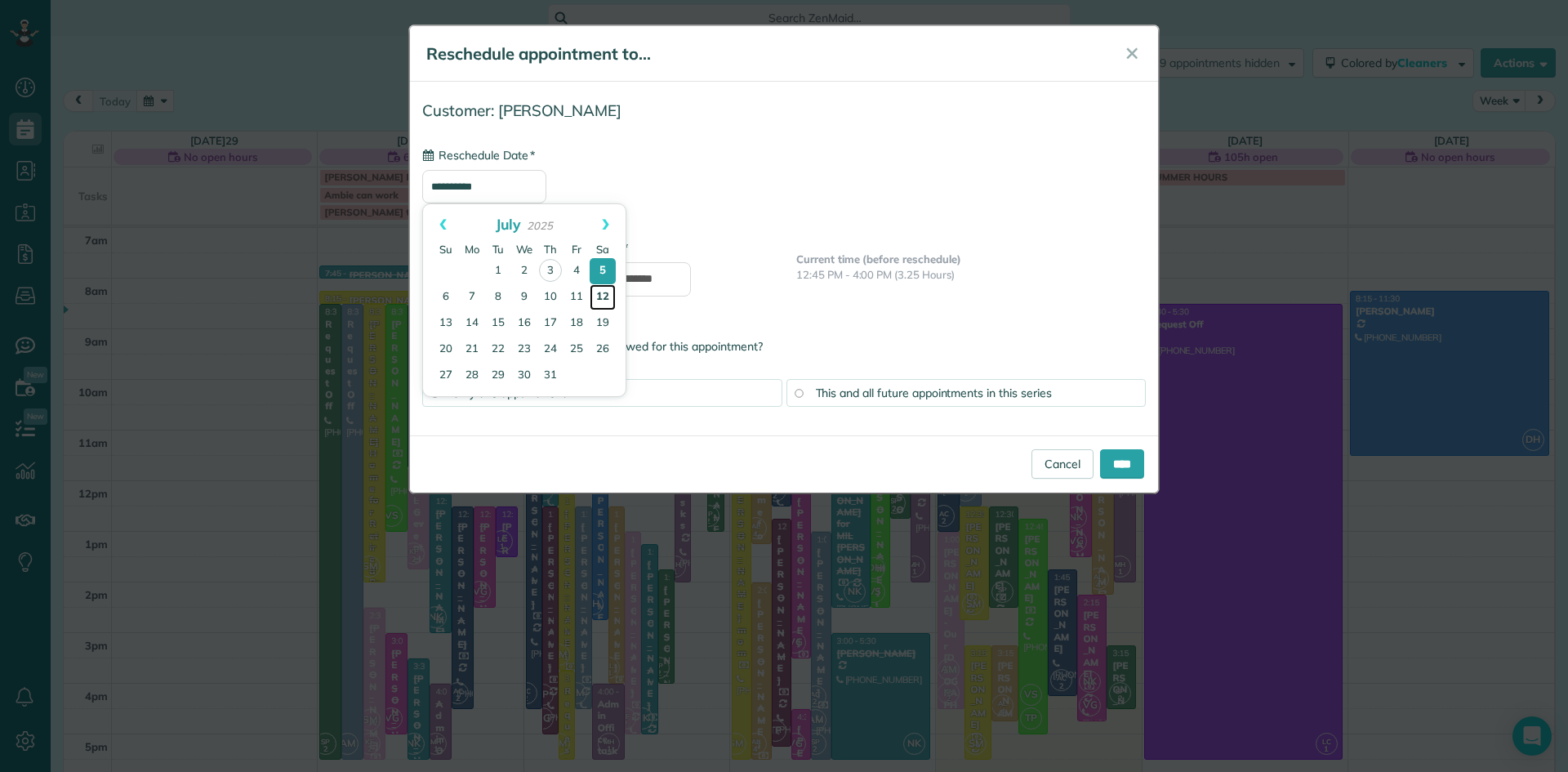 click on "12" at bounding box center [603, 297] 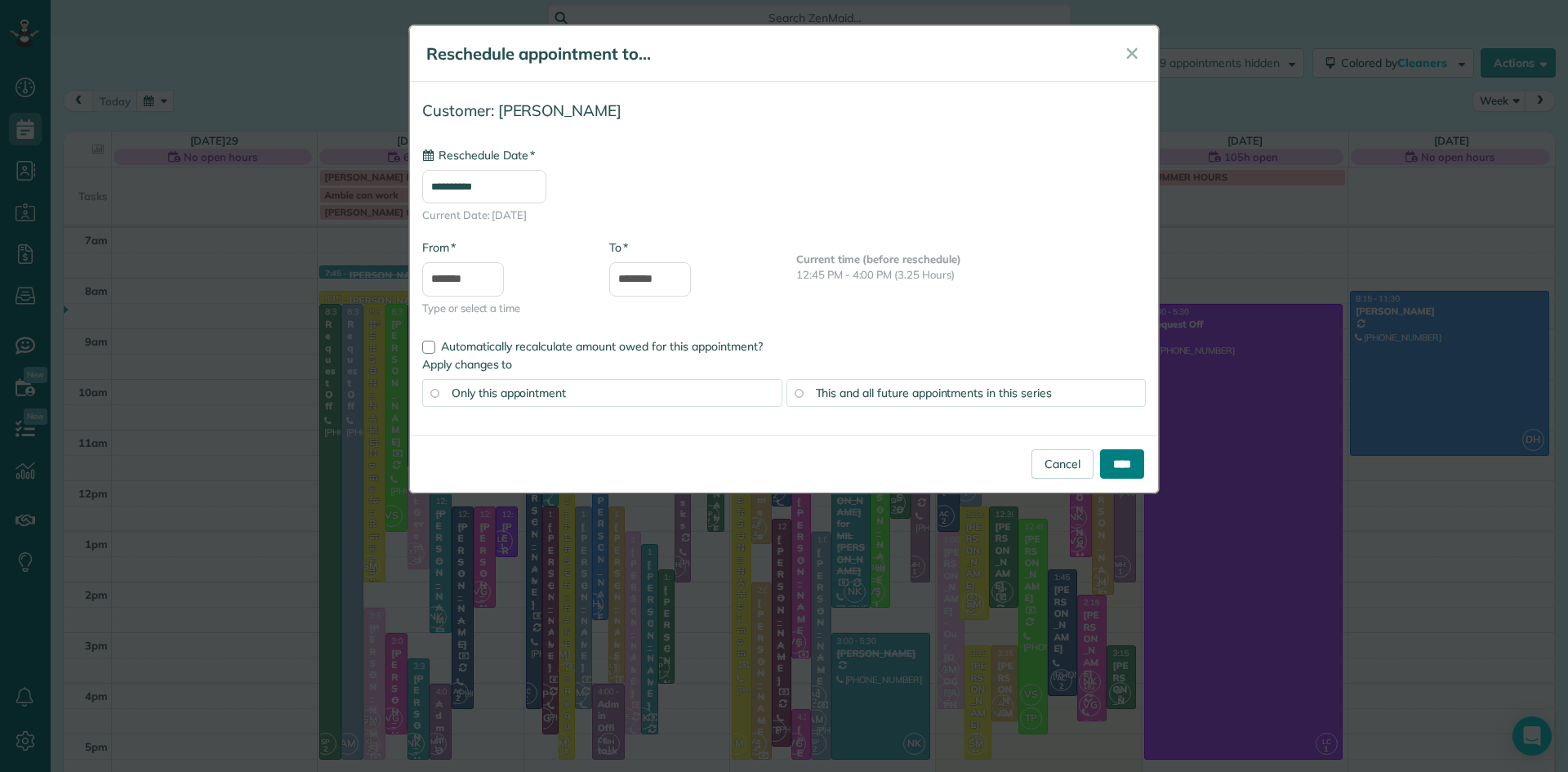 click on "****" at bounding box center [1122, 464] 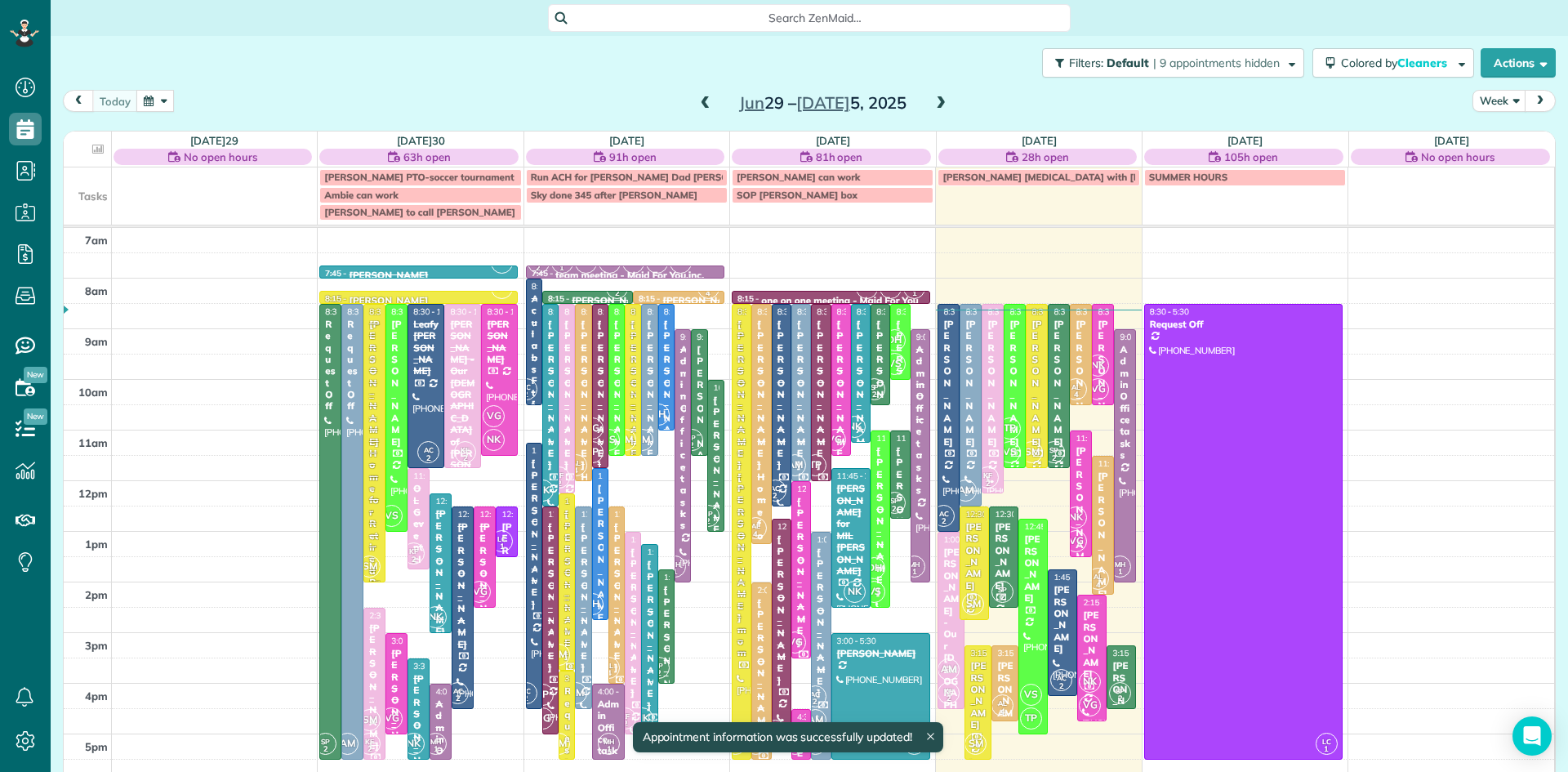 click at bounding box center (941, 104) 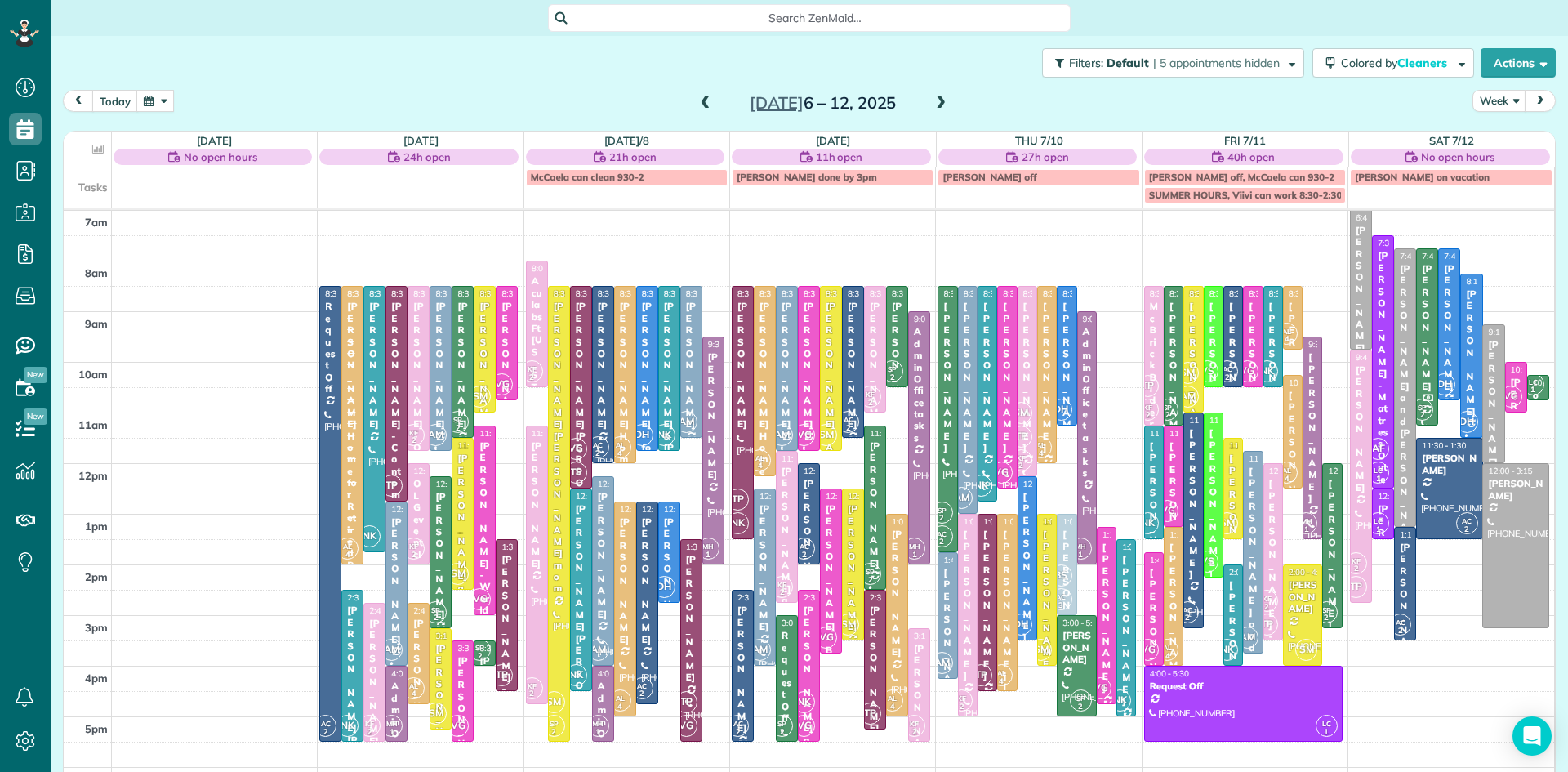 click at bounding box center (941, 104) 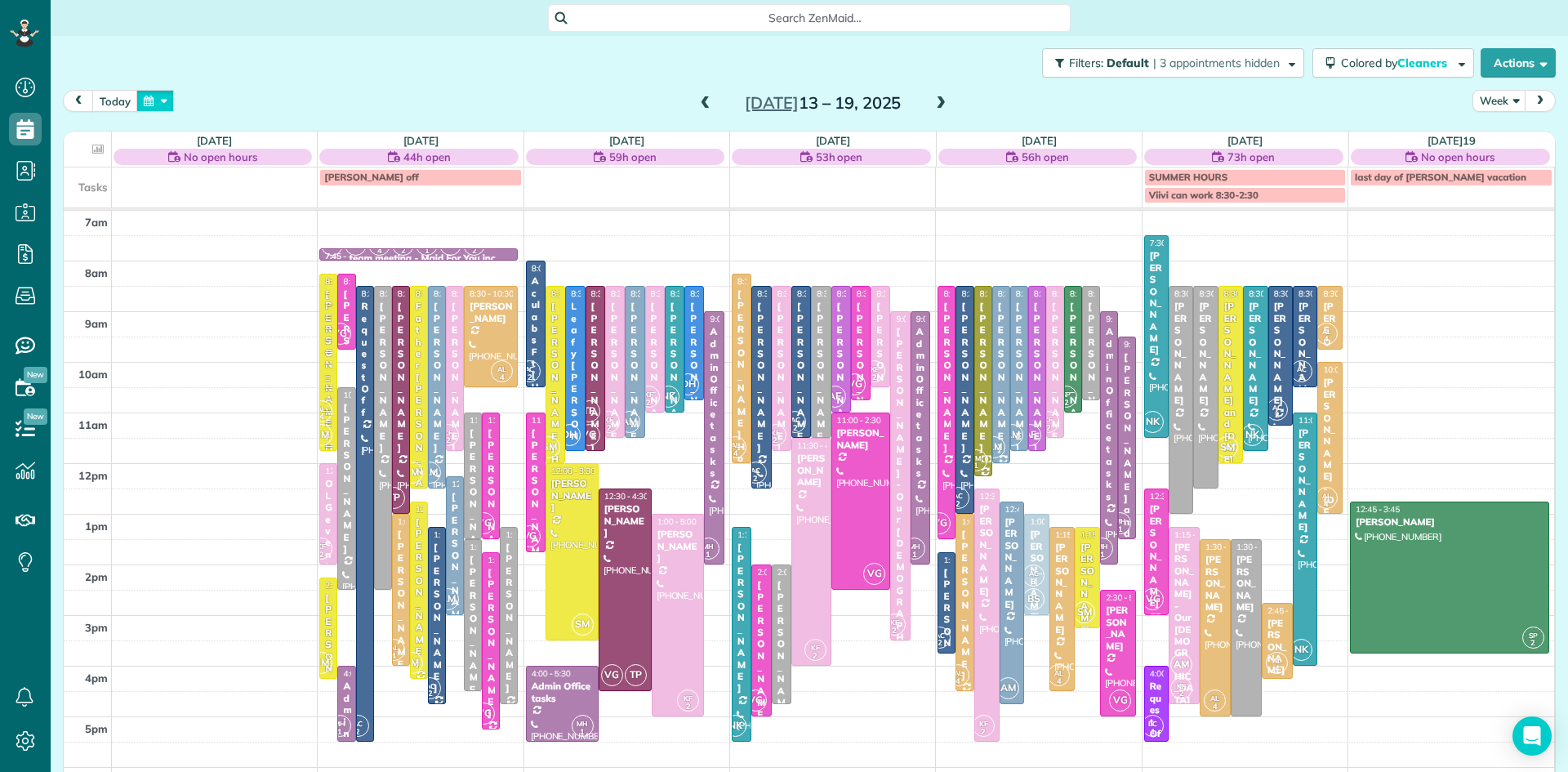 click at bounding box center (155, 100) 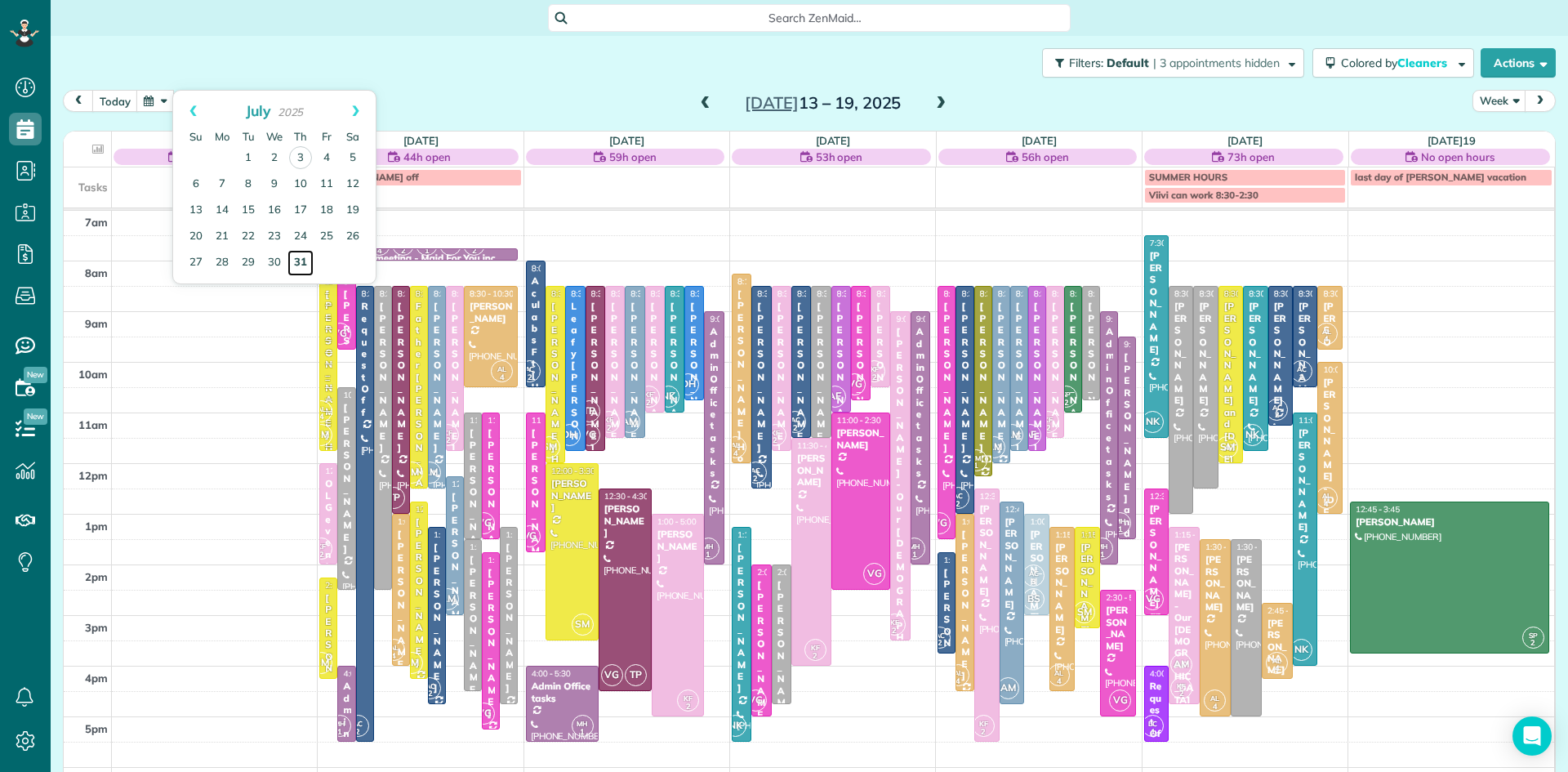 click on "31" at bounding box center (301, 263) 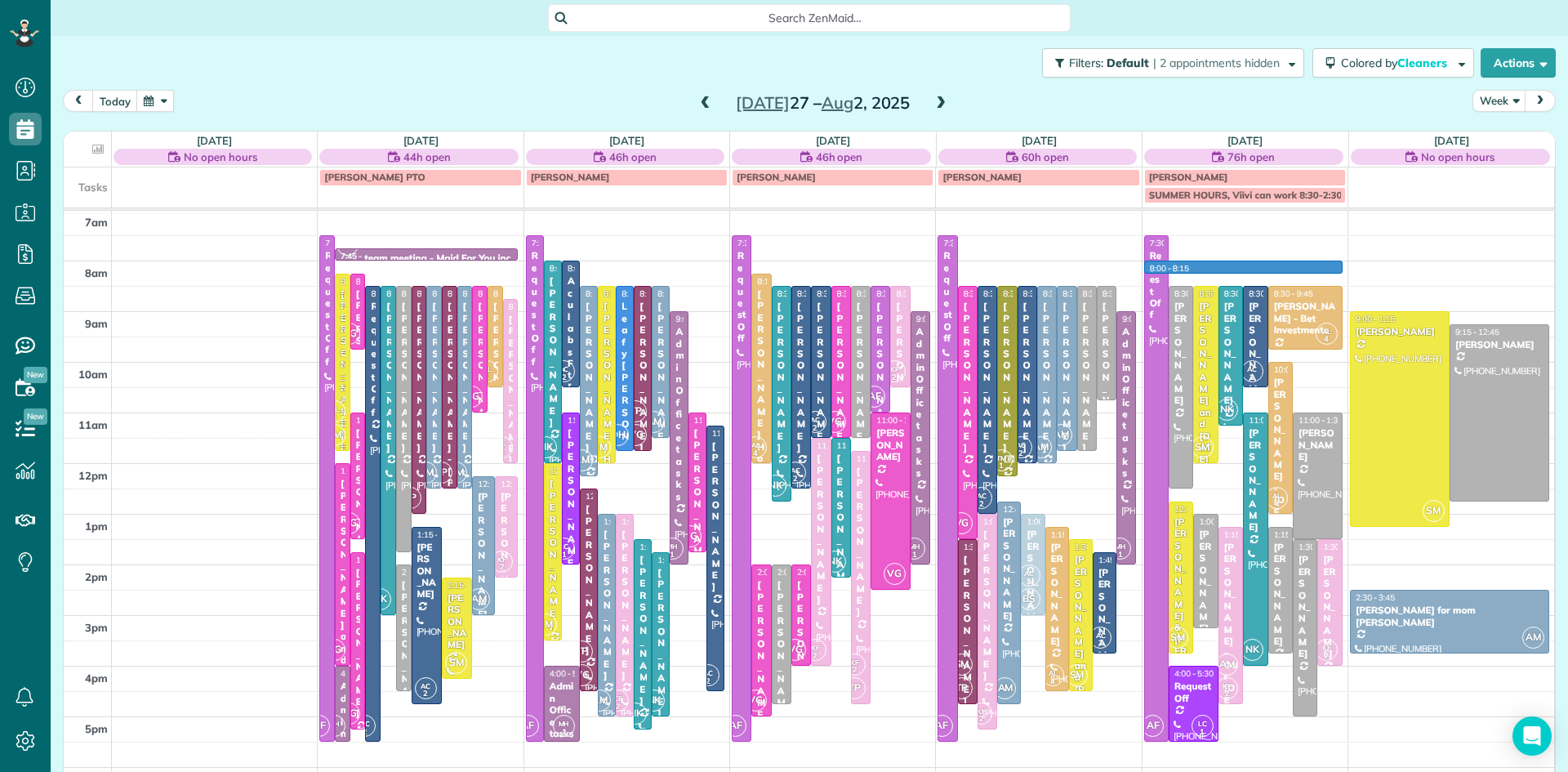 click on "7am 8am 9am 10am 11am 12pm 1pm 2pm 3pm 4pm 5pm 6pm 7pm 8pm AF 7:30 - 5:30 Request Off (215) 370-7993 1560 Russett Drive Warminster, PA 18974 DH SP 2 AM AL 4 VG NK TP KF 2 AF LC 1 LS 2 SM AC 2 MH 1 VS 7:45 - 8:00 team meeting - Maid For You,inc. (215) 370-7993 1560 Russett Drive Warminster, PA 18974 AL 4 SM 8:15 - 11:45 Regina Coeli Home for Retired Priests - behind Archbishop Wood (610) 586-8535 685 York Road Warminster, PA 18974 VG 8:15 - 9:45 Mark Kuhns - World Team (215) 491-4900 1431 Stuckert Road Warrington, PA 18976 AC 2 8:30 - 5:30 Request Off (215) 370-7993 1560 Russett Drive Warminster, PA 18974 NK 8:30 - 3:00 Jennifer Kropp (215) 896-8715 212 Harpel Drive Perkasie, PA 18944-3277 8:30 - 1:45 Jennifer Jaronski (610) 316-5504 1203 REINS CIR NEW HOPE, PA 18938 TP 8:30 - 1:00 Susan Moore Smith (610) 324-0789 3219 Indian Walk Road Mechanicsville, PA 18934 AM 8:30 - 12:30 Brooke Vilbas (215) 801-4462 684 Bennett Lane Perkasie, PA 18944 TP 8:30 - 12:30 Jason Oszczakiewicz - Varcoe-Thomas Funeral Home AM VG" at bounding box center [808, 564] 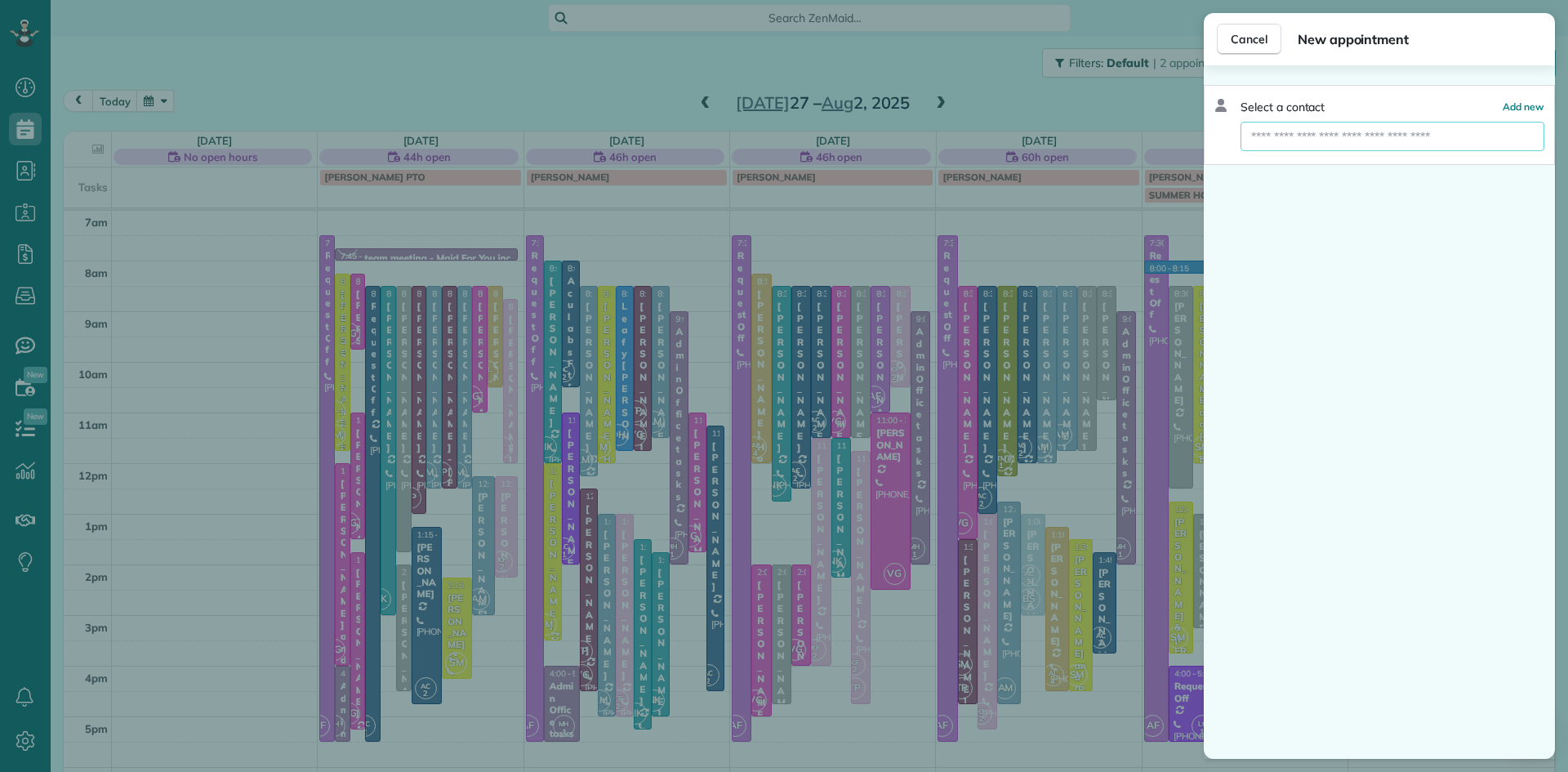 click at bounding box center (1392, 136) 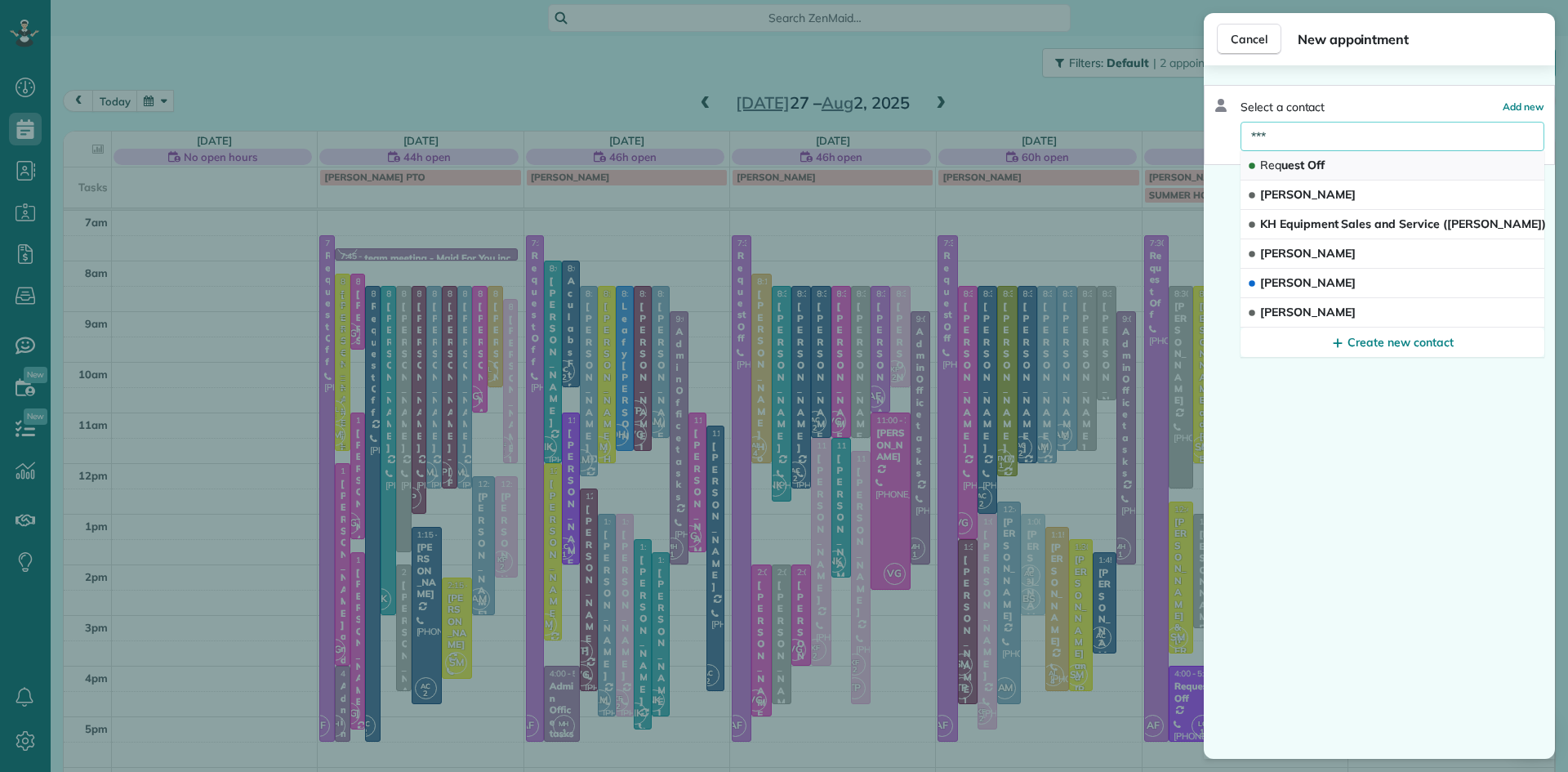 type on "***" 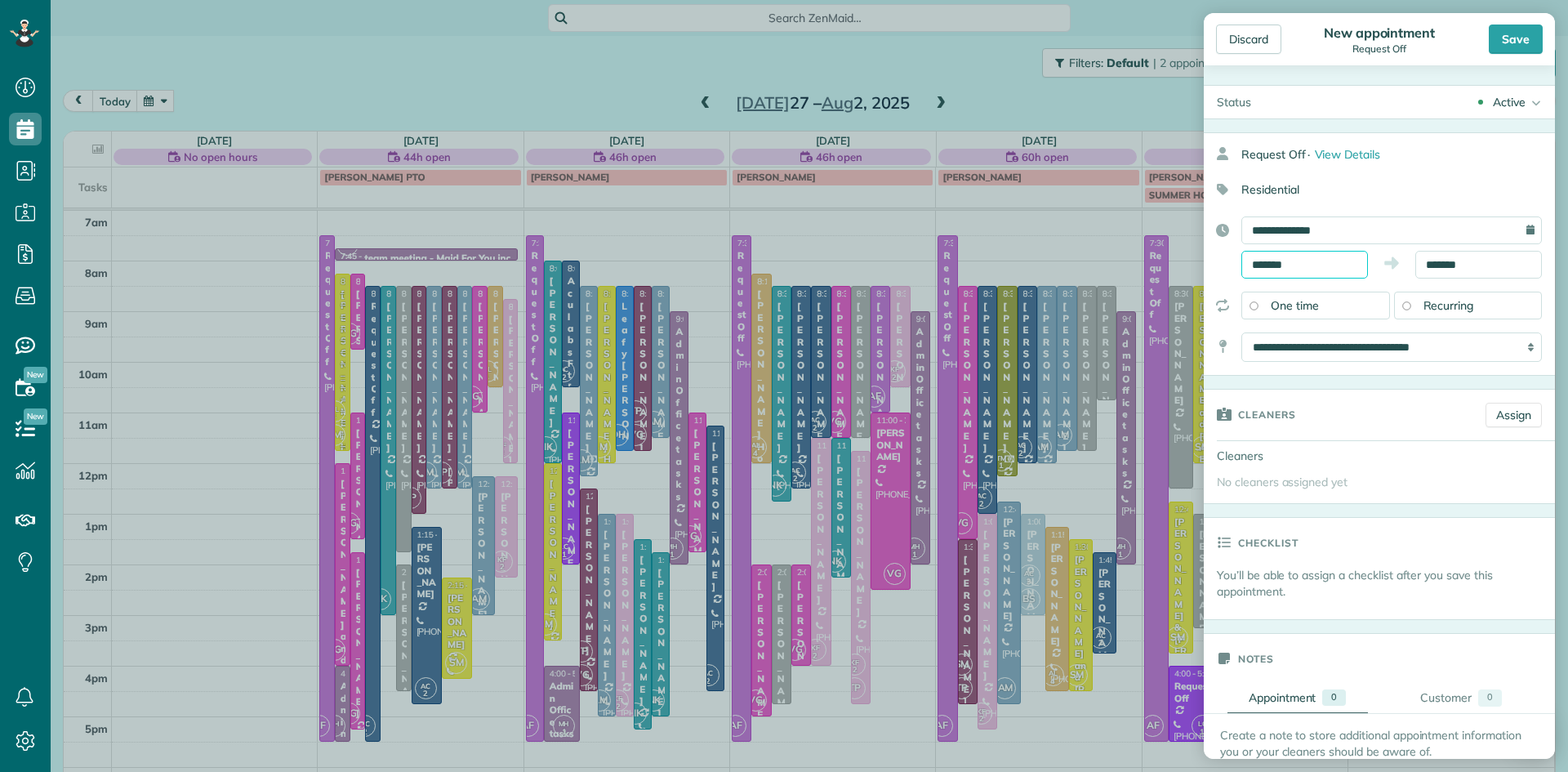 click on "*******" at bounding box center [1304, 265] 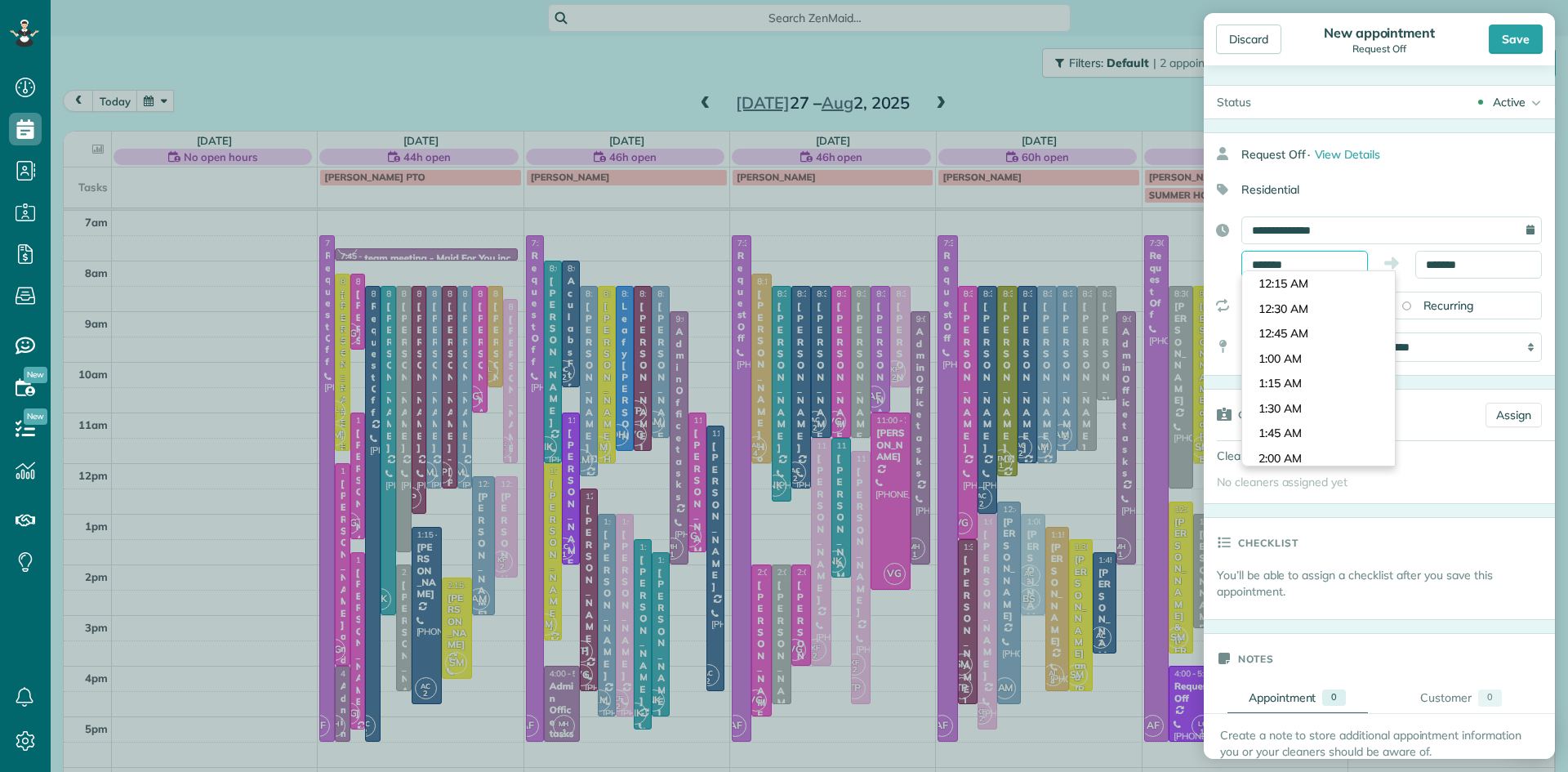 scroll, scrollTop: 748, scrollLeft: 0, axis: vertical 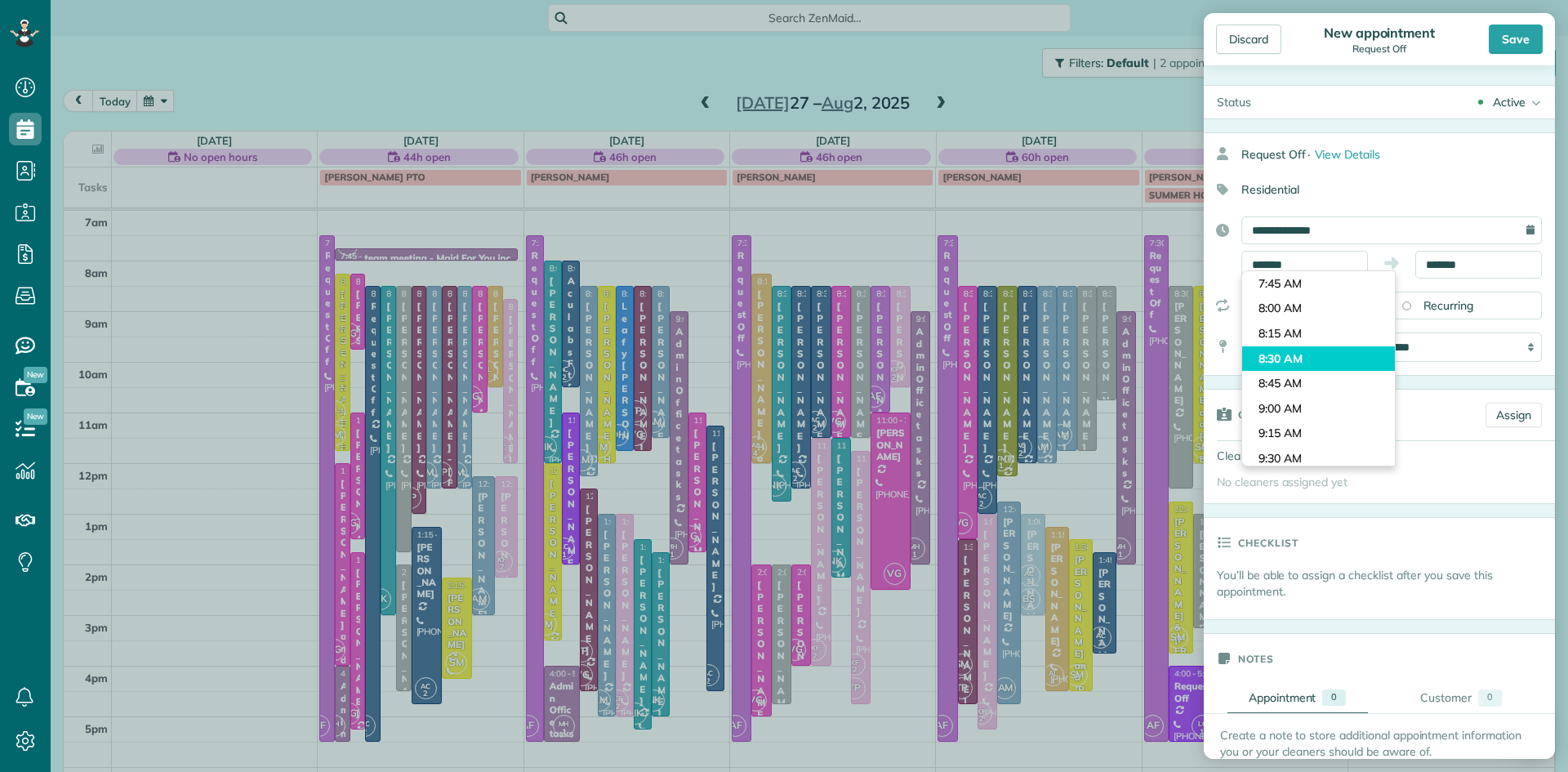 type on "*******" 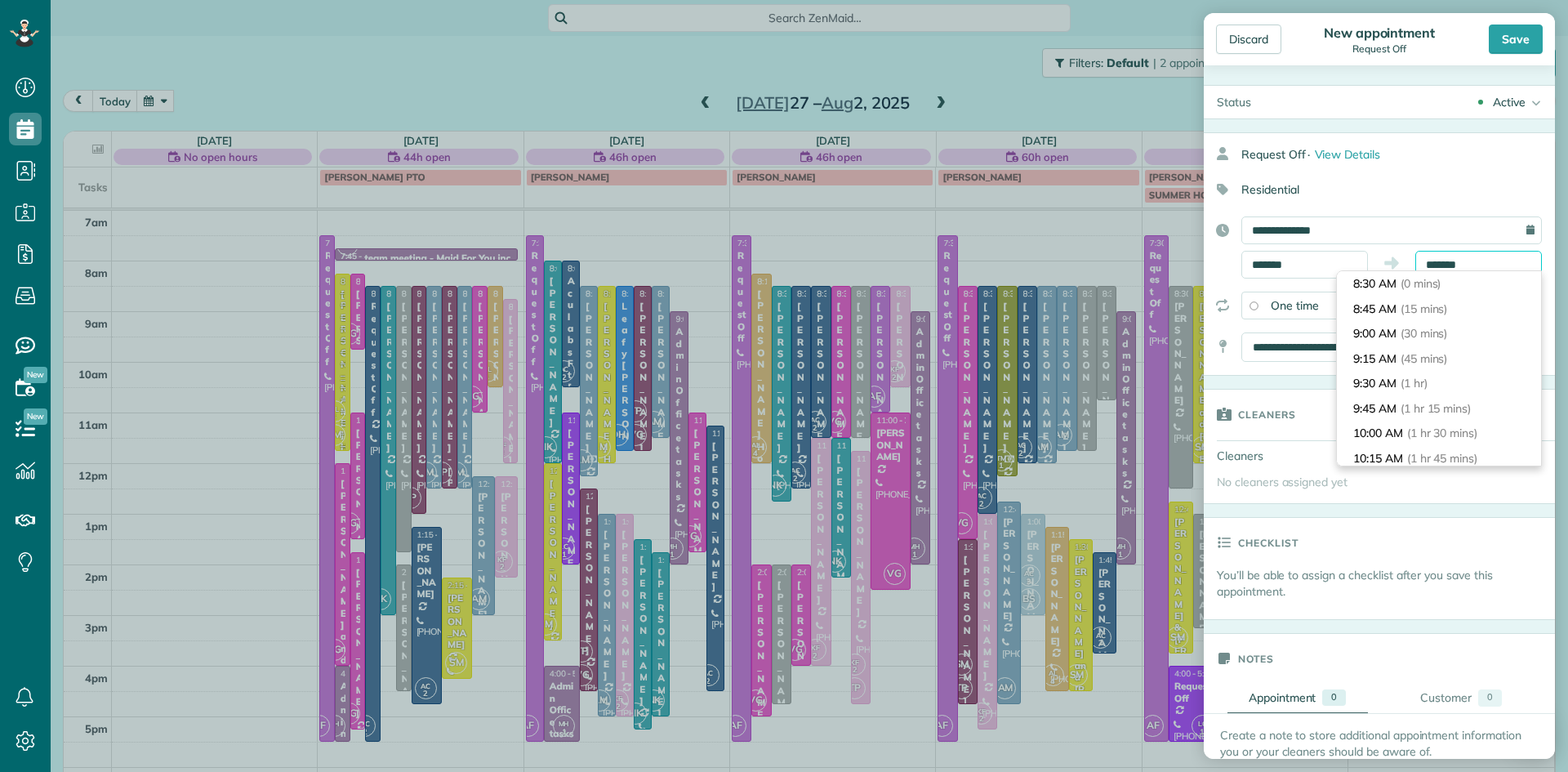 click on "*******" at bounding box center [1478, 265] 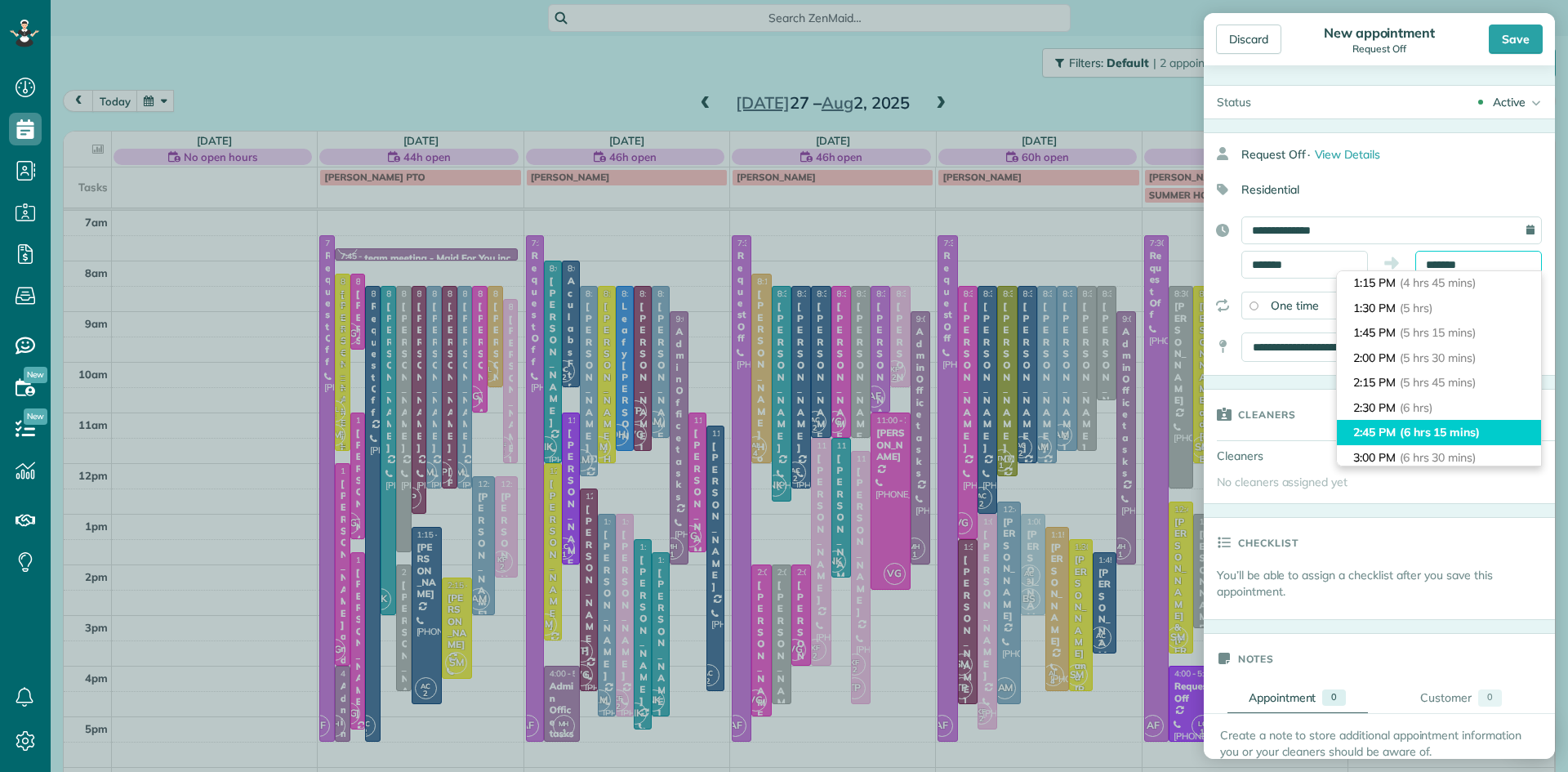 scroll, scrollTop: 782, scrollLeft: 0, axis: vertical 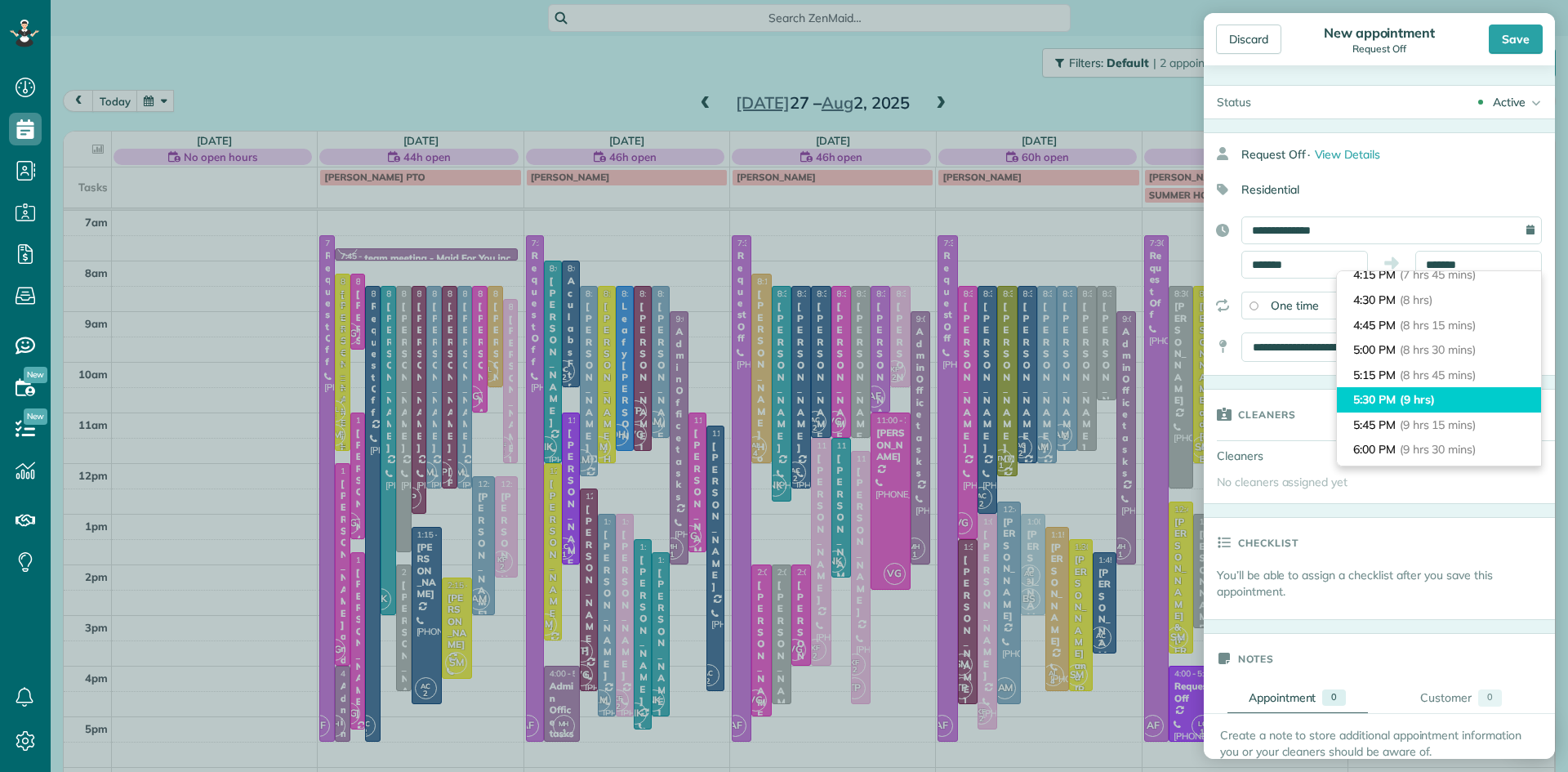 type on "*******" 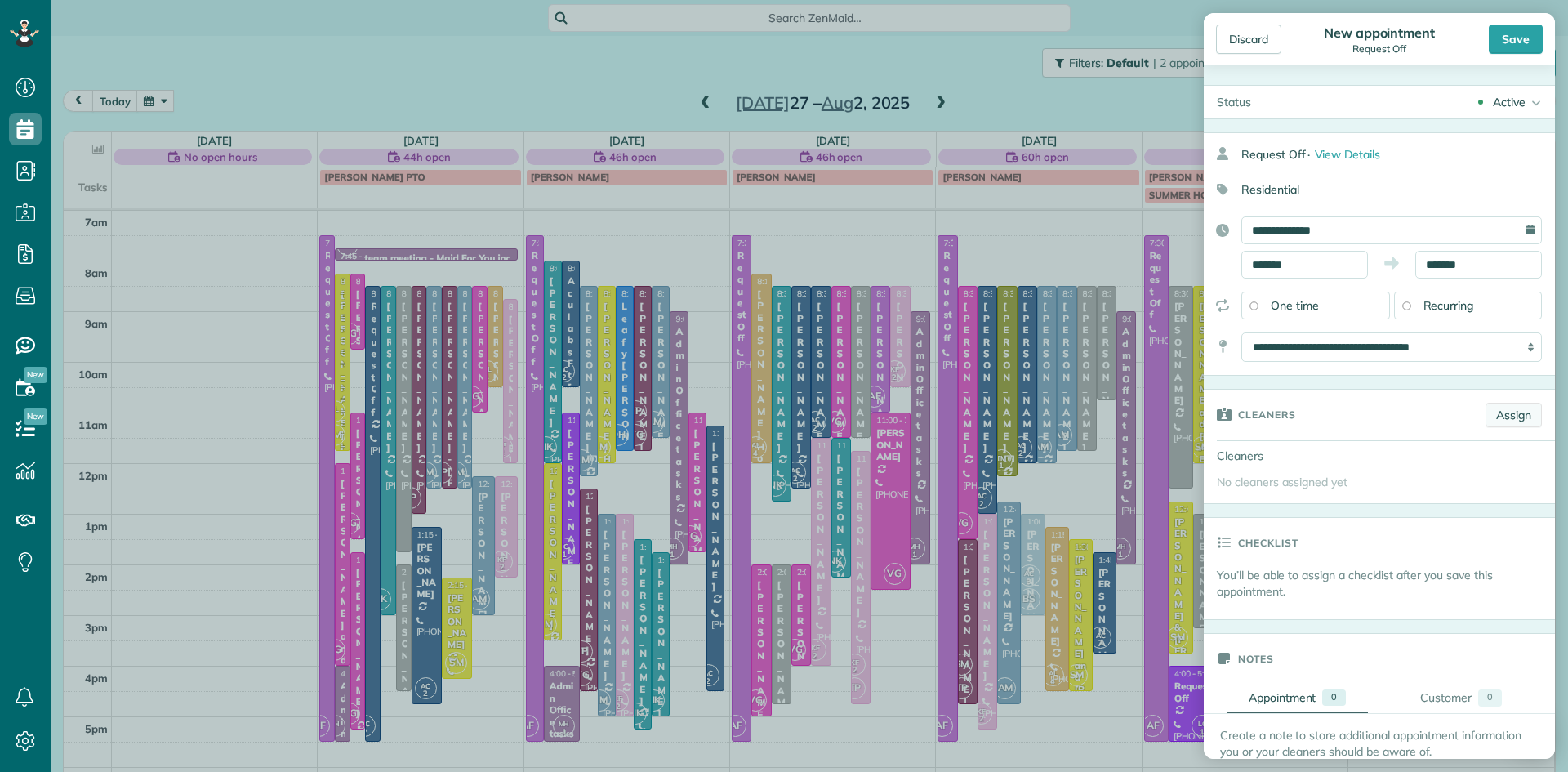 click on "Assign" at bounding box center [1513, 415] 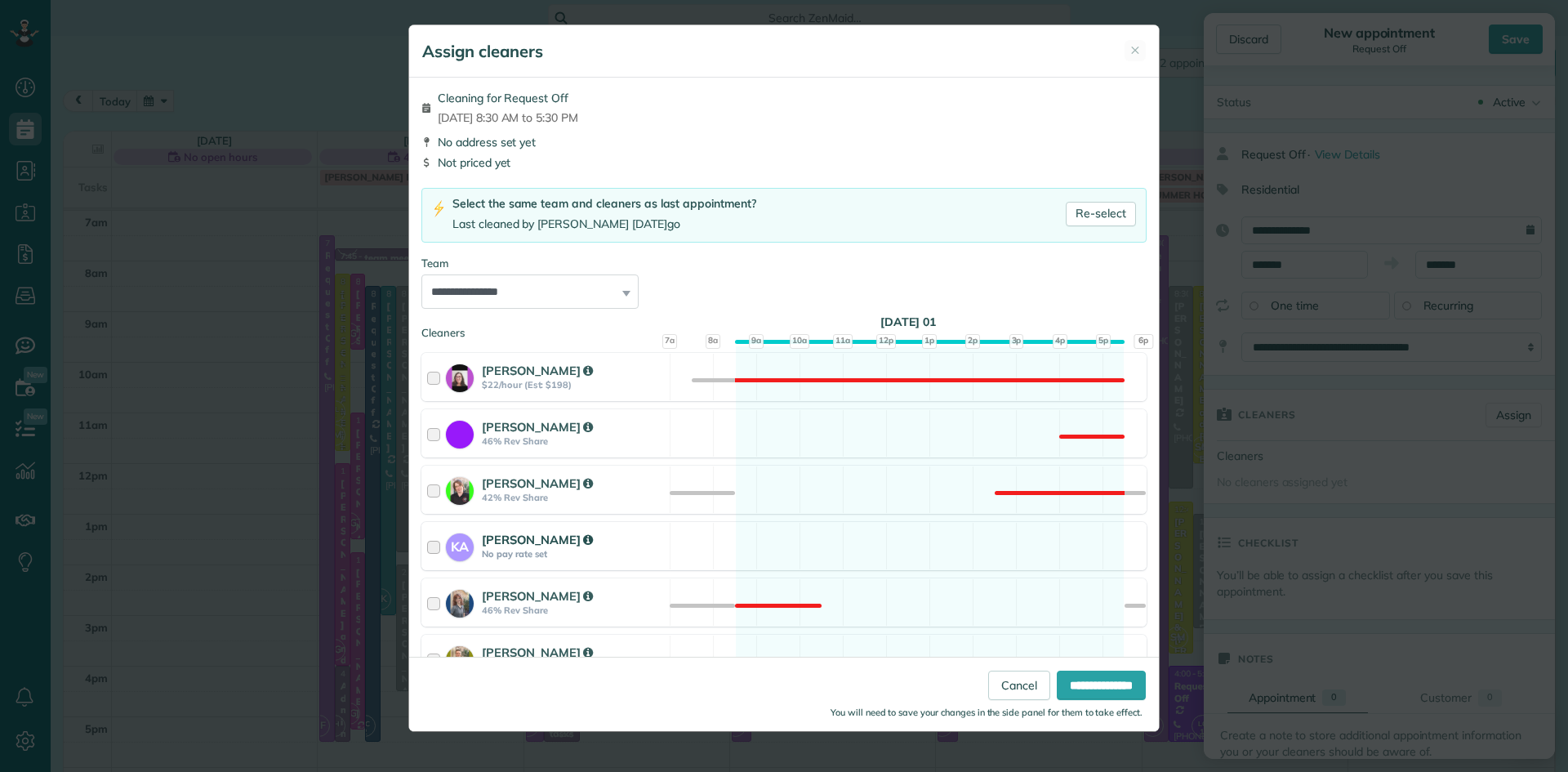 scroll, scrollTop: 851, scrollLeft: 0, axis: vertical 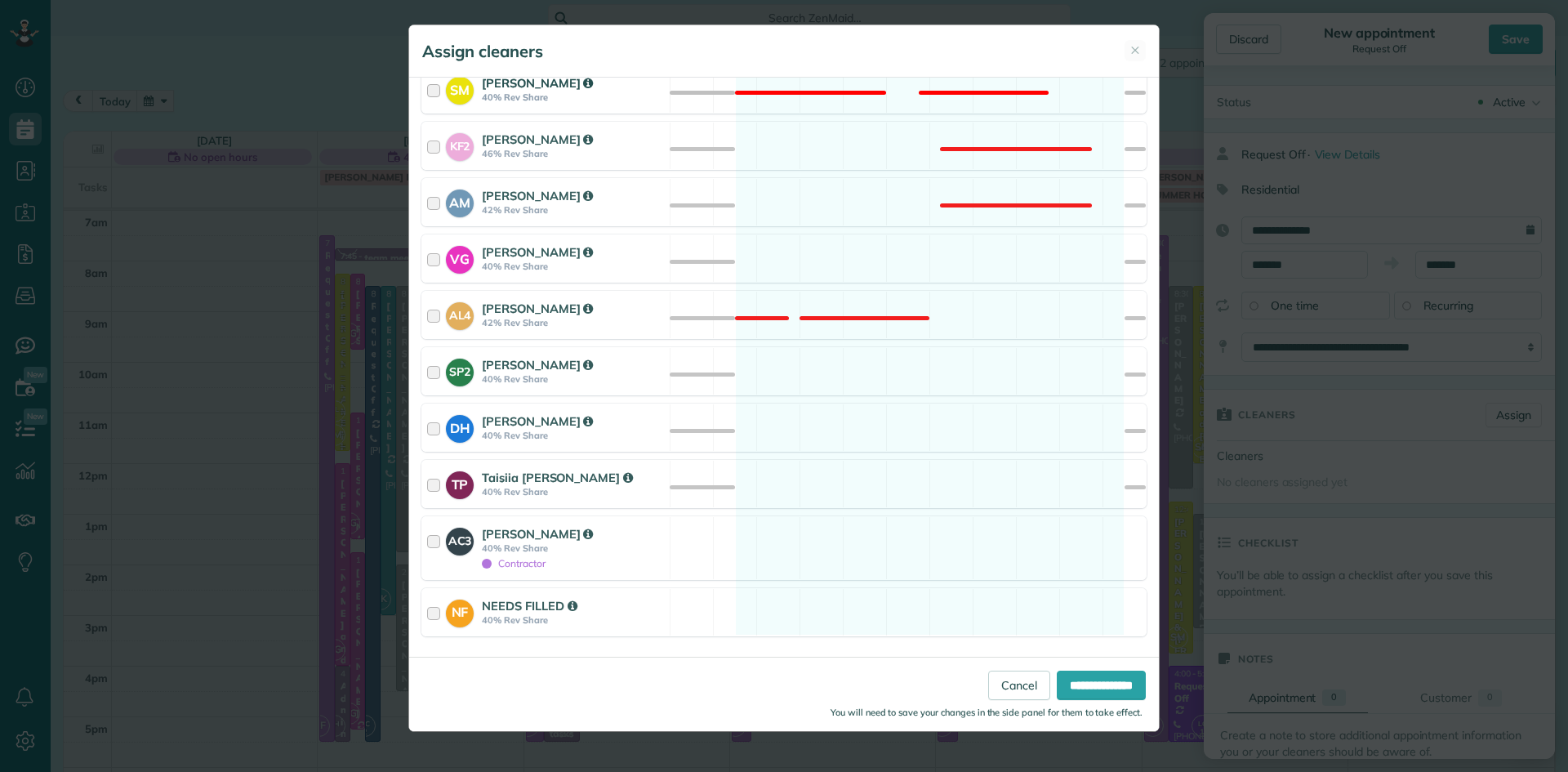 click on "Skyler Miller" at bounding box center [573, 83] 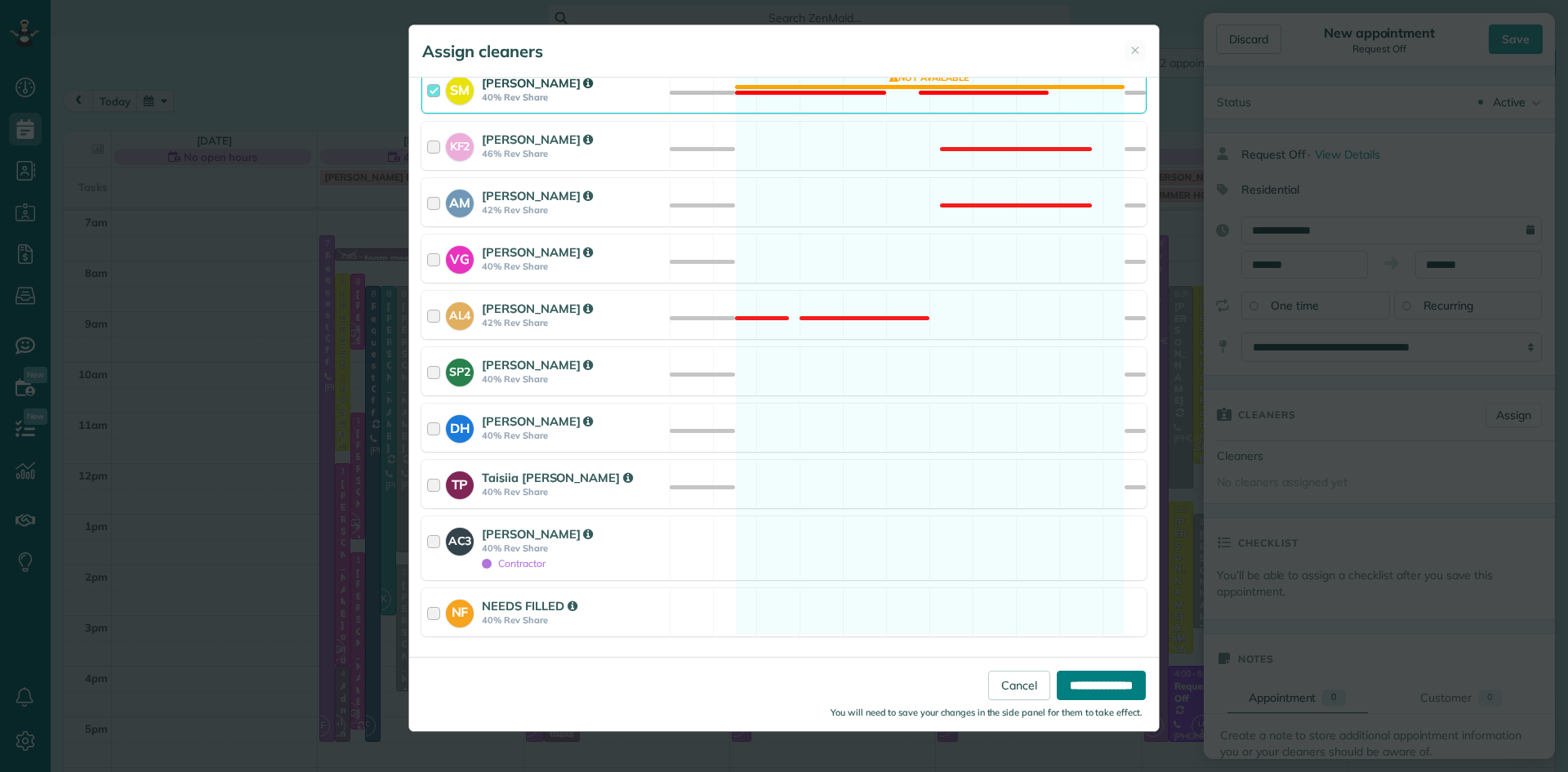 click on "**********" at bounding box center [1101, 685] 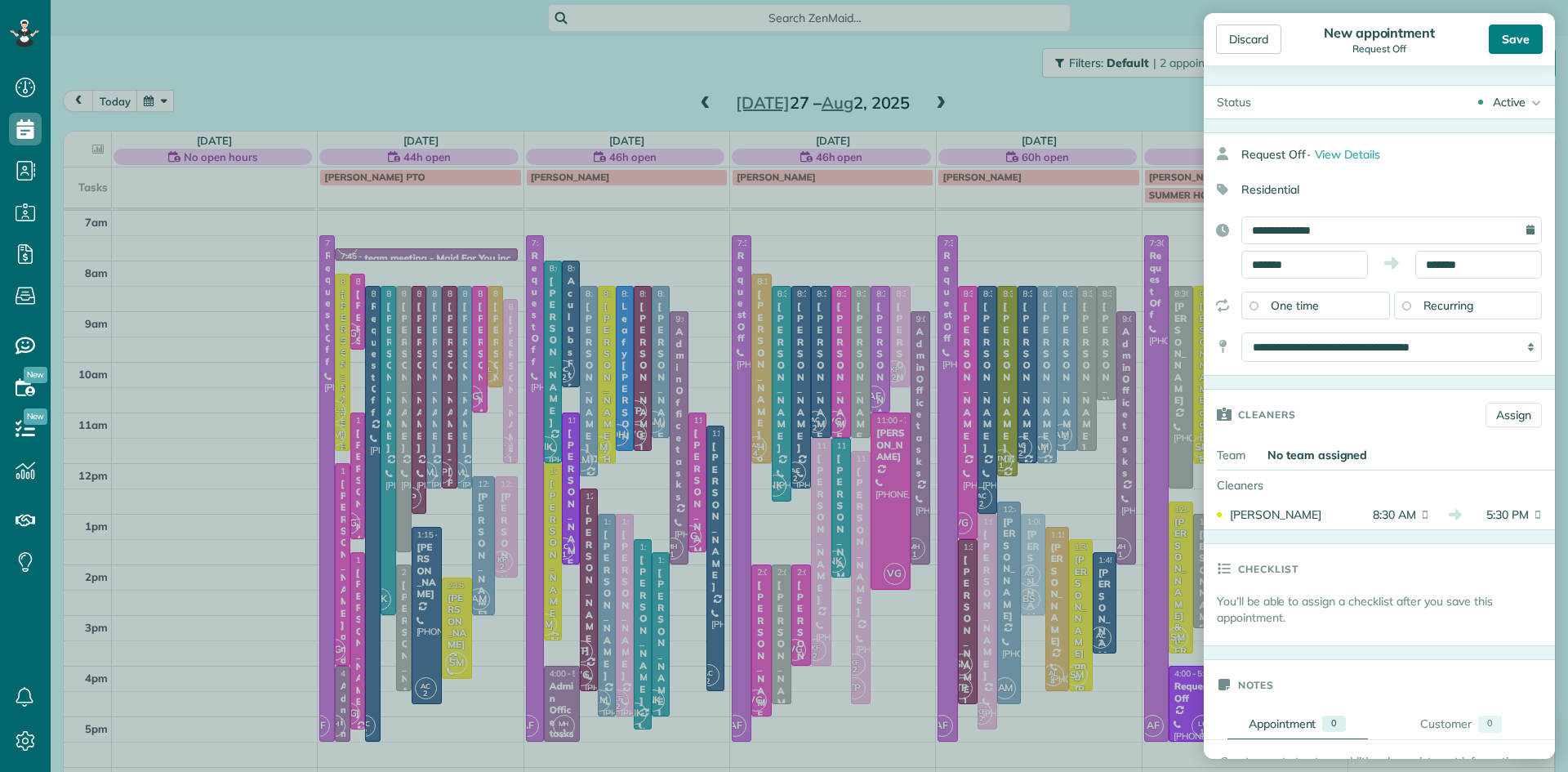 click on "Save" at bounding box center [1516, 39] 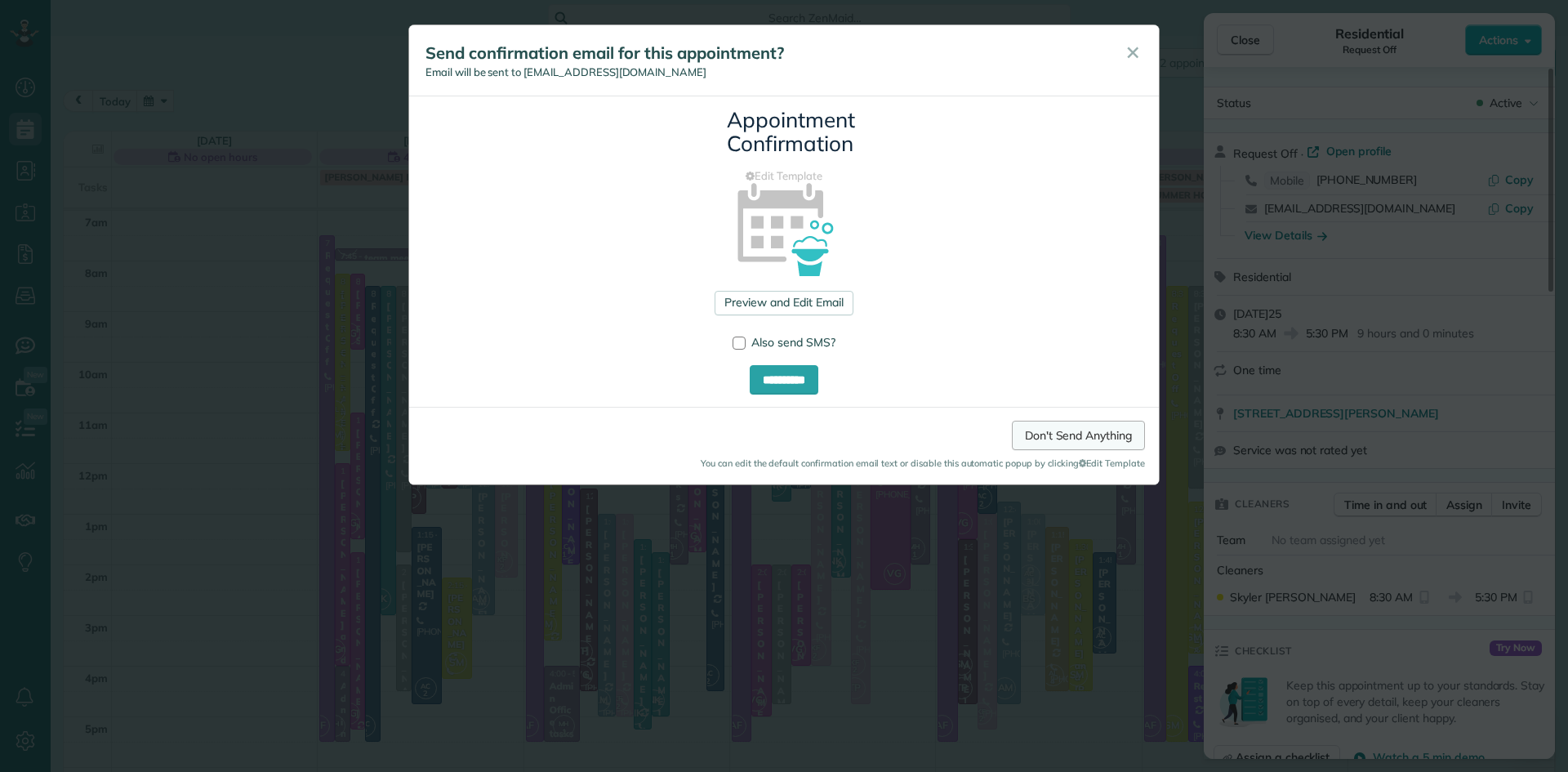 click on "Don't Send Anything" at bounding box center [1078, 435] 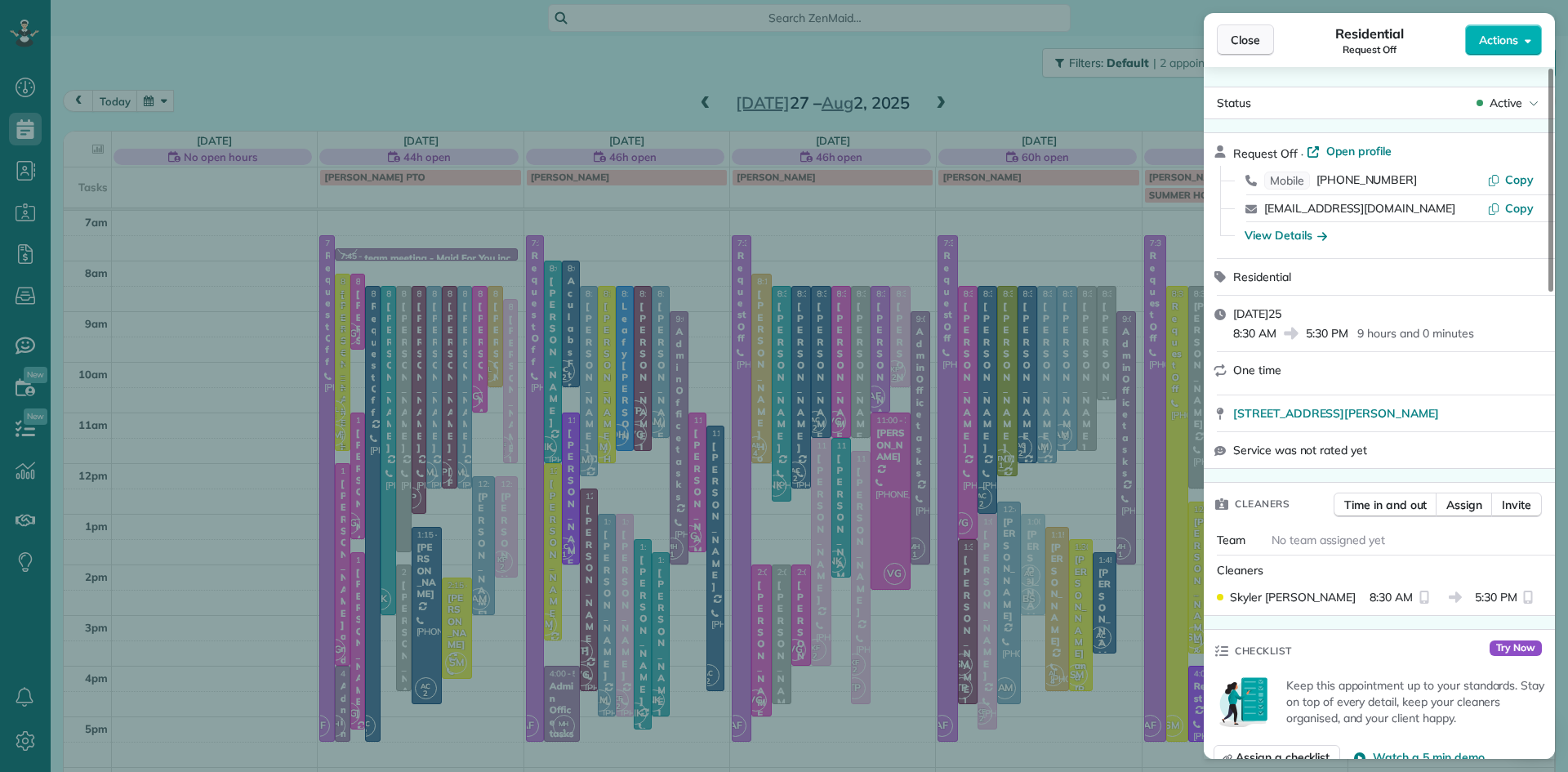 click on "Close" at bounding box center (1245, 40) 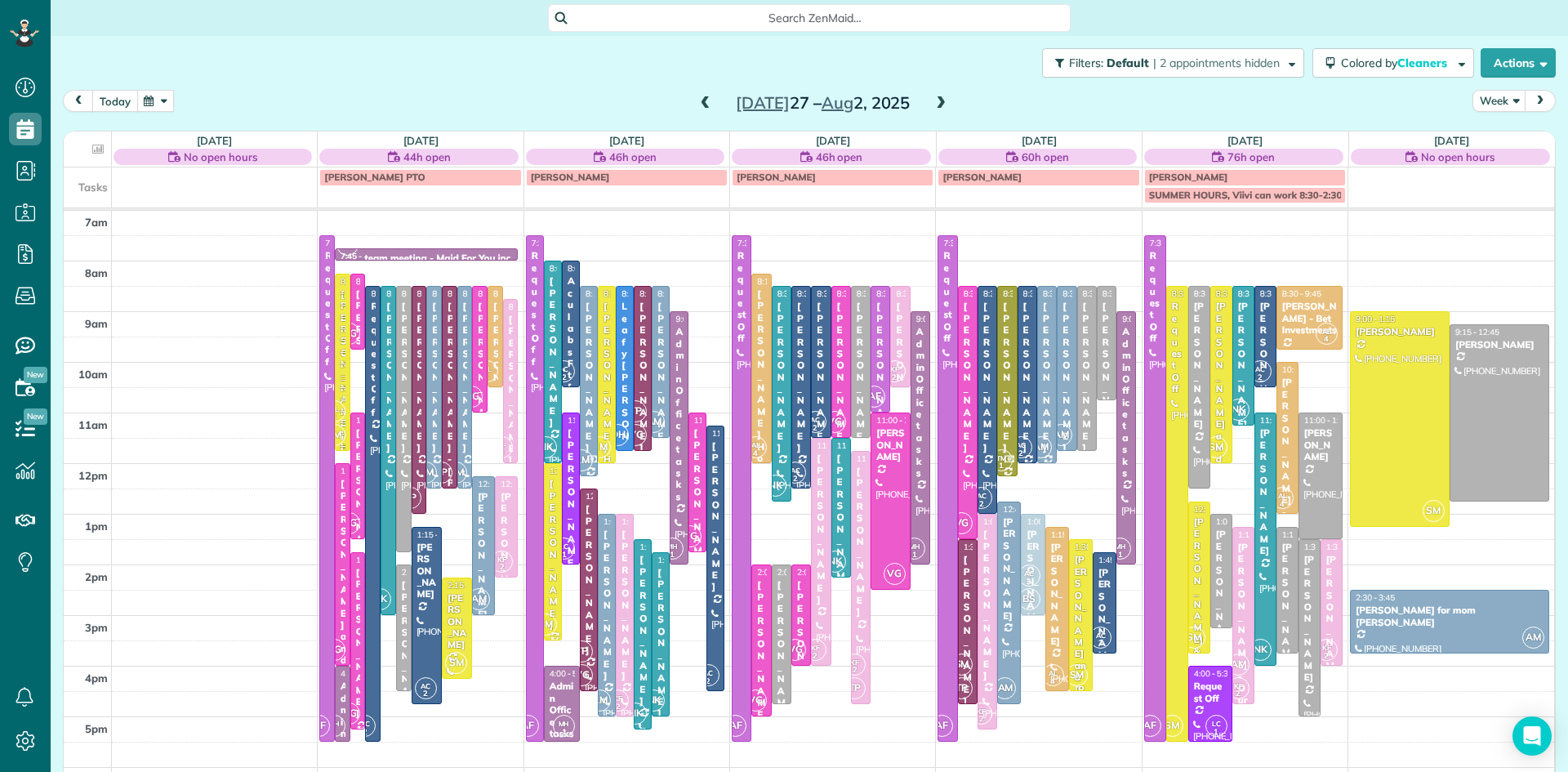 click on "today" at bounding box center (115, 100) 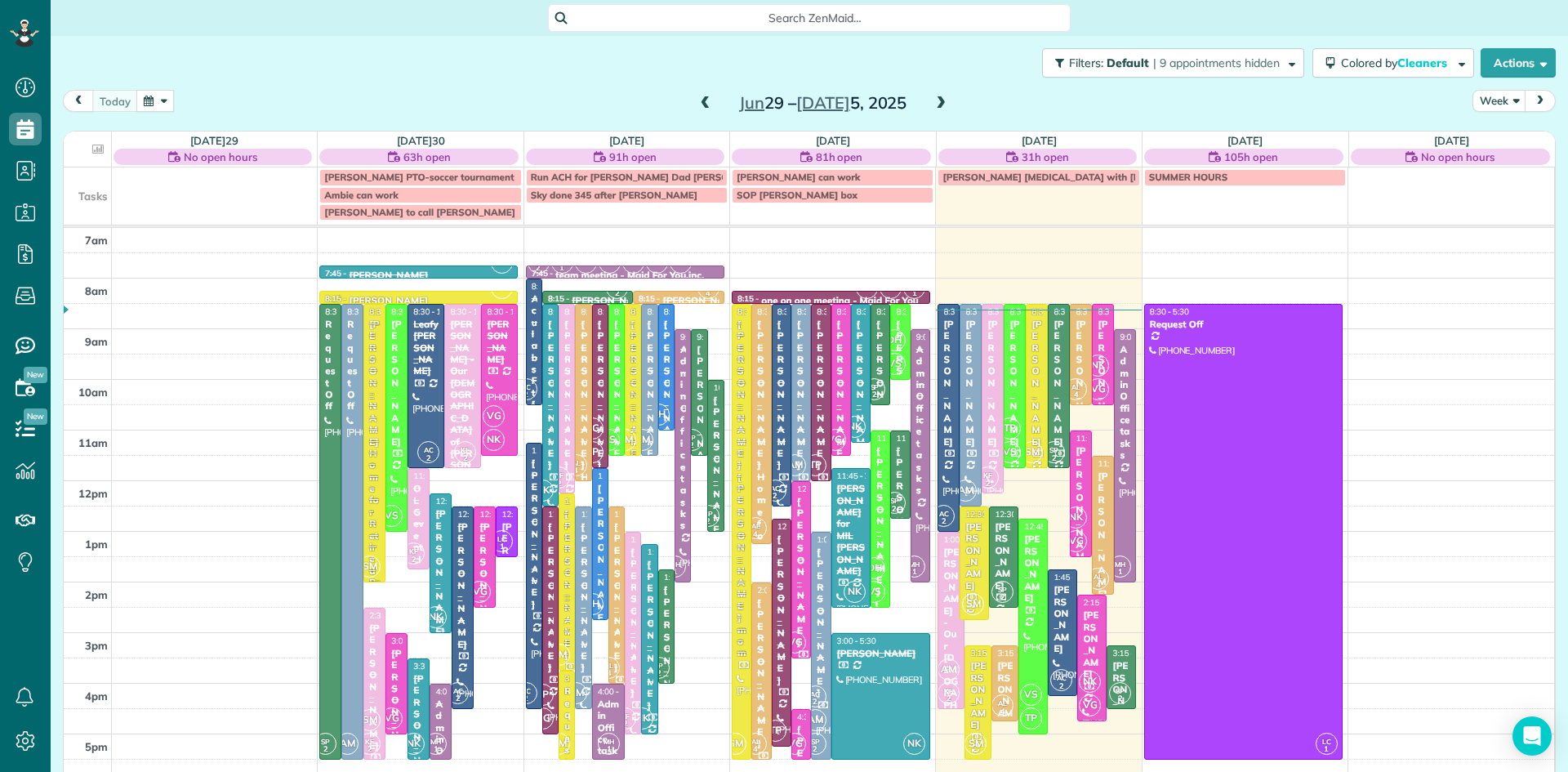 click at bounding box center [941, 104] 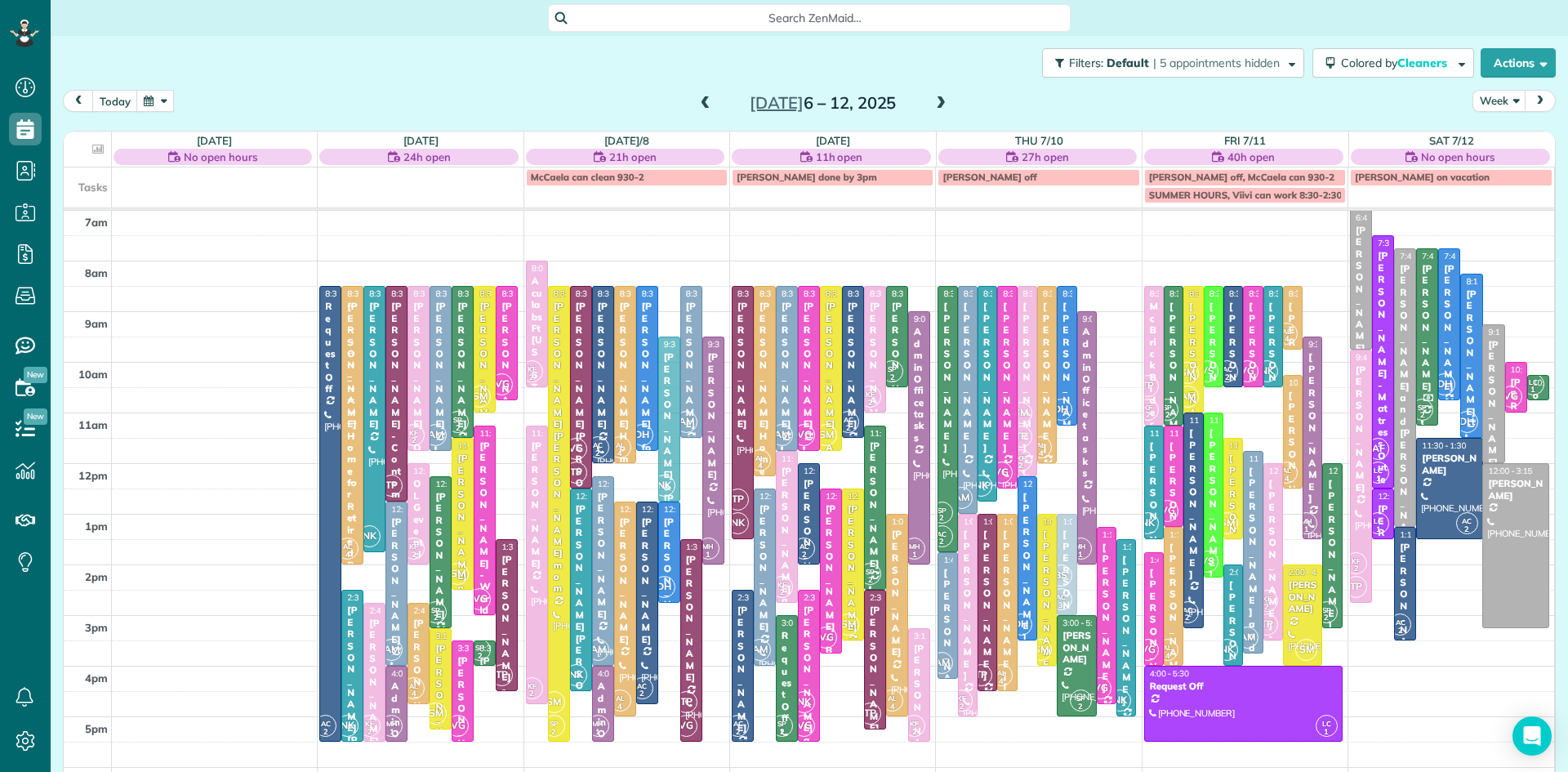 drag, startPoint x: 670, startPoint y: 334, endPoint x: 663, endPoint y: 382, distance: 48.507731 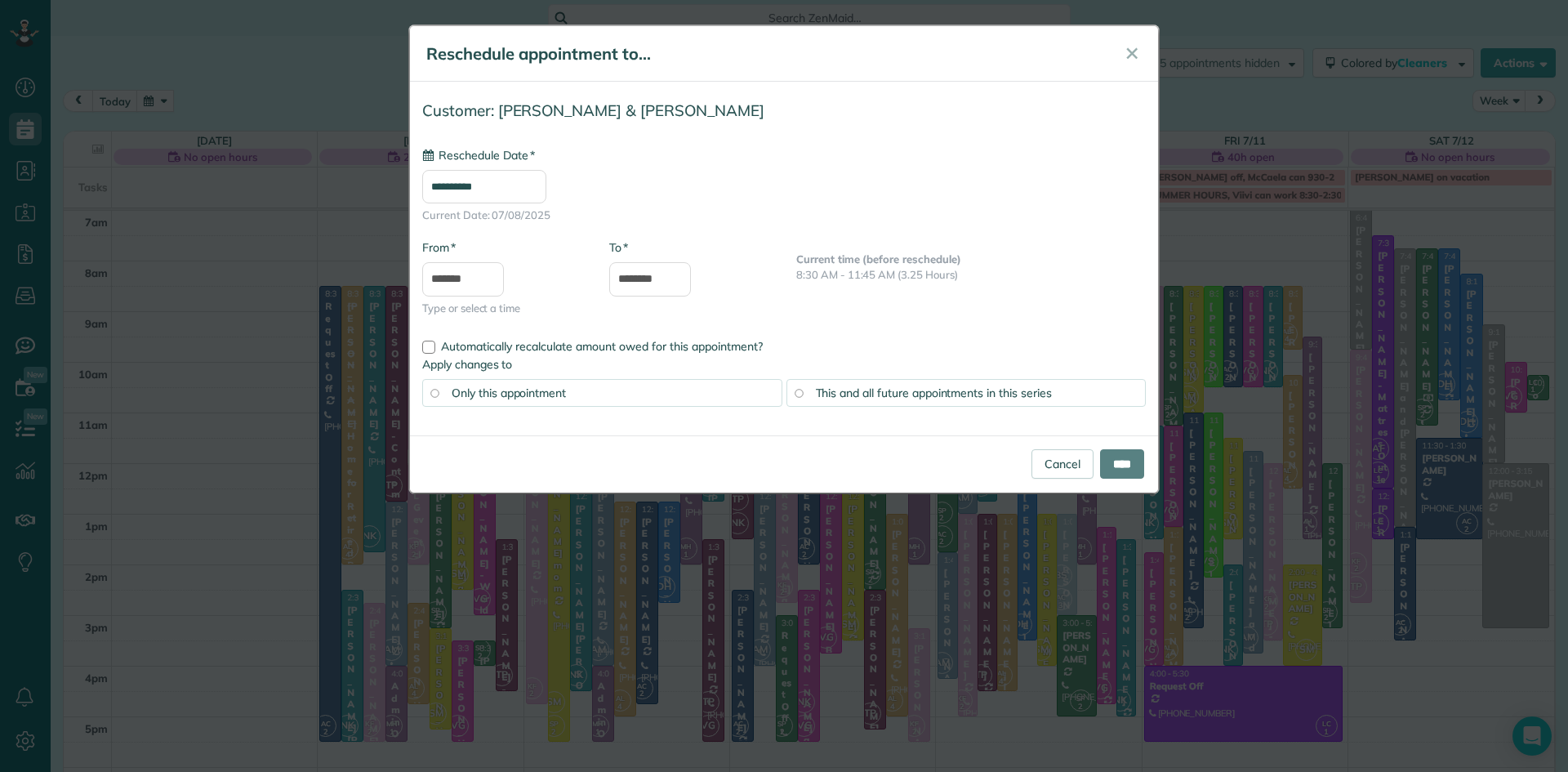 type on "**********" 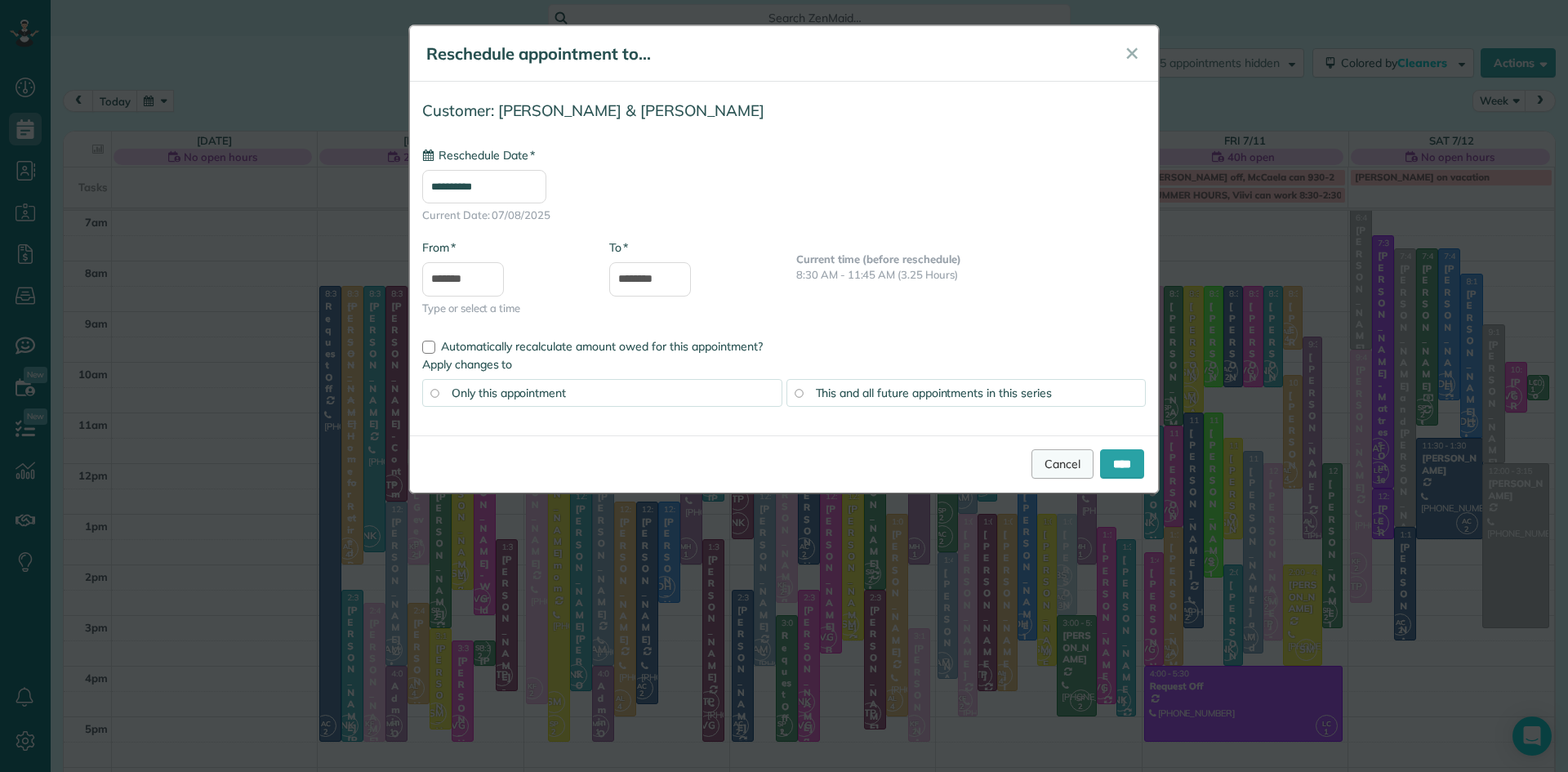 click on "Cancel" at bounding box center (1062, 464) 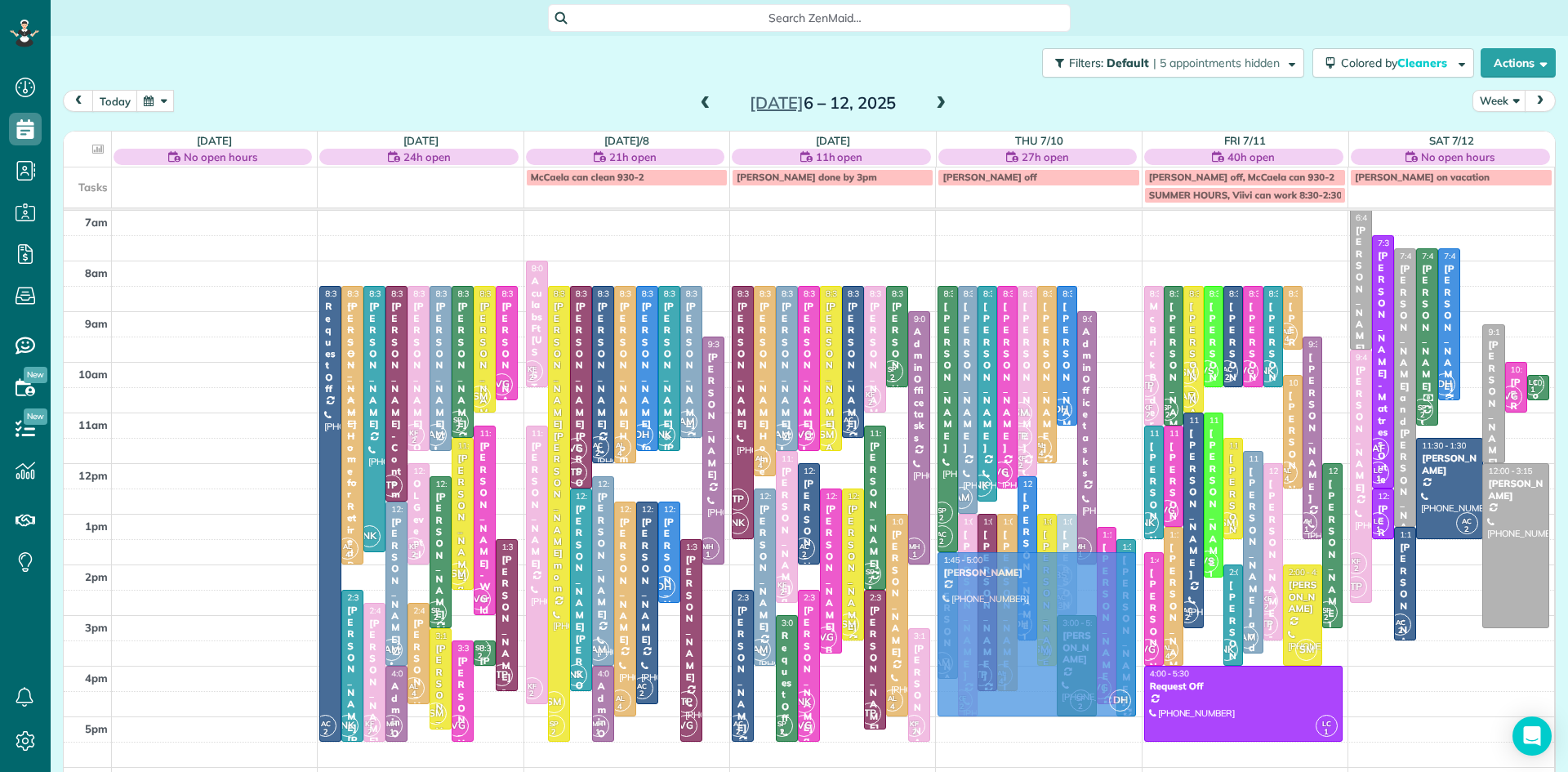drag, startPoint x: 1465, startPoint y: 352, endPoint x: 1089, endPoint y: 625, distance: 464.65579 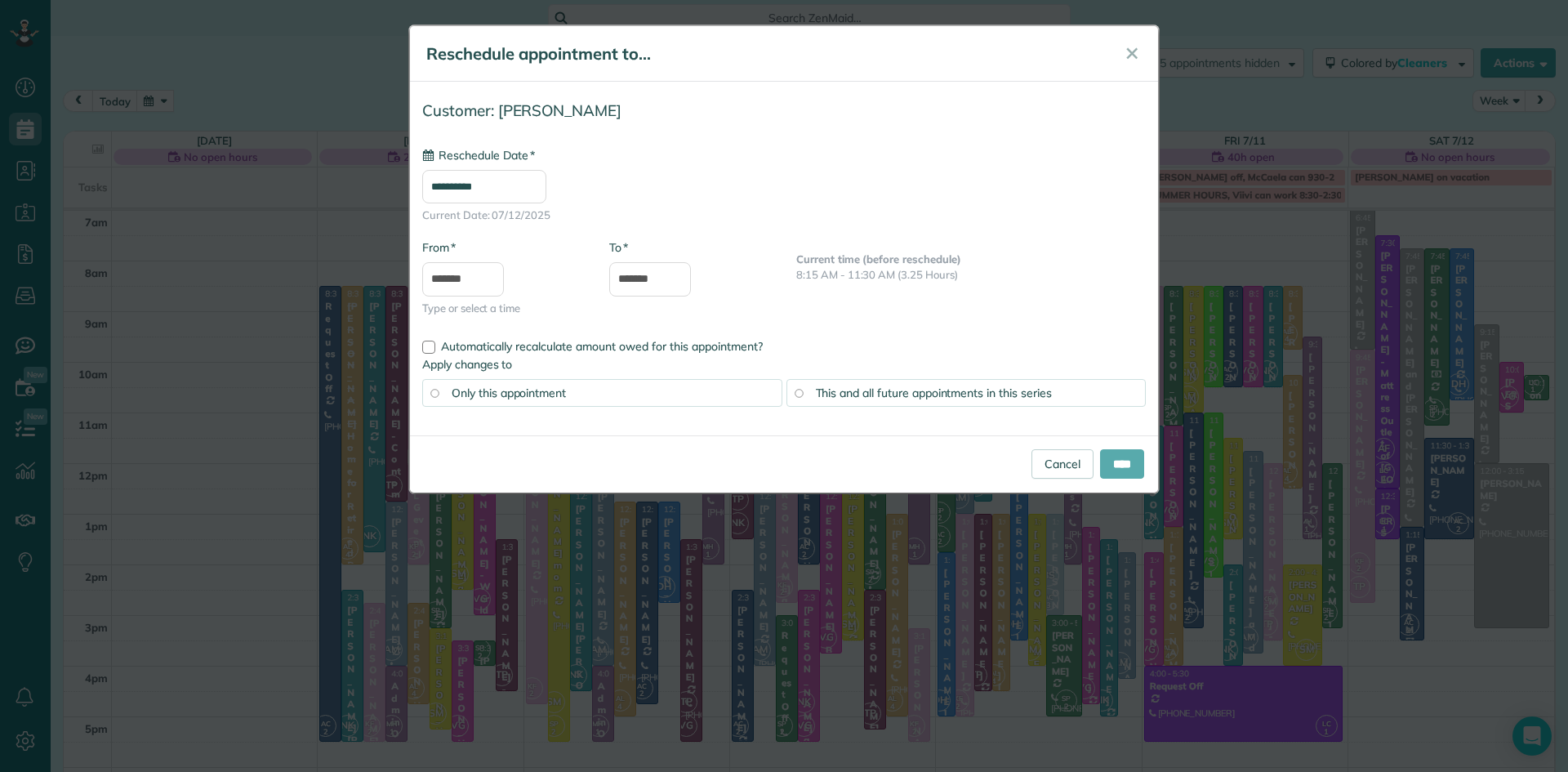 type on "**********" 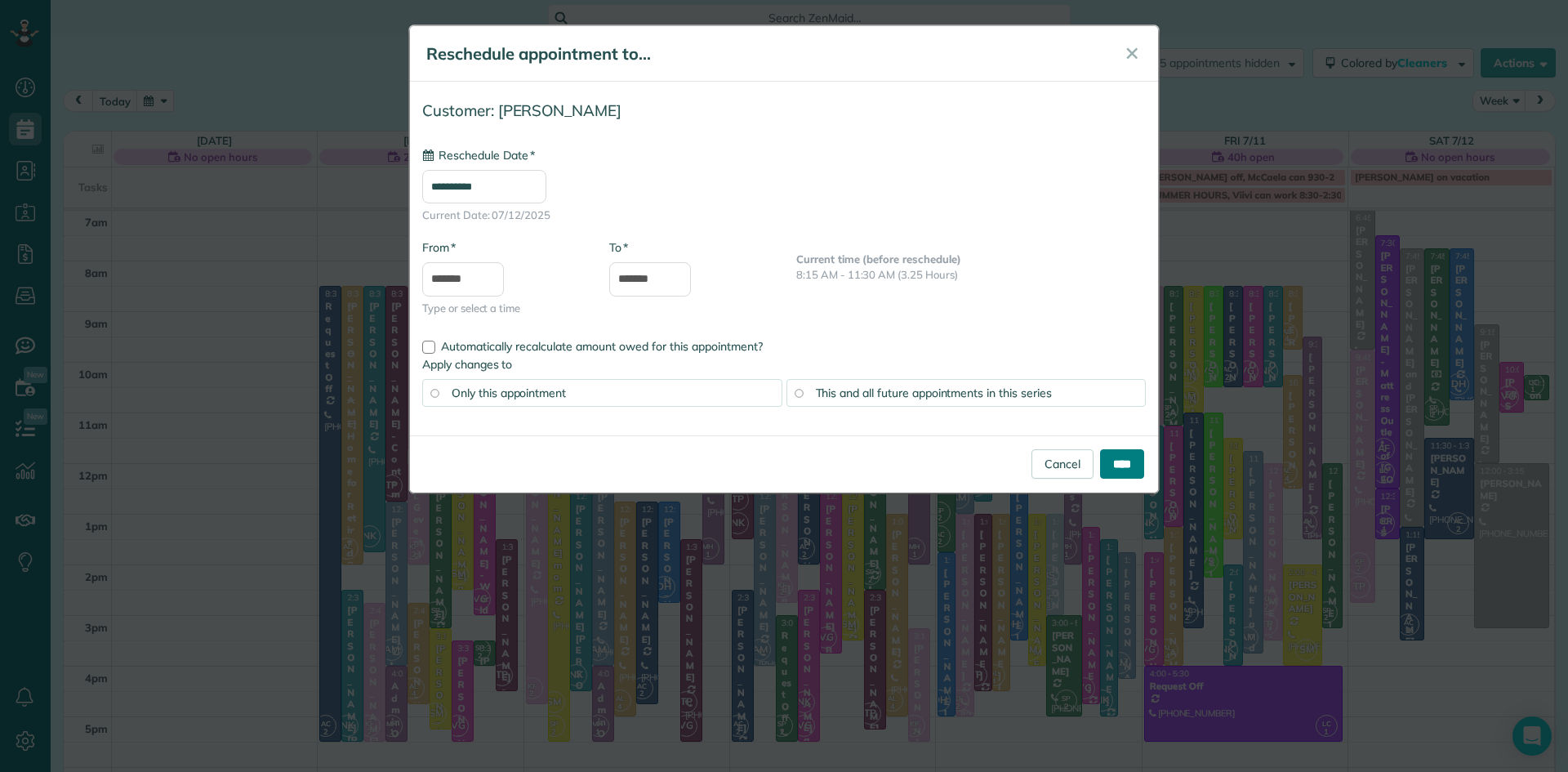 click on "****" at bounding box center (1122, 464) 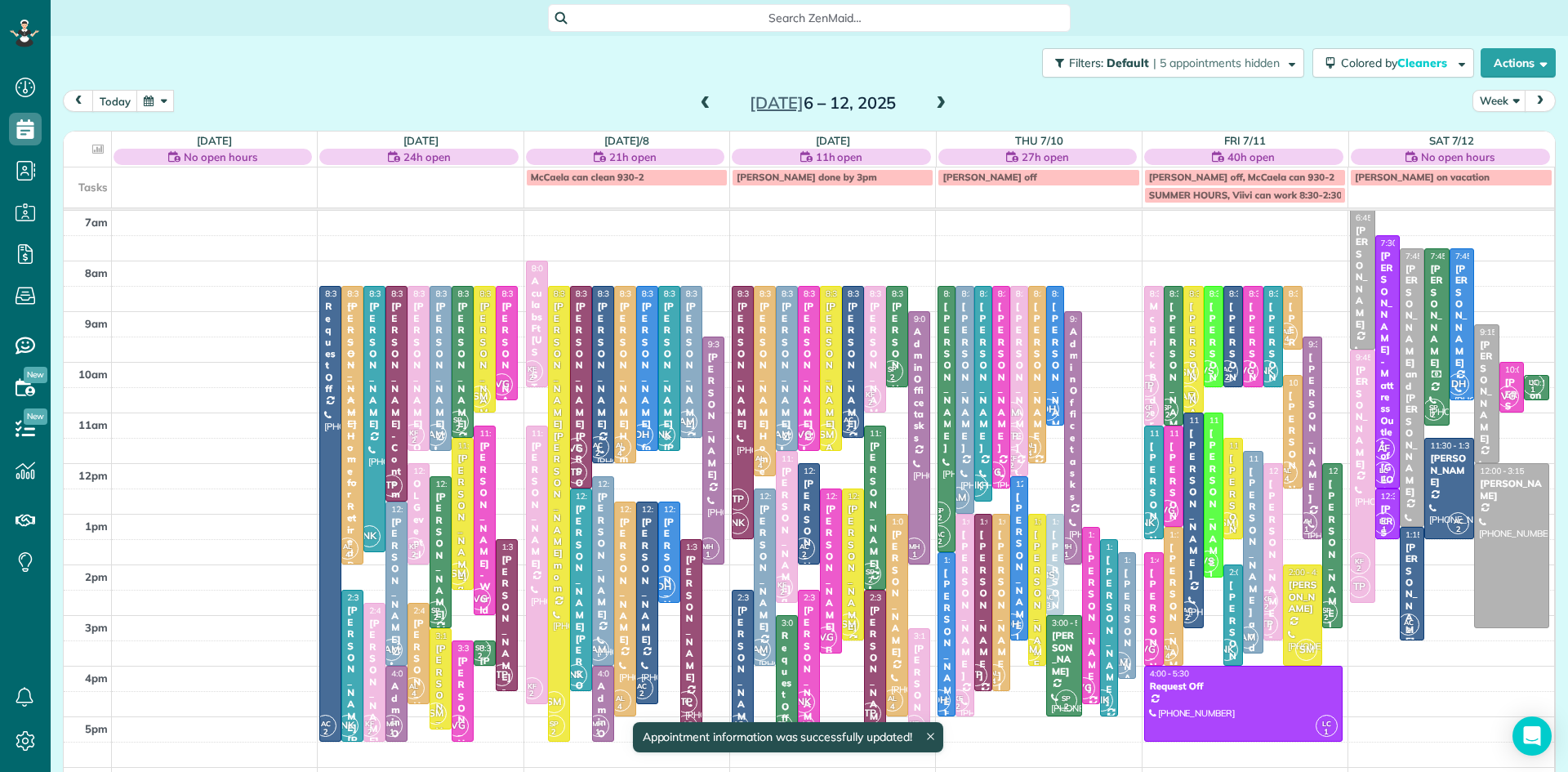 click on "Rachel Reznick" at bounding box center [947, 643] 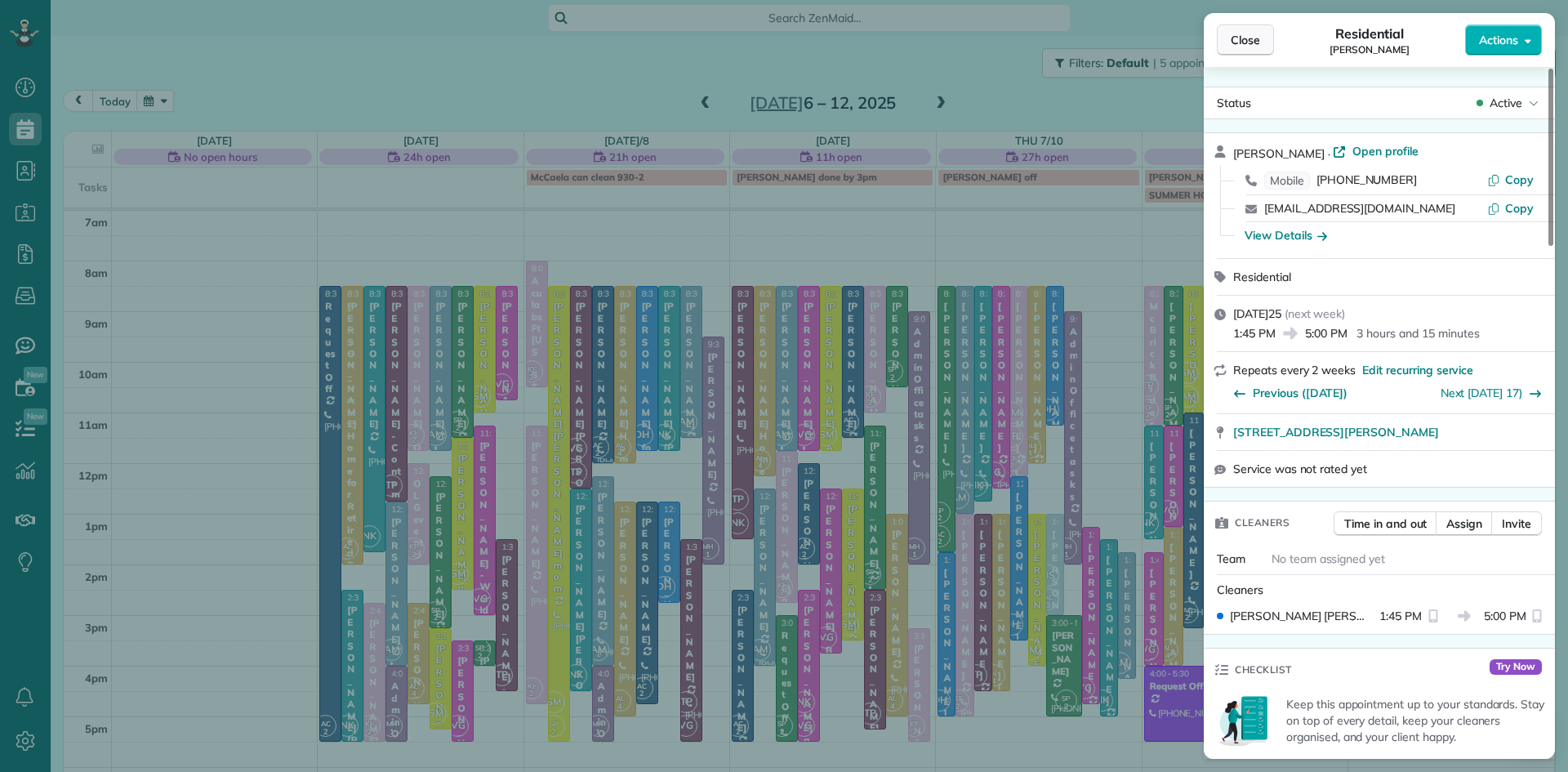 click on "Close" at bounding box center [1245, 40] 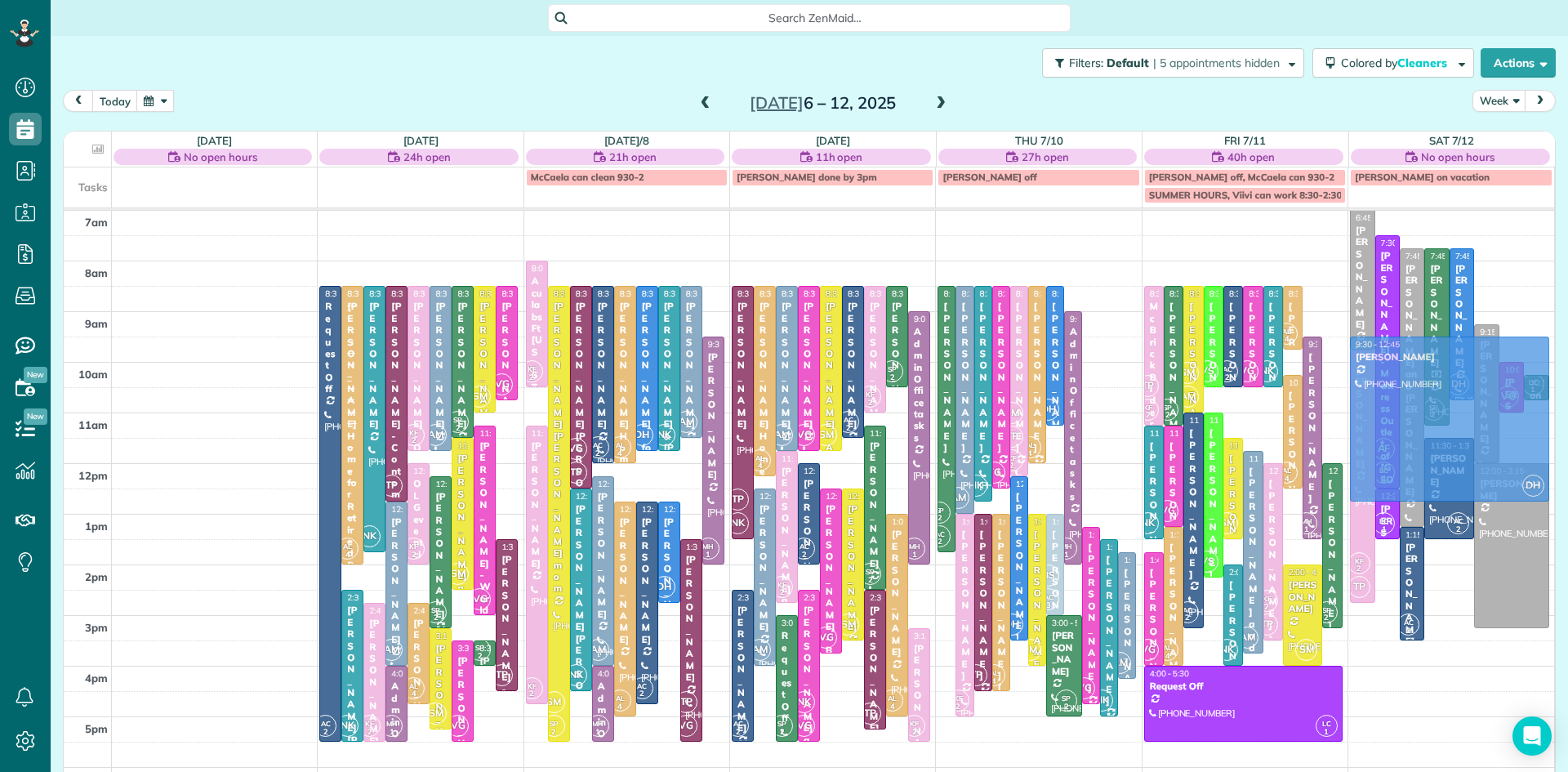 drag, startPoint x: 949, startPoint y: 616, endPoint x: 1403, endPoint y: 396, distance: 504.4958 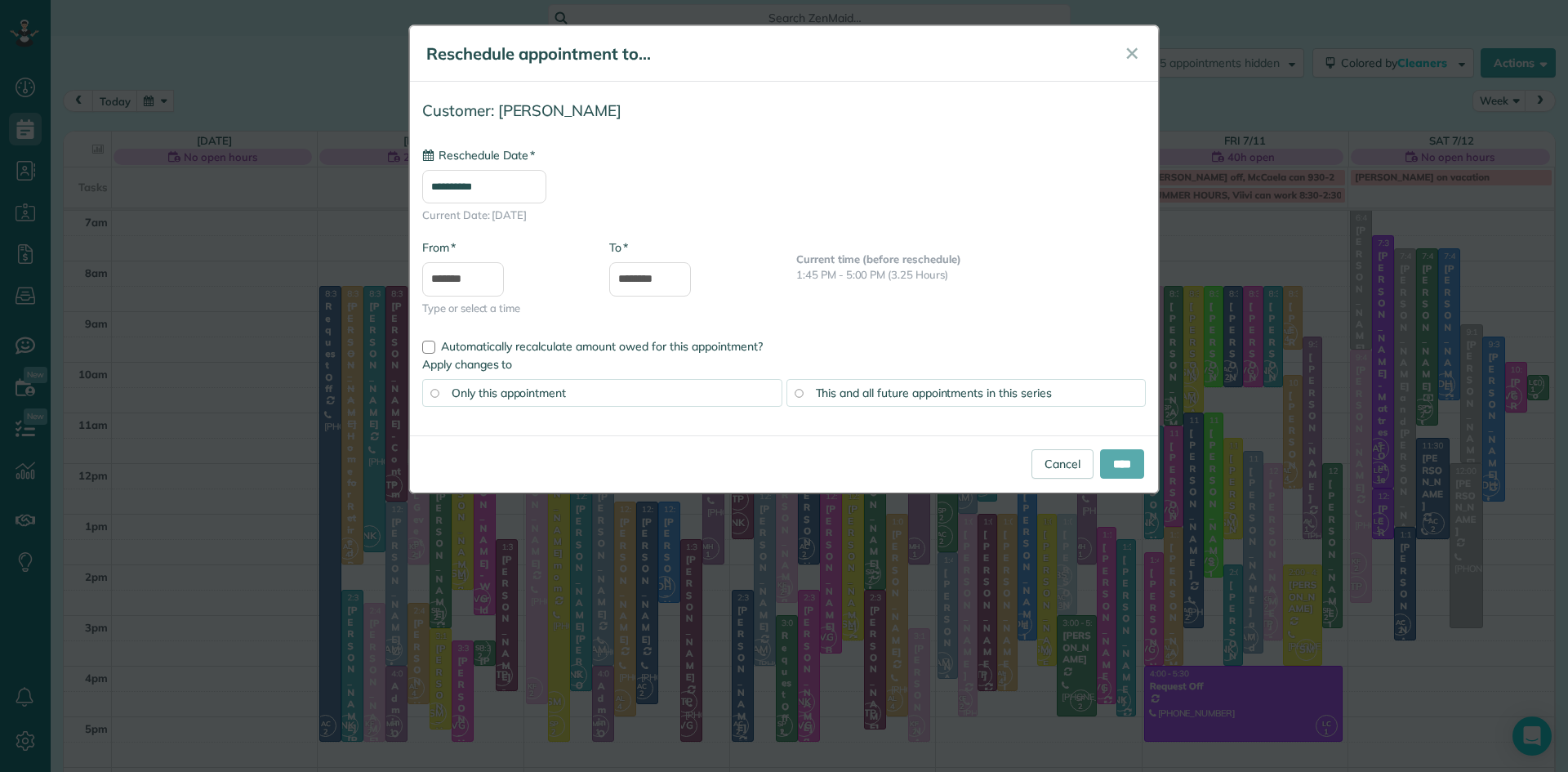 type on "**********" 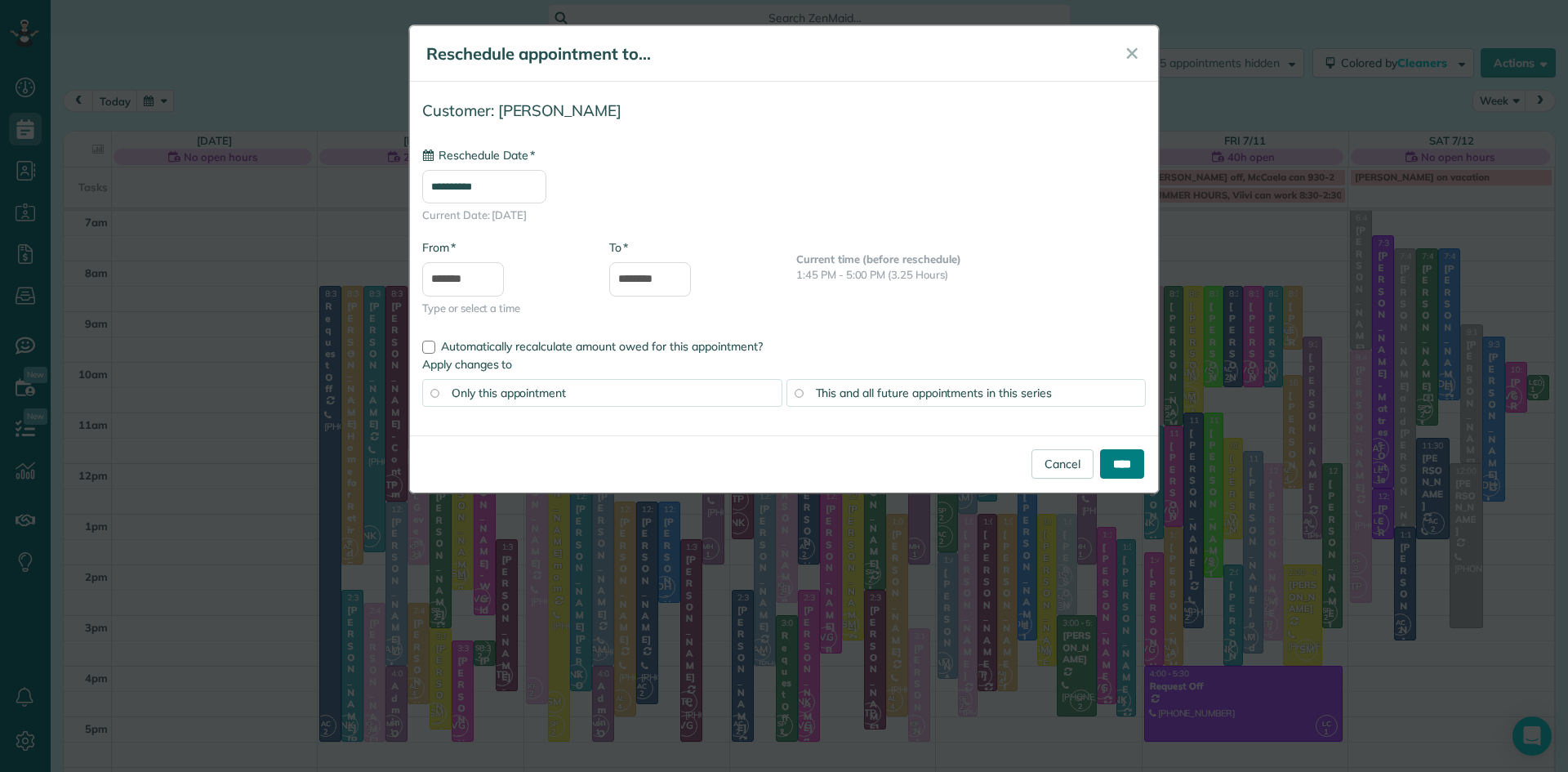 click on "****" at bounding box center [1122, 464] 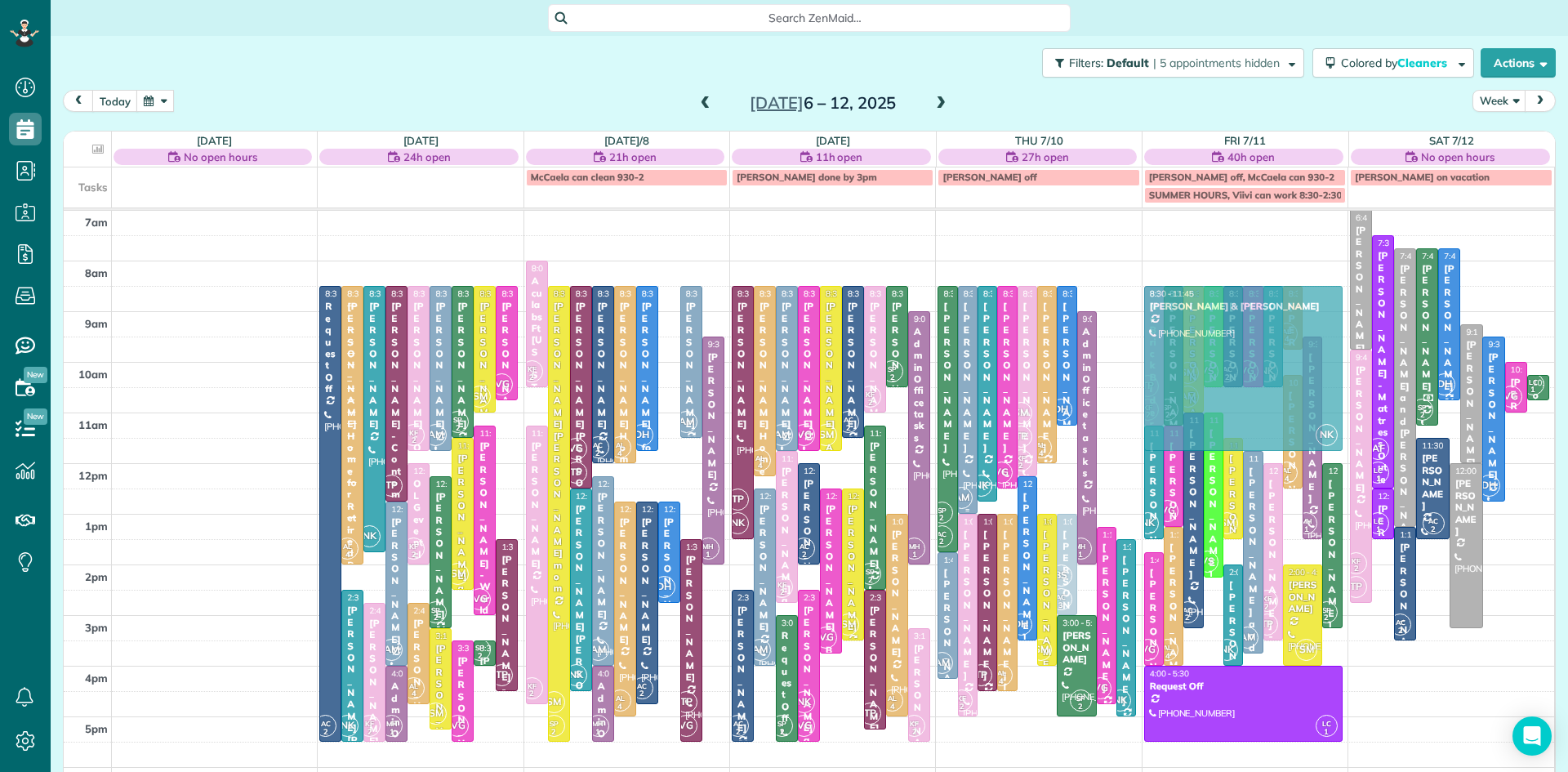 drag, startPoint x: 974, startPoint y: 359, endPoint x: 1289, endPoint y: 377, distance: 315.5139 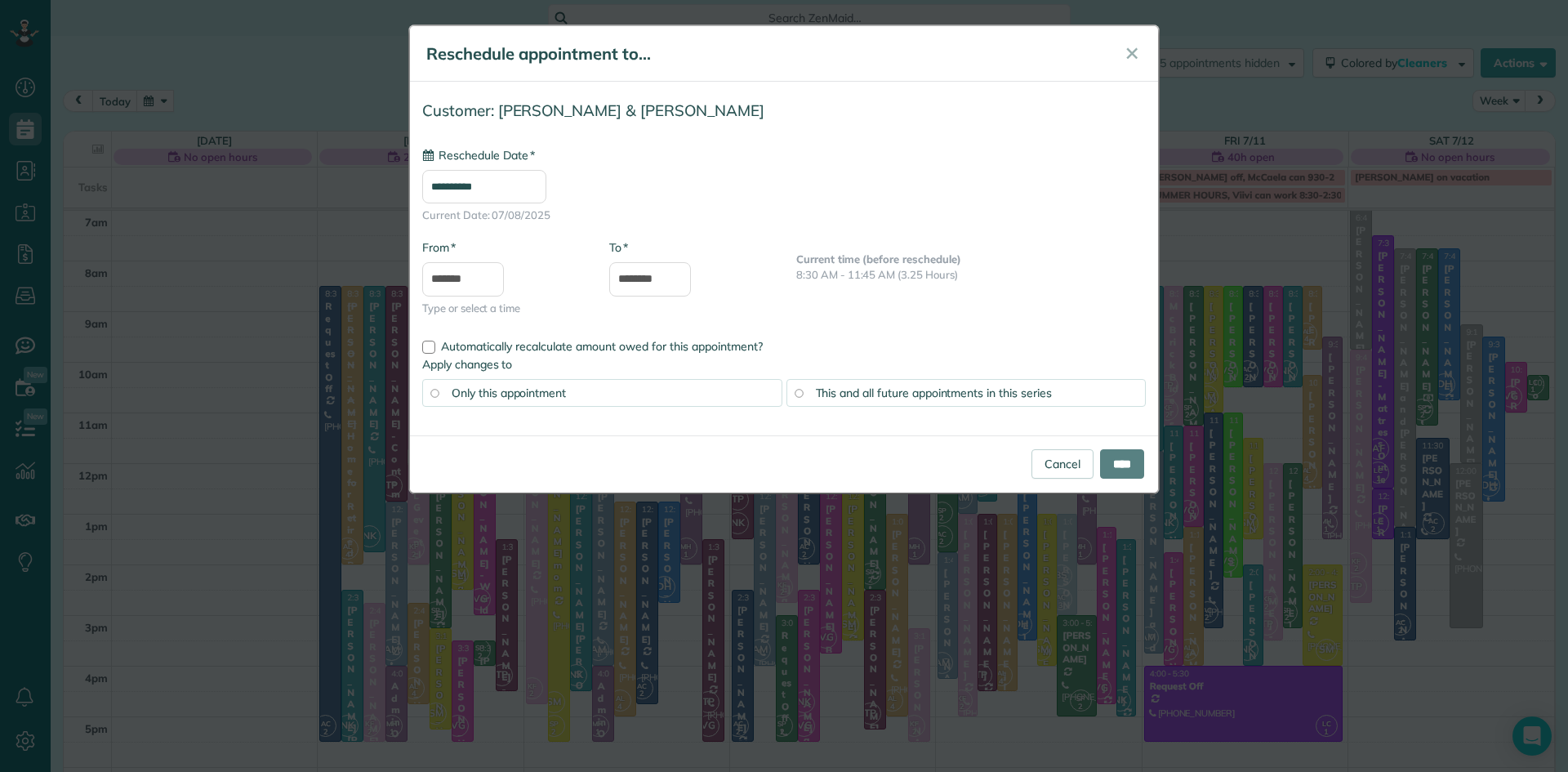 type on "**********" 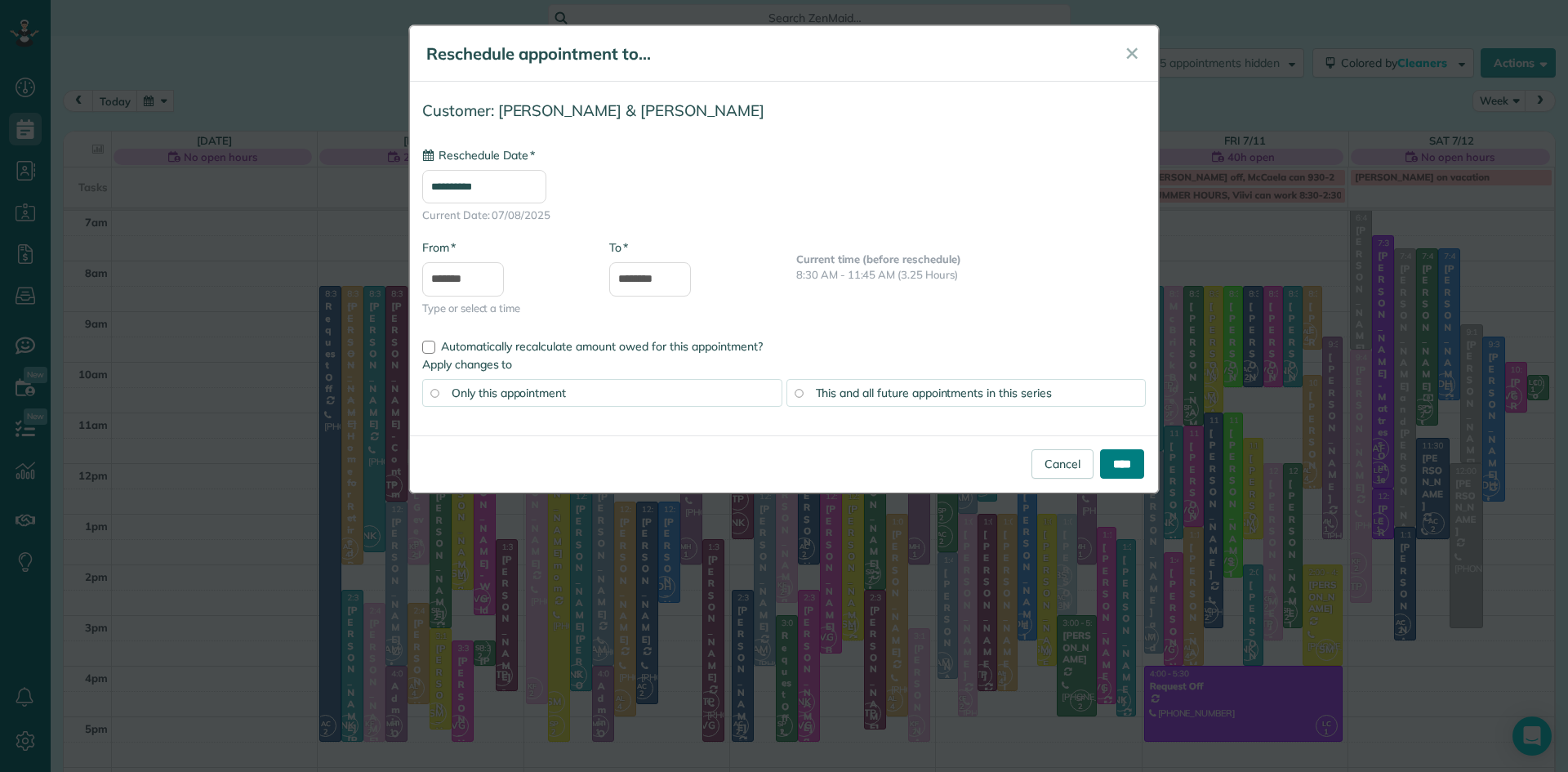 click on "****" at bounding box center (1122, 464) 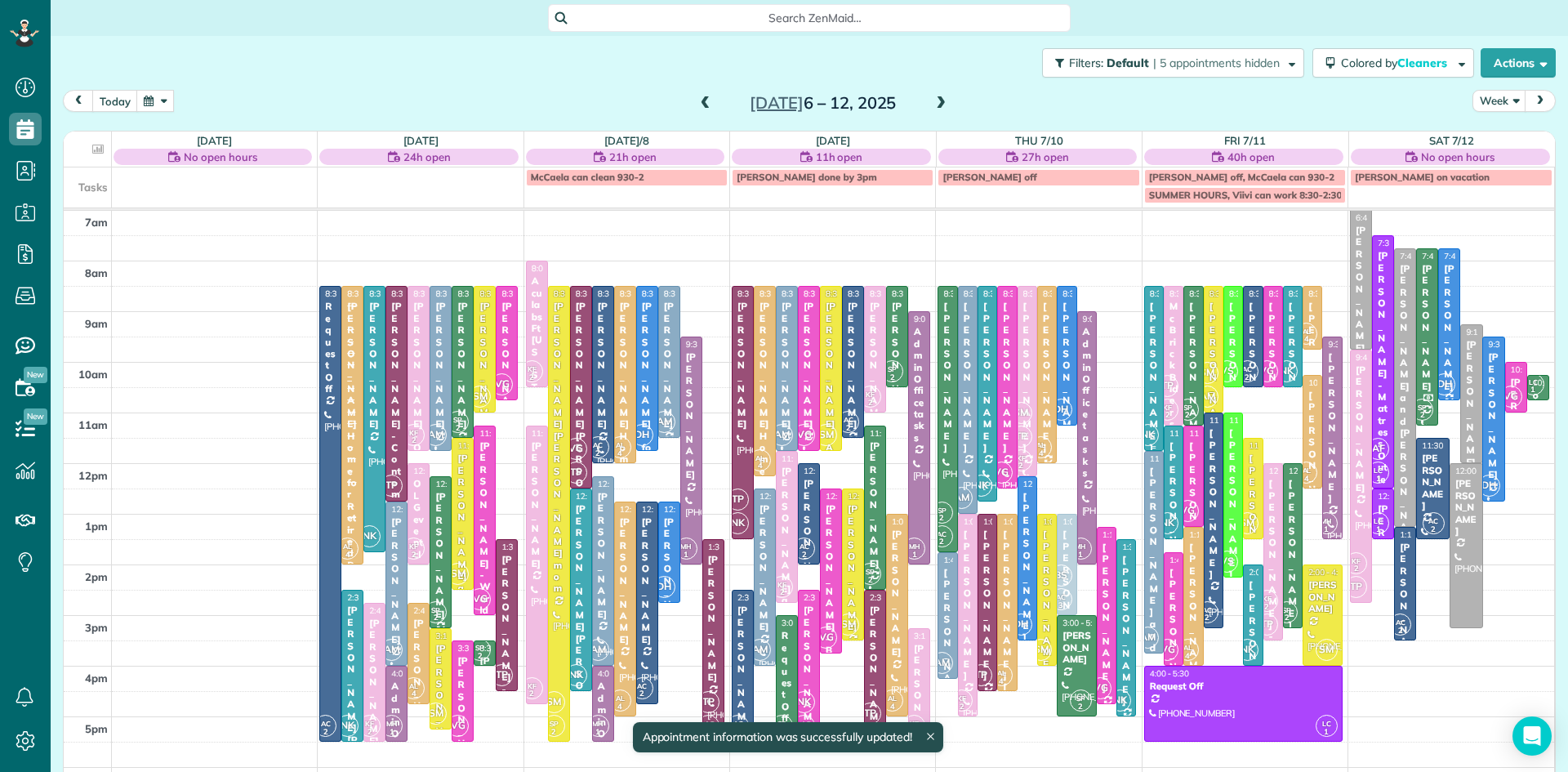 click at bounding box center (1154, 368) 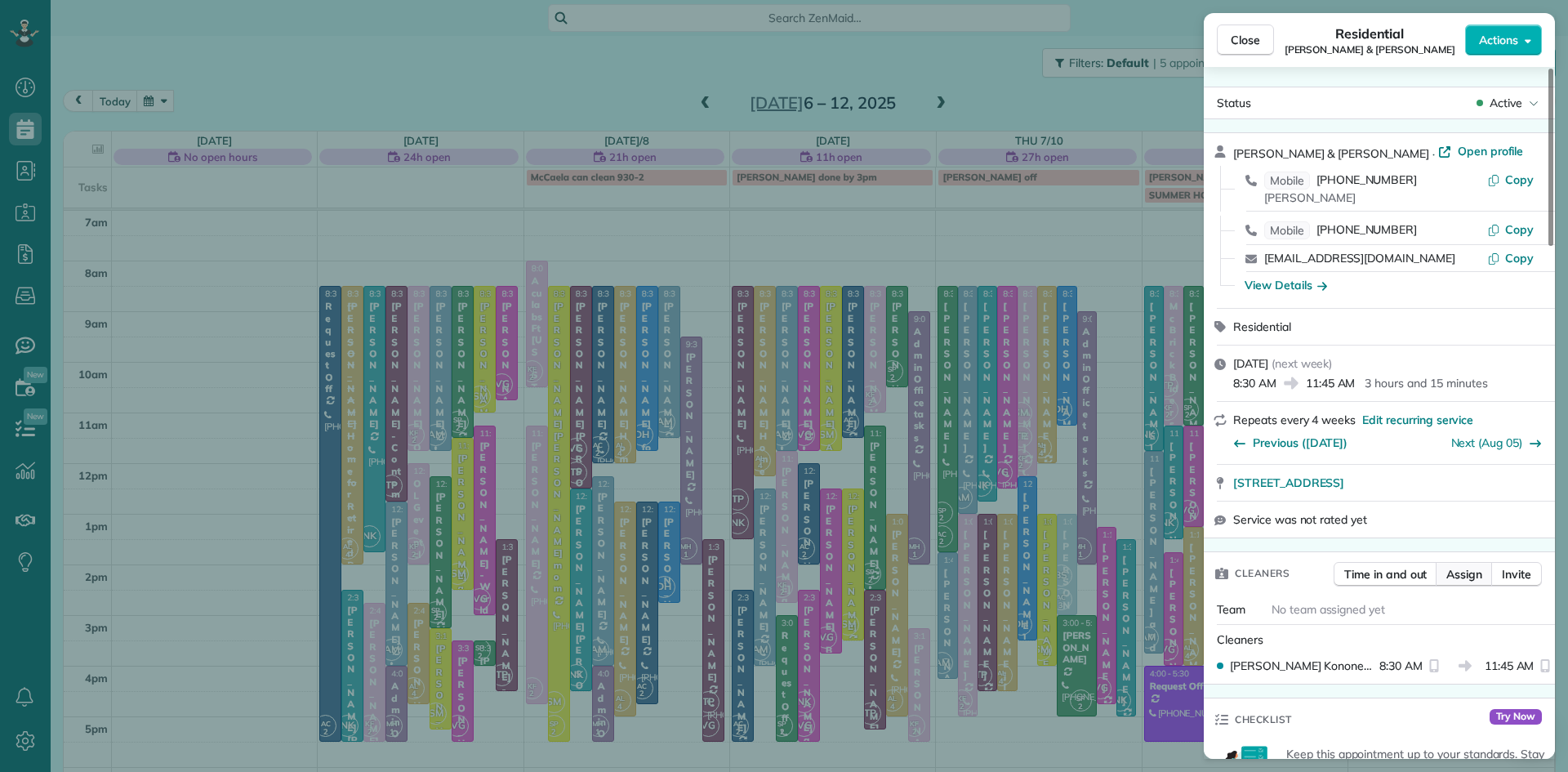 click on "Assign" at bounding box center [1464, 574] 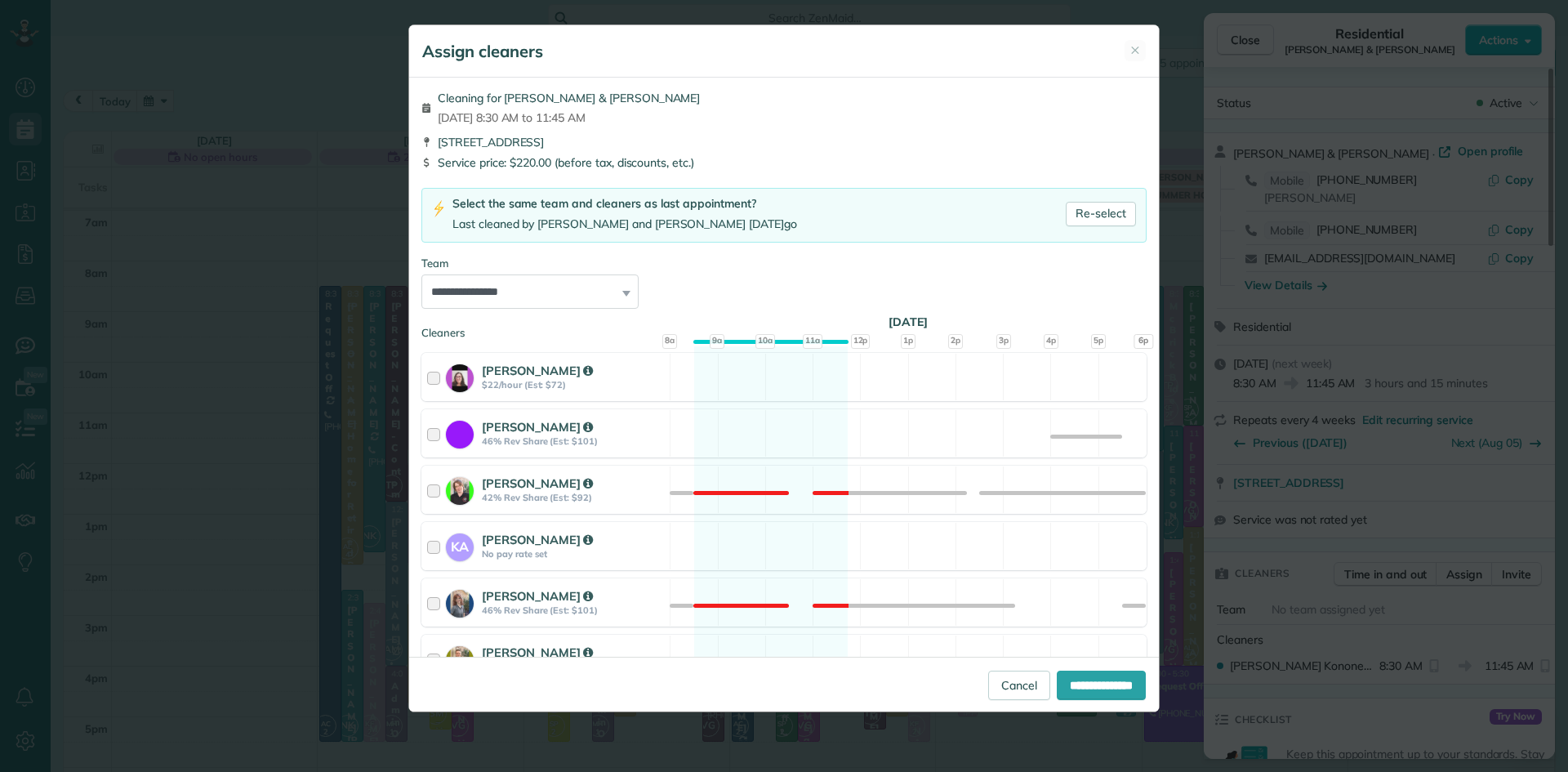 scroll, scrollTop: 794, scrollLeft: 0, axis: vertical 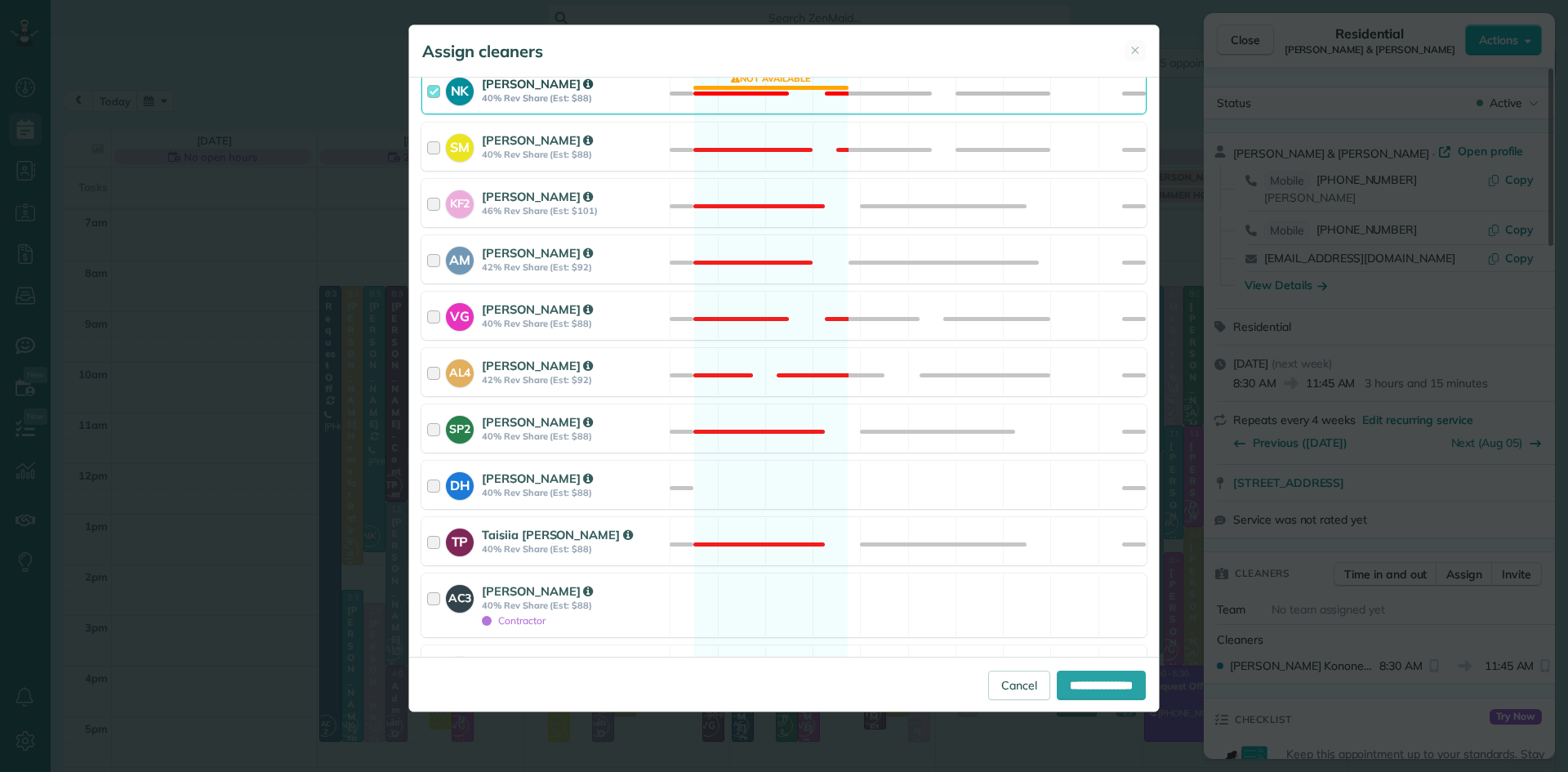 click on "Natalia Kononenko" at bounding box center (537, 83) 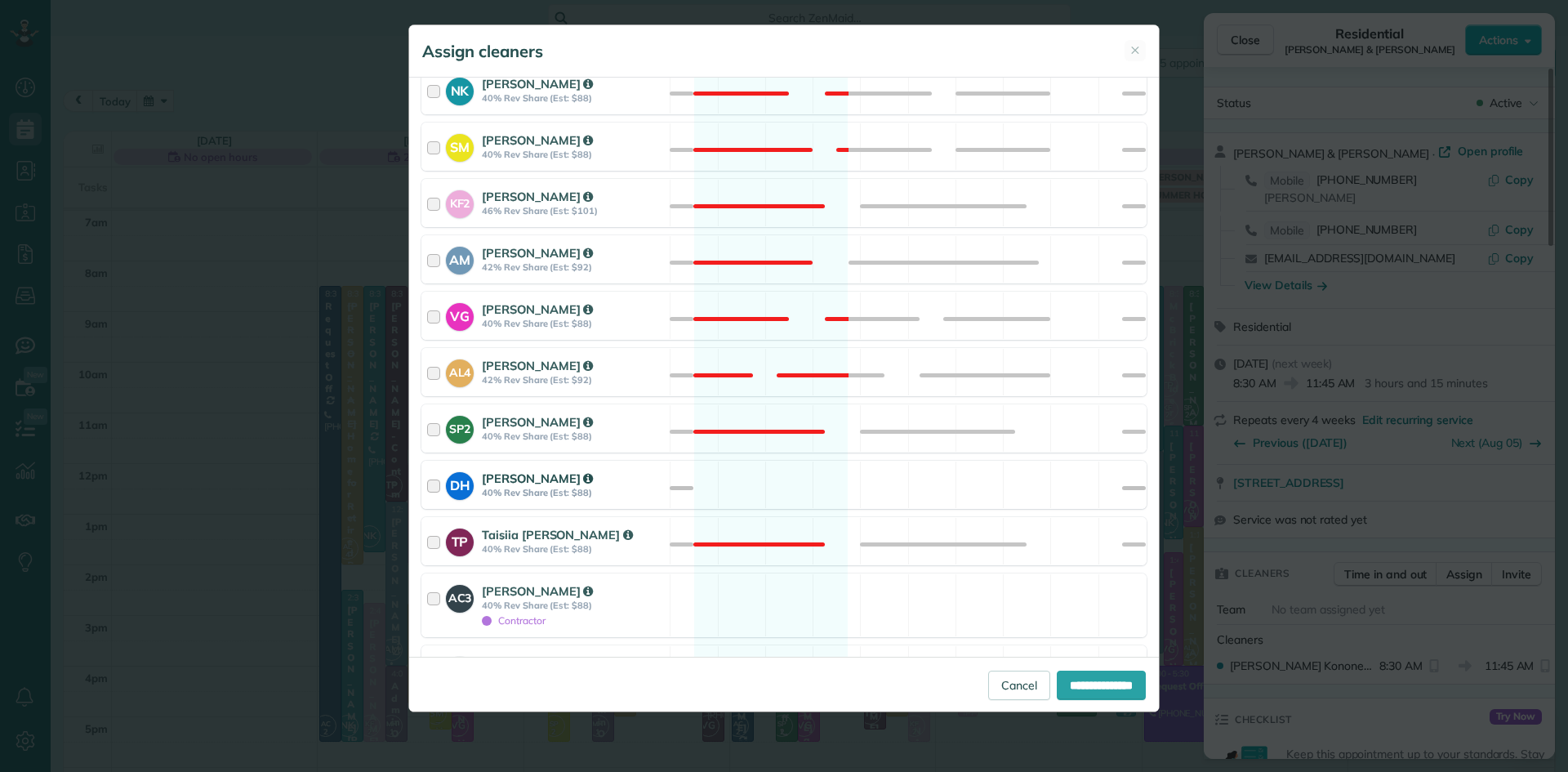 click on "DH
Denise Houser
40% Rev Share (Est: $88)" at bounding box center (546, 484) 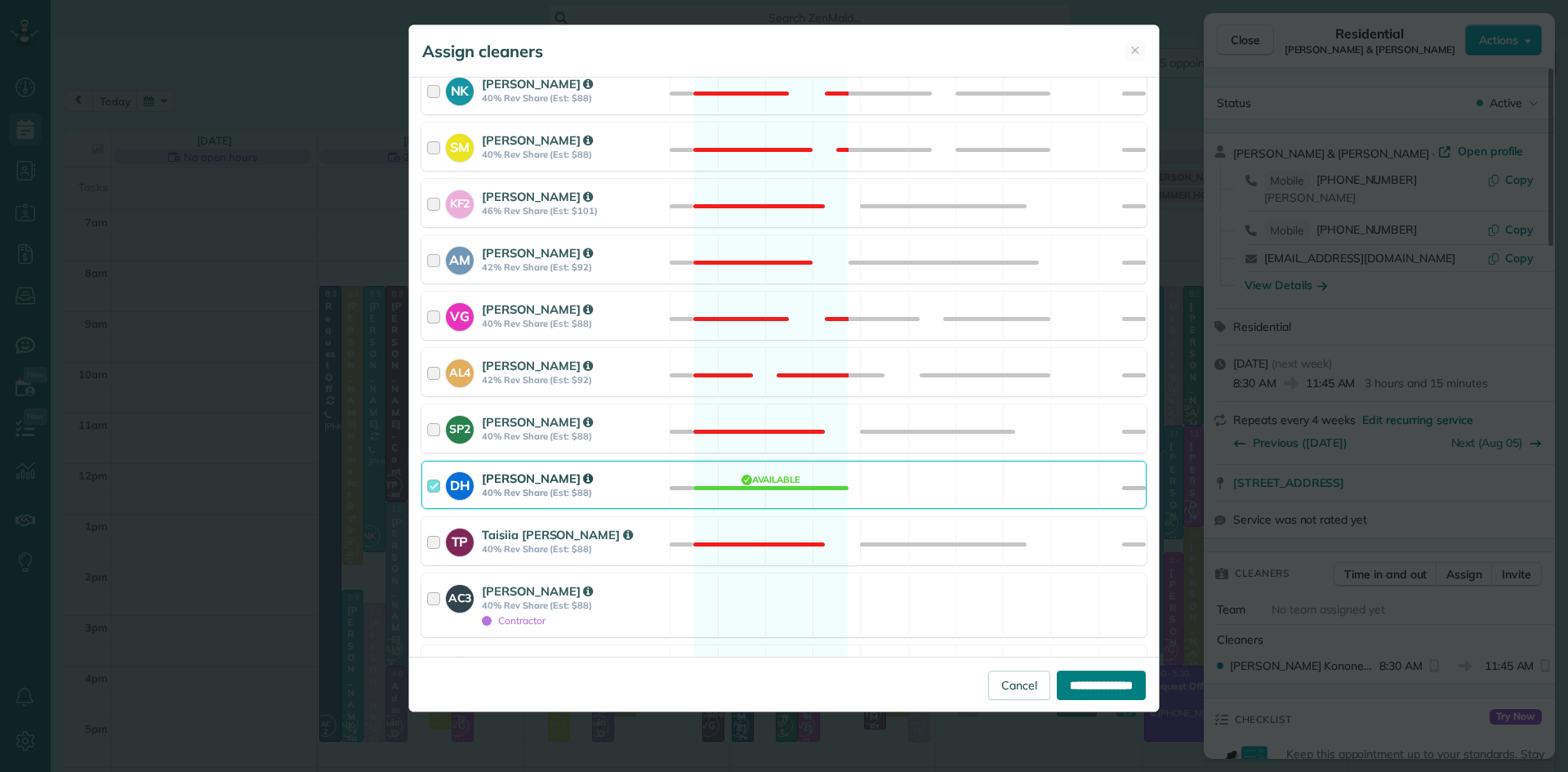 click on "**********" at bounding box center [1101, 685] 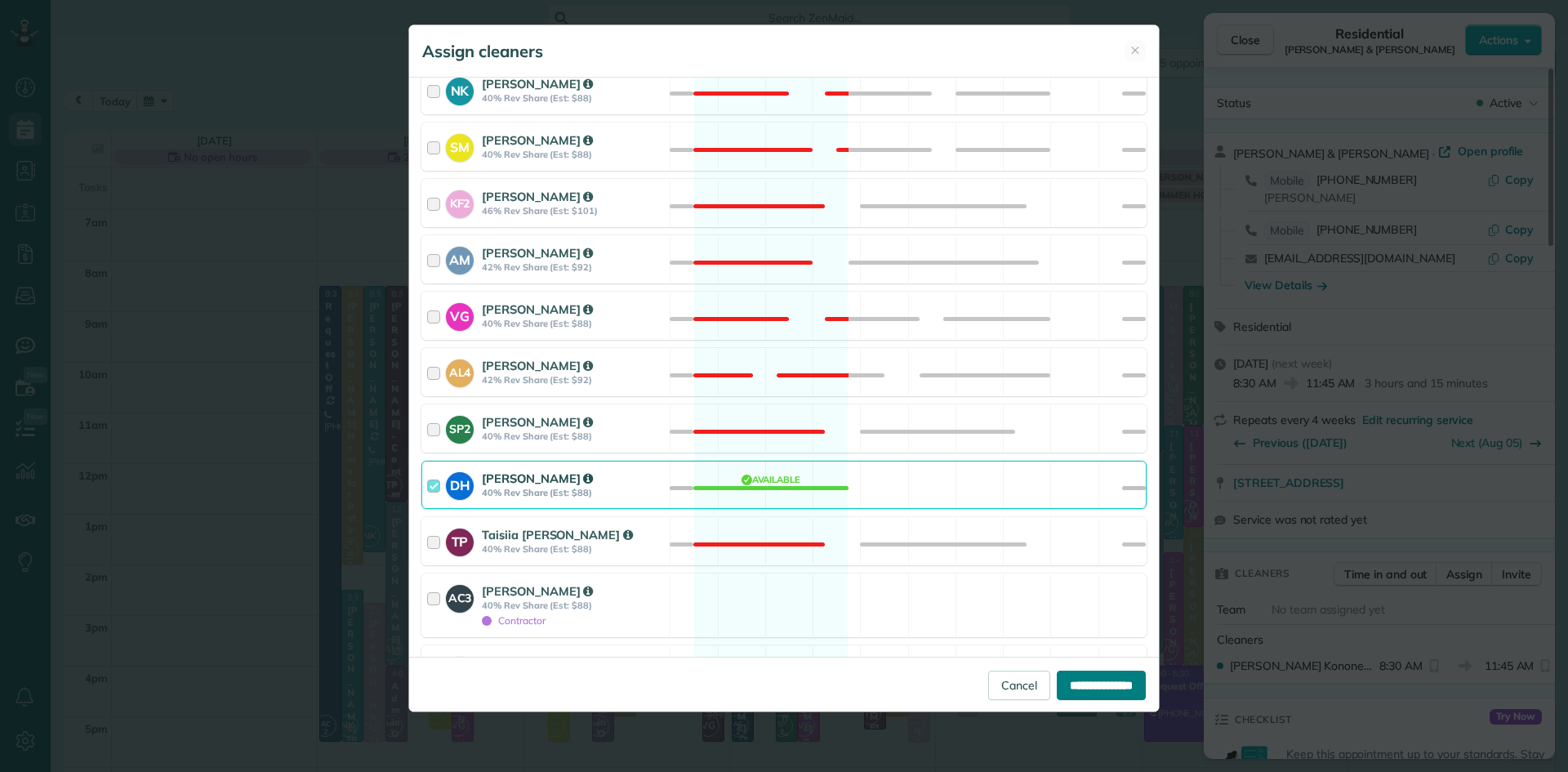 type on "**********" 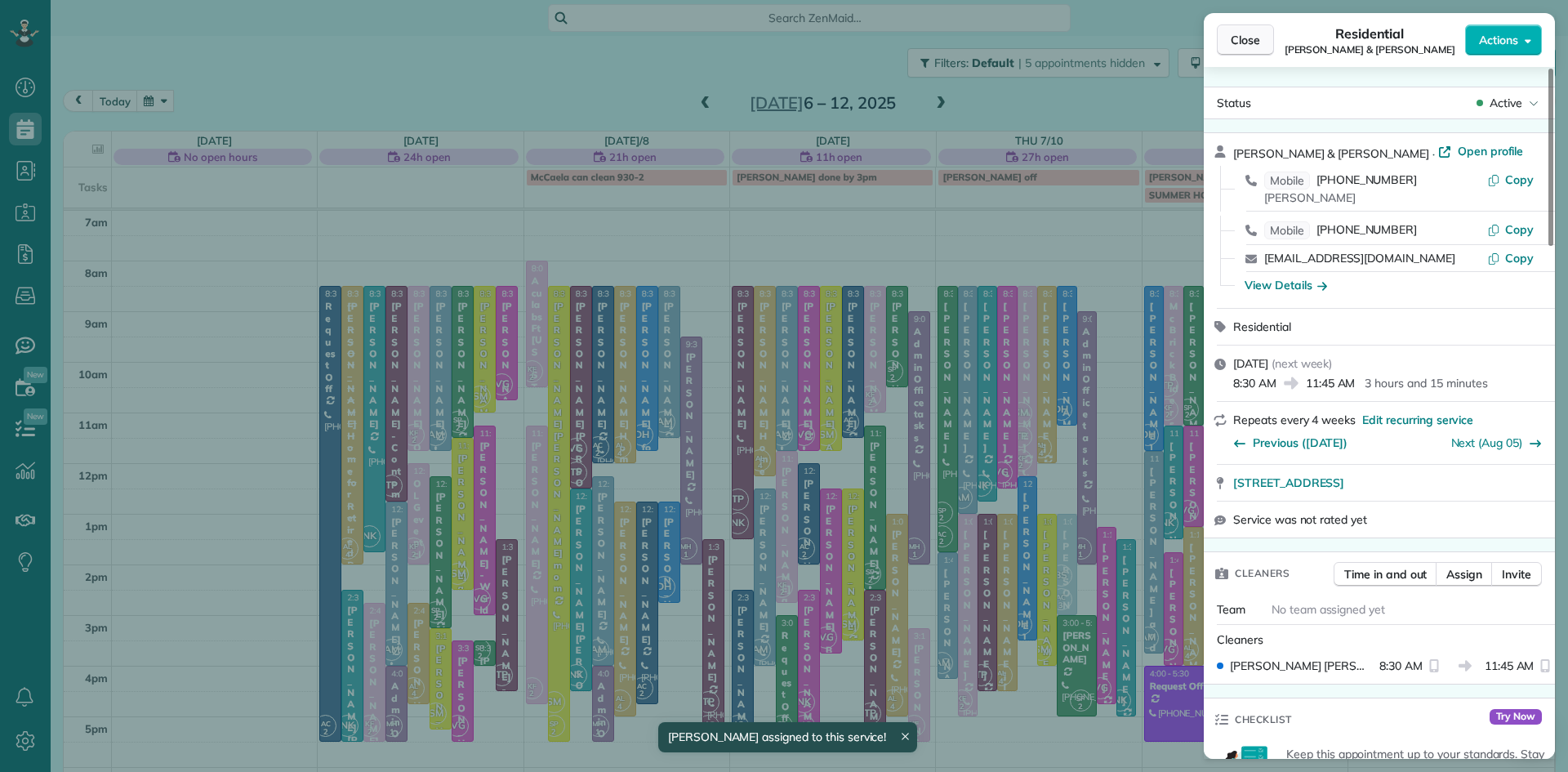 click on "Close" at bounding box center [1245, 40] 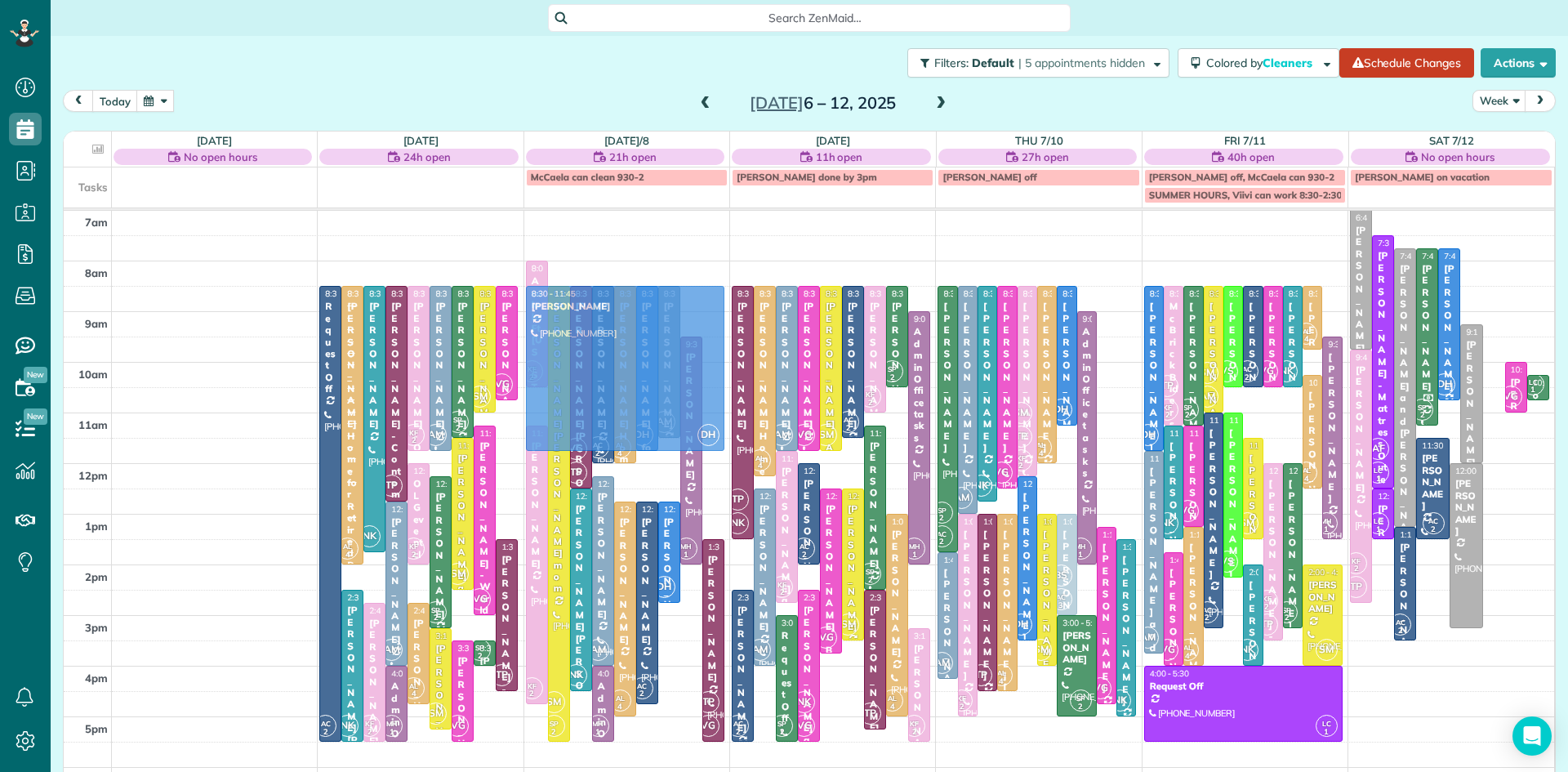 drag, startPoint x: 1496, startPoint y: 426, endPoint x: 532, endPoint y: 378, distance: 965.1943 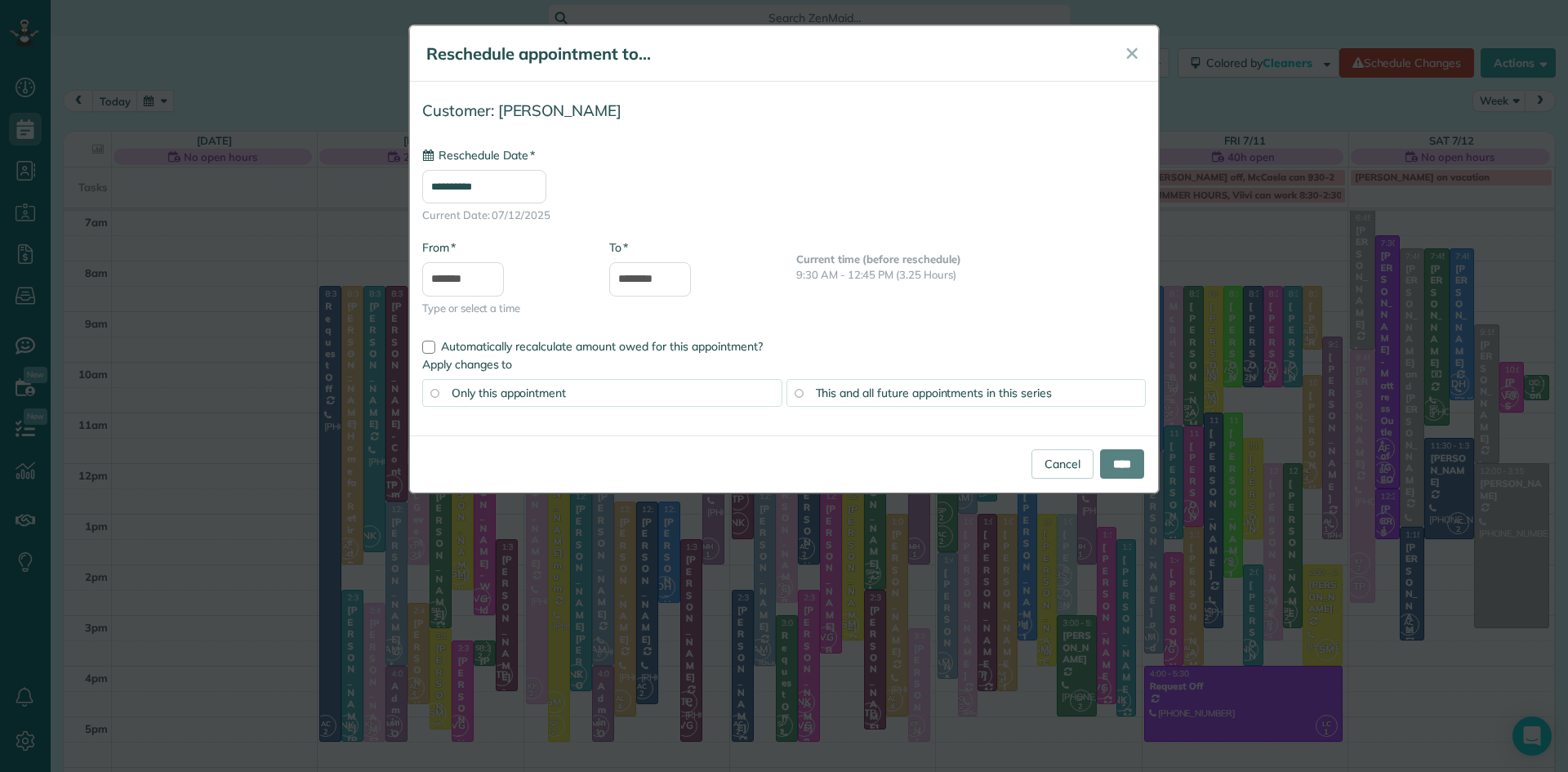 type on "**********" 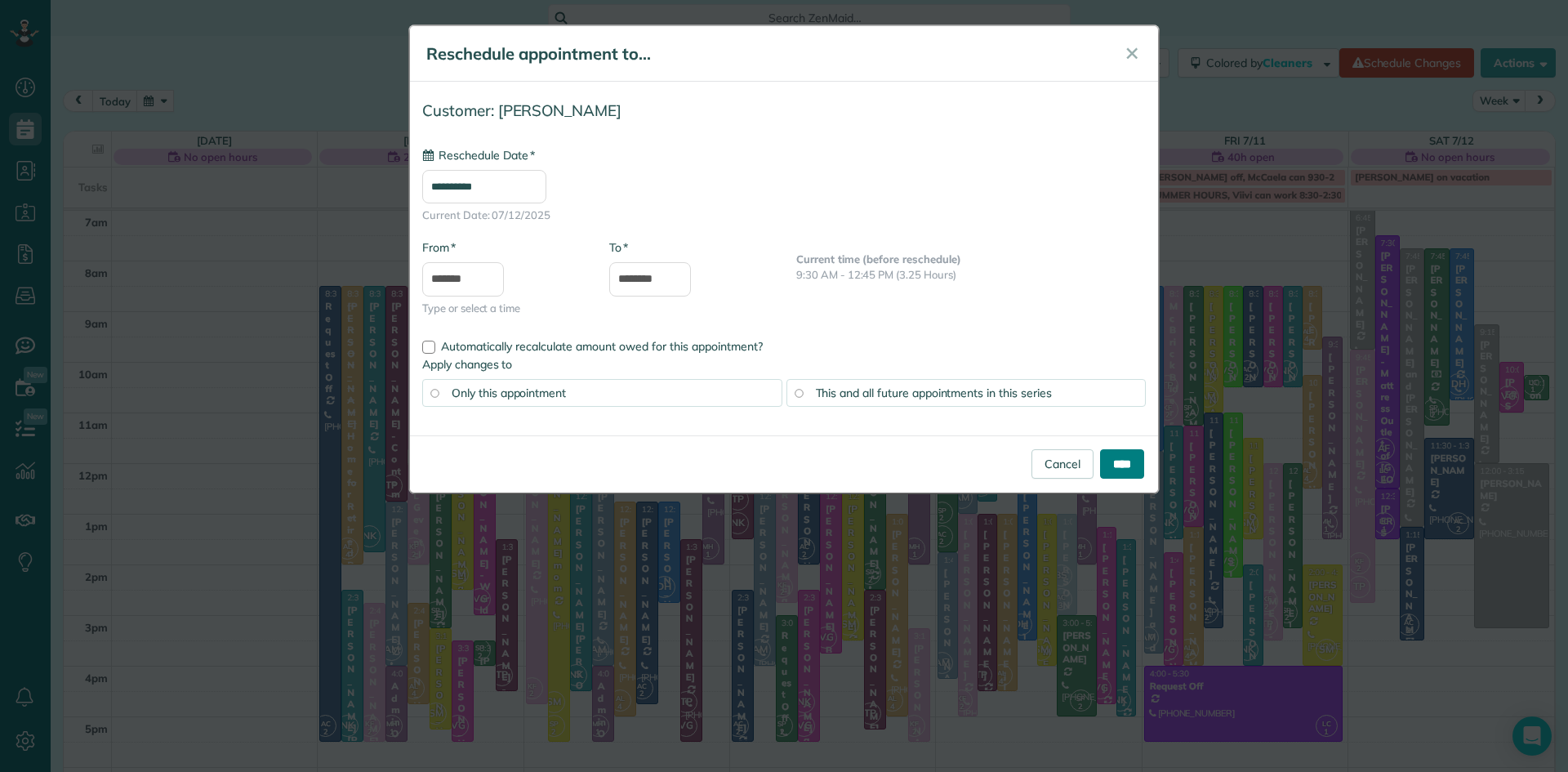 click on "****" at bounding box center (1122, 464) 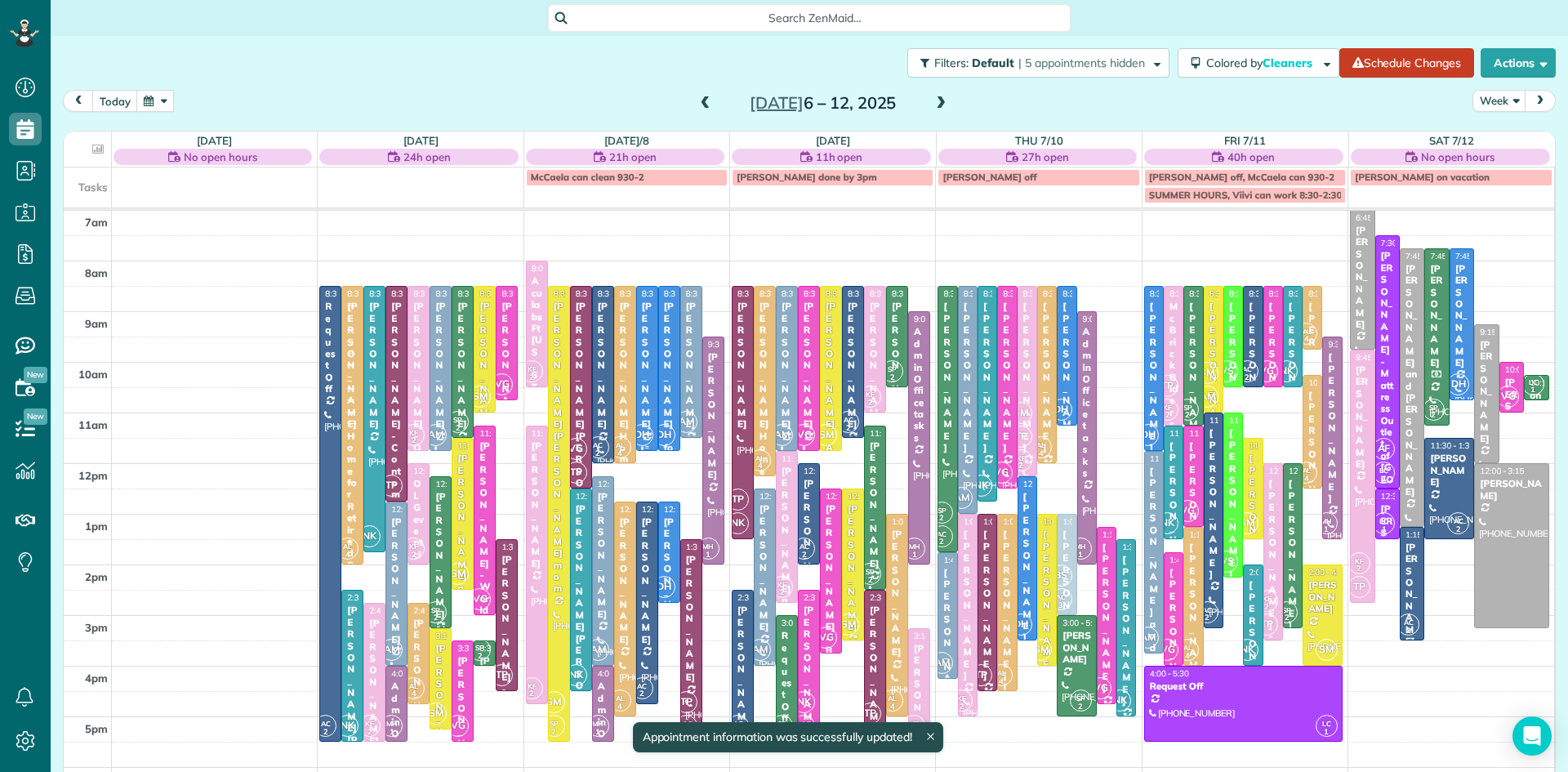 click on "Rachel Reznick" at bounding box center (647, 365) 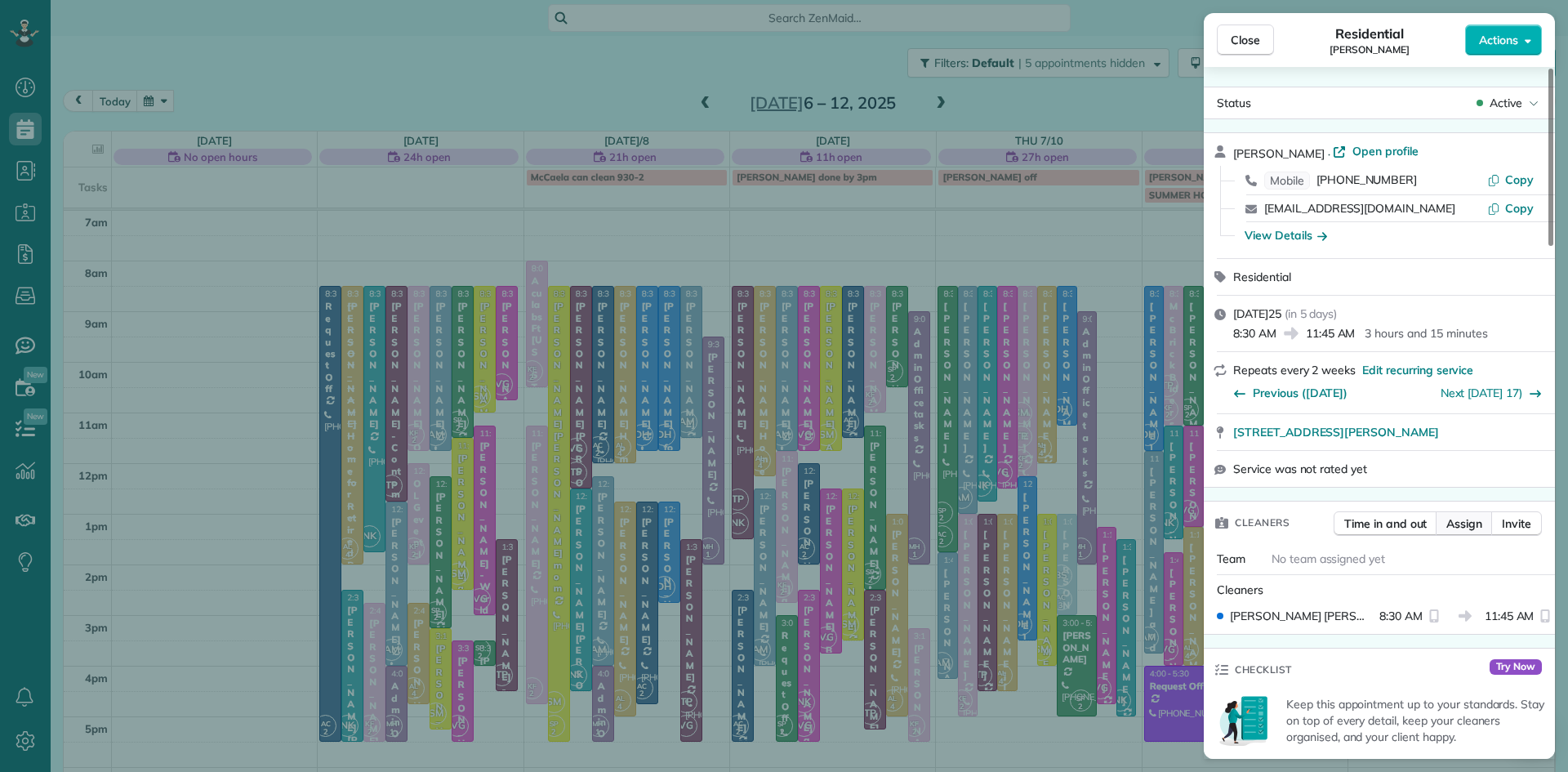 click on "Assign" at bounding box center (1464, 524) 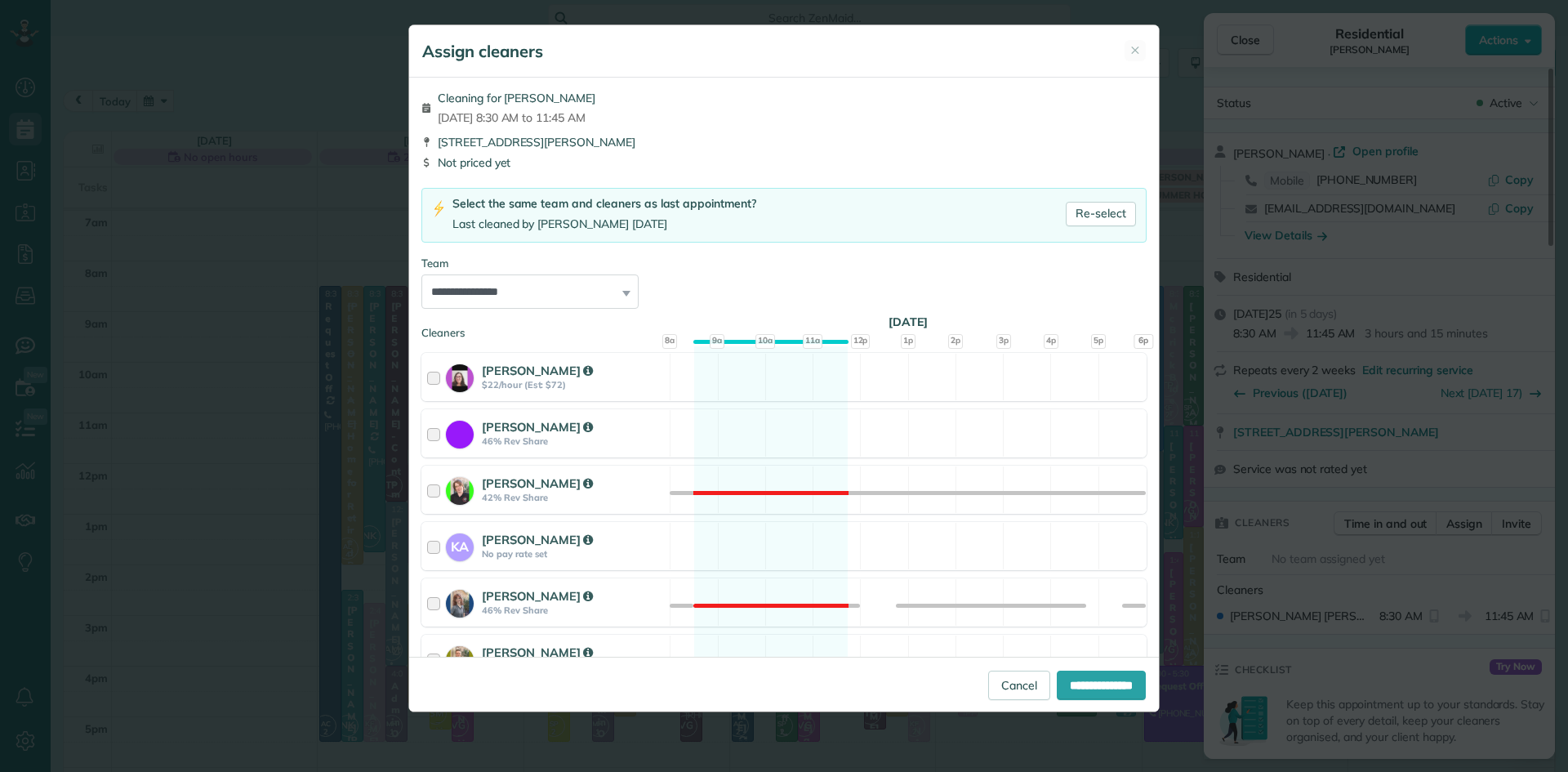 scroll, scrollTop: 890, scrollLeft: 0, axis: vertical 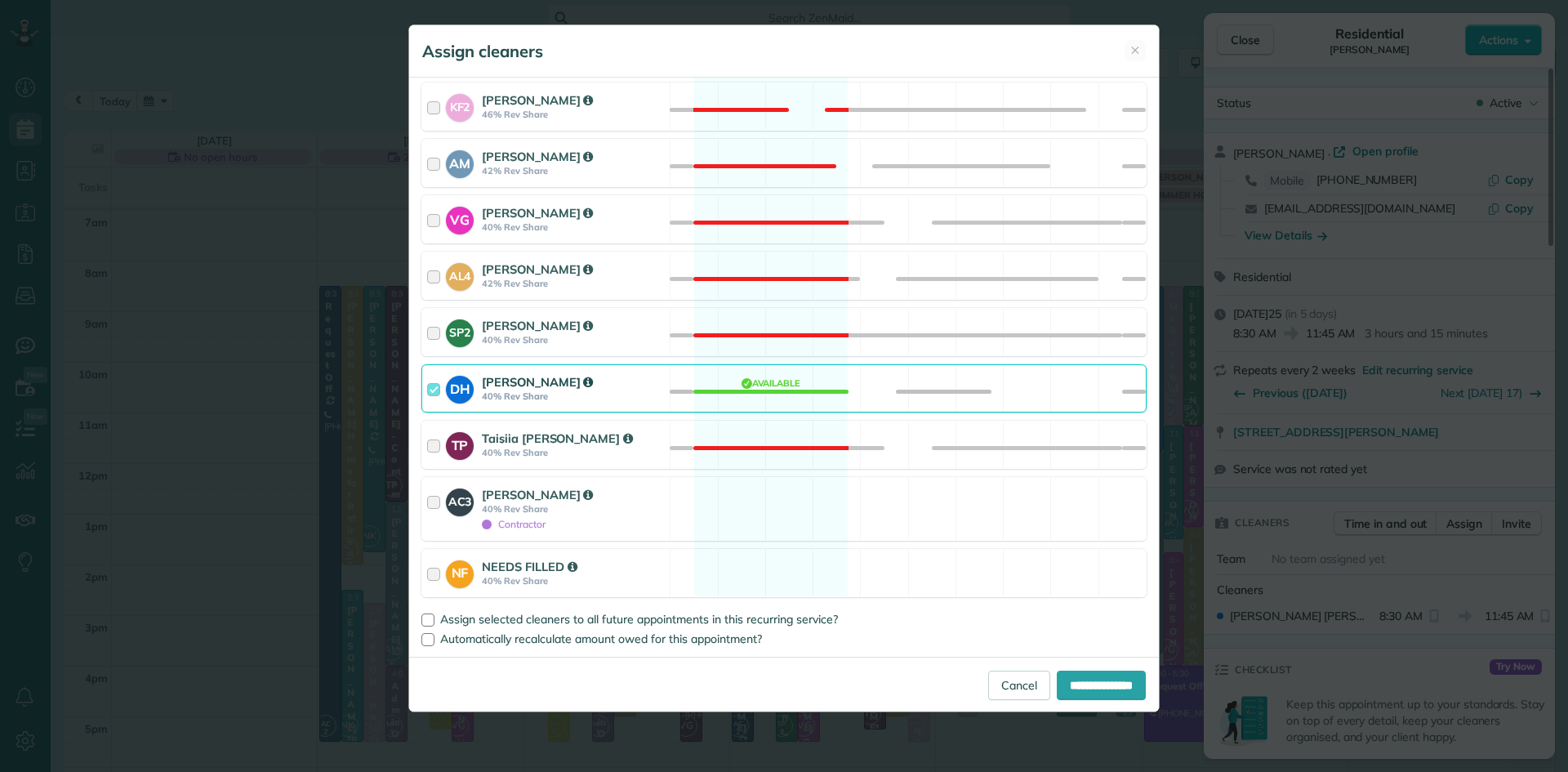 click on "DH" at bounding box center [464, 388] 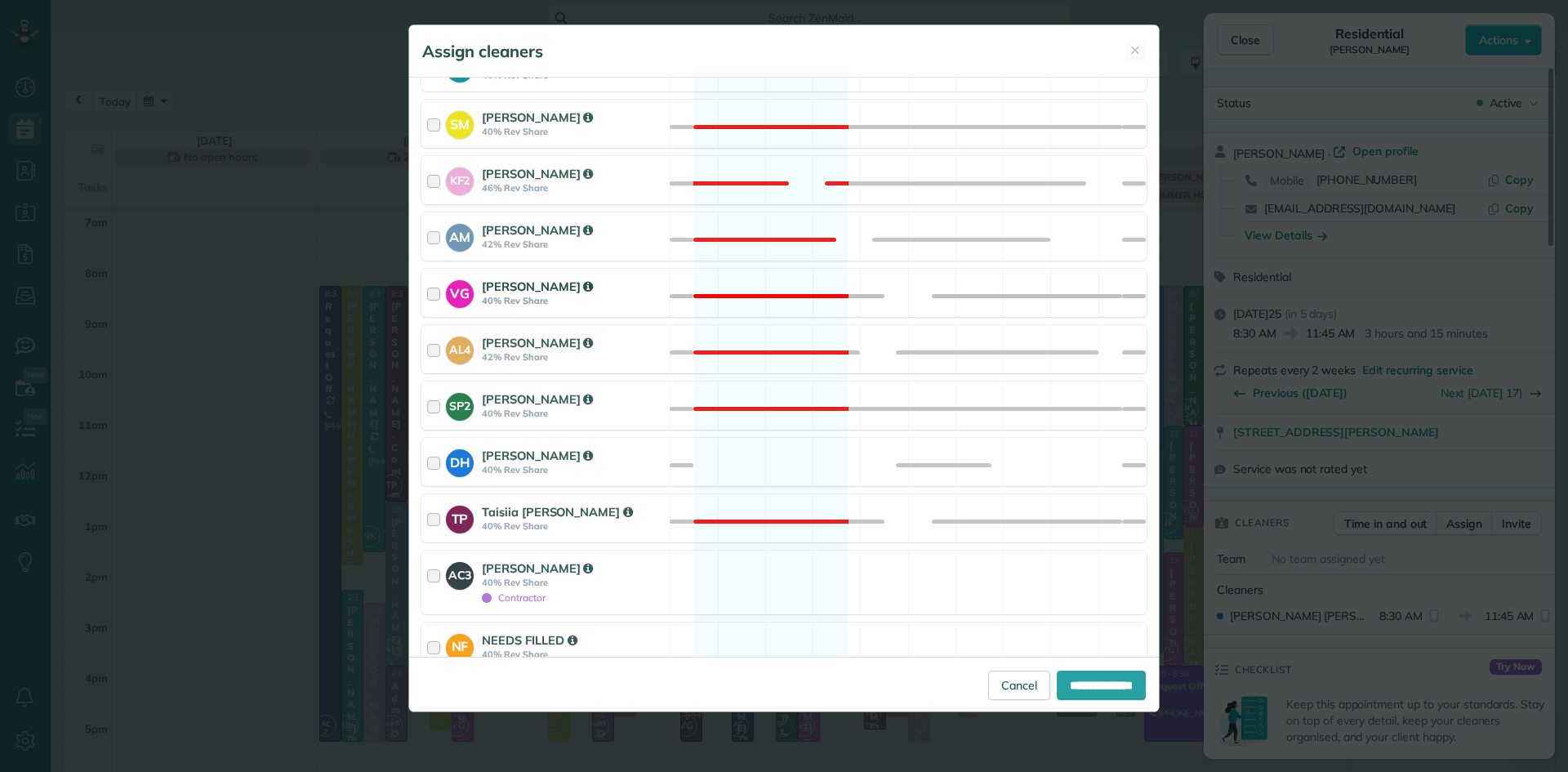 scroll, scrollTop: 675, scrollLeft: 0, axis: vertical 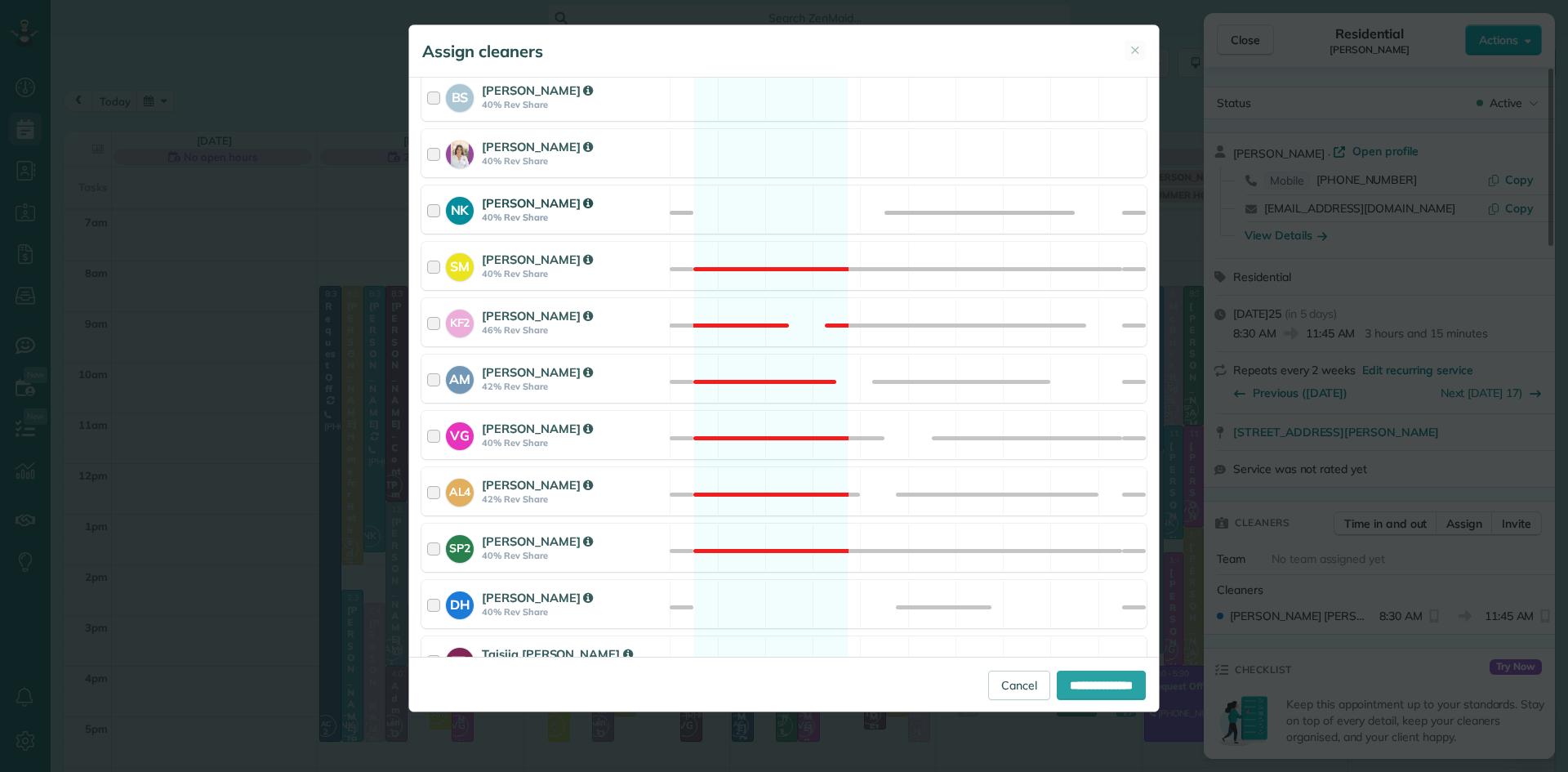 click on "40% Rev Share" at bounding box center [573, 217] 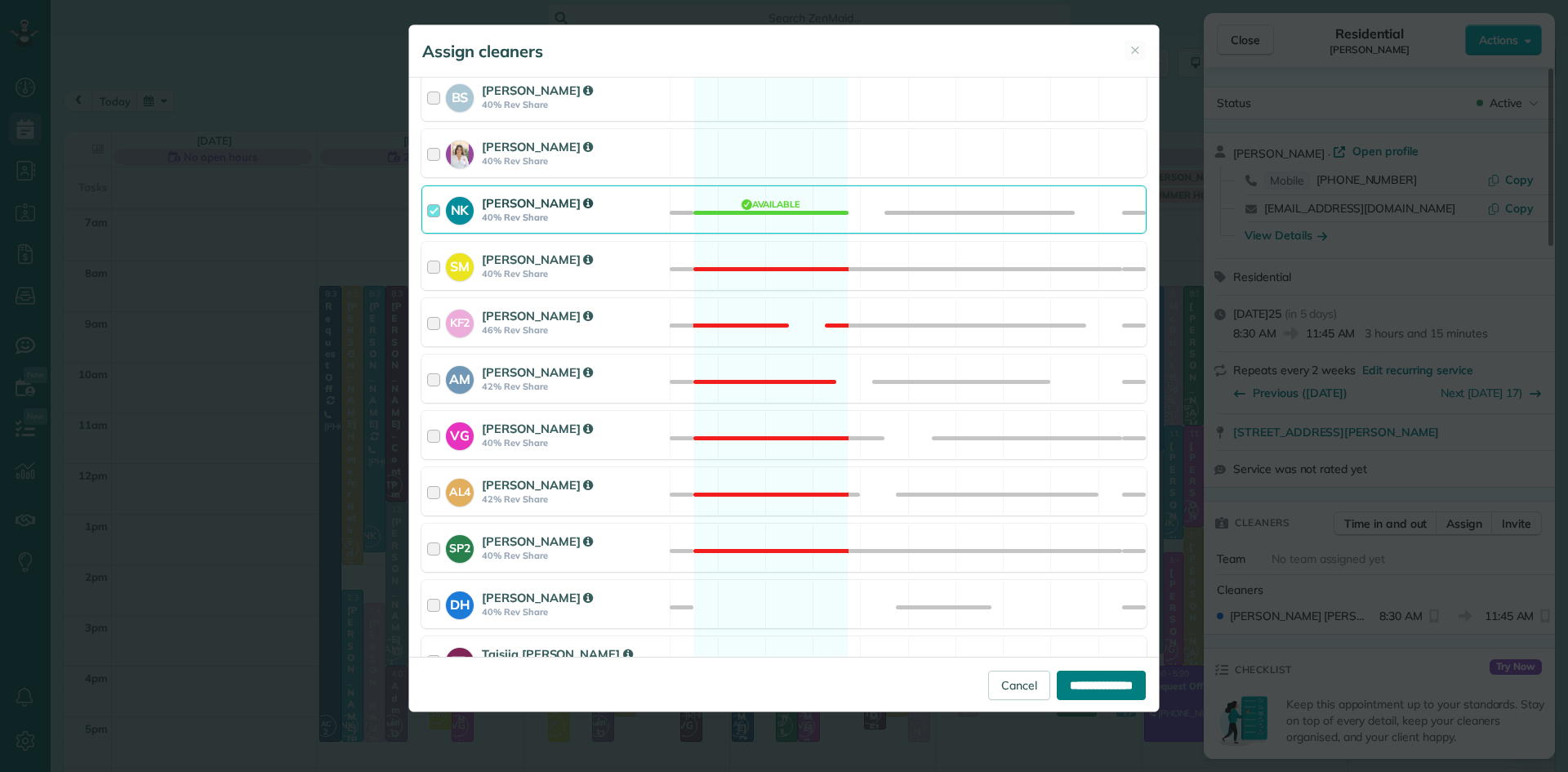 click on "**********" at bounding box center (1101, 685) 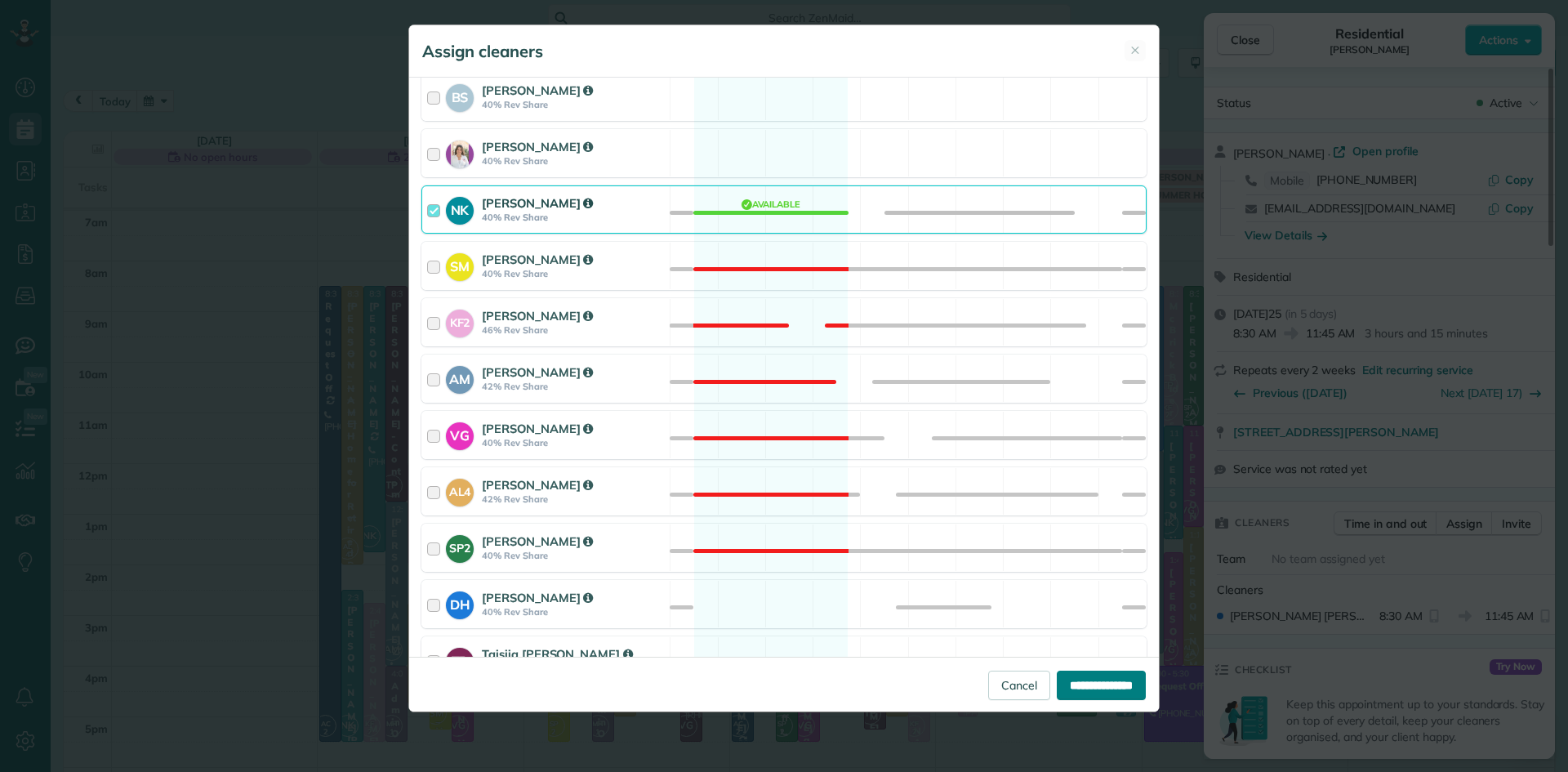 type on "**********" 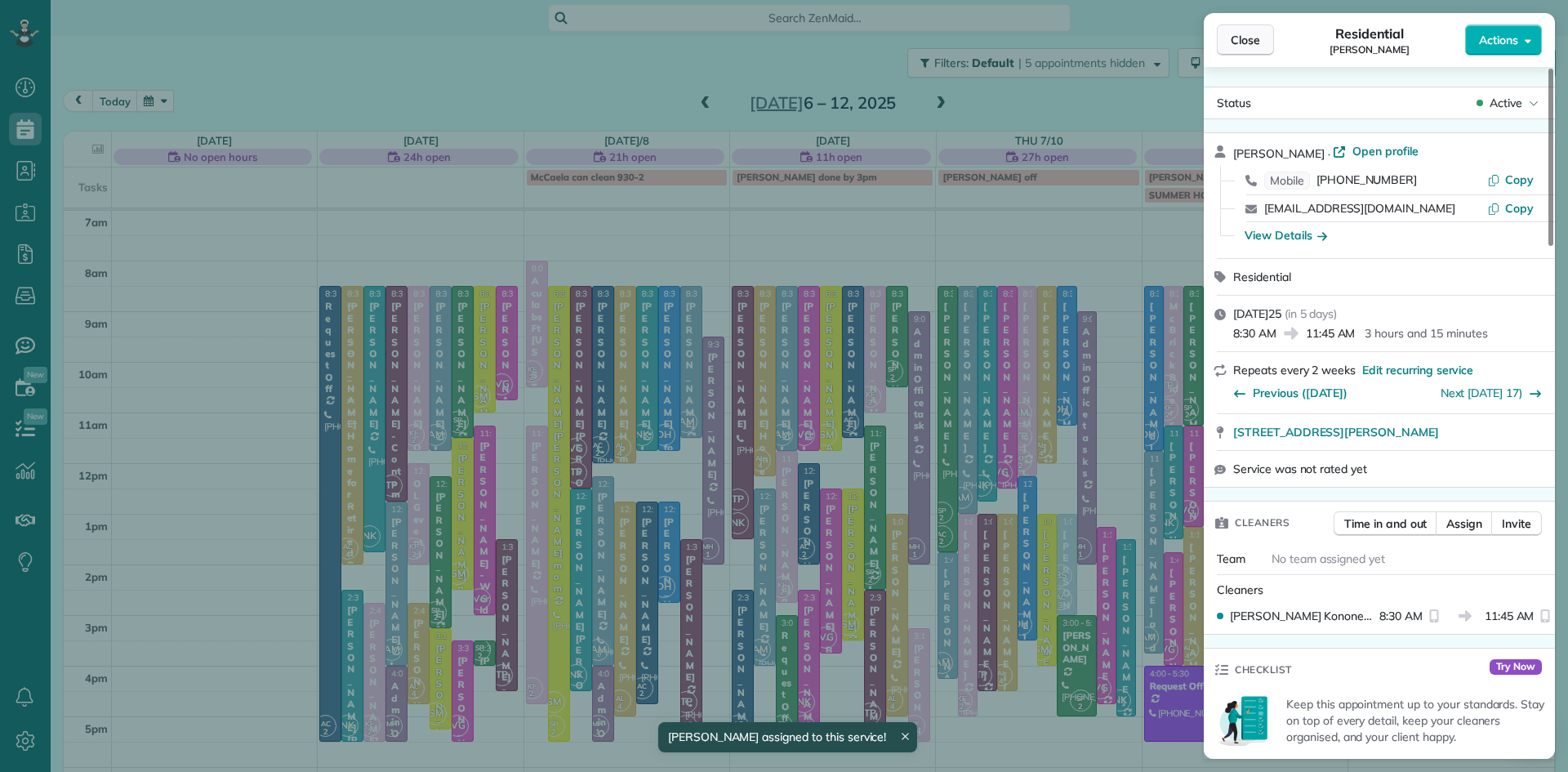 click on "Close" at bounding box center [1245, 40] 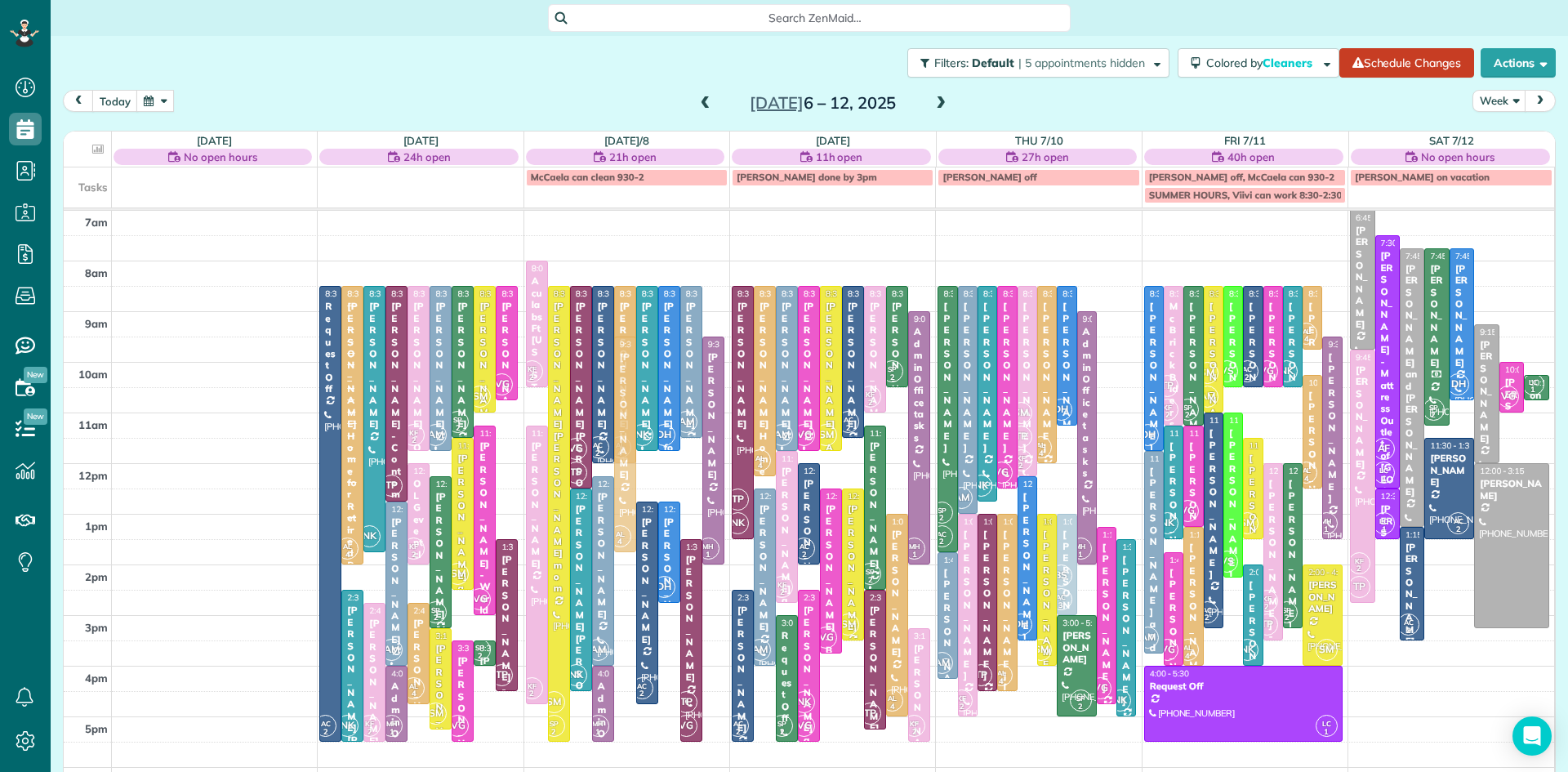 drag, startPoint x: 624, startPoint y: 559, endPoint x: 606, endPoint y: 396, distance: 163.99085 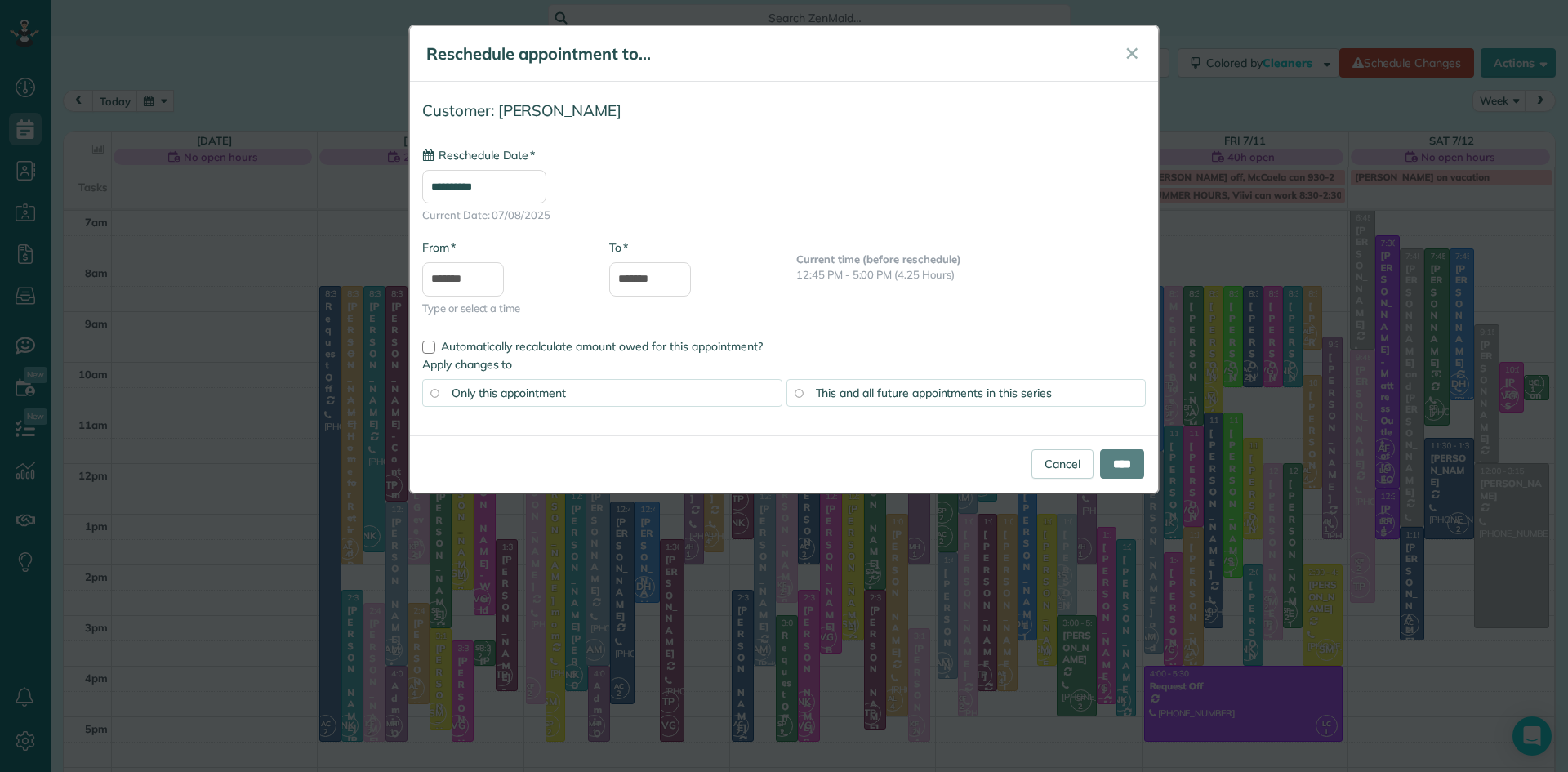 type on "**********" 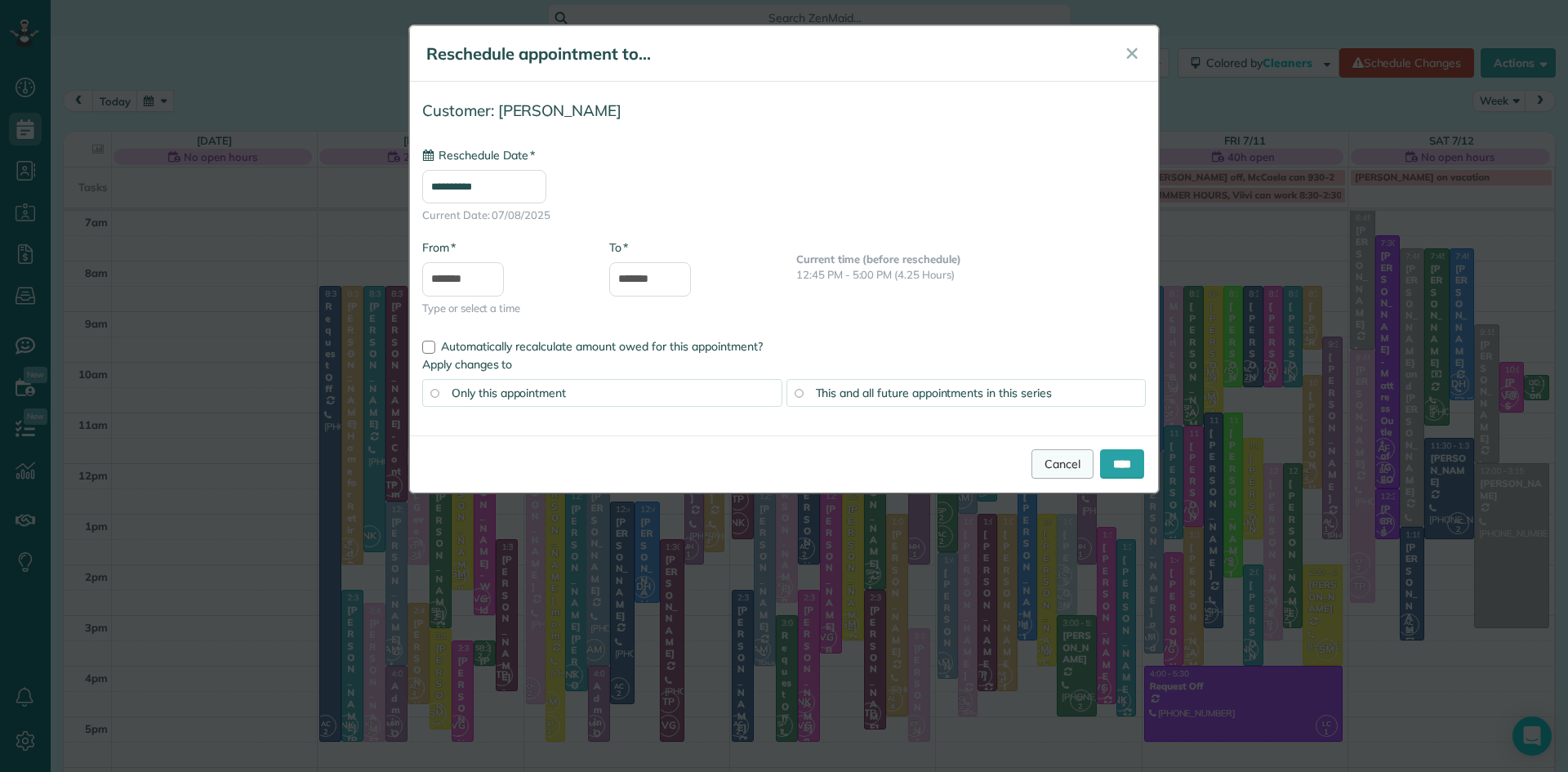 click on "Cancel" at bounding box center [1062, 464] 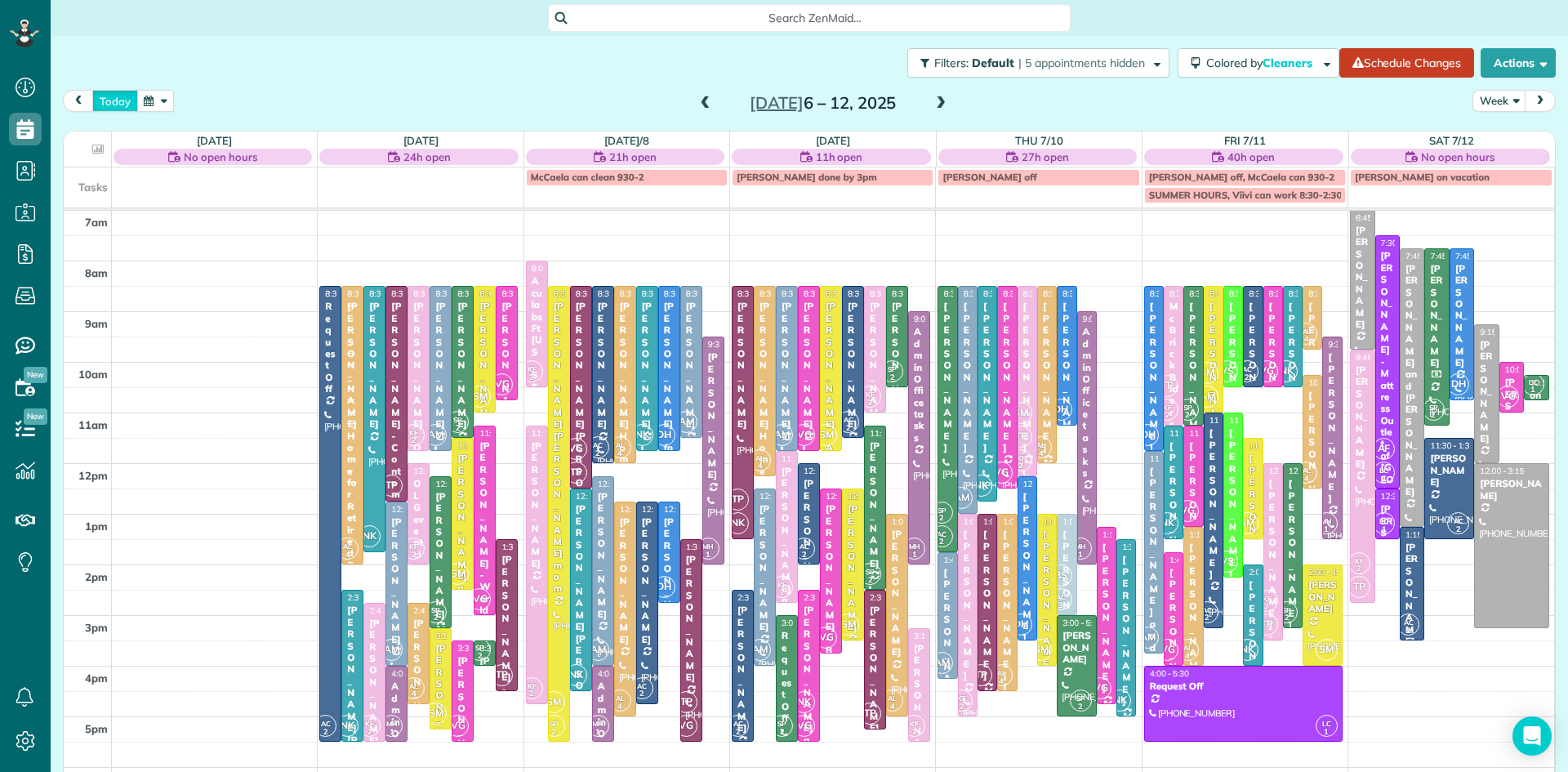 click on "today" at bounding box center [115, 100] 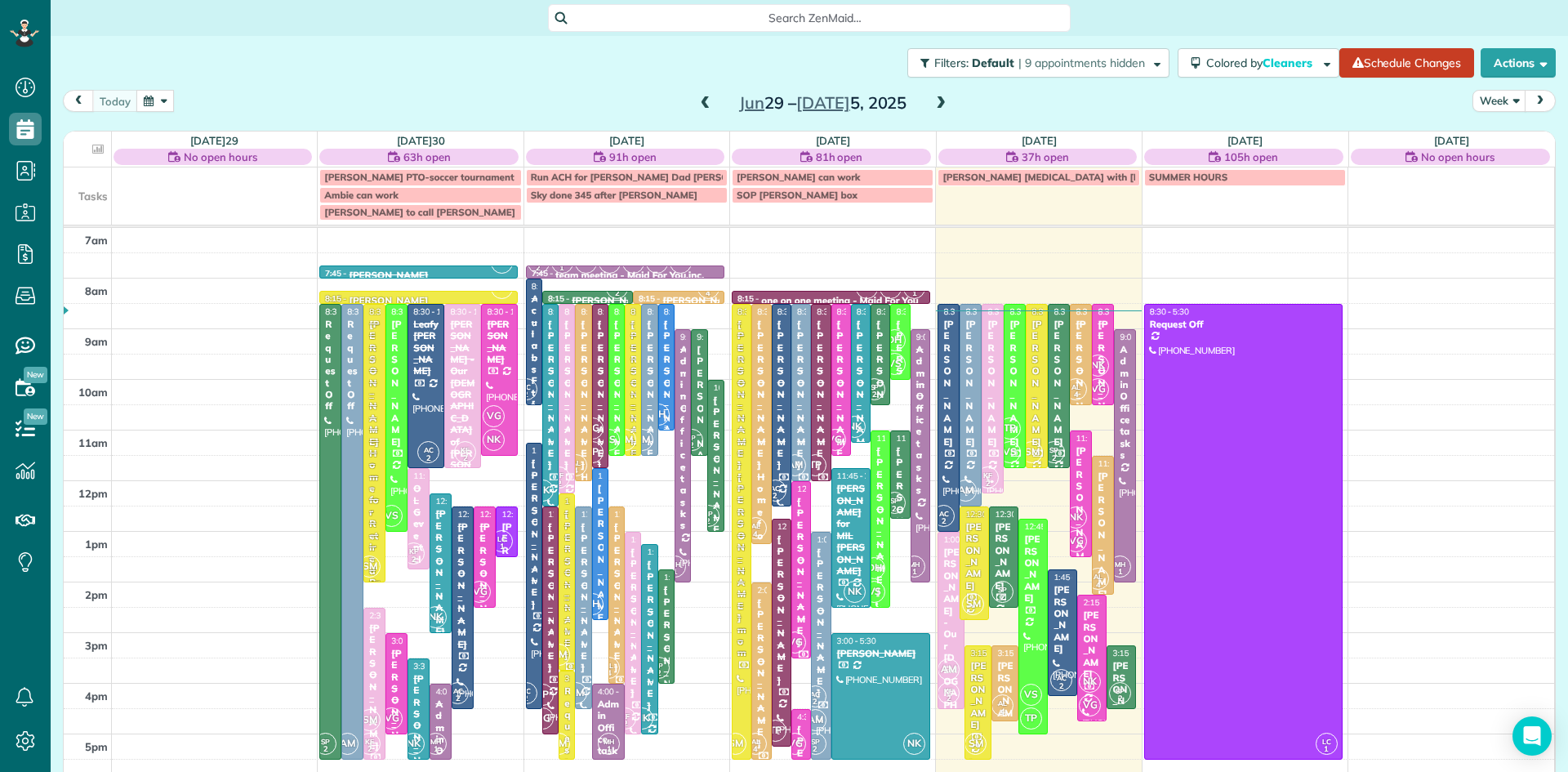 click on "Mackenzie Cannataro" at bounding box center [666, 395] 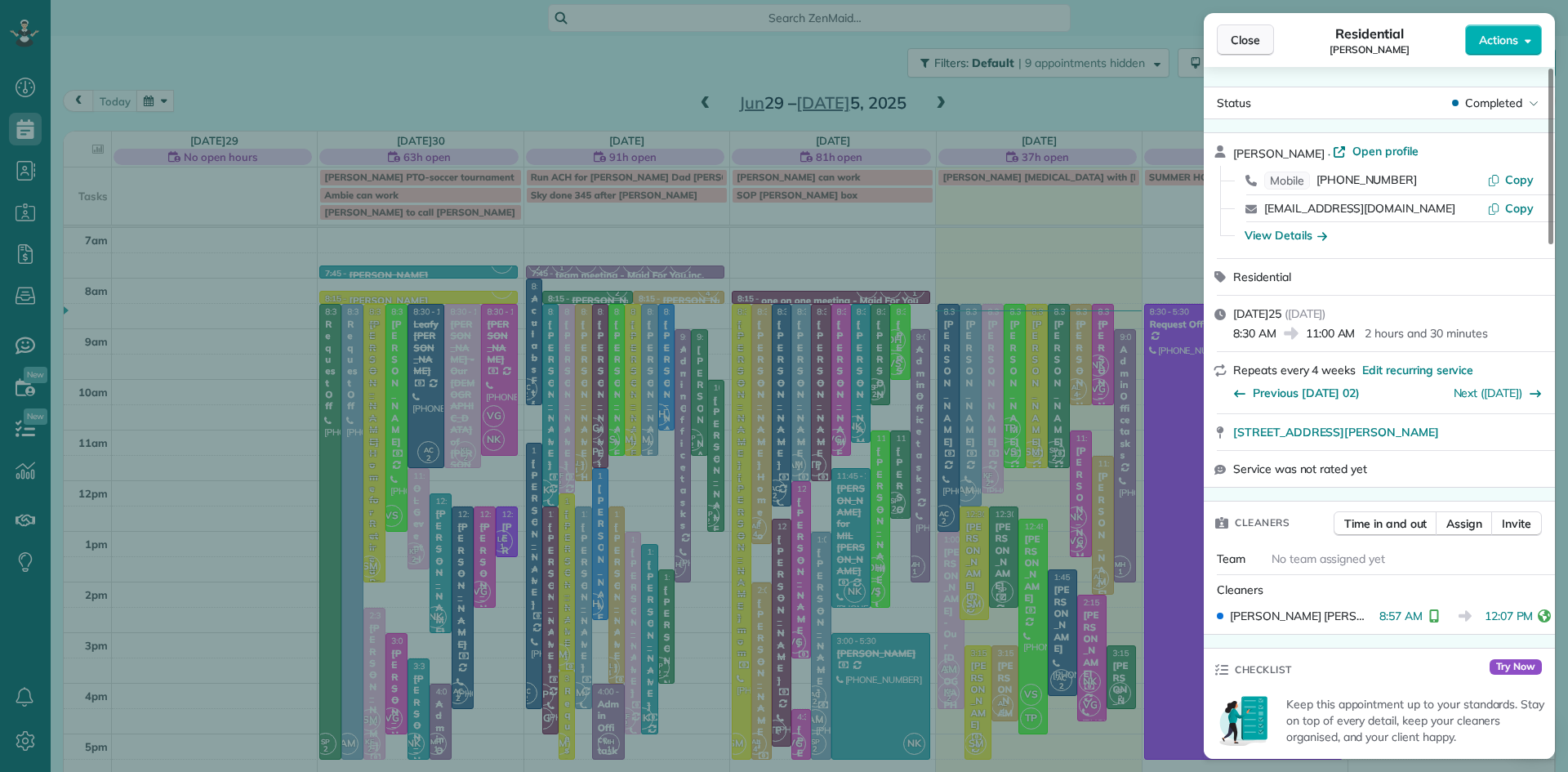 click on "Close" at bounding box center (1245, 40) 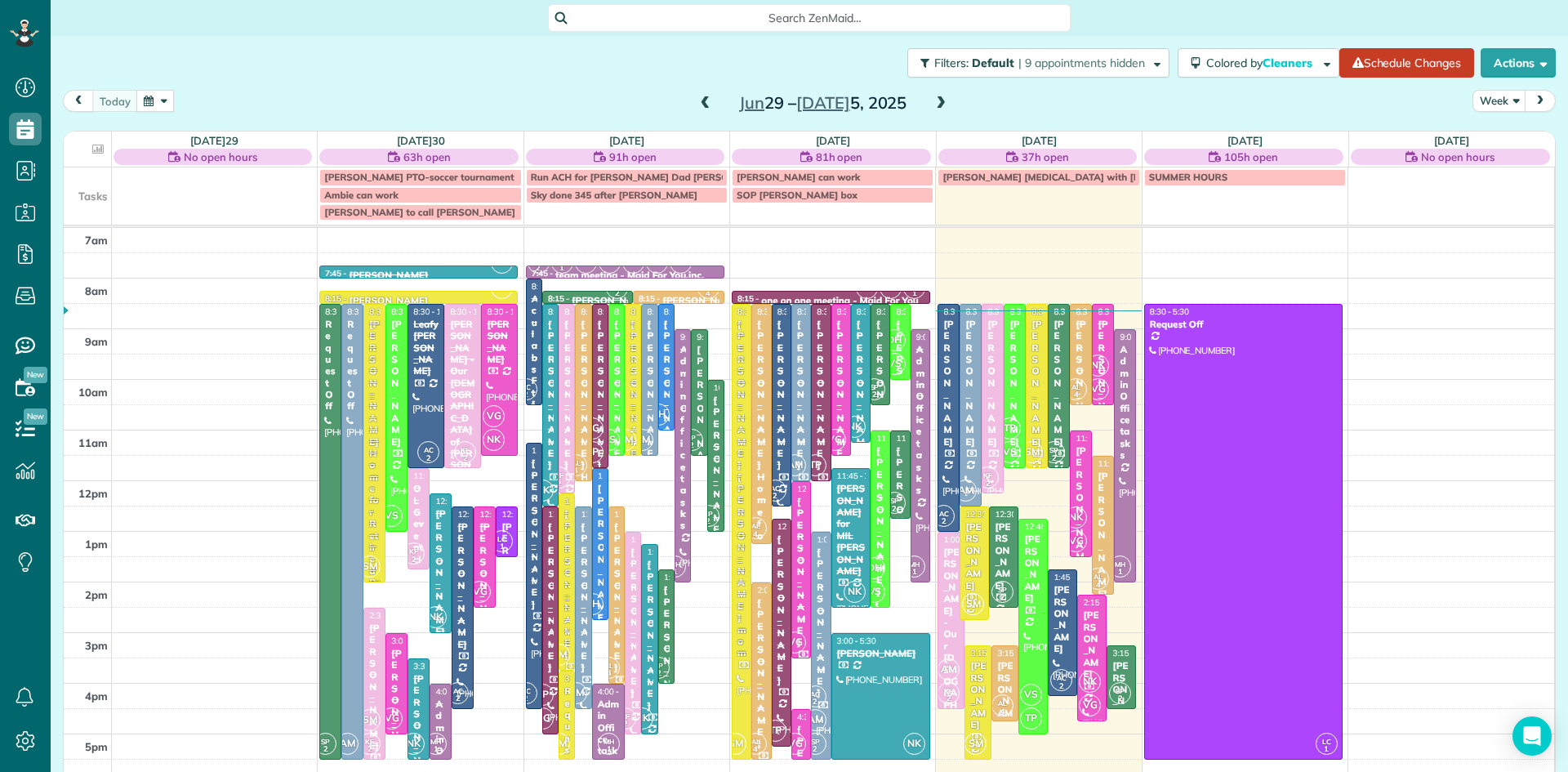 click on "Marylee and Jim Clark" at bounding box center (600, 653) 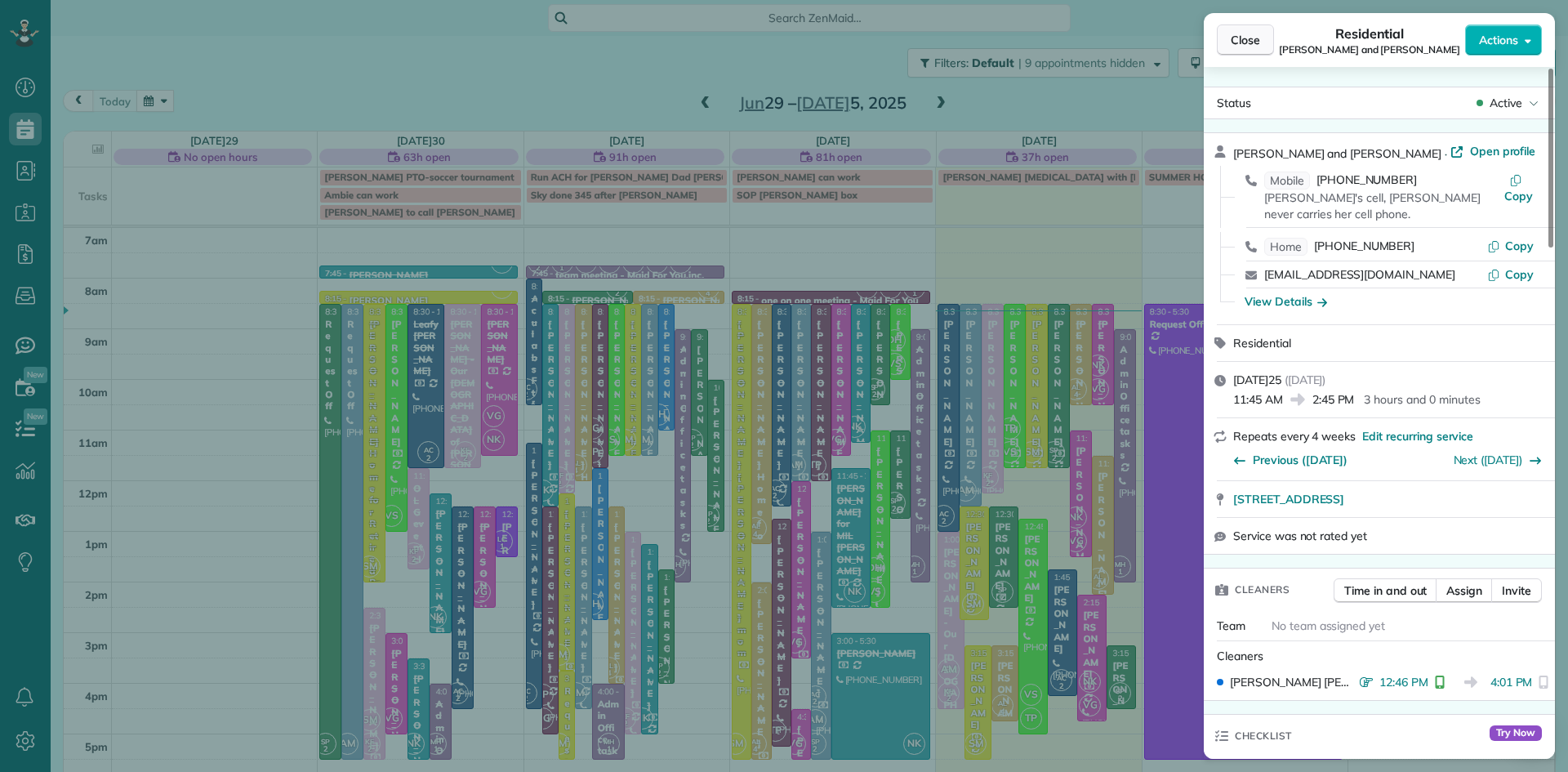 click on "Close" at bounding box center (1245, 40) 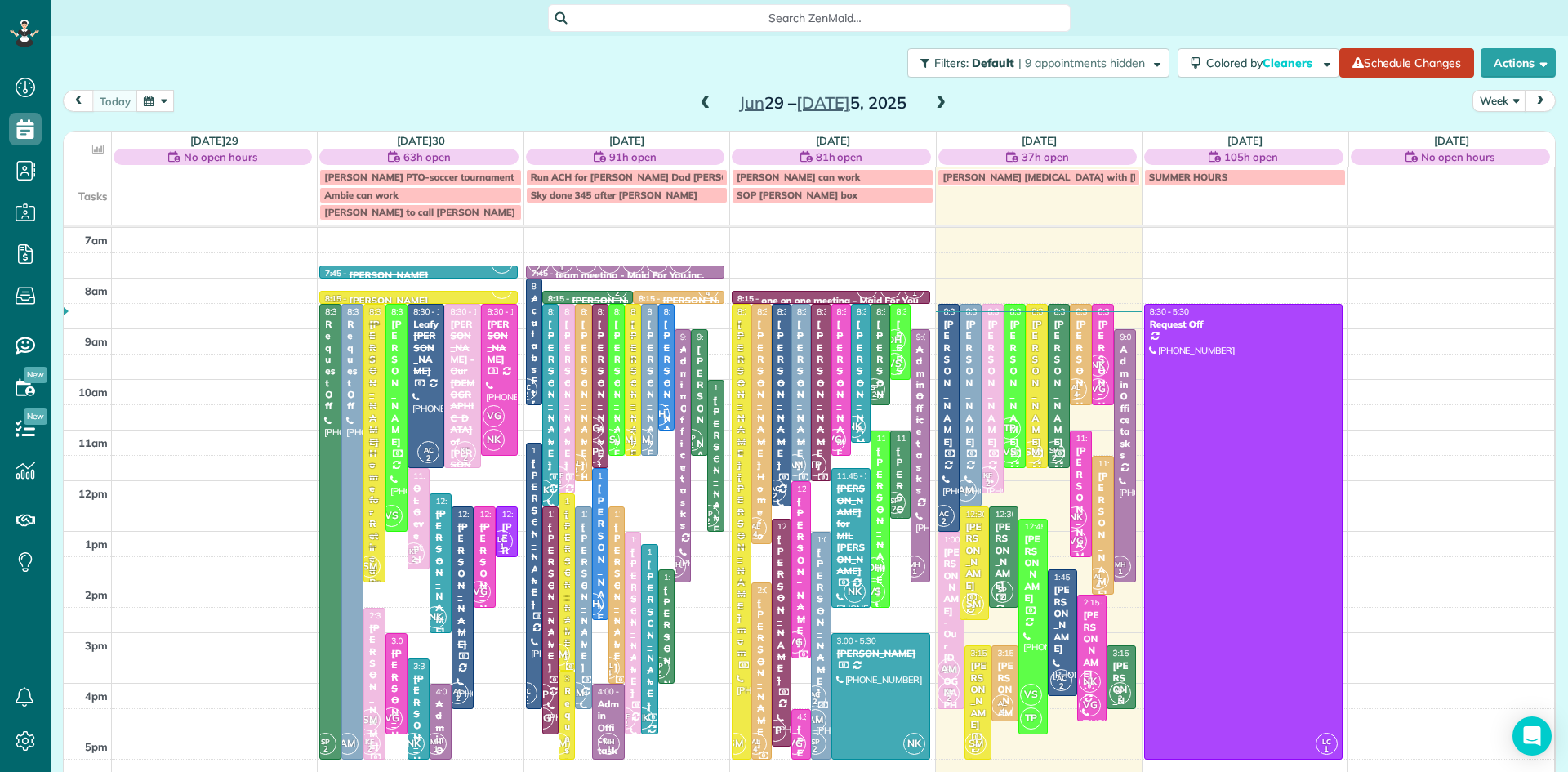 click at bounding box center (941, 104) 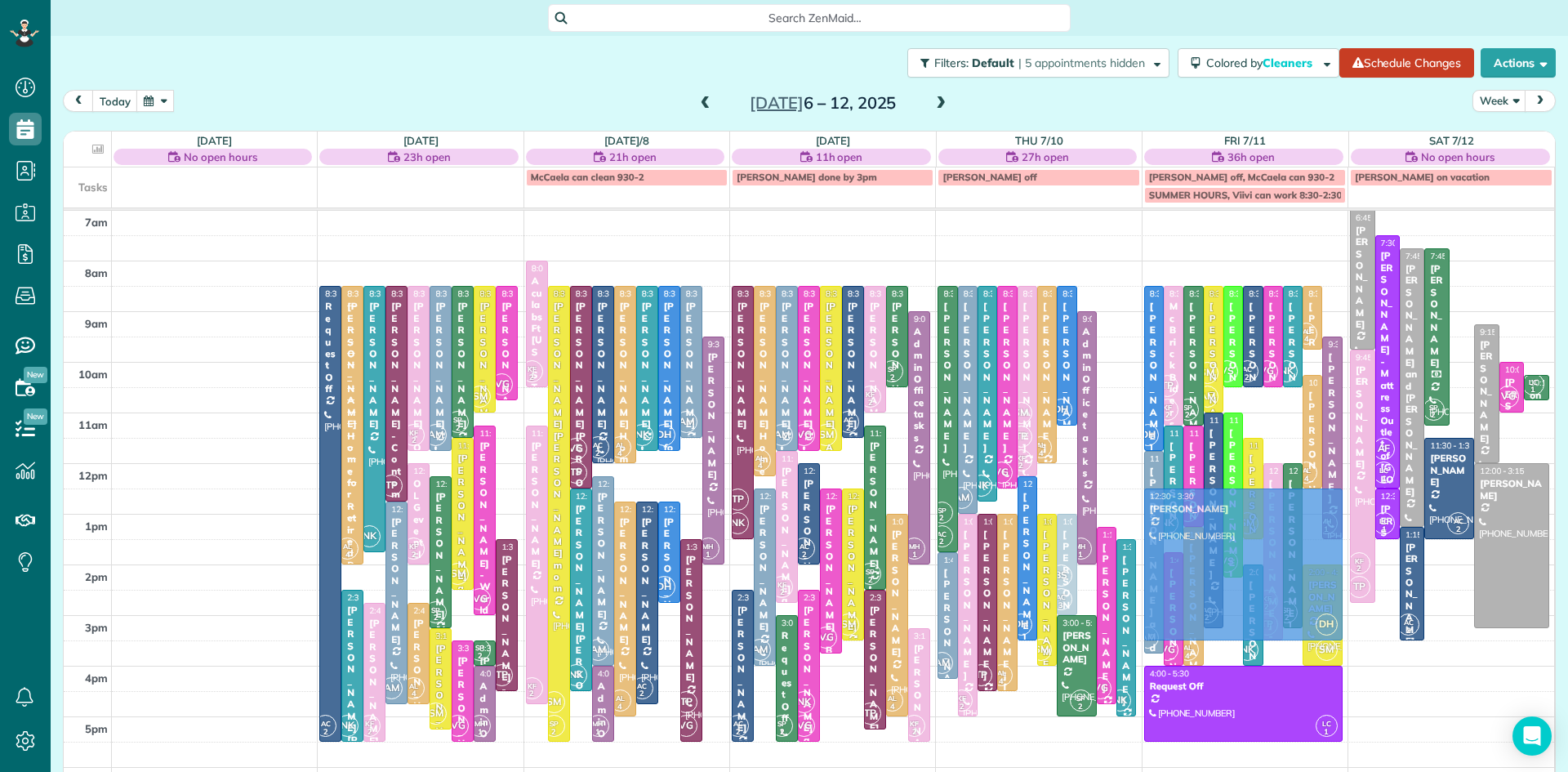 drag, startPoint x: 1463, startPoint y: 302, endPoint x: 1226, endPoint y: 538, distance: 334.46225 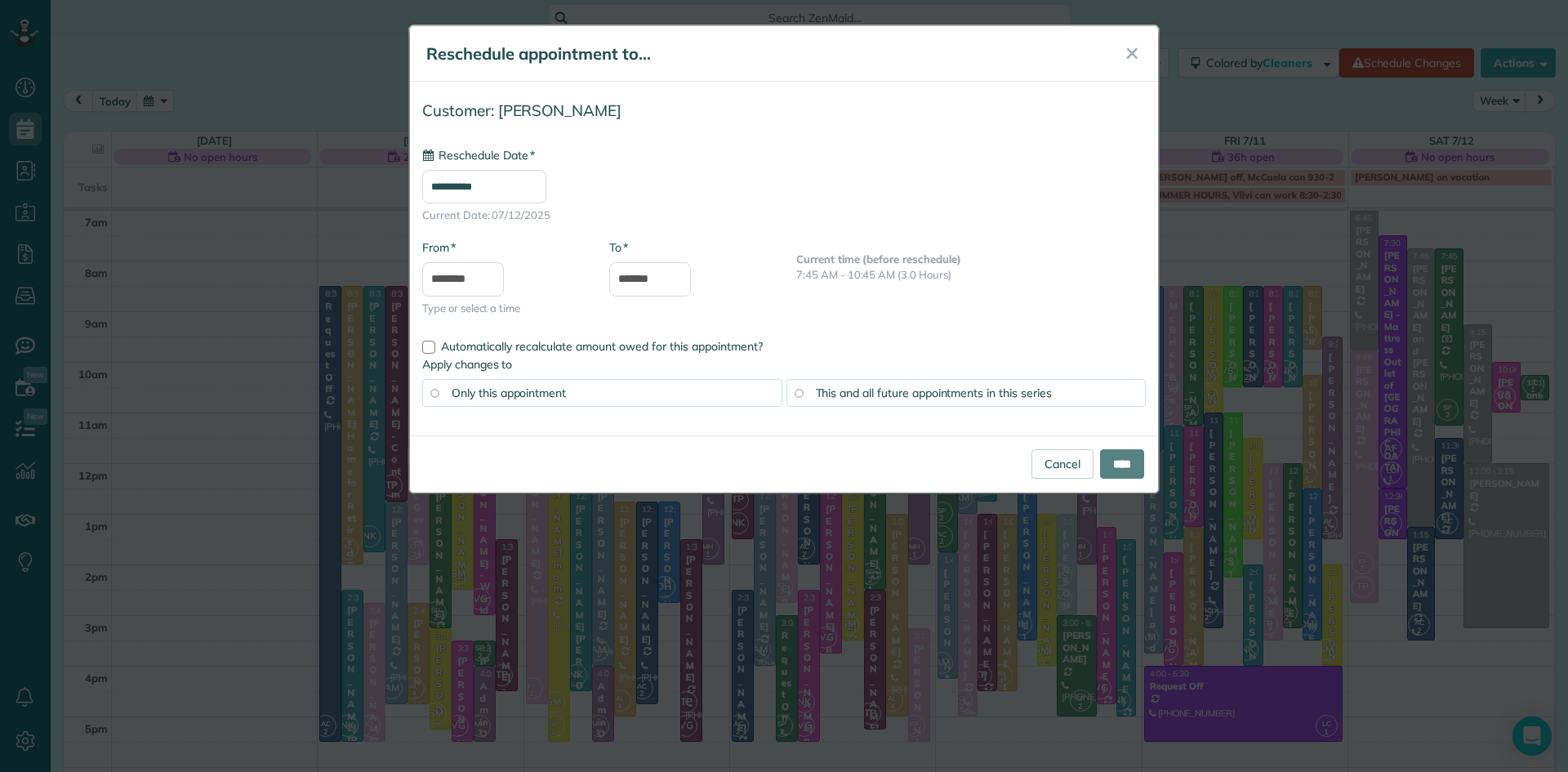 type on "**********" 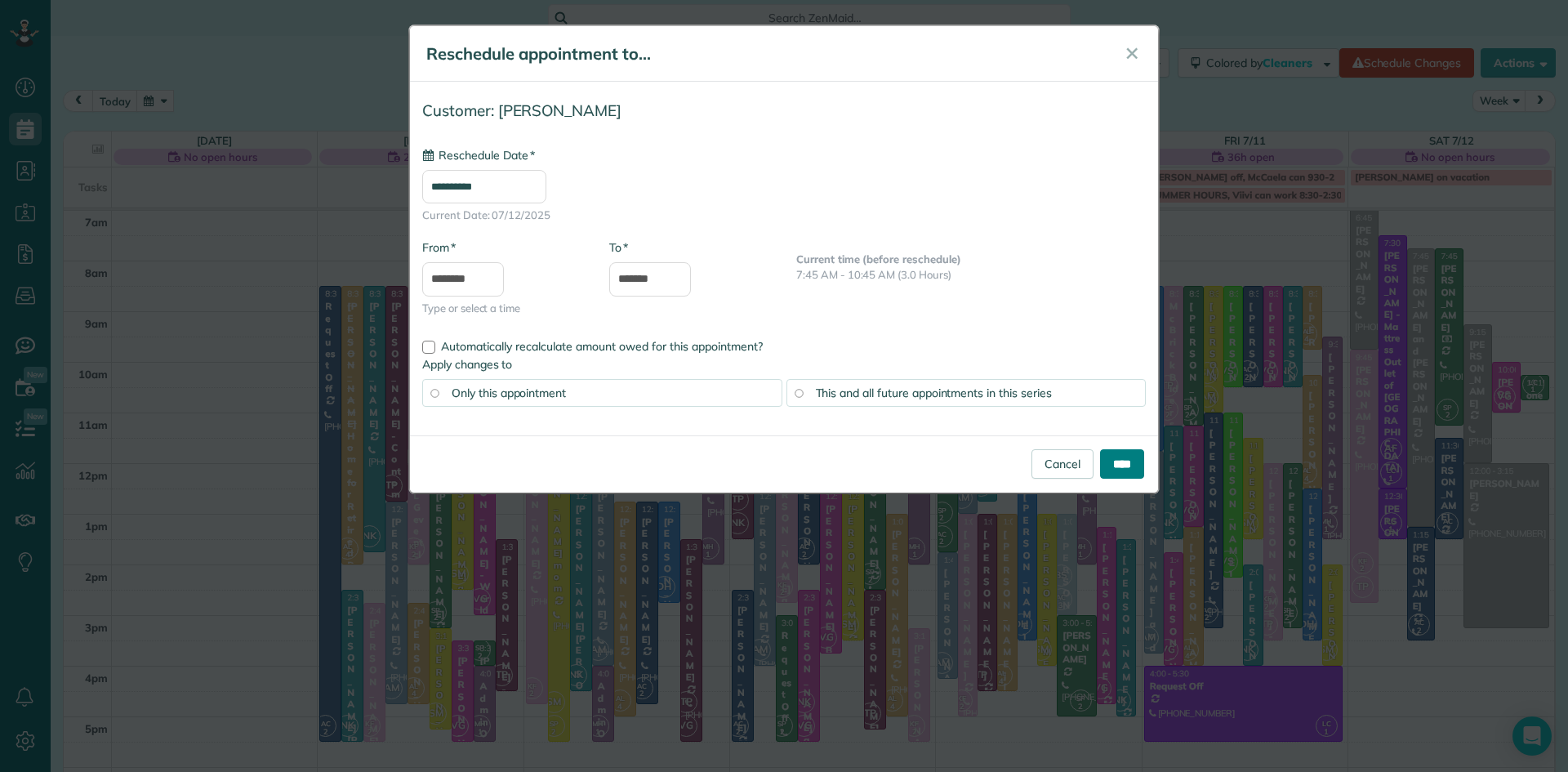 click on "****" at bounding box center (1122, 464) 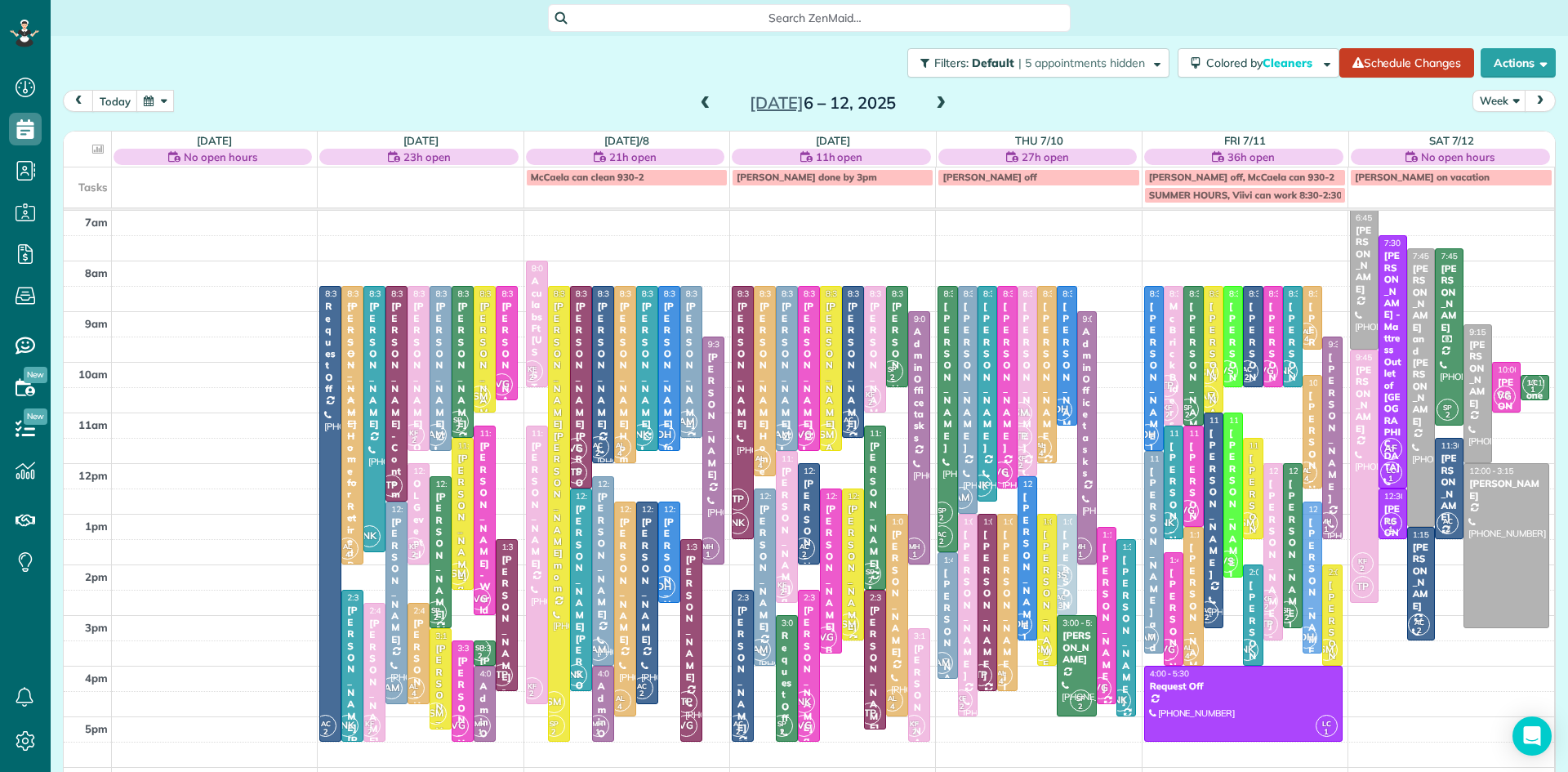 drag, startPoint x: 1309, startPoint y: 564, endPoint x: 1308, endPoint y: 578, distance: 14.035669 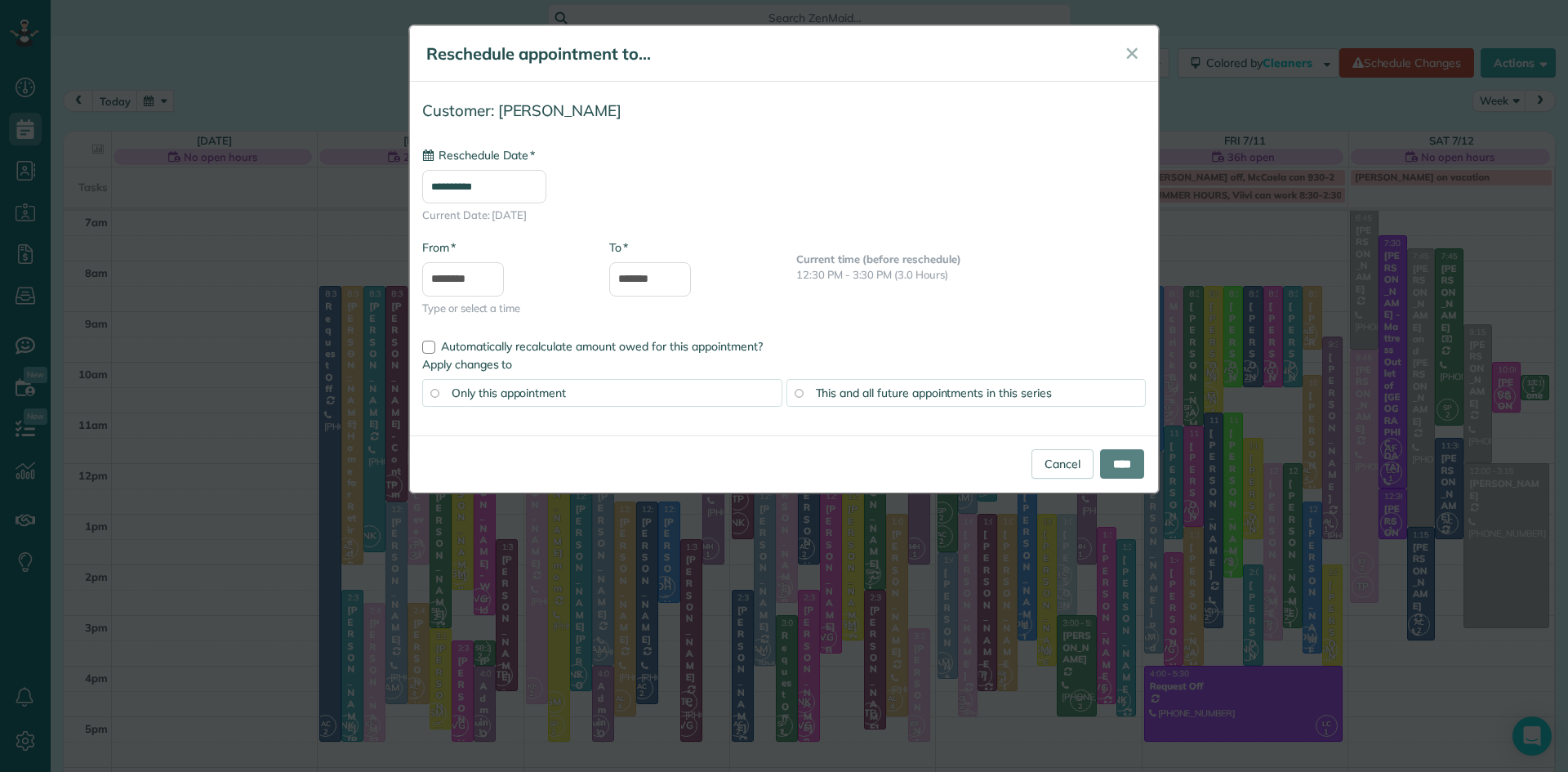 type on "**********" 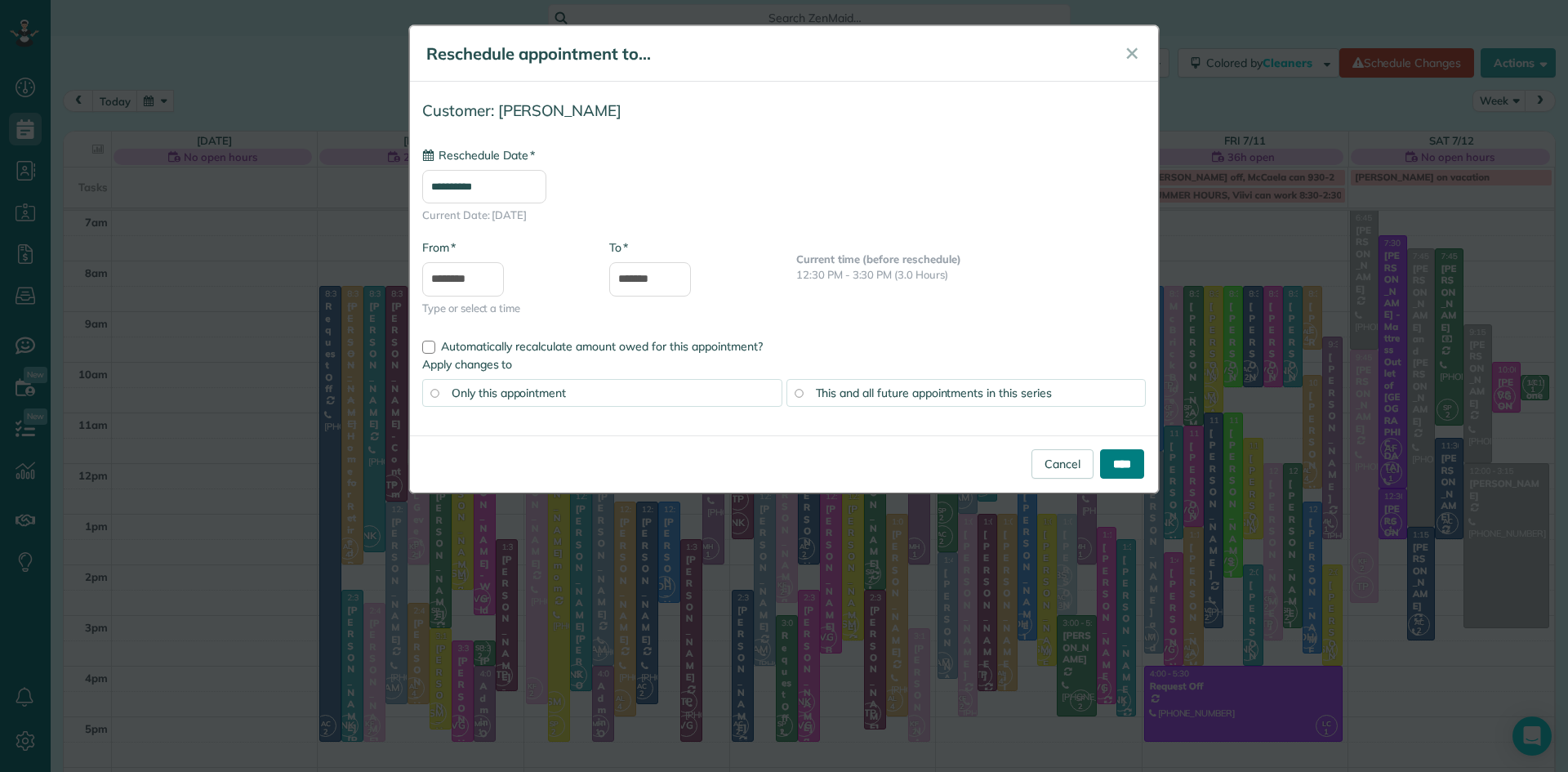 click on "****" at bounding box center (1122, 464) 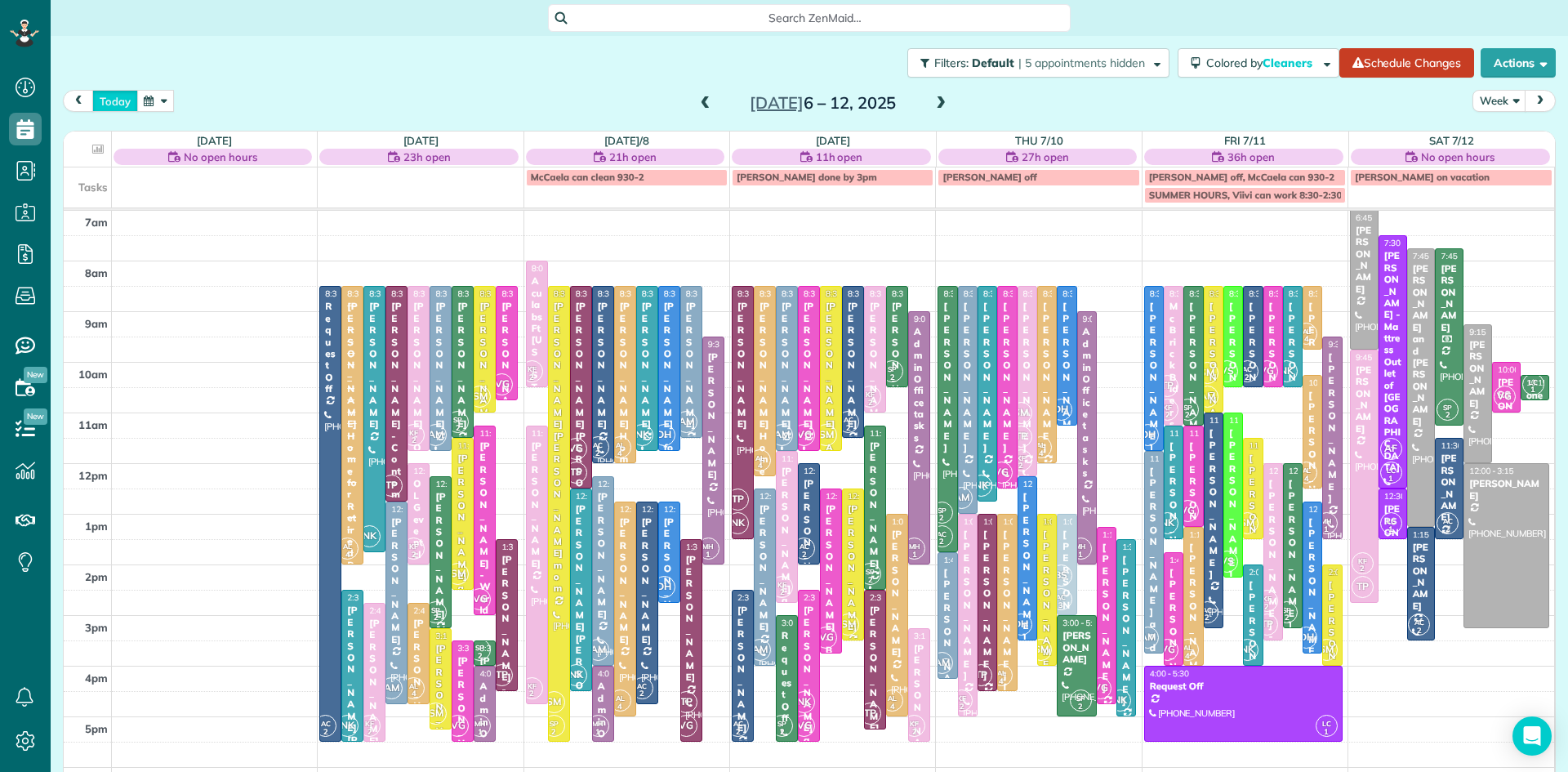 click on "today" at bounding box center [115, 100] 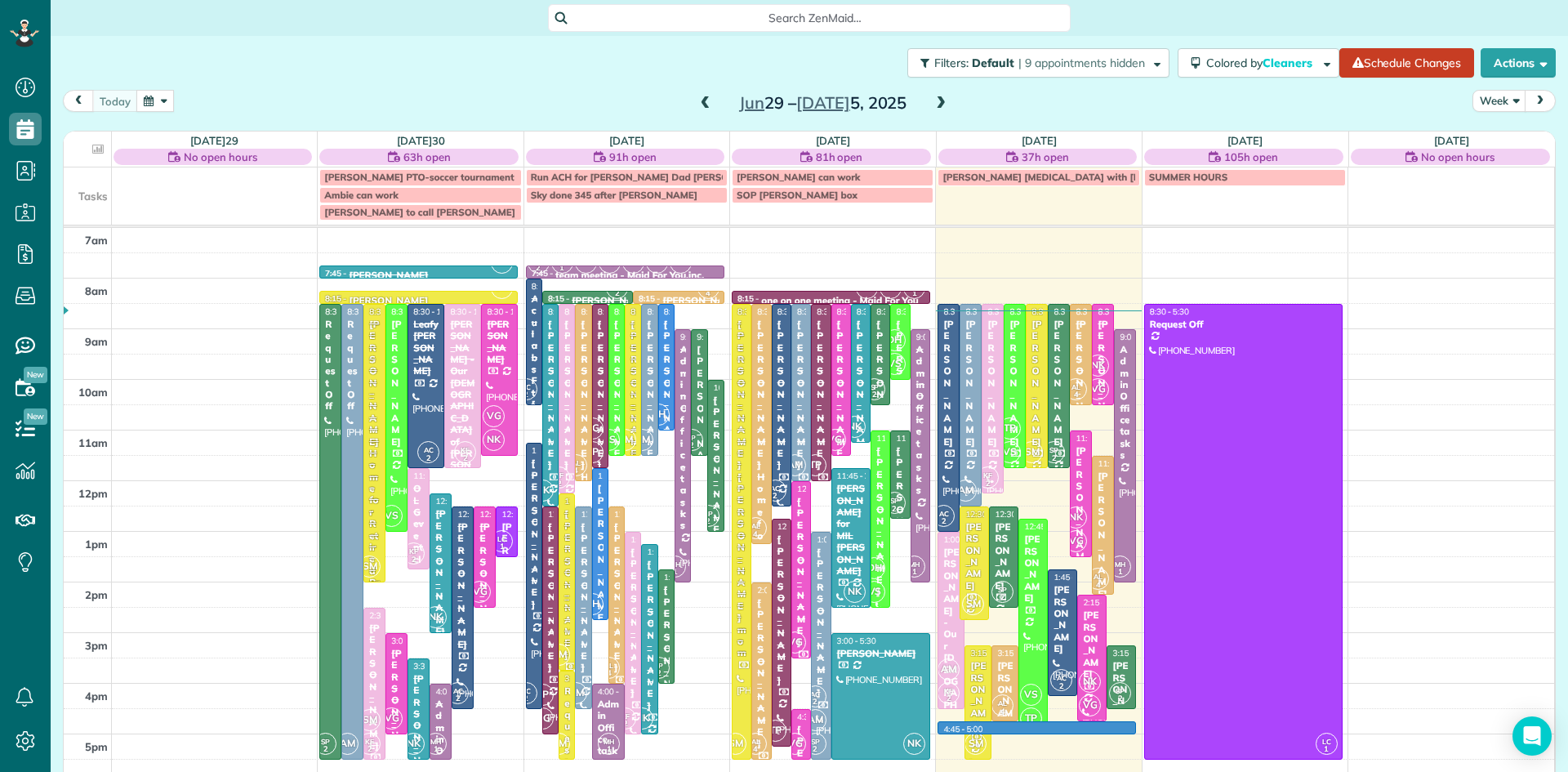 click on "7am 8am 9am 10am 11am 12pm 1pm 2pm 3pm 4pm 5pm 6pm 7pm 8pm NK 7:45 - 8:00 Lisa Ciao (215) 370-7993 1560 Russett Drive Warminster, PA 18974 SM 8:15 - 8:30 Lisa Ciao (215) 370-7993 1560 Russett Drive Warminster, PA 18974 SP 2 8:30 - 5:30 Request Off (215) 370-7993 1560 Russett Drive Warminster, PA 18974 AM 8:30 - 5:30 Request Off (215) 370-7993 1560 Russett Drive Warminster, PA 18974 SM 8:30 - 2:00 Regina Coeli Home for Retired Priests - behind Archbishop Wood (610) 586-8535 685 York Road Warminster, PA 18974 VS 8:30 - 1:00 Susan Moore Smith (610) 324-0789 3219 Indian Walk Road Mechanicsville, PA 18934 AC 2 8:30 - 11:45 Leafy Pollock (215) 237-1537 989 Valley Road Blue Bell, PA 19422 KF 2 8:30 - 11:45 Anthony Mantellino - Our Lady of Guadalupe (267) 247-5374 5194 Cold Spring Creamery Road Doylestown, PA ? VG NK 8:30 - 11:30 Jennifer Kropp (215) 896-8715 212 Harpel Drive Perkasie, PA 18944-3277 KF 2 11:45 - 1:45 OLG event cleaning - Our Lady of Guadalupe (917) 733-9914 5194 Cold Spring Creamery Road NK AC 2 VG 1" at bounding box center (808, 582) 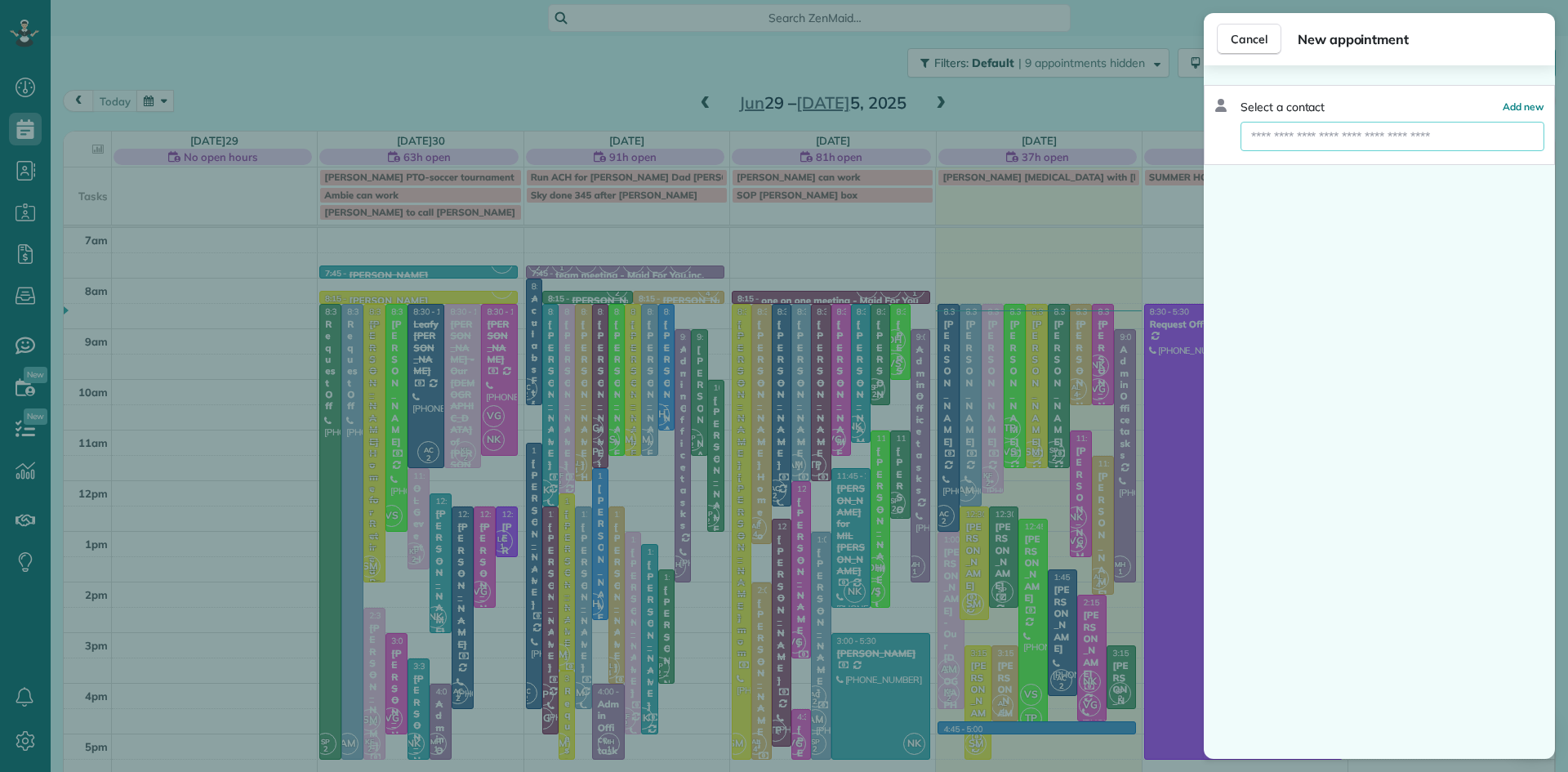 click at bounding box center (1392, 136) 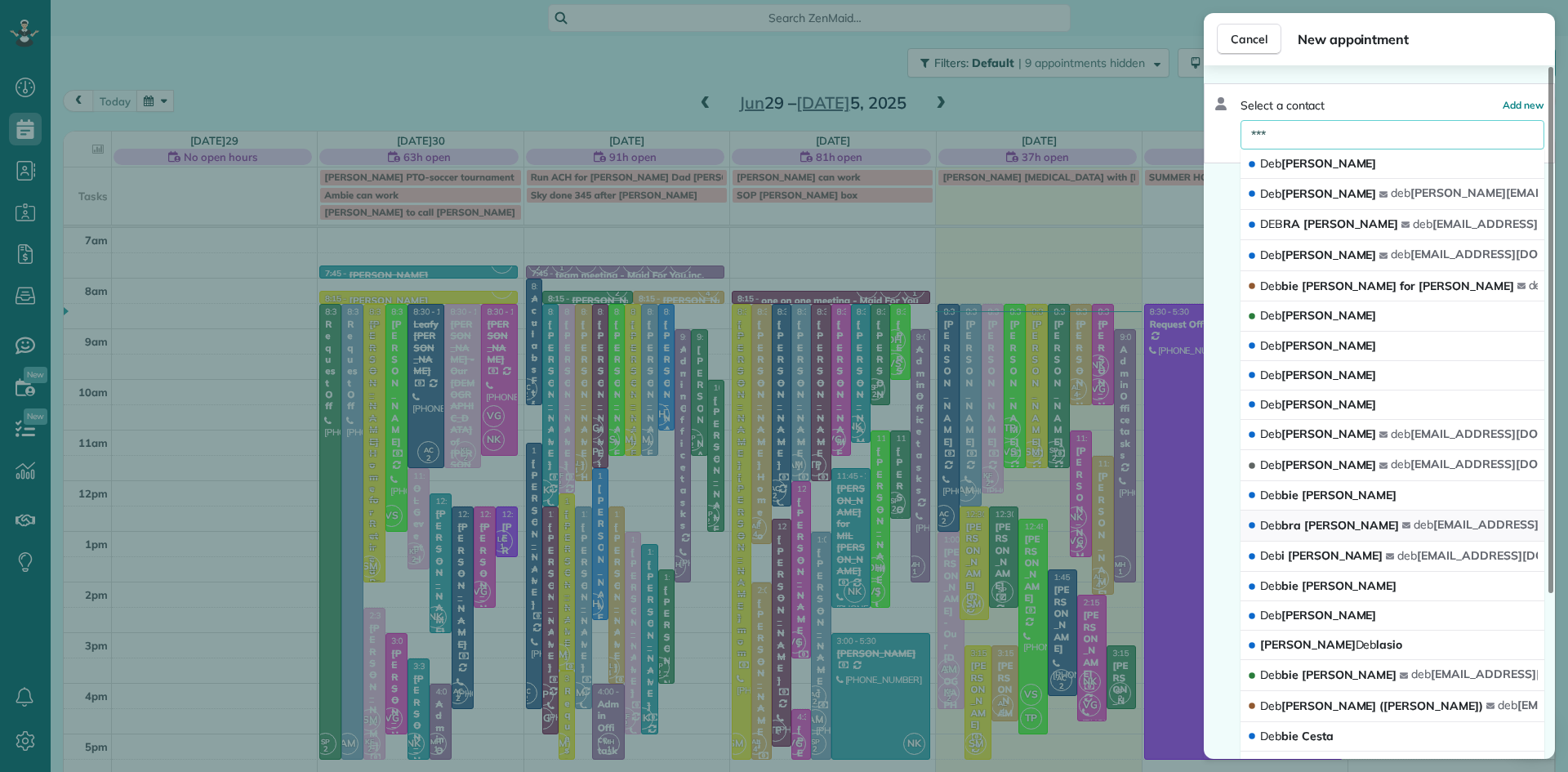 scroll, scrollTop: 0, scrollLeft: 0, axis: both 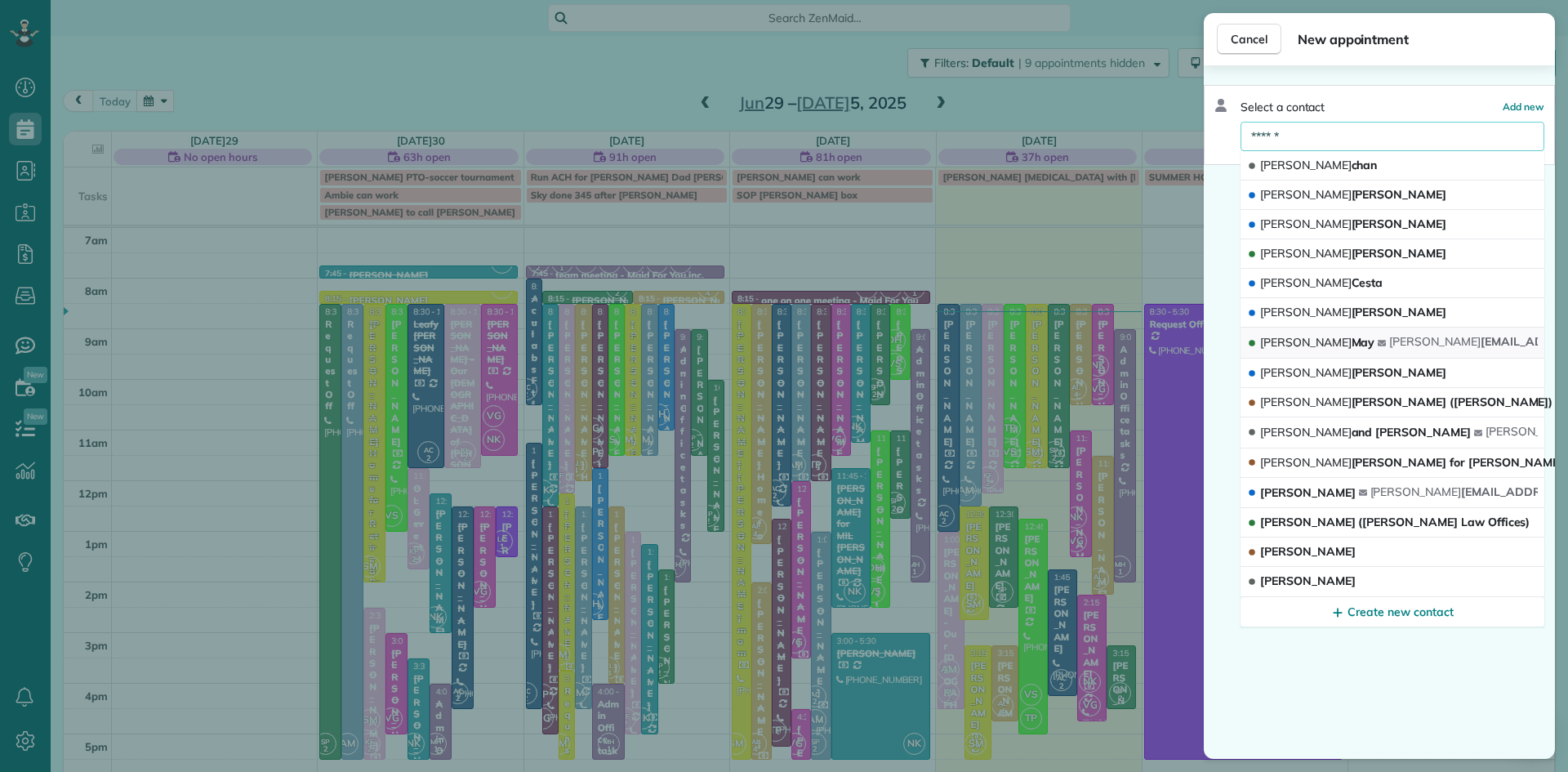 type on "******" 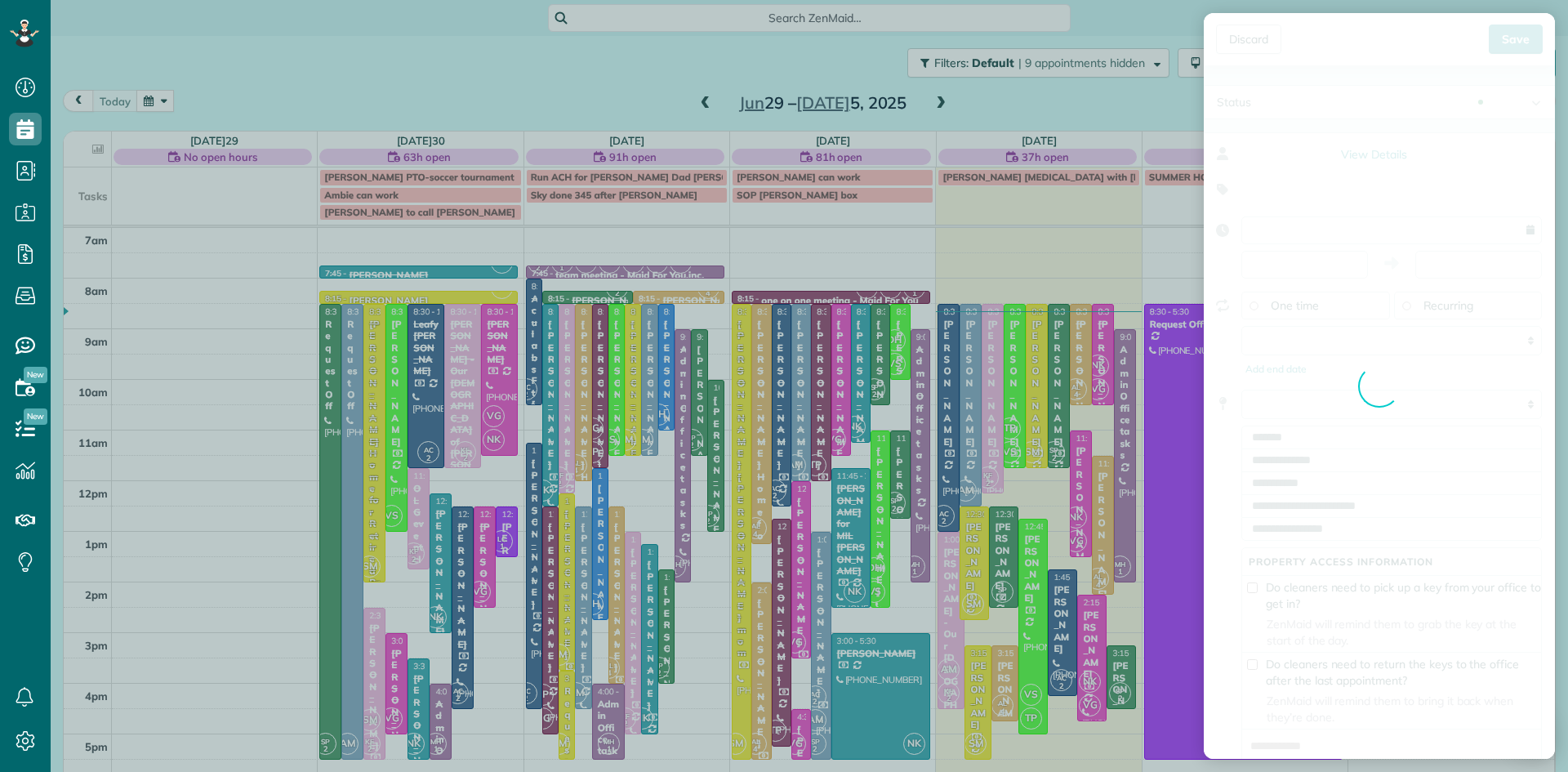 type on "**********" 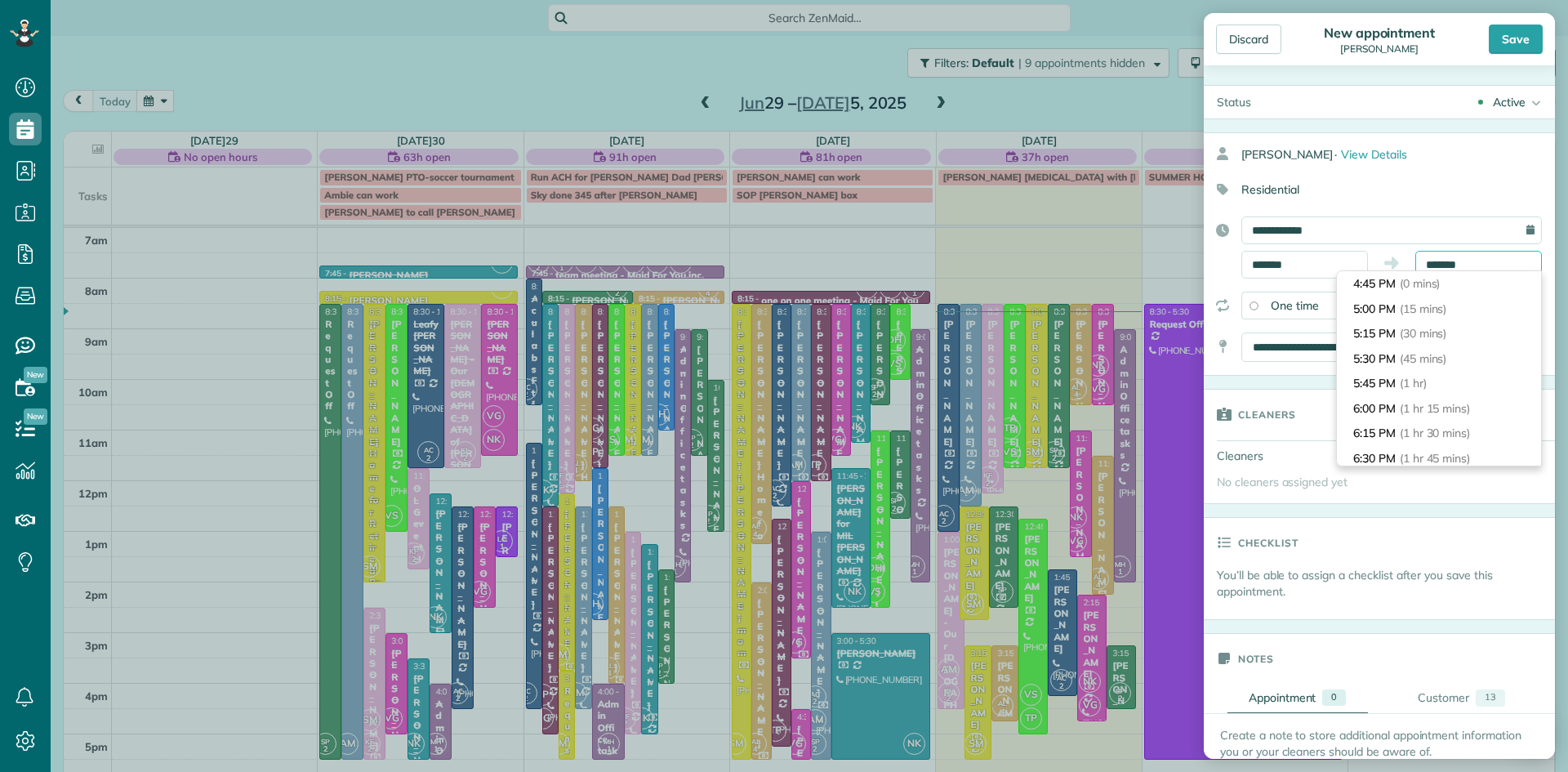 click on "*******" at bounding box center [1478, 265] 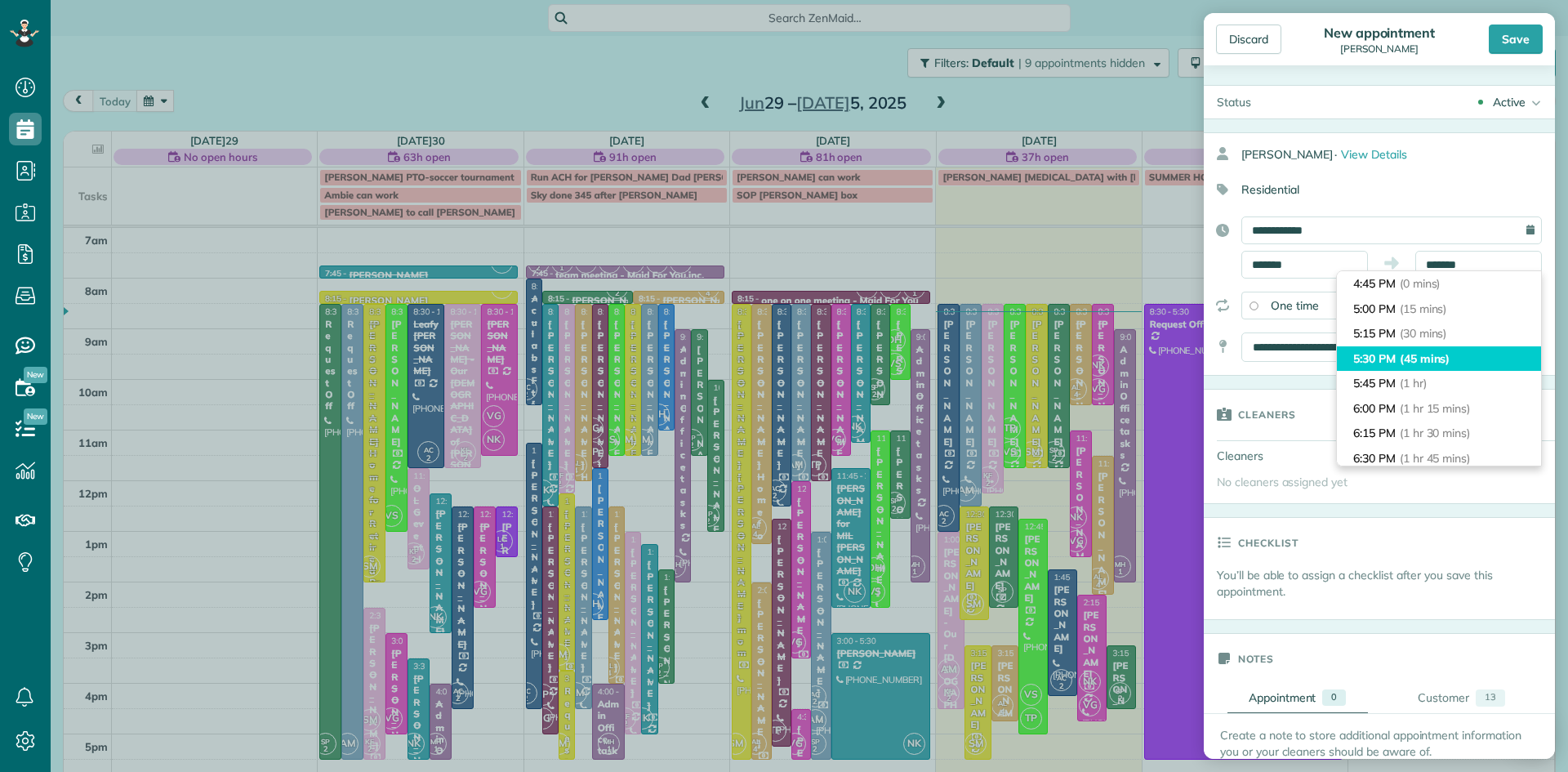 type on "*******" 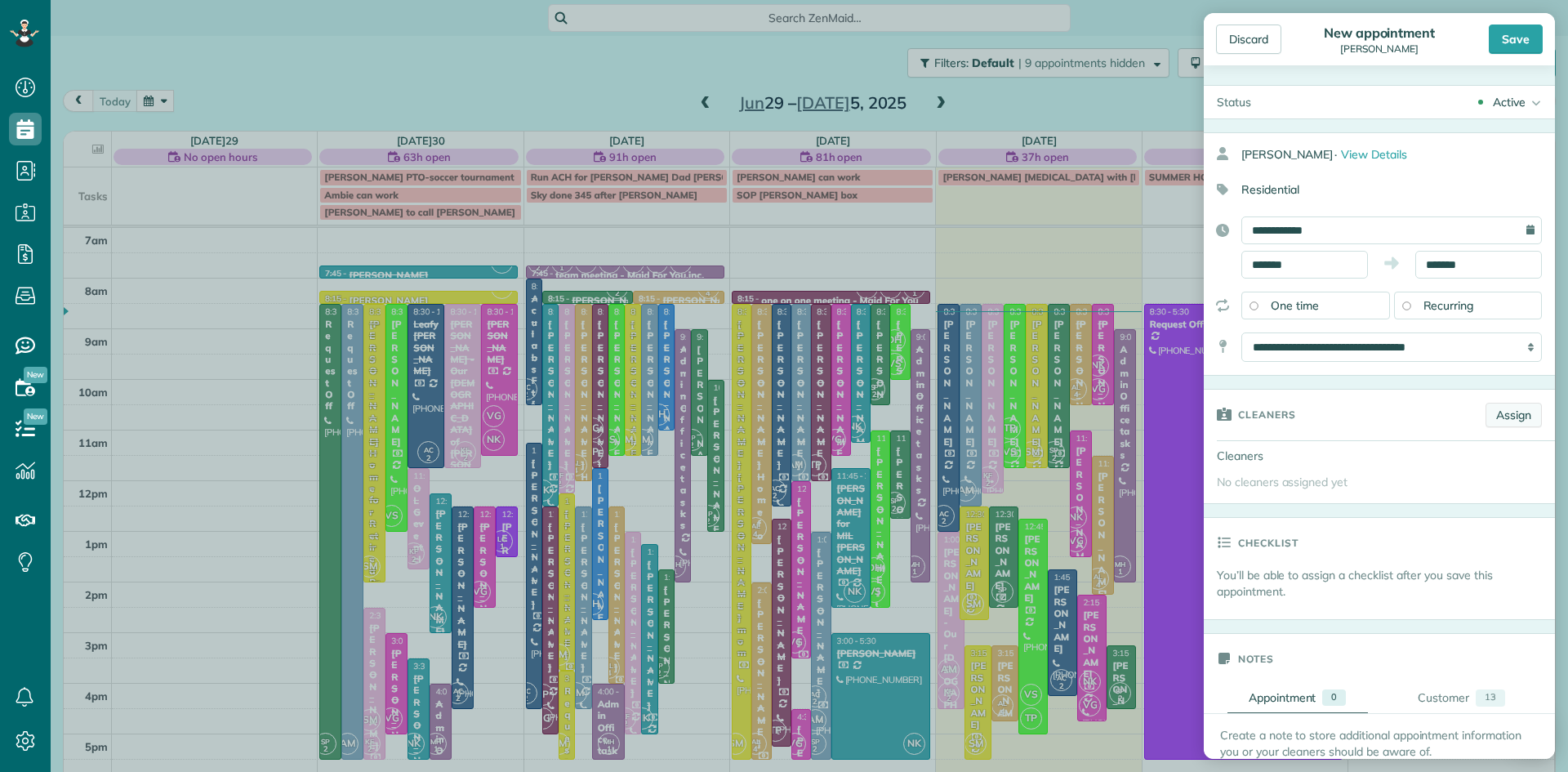 click on "Assign" at bounding box center [1513, 415] 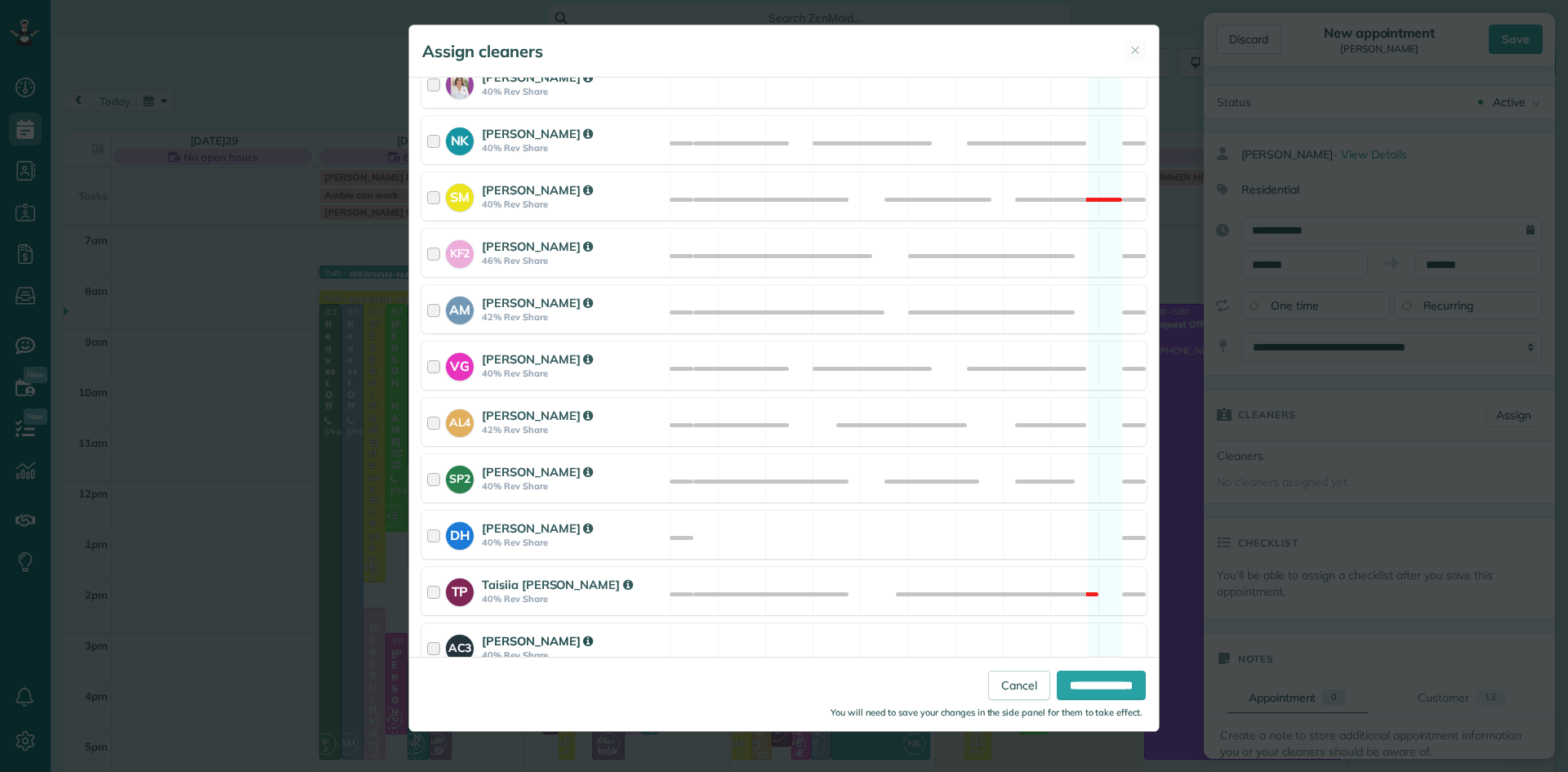 scroll, scrollTop: 851, scrollLeft: 0, axis: vertical 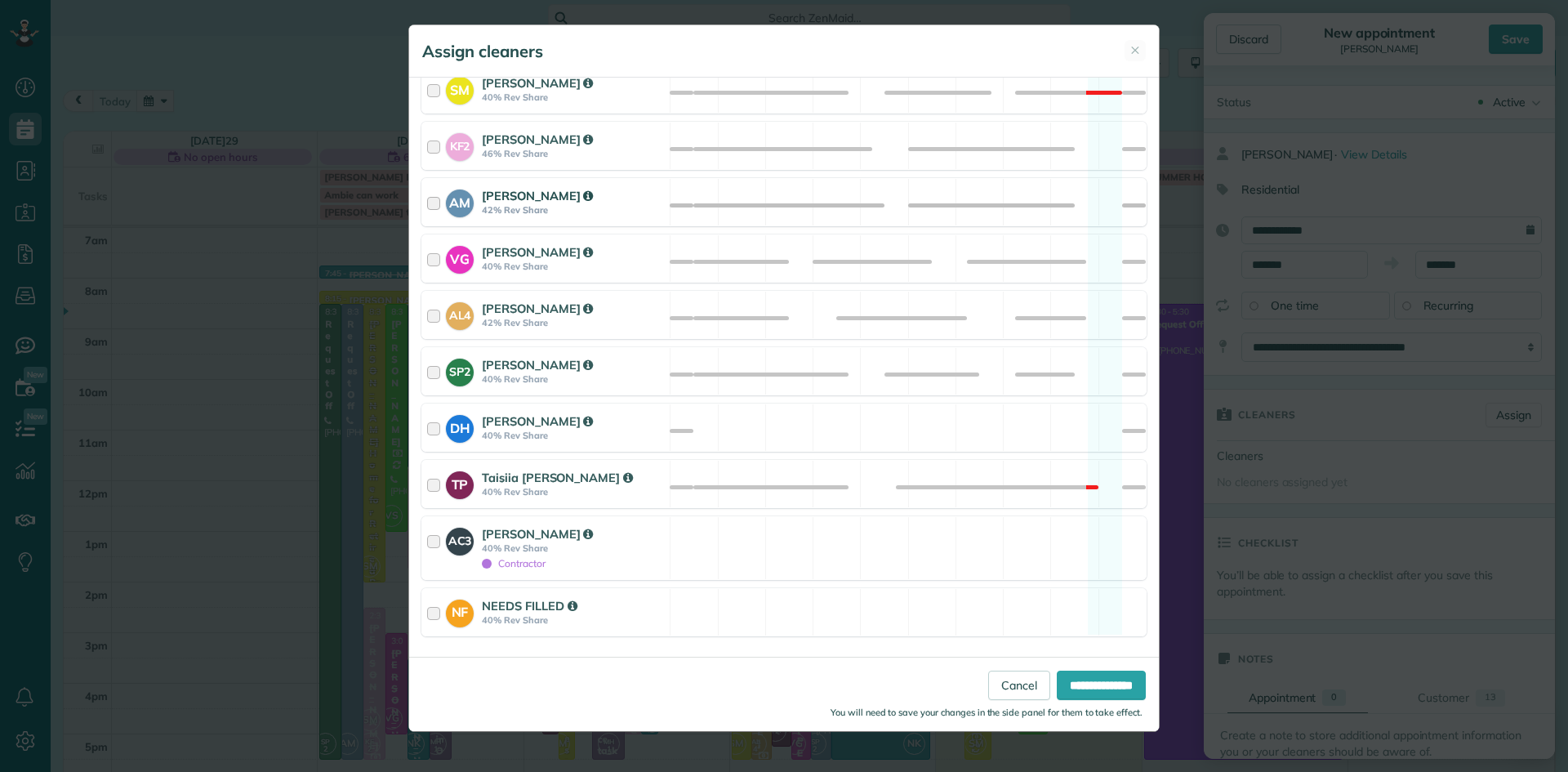 click on "Allison McNamara" at bounding box center [537, 195] 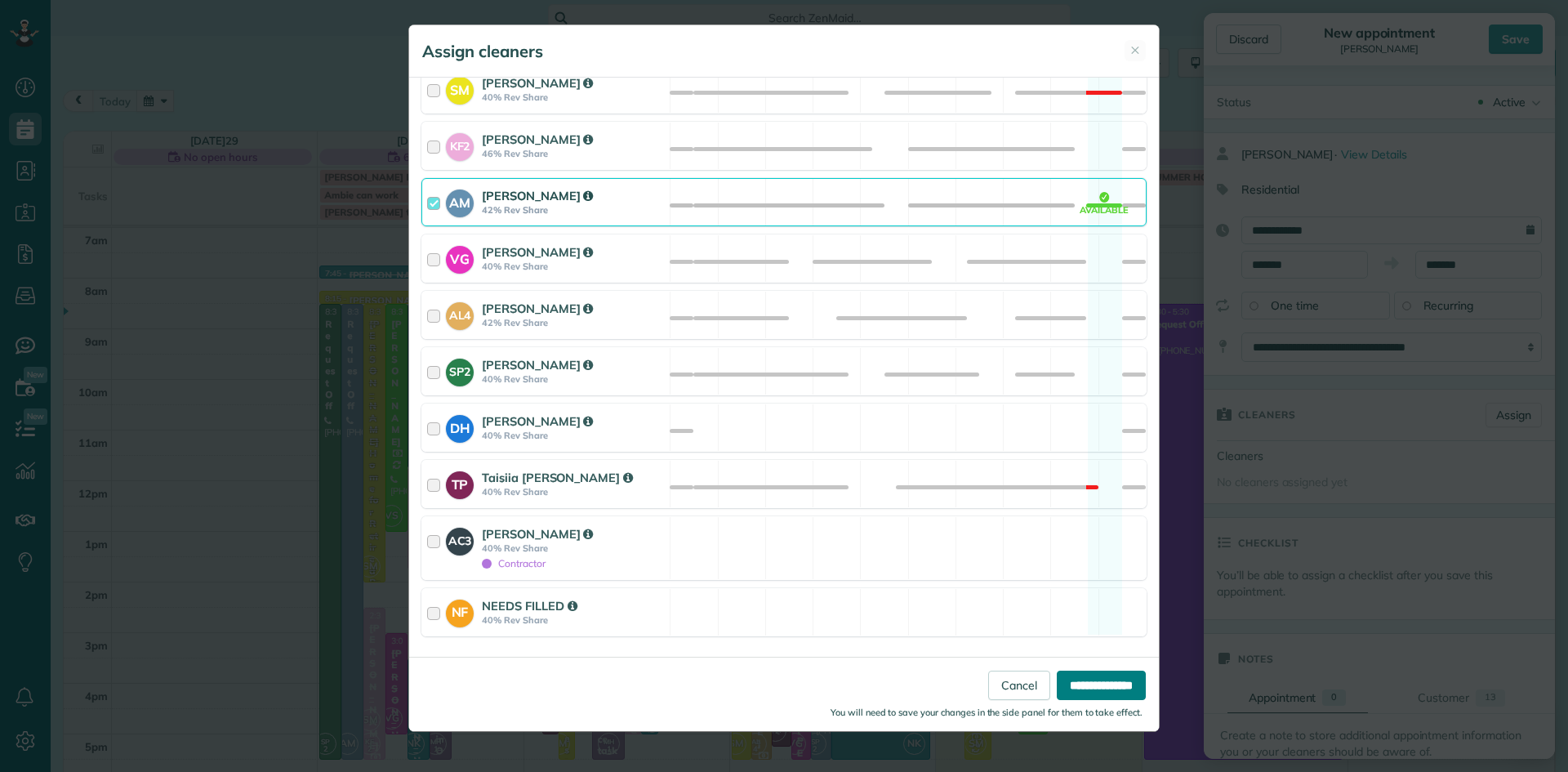 click on "**********" at bounding box center [1101, 685] 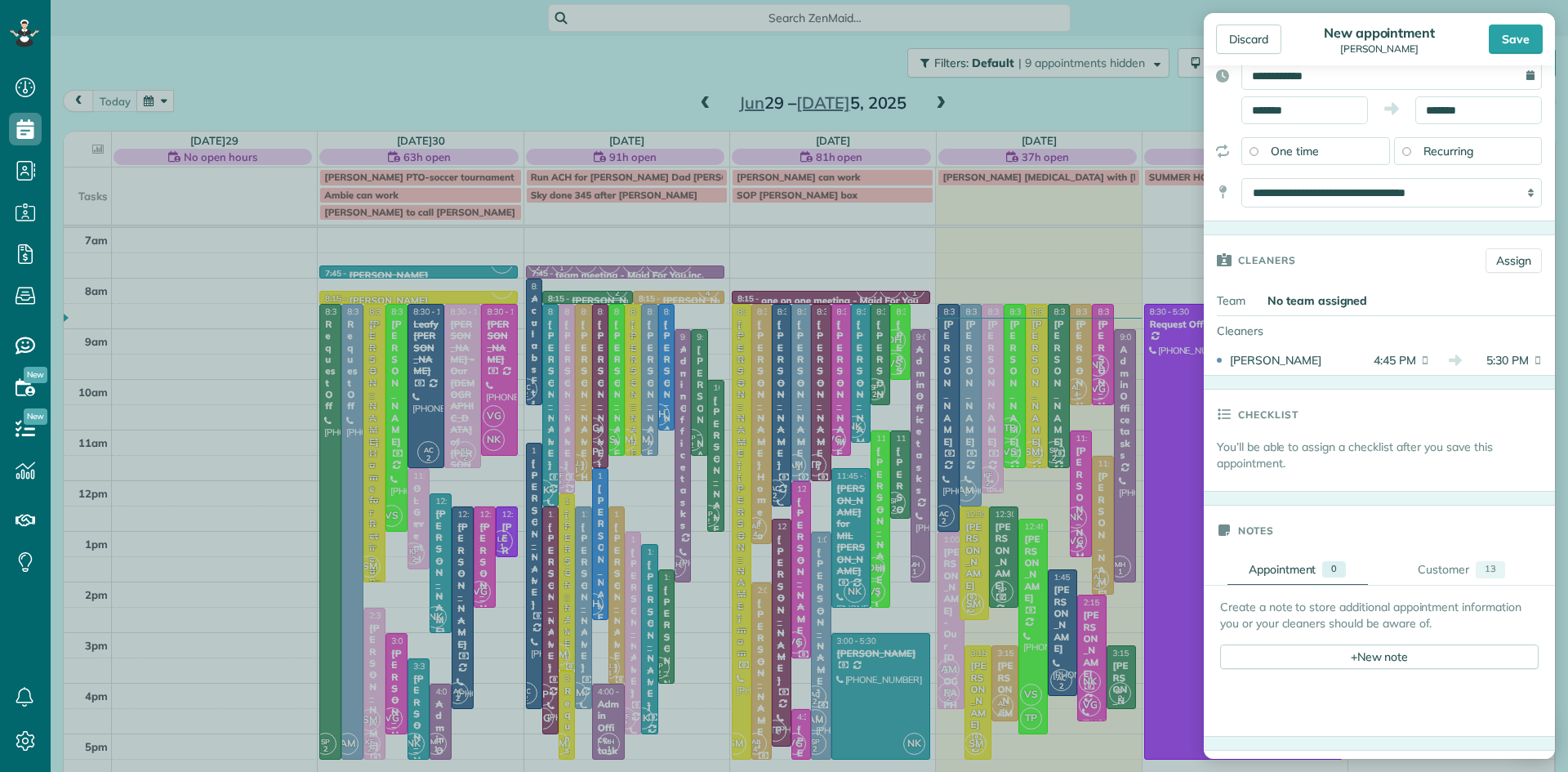 scroll, scrollTop: 241, scrollLeft: 0, axis: vertical 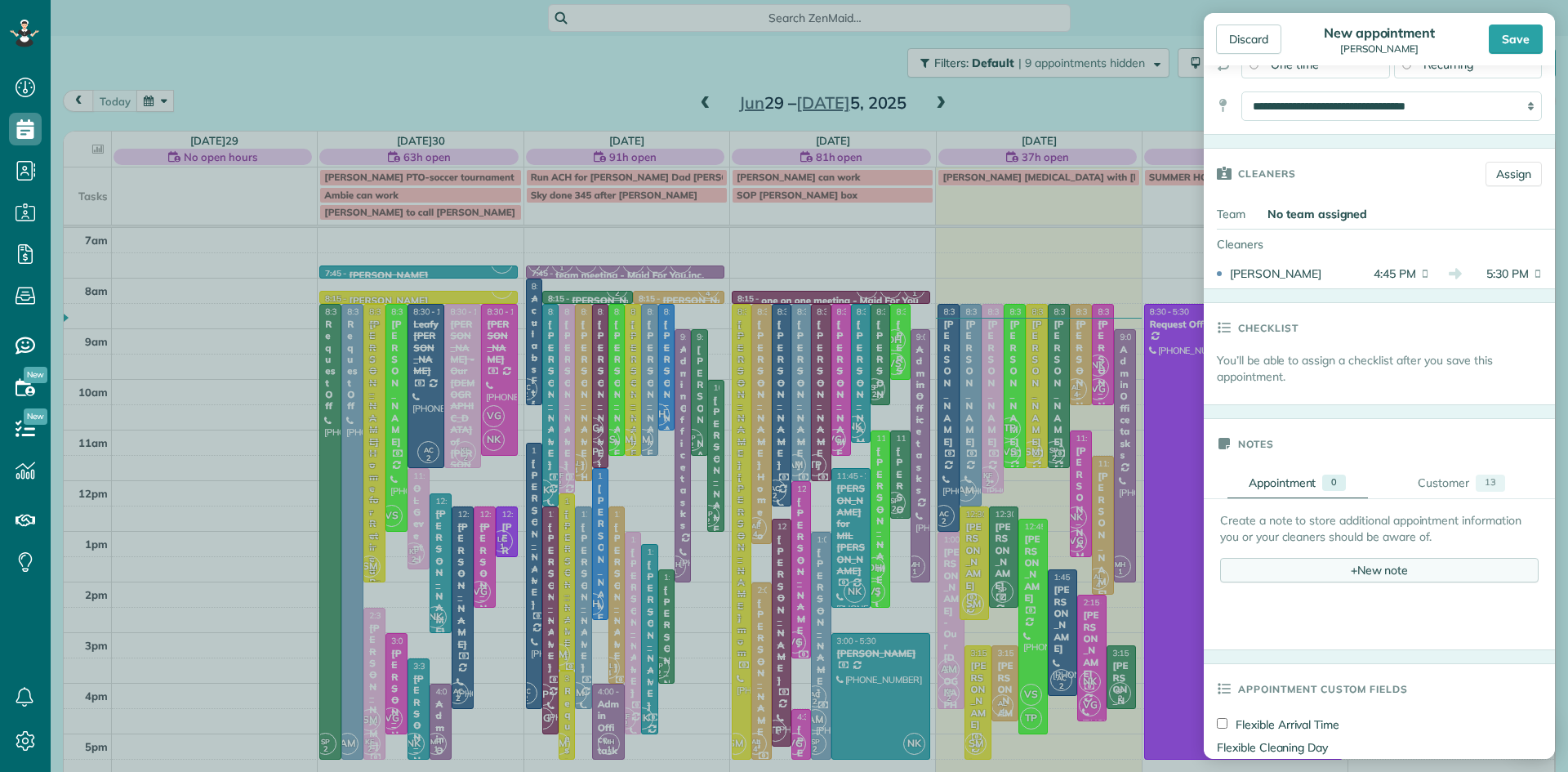 click on "+ New note" at bounding box center [1379, 570] 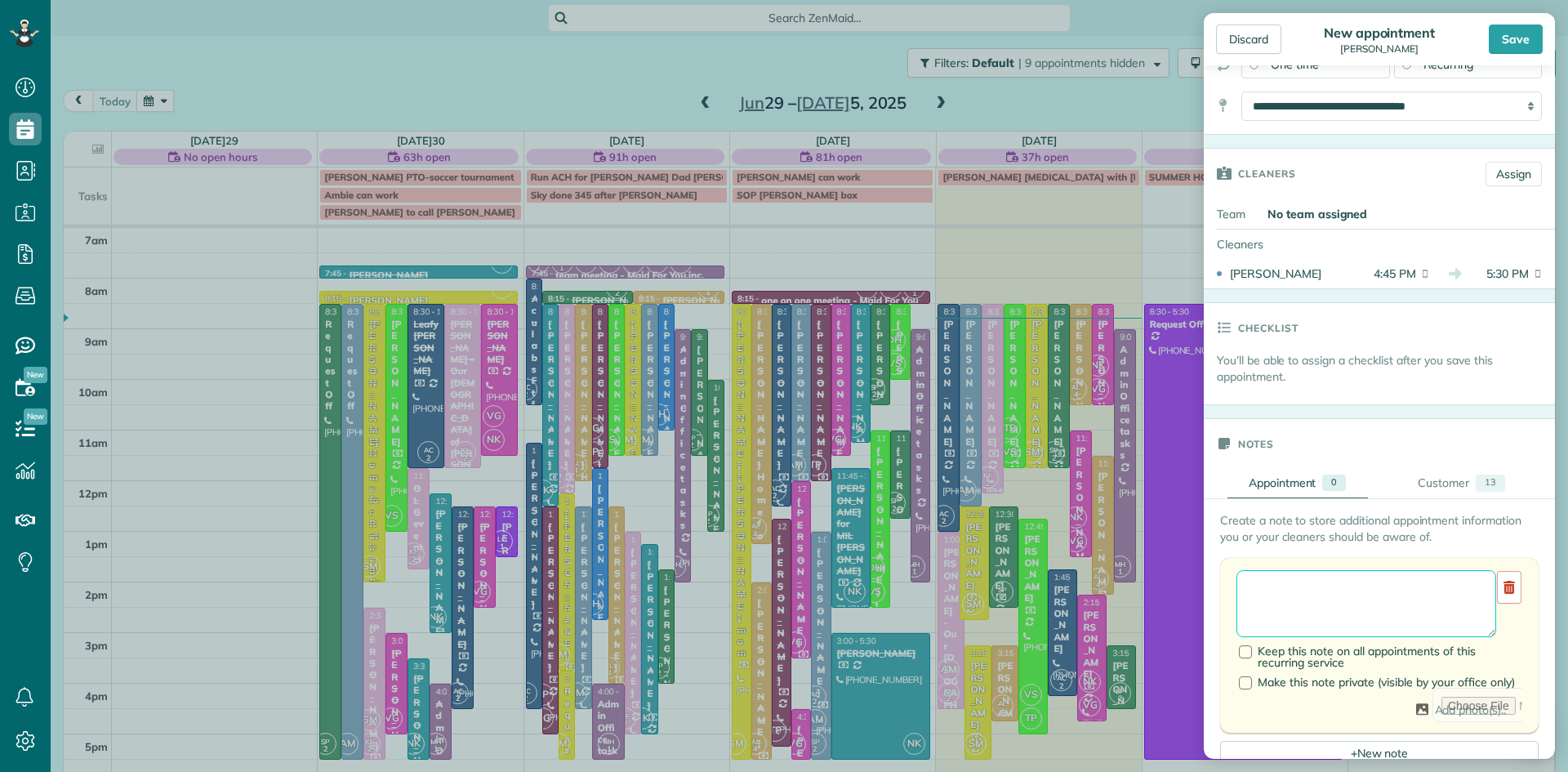 click at bounding box center [1366, 604] 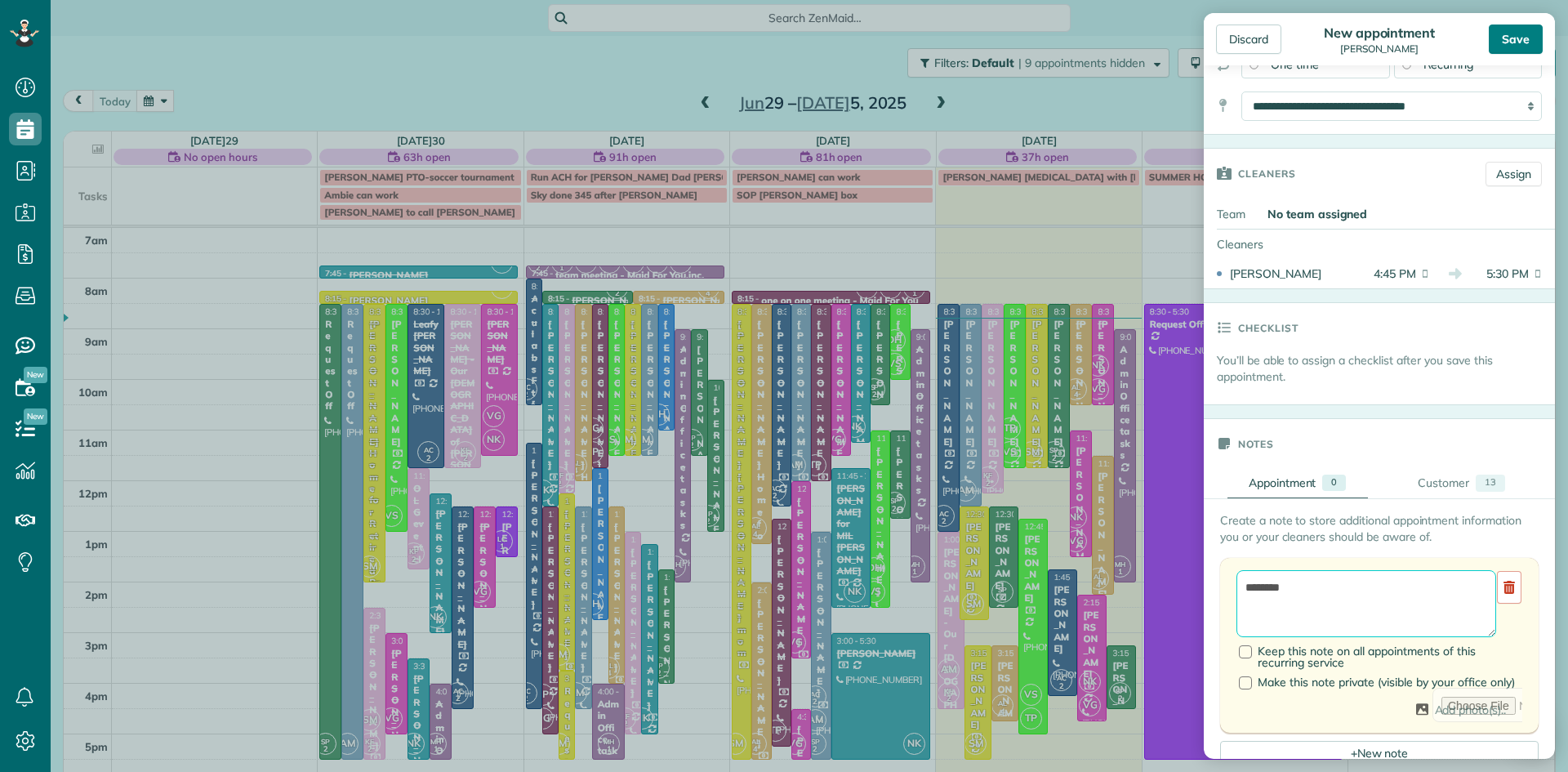 type on "********" 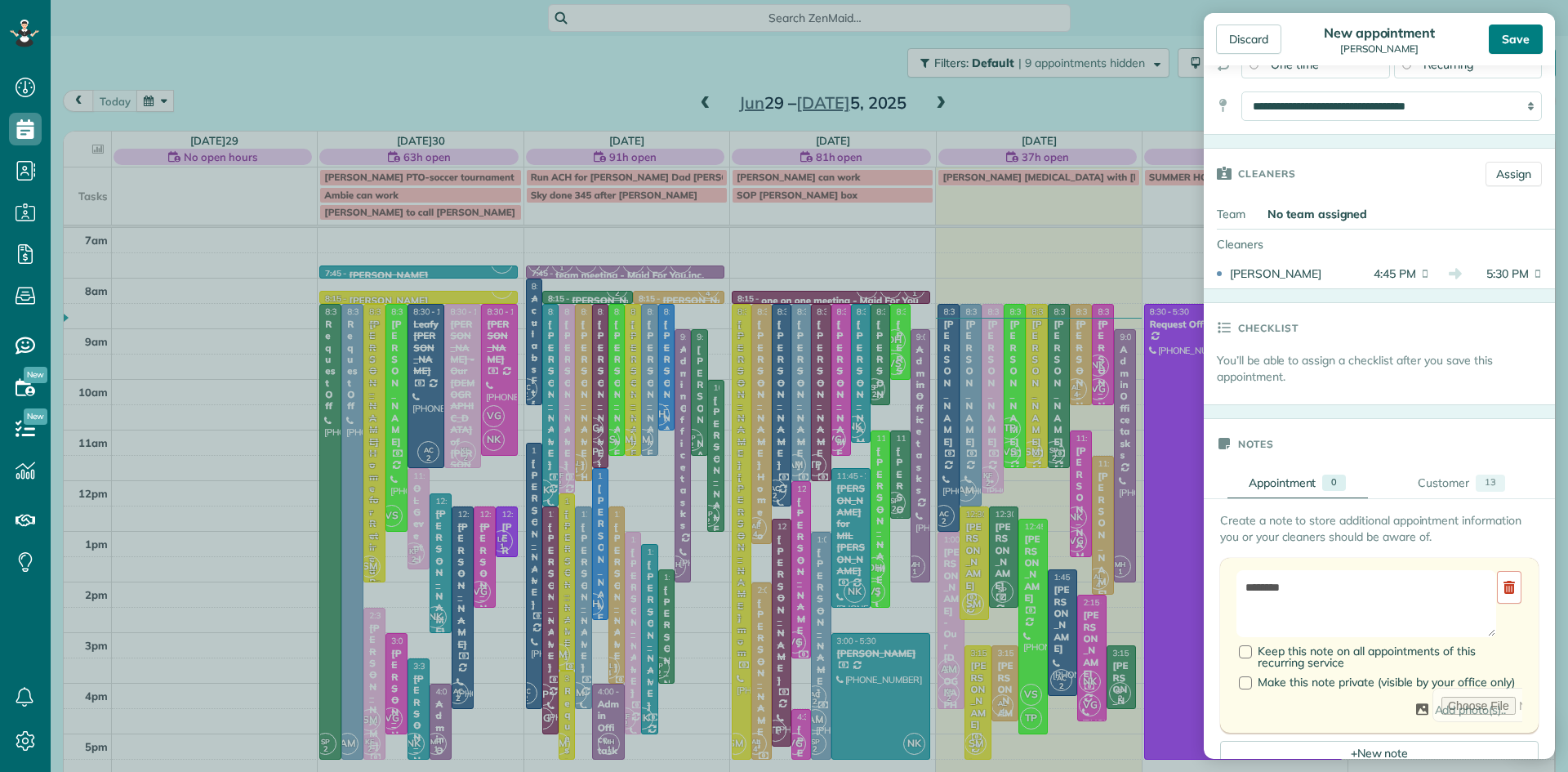 click on "Save" at bounding box center [1516, 39] 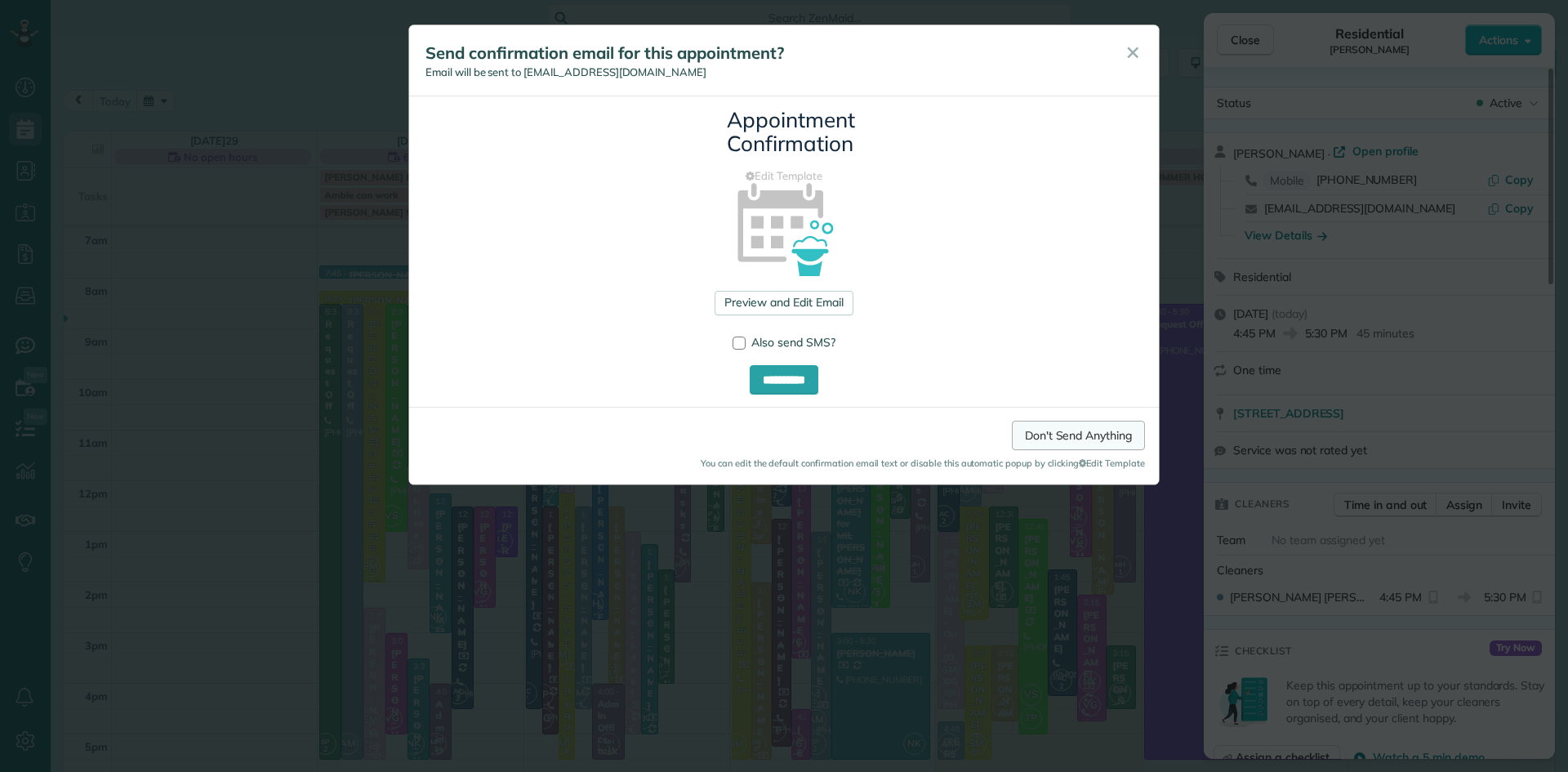 click on "Don't Send Anything" at bounding box center (1078, 435) 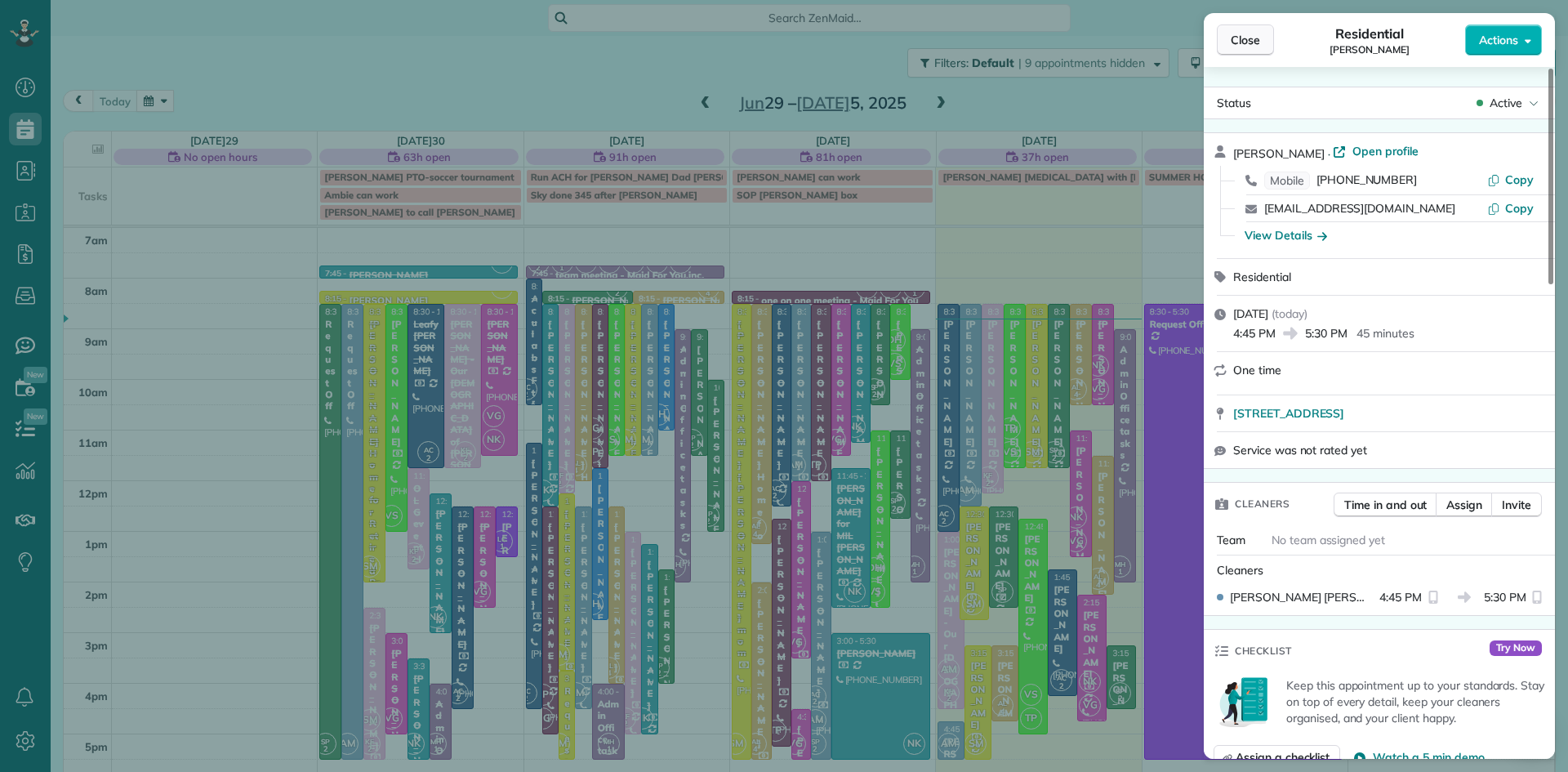 click on "Close" at bounding box center (1245, 40) 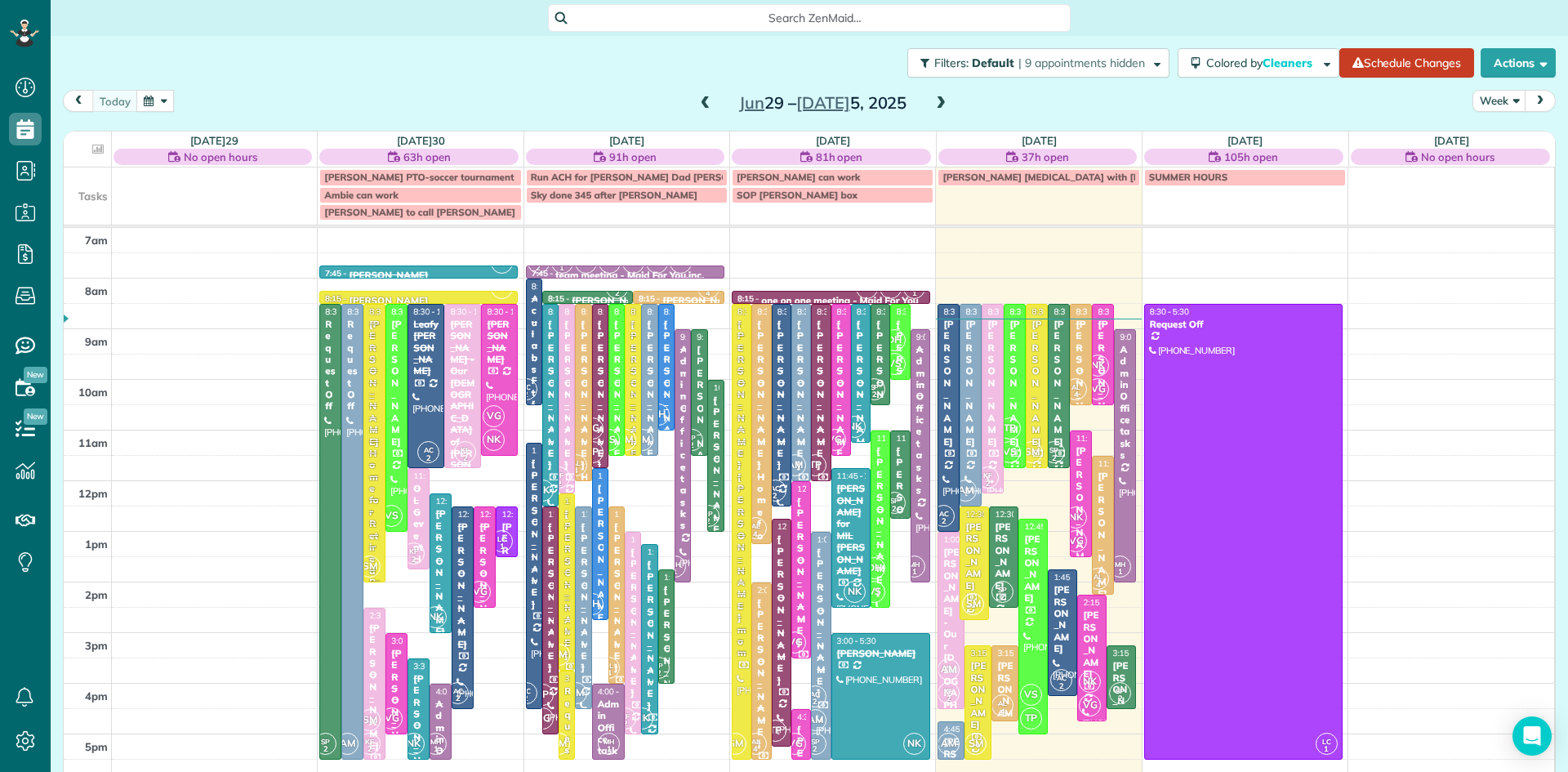 click at bounding box center [941, 104] 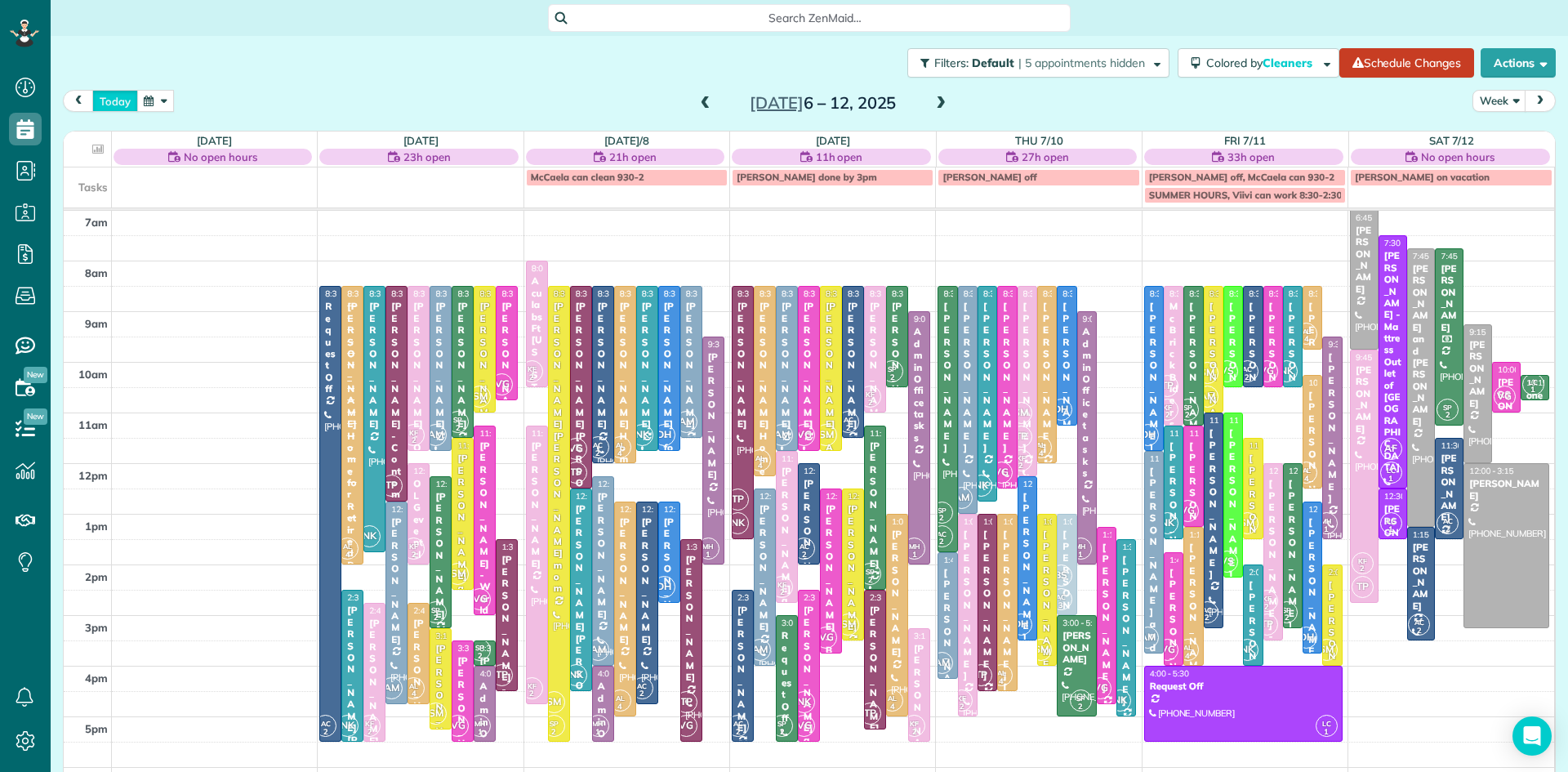 click on "today" at bounding box center (115, 100) 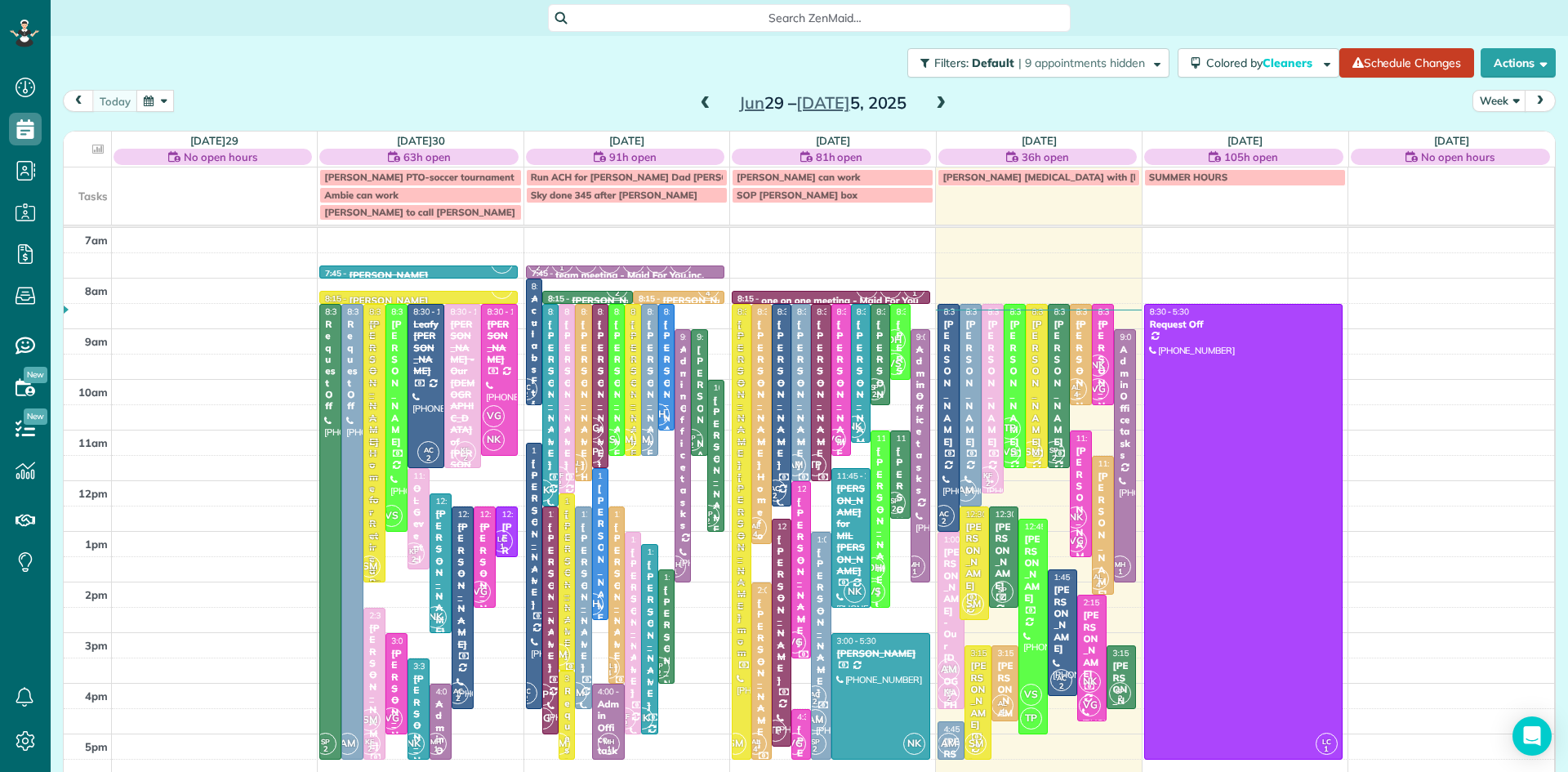 click at bounding box center [706, 104] 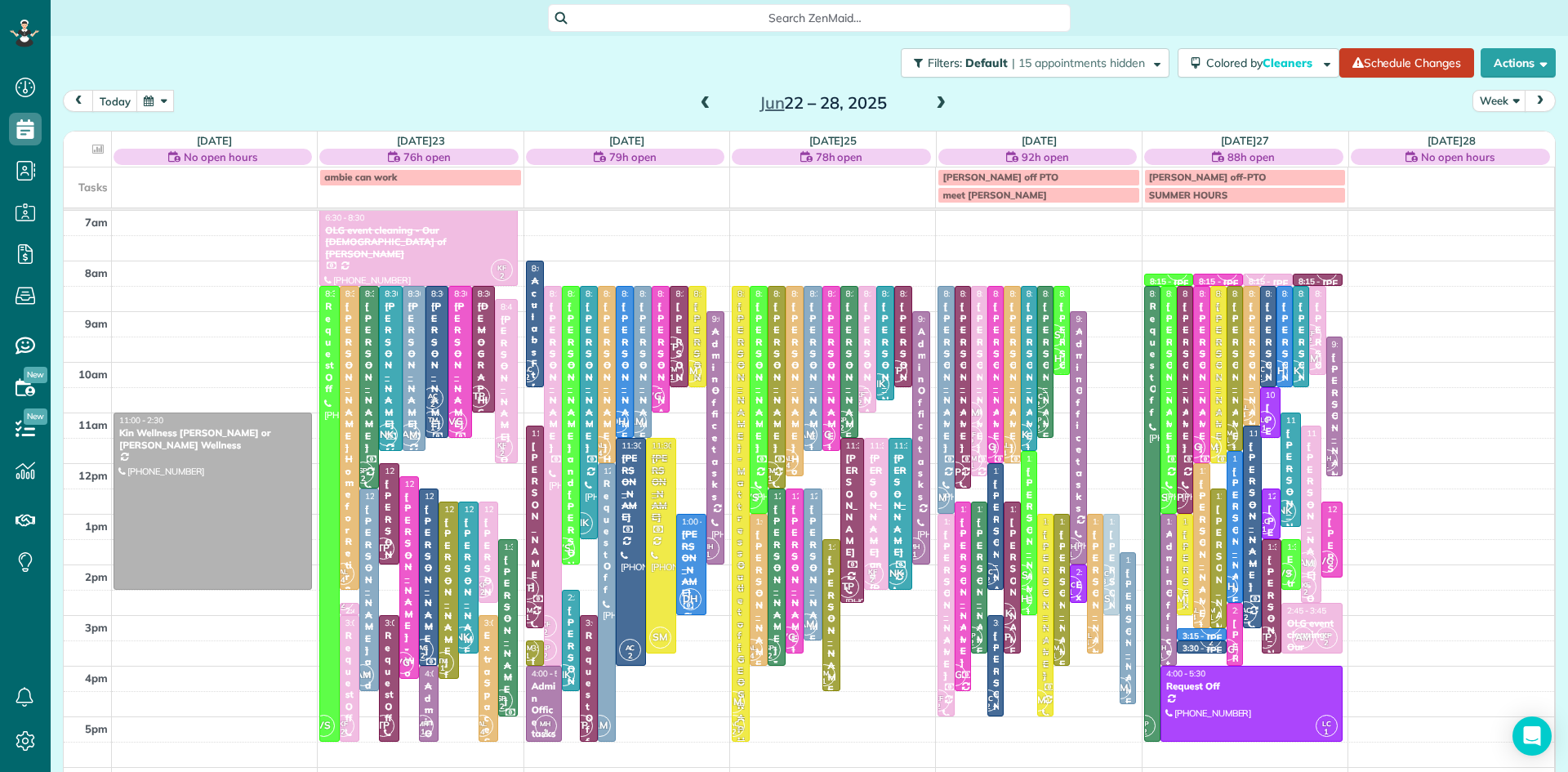 click at bounding box center [706, 104] 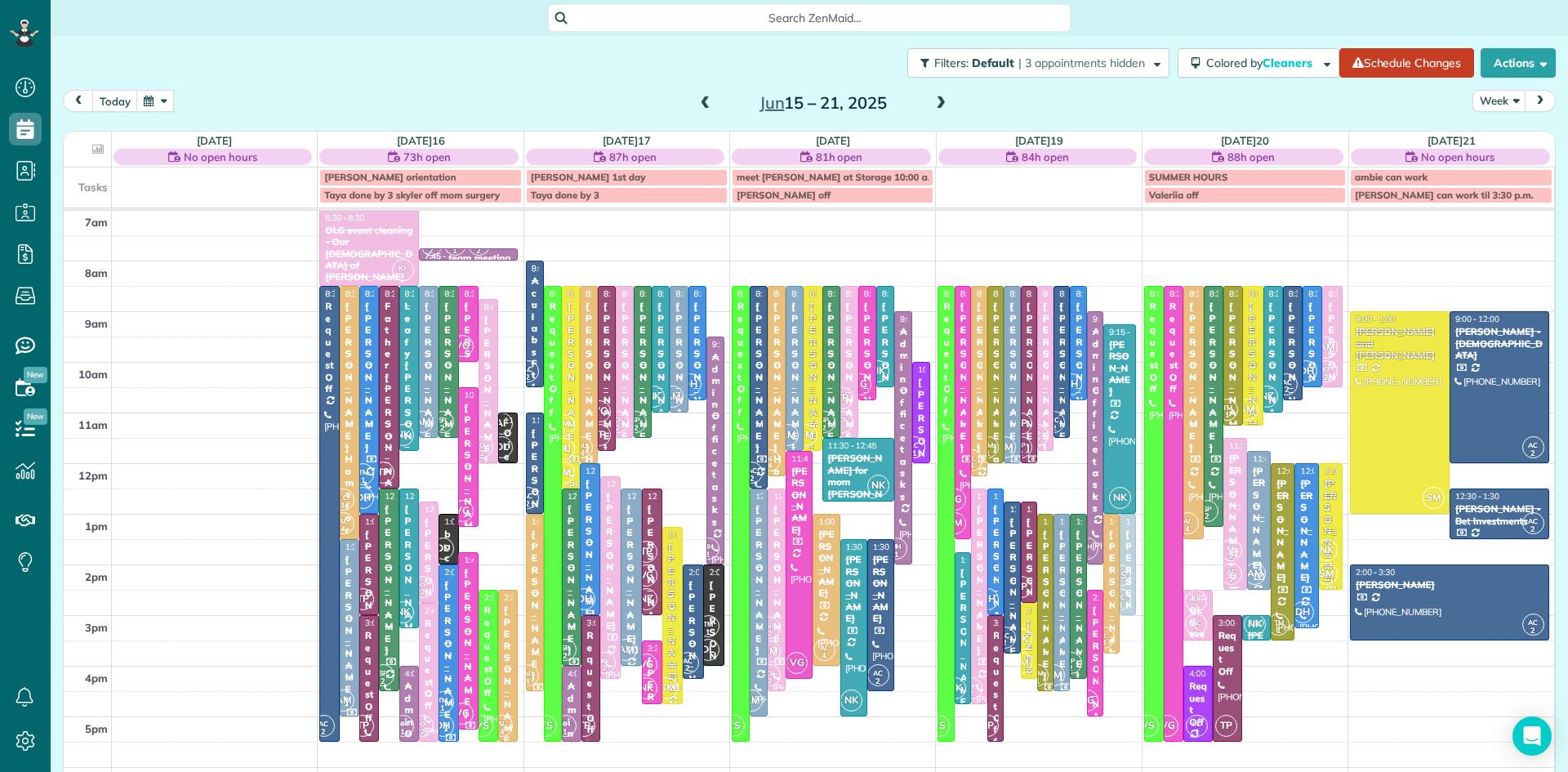 click at bounding box center [706, 104] 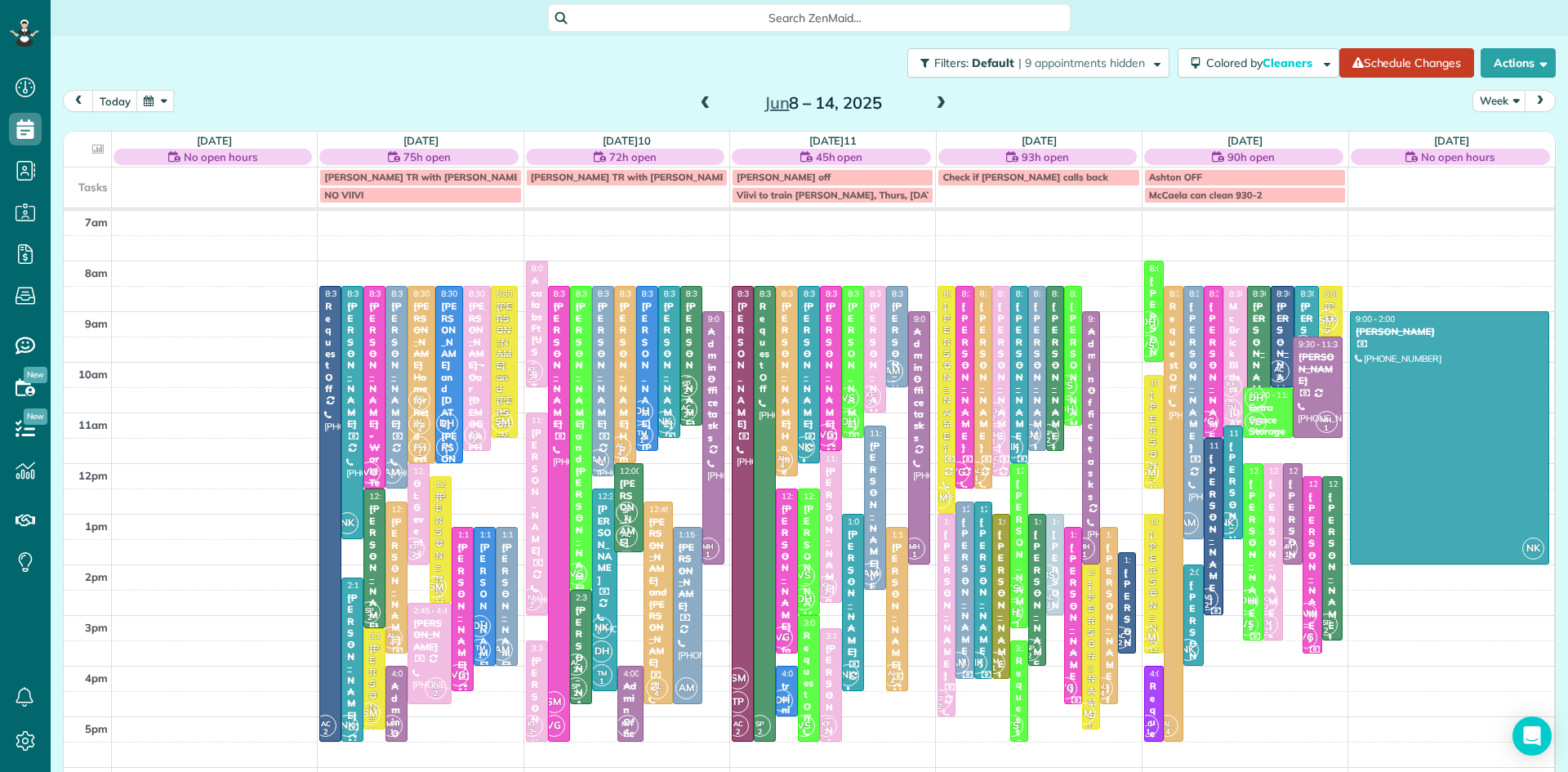 click at bounding box center (706, 104) 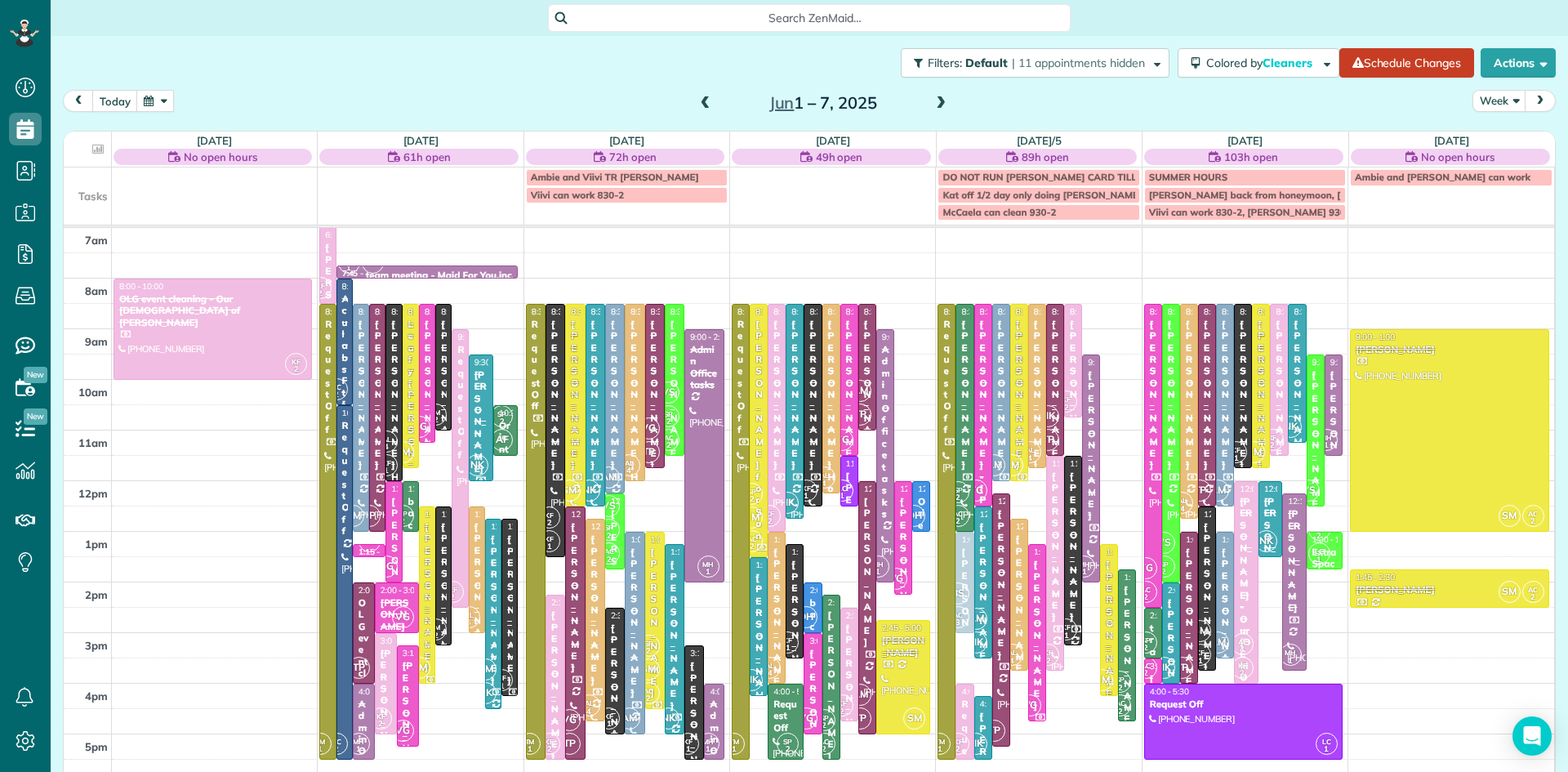 click at bounding box center (706, 104) 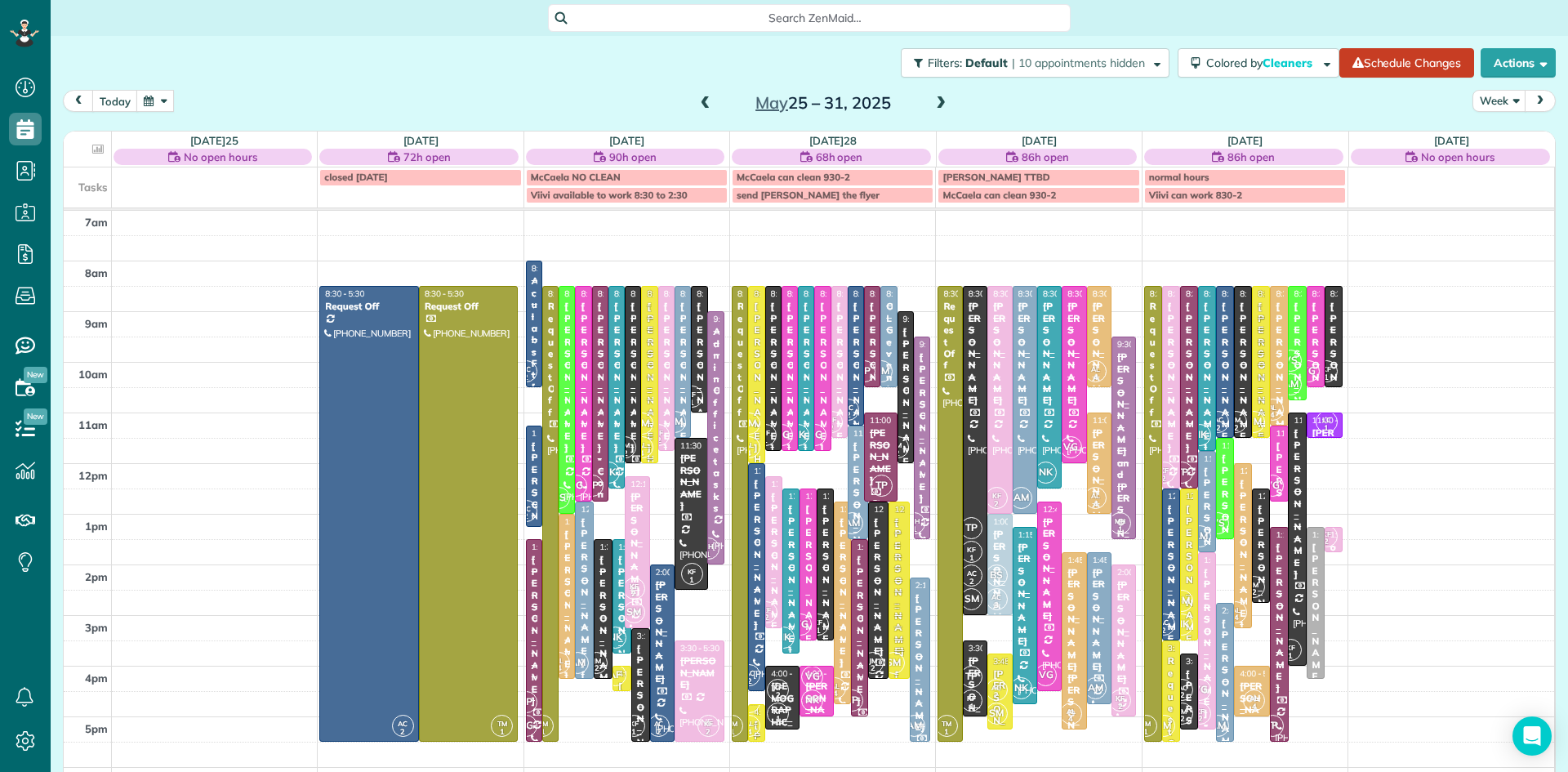 click at bounding box center (941, 104) 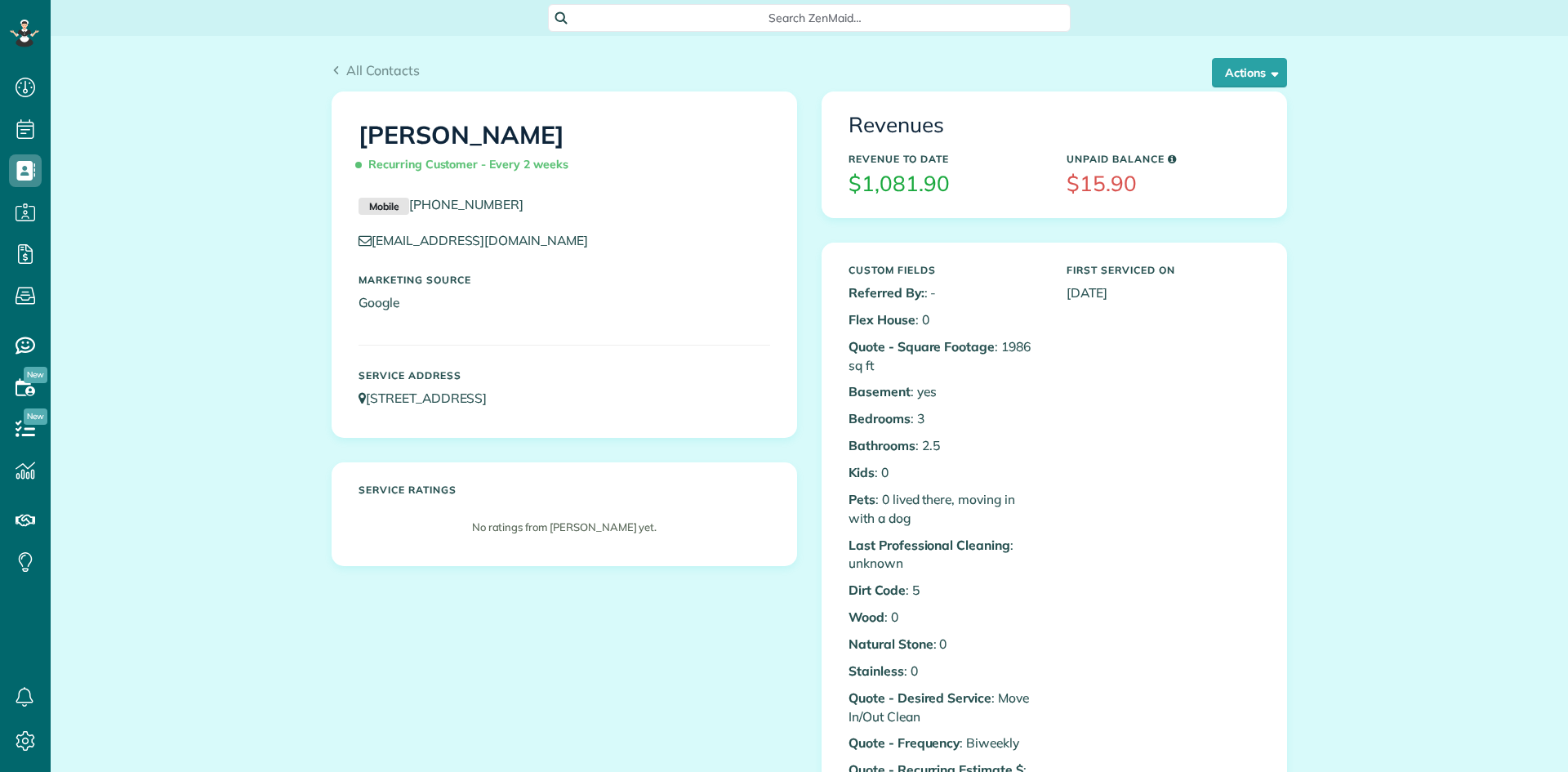 scroll, scrollTop: 0, scrollLeft: 0, axis: both 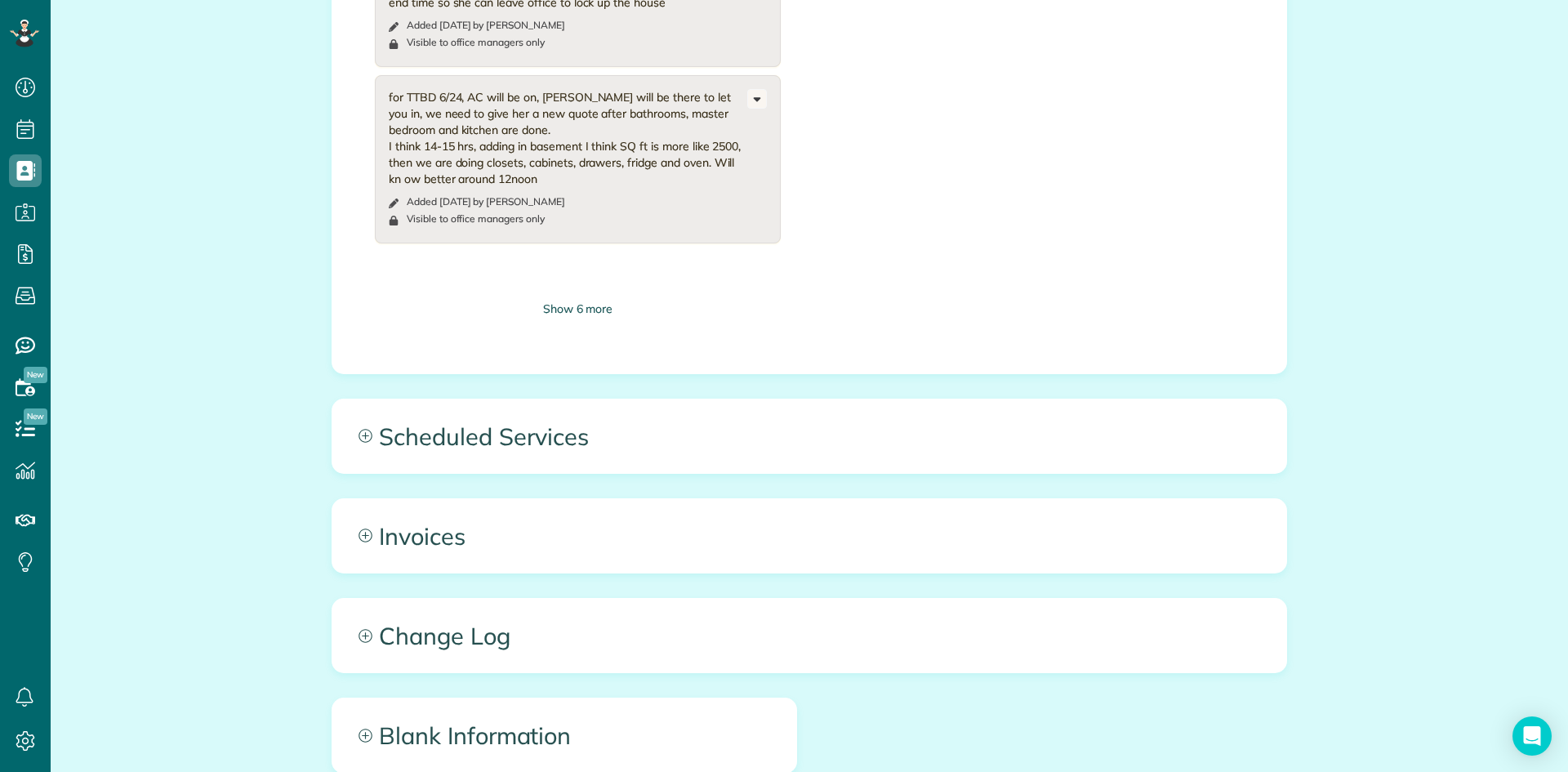click on "Show 6 more" at bounding box center [577, 309] 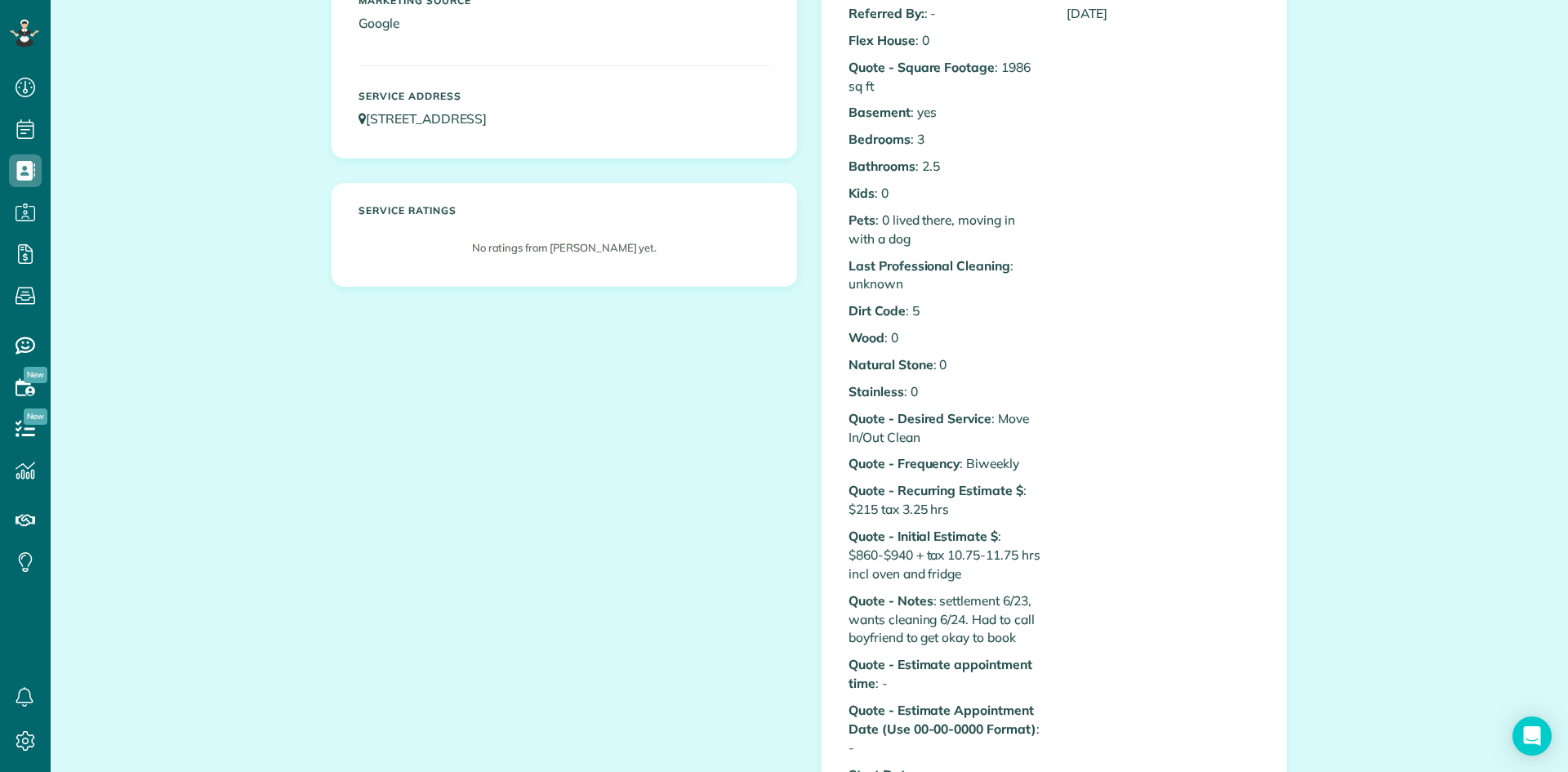 scroll, scrollTop: 0, scrollLeft: 0, axis: both 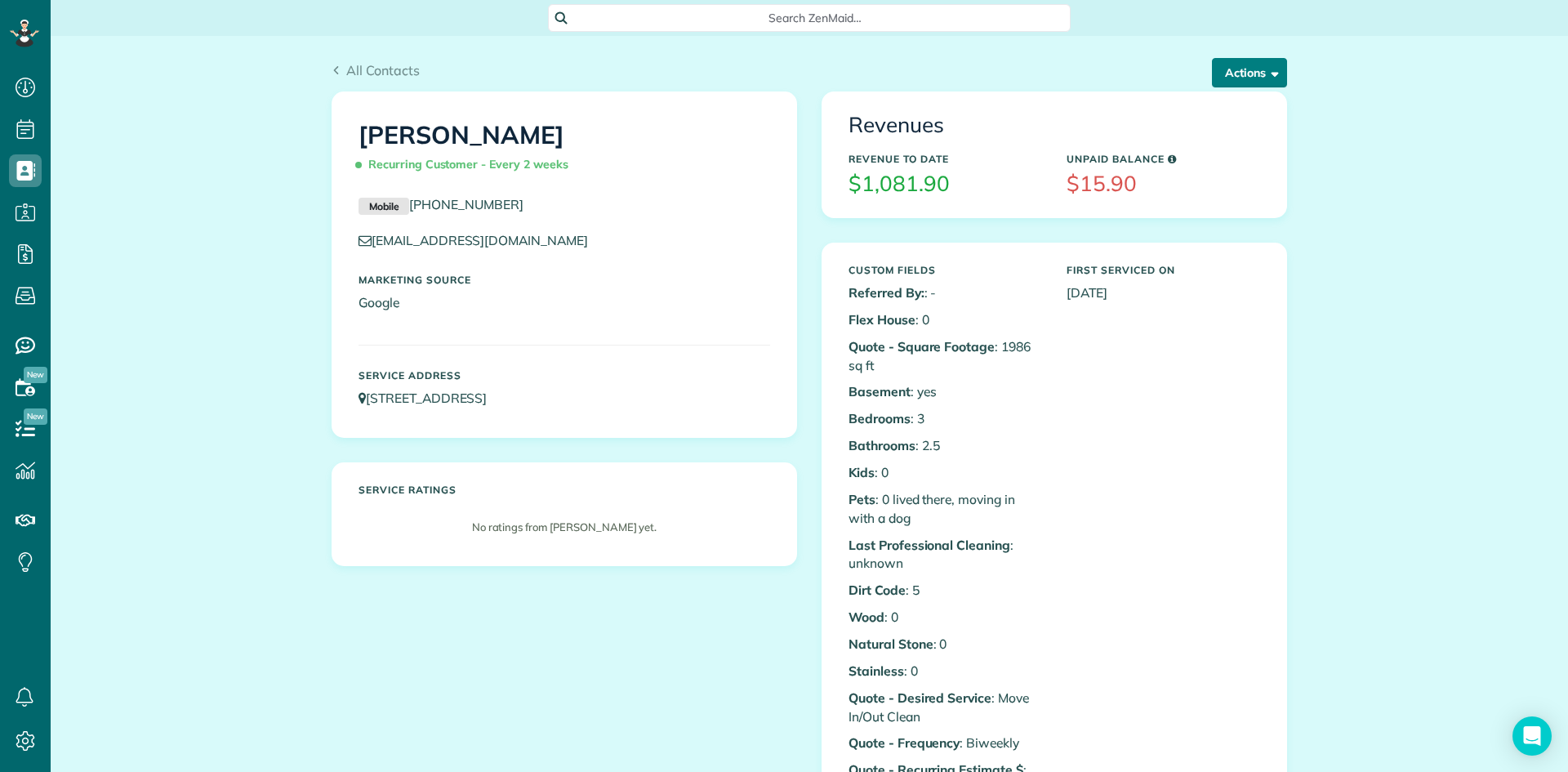 click on "Actions" at bounding box center [1250, 73] 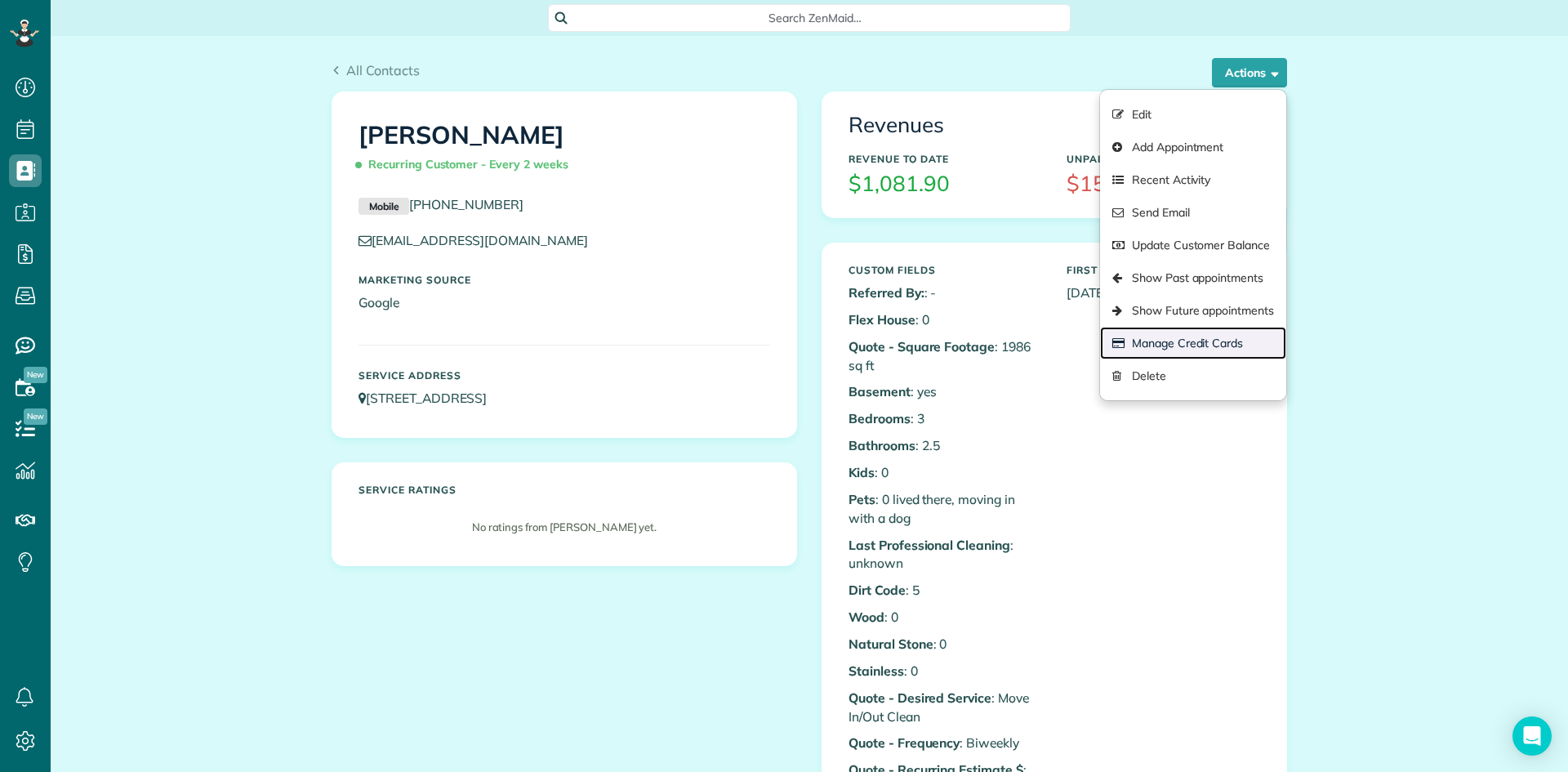 click on "Manage Credit Cards" at bounding box center [1193, 343] 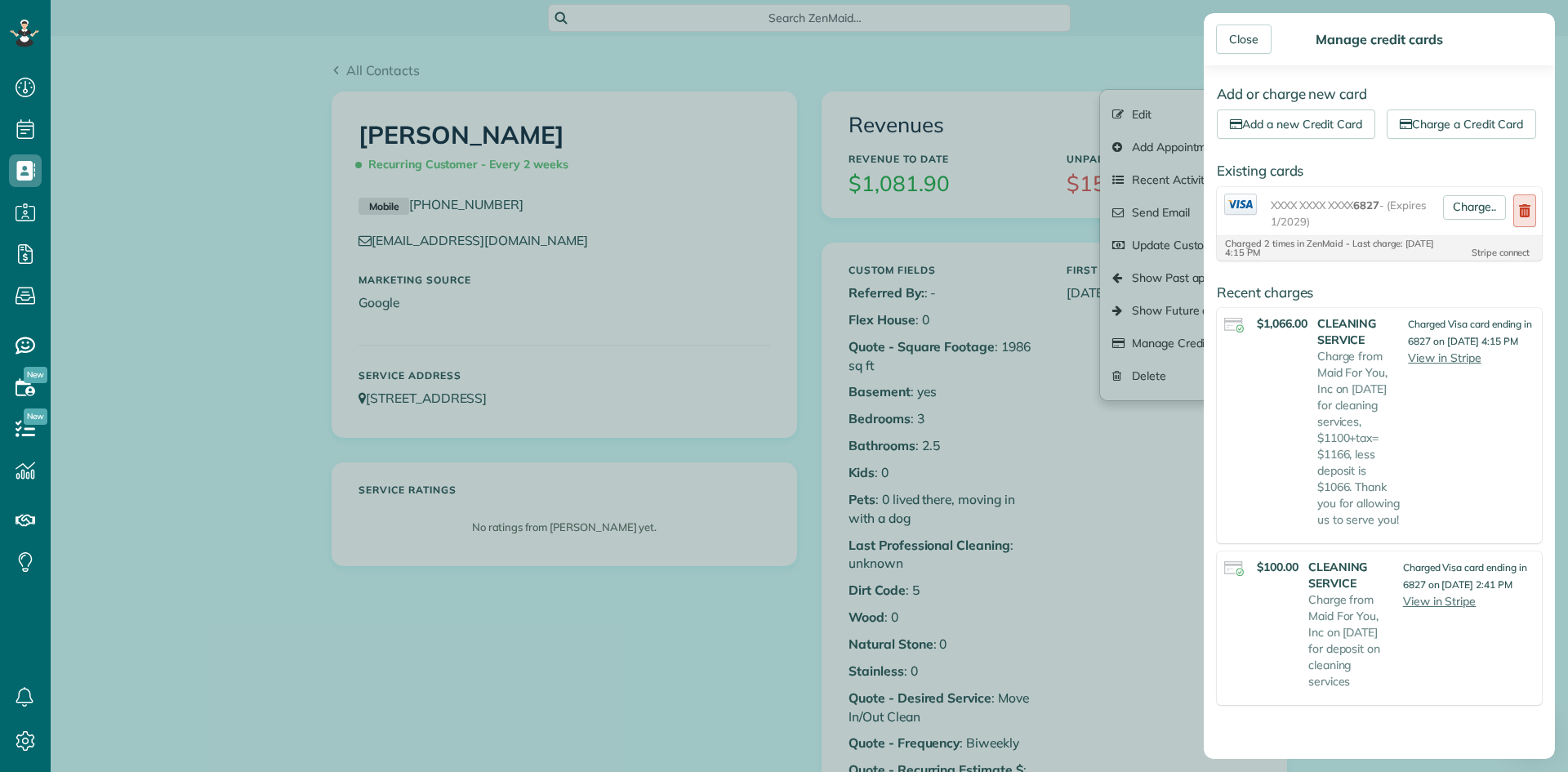 click 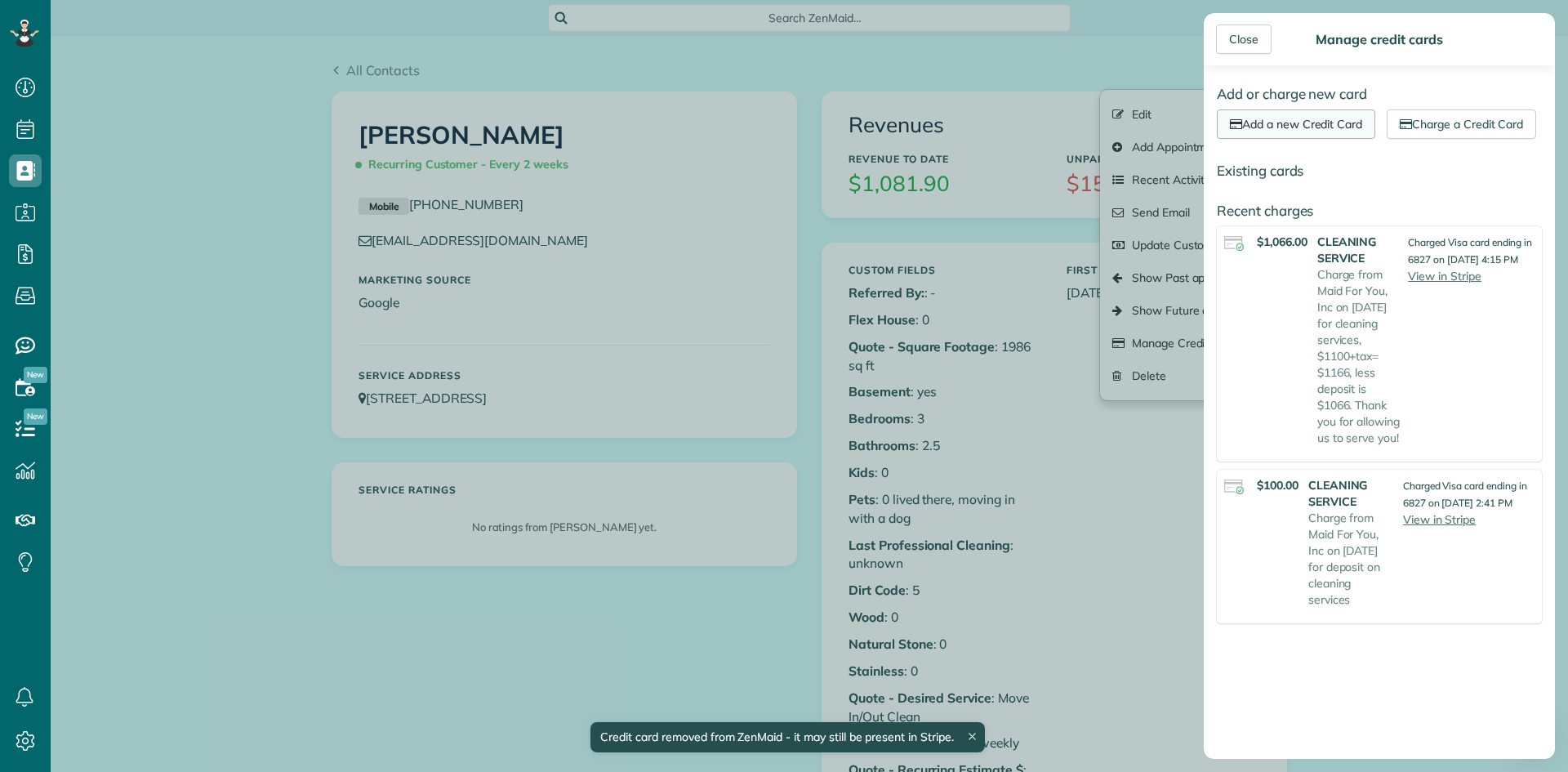 click on "Add a new Credit Card" at bounding box center [1296, 124] 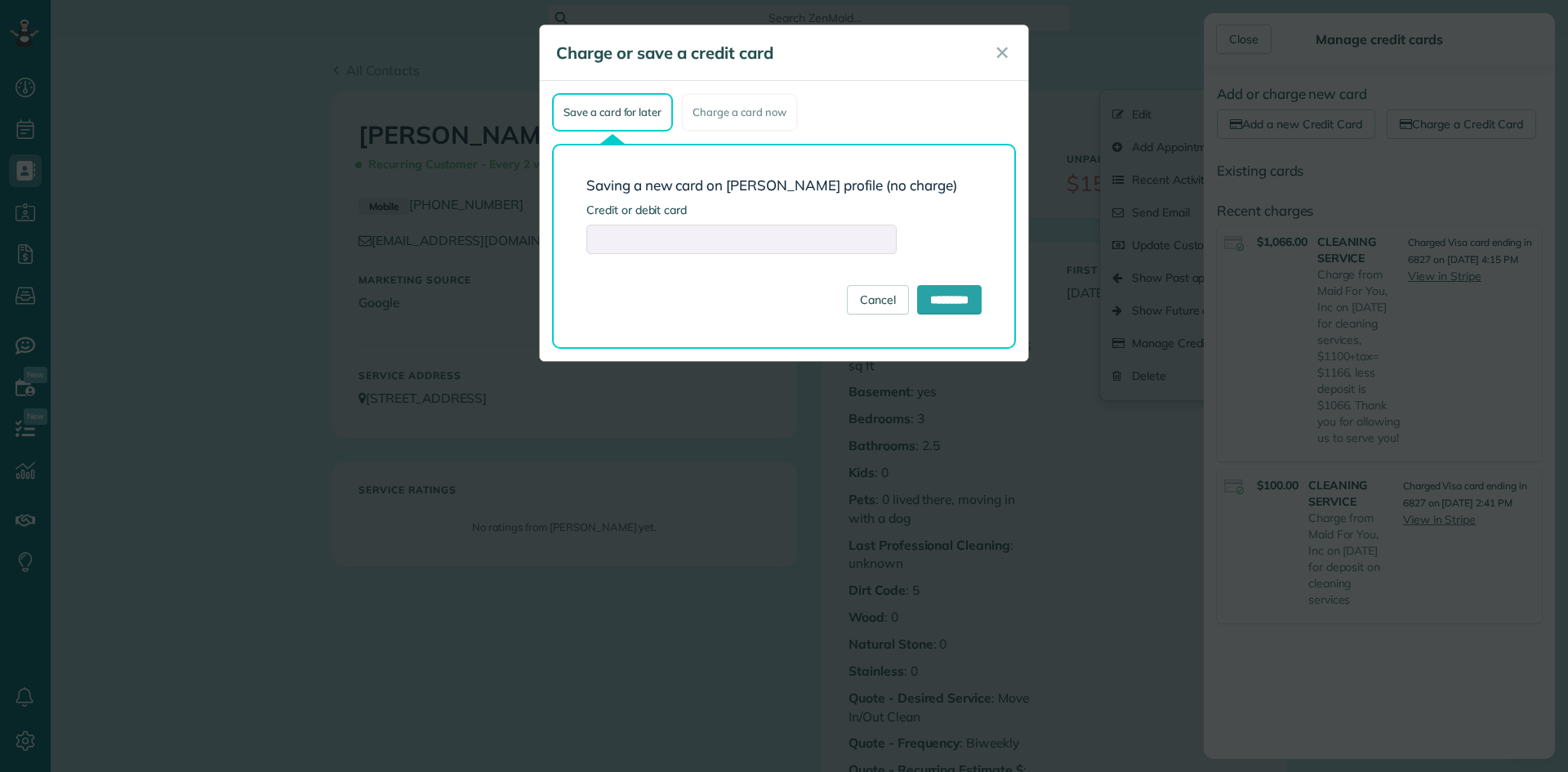 click on "Saving a new card on [PERSON_NAME] profile (no charge)
Credit or debit card
Cancel
*********" at bounding box center (784, 246) 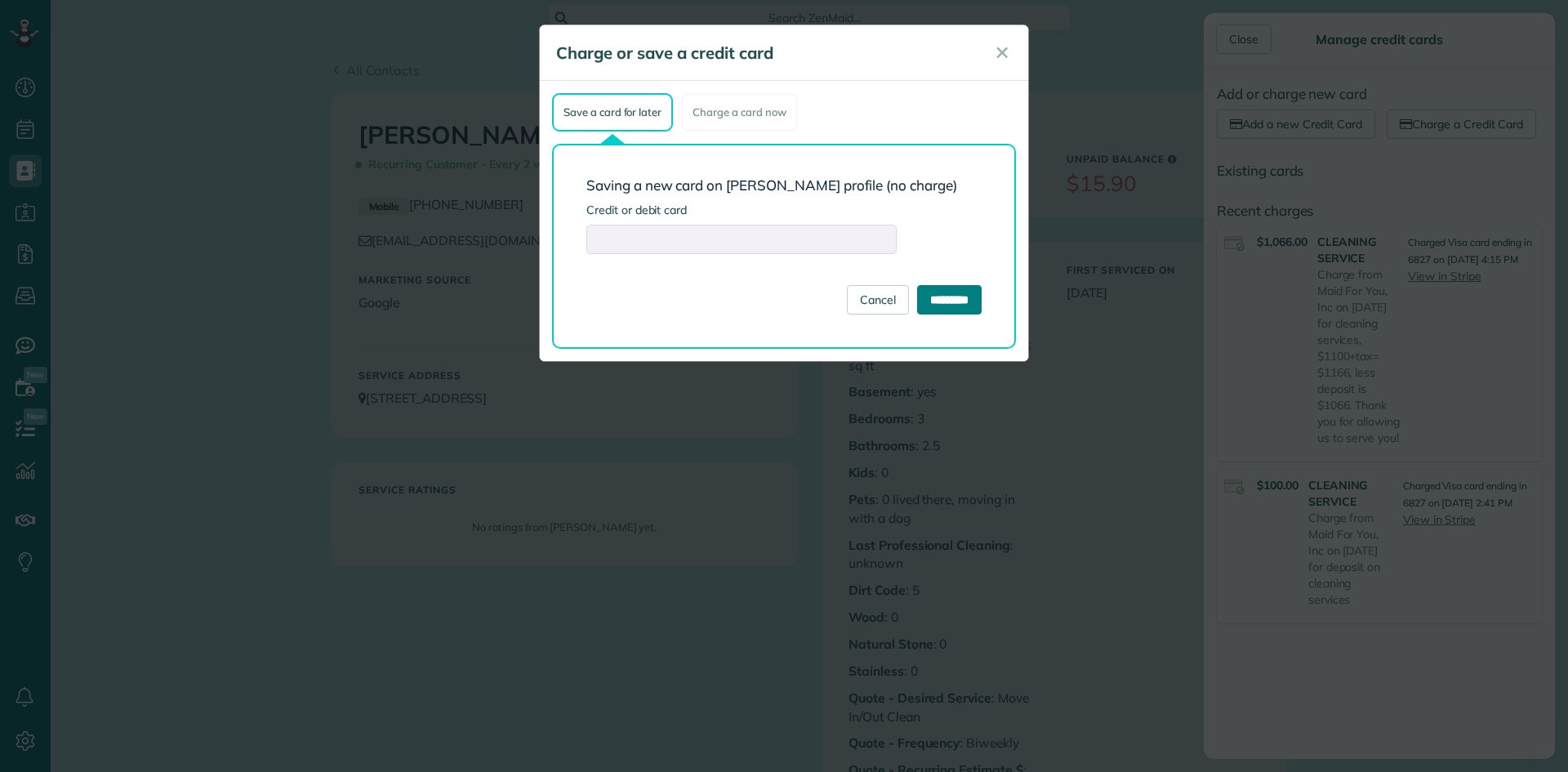 click on "*********" at bounding box center (949, 300) 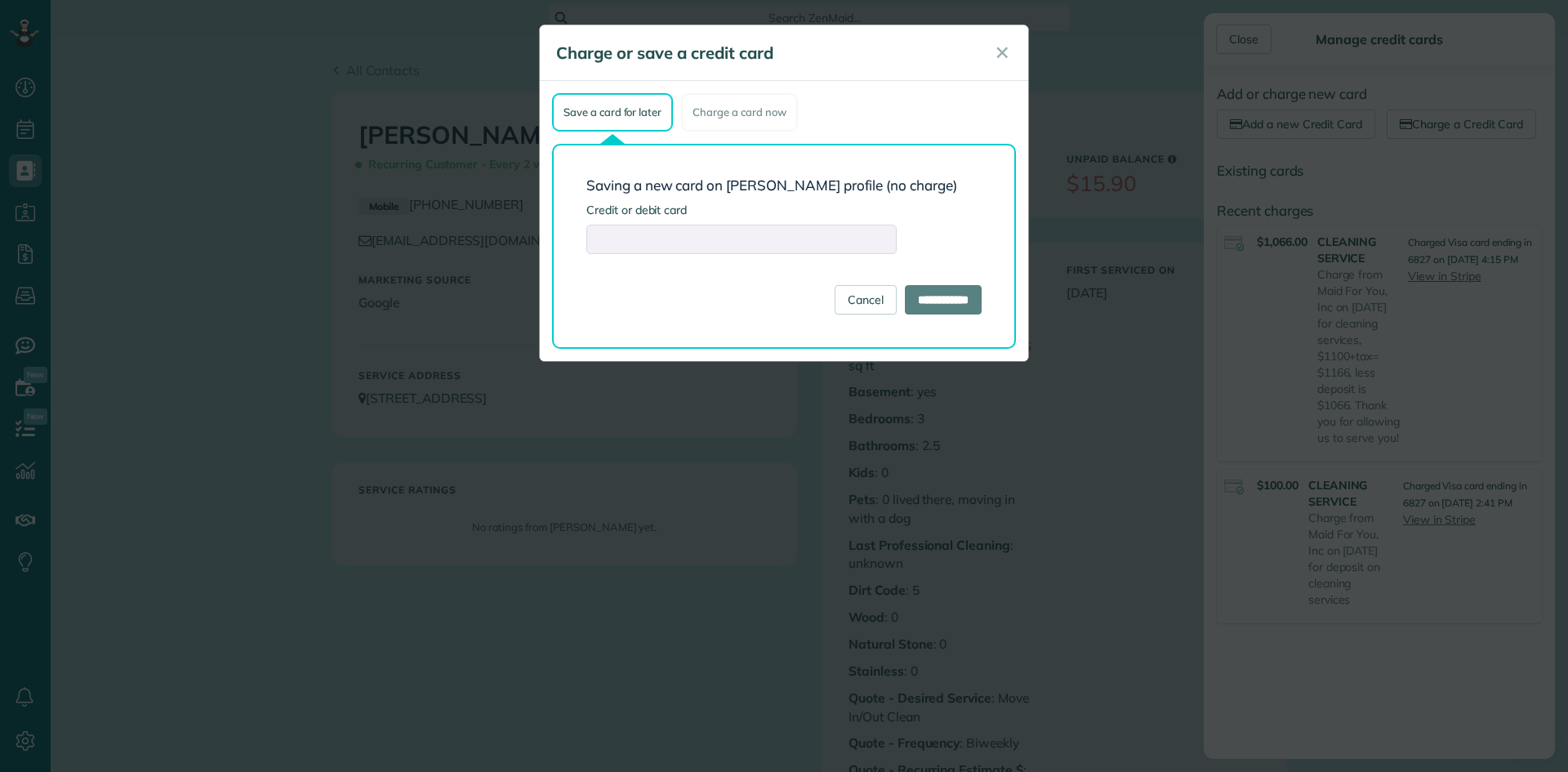 type on "**********" 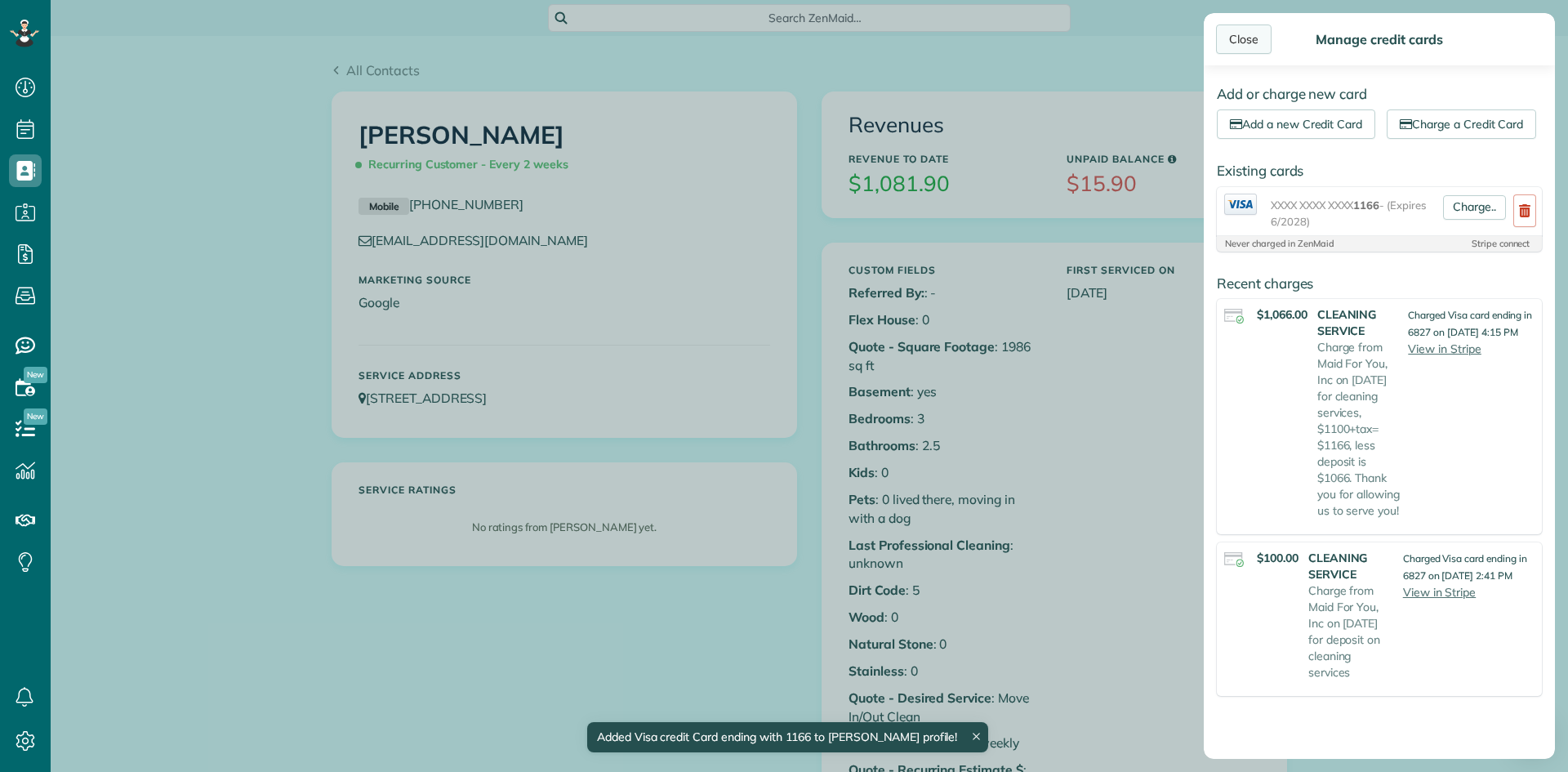 click on "Close" at bounding box center [1244, 39] 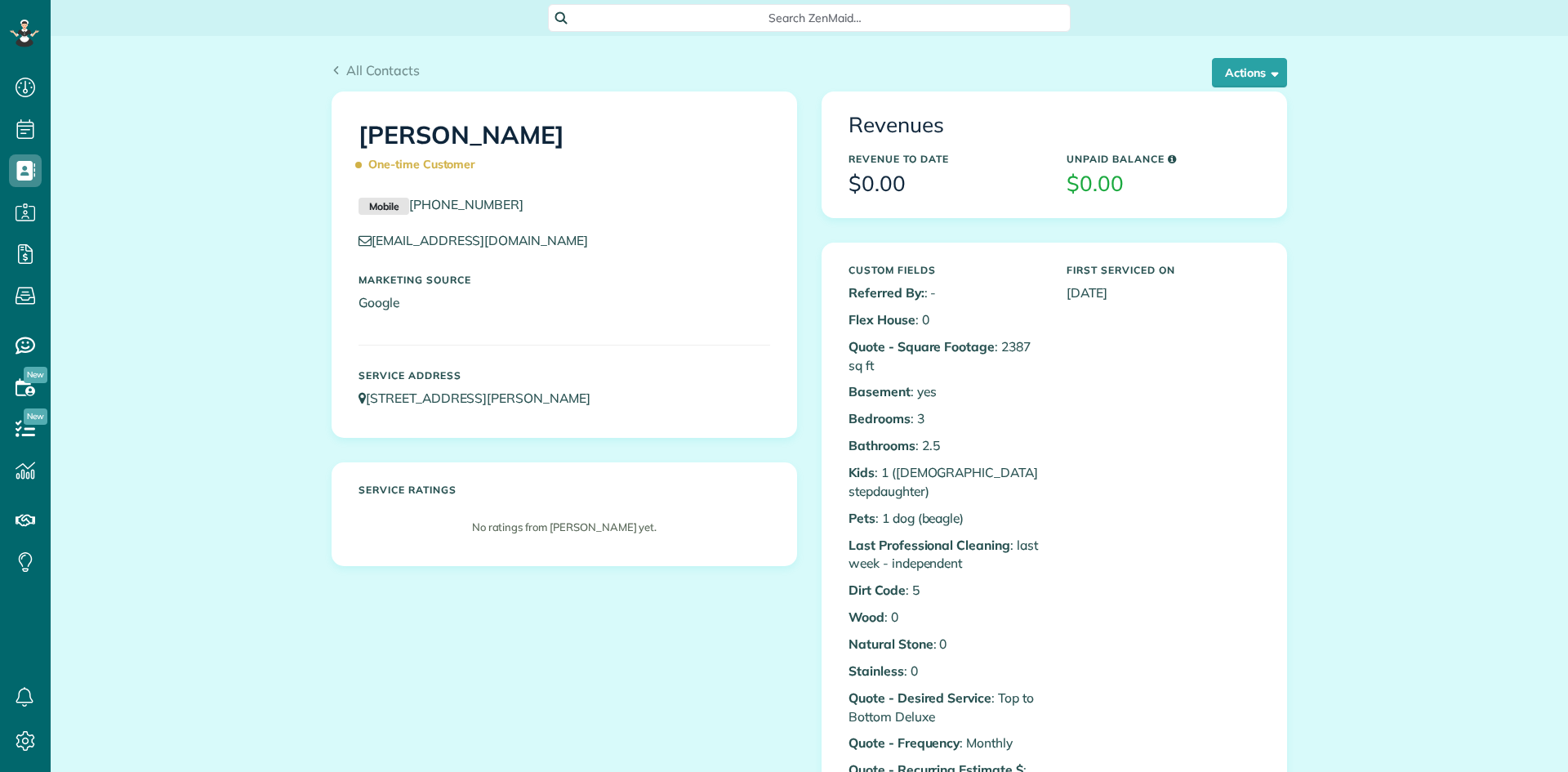 scroll, scrollTop: 0, scrollLeft: 0, axis: both 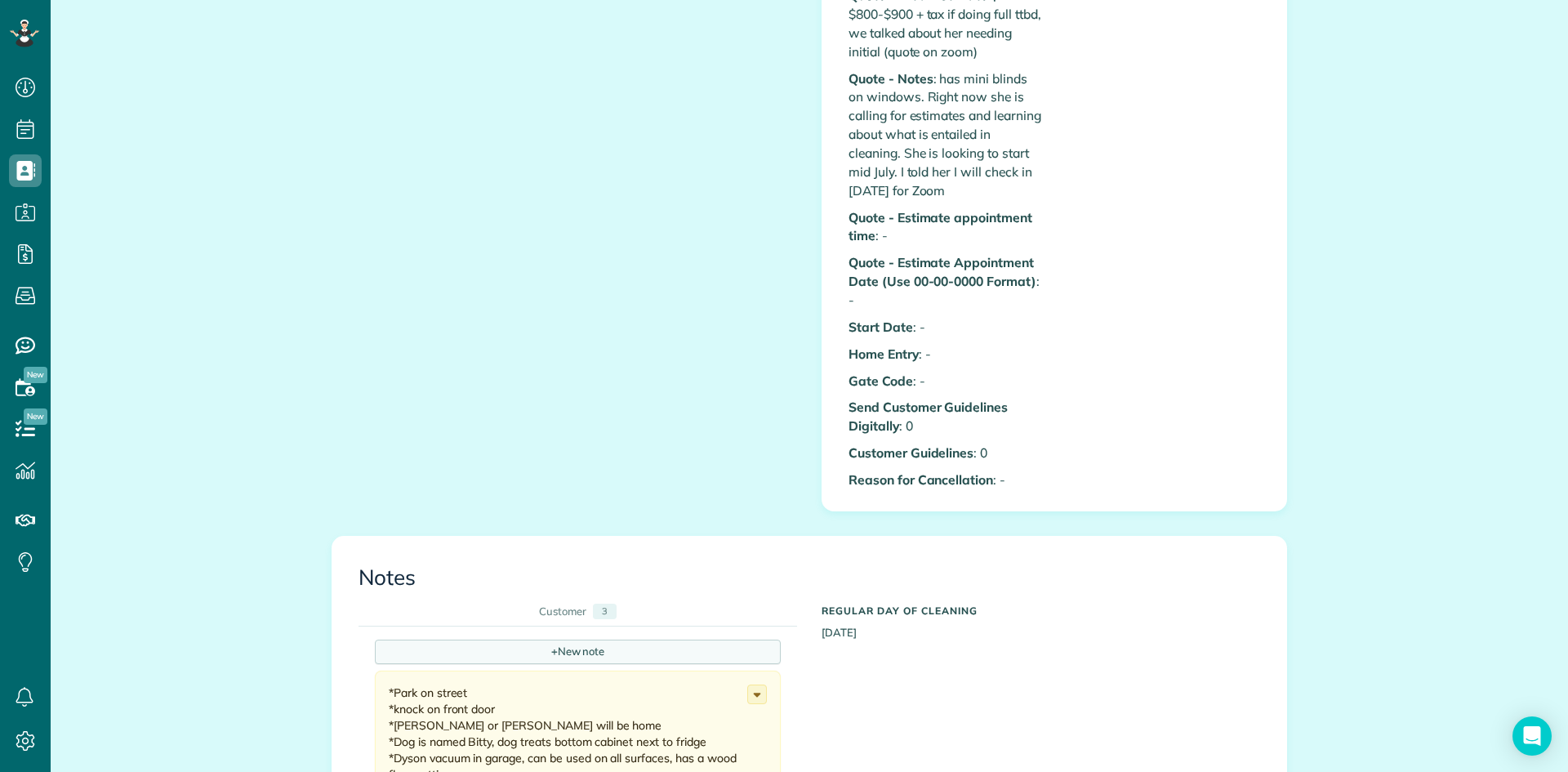 click on "+
New note" at bounding box center (577, 652) 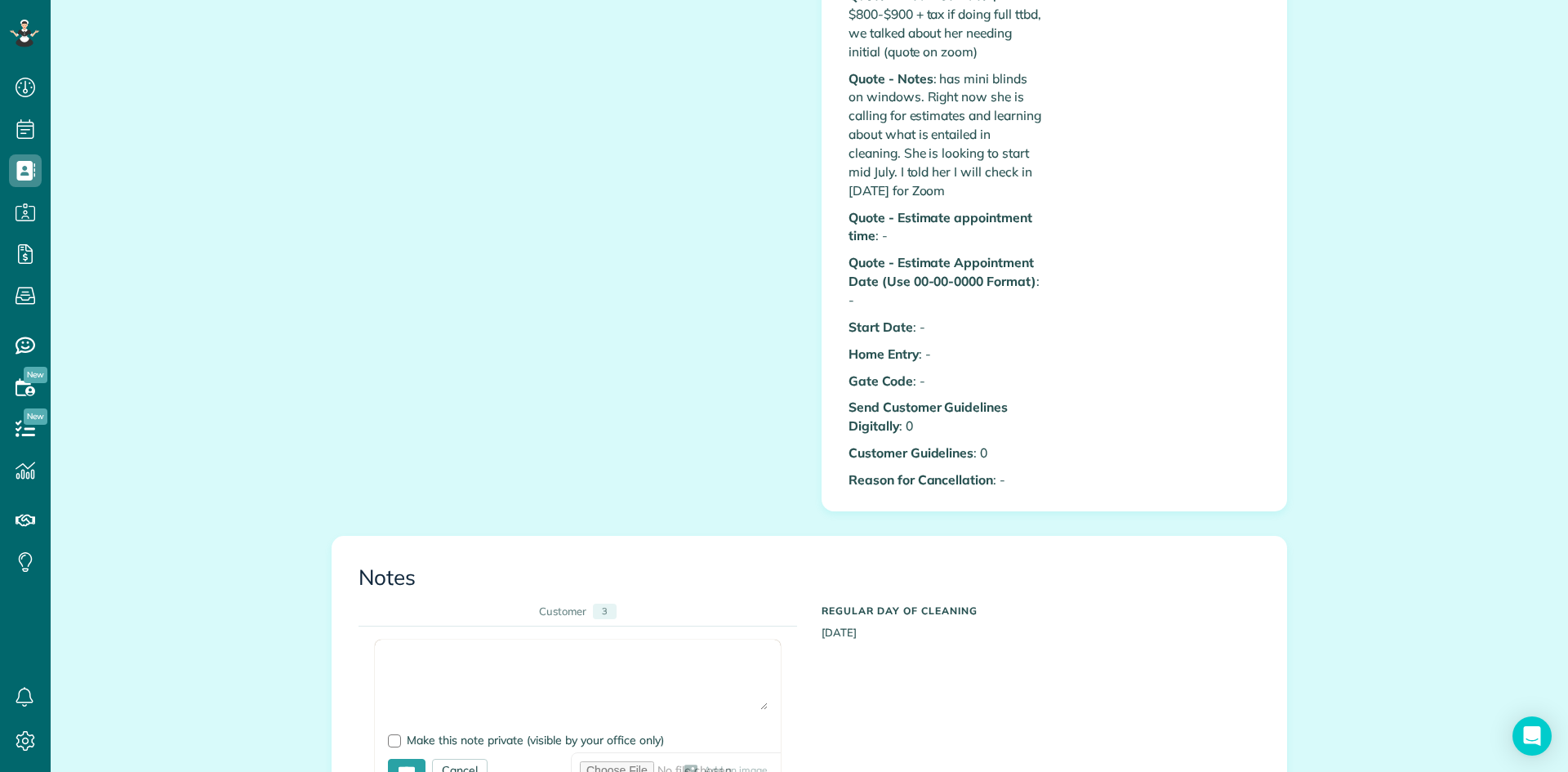 click at bounding box center [577, 681] 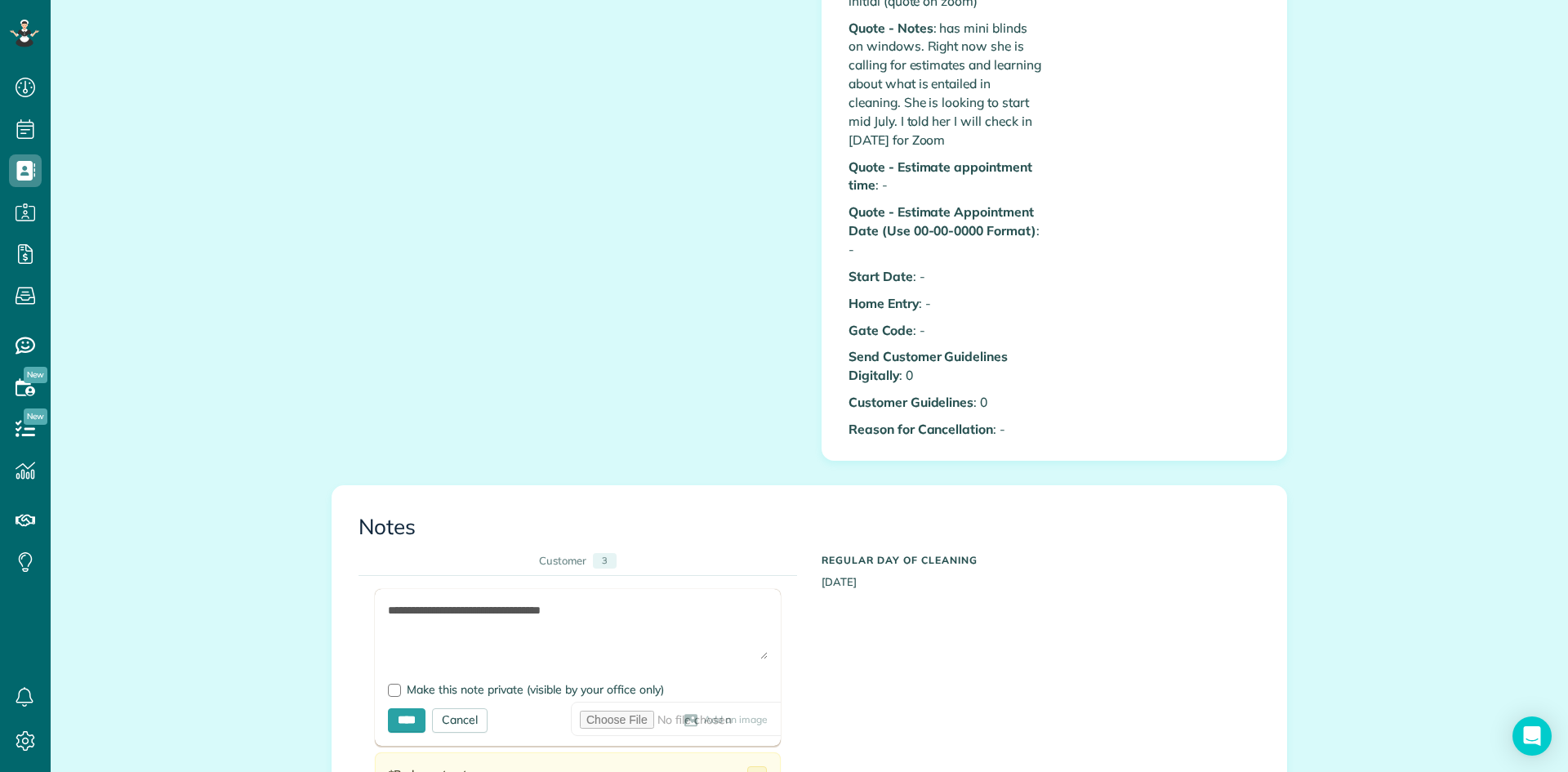 scroll, scrollTop: 879, scrollLeft: 0, axis: vertical 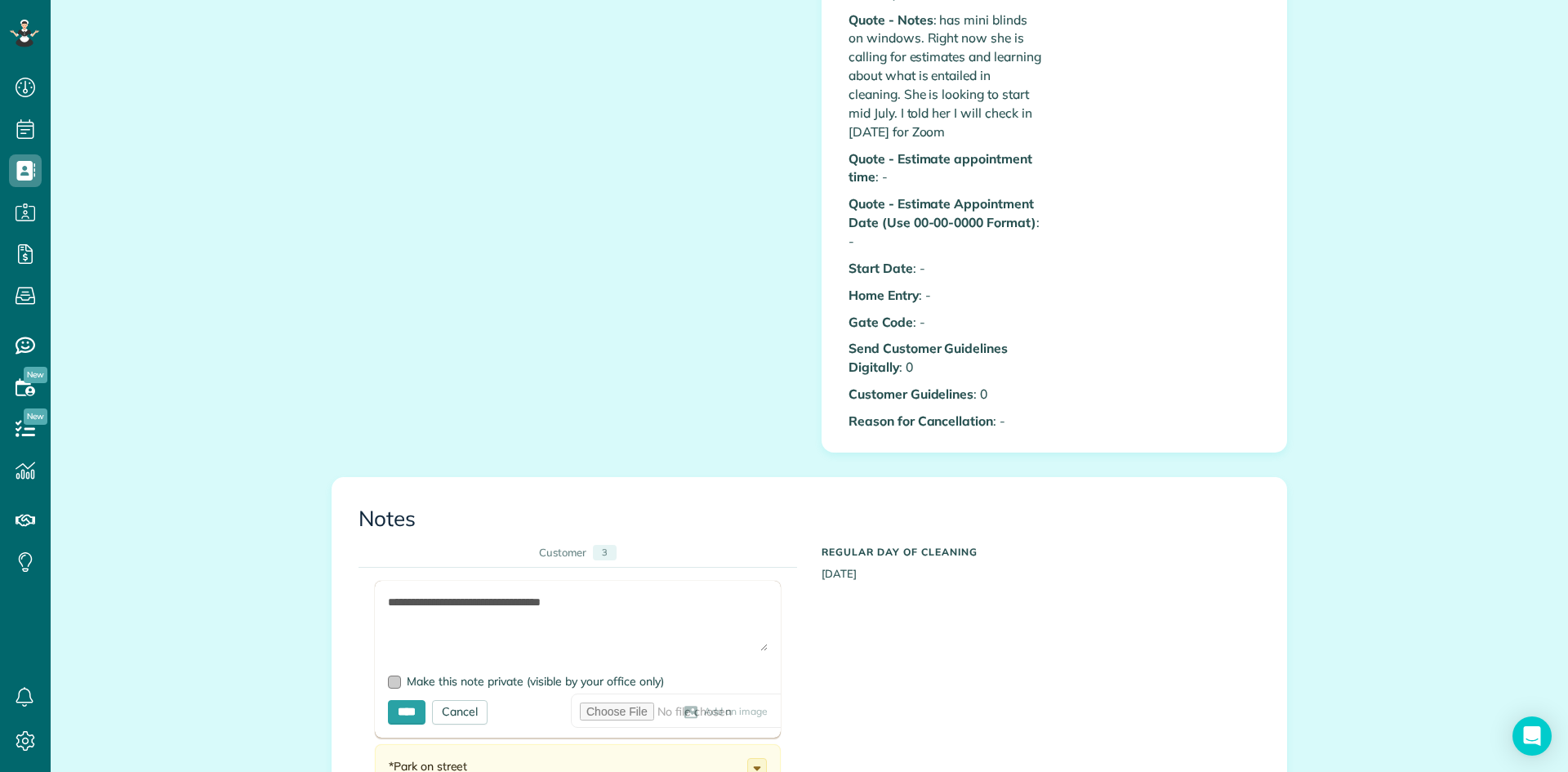 type on "**********" 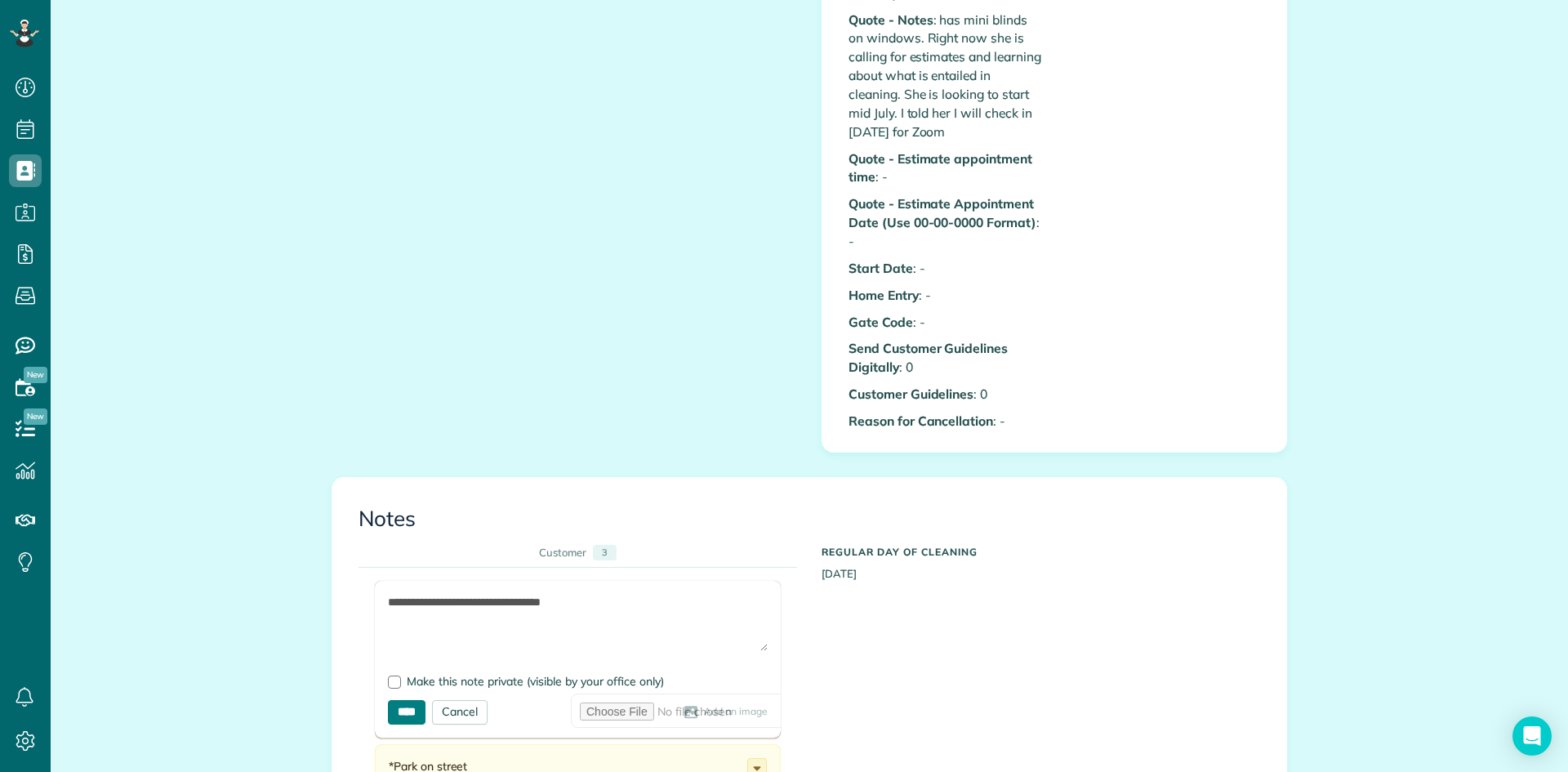click on "****" at bounding box center [407, 712] 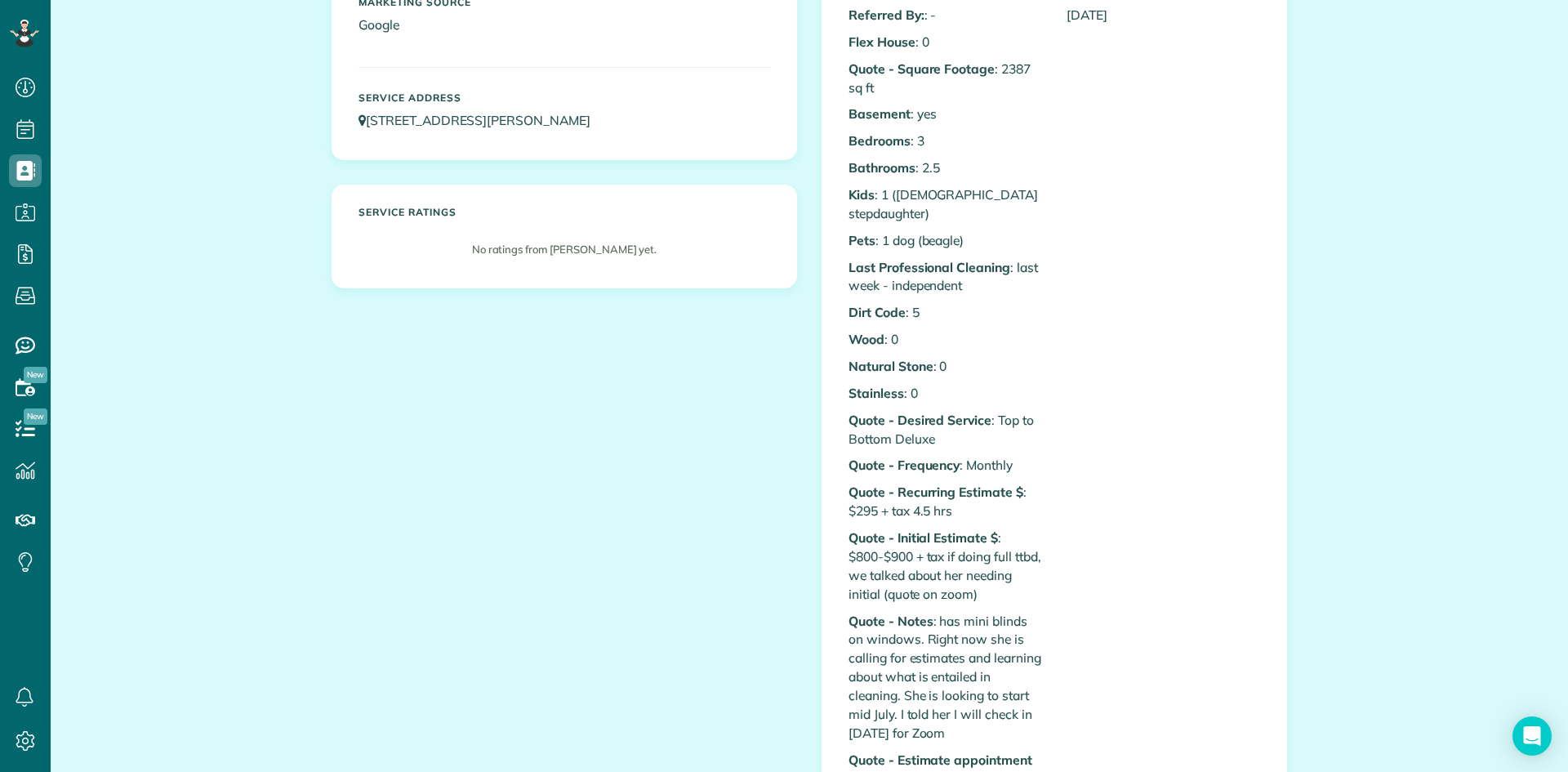 scroll, scrollTop: 0, scrollLeft: 0, axis: both 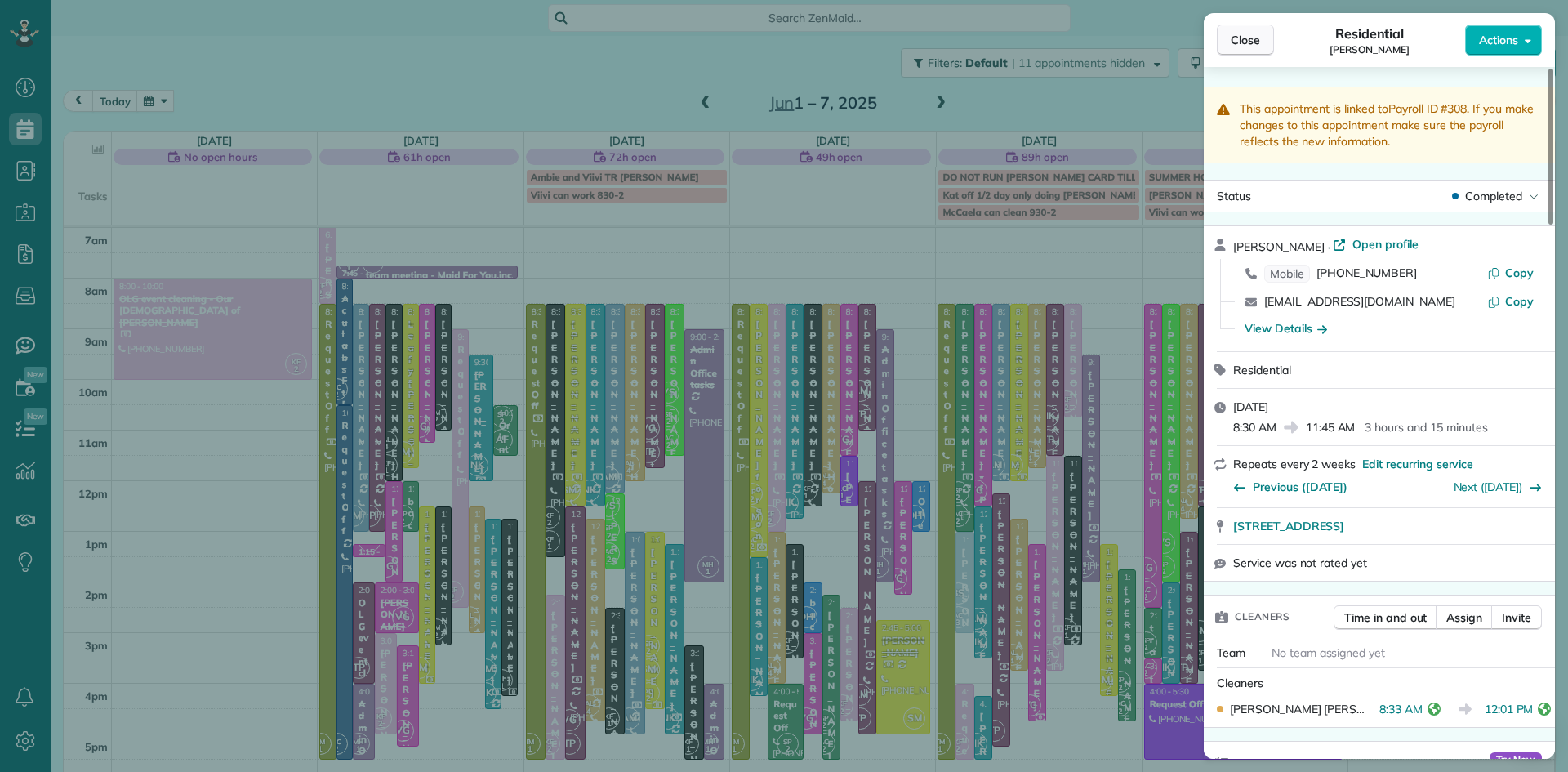 click on "Close" at bounding box center (1245, 40) 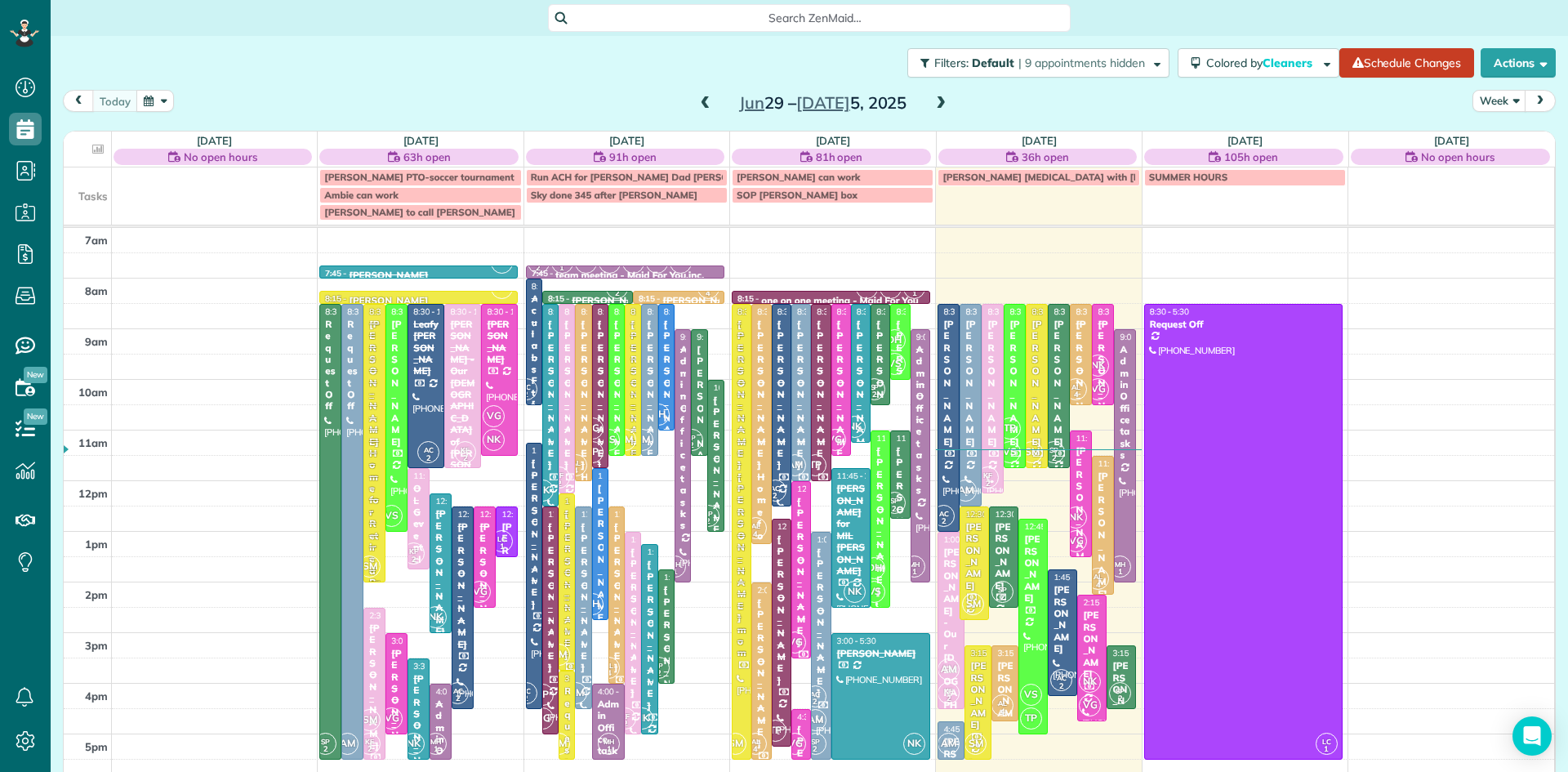 scroll, scrollTop: 0, scrollLeft: 0, axis: both 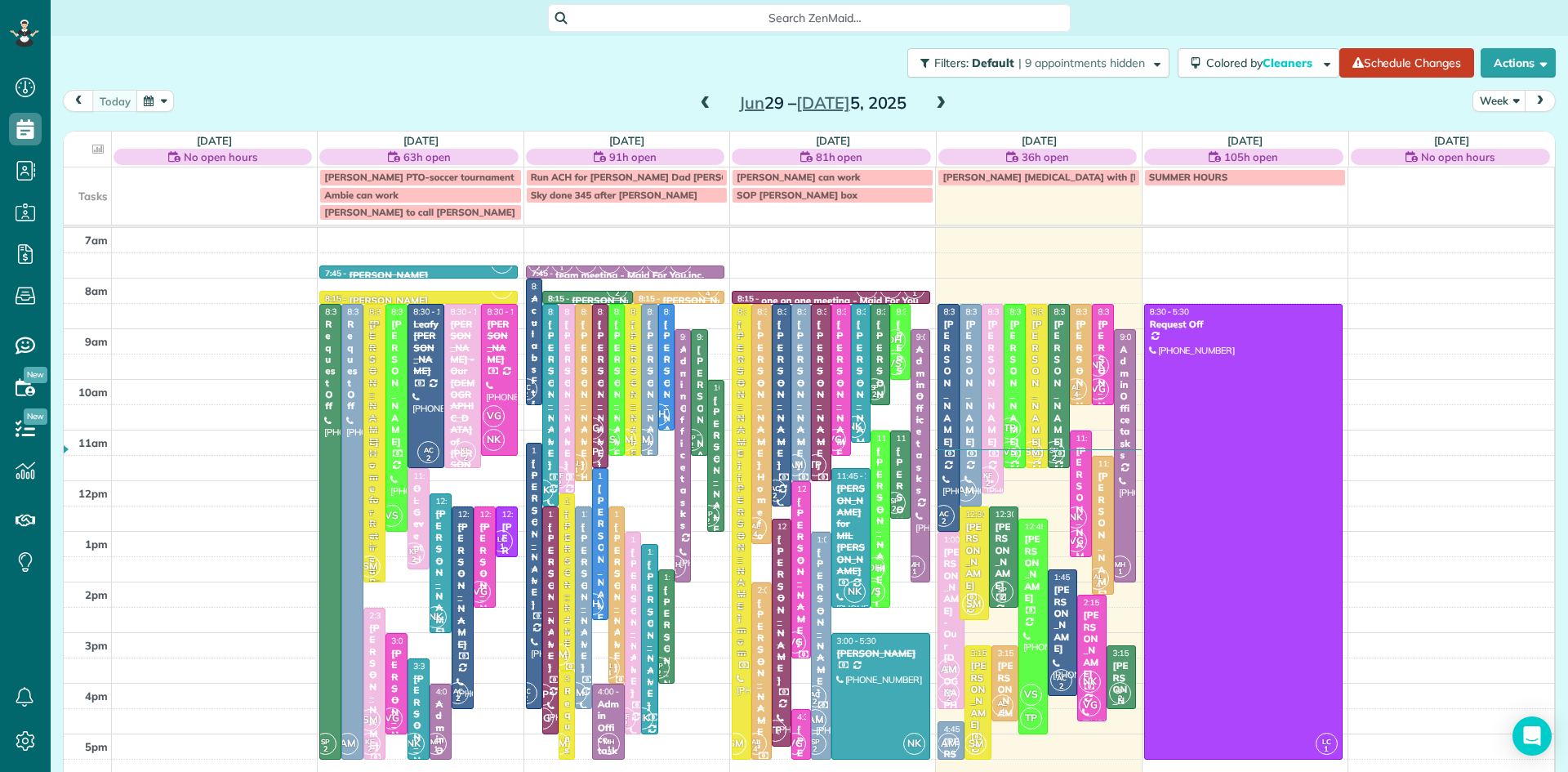 click at bounding box center (941, 104) 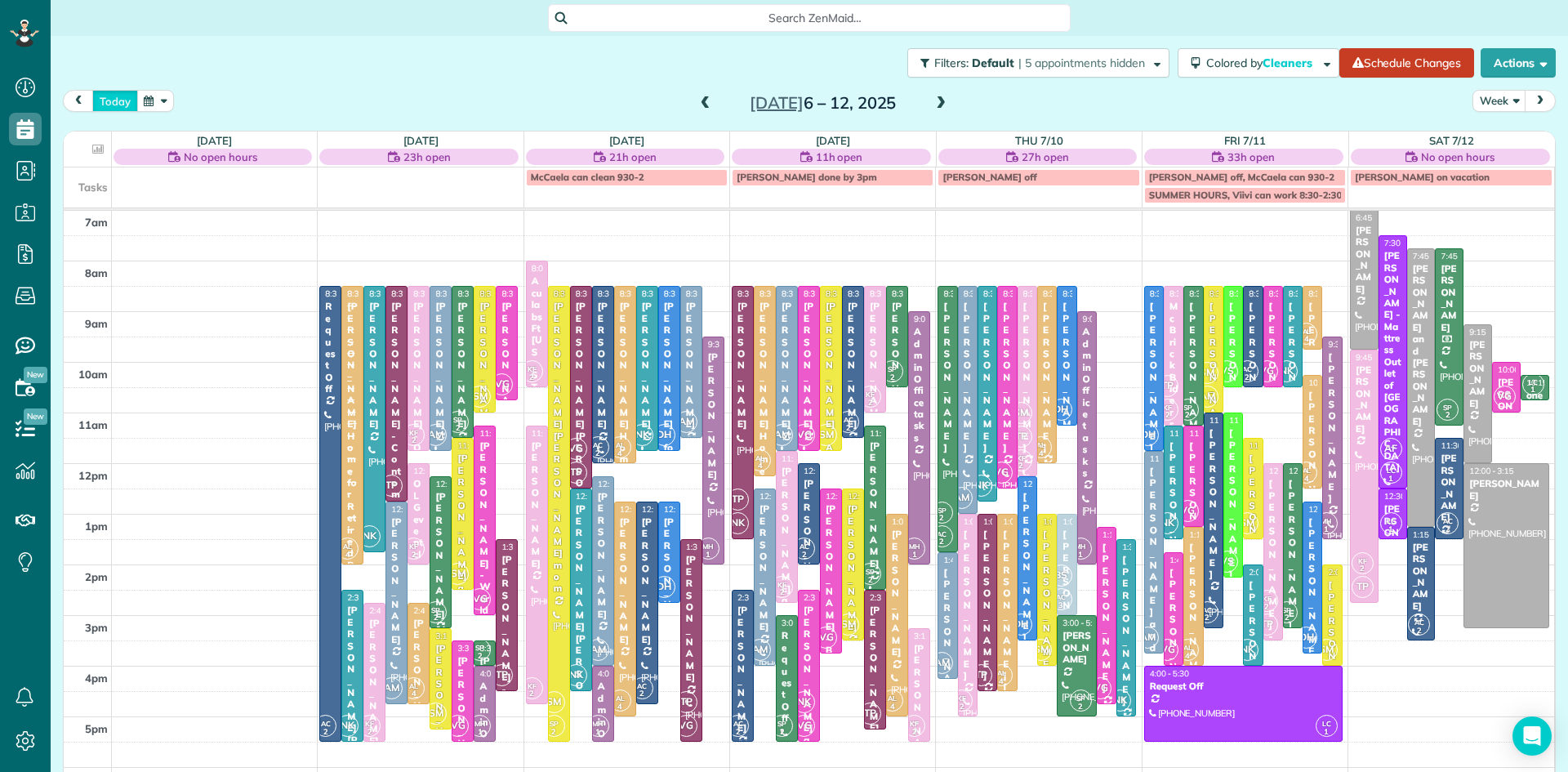 click on "today" at bounding box center (115, 100) 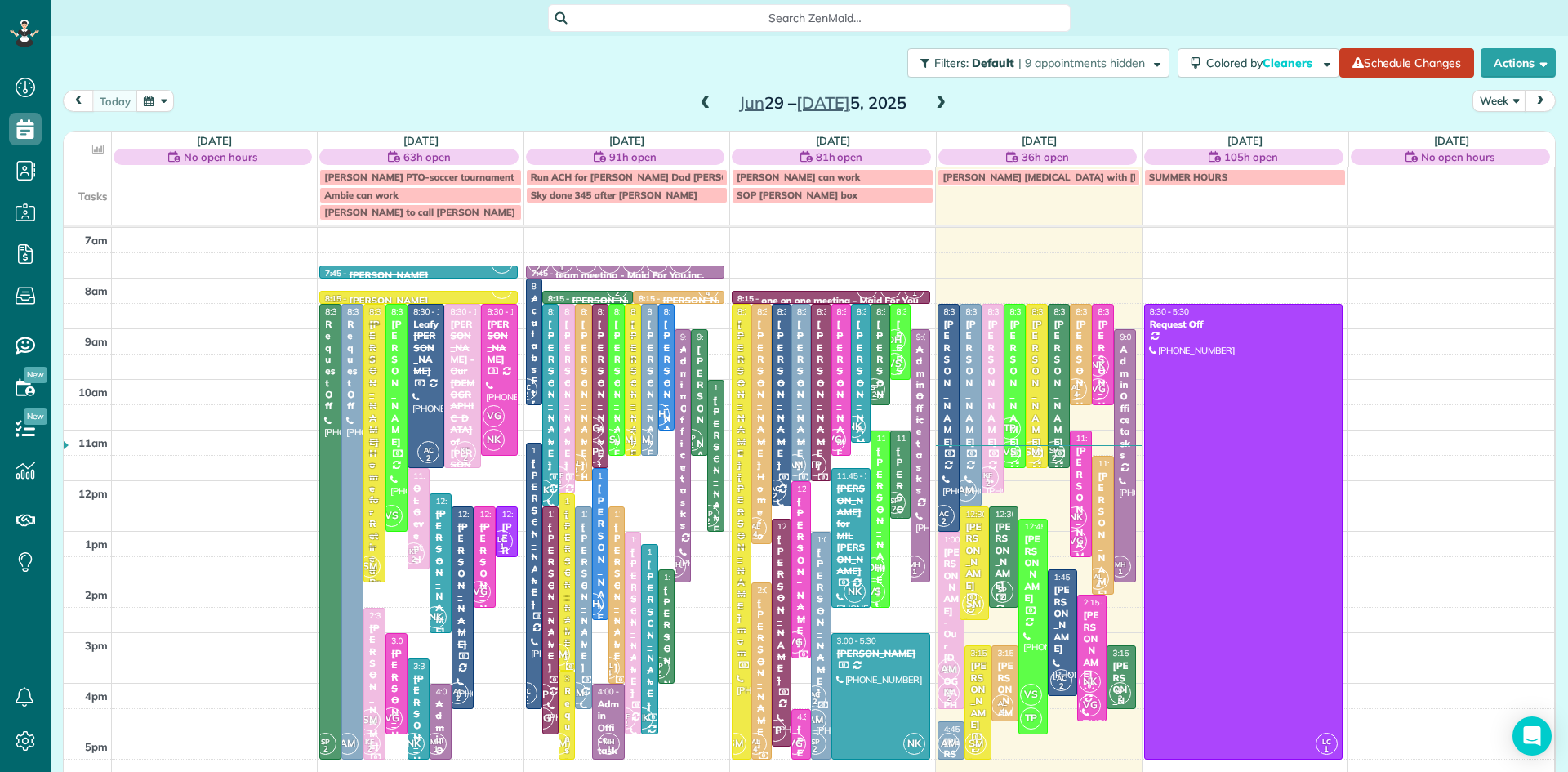 click at bounding box center [941, 104] 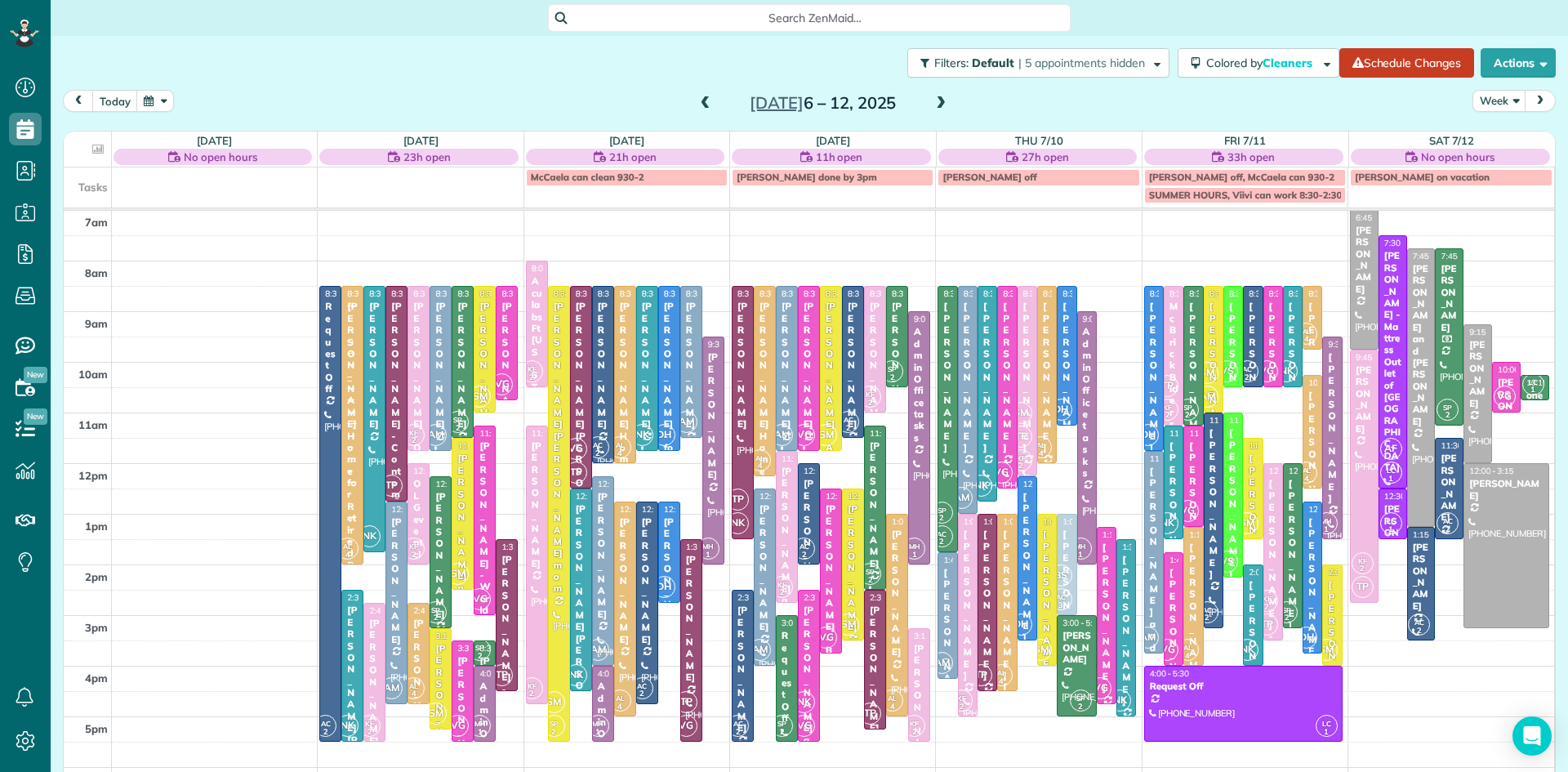 click on "[PERSON_NAME] - Contempro Dance Theatre" at bounding box center [396, 465] 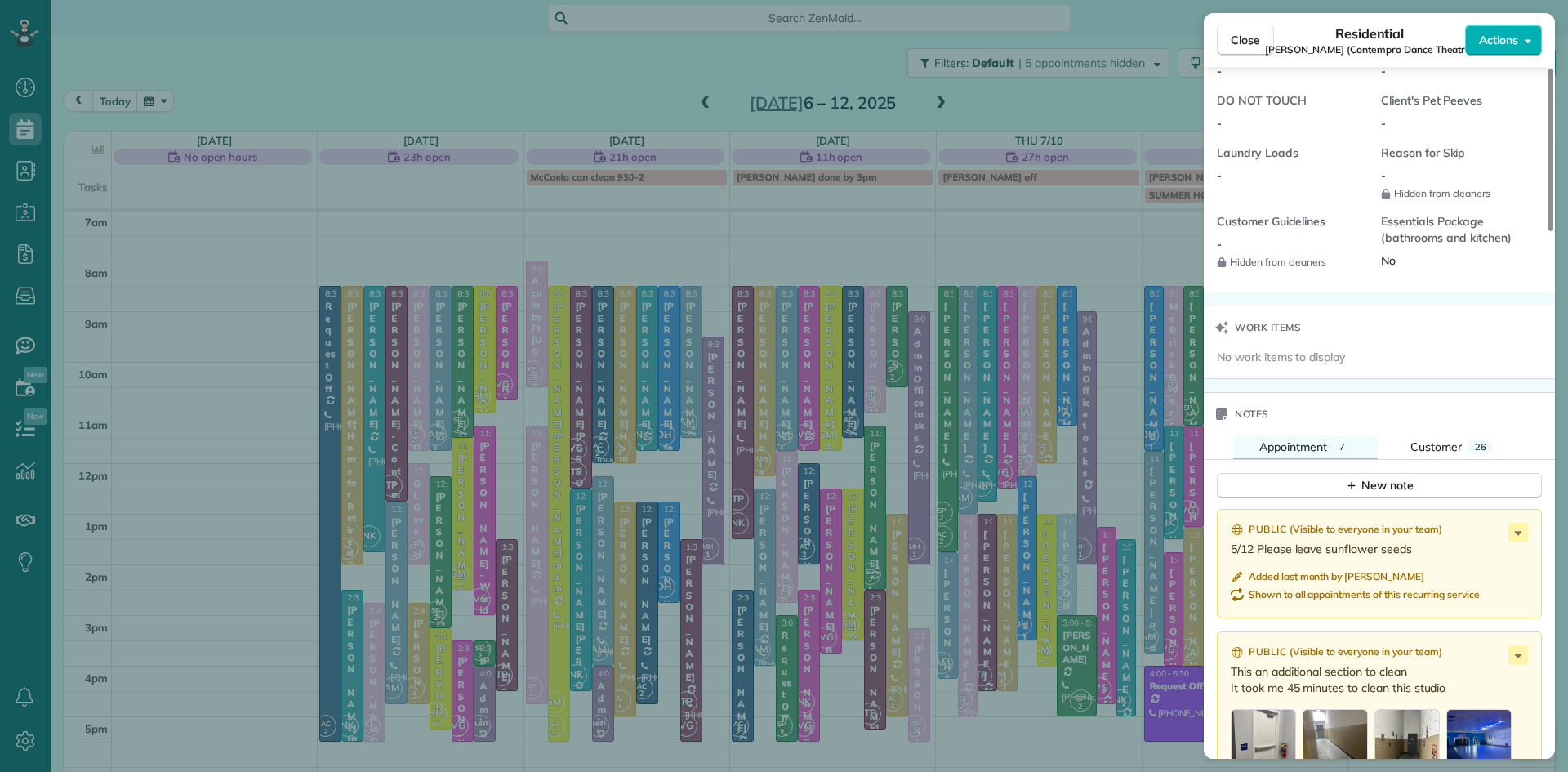 scroll, scrollTop: 1418, scrollLeft: 0, axis: vertical 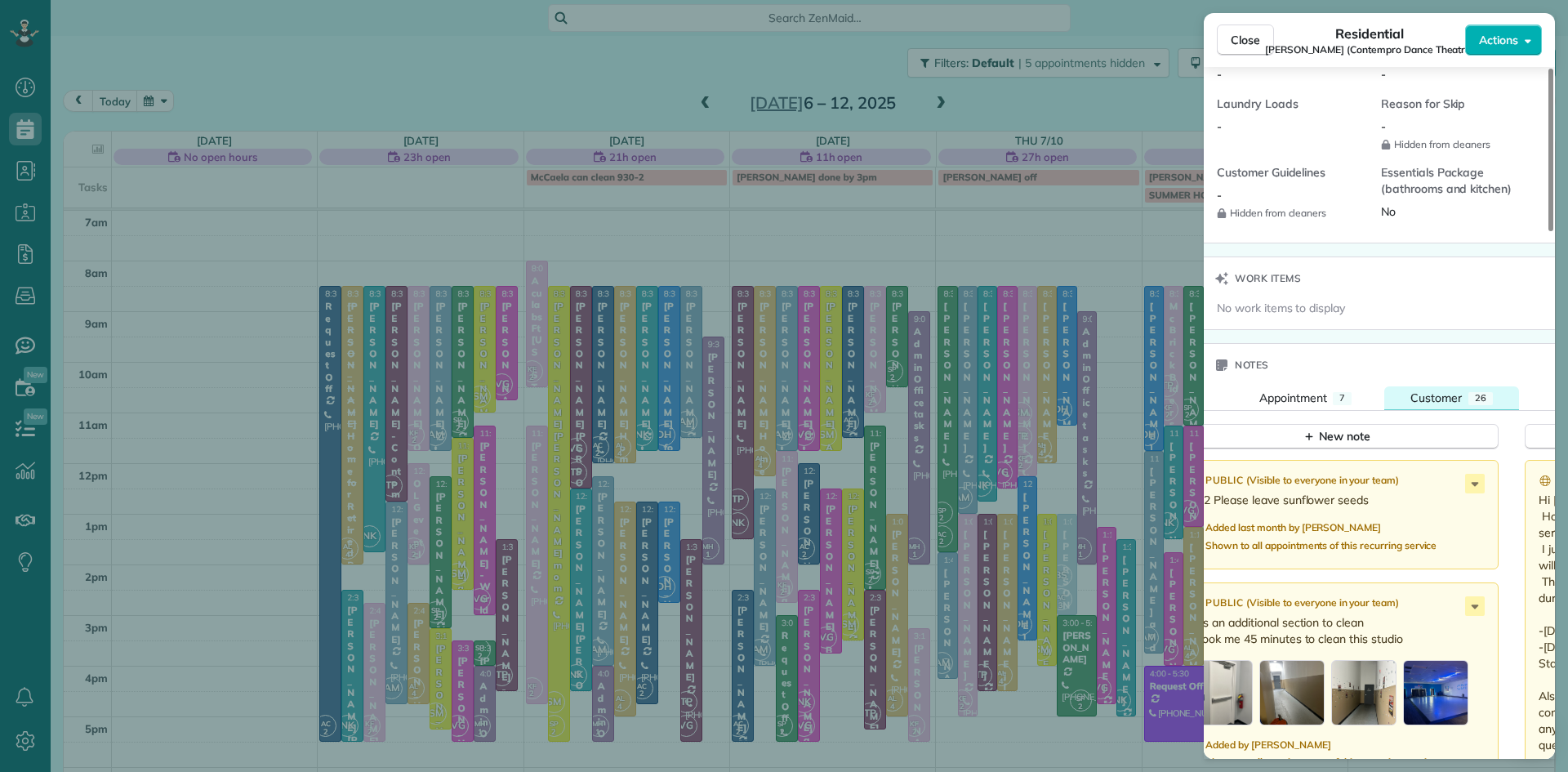 click on "Customer" at bounding box center (1436, 398) 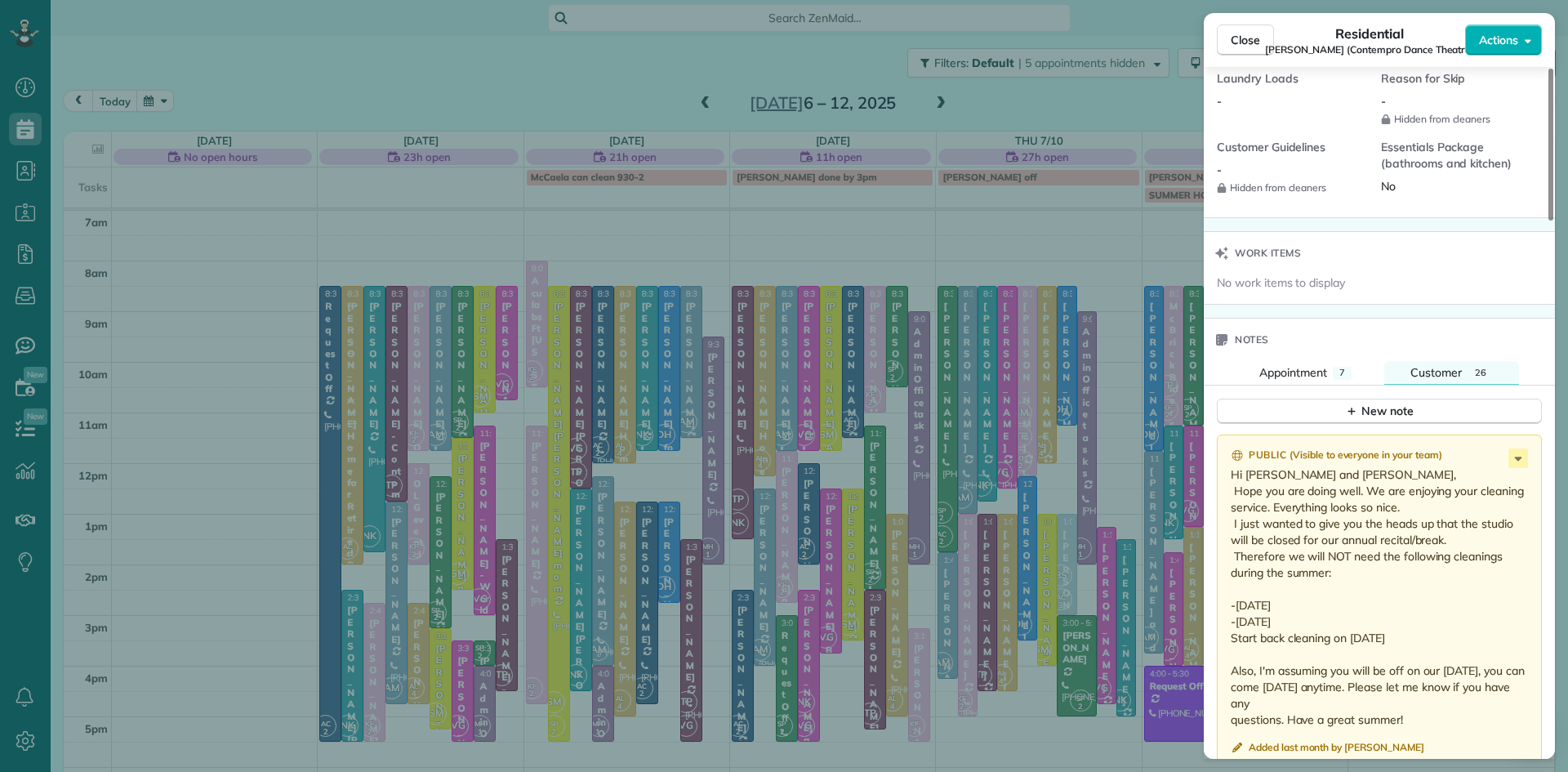 scroll, scrollTop: 1702, scrollLeft: 0, axis: vertical 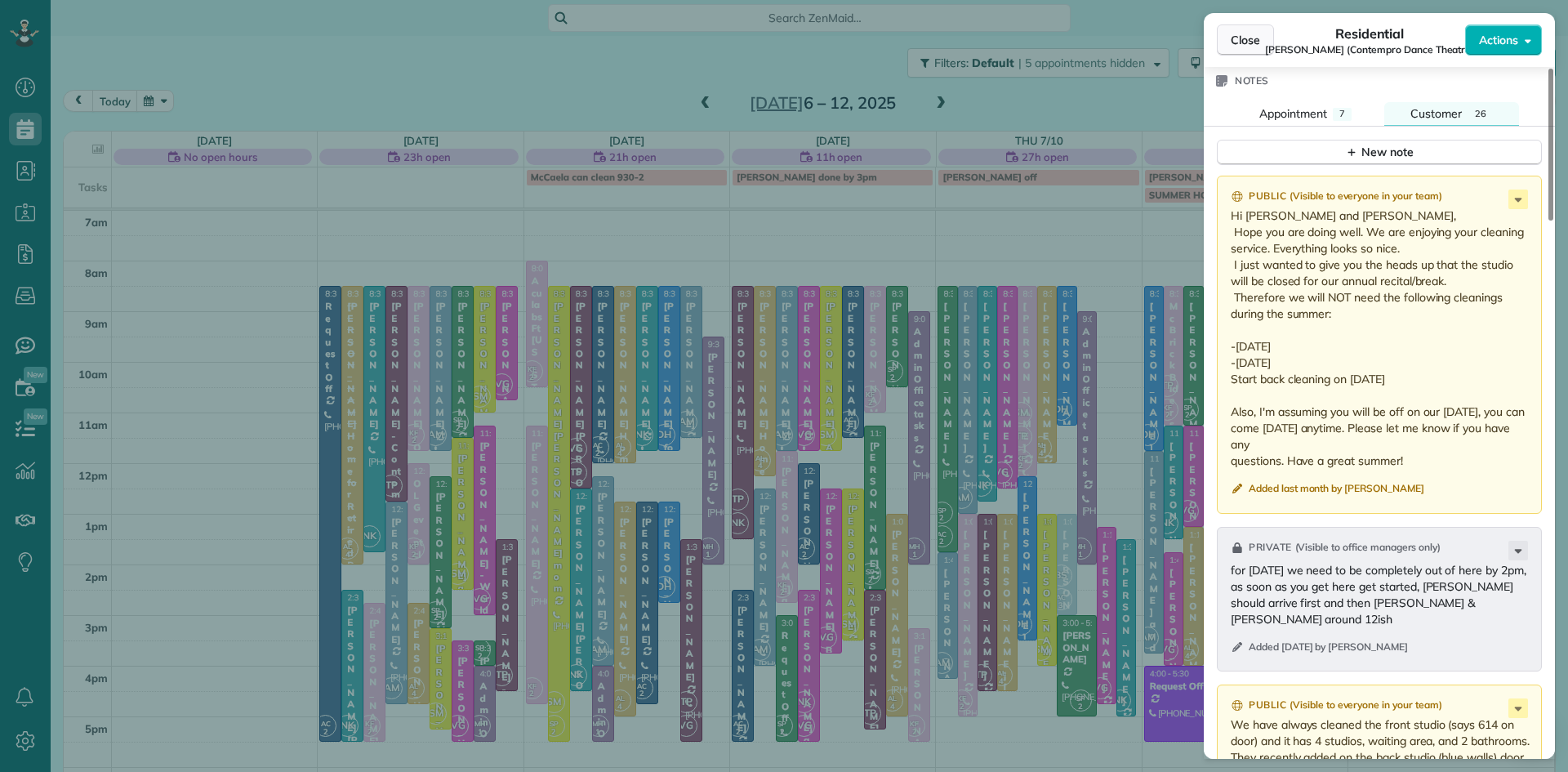 click on "Close" at bounding box center (1245, 40) 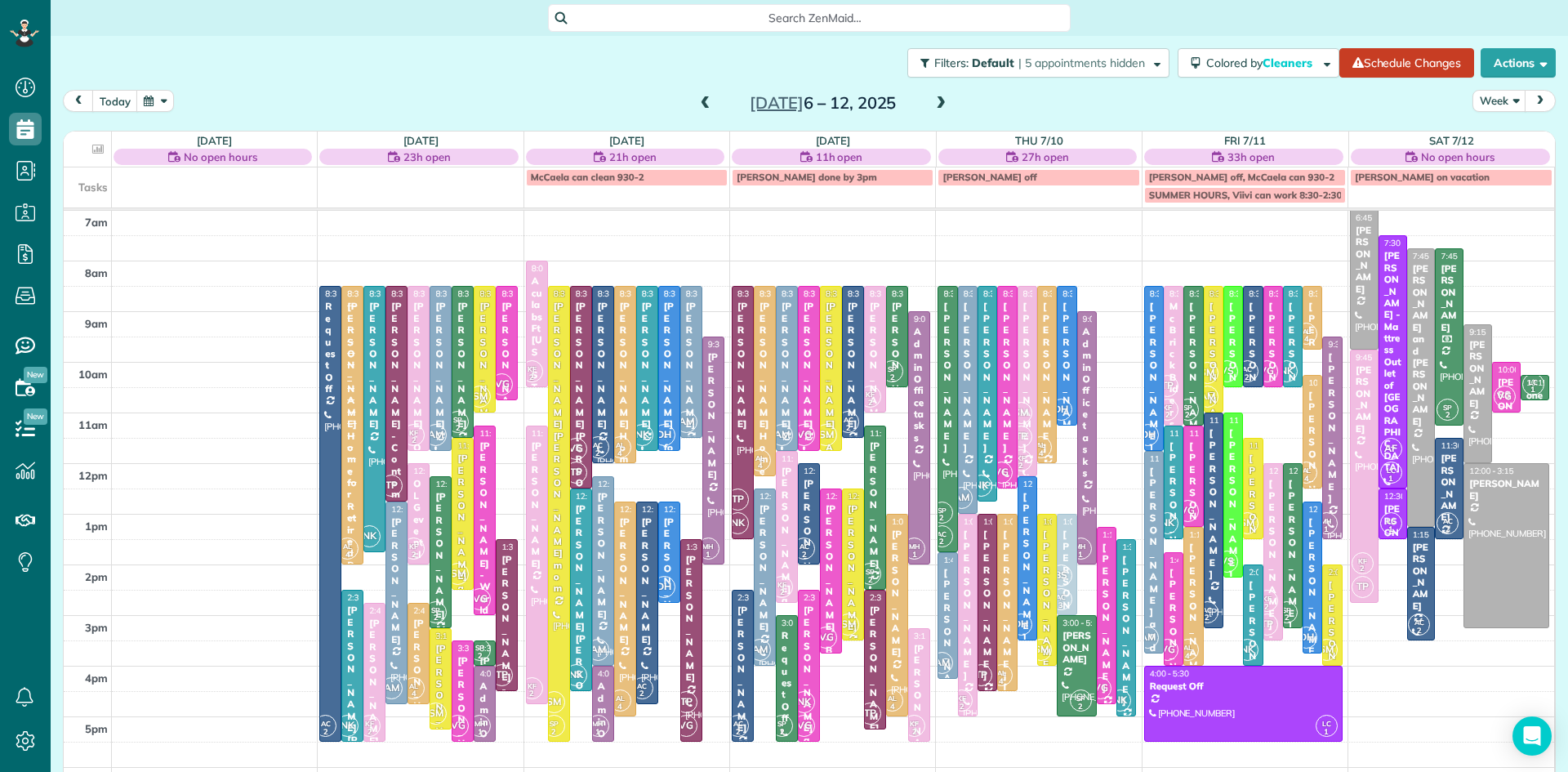 click at bounding box center [941, 104] 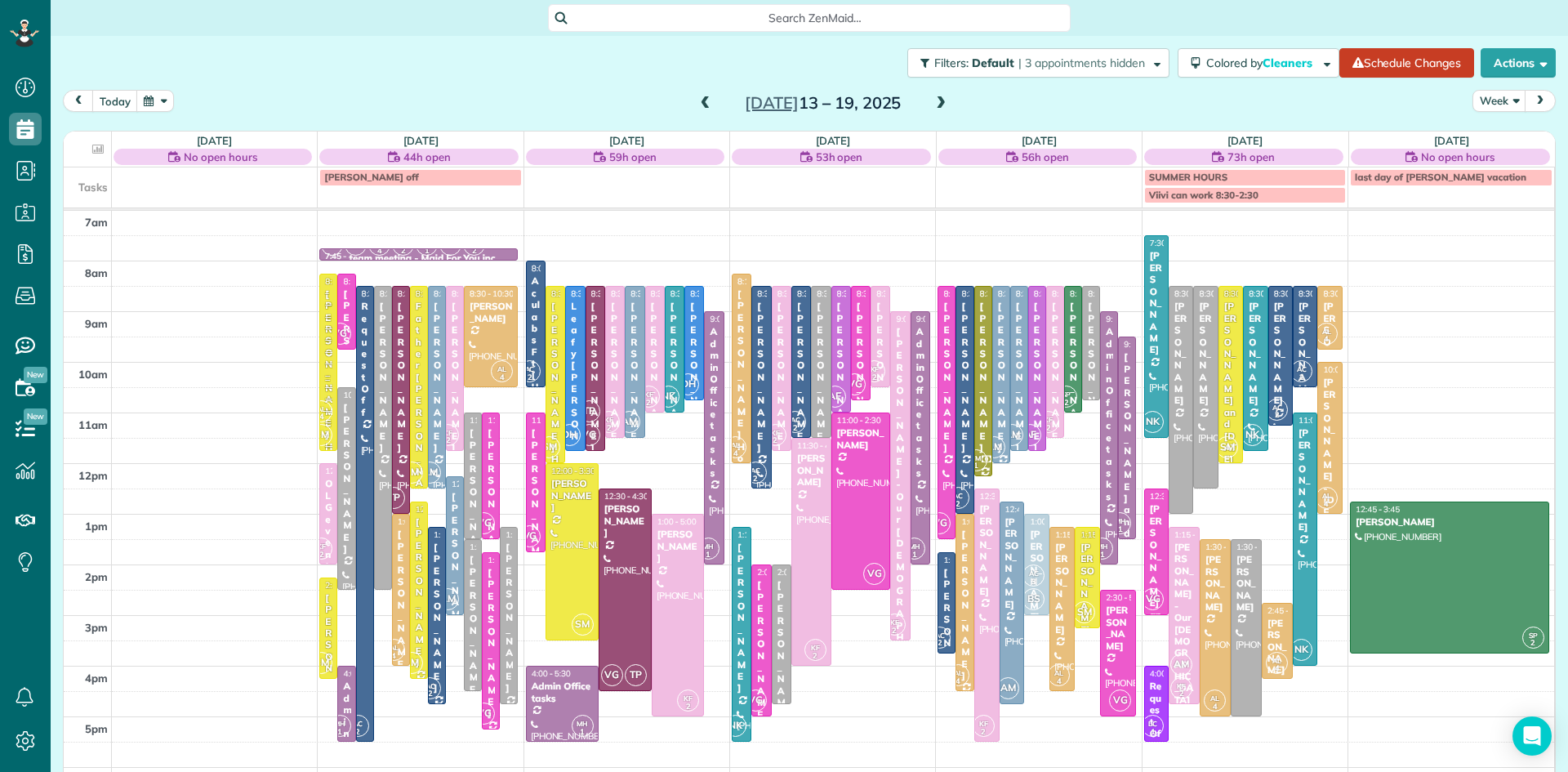 click at bounding box center (706, 104) 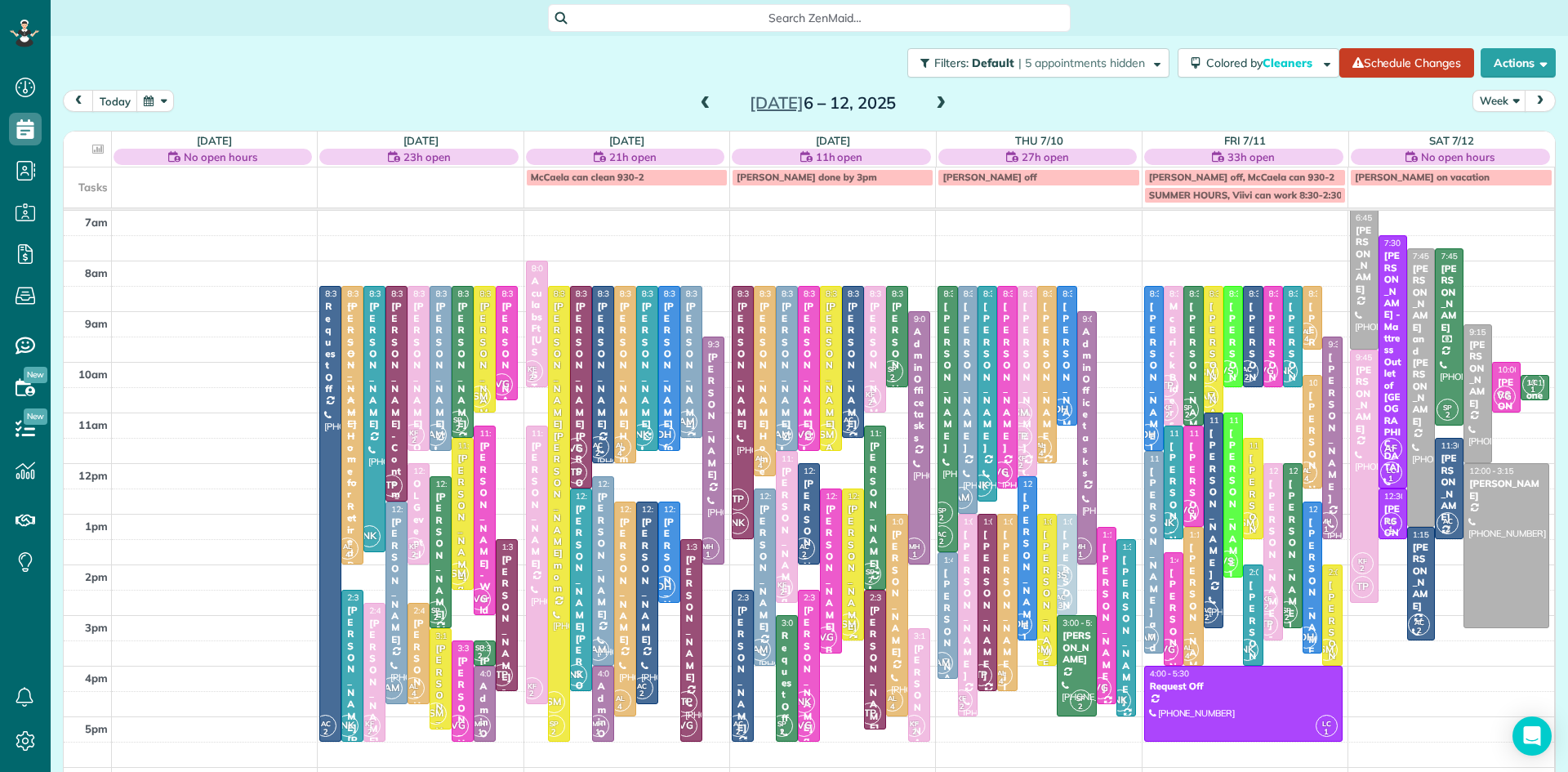 click on "Susan McGire - Contempro Dance Theatre" at bounding box center [396, 465] 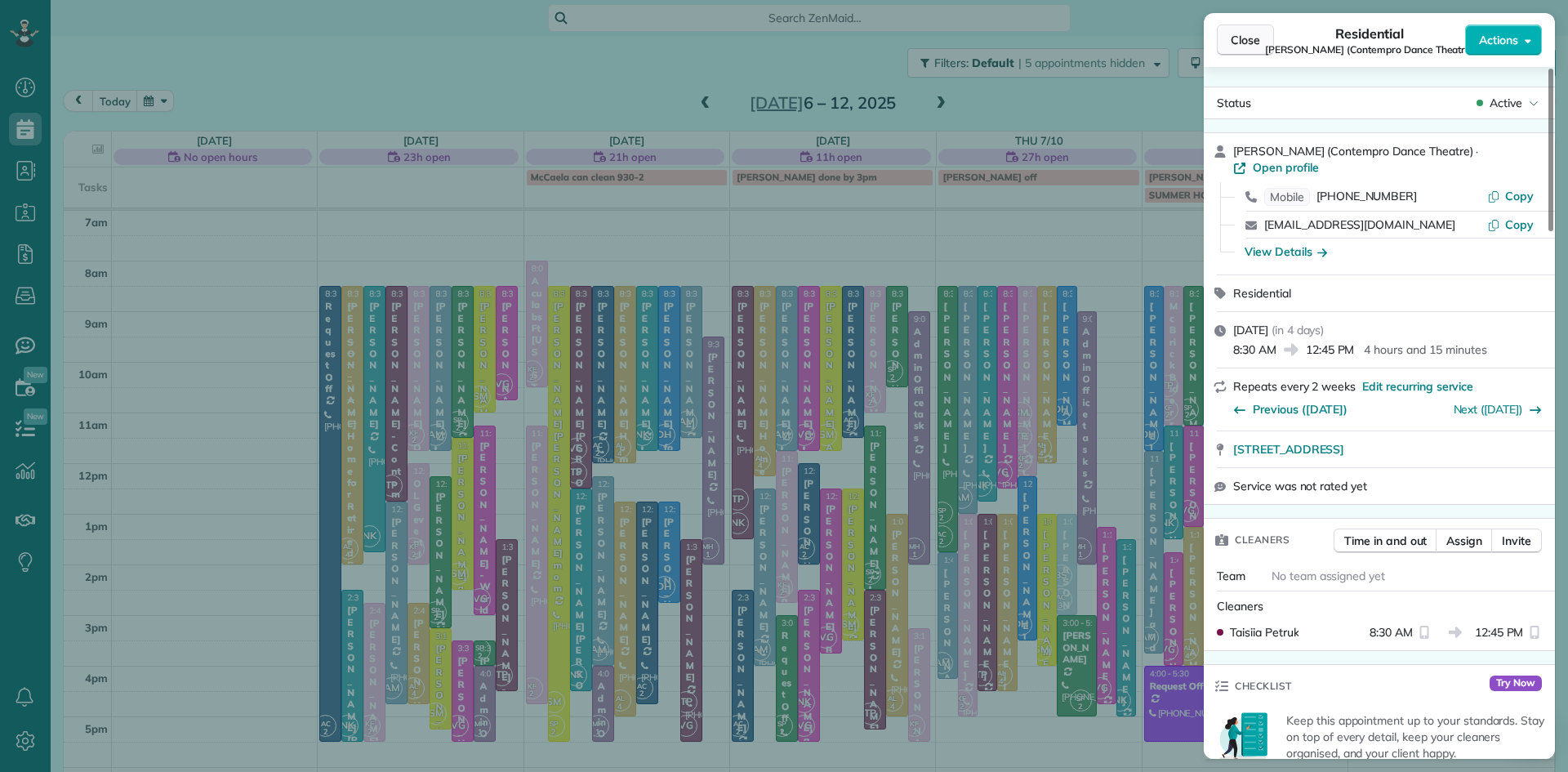 click on "Close" at bounding box center (1245, 40) 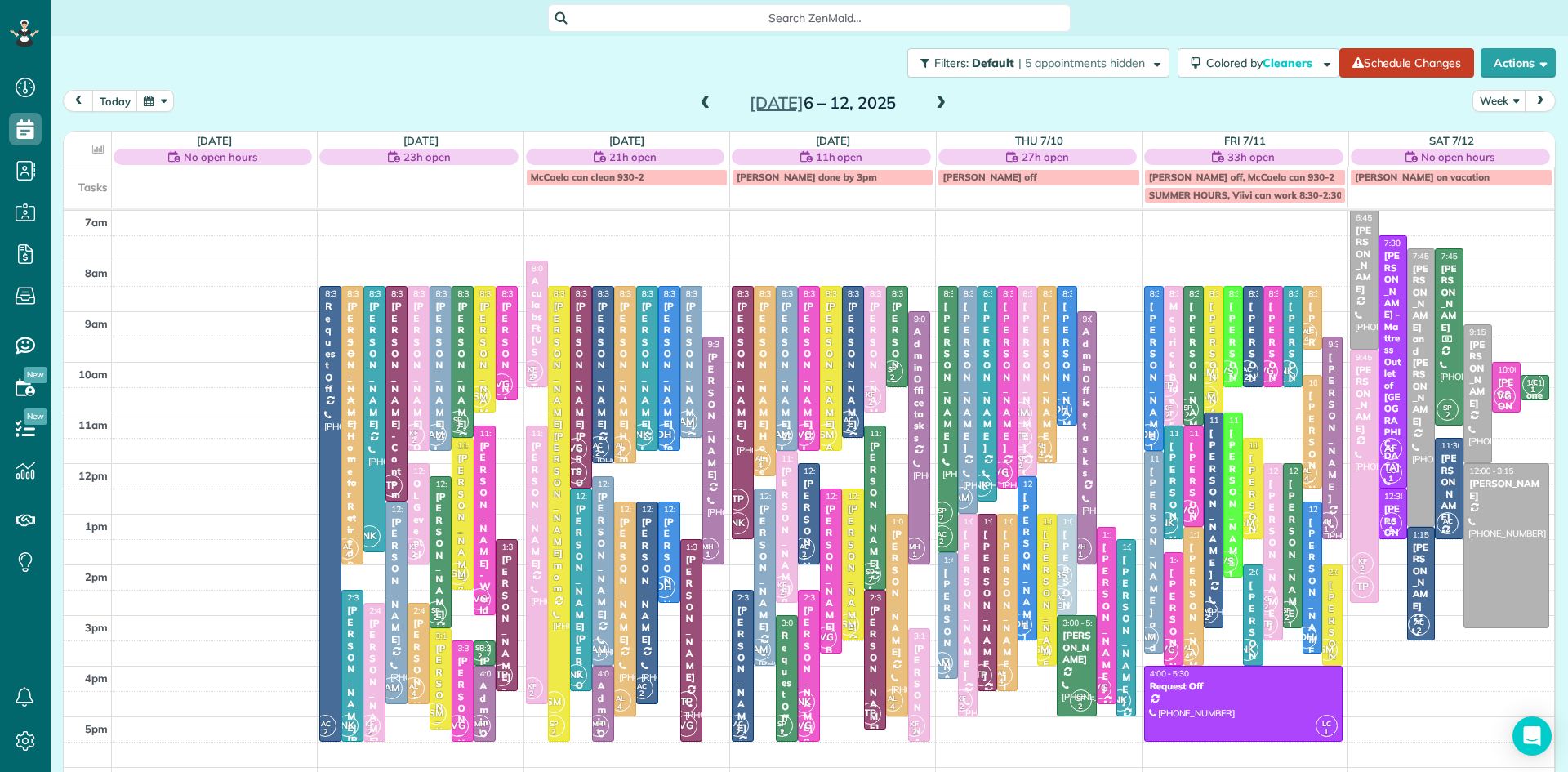 click at bounding box center [941, 104] 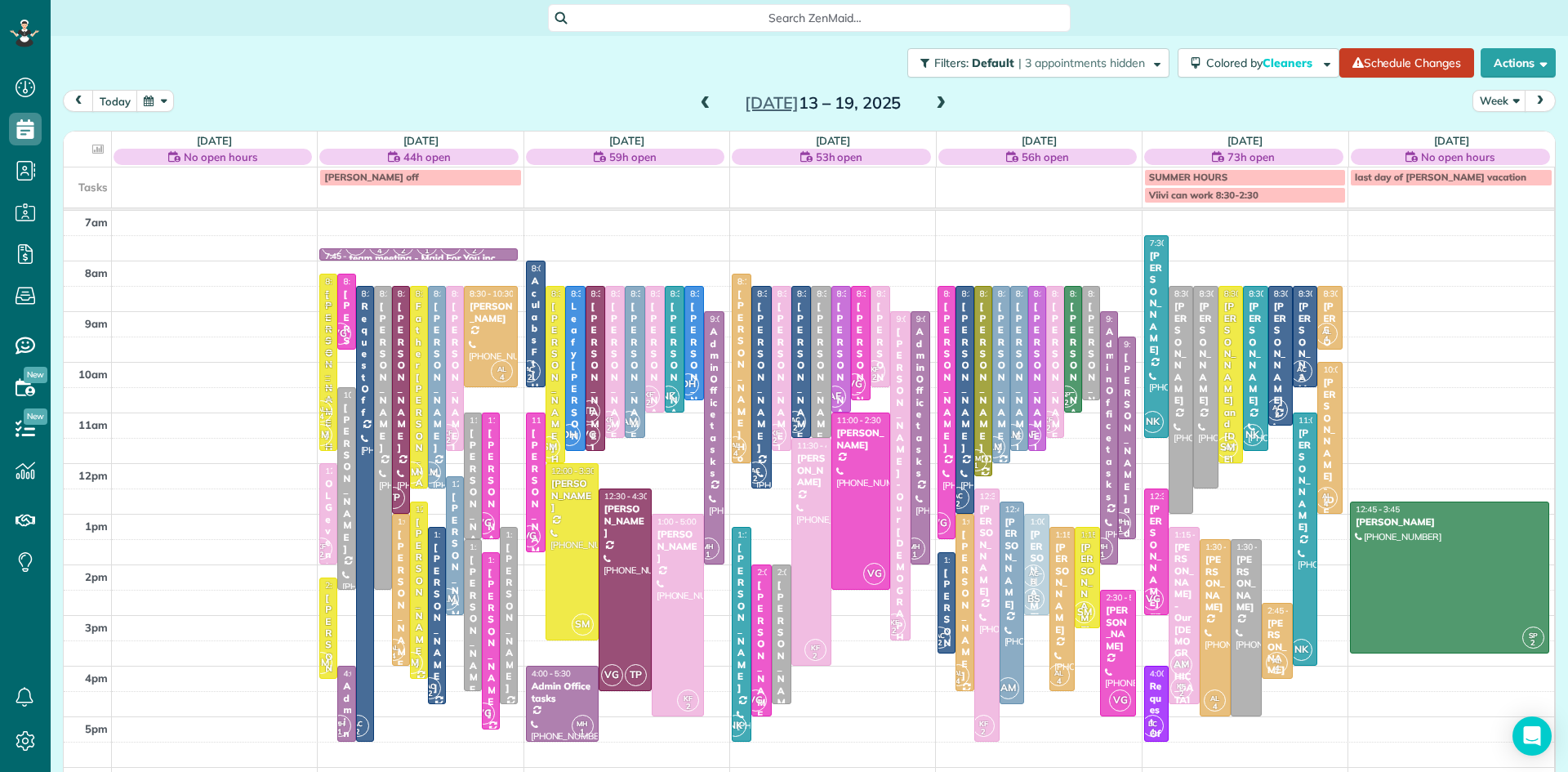 click on "7am 8am 9am 10am 11am 12pm 1pm 2pm 3pm 4pm 5pm 6pm 7pm 8pm MH 1 DH SP 2 VG AM SM AC 2 NK TP VS AL 4 LS 2 LC 1 AF KF 2 7:45 - 8:00 team meeting - Maid For You,inc. (215) 370-7993 1560 Russett Drive Warminster, PA 18974 AL 4 SM 8:15 - 11:45 Regina Coeli Home for Retired Priests - behind Archbishop Wood (610) 586-8535 685 York Road Warminster, PA 18974 VG 8:15 - 9:45 Mark Kuhns - World Team (215) 491-4900 1431 Stuckert Road Warrington, PA 18976 AC 2 8:30 - 5:30 Request Off (215) 370-7993 1560 Russett Drive Warminster, PA 18974 8:30 - 2:30 Amanda Pufky (815) 440-8641 413 Juliana Way Perkasie, PA 18944 TP 8:30 - 1:00 Susan Moore Smith (610) 324-0789 3219 Indian Walk Road Mechanicsville, PA 18934 SM 8:30 - 12:30 Father Will Monahan (215) 305-7477 752 Big Oak Road Morrisville, PA 19067 AM 8:30 - 12:30 Paula Krosky (410) 404-2082 1062 Hemlock Drive Blue Bell, PA 19422 KF 2 8:30 - 11:45 Anthony Mantellino - Our Lady of Guadalupe (267) 247-5374 5194 Cold Spring Creamery Road Doylestown, PA ? AL 4 8:30 - 10:30 VG KF 2 4" at bounding box center (808, 564) 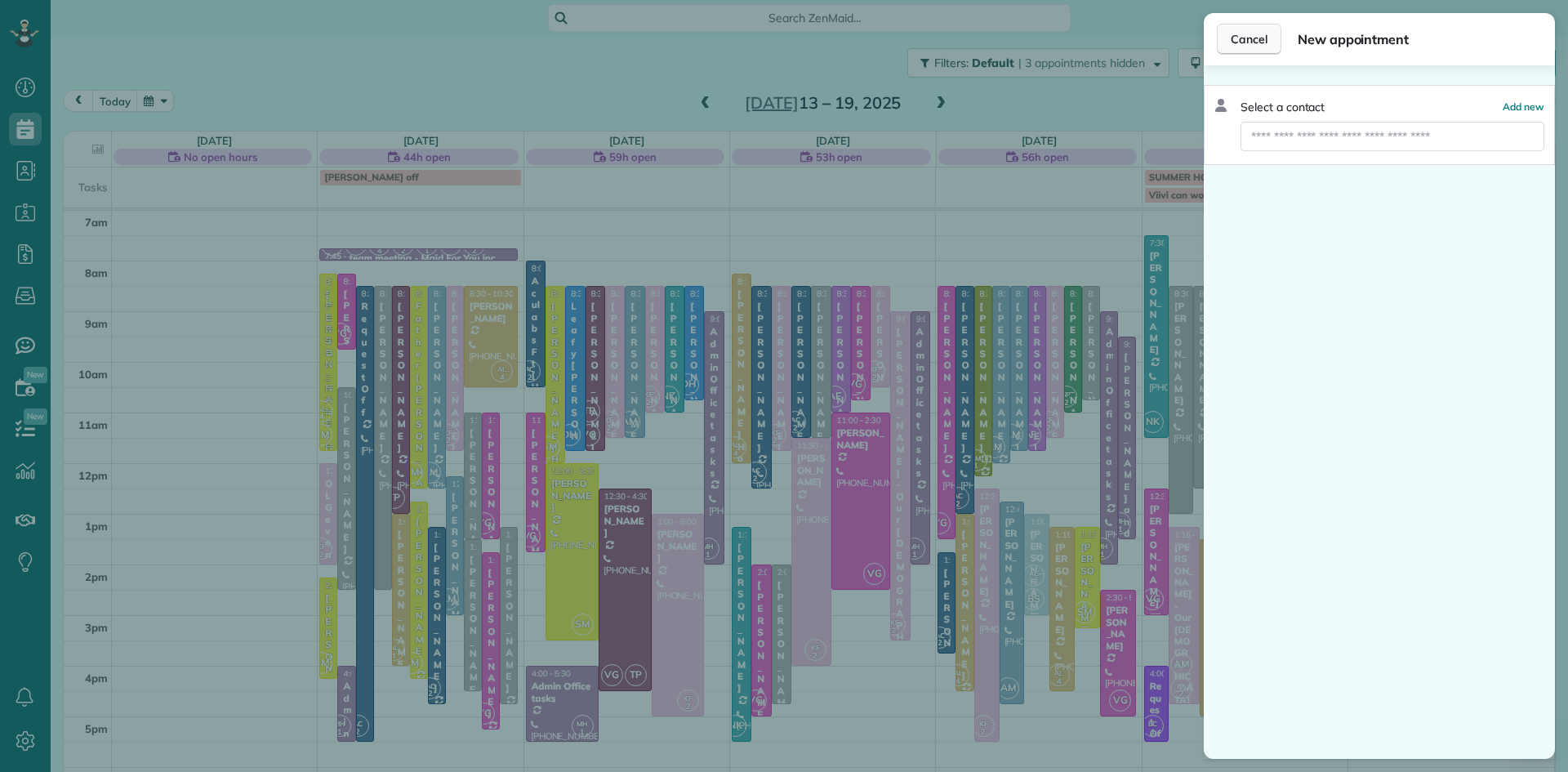 click on "Cancel" at bounding box center (1249, 39) 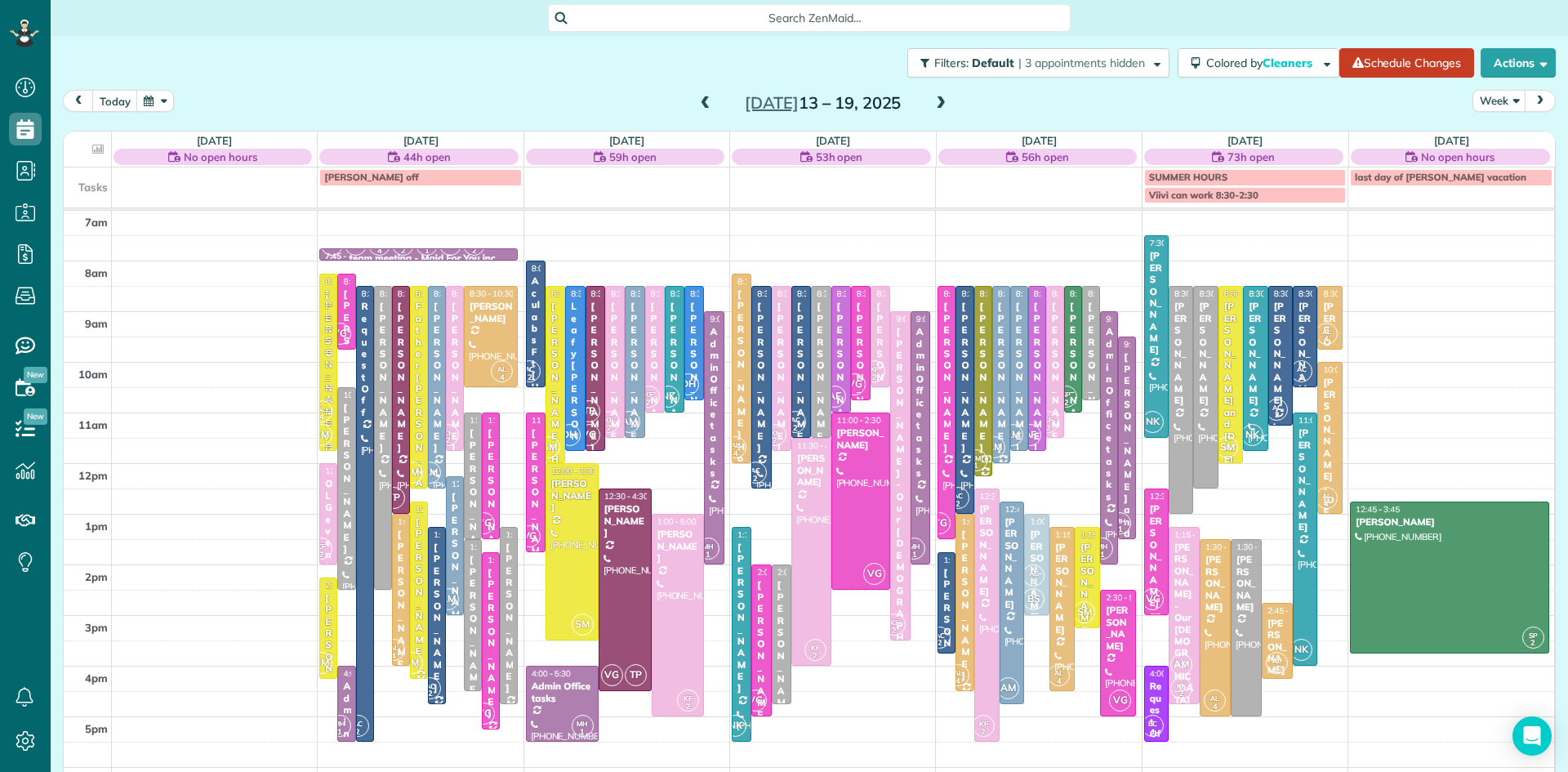 click on "7am 8am 9am 10am 11am 12pm 1pm 2pm 3pm 4pm 5pm 6pm 7pm 8pm MH 1 DH SP 2 VG AM SM AC 2 NK TP VS AL 4 LS 2 LC 1 AF KF 2 7:45 - 8:00 team meeting - Maid For You,inc. (215) 370-7993 1560 Russett Drive Warminster, PA 18974 AL 4 SM 8:15 - 11:45 Regina Coeli Home for Retired Priests - behind Archbishop Wood (610) 586-8535 685 York Road Warminster, PA 18974 VG 8:15 - 9:45 Mark Kuhns - World Team (215) 491-4900 1431 Stuckert Road Warrington, PA 18976 AC 2 8:30 - 5:30 Request Off (215) 370-7993 1560 Russett Drive Warminster, PA 18974 8:30 - 2:30 Amanda Pufky (815) 440-8641 413 Juliana Way Perkasie, PA 18944 TP 8:30 - 1:00 Susan Moore Smith (610) 324-0789 3219 Indian Walk Road Mechanicsville, PA 18934 SM 8:30 - 12:30 Father Will Monahan (215) 305-7477 752 Big Oak Road Morrisville, PA 19067 AM 8:30 - 12:30 Paula Krosky (410) 404-2082 1062 Hemlock Drive Blue Bell, PA 19422 KF 2 8:30 - 11:45 Anthony Mantellino - Our Lady of Guadalupe (267) 247-5374 5194 Cold Spring Creamery Road Doylestown, PA ? AL 4 8:30 - 10:30 VG KF 2 4" at bounding box center [808, 564] 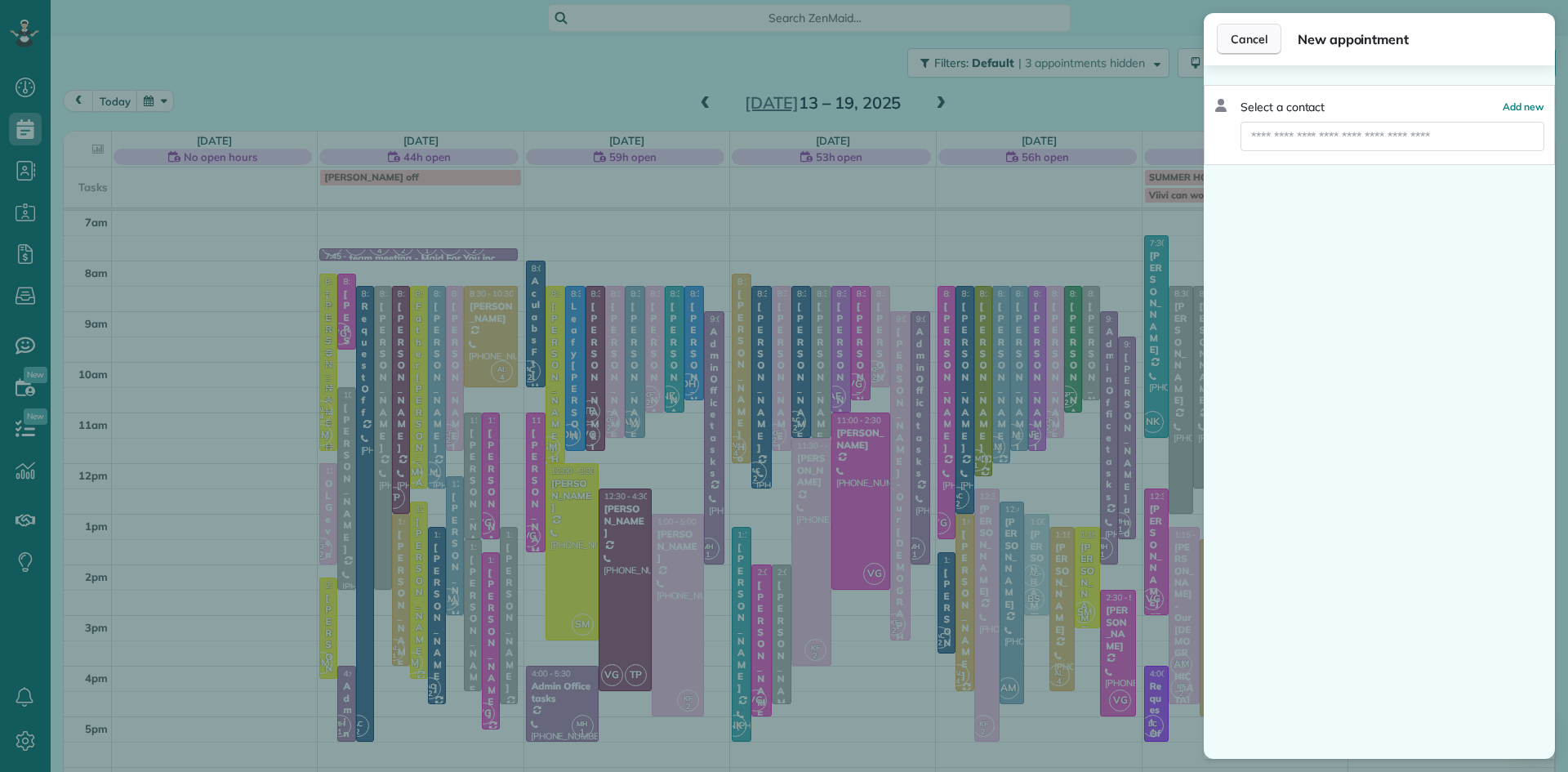 click on "Cancel" at bounding box center (1249, 39) 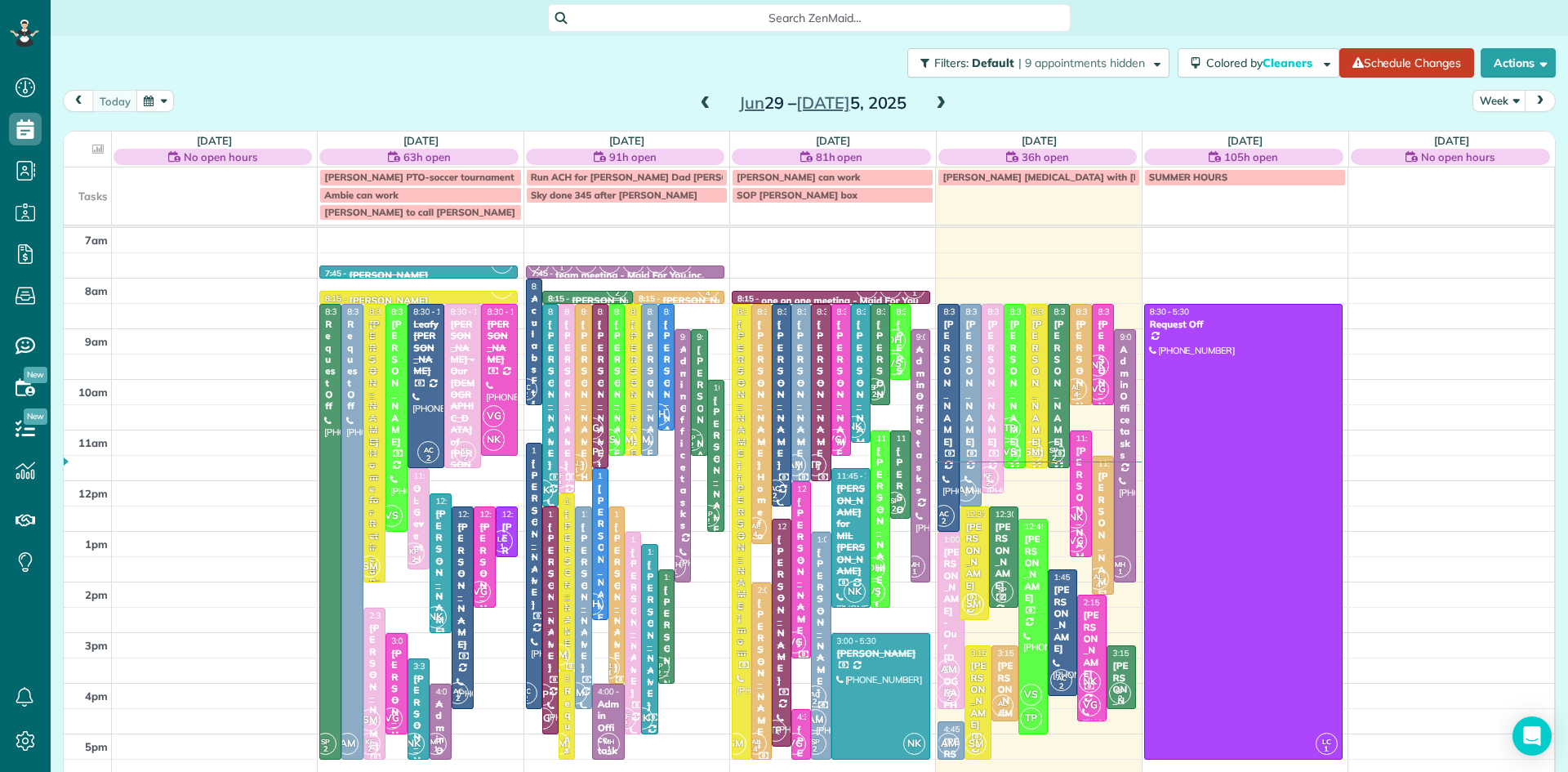 scroll, scrollTop: 0, scrollLeft: 0, axis: both 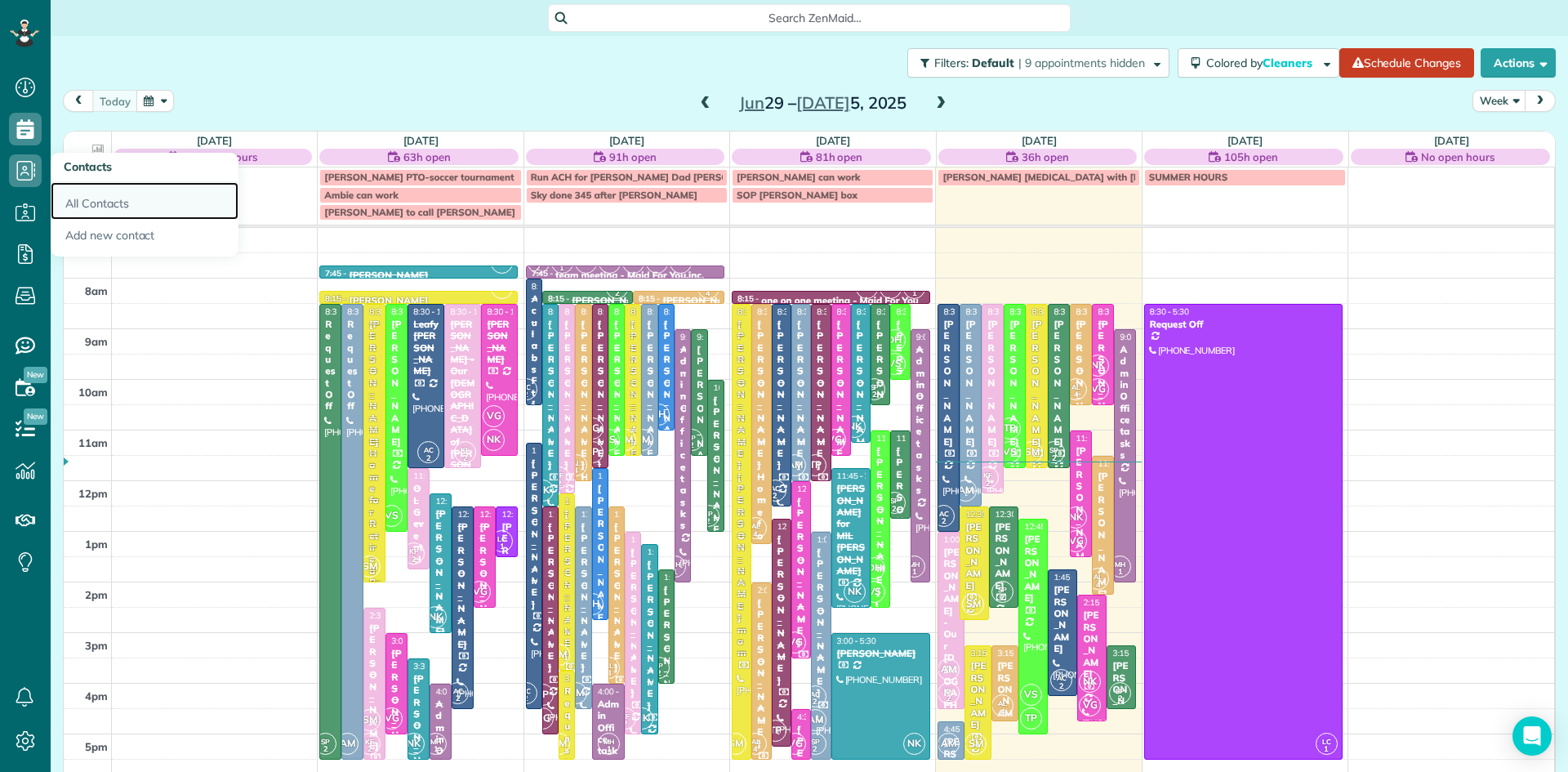 click on "All Contacts" at bounding box center [145, 201] 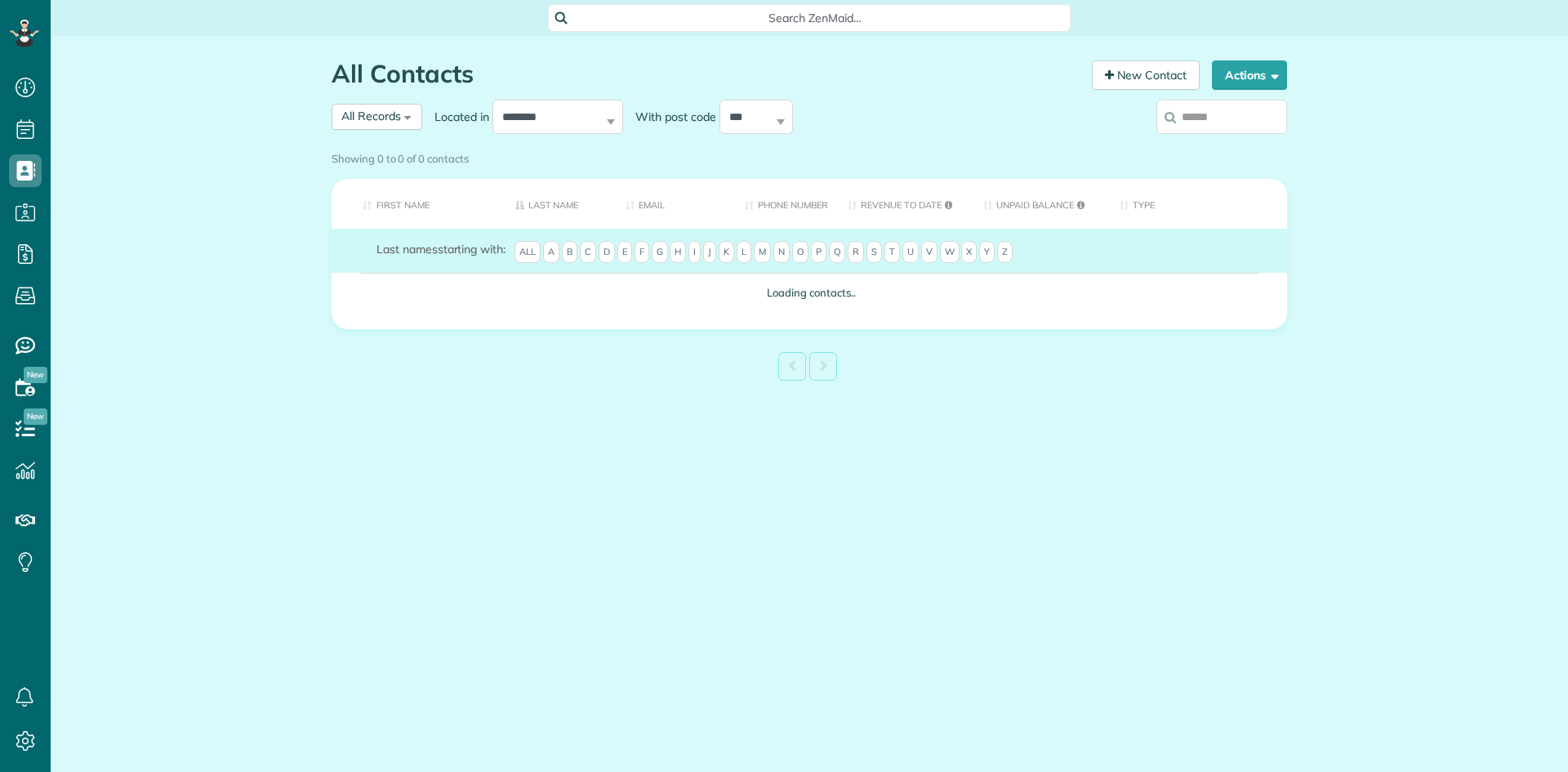 scroll, scrollTop: 0, scrollLeft: 0, axis: both 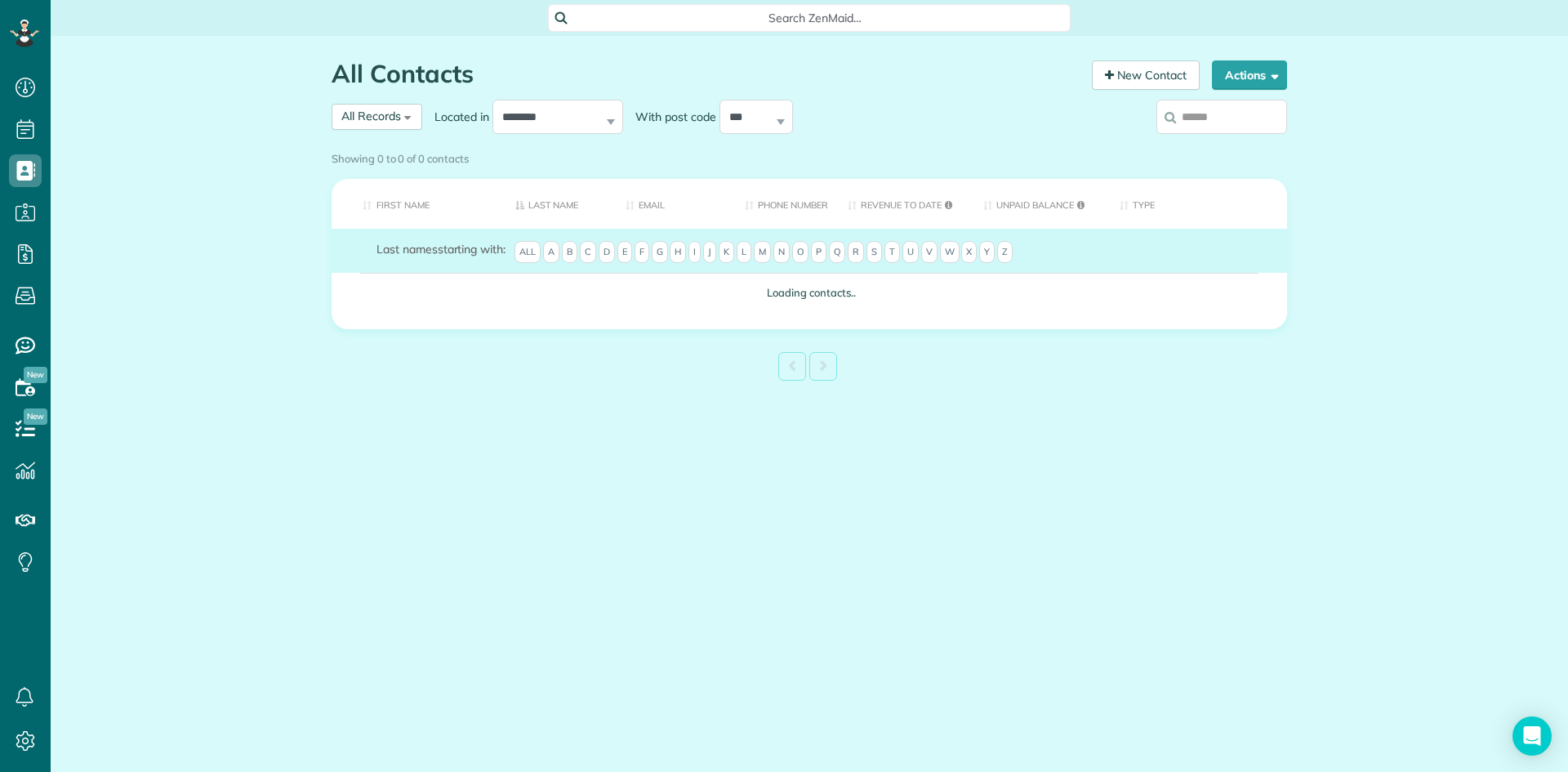 click on "Showing 0 to 0 of 0 contacts" at bounding box center [809, 155] 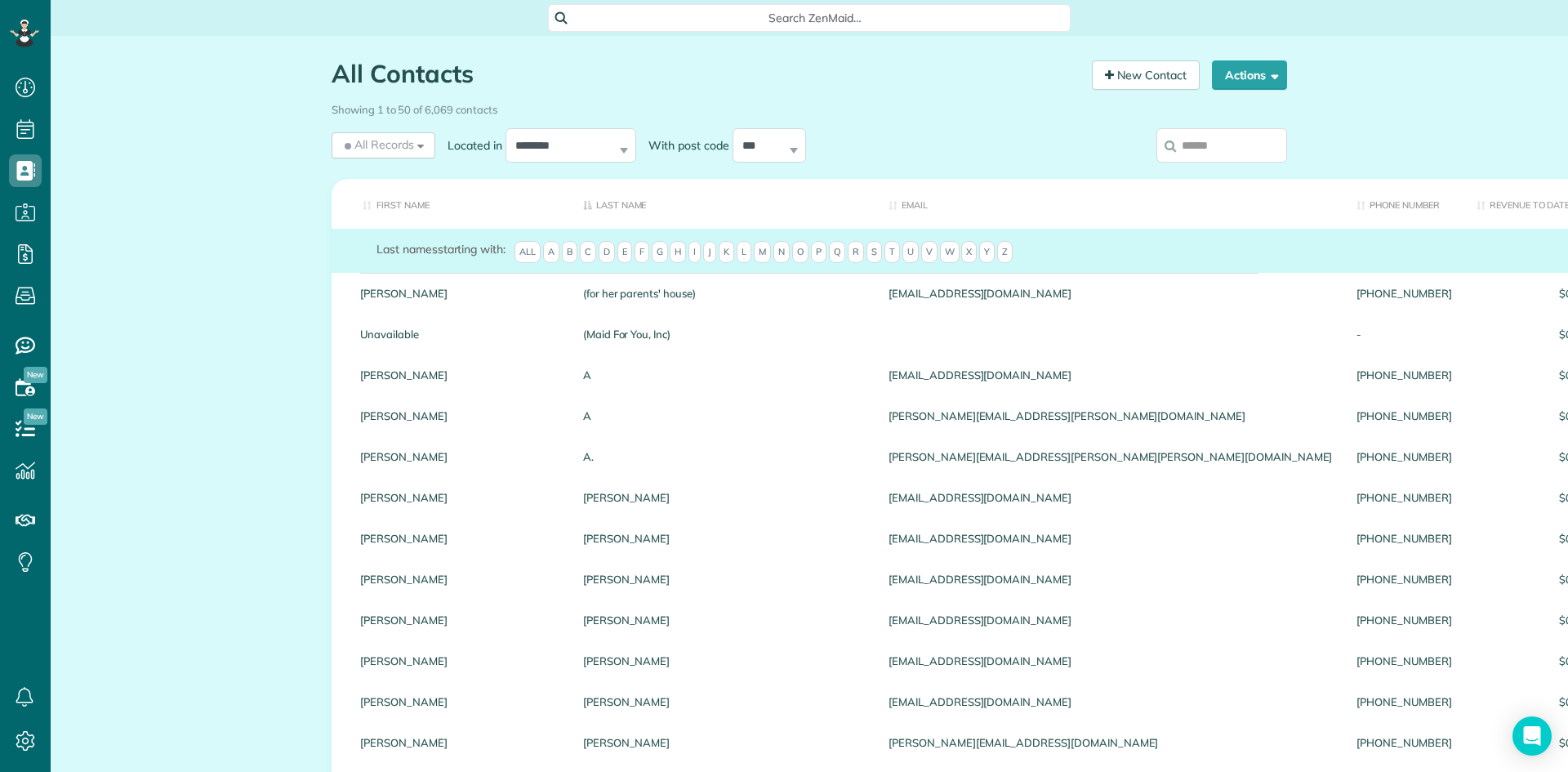 click on "Showing 1 to 50 of 6,069 contacts" at bounding box center (809, 109) 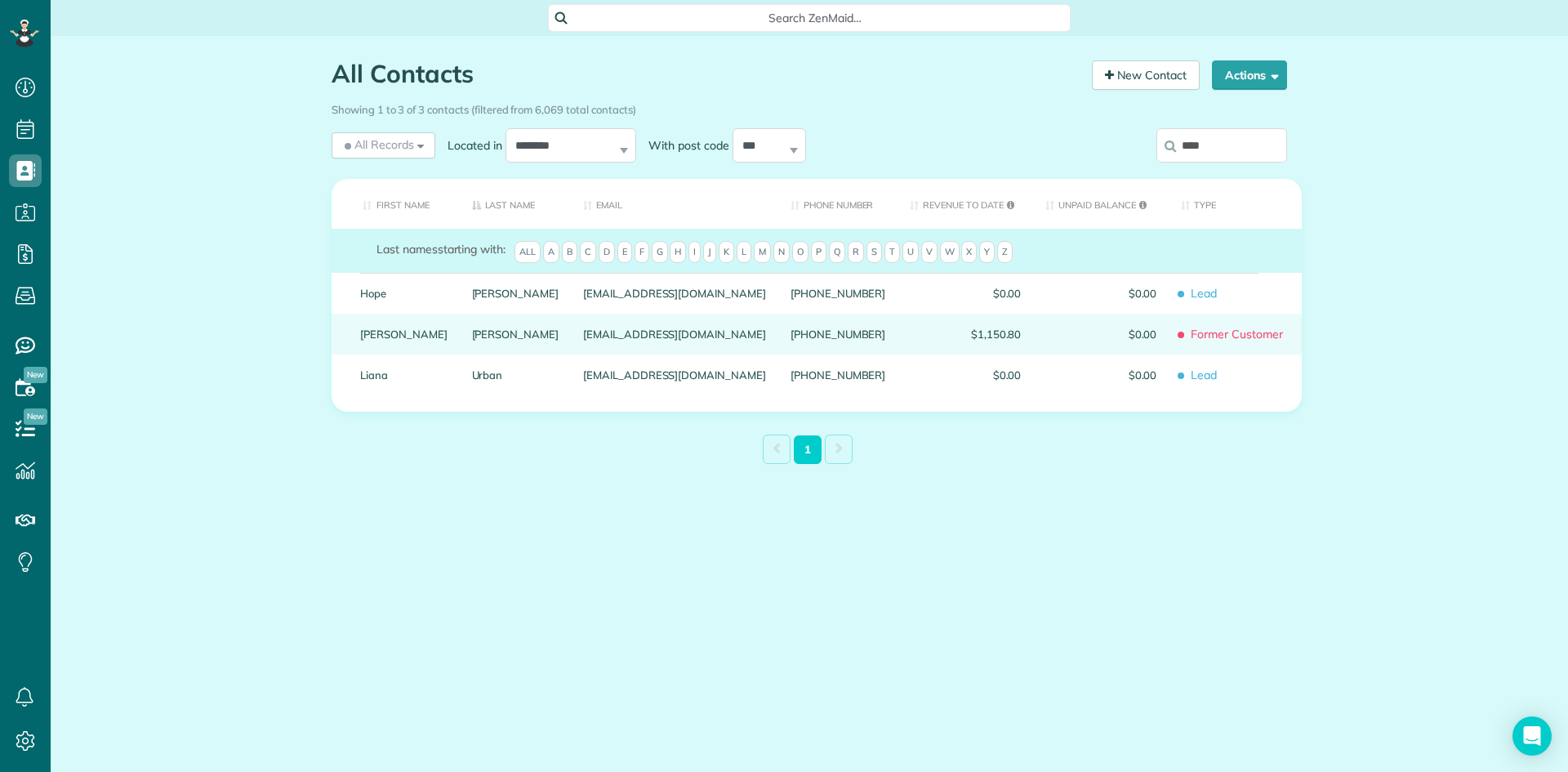 type on "****" 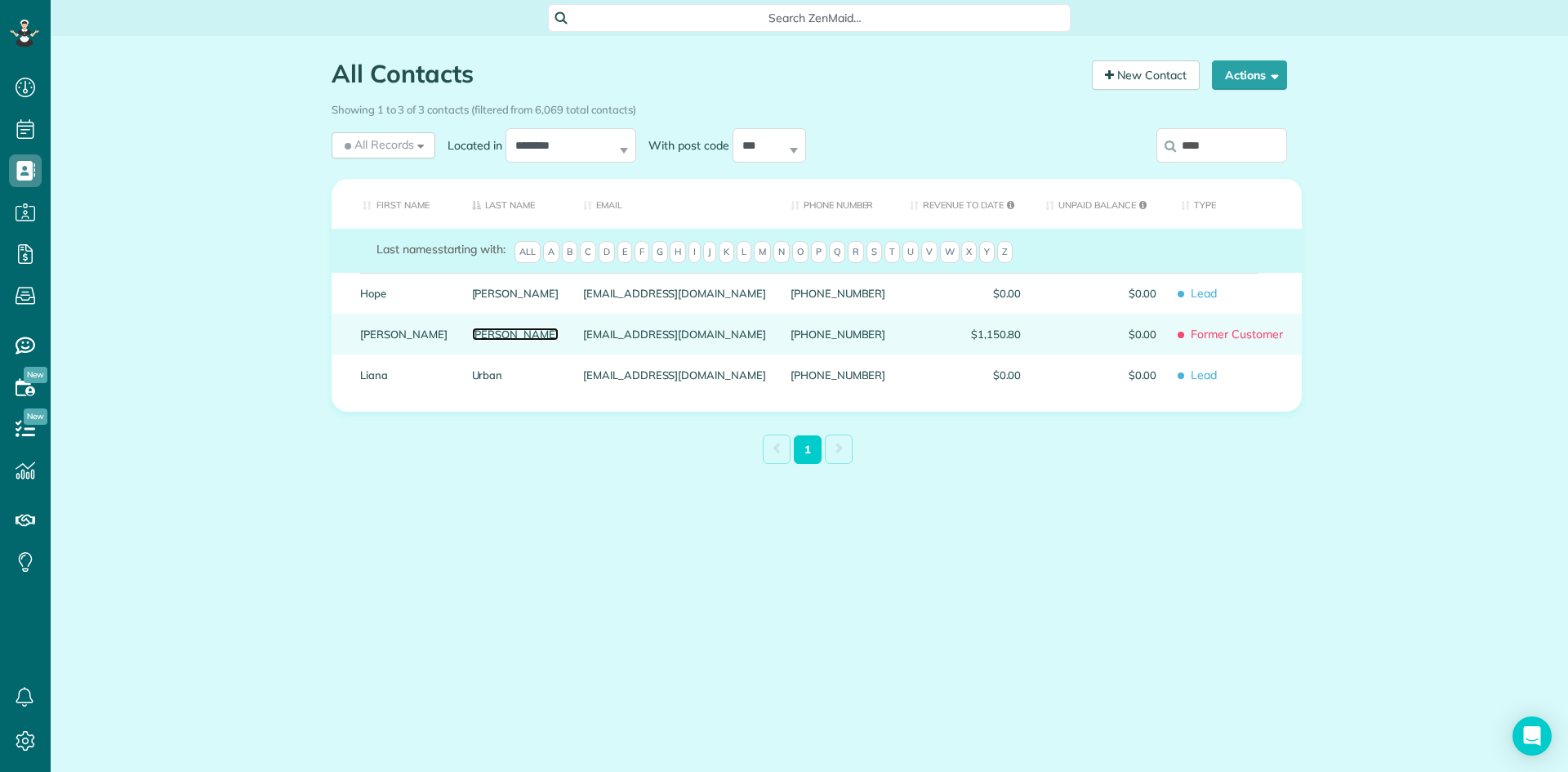 click on "[PERSON_NAME]" at bounding box center (515, 334) 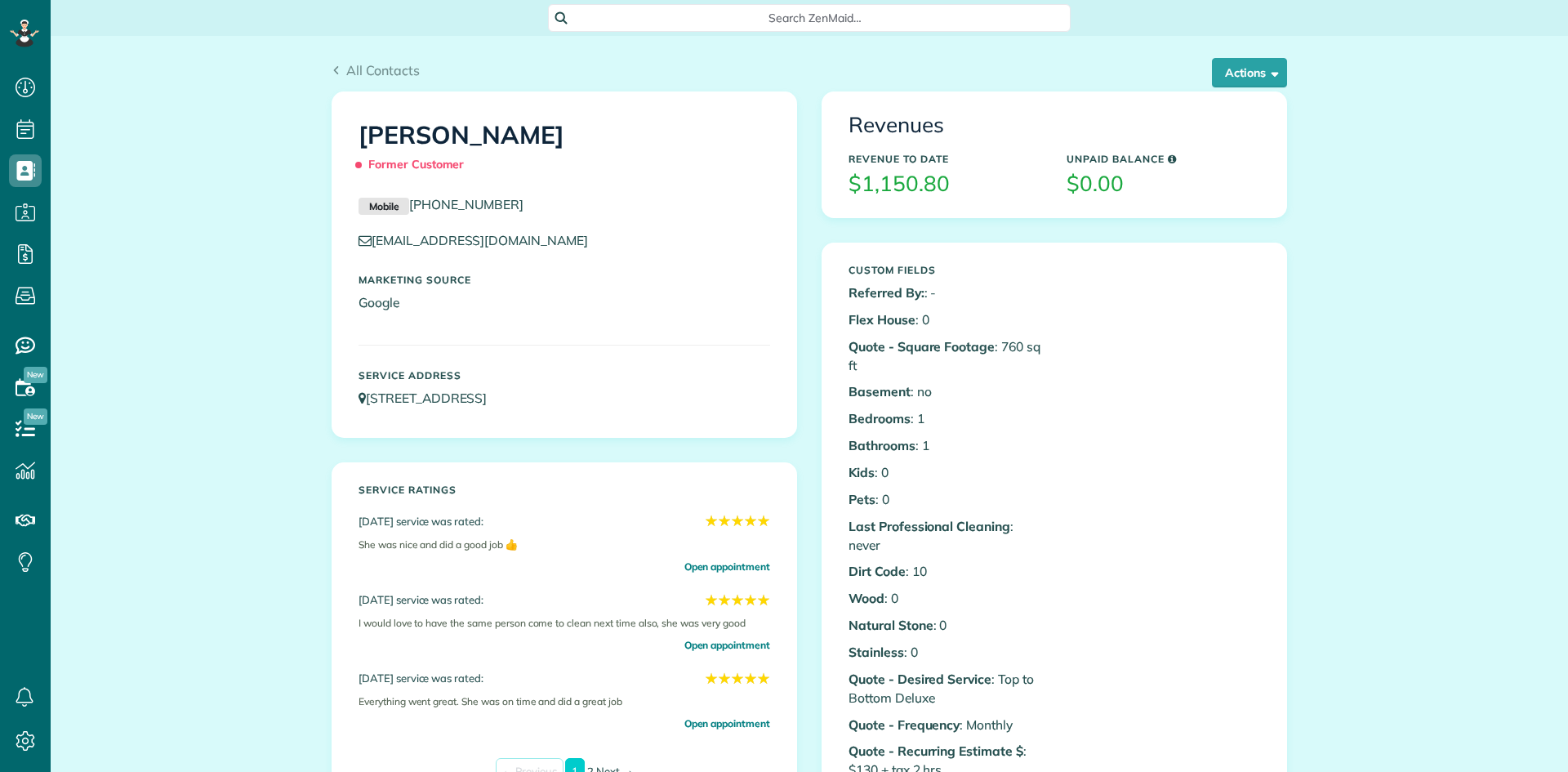 scroll, scrollTop: 0, scrollLeft: 0, axis: both 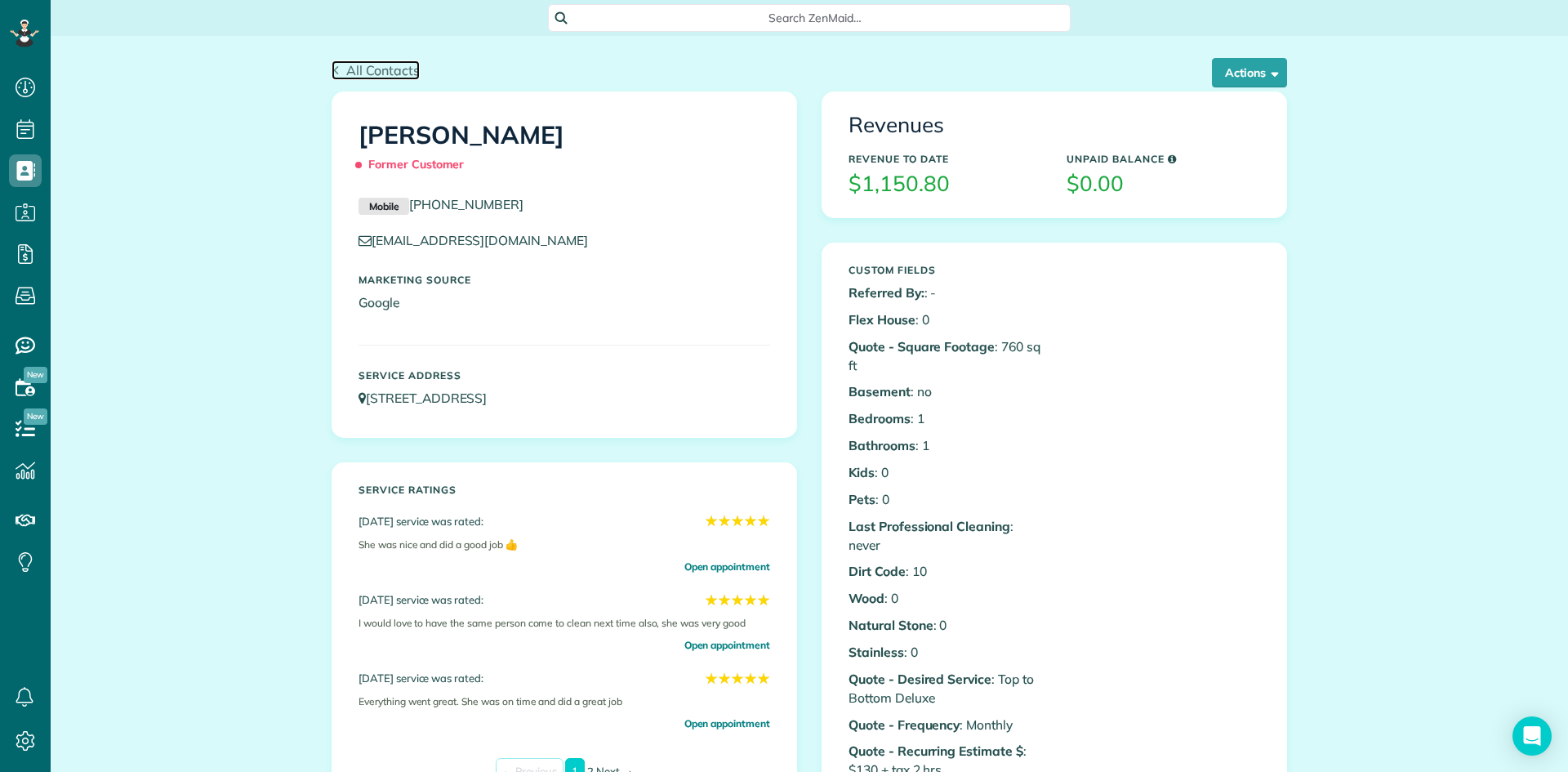 click on "All Contacts" at bounding box center [383, 70] 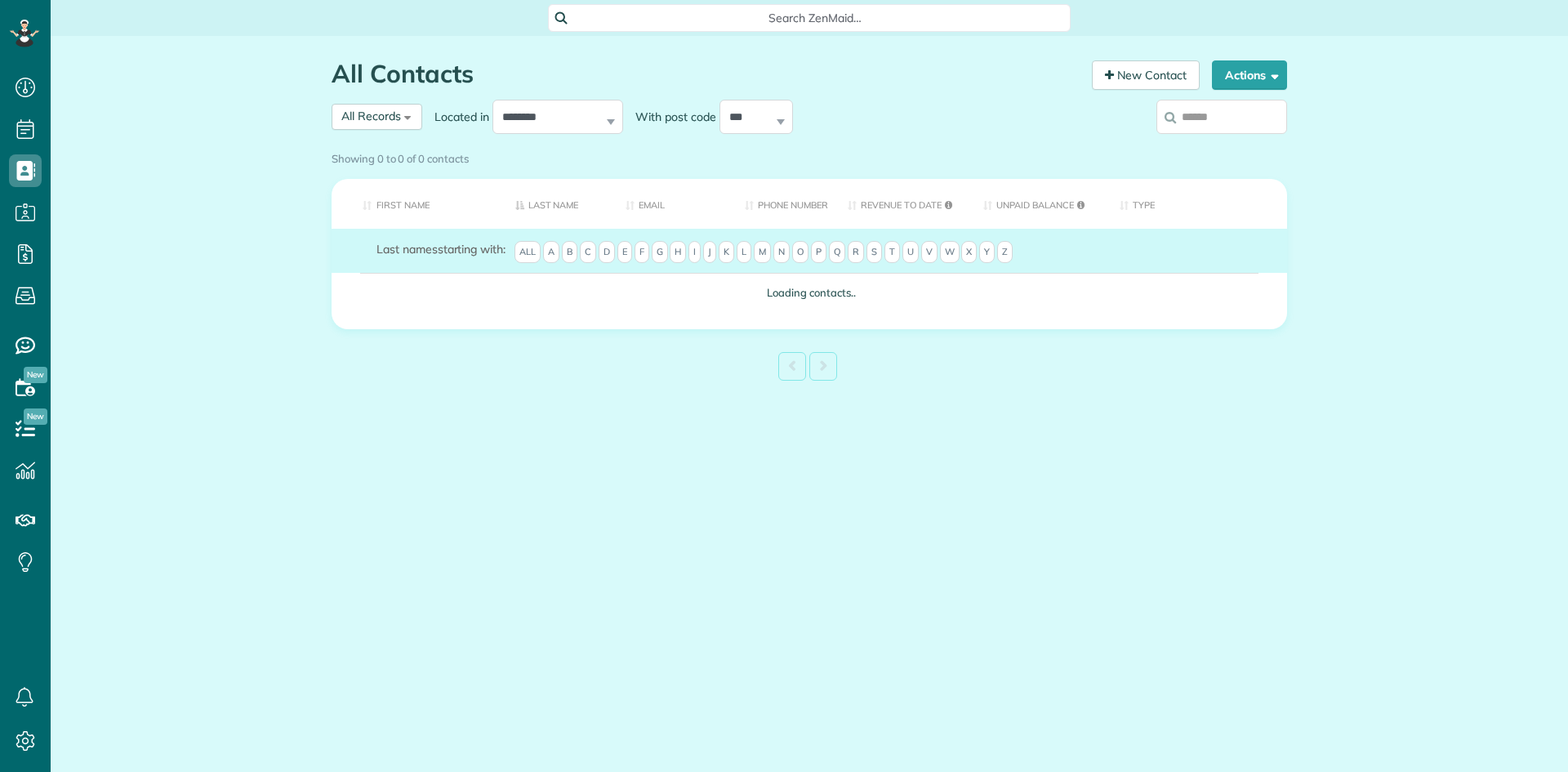scroll, scrollTop: 0, scrollLeft: 0, axis: both 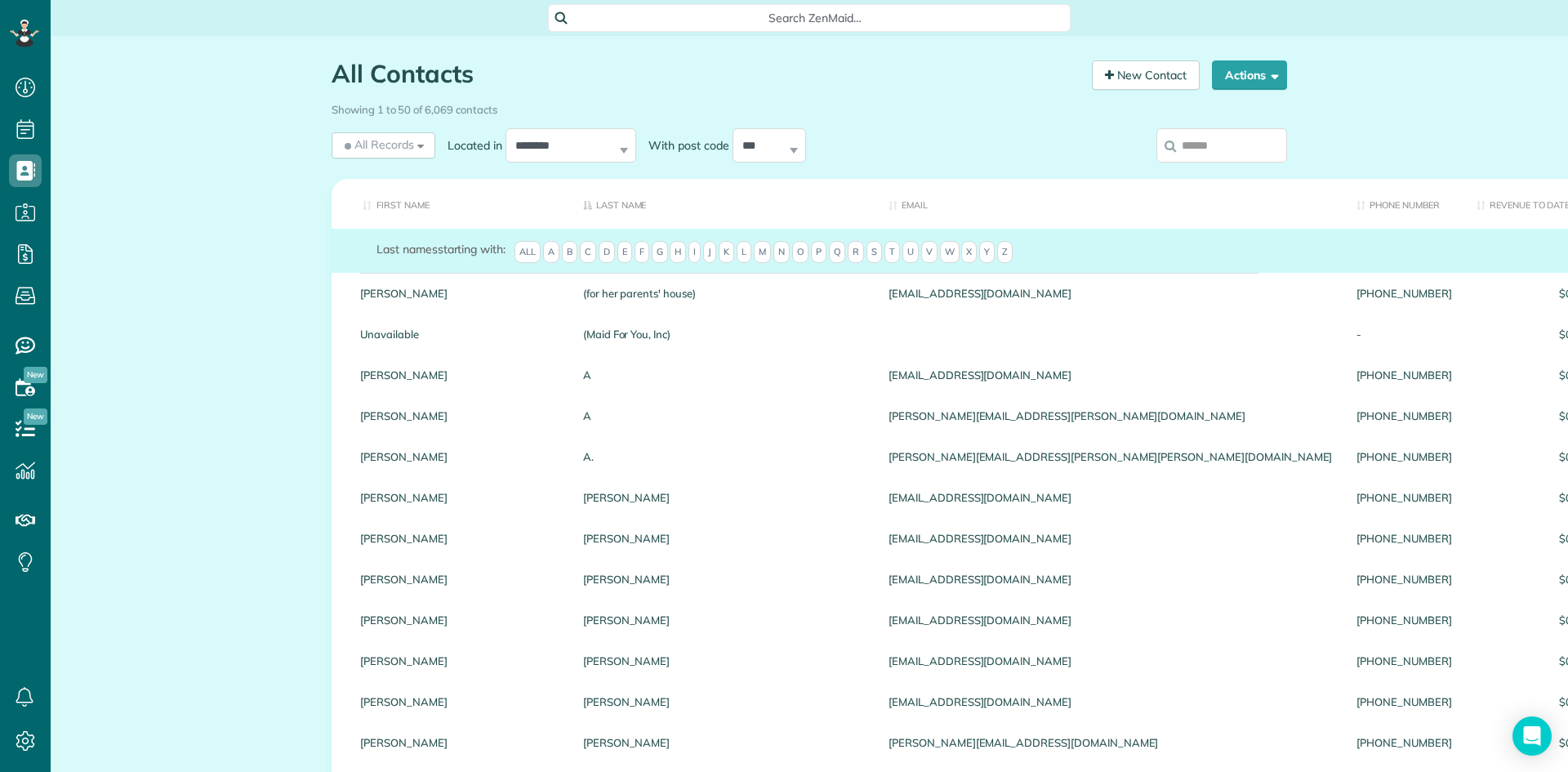click at bounding box center [1222, 145] 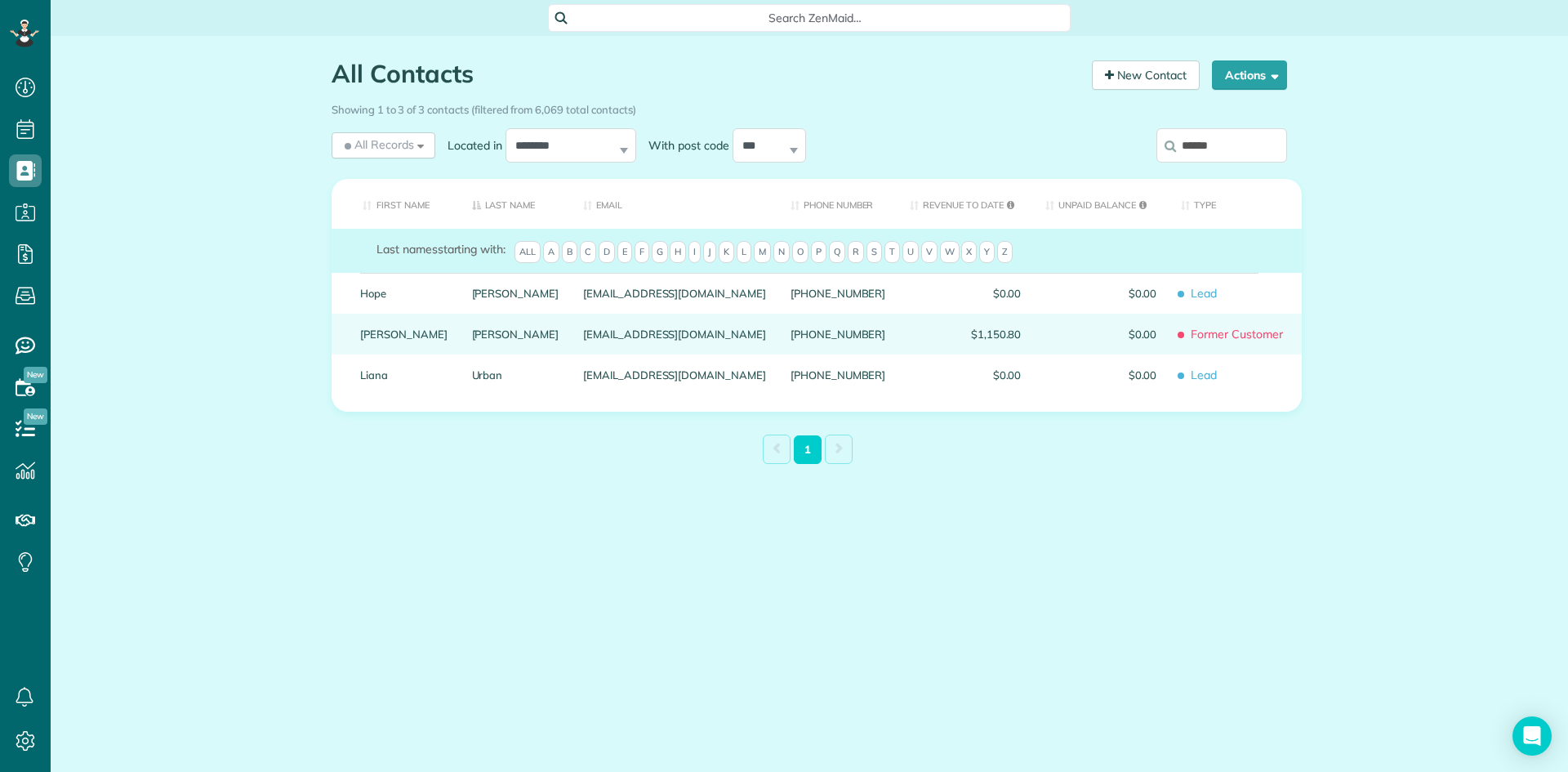 type on "******" 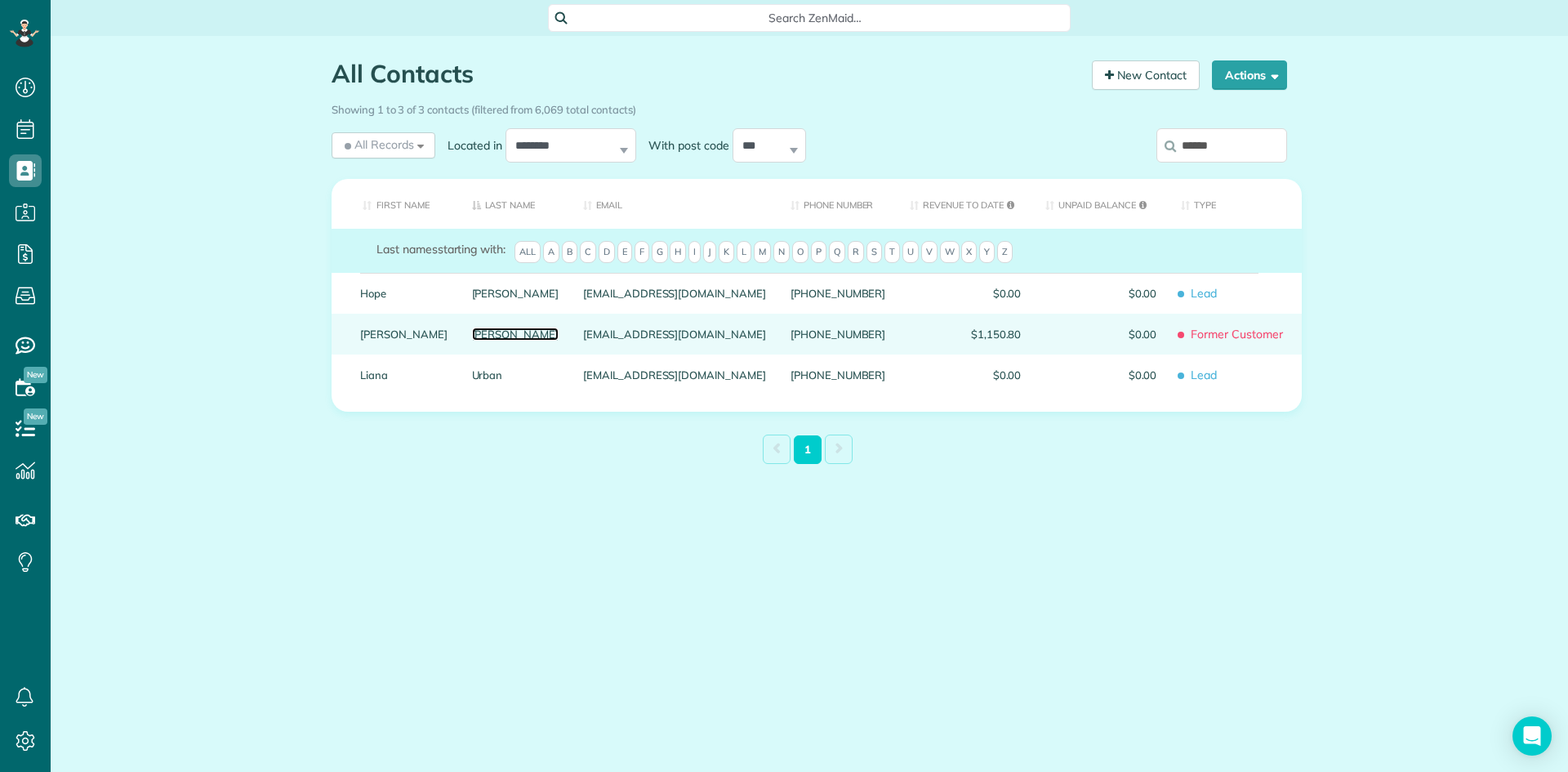 click on "[PERSON_NAME]" at bounding box center [515, 334] 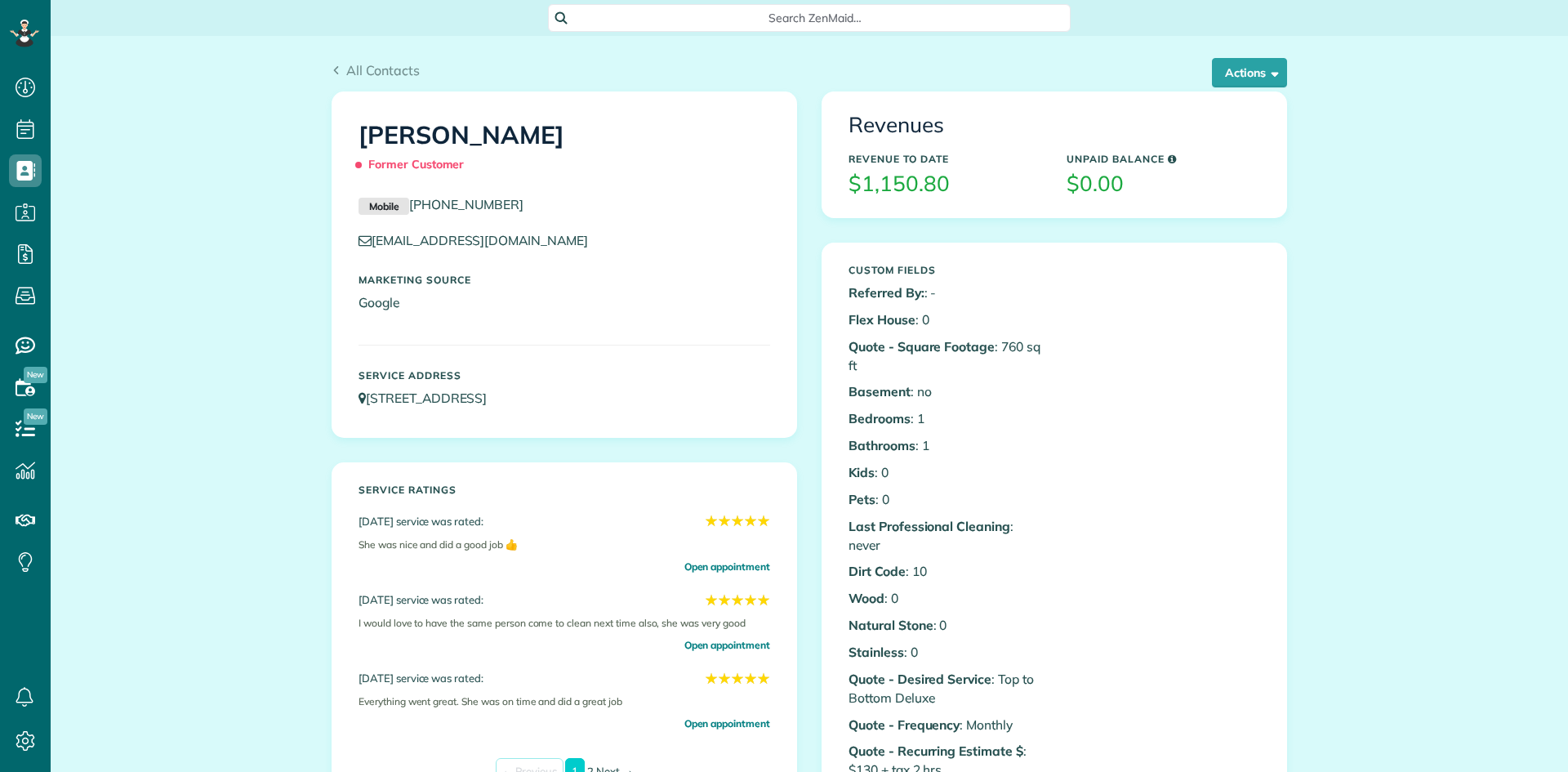 scroll, scrollTop: 0, scrollLeft: 0, axis: both 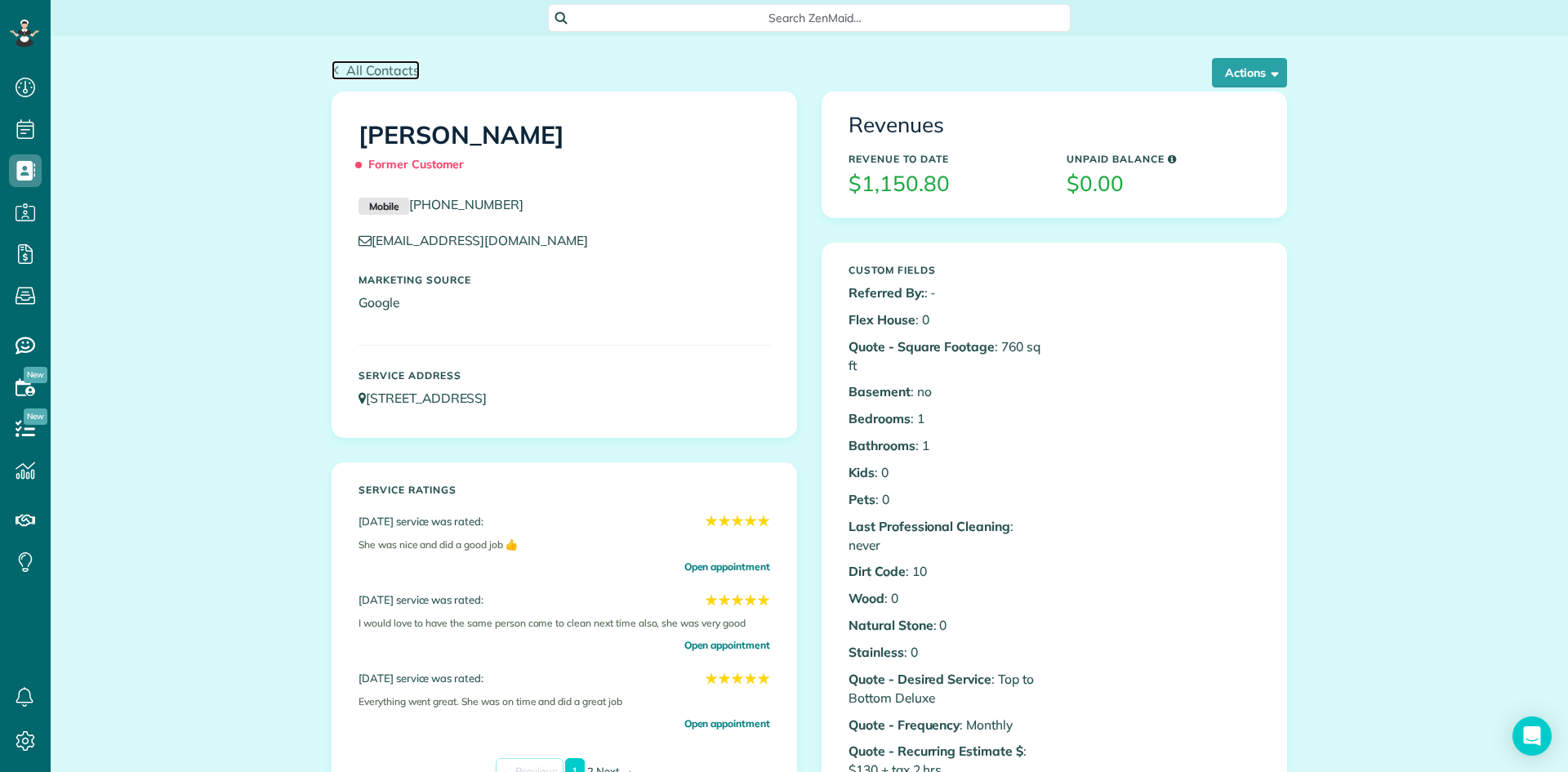 click on "All Contacts" at bounding box center [383, 70] 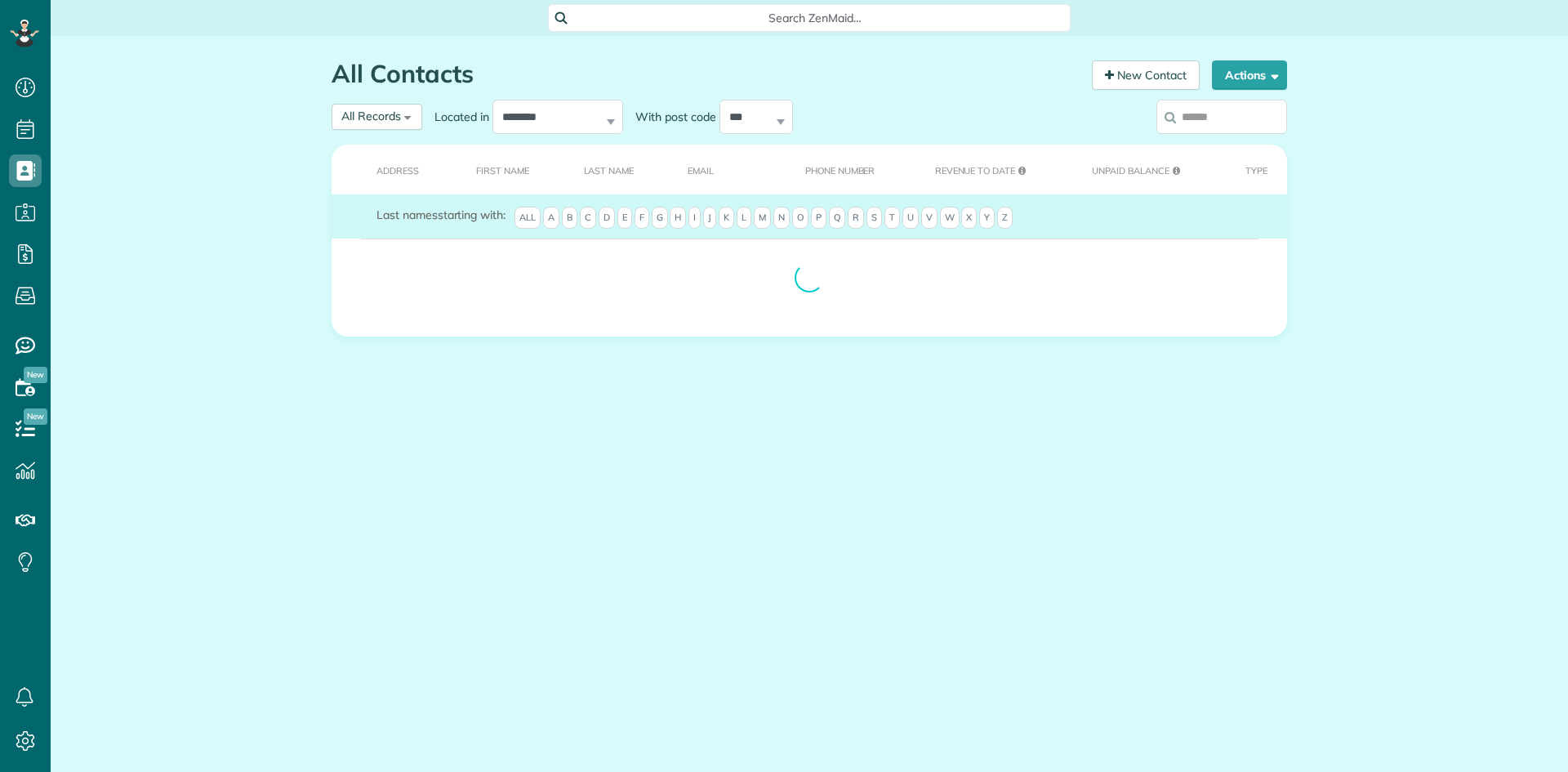 scroll, scrollTop: 0, scrollLeft: 0, axis: both 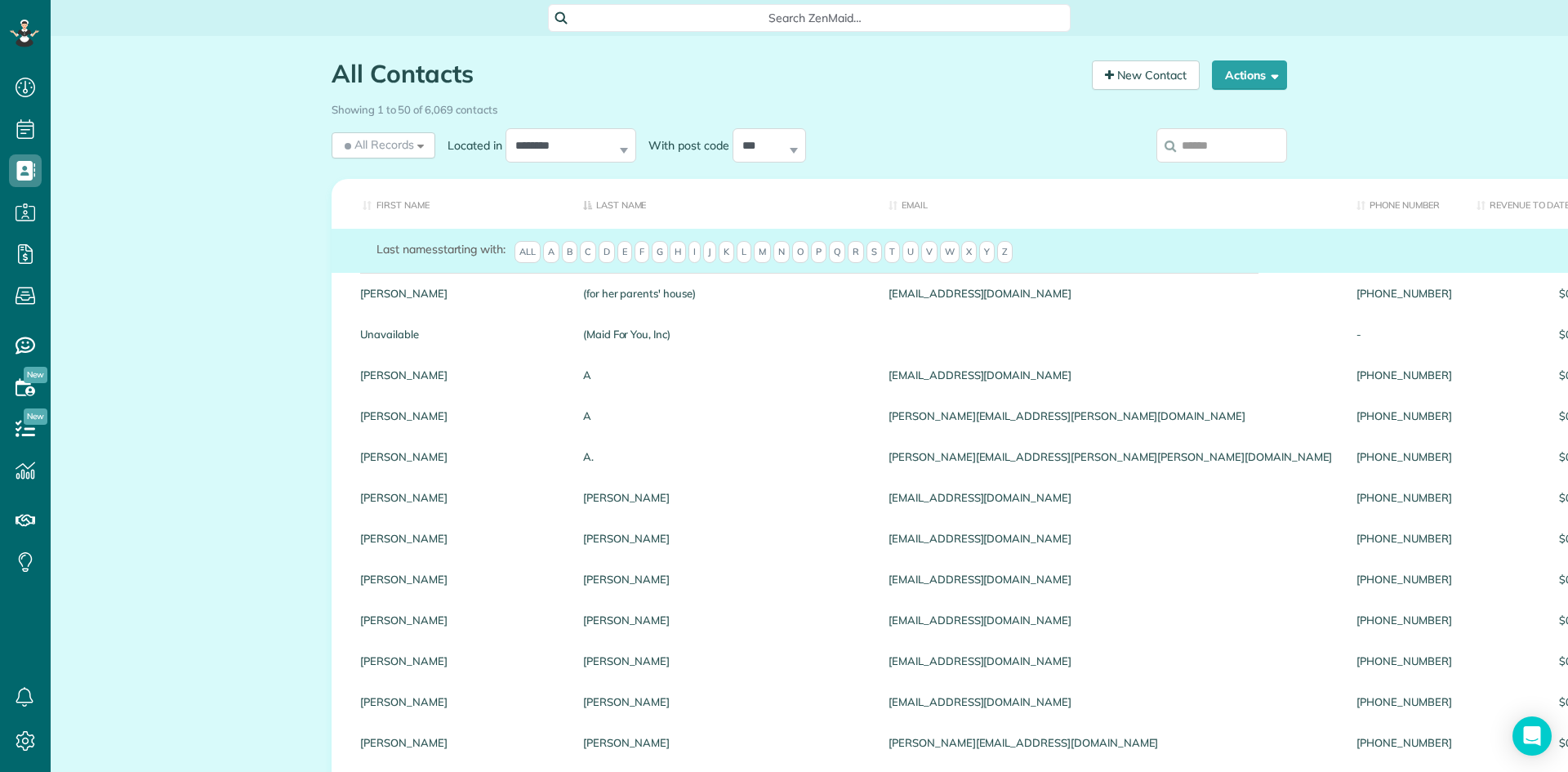 click at bounding box center (1222, 145) 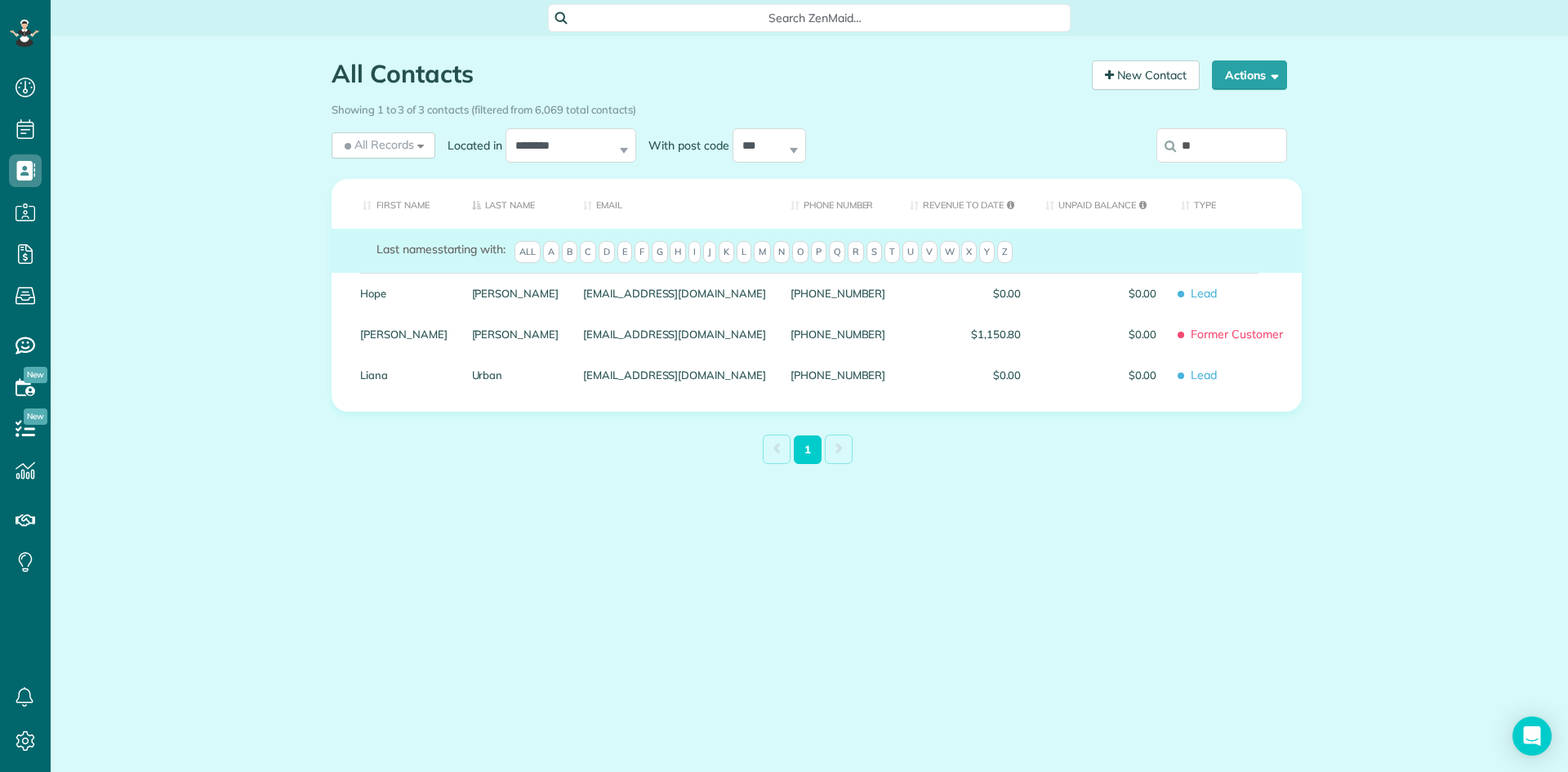 type on "*" 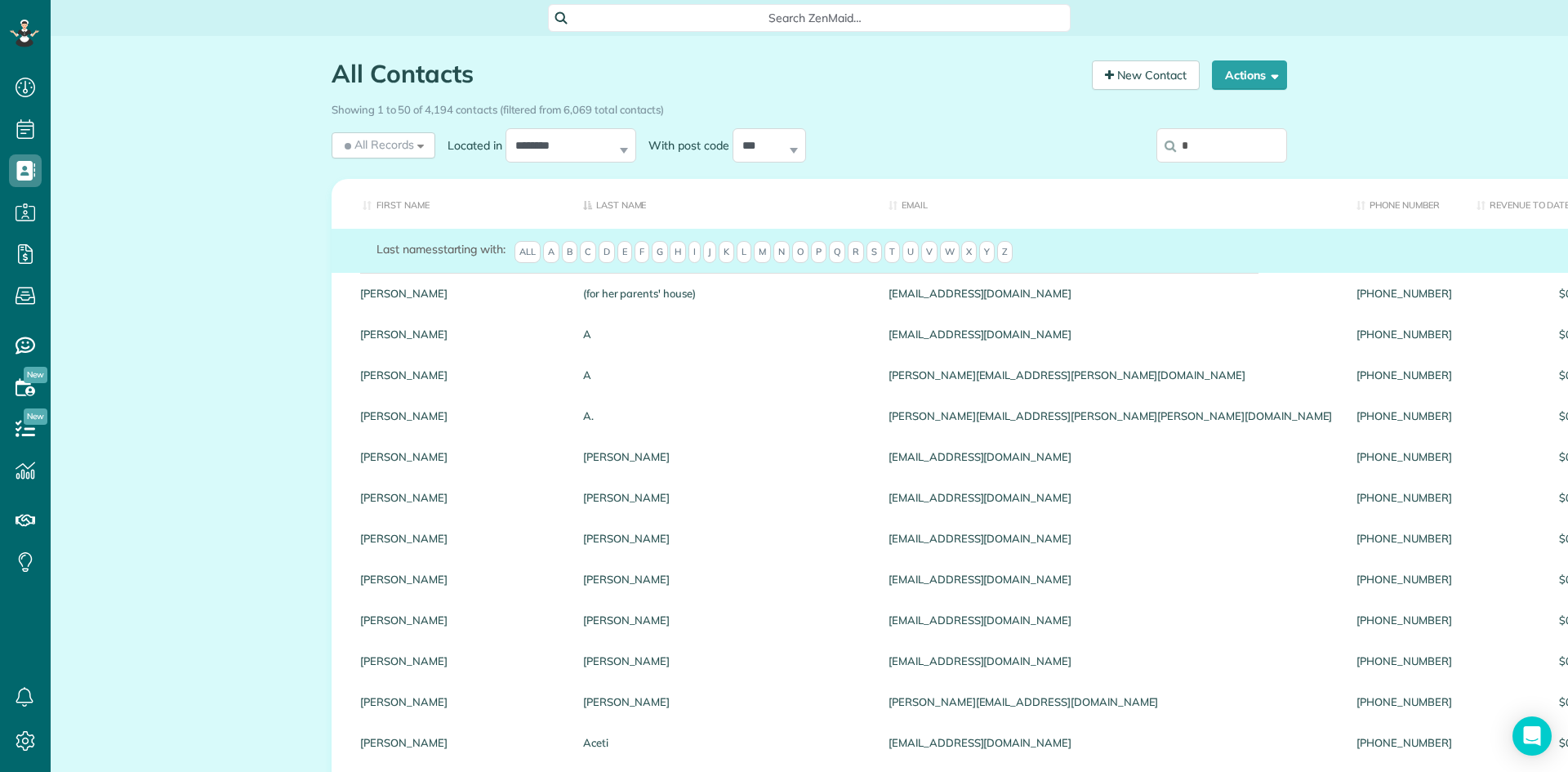 type 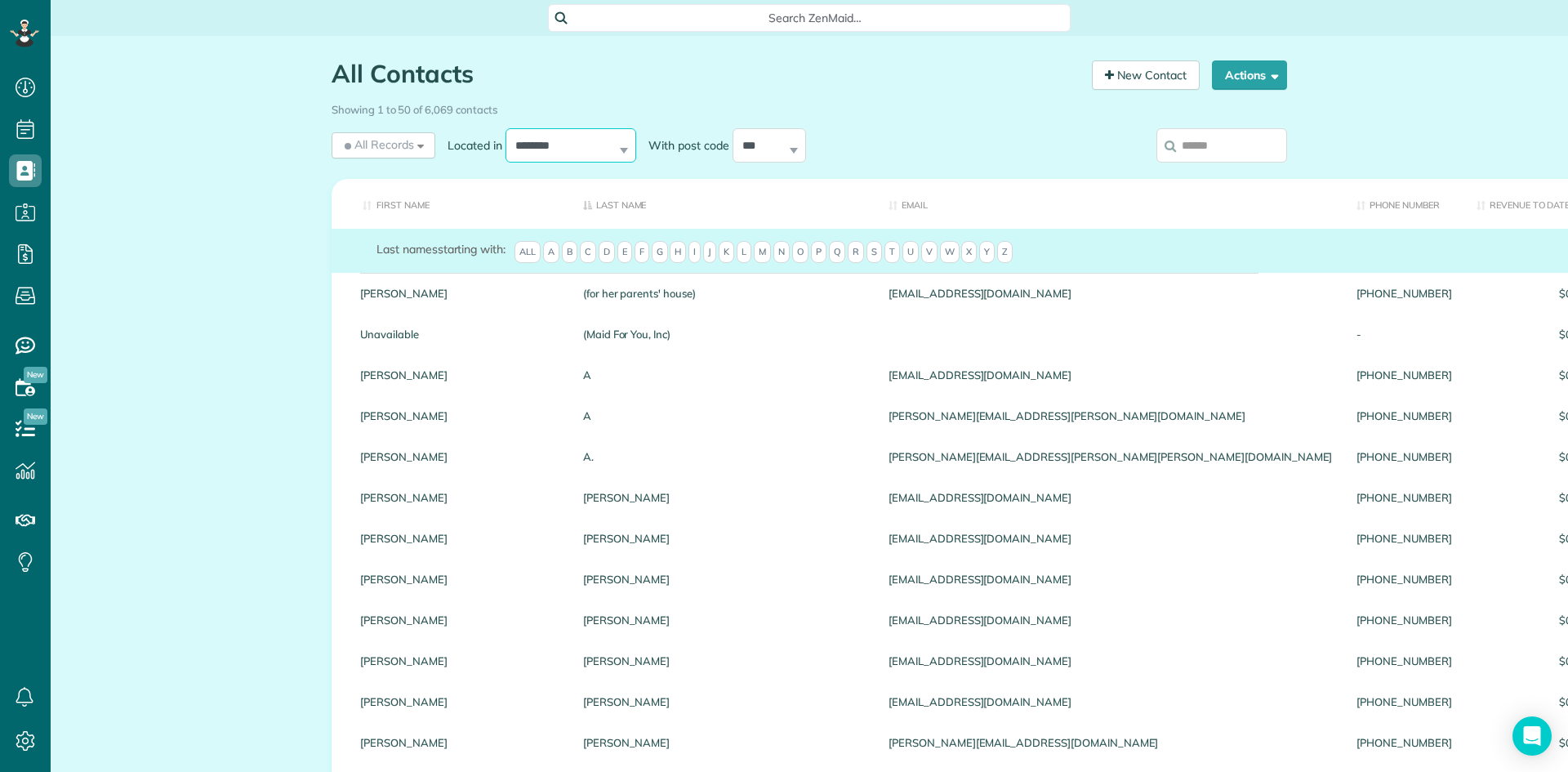 click on "**********" at bounding box center [571, 145] 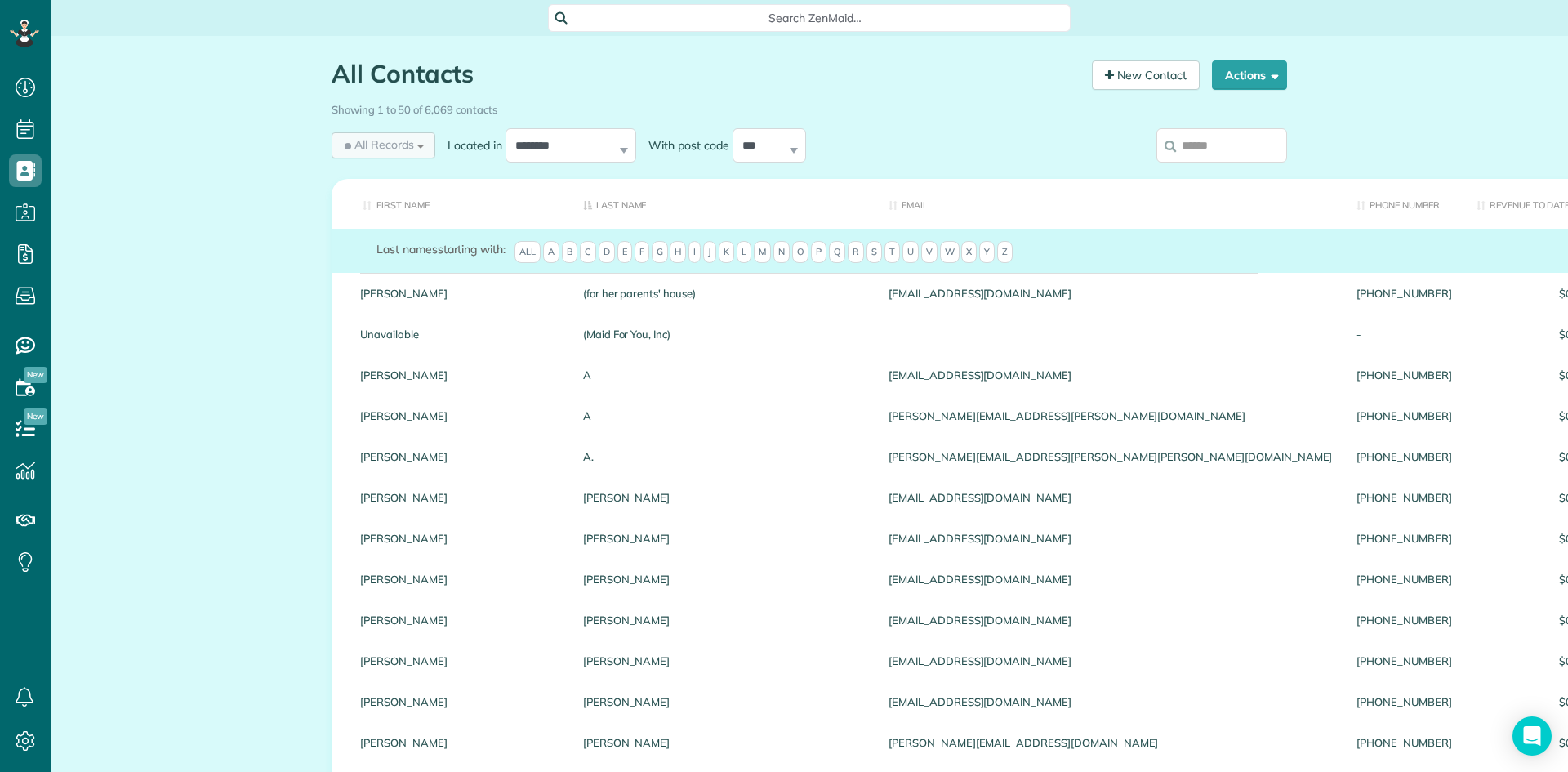 click on "All Records" at bounding box center (377, 145) 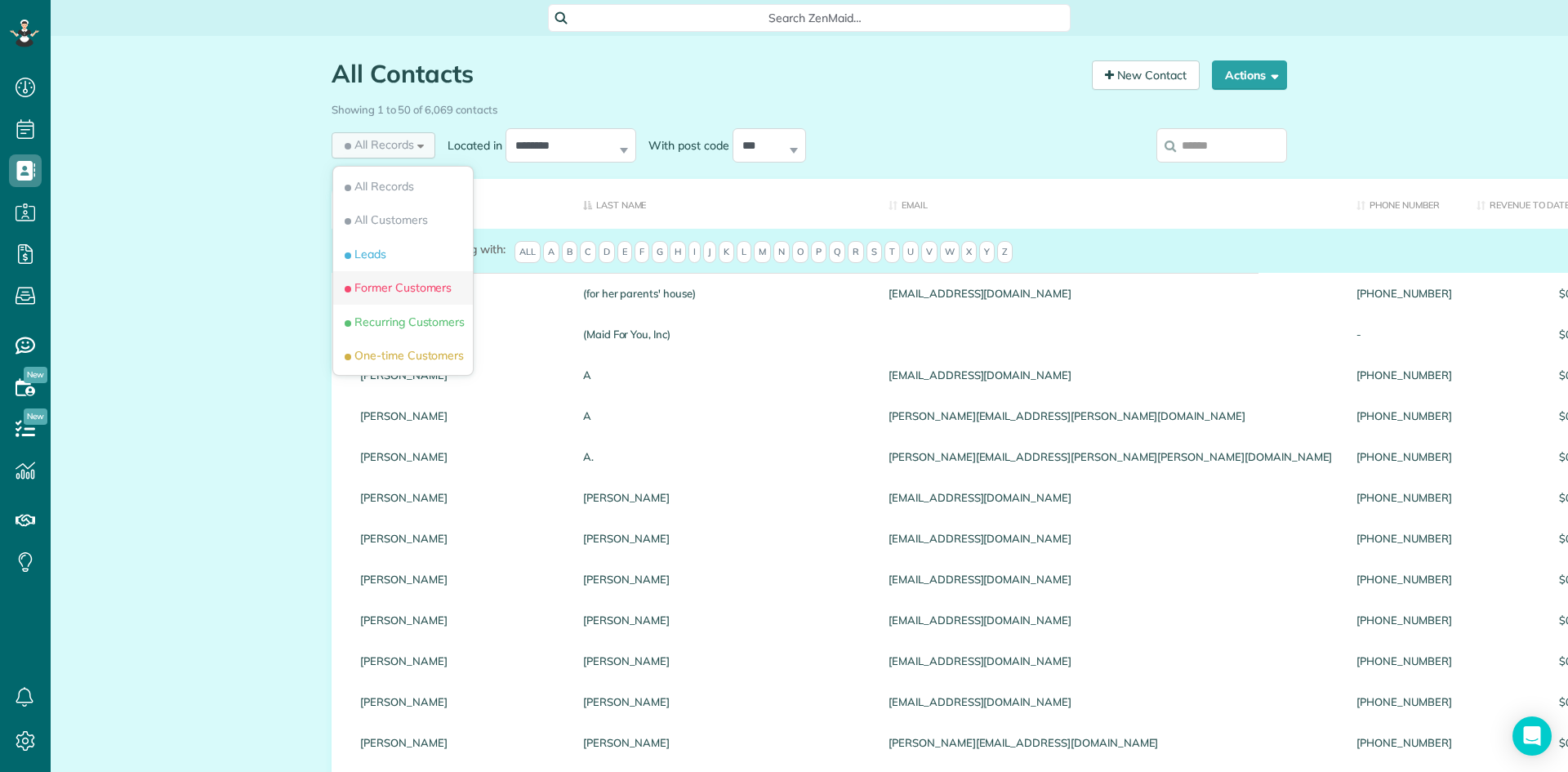 click on "Former Customers" at bounding box center [396, 288] 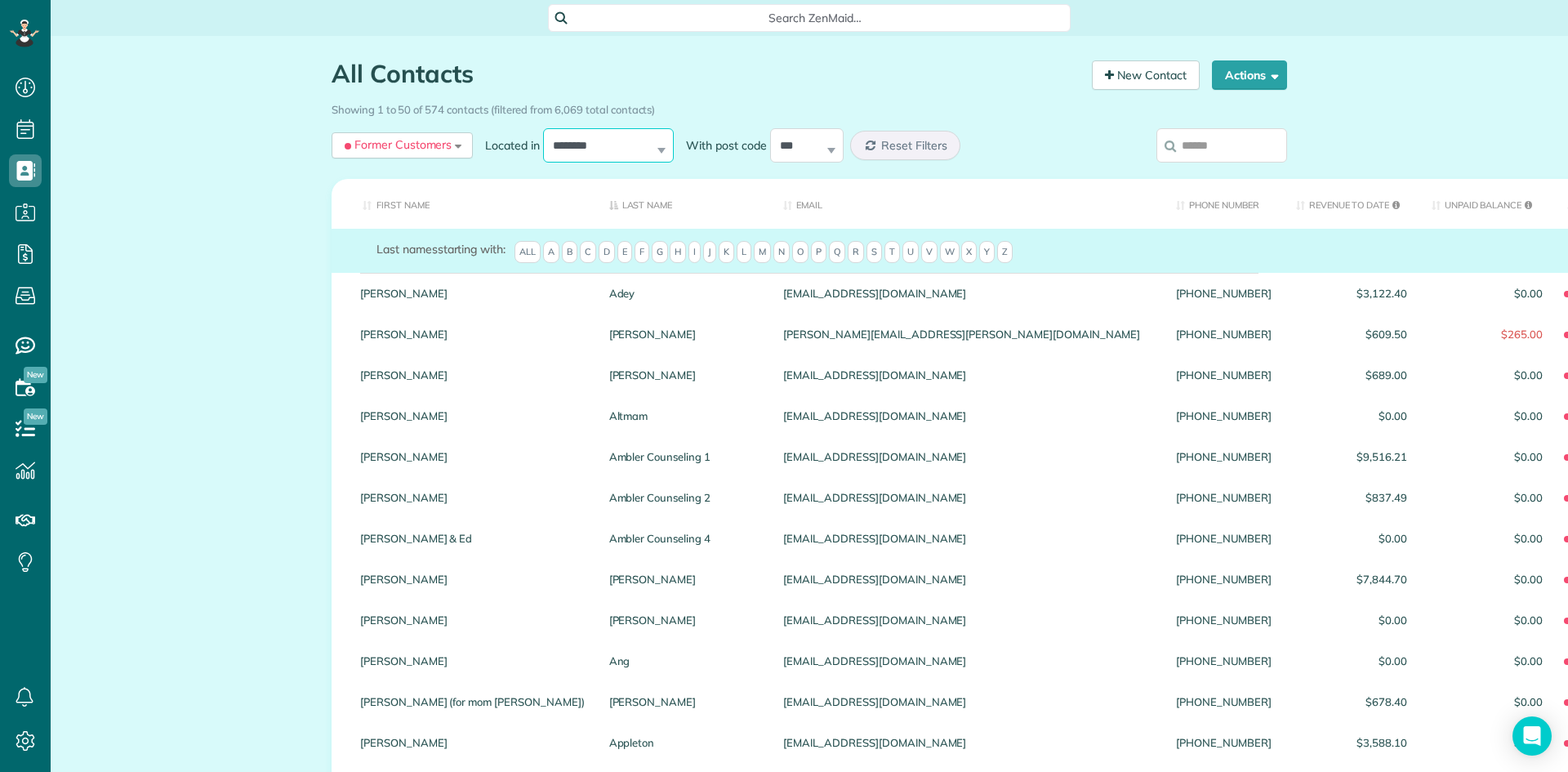 click on "**********" at bounding box center (608, 145) 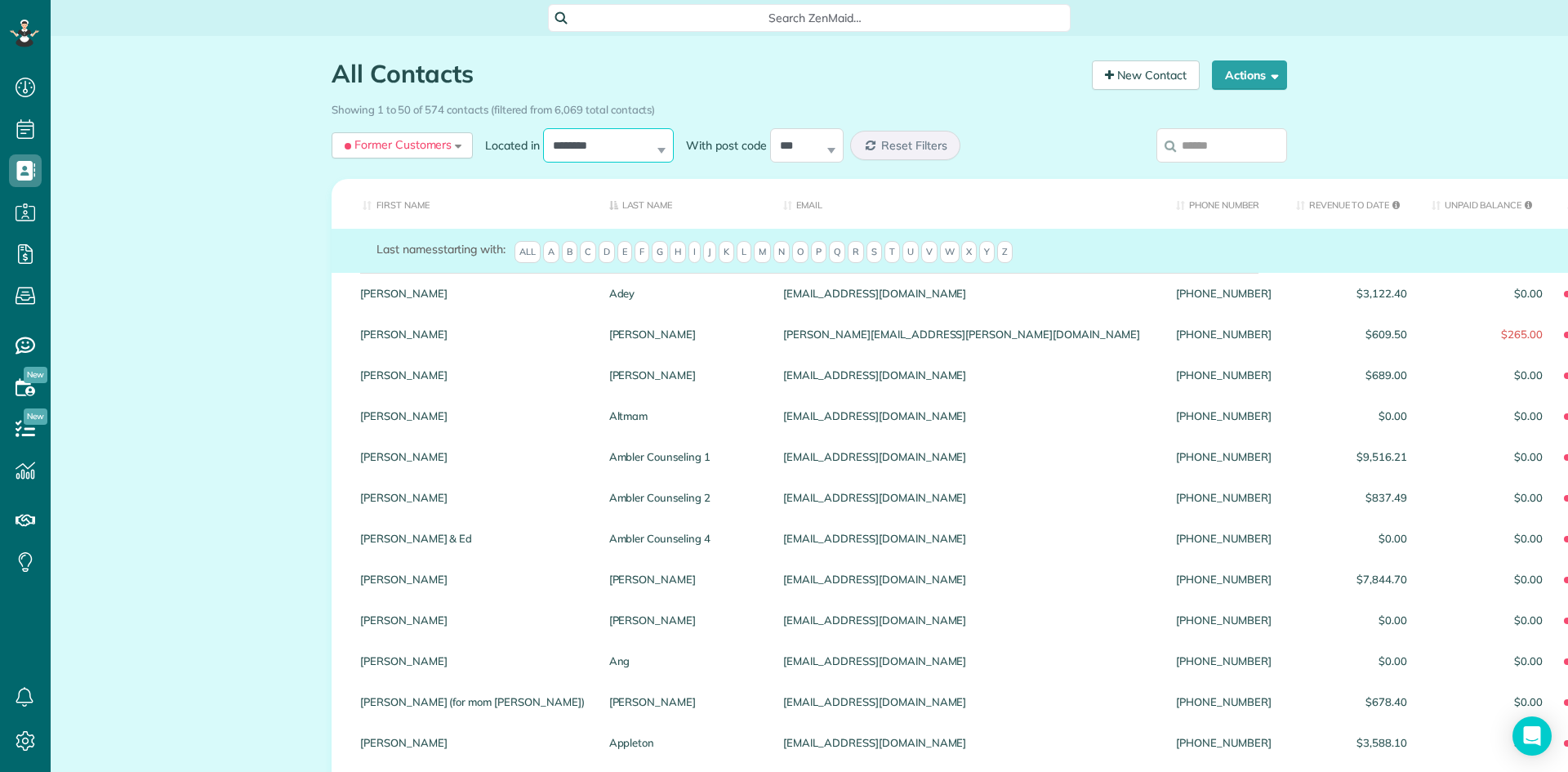 select on "********" 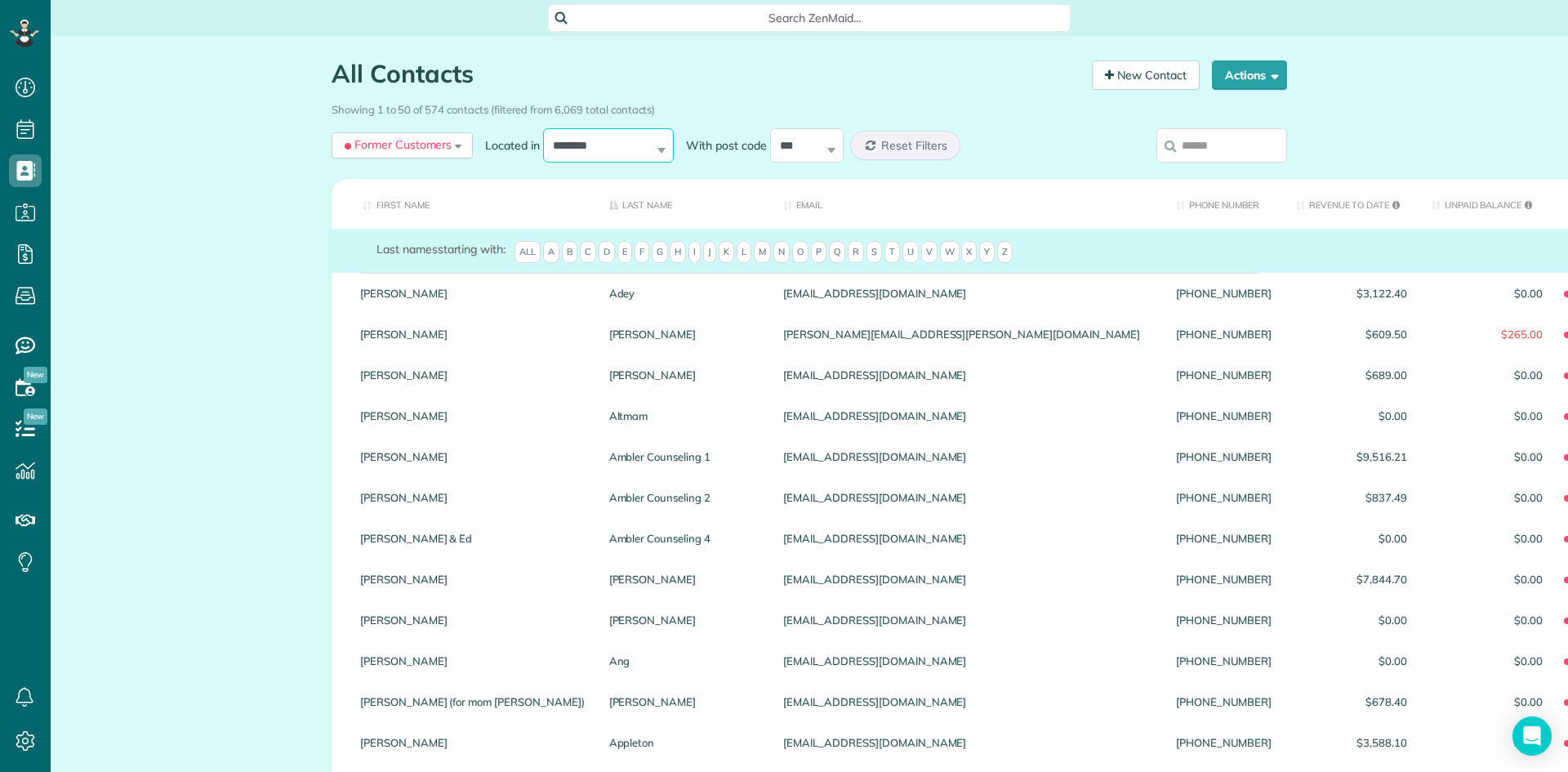 click on "**********" at bounding box center (608, 145) 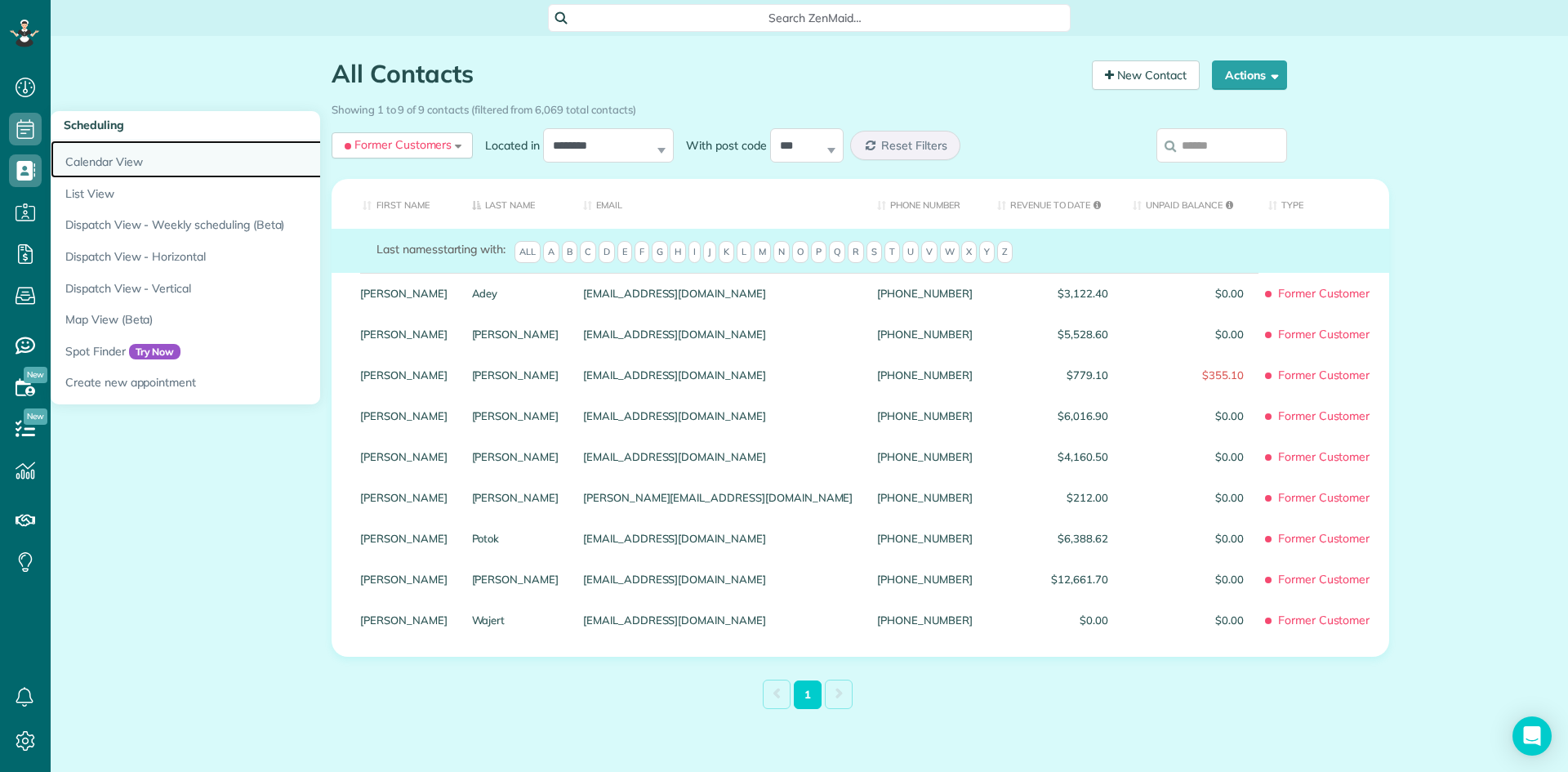 click on "Calendar View" at bounding box center [255, 159] 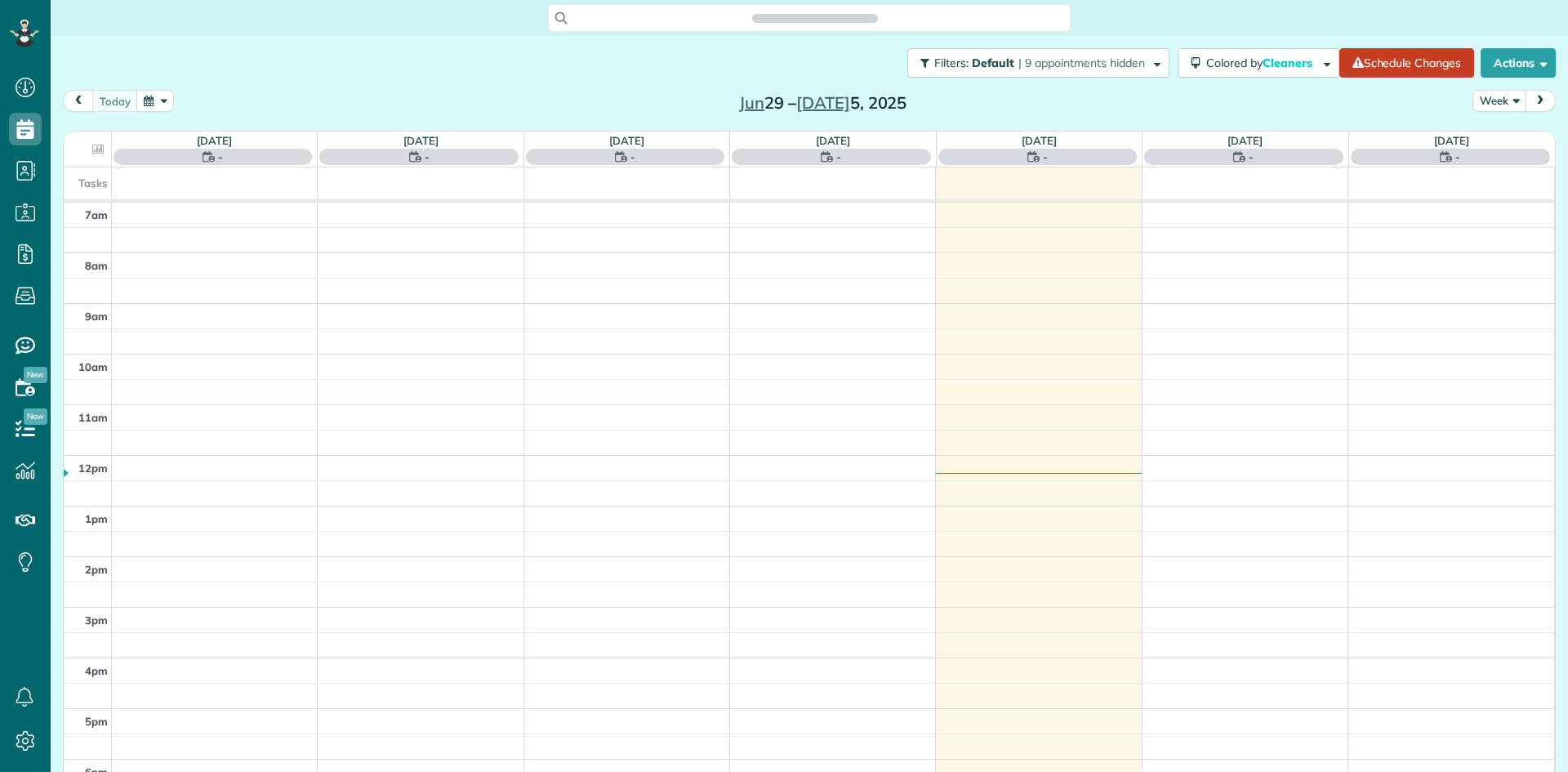 scroll, scrollTop: 0, scrollLeft: 0, axis: both 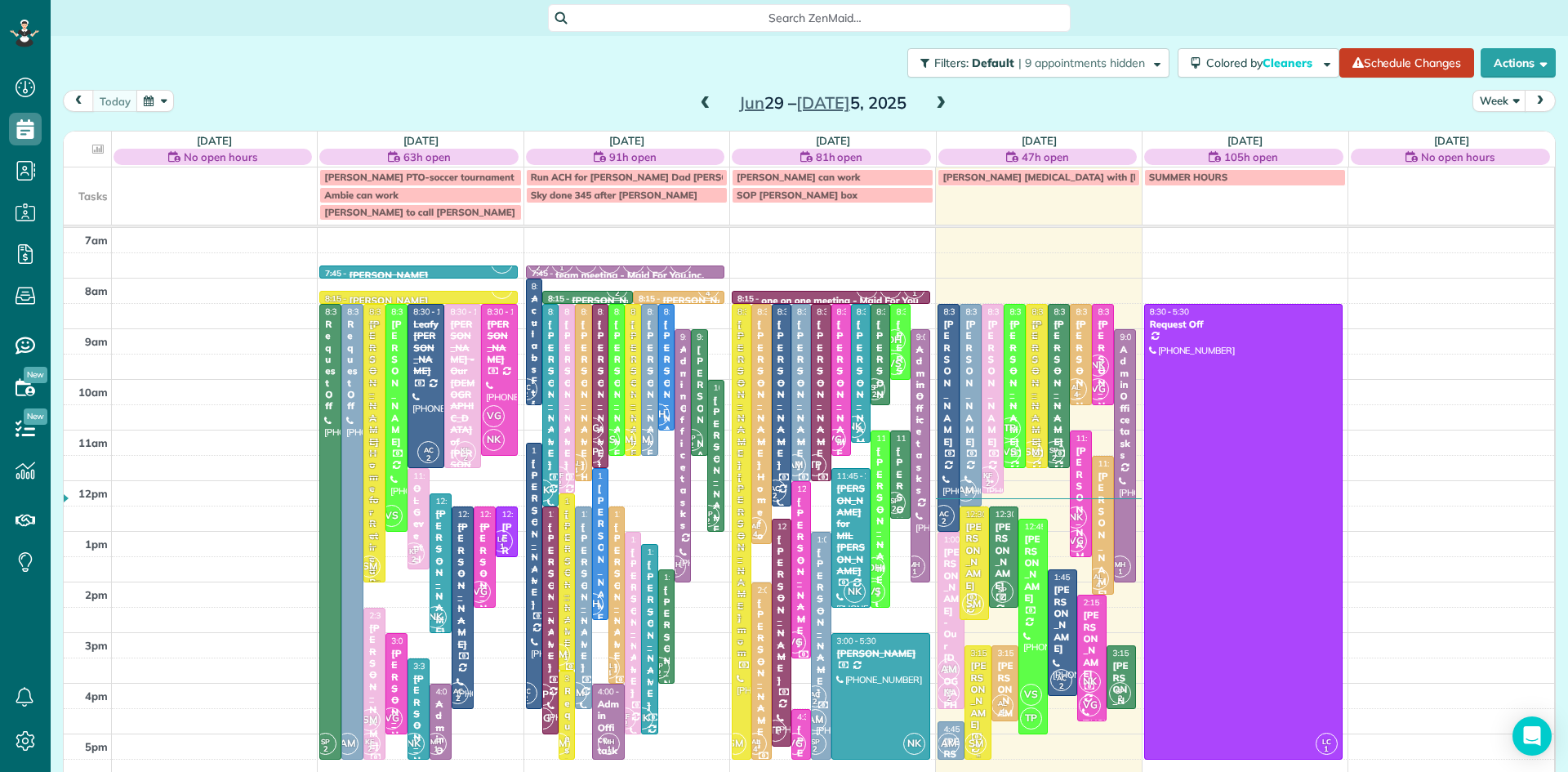 click on "[PERSON_NAME]" at bounding box center [978, 695] 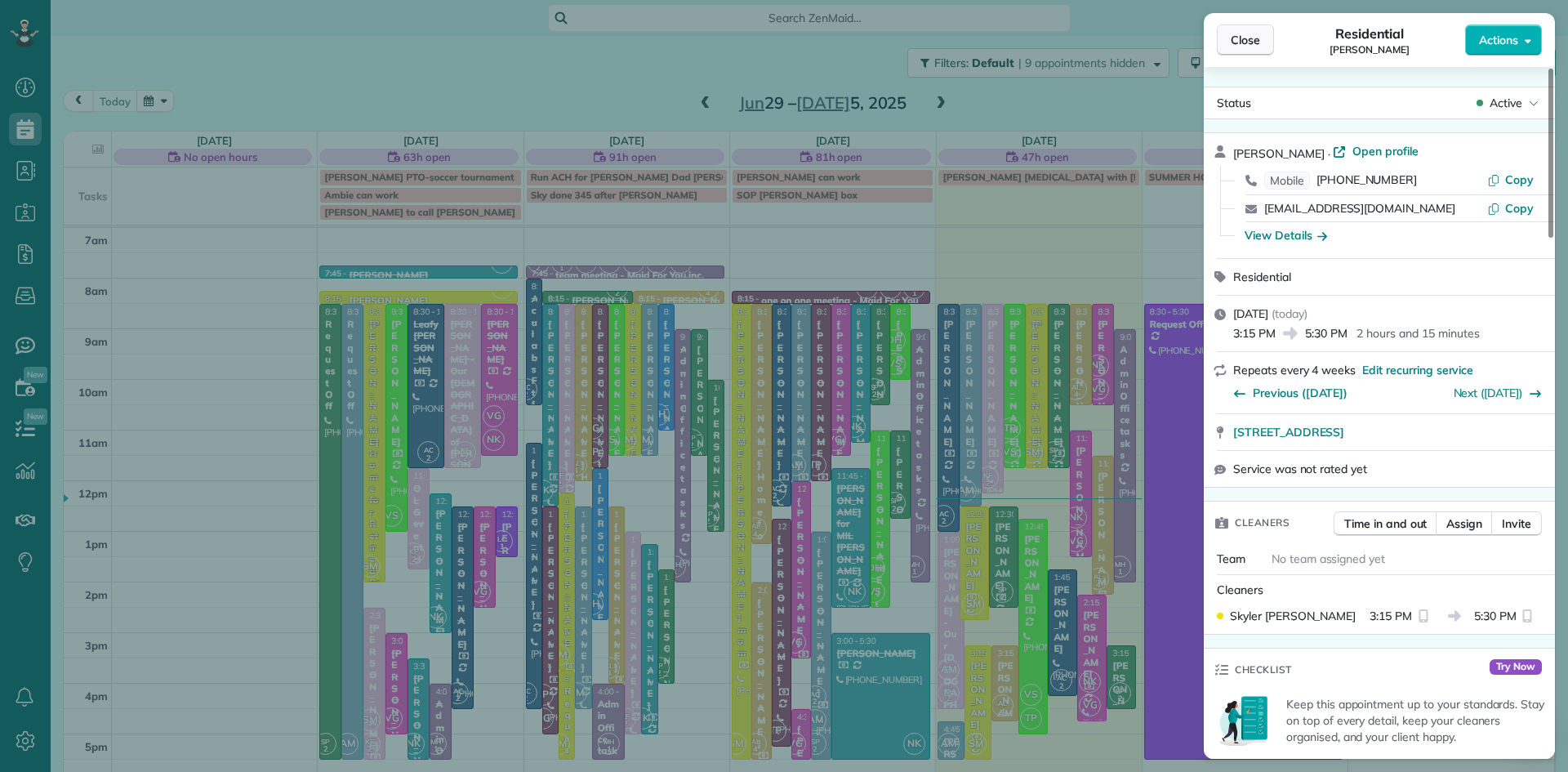 click on "Close" at bounding box center (1245, 40) 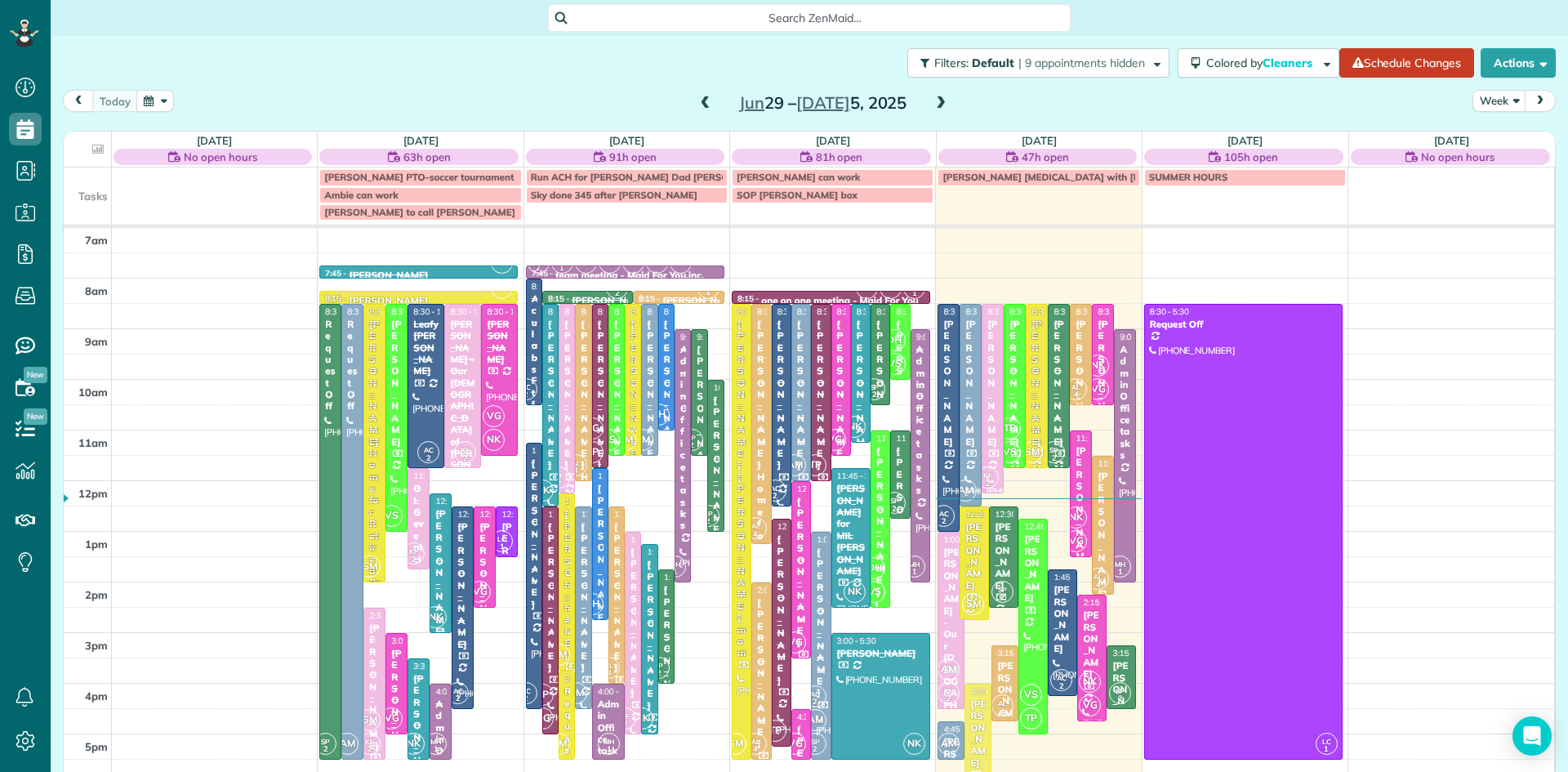 drag, startPoint x: 978, startPoint y: 664, endPoint x: 977, endPoint y: 703, distance: 39.01282 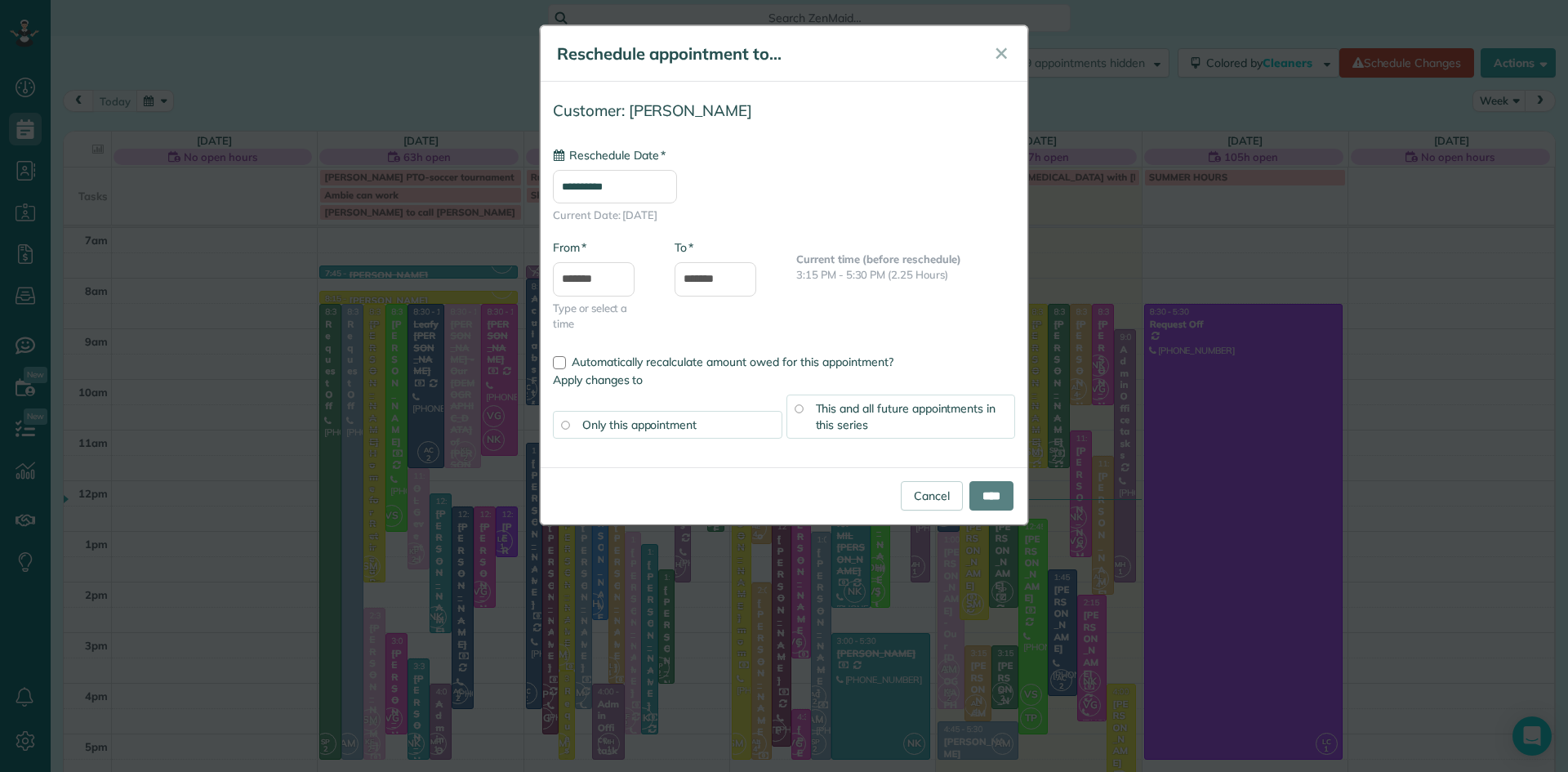 type on "**********" 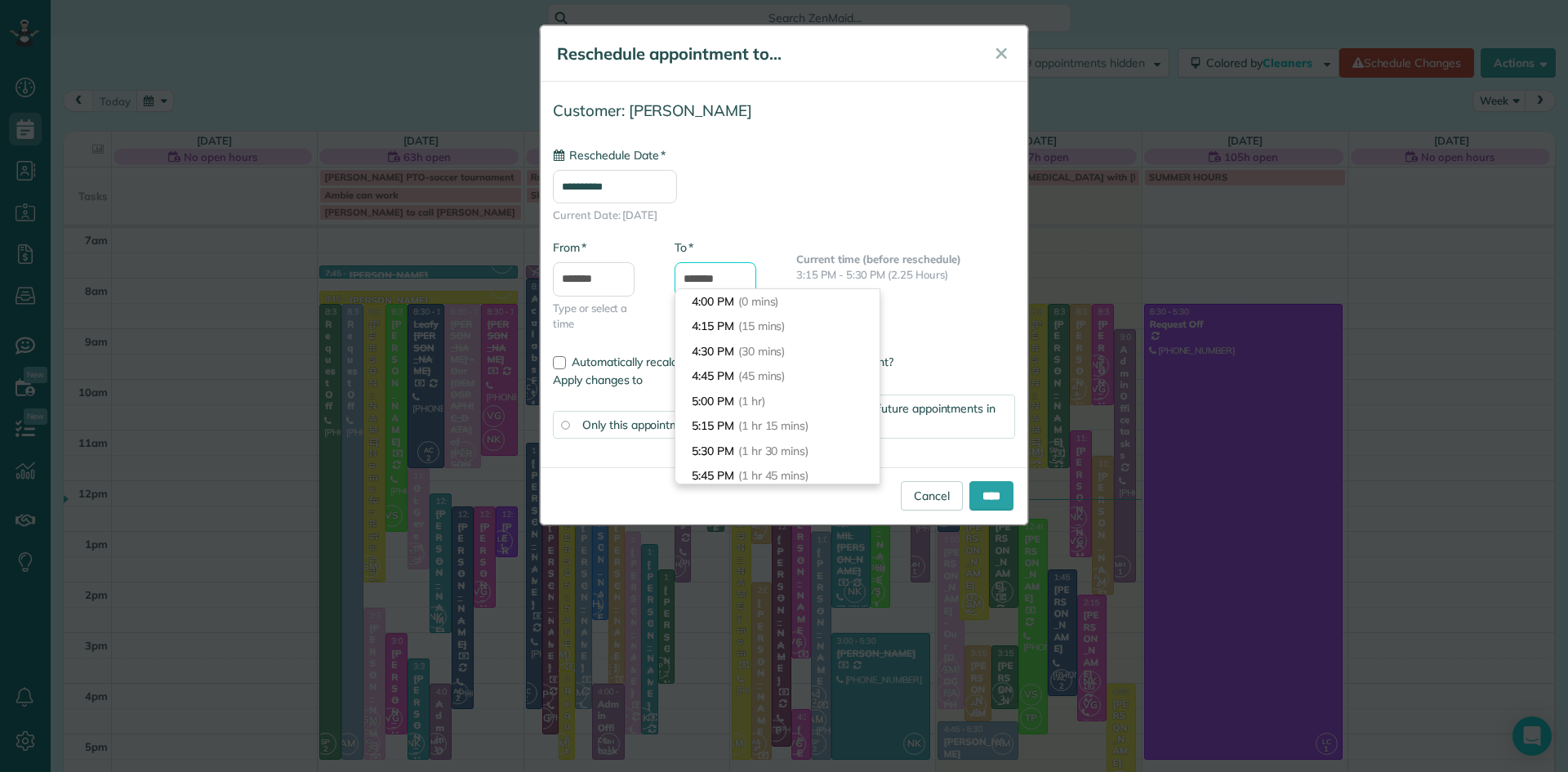 click on "*******" at bounding box center (715, 279) 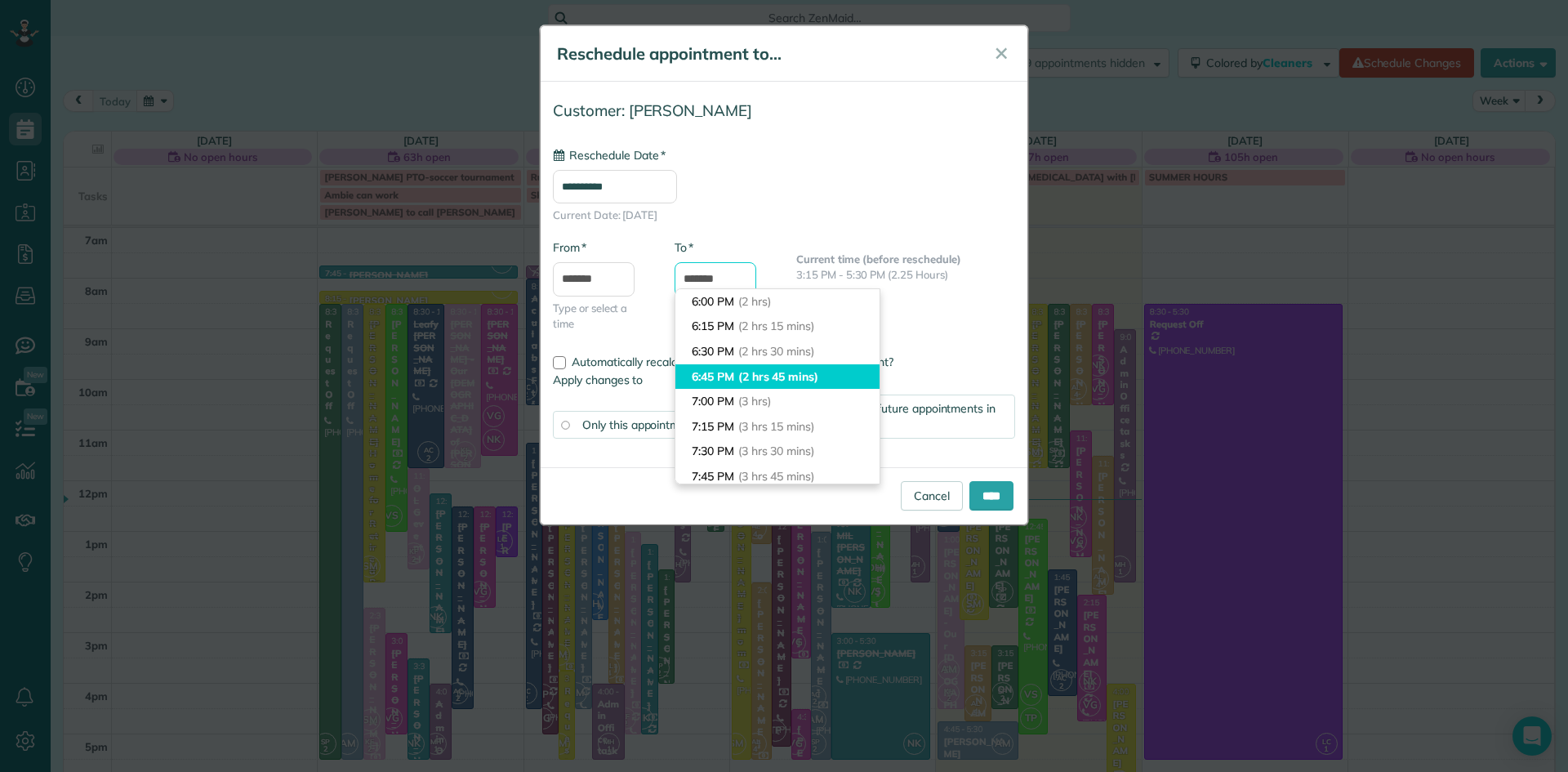 scroll, scrollTop: 0, scrollLeft: 0, axis: both 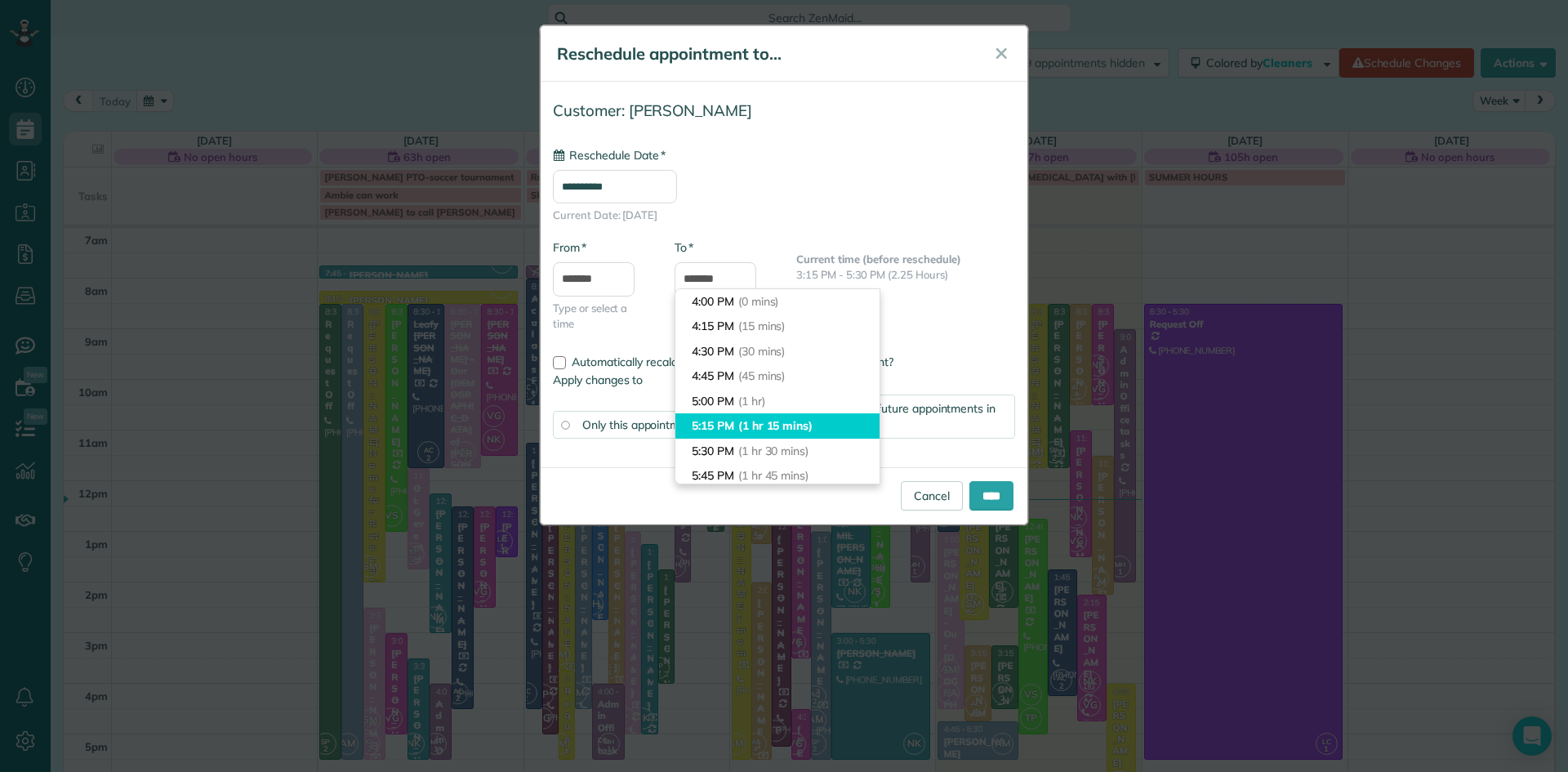 type on "*******" 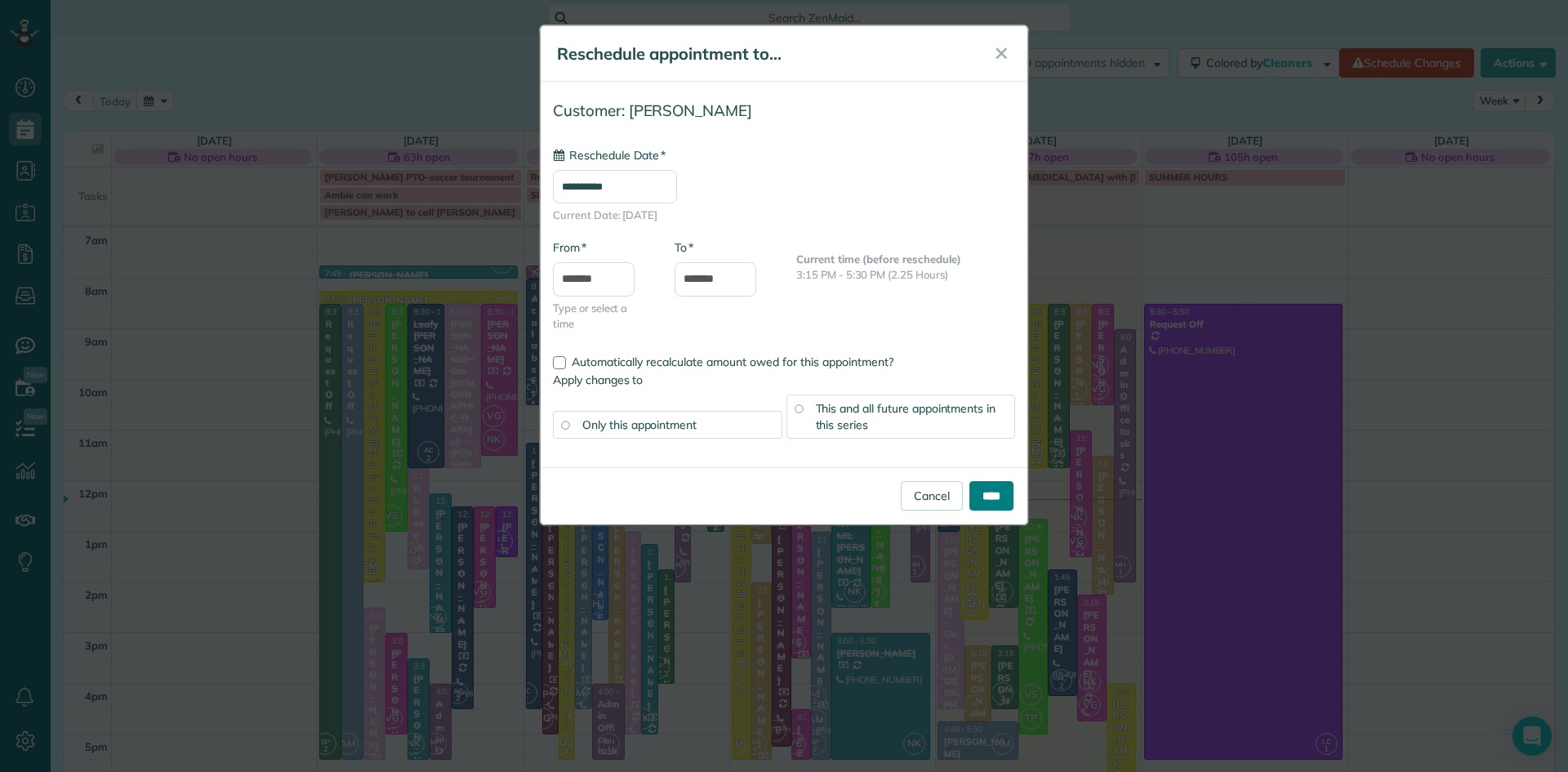 click on "****" at bounding box center (991, 496) 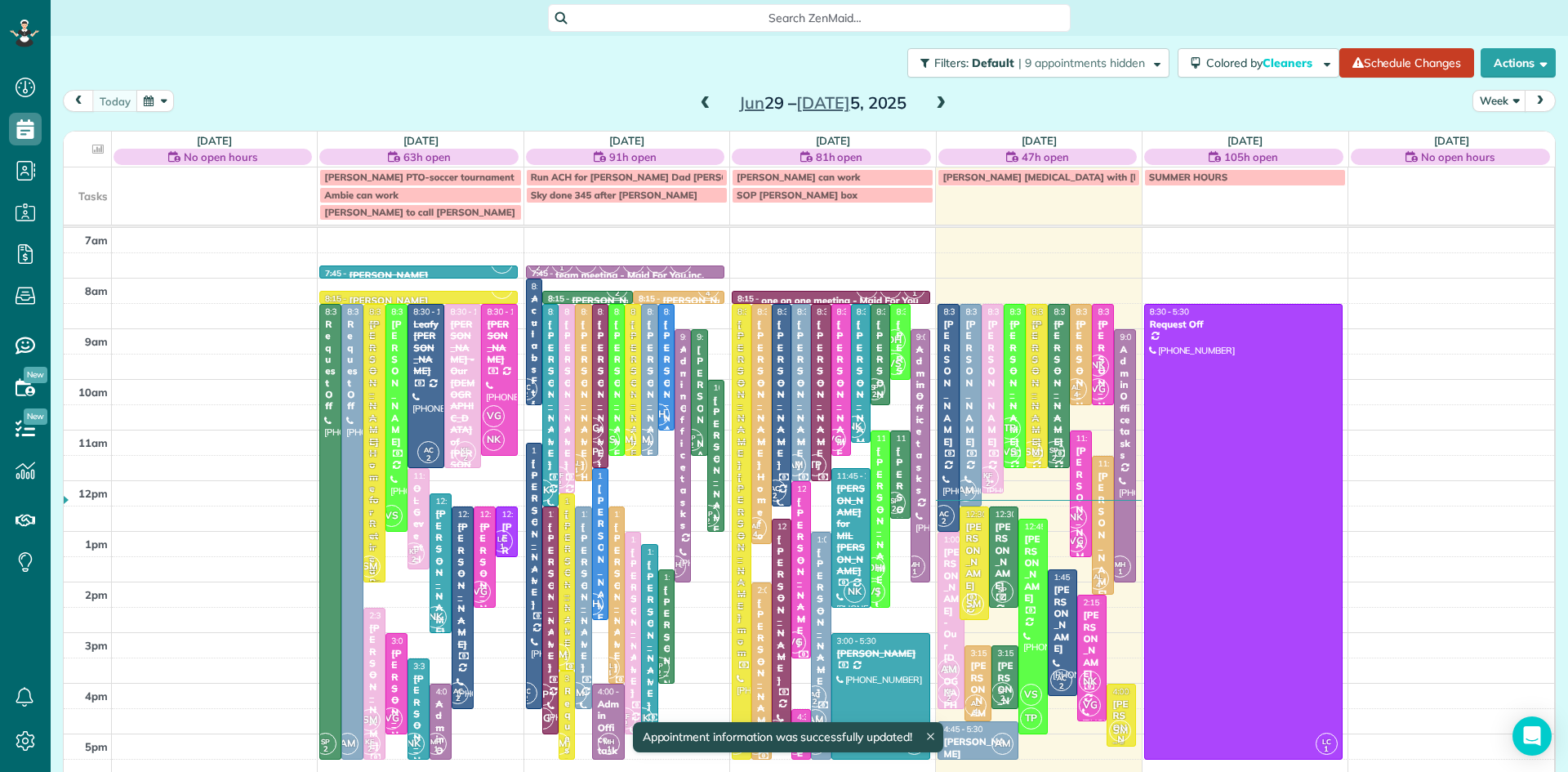 click on "[PERSON_NAME]" at bounding box center [1121, 734] 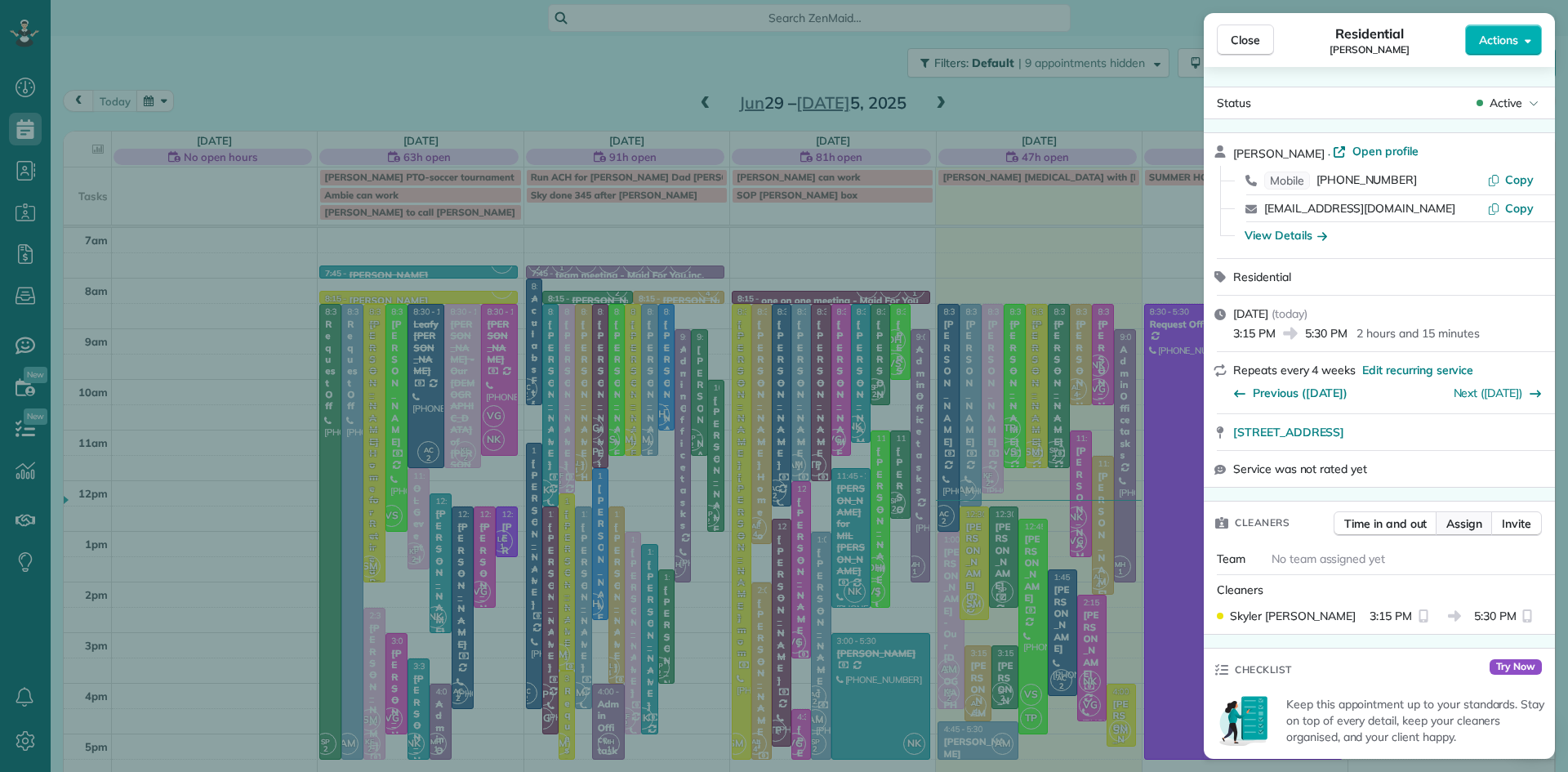 click on "Assign" at bounding box center [1464, 524] 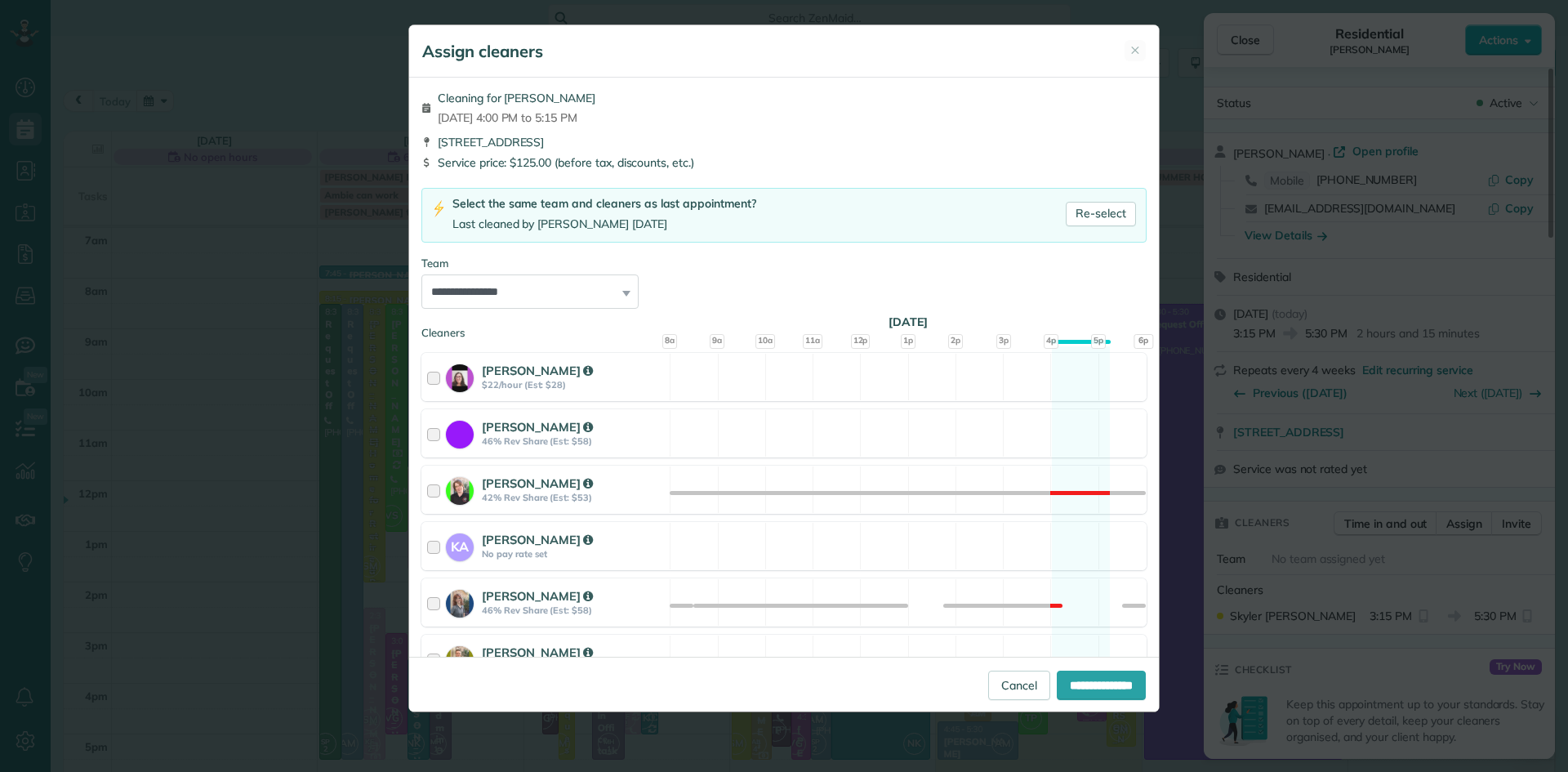 scroll, scrollTop: 890, scrollLeft: 0, axis: vertical 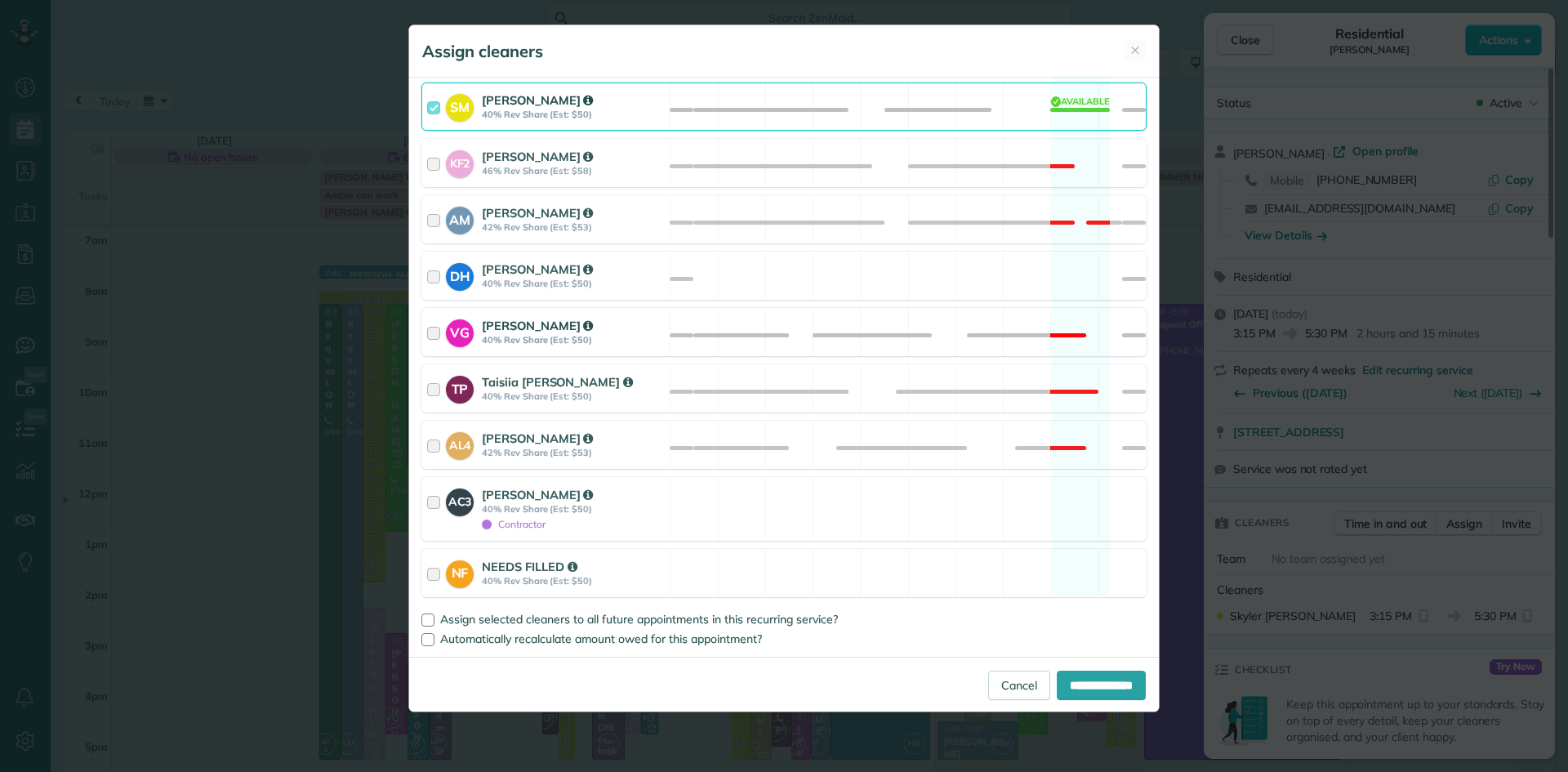 click on "40% Rev Share (Est: $50)" at bounding box center [573, 340] 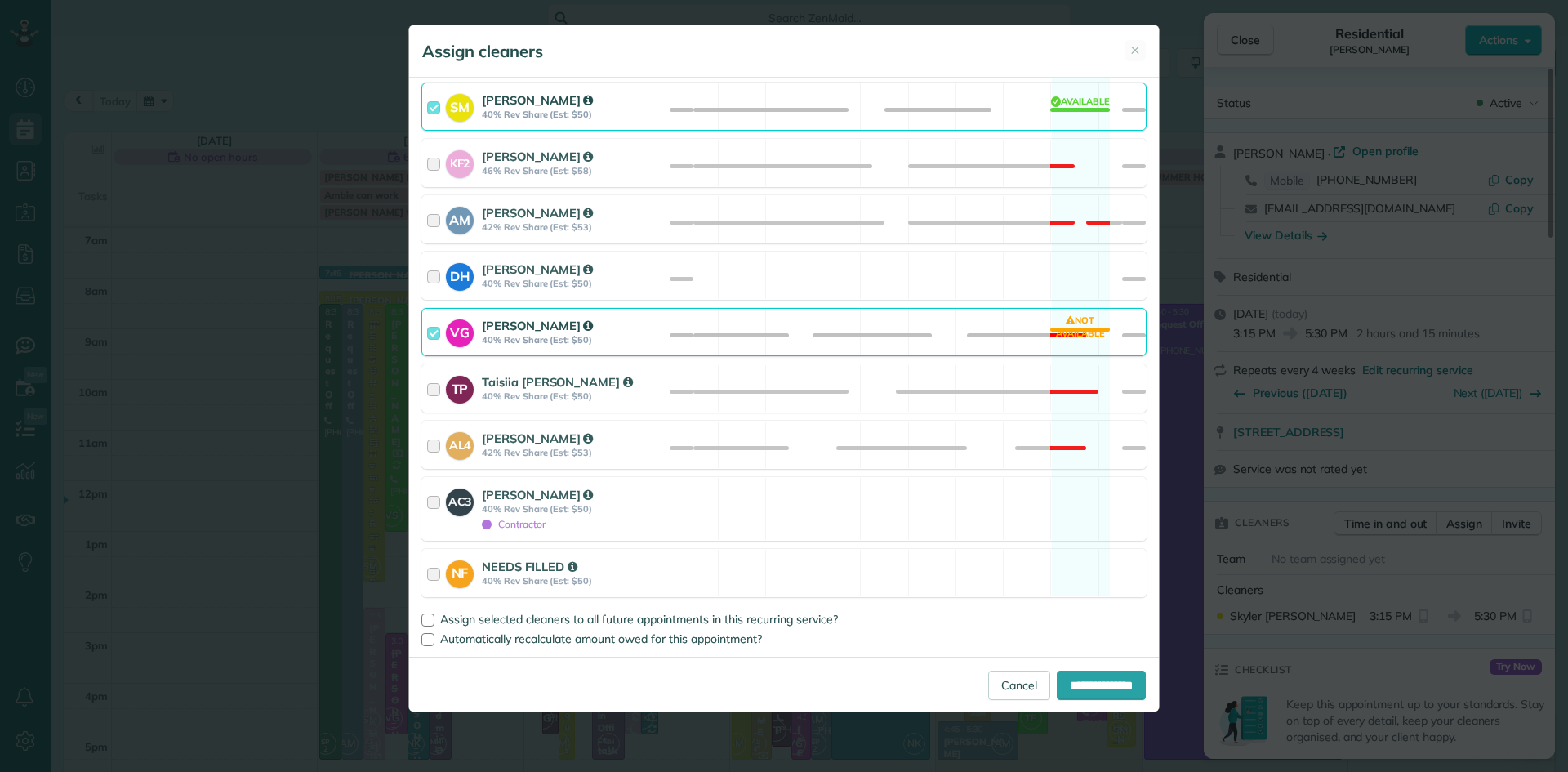 click on "40% Rev Share (Est: $50)" at bounding box center (573, 340) 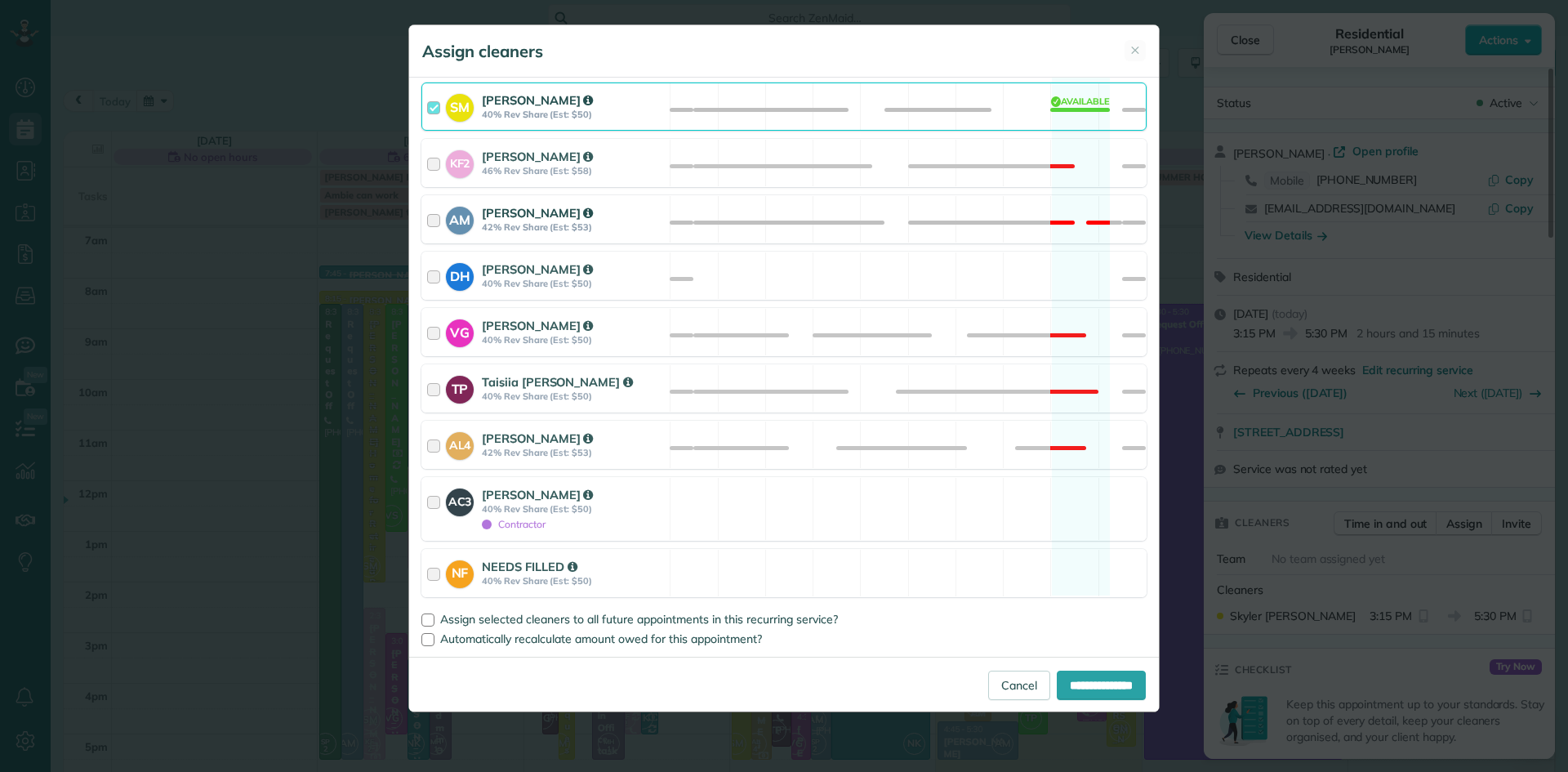 click on "42% Rev Share (Est: $53)" at bounding box center (573, 227) 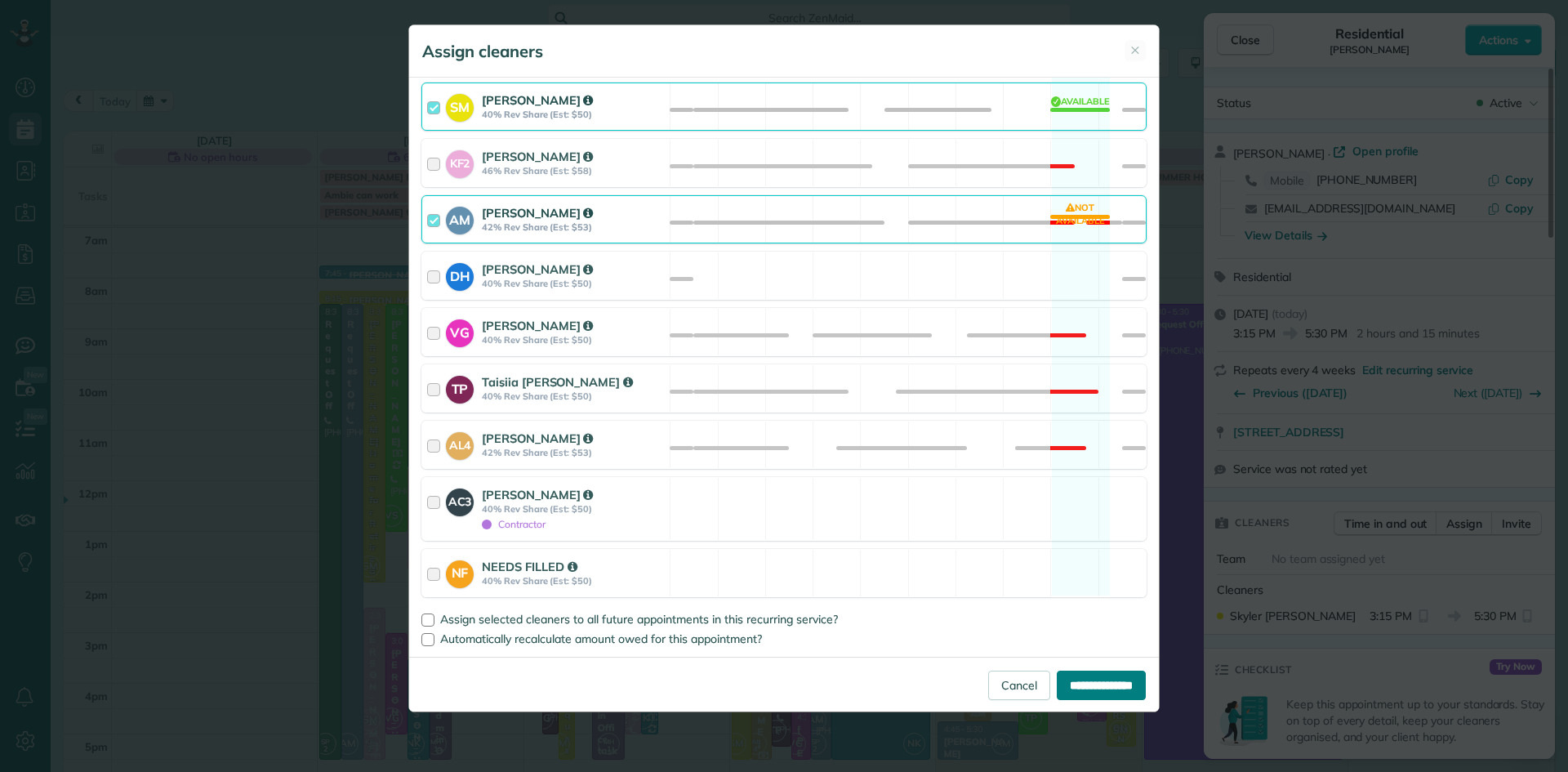 click on "**********" at bounding box center [1101, 685] 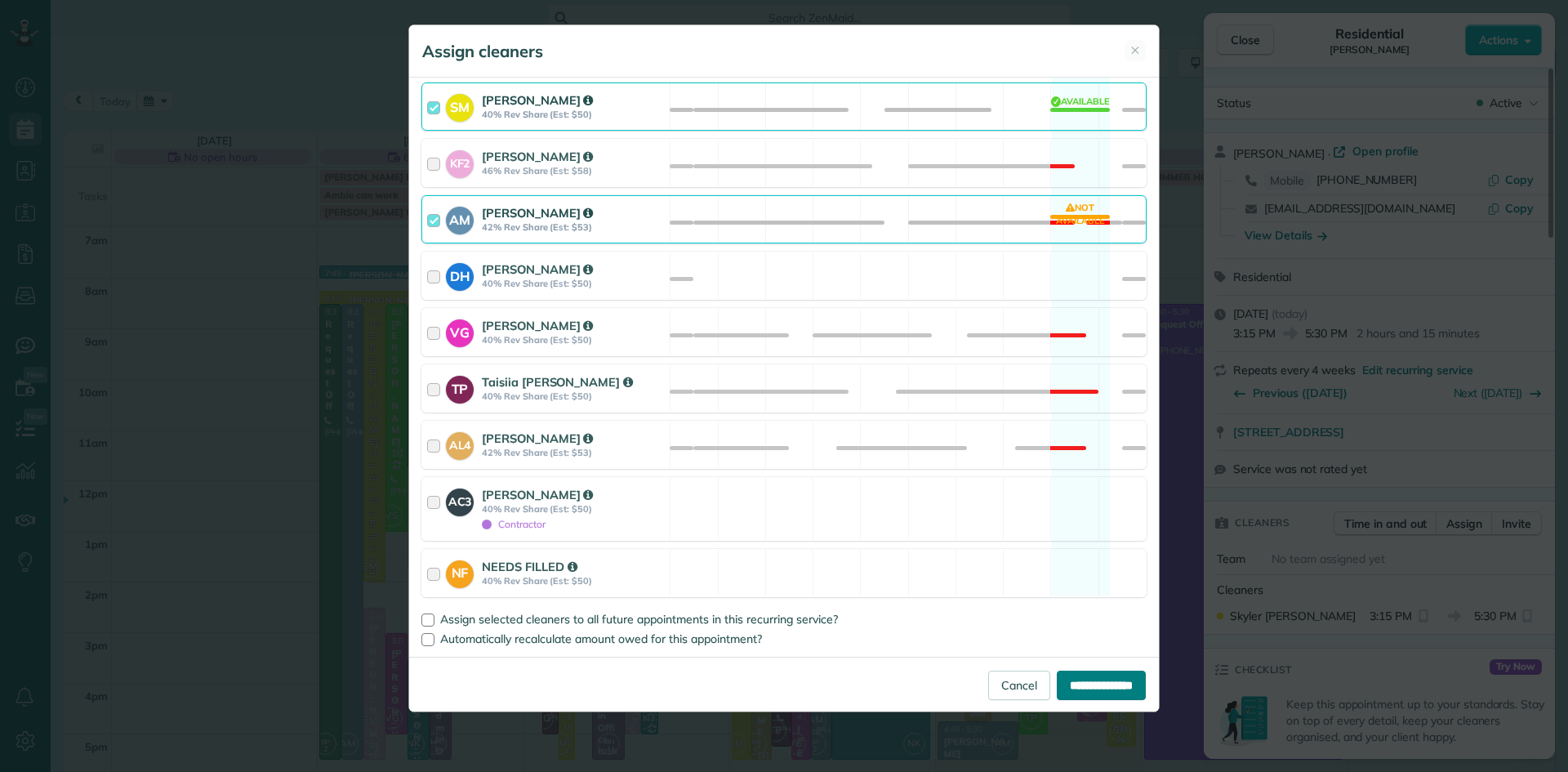 type on "**********" 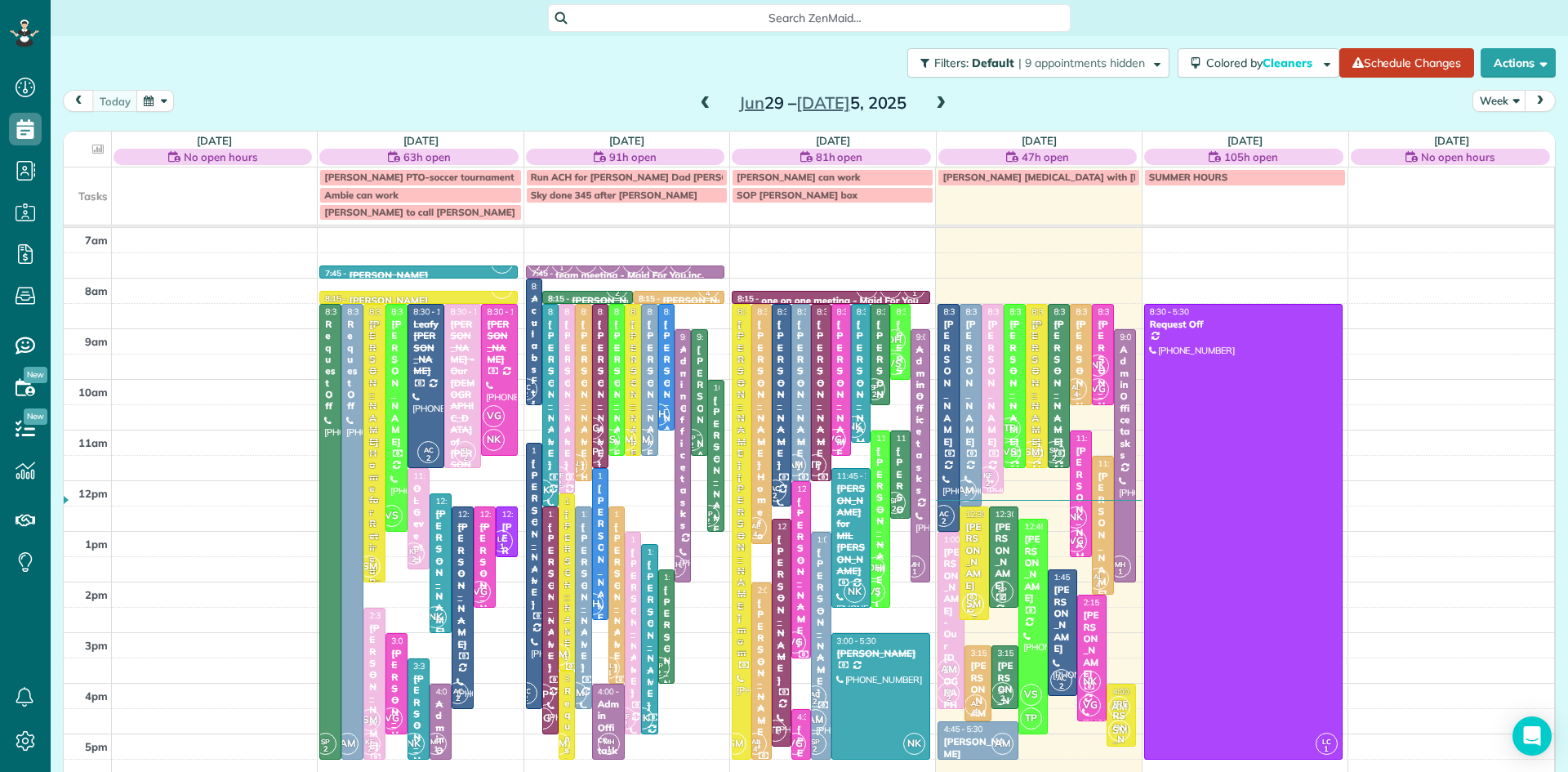 click on "[PERSON_NAME]" at bounding box center [974, 556] 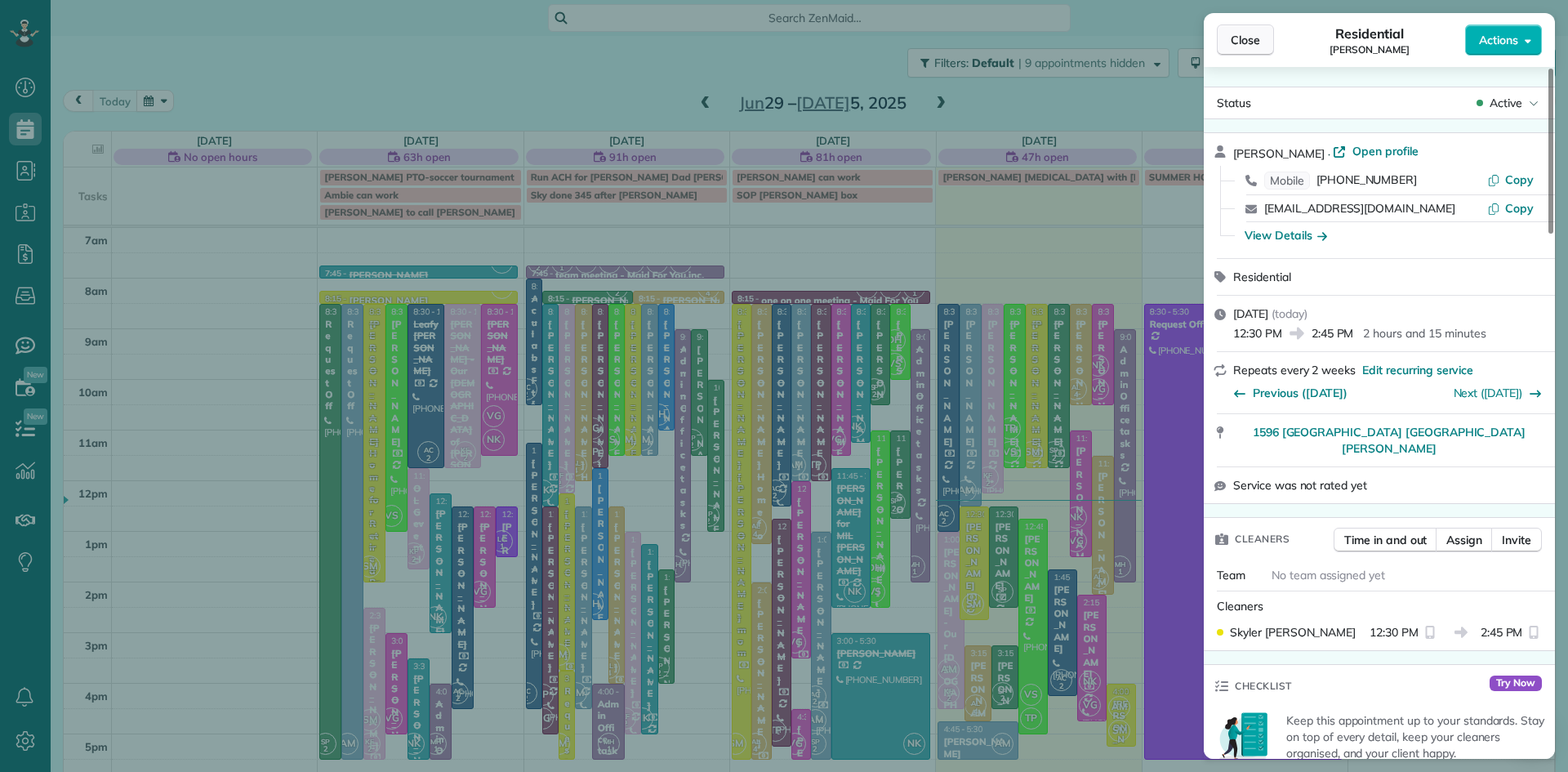 click on "Close" at bounding box center [1245, 40] 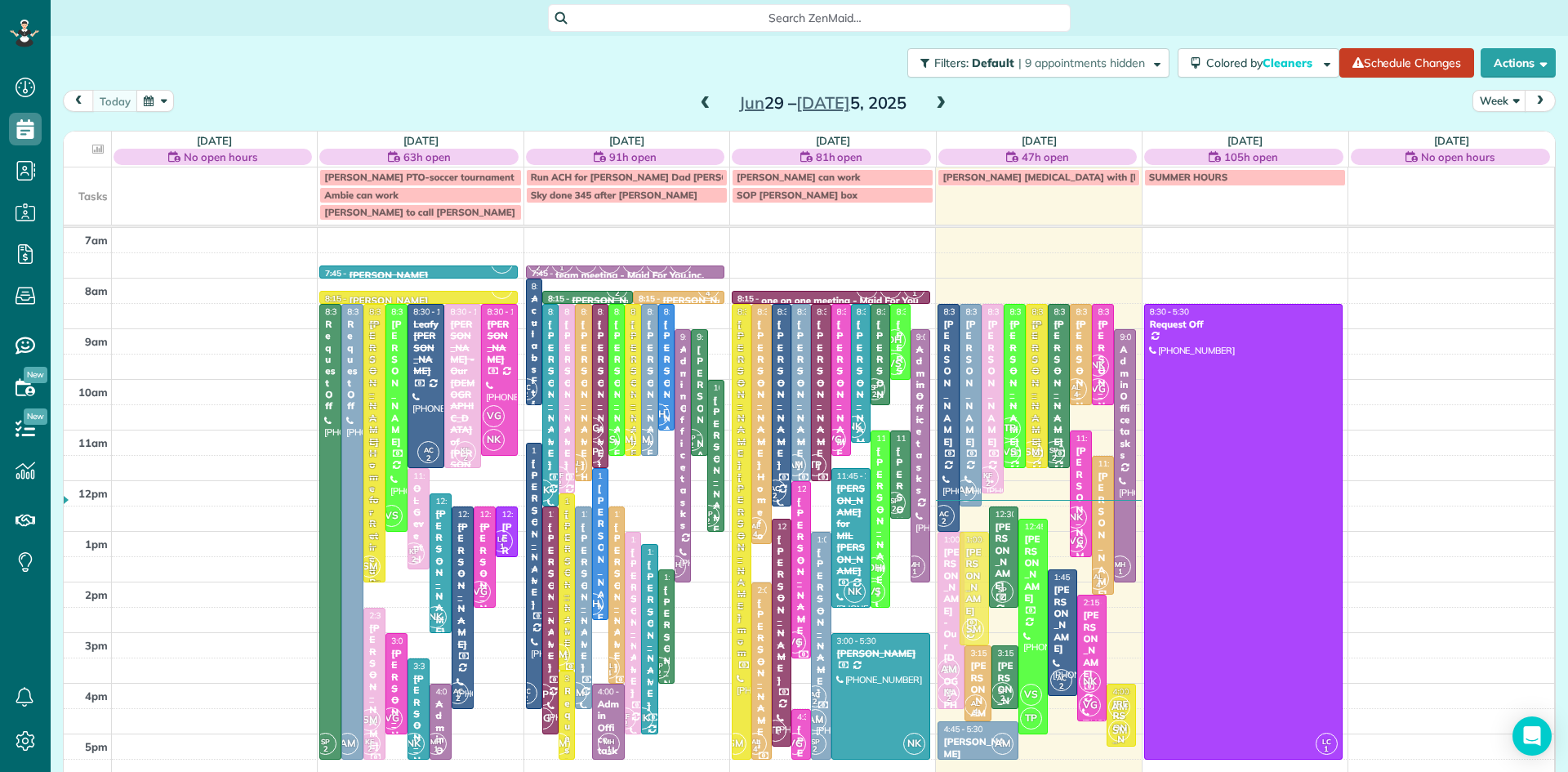 drag, startPoint x: 974, startPoint y: 550, endPoint x: 978, endPoint y: 571, distance: 21.377558 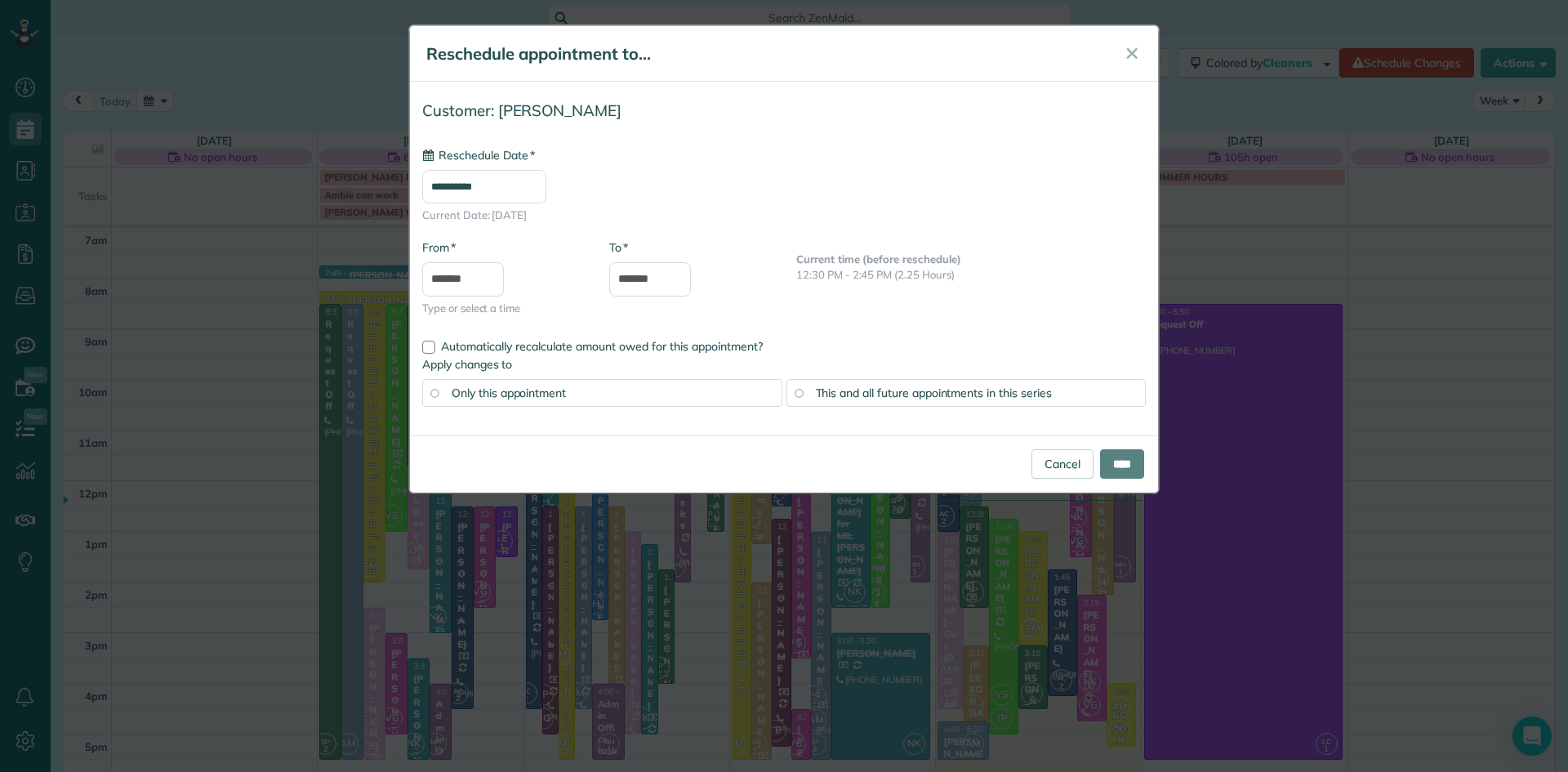 type on "**********" 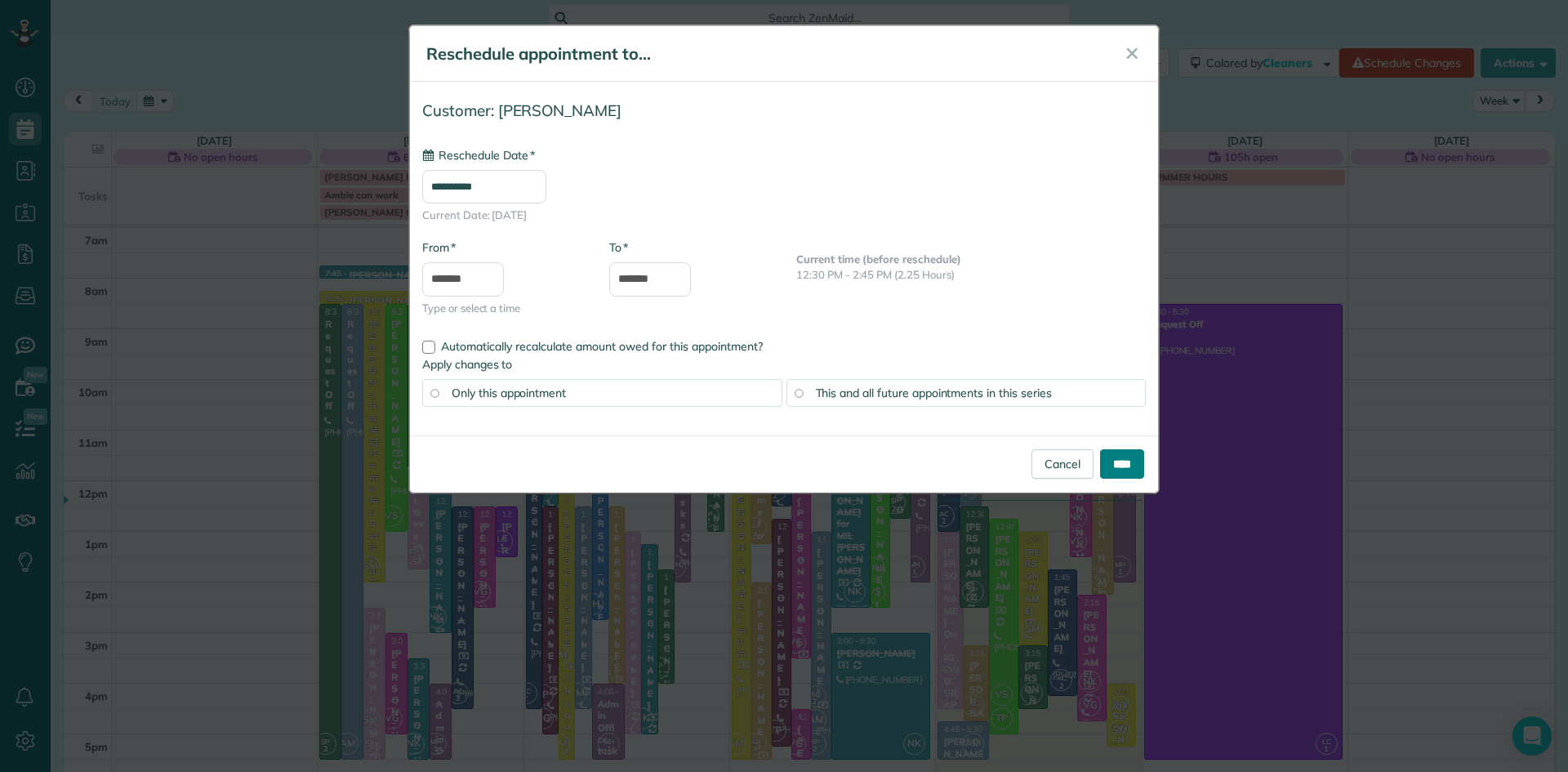 click on "****" at bounding box center (1122, 464) 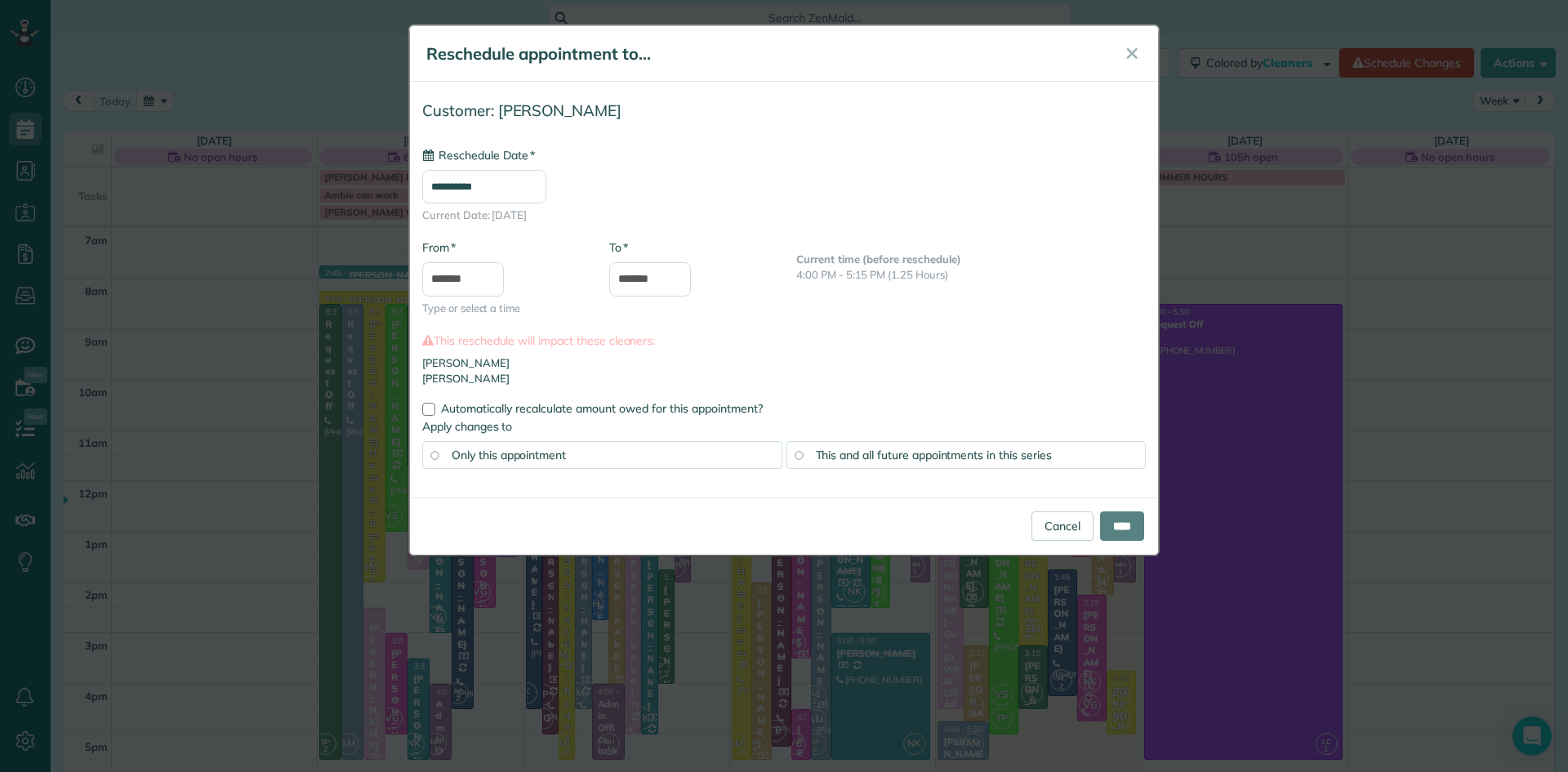 type on "**********" 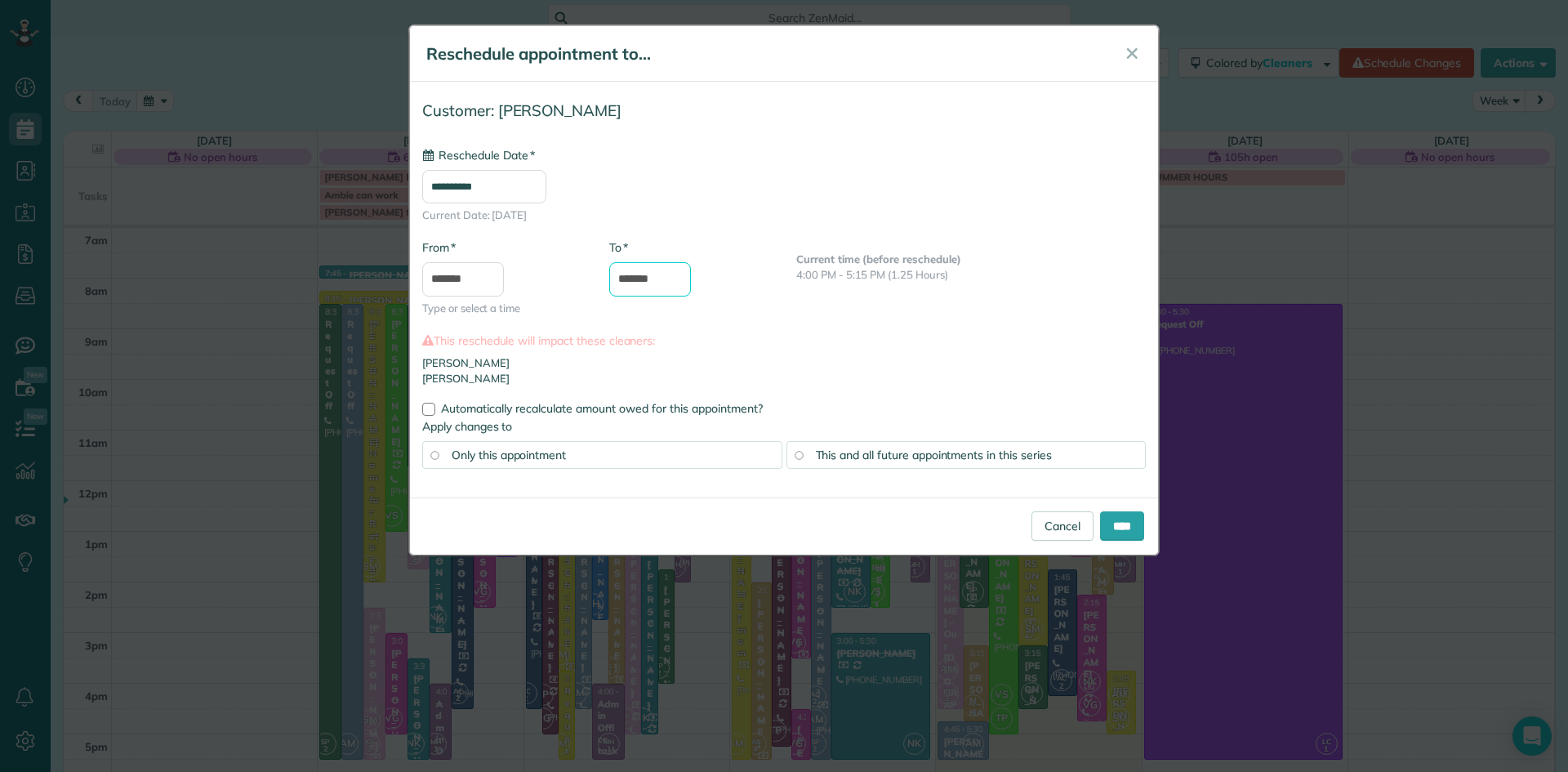 click on "*******" at bounding box center (650, 279) 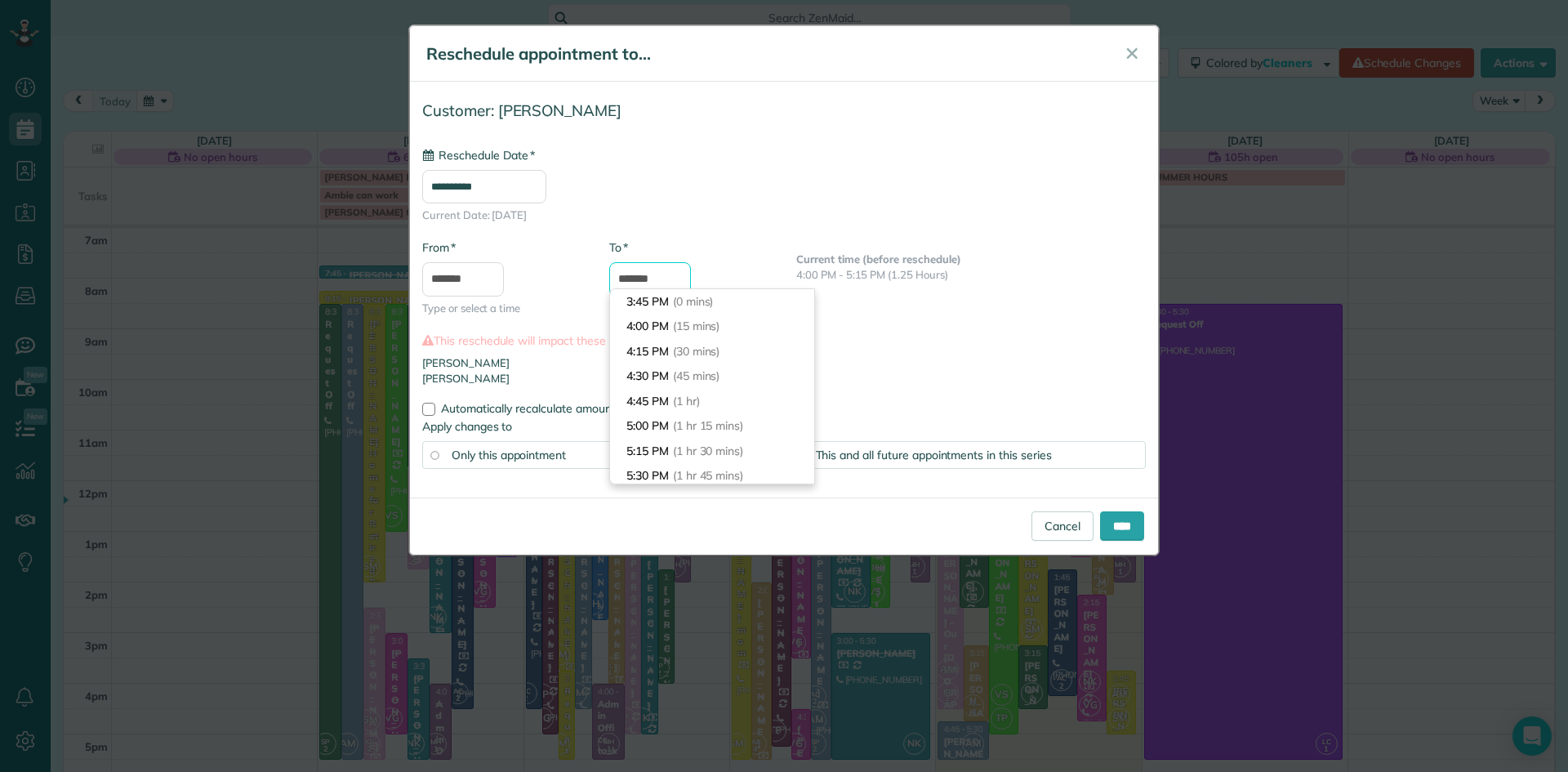 scroll, scrollTop: 100, scrollLeft: 0, axis: vertical 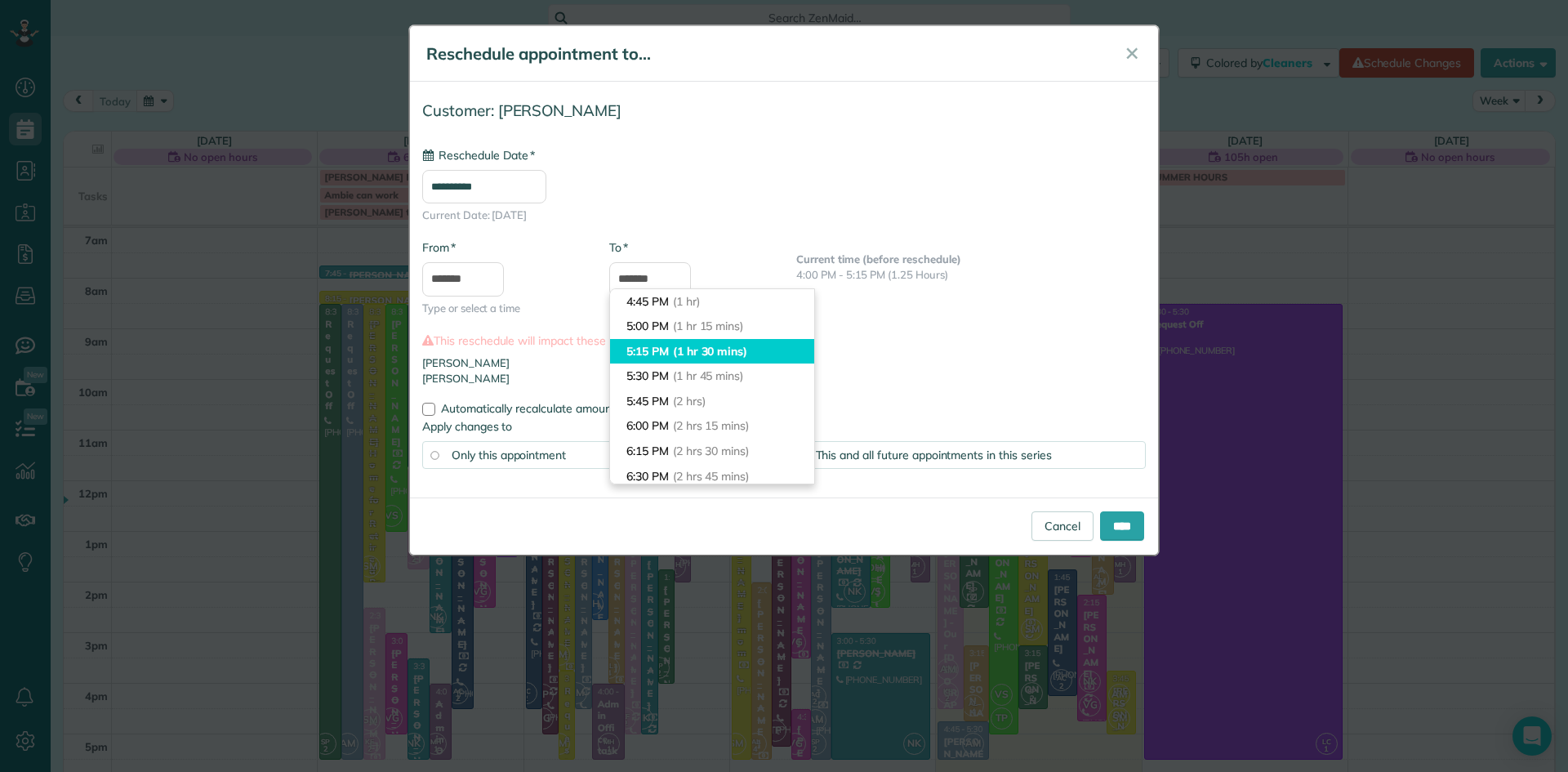 type on "*******" 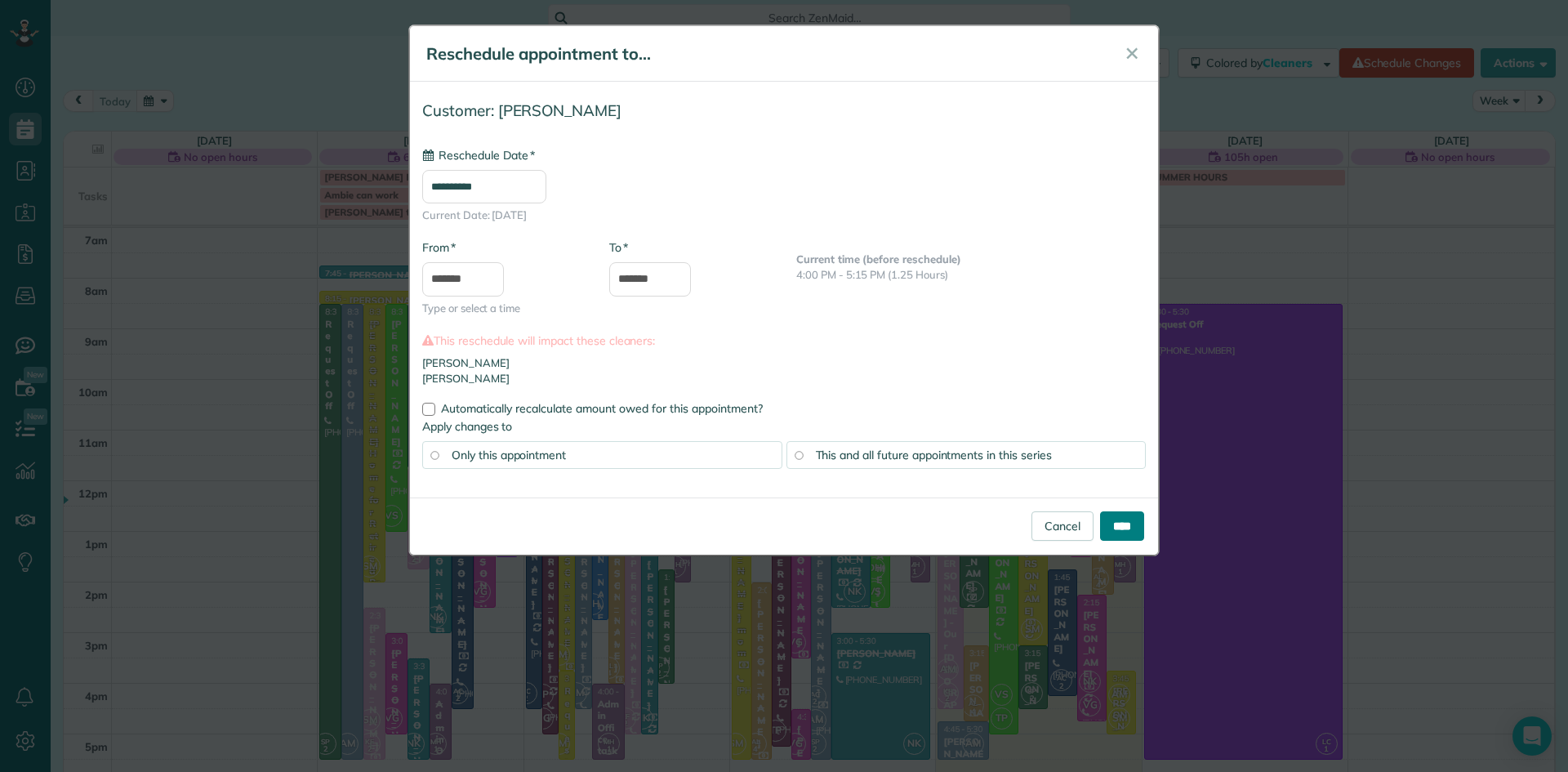 click on "****" at bounding box center [1122, 526] 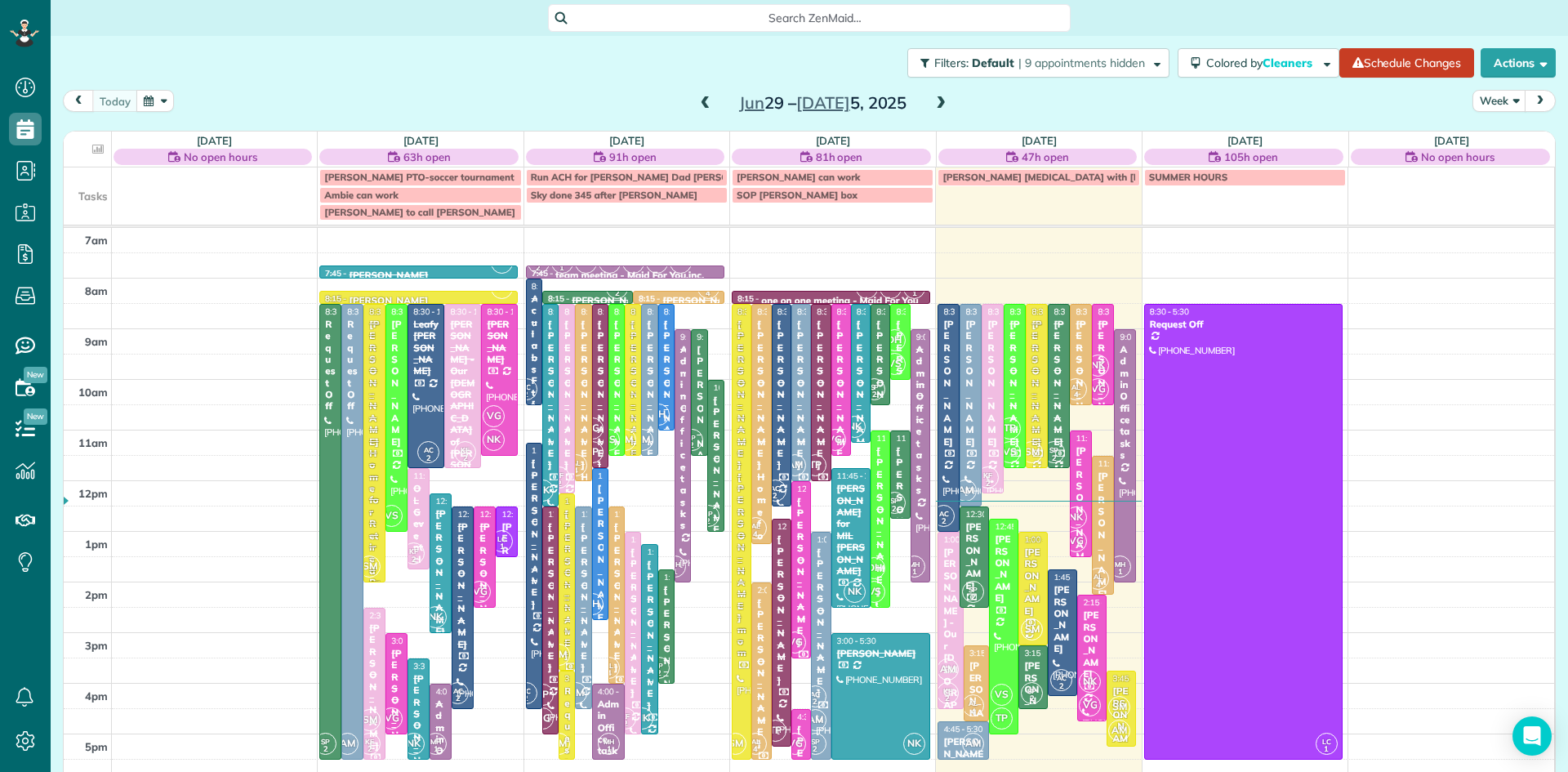 click on "AM" at bounding box center (973, 743) 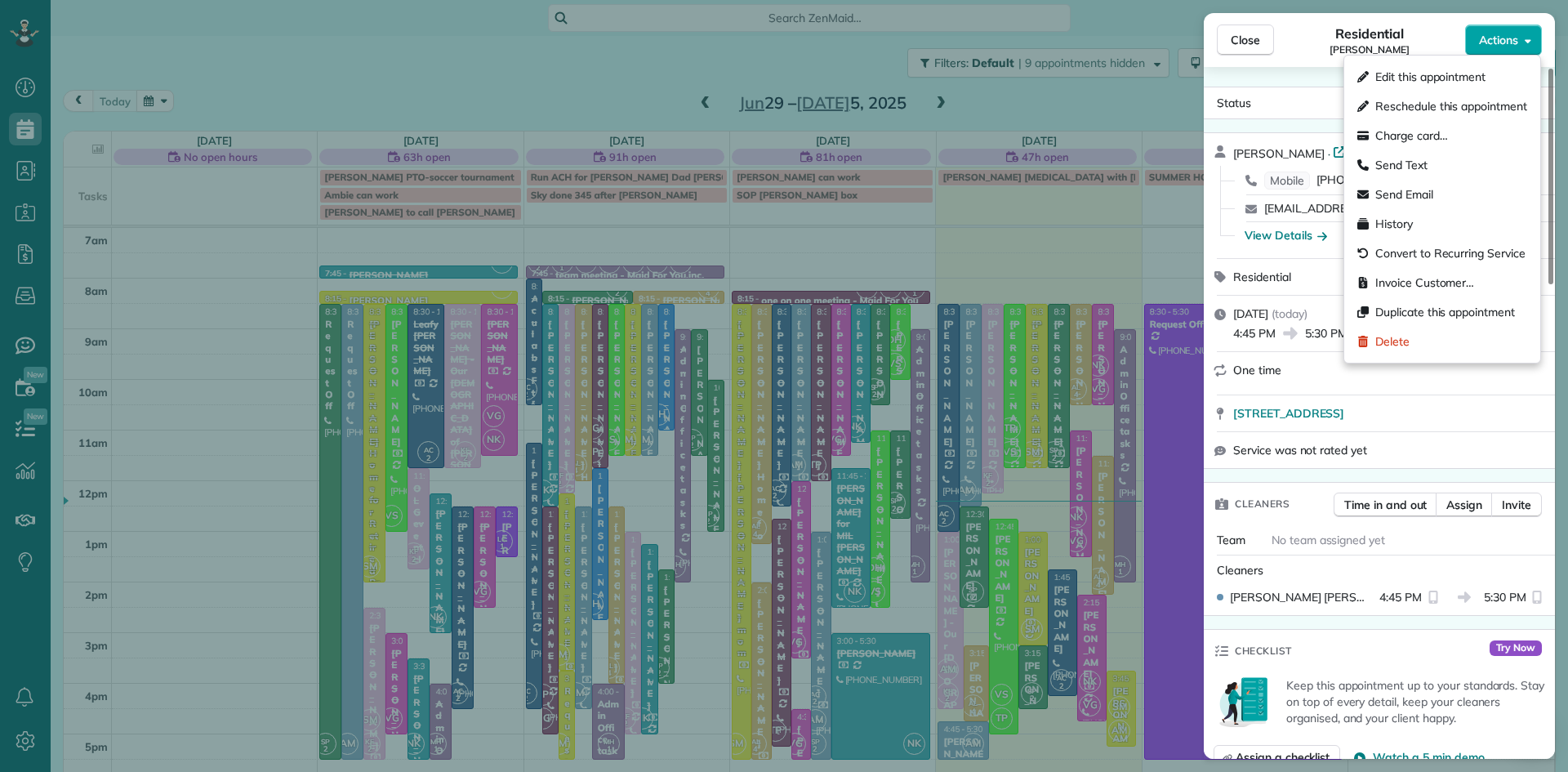 click on "Actions" at bounding box center (1503, 40) 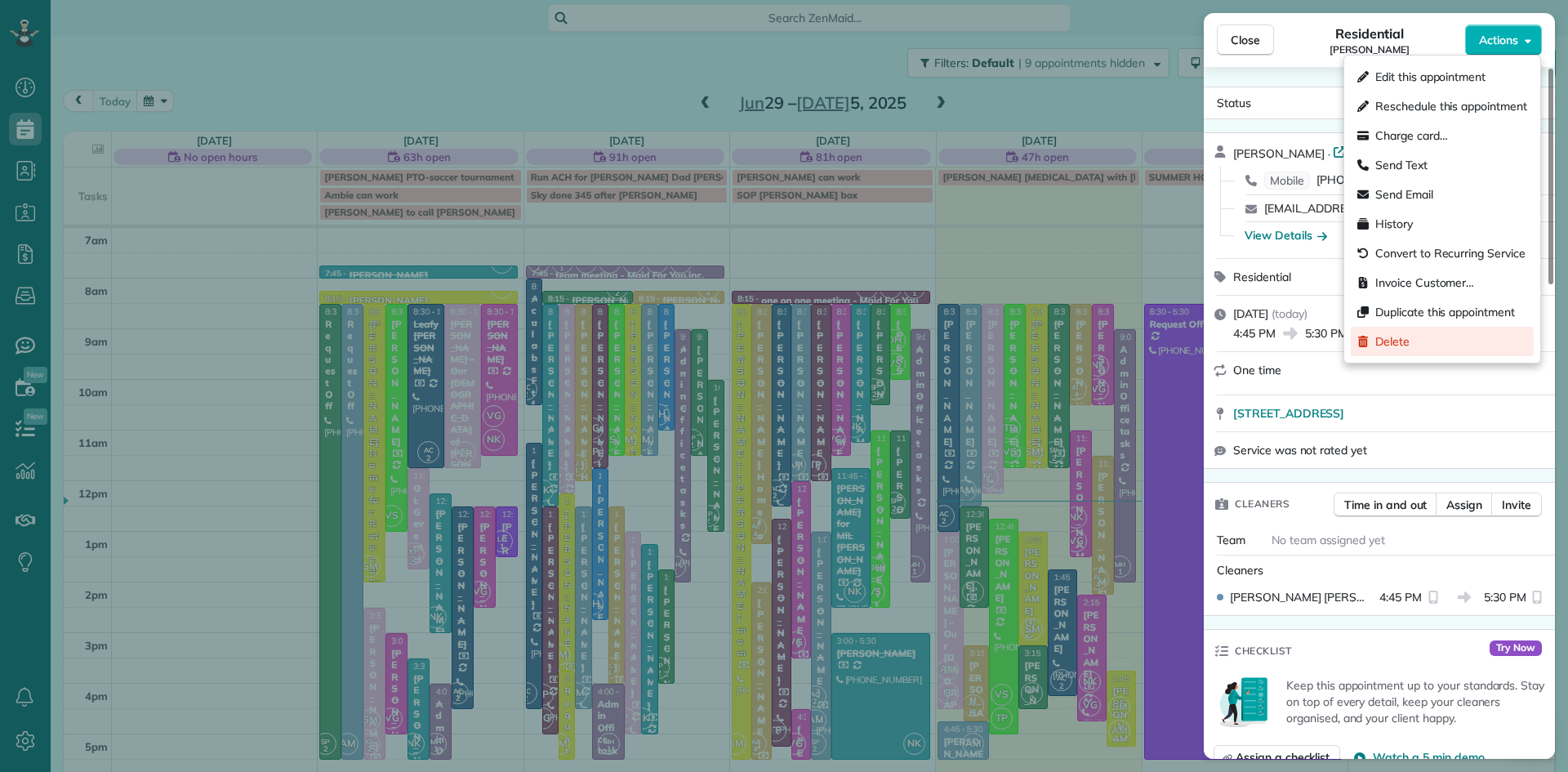 click on "Delete" at bounding box center (1392, 341) 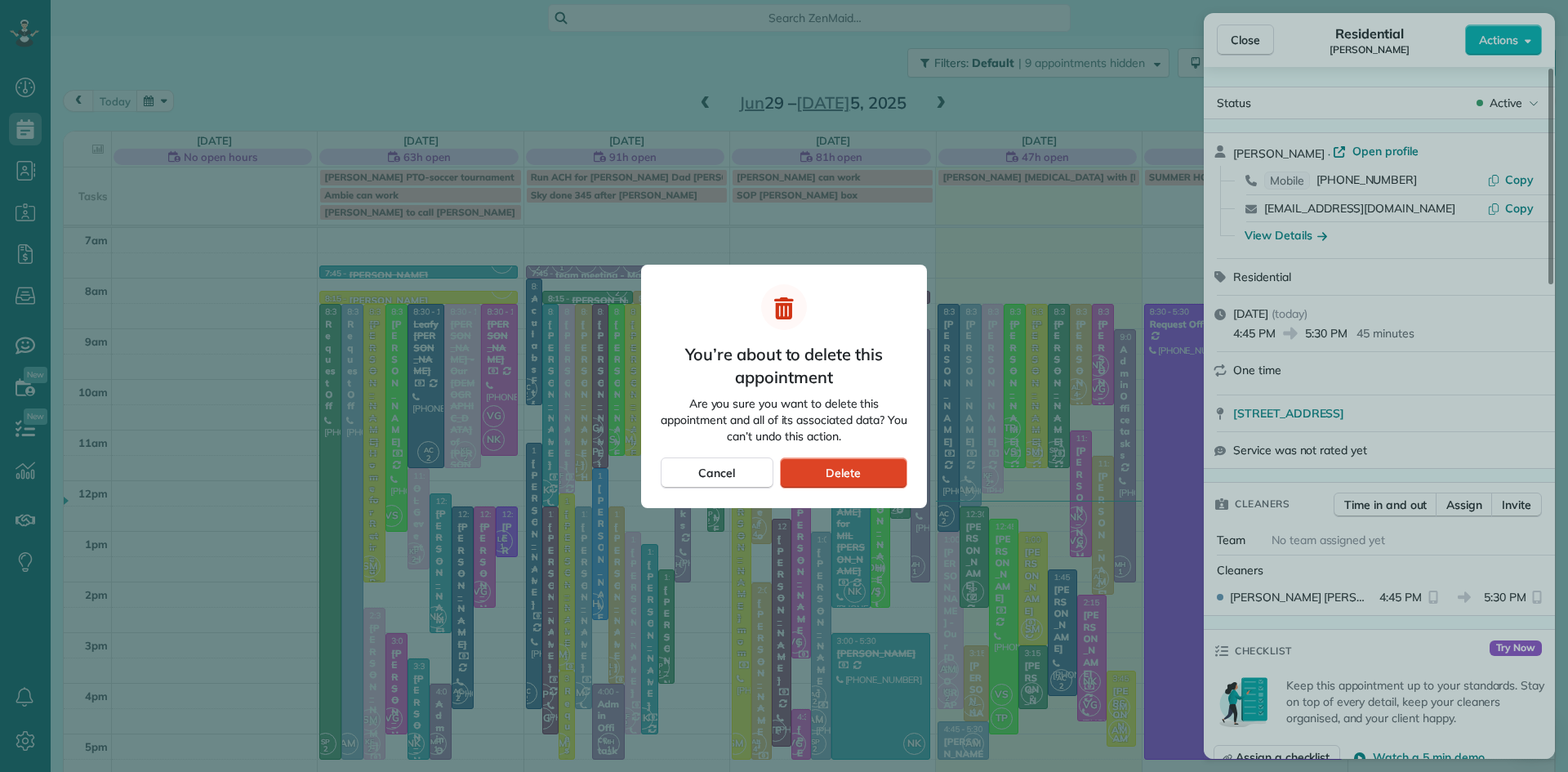 click on "Delete" at bounding box center [843, 473] 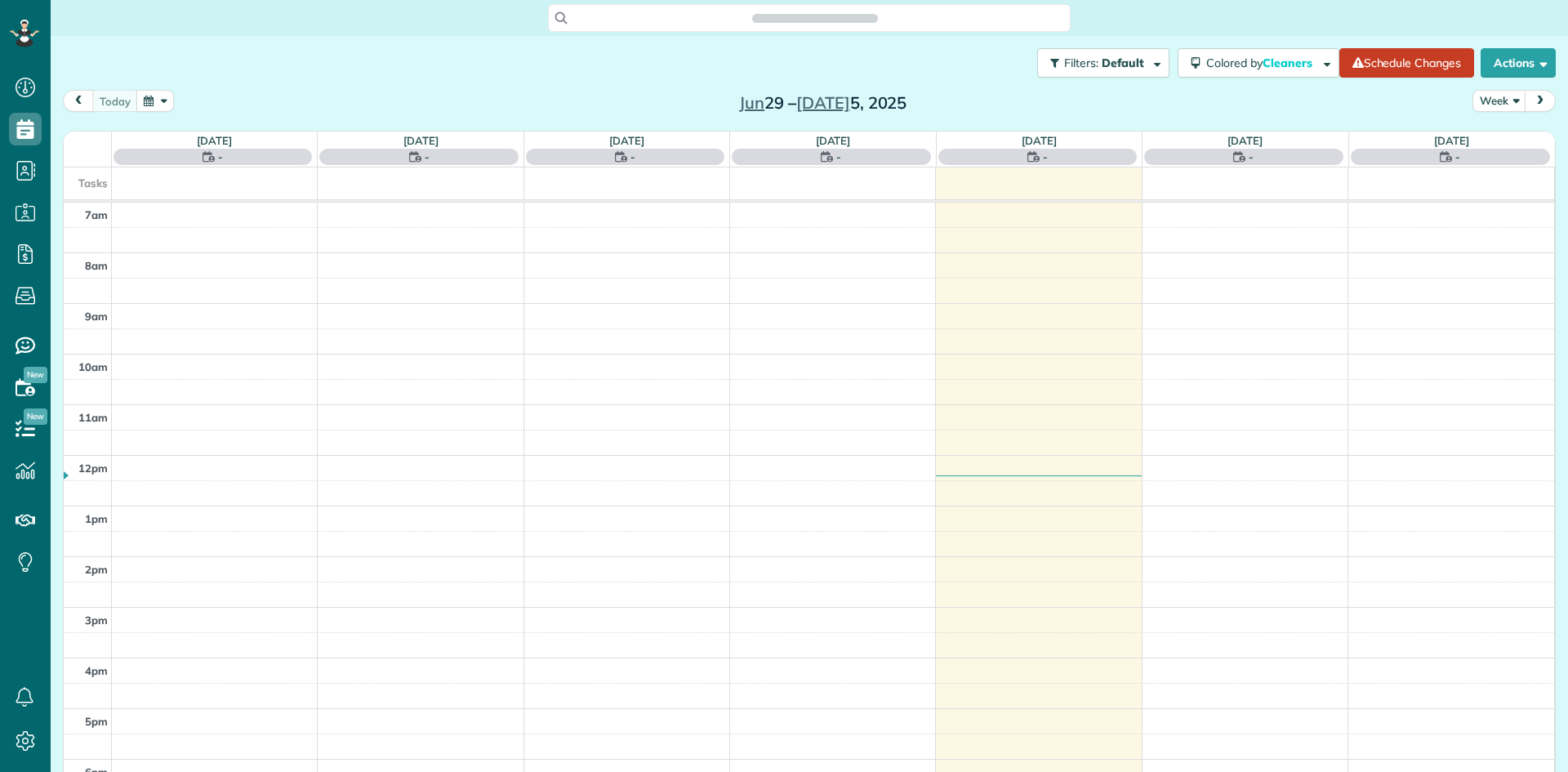 scroll, scrollTop: 0, scrollLeft: 0, axis: both 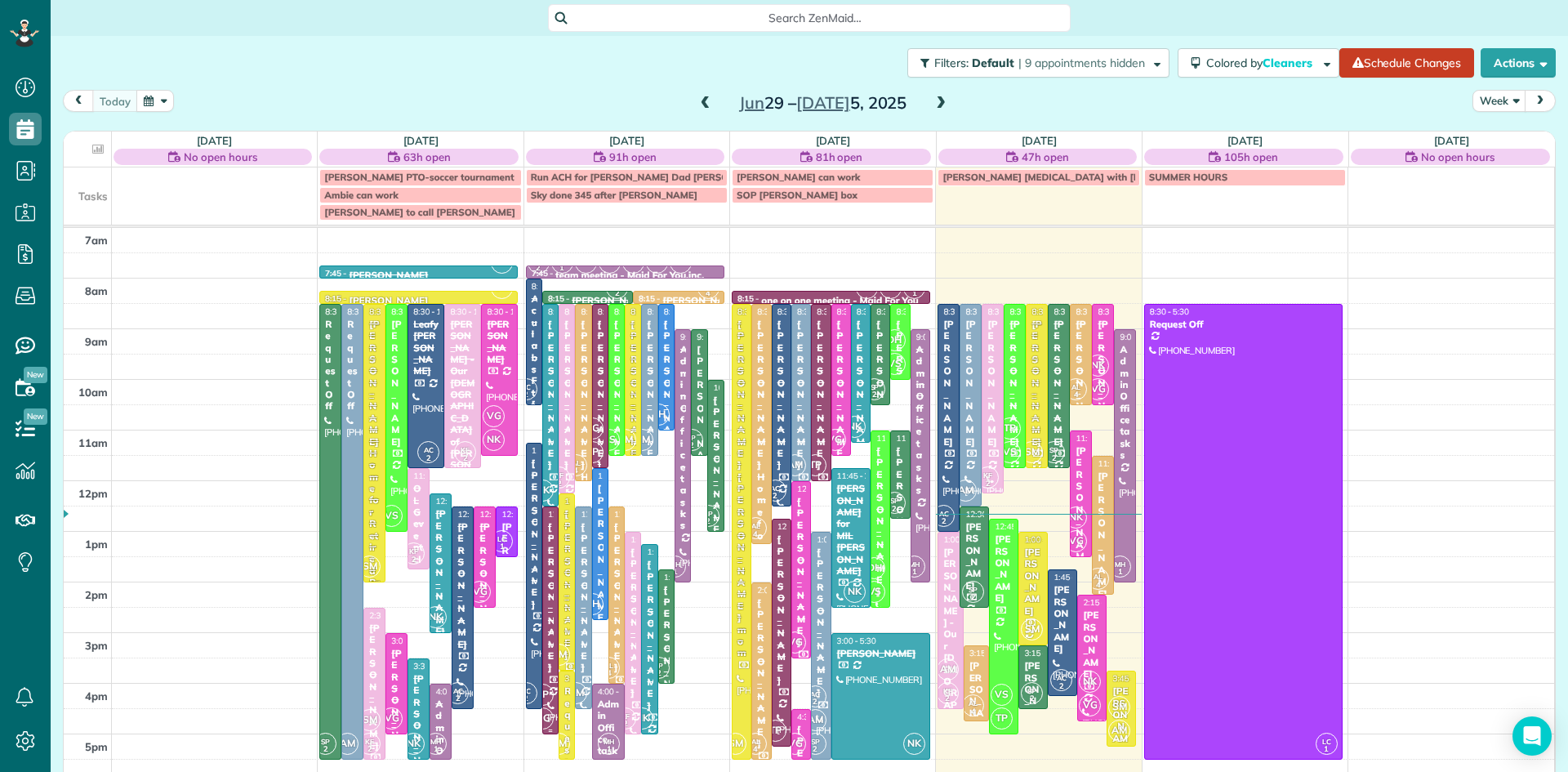 click on "[PERSON_NAME]" at bounding box center (550, 597) 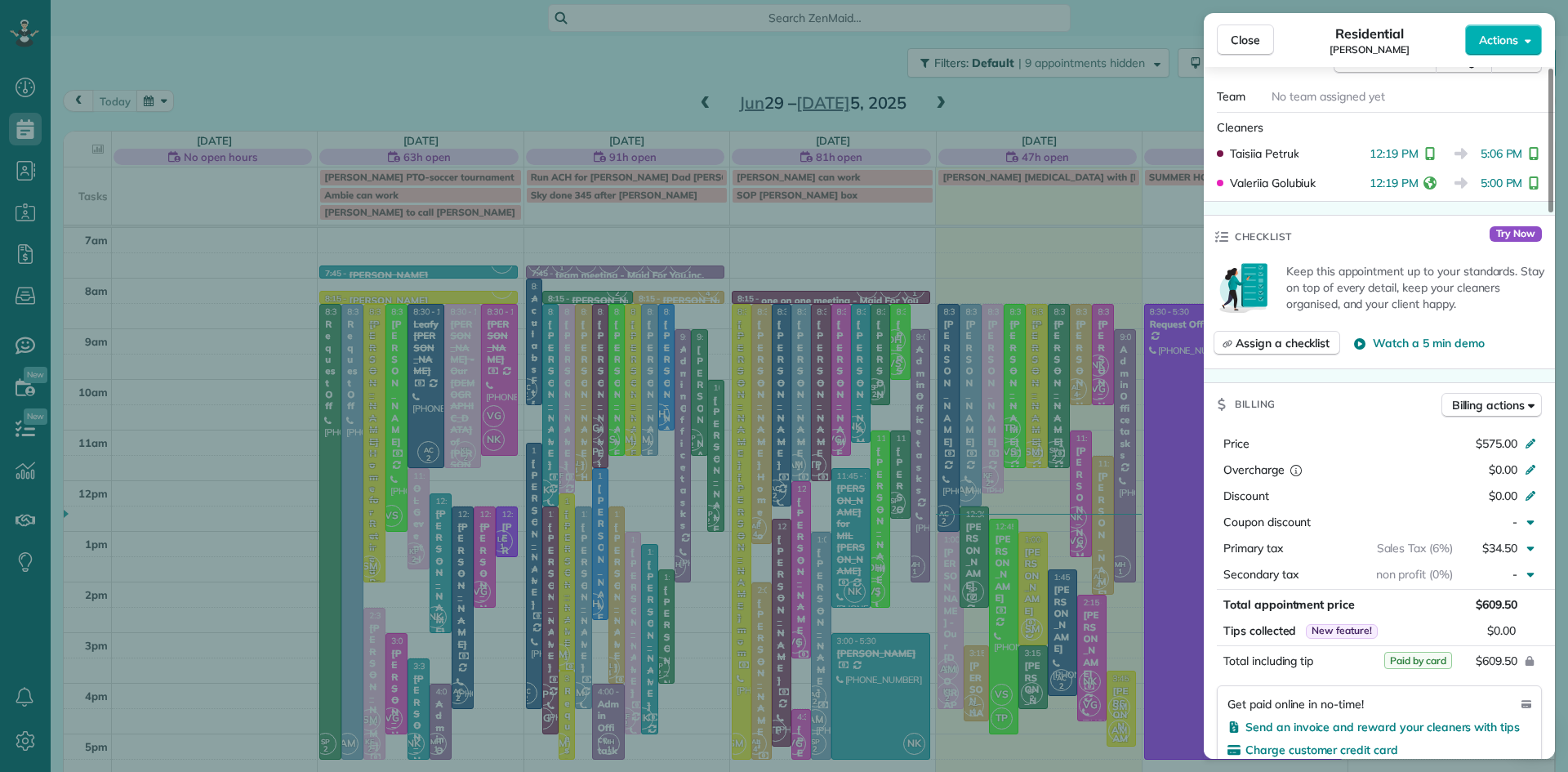 scroll, scrollTop: 0, scrollLeft: 0, axis: both 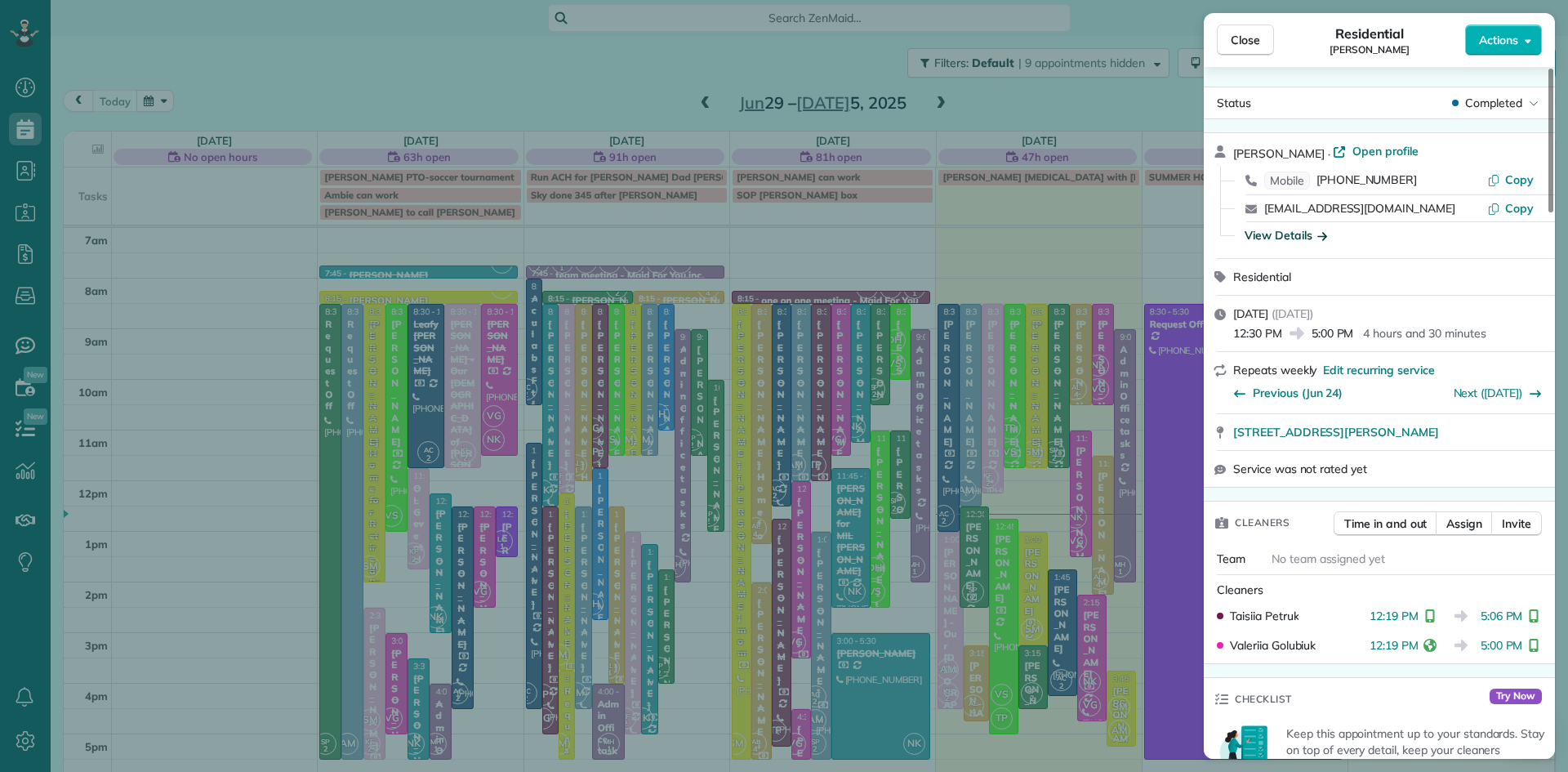 click on "View Details" at bounding box center [1285, 235] 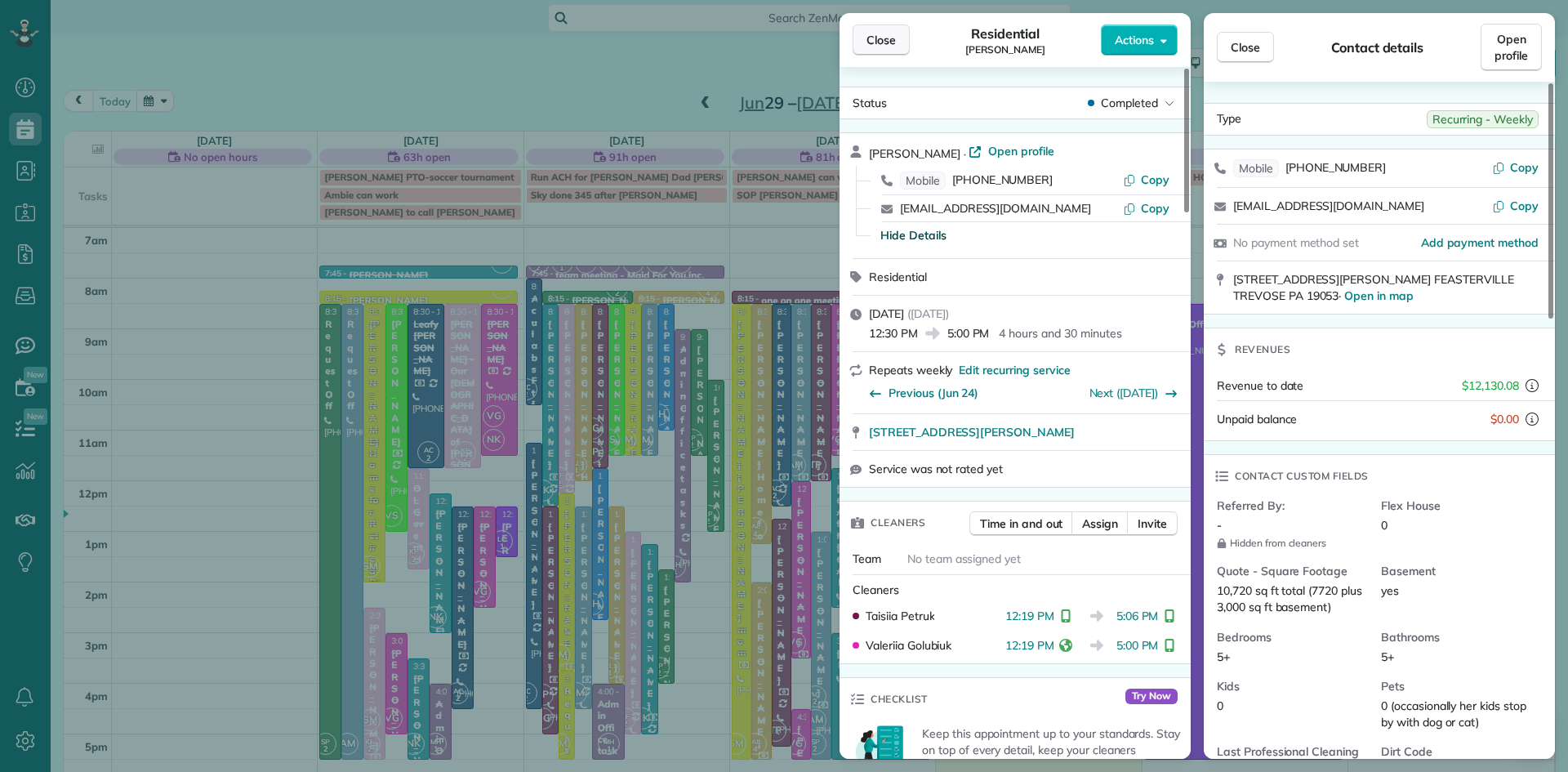 click on "Close" at bounding box center [881, 40] 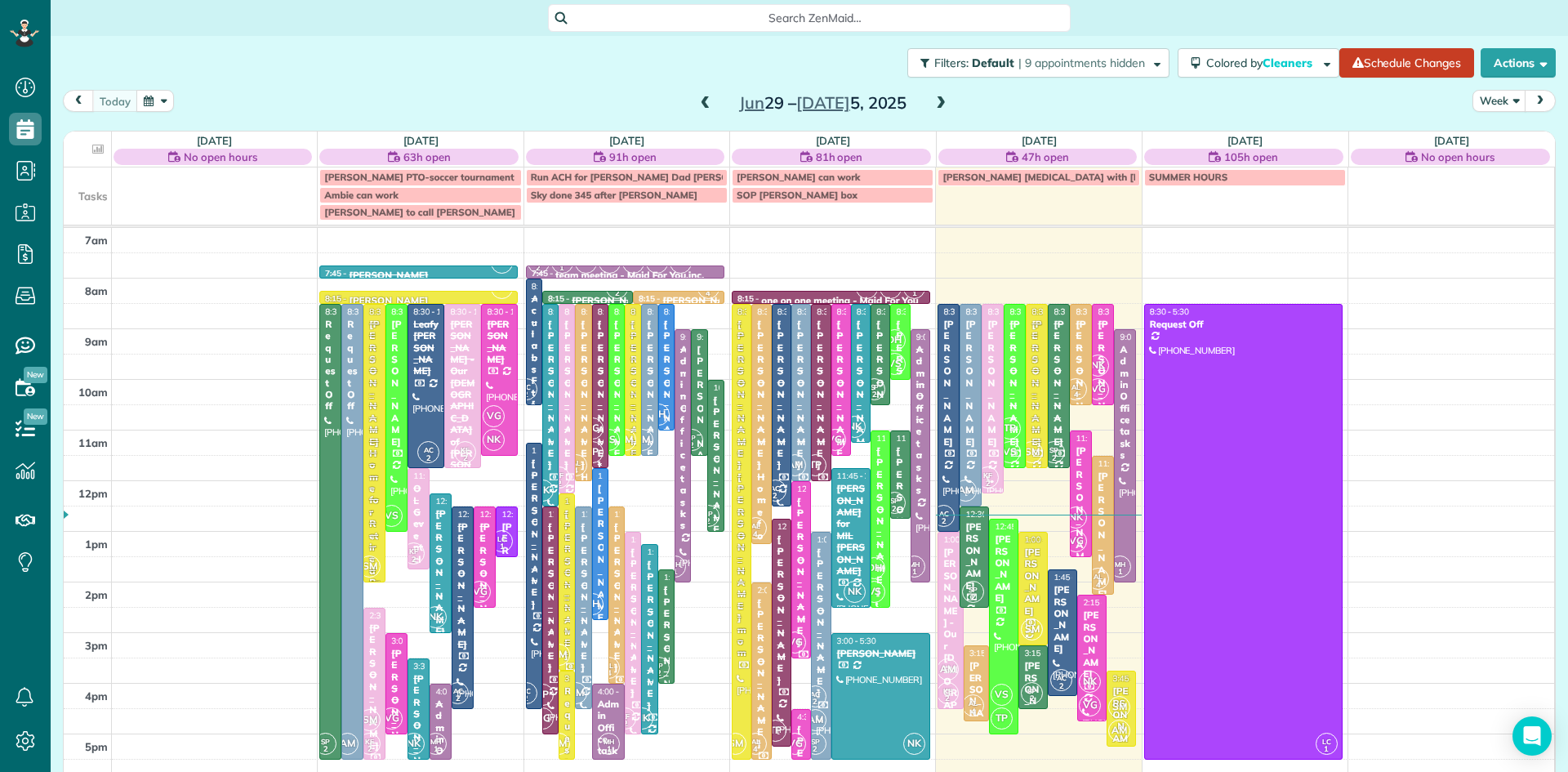 click on "[PERSON_NAME]" at bounding box center (600, 395) 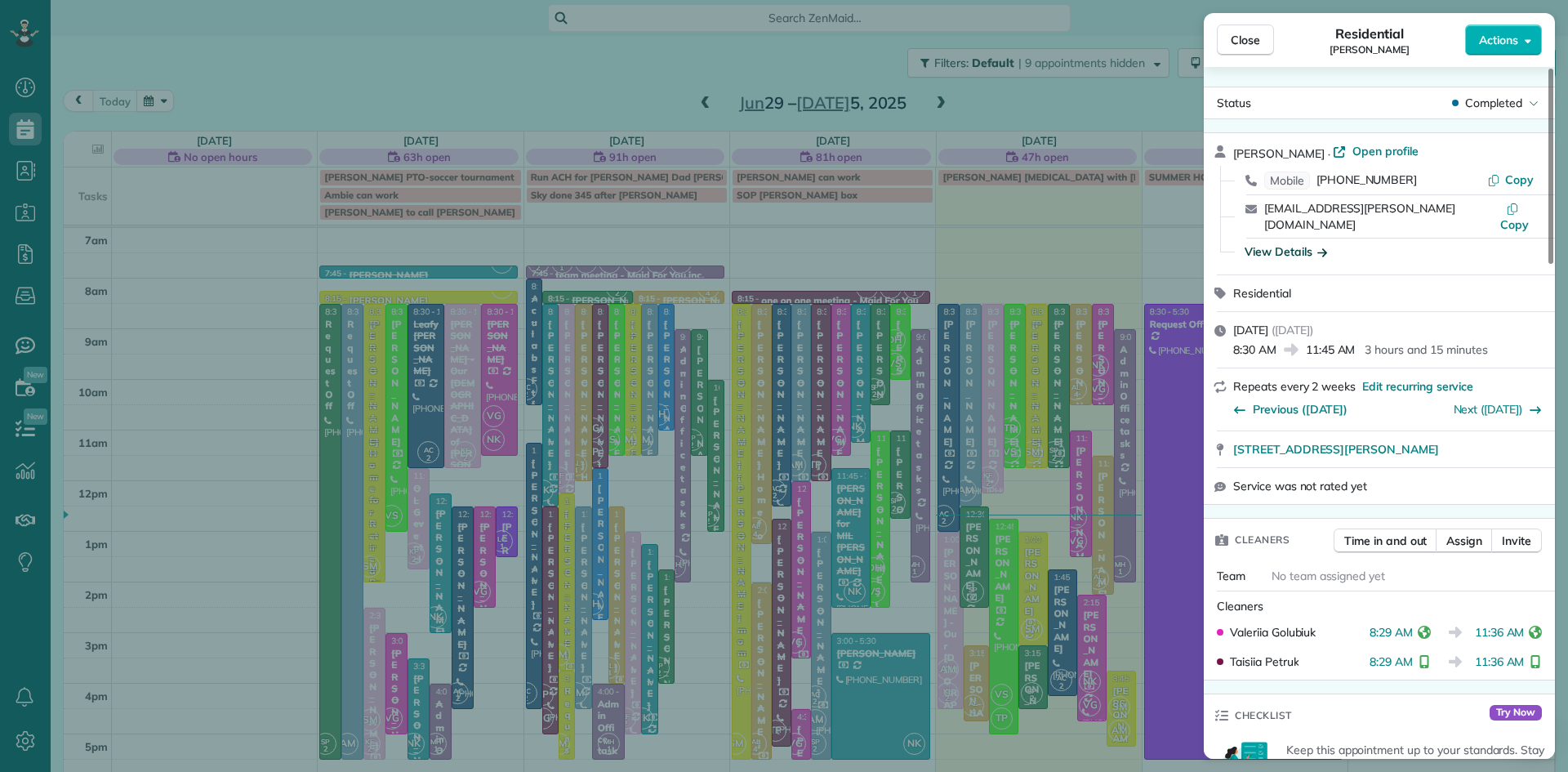 click on "View Details" at bounding box center [1285, 252] 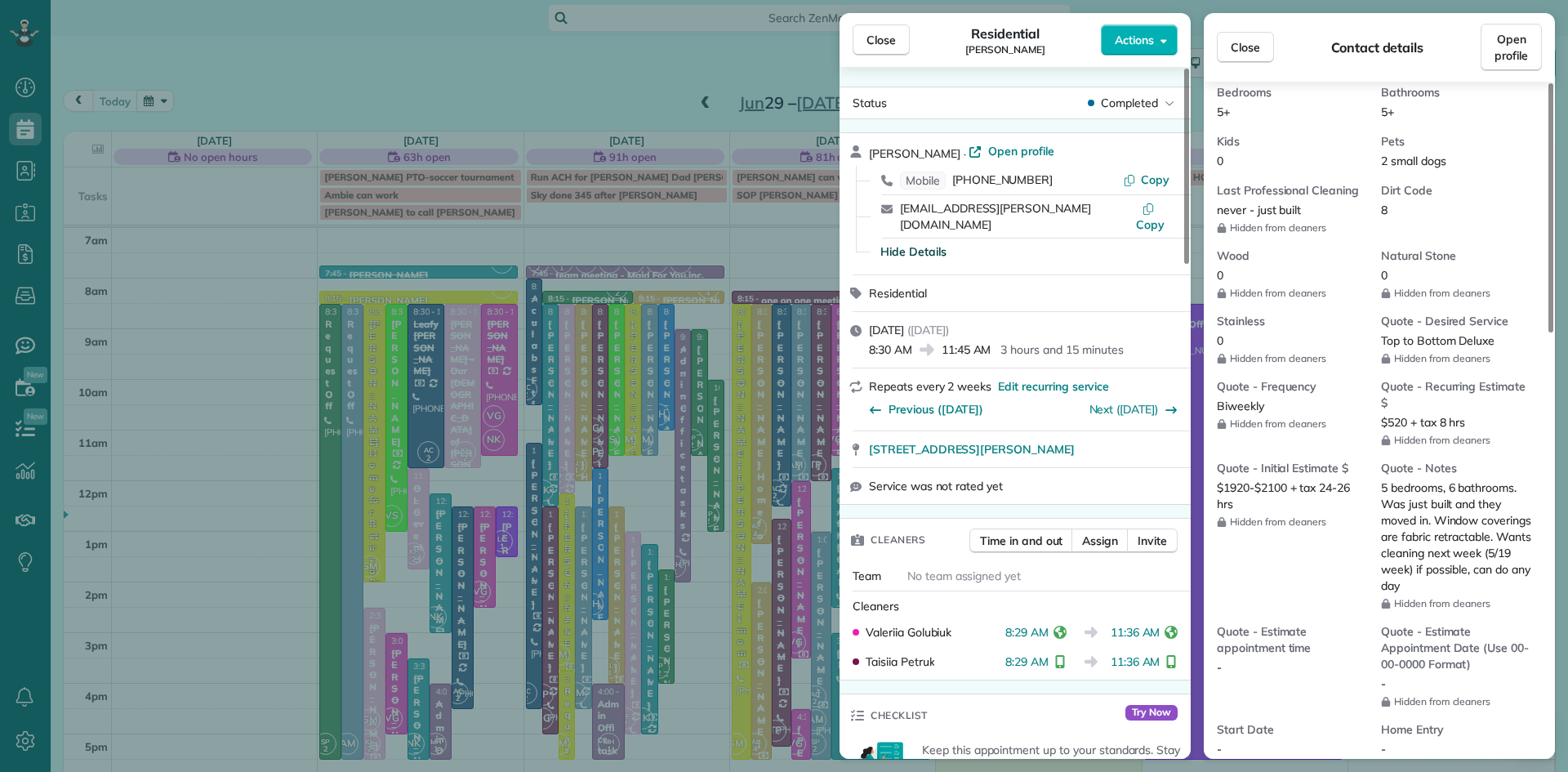 scroll, scrollTop: 616, scrollLeft: 0, axis: vertical 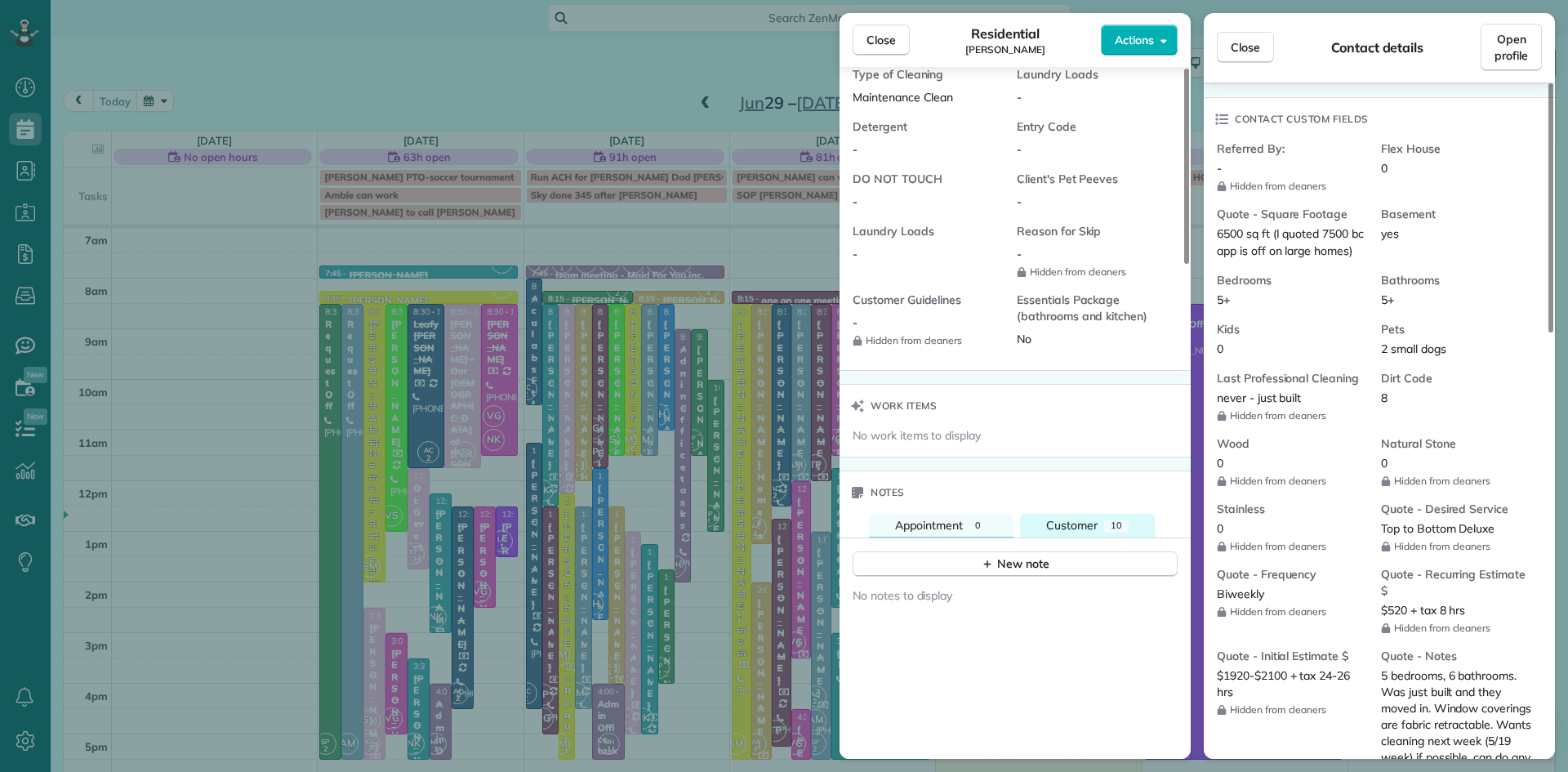 click on "Customer 10" at bounding box center (1087, 525) 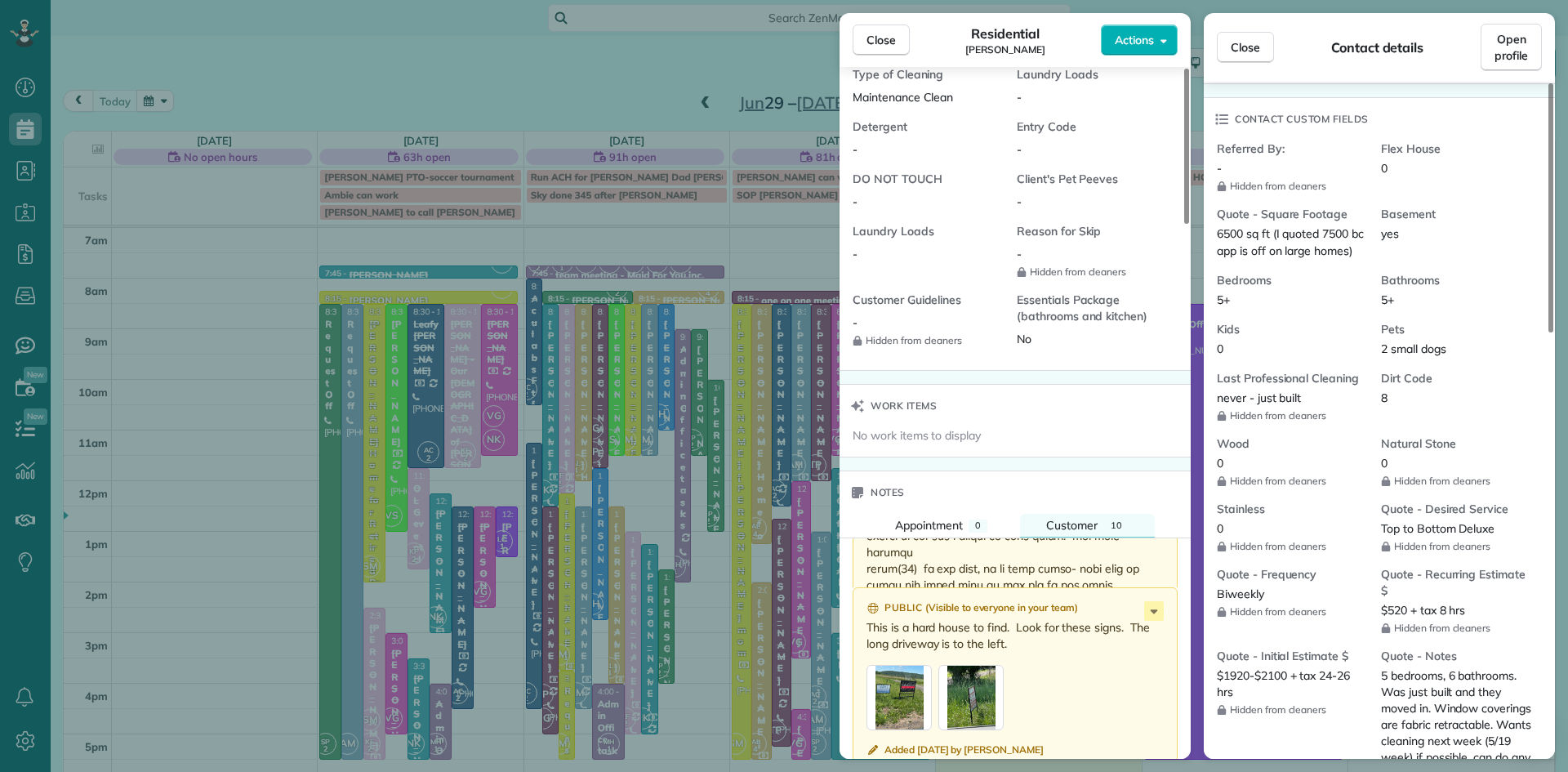 scroll, scrollTop: 2037, scrollLeft: 0, axis: vertical 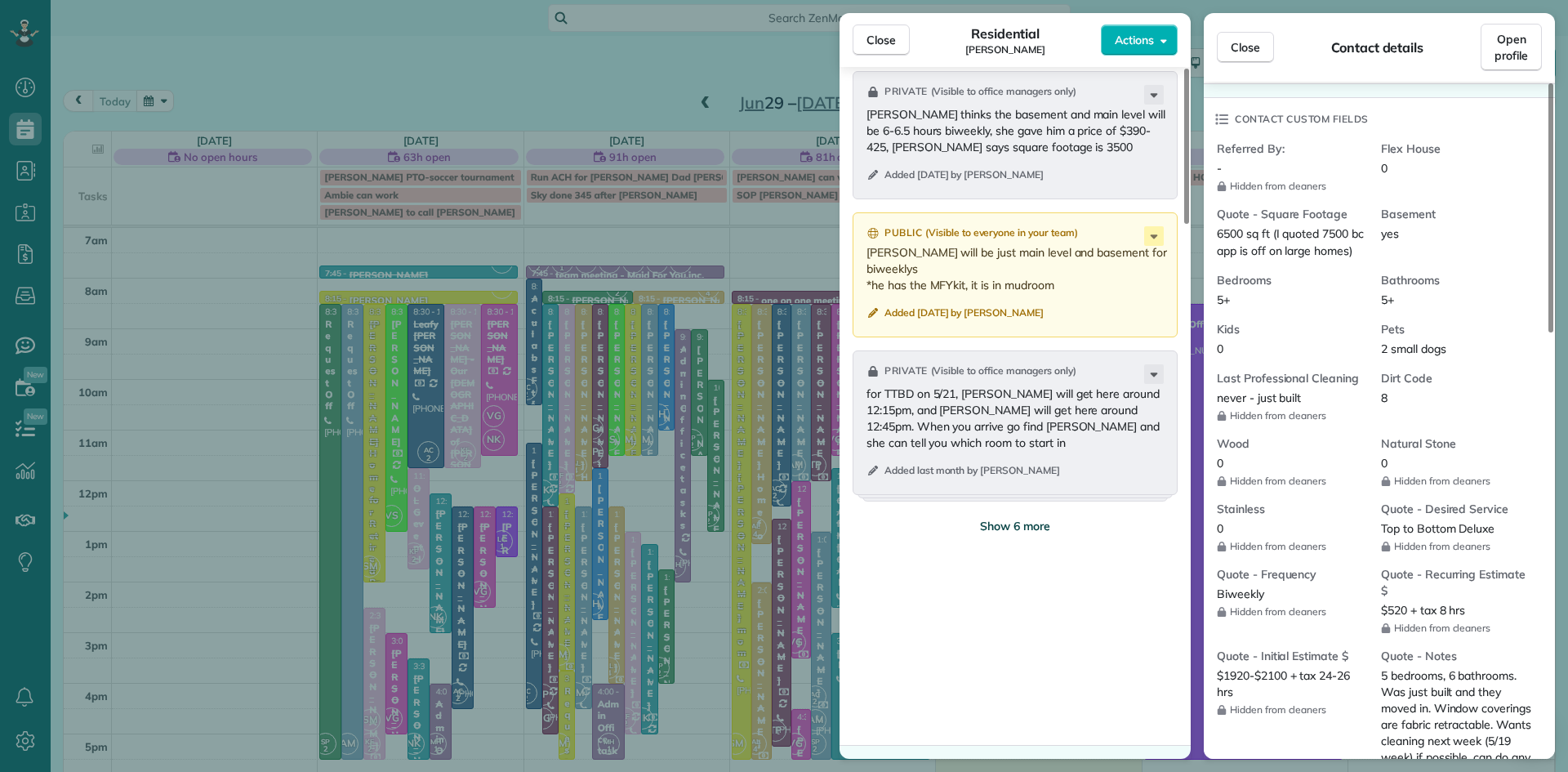 click on "Show 6 more" at bounding box center [1015, 526] 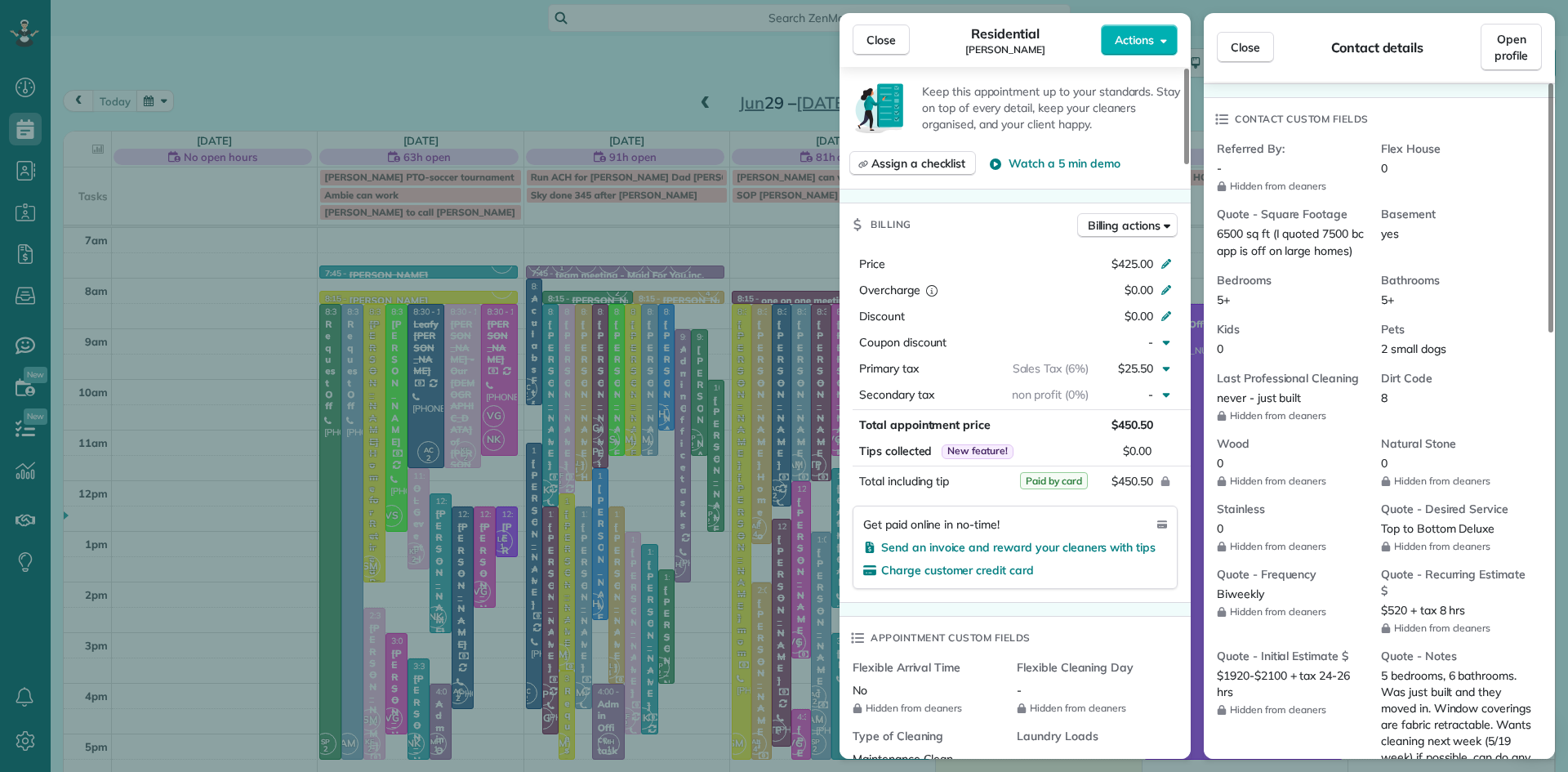 scroll, scrollTop: 631, scrollLeft: 0, axis: vertical 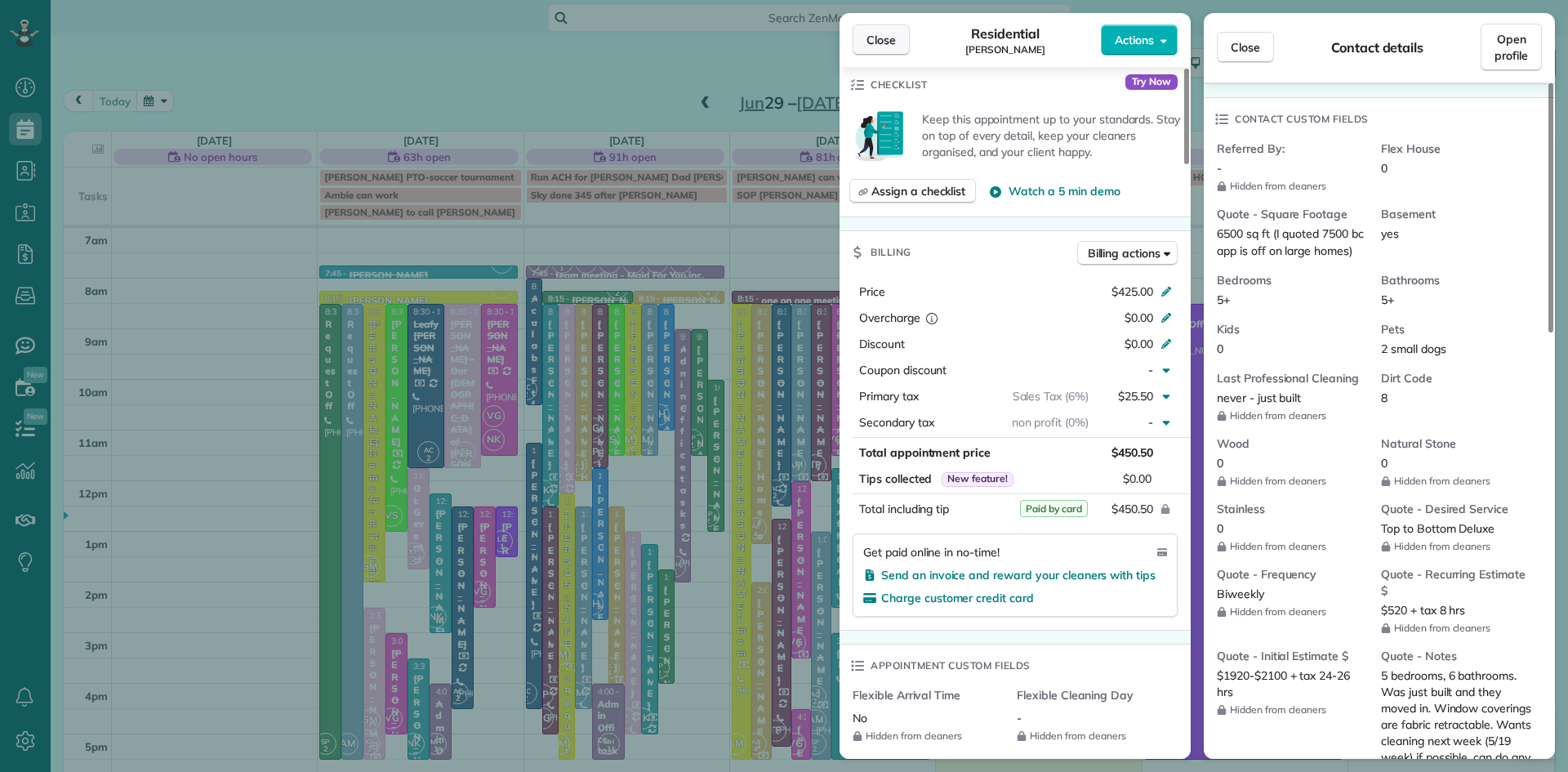 click on "Close" at bounding box center (881, 40) 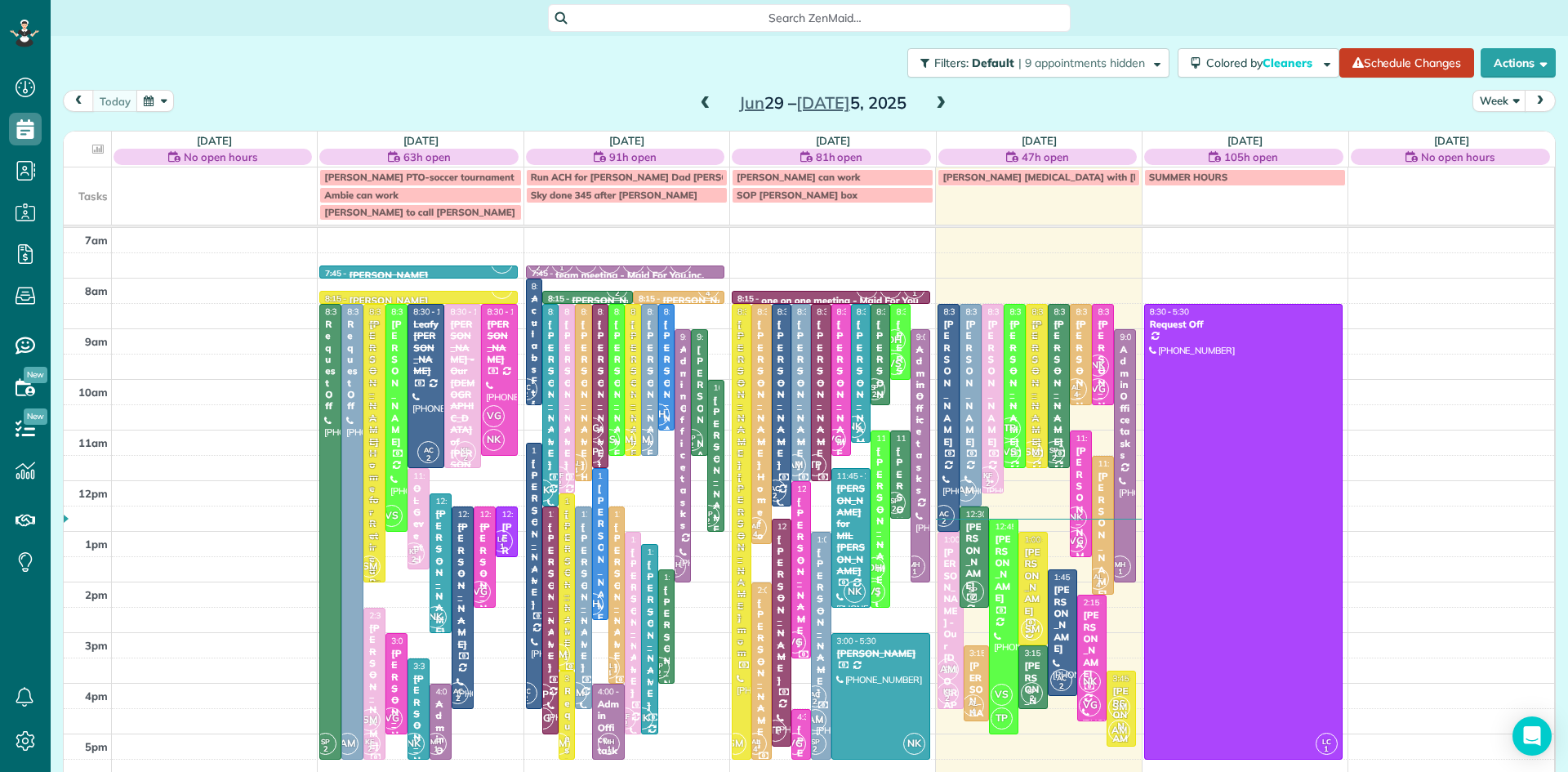click at bounding box center [941, 104] 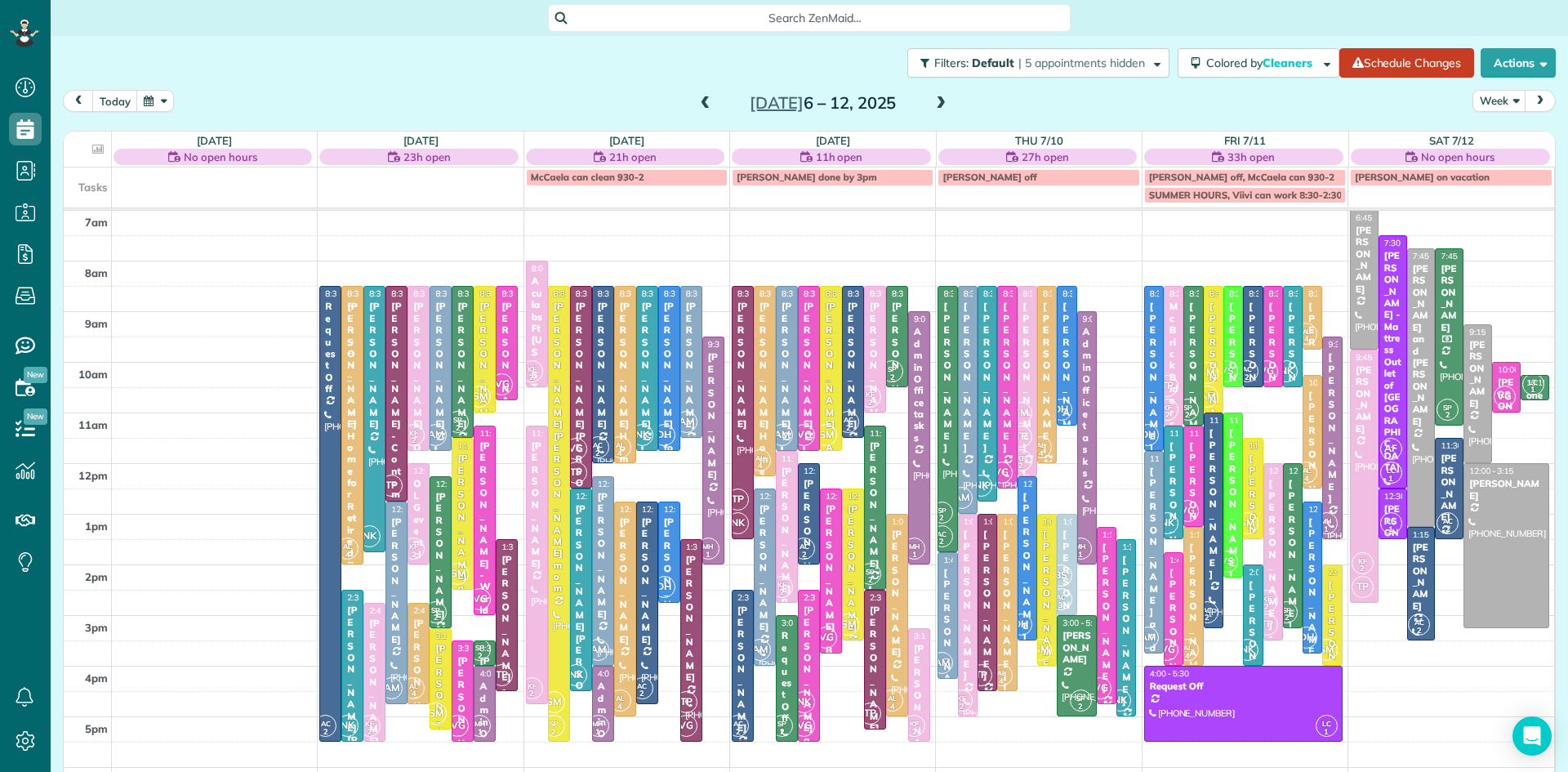 click on "Mark Kuhns - World Team" at bounding box center [484, 546] 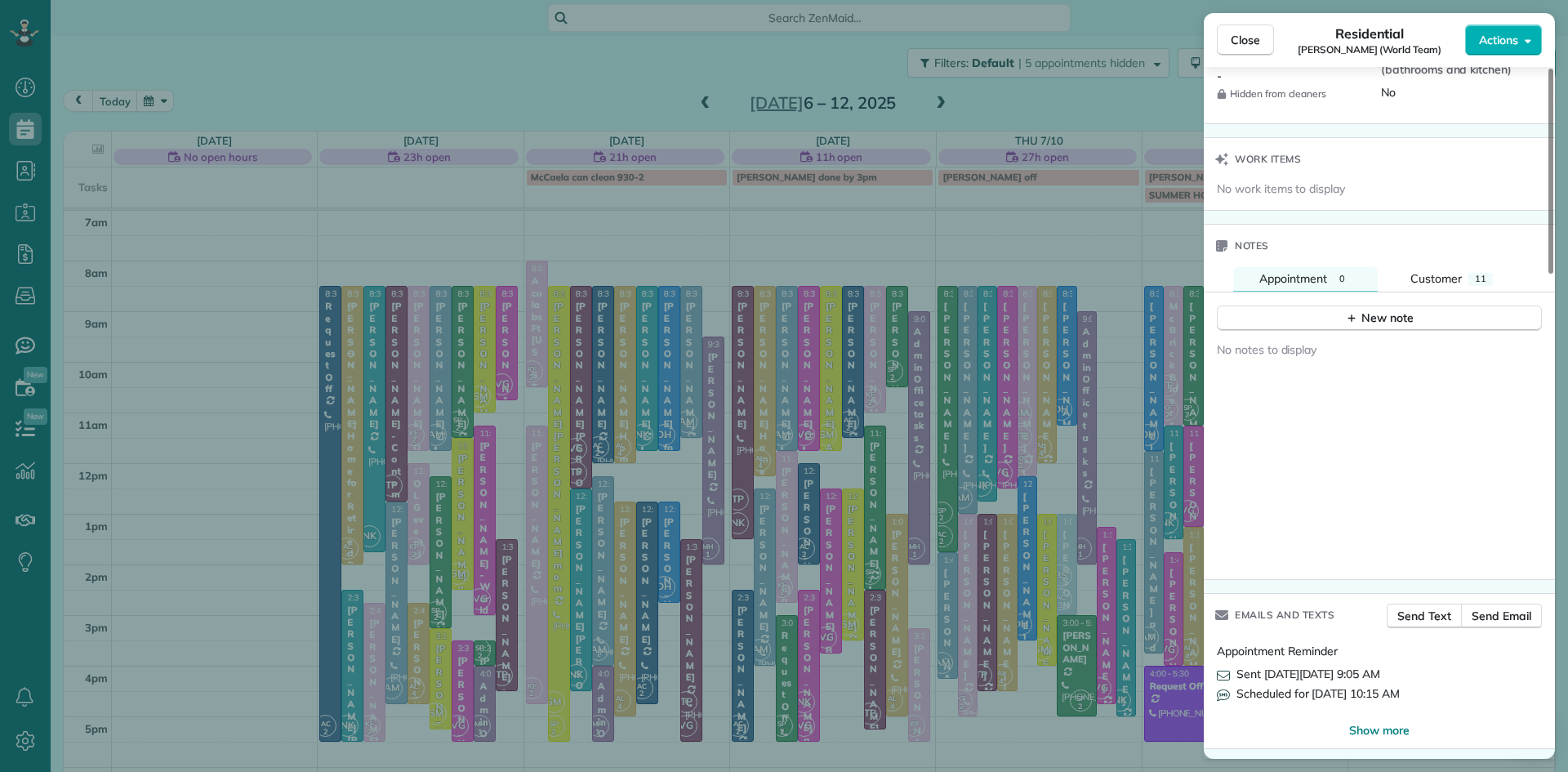 scroll, scrollTop: 1628, scrollLeft: 0, axis: vertical 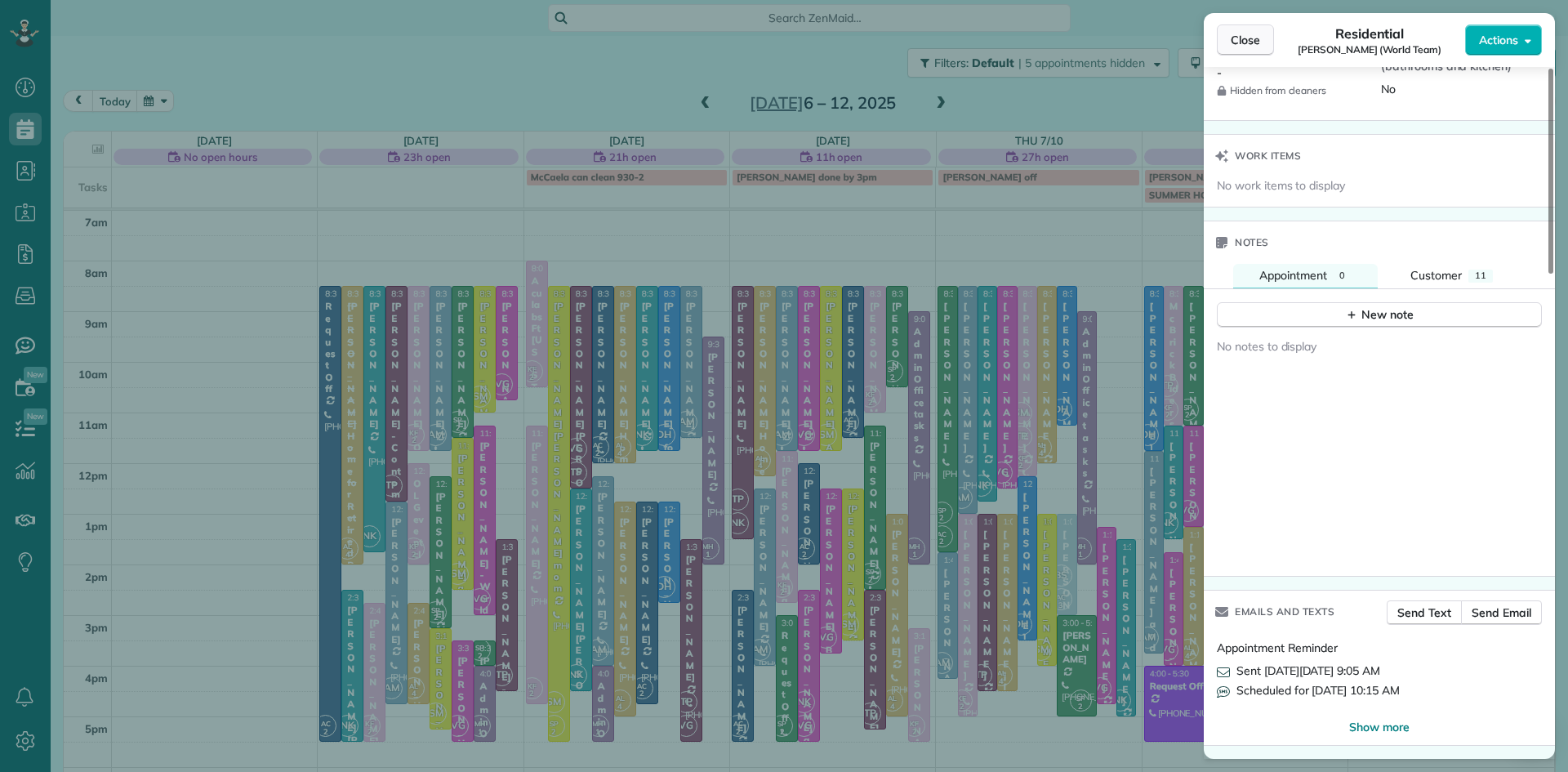 click on "Close" at bounding box center [1245, 40] 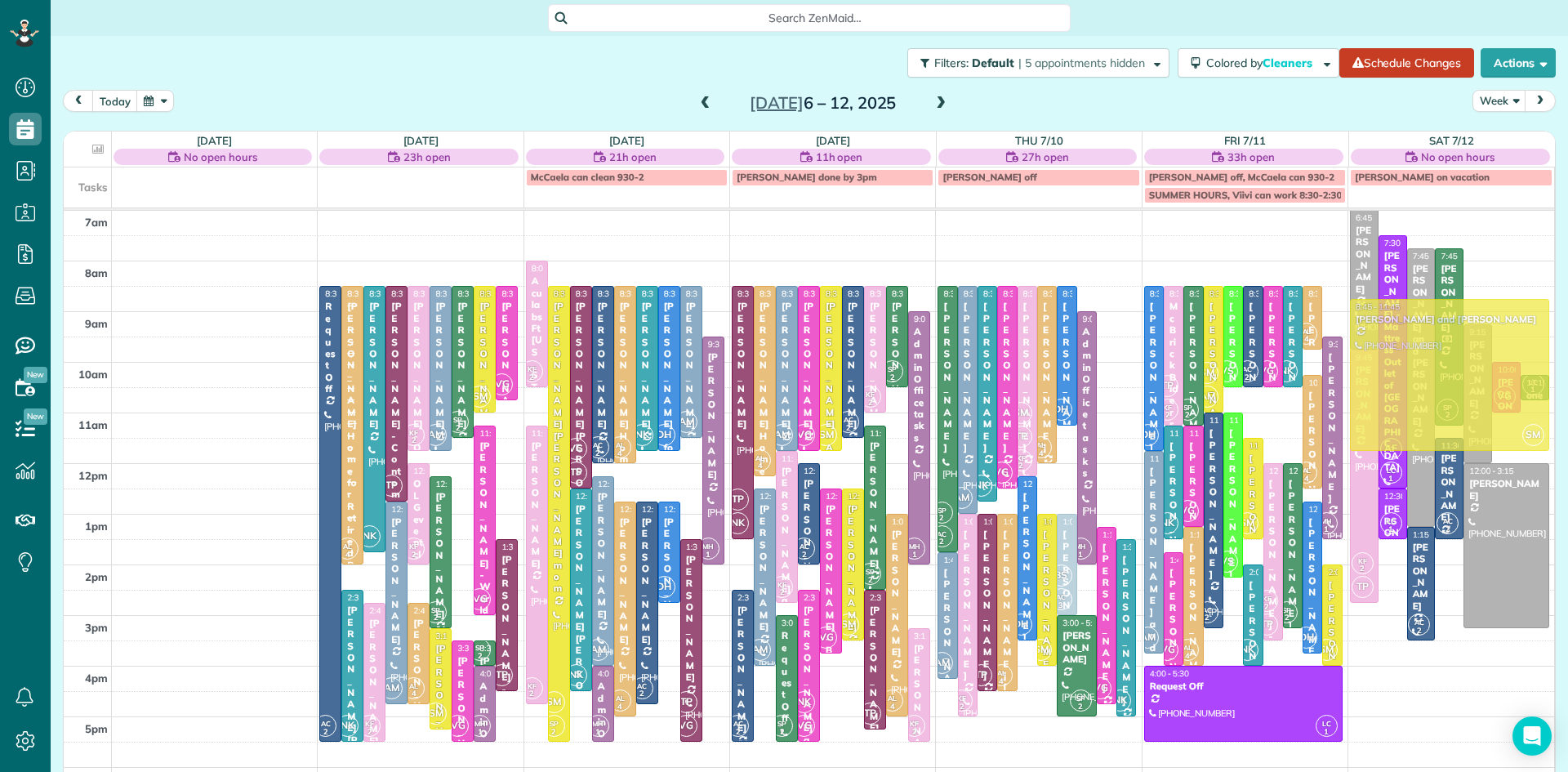 drag, startPoint x: 465, startPoint y: 500, endPoint x: 1410, endPoint y: 363, distance: 954.879 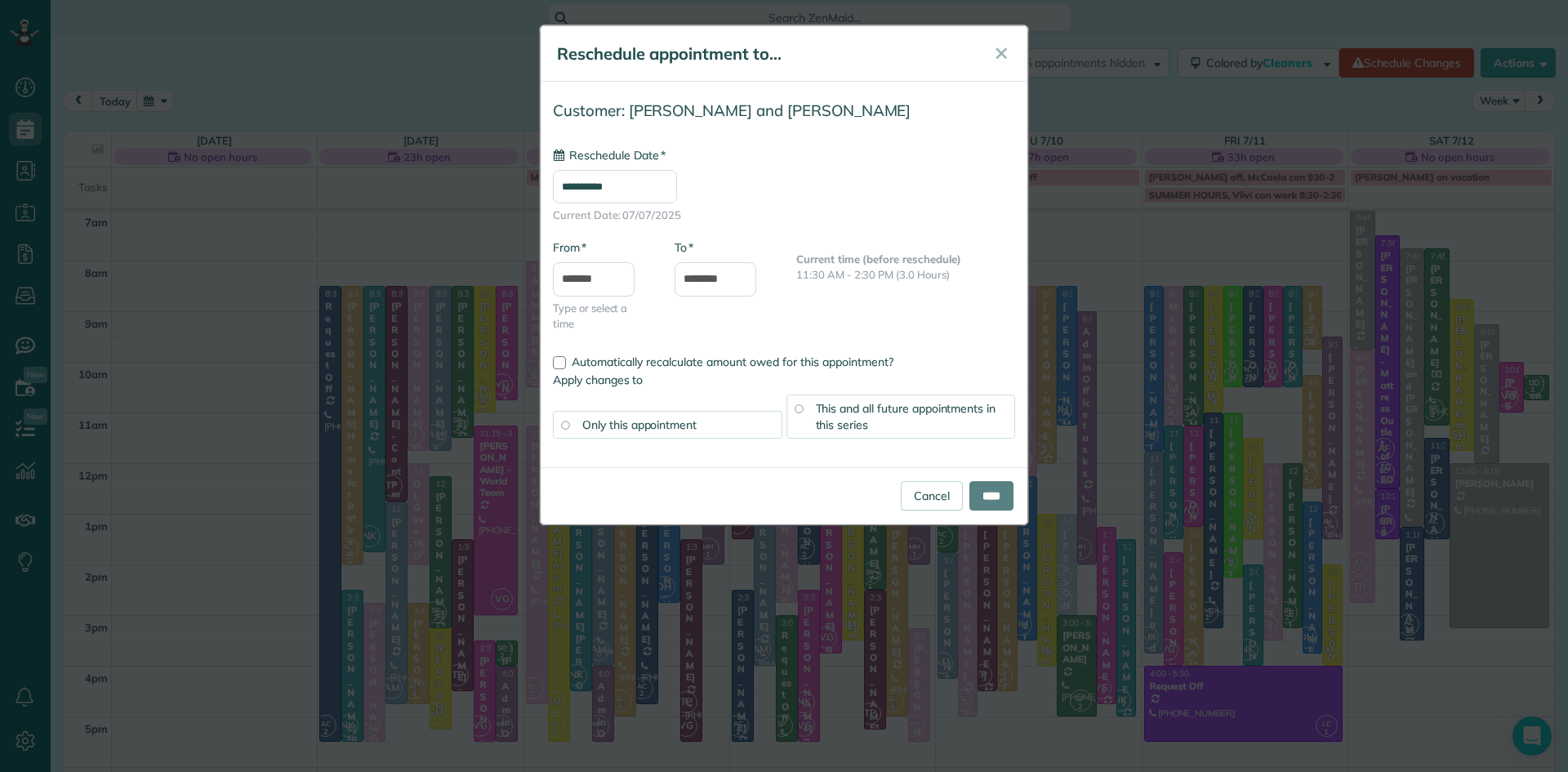 type on "**********" 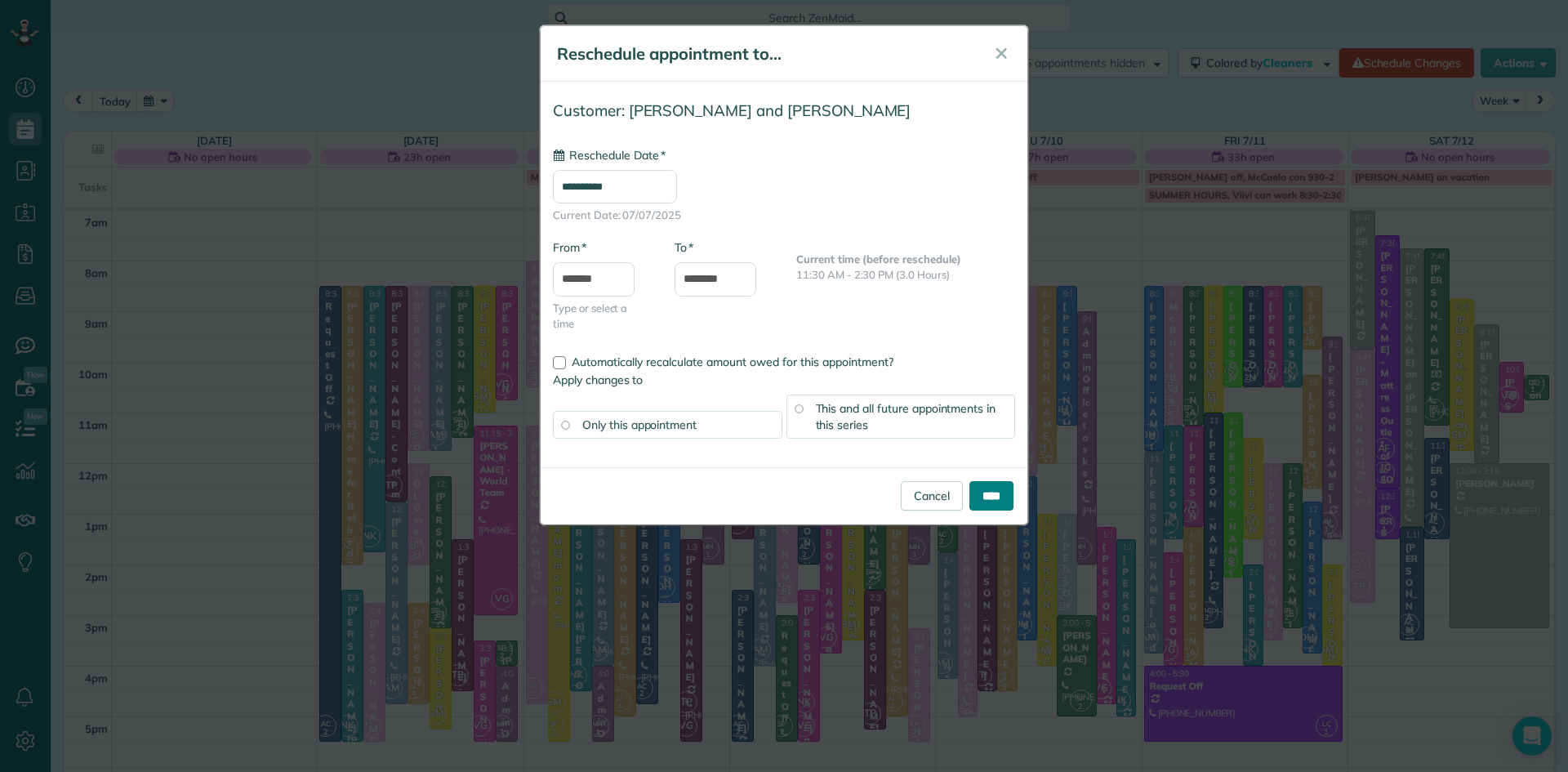 click on "****" at bounding box center [991, 496] 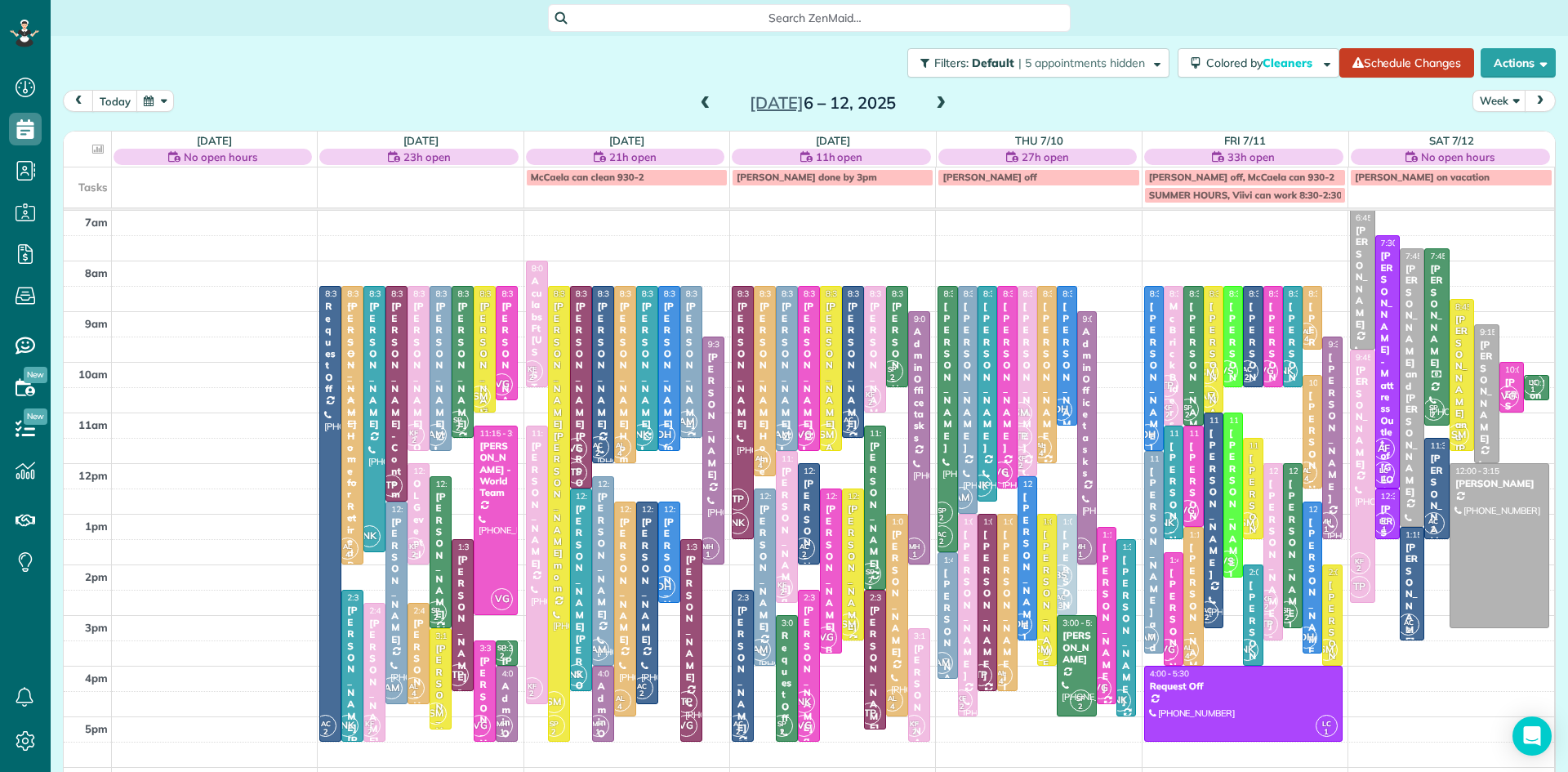 click on "SM" at bounding box center [479, 396] 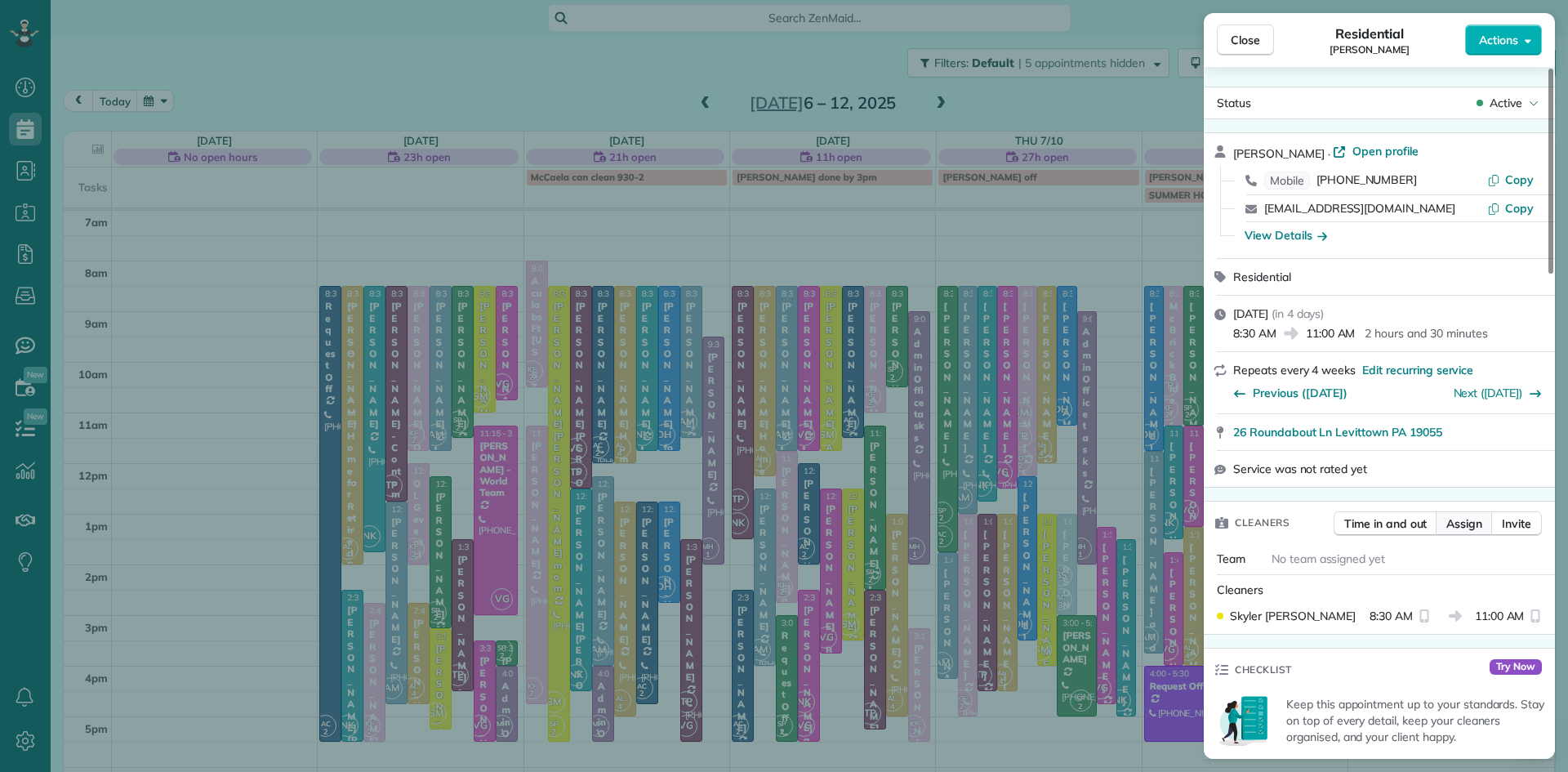 click on "Assign" at bounding box center (1464, 524) 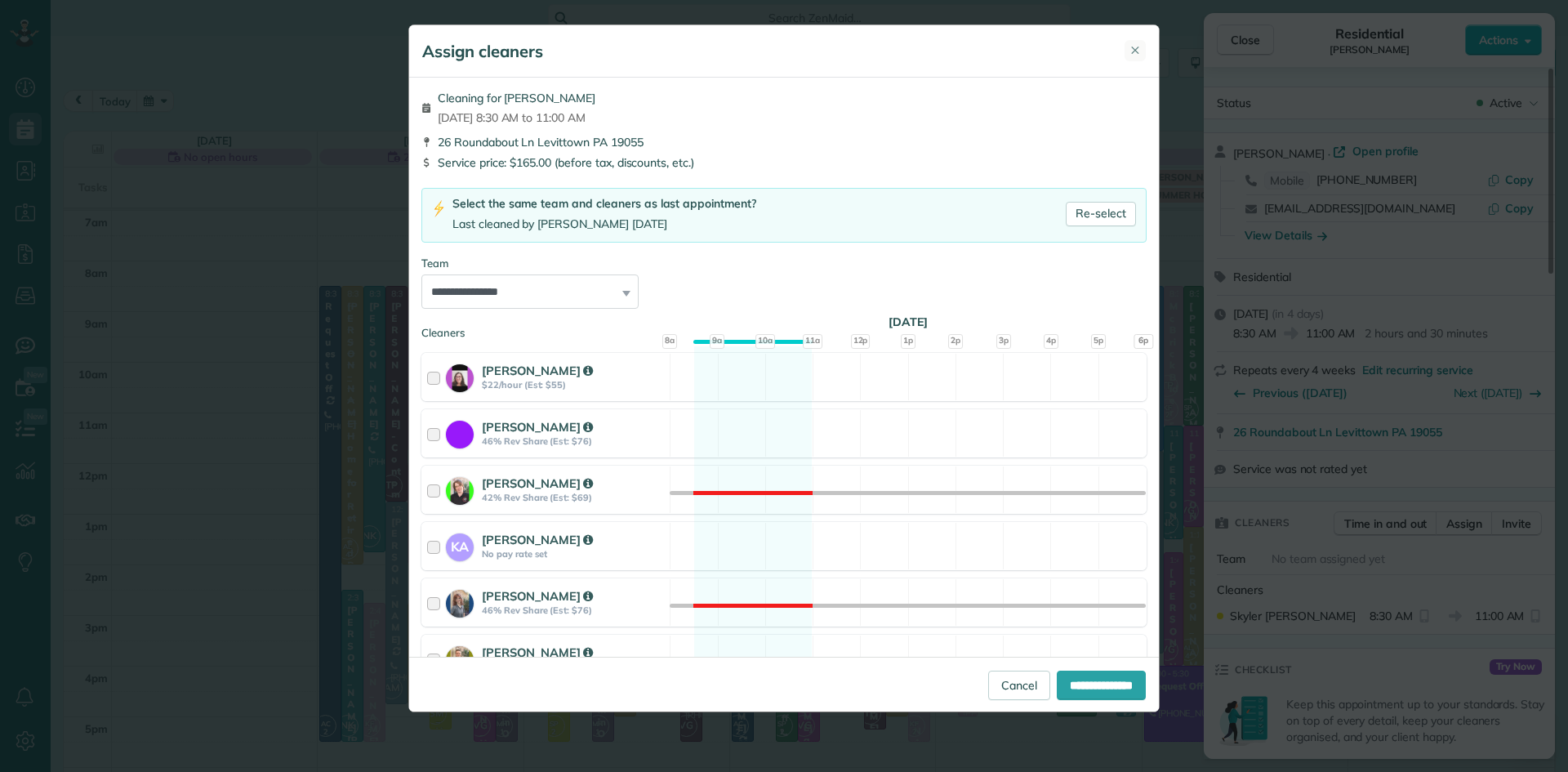 click on "✕" at bounding box center (1135, 50) 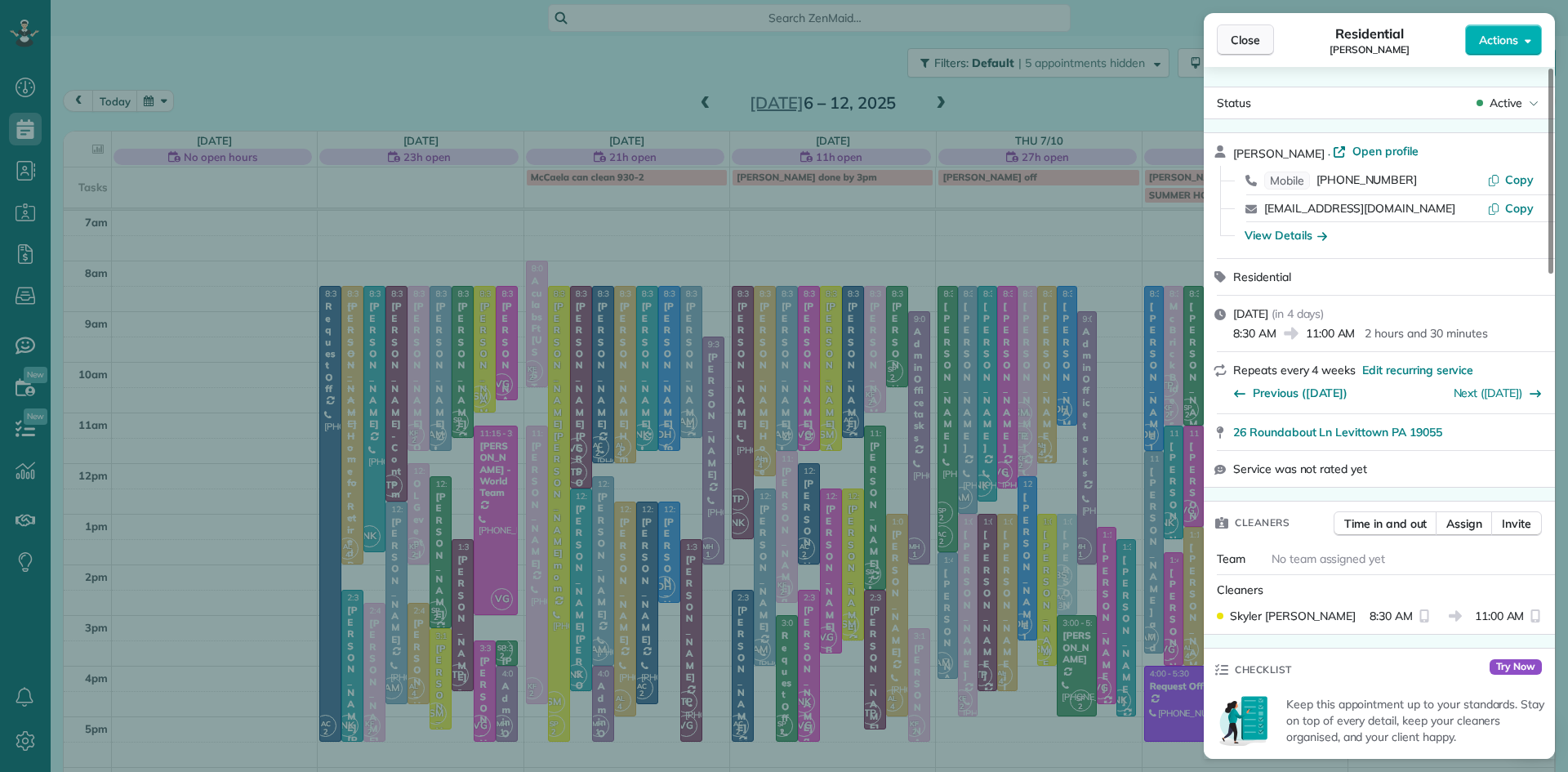 click on "Close" at bounding box center (1245, 40) 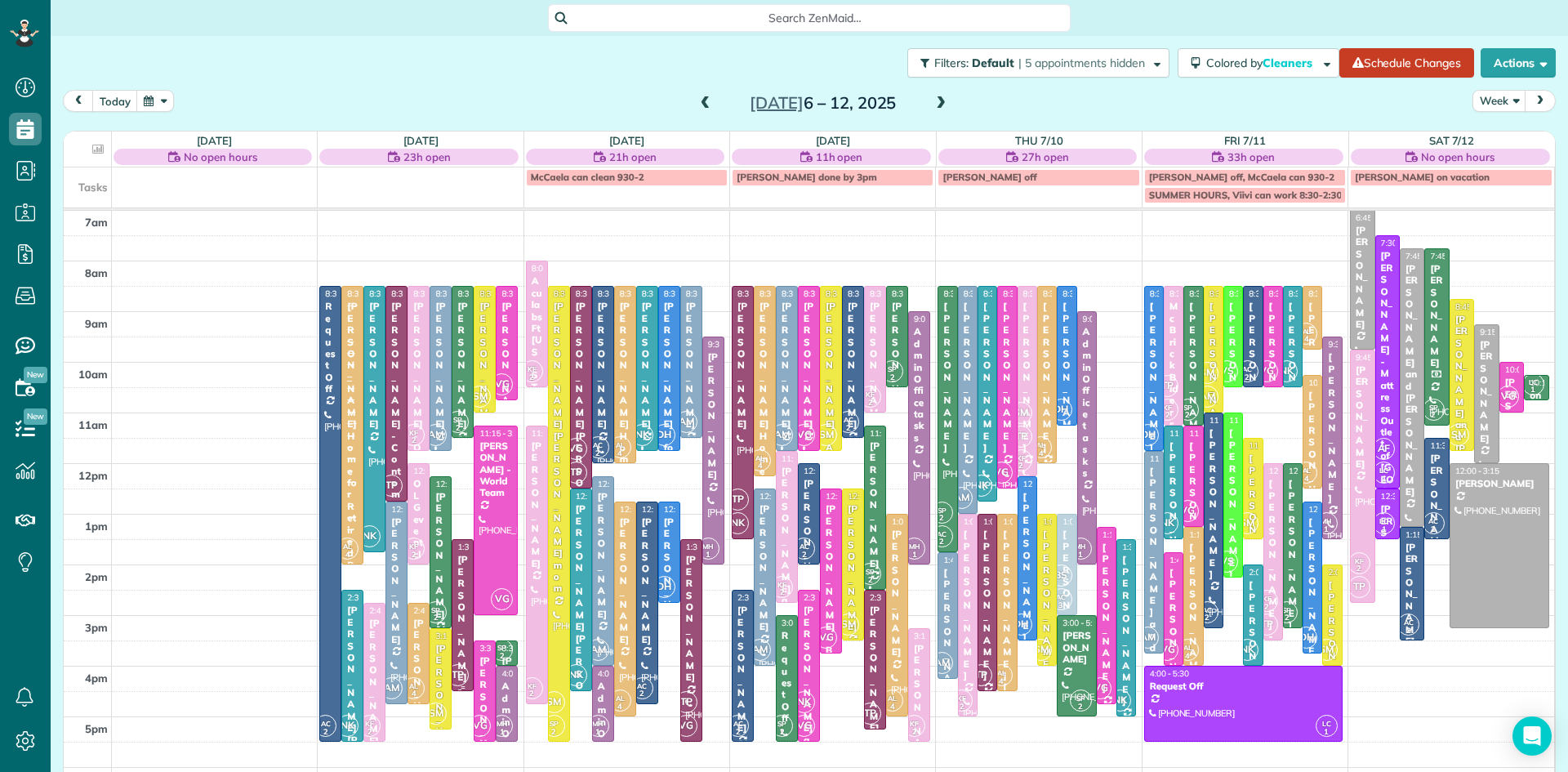 click on "Robert Suskey - Our Lady Of Good Council Roman Catholic Church" at bounding box center (462, 718) 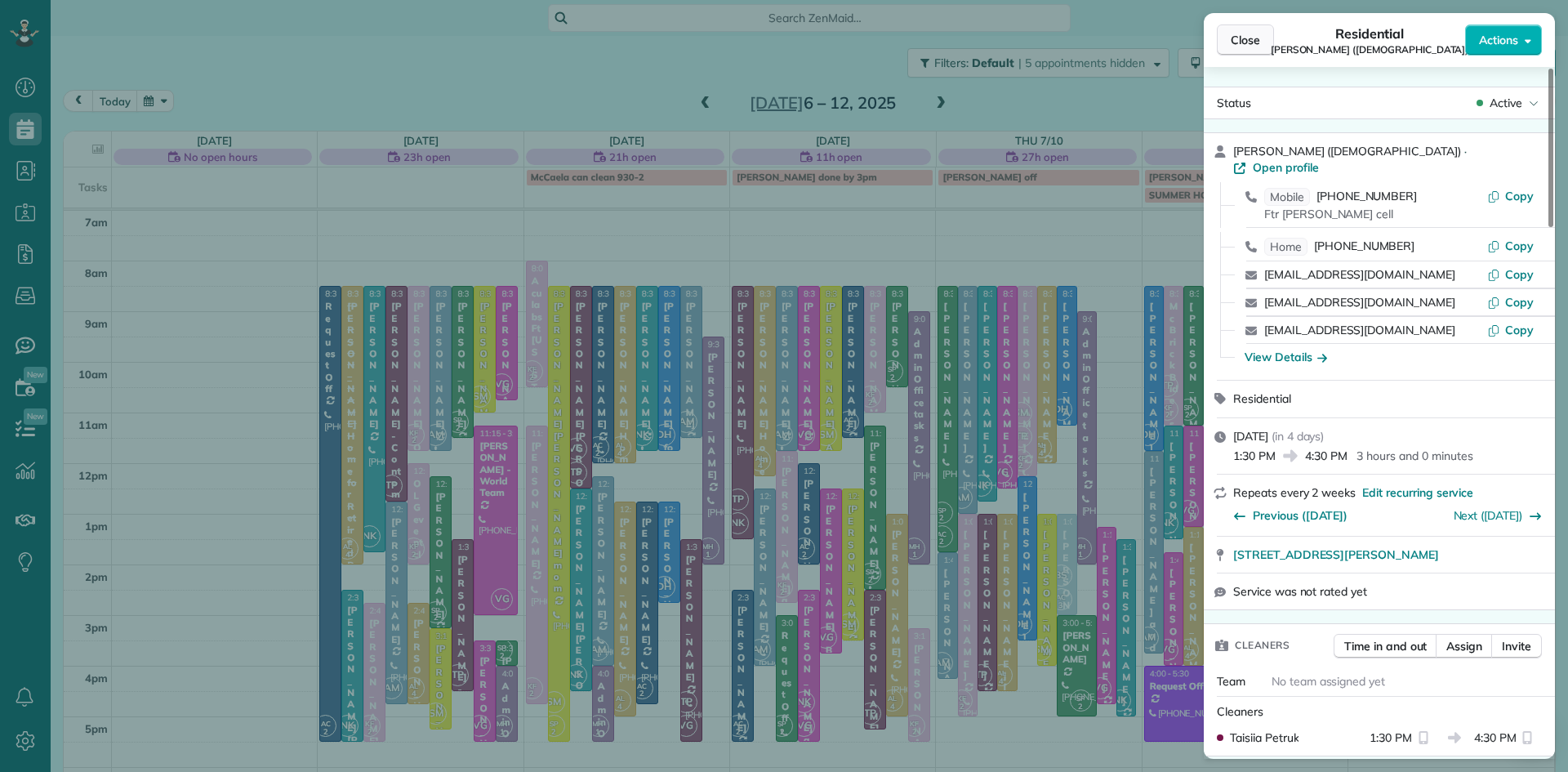 click on "Close" at bounding box center [1245, 40] 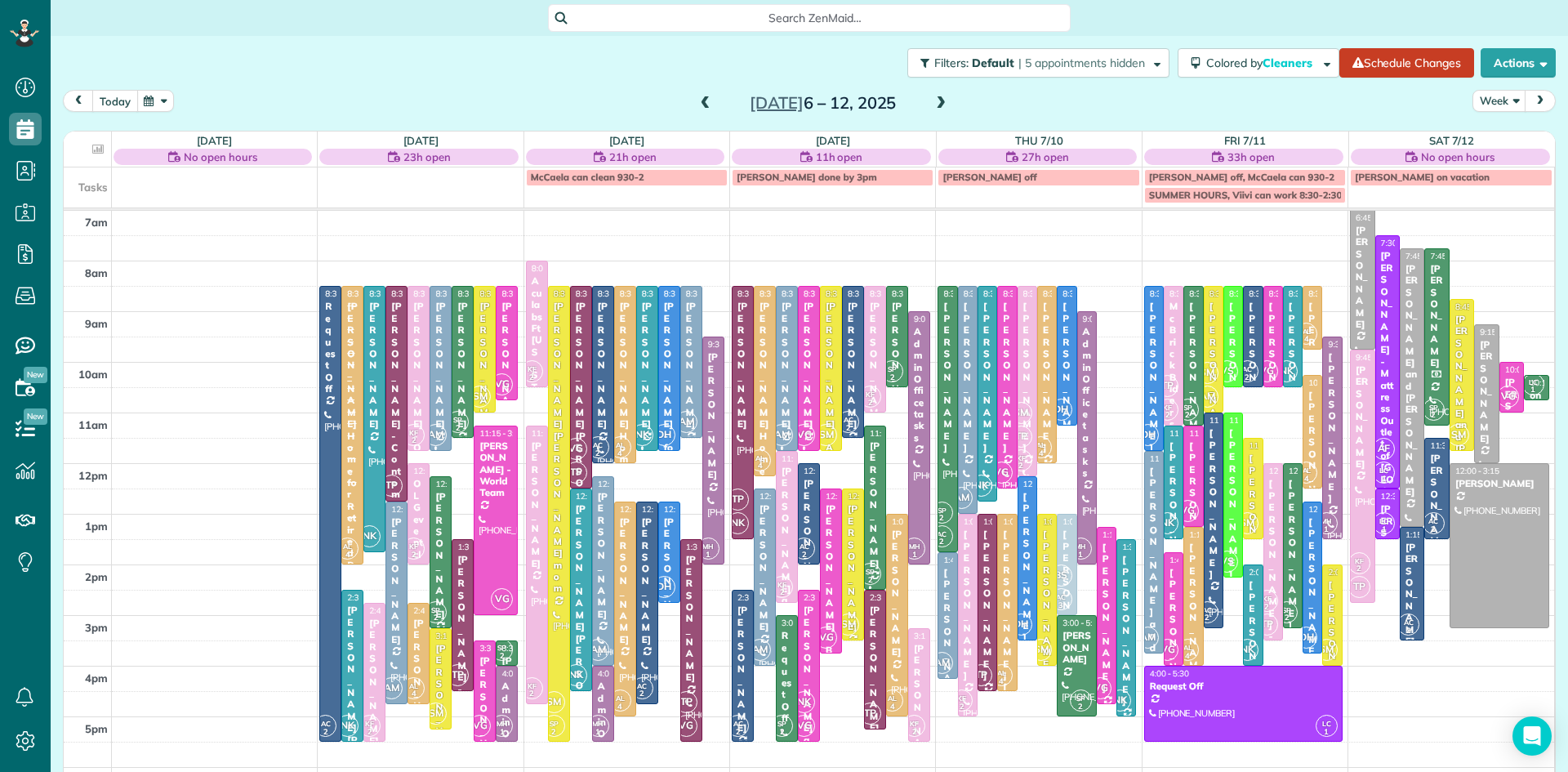 click on "today" at bounding box center [115, 100] 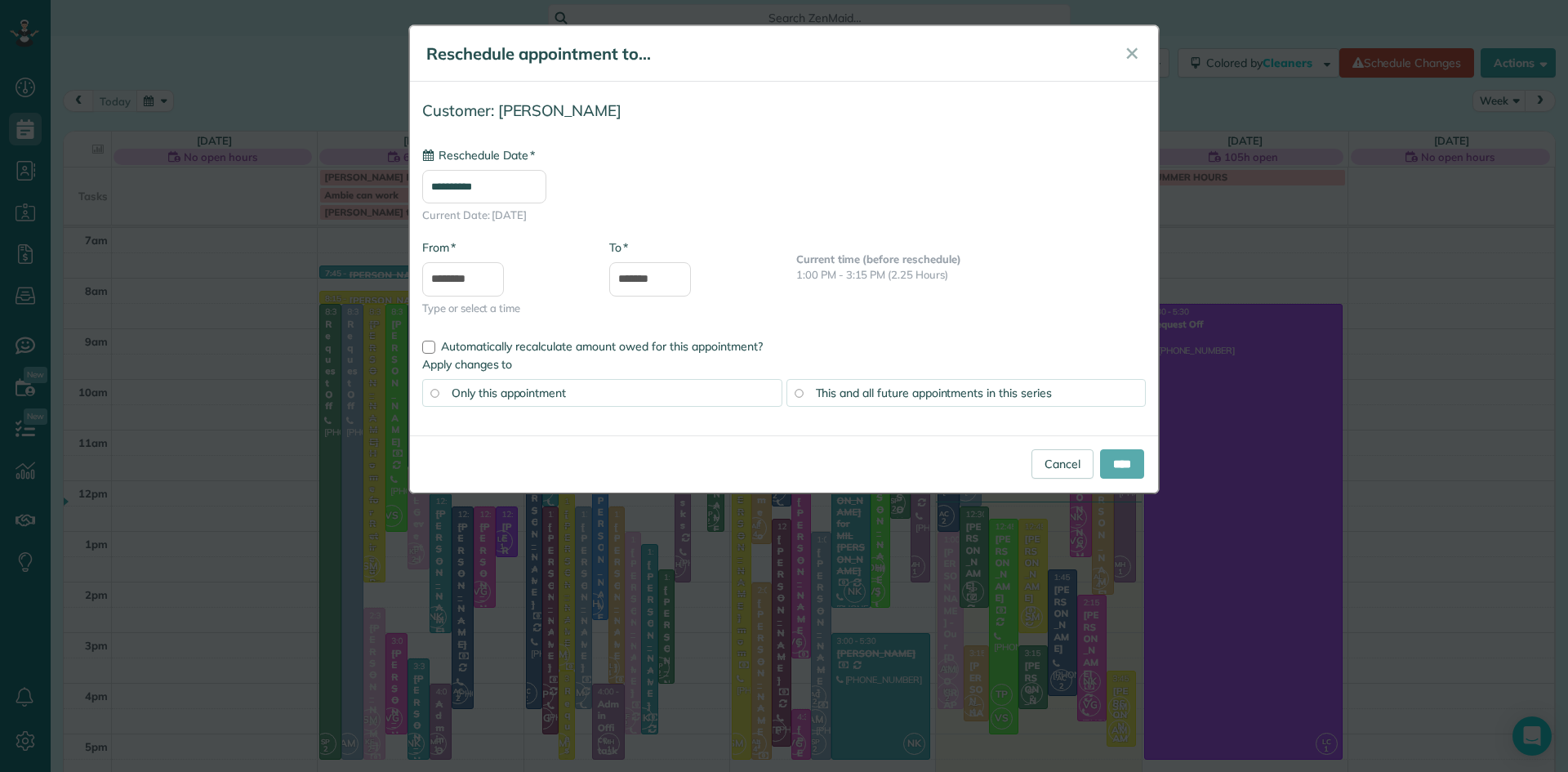 type on "**********" 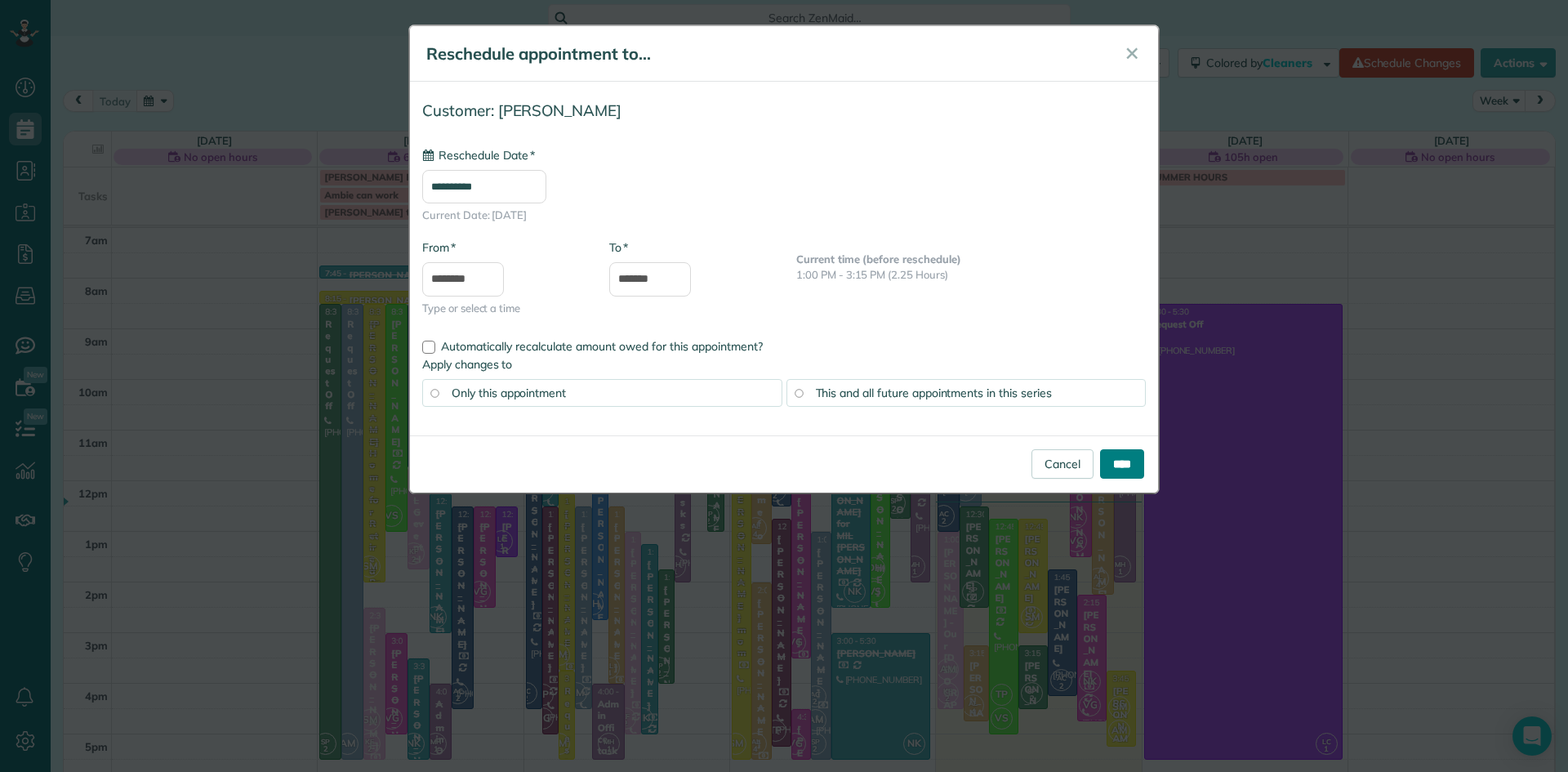click on "****" at bounding box center [1122, 464] 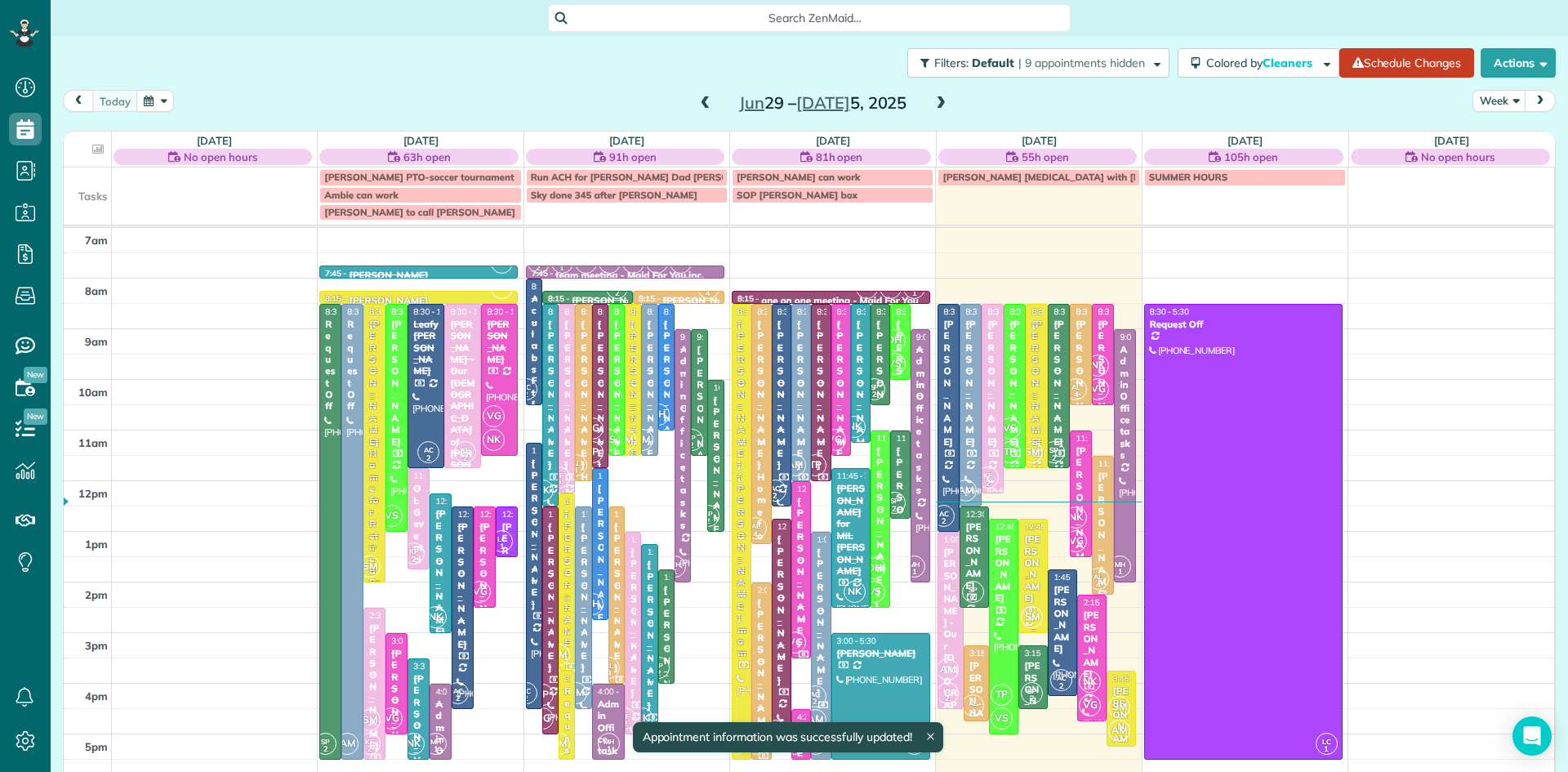 click on "Mitch Stavitz" at bounding box center (1033, 569) 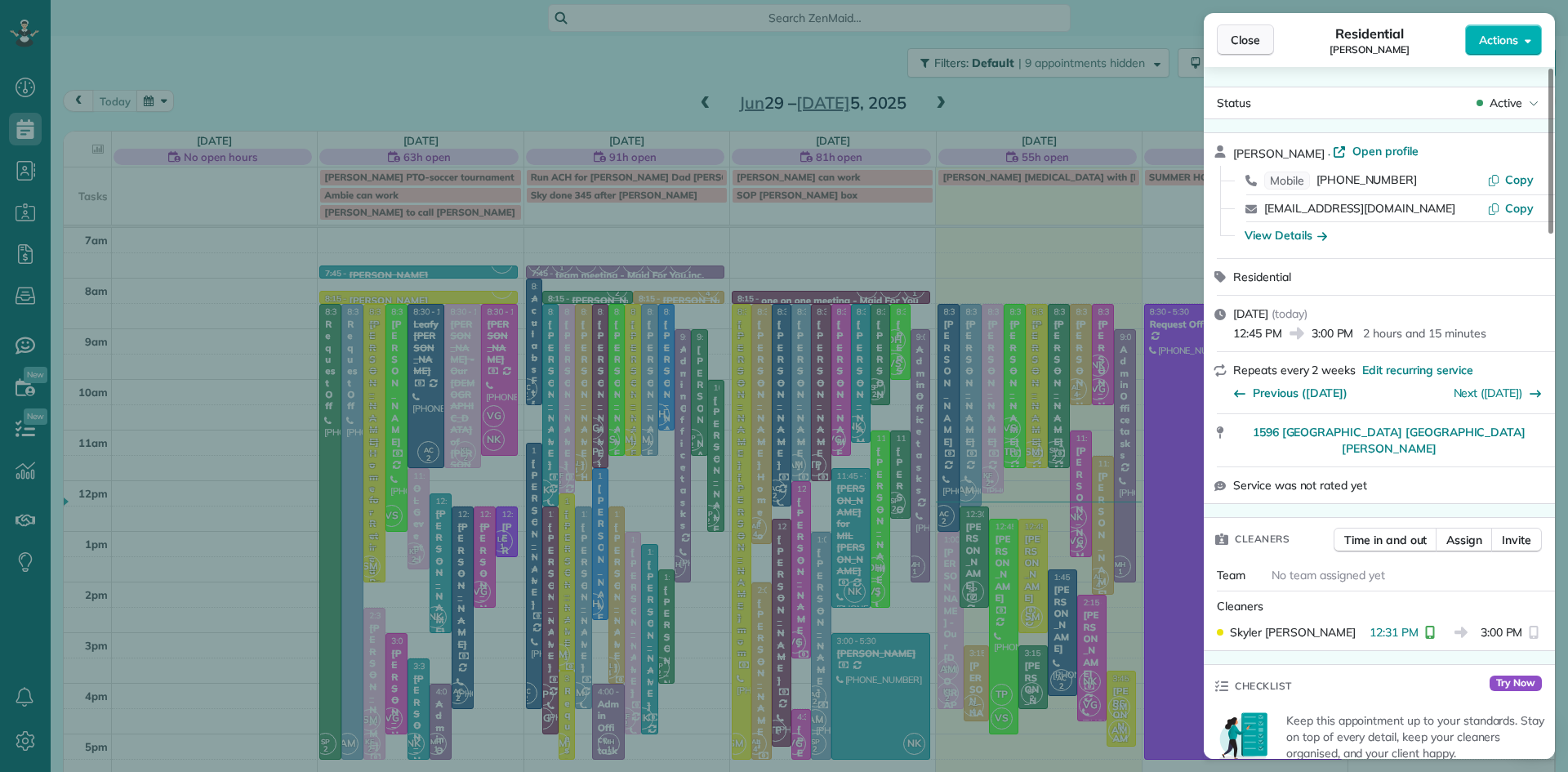 click on "Close" at bounding box center (1245, 40) 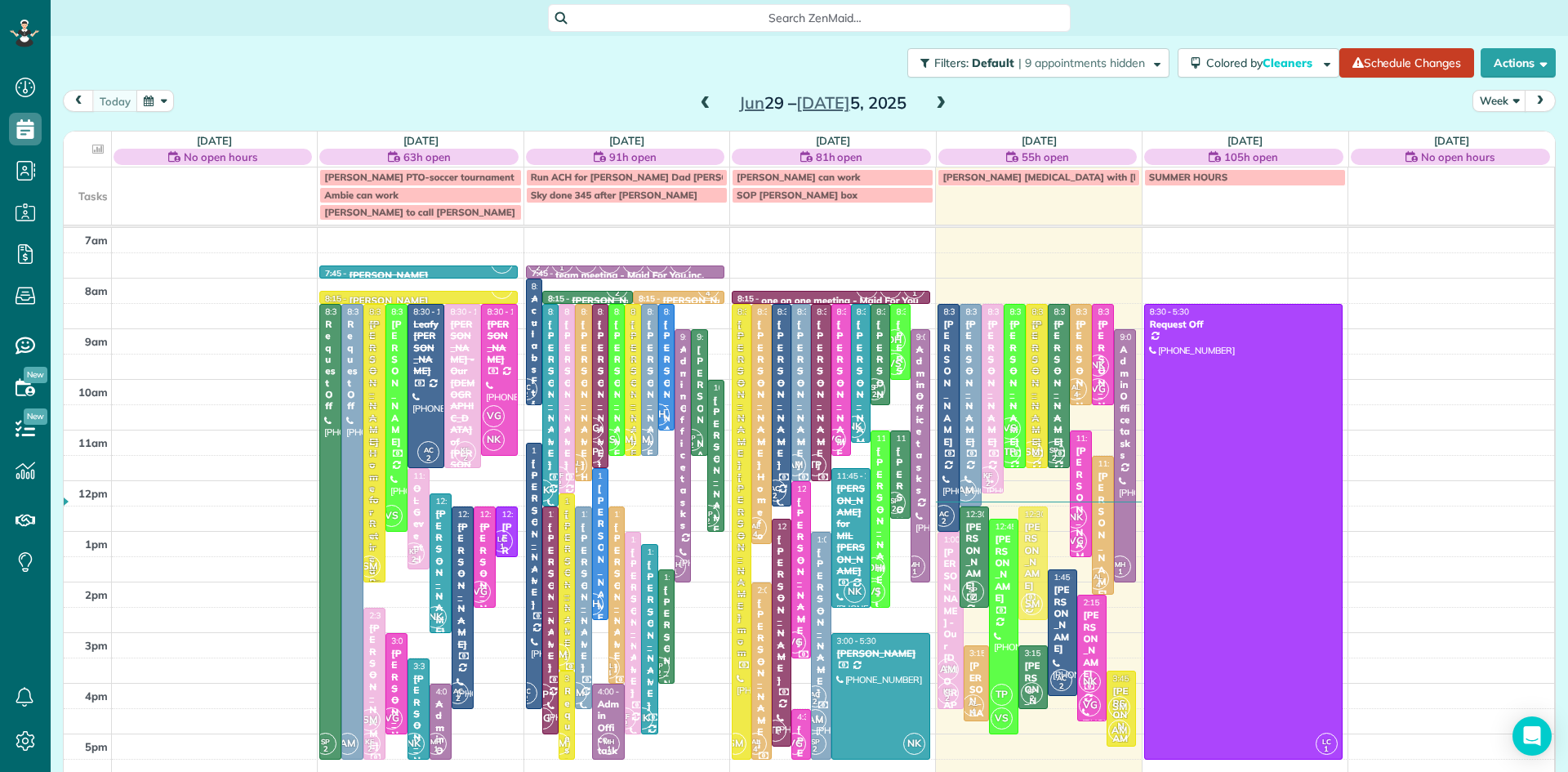 drag, startPoint x: 1032, startPoint y: 538, endPoint x: 1034, endPoint y: 526, distance: 12.165525 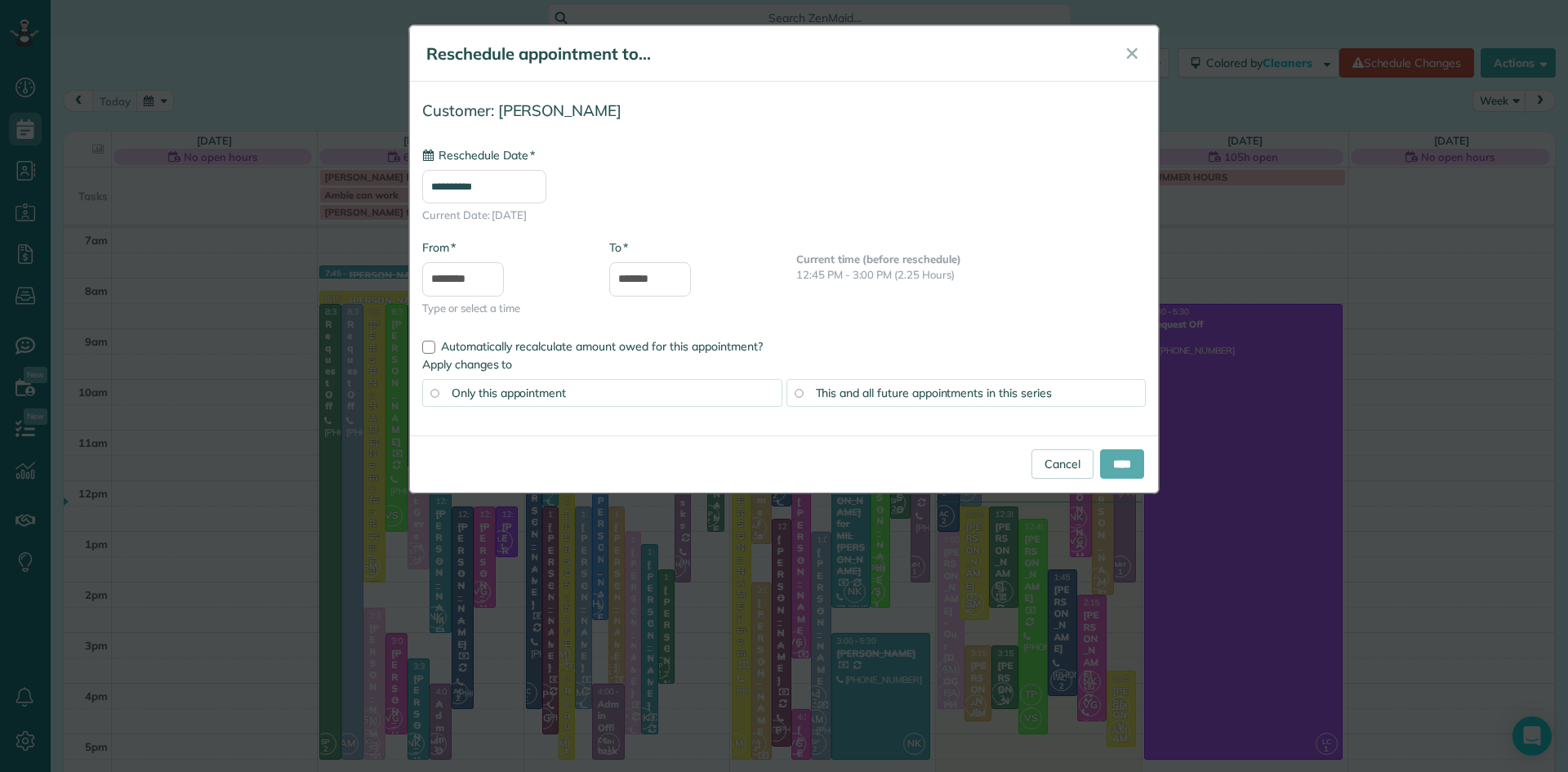 type on "**********" 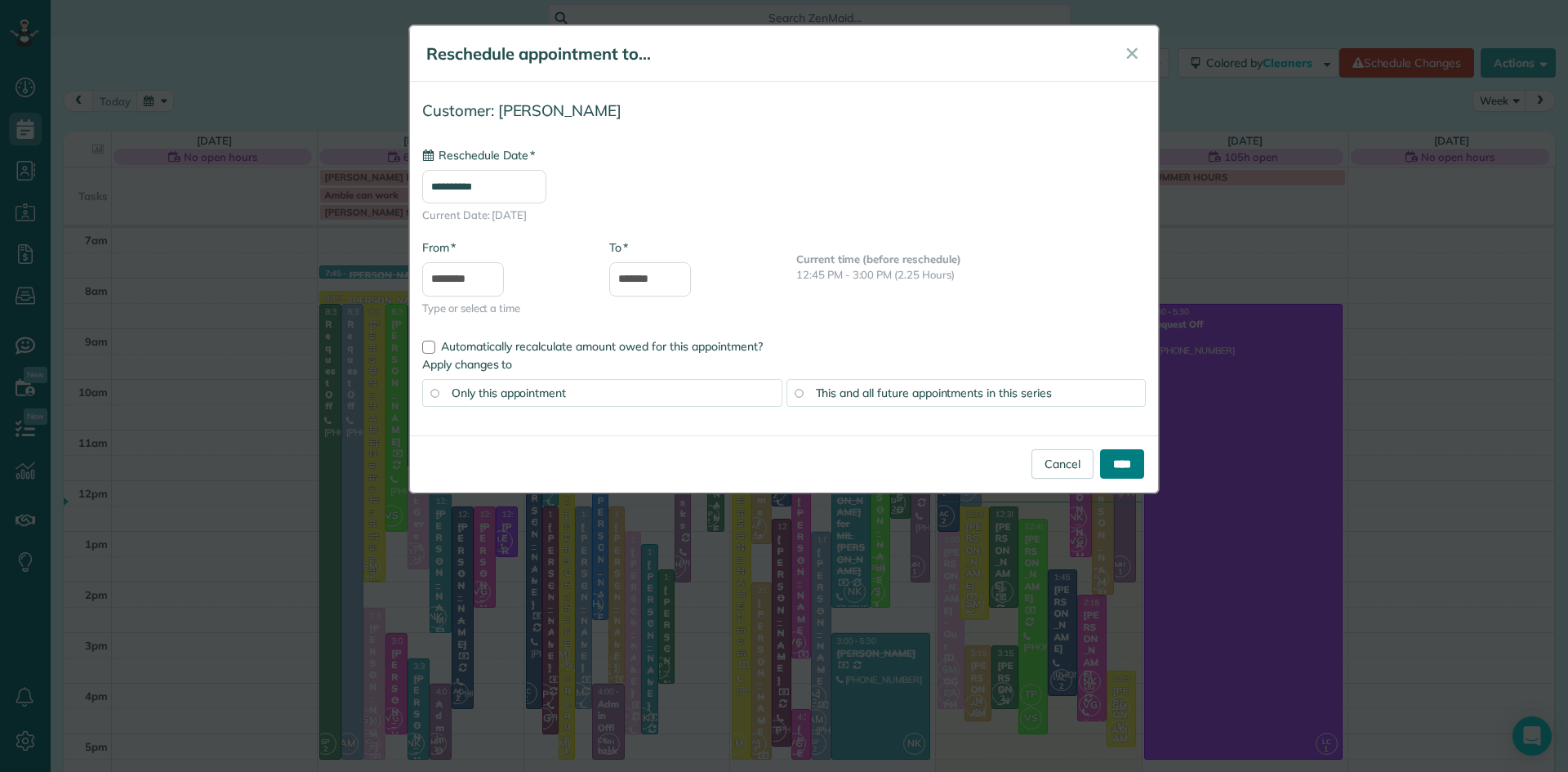 click on "****" at bounding box center (1122, 464) 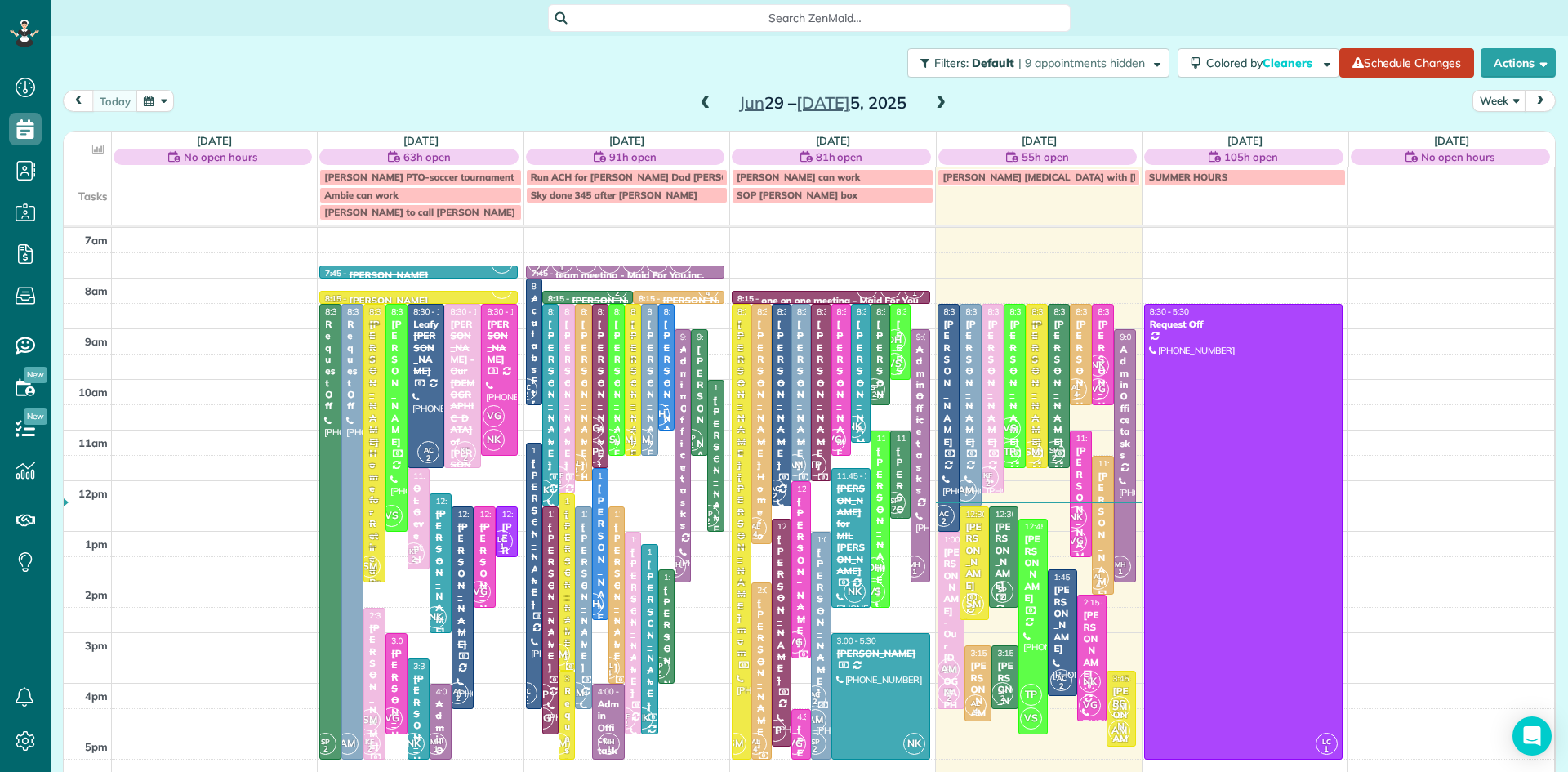 click at bounding box center [941, 104] 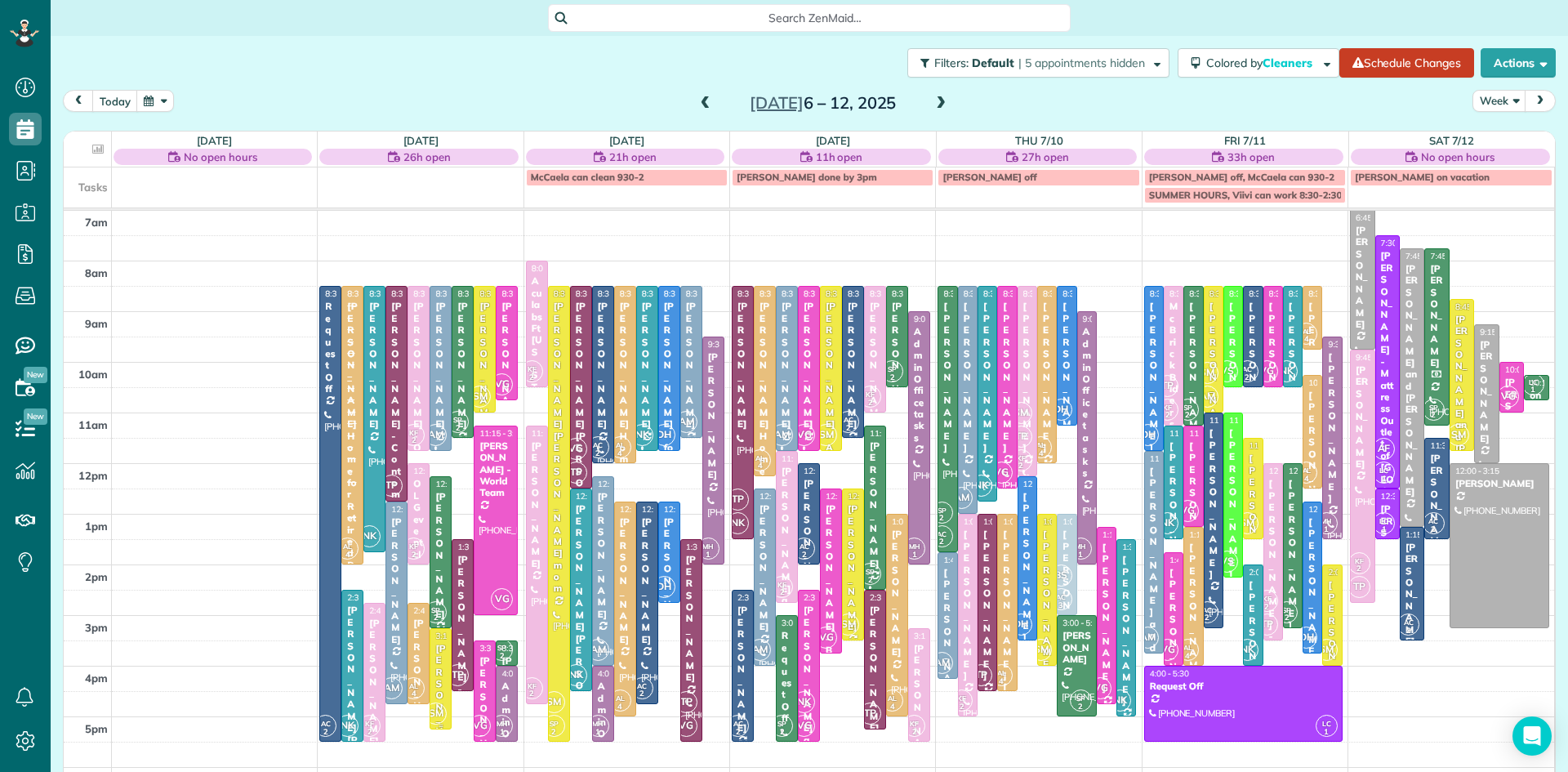 click on "Lia BenYishay" at bounding box center (440, 707) 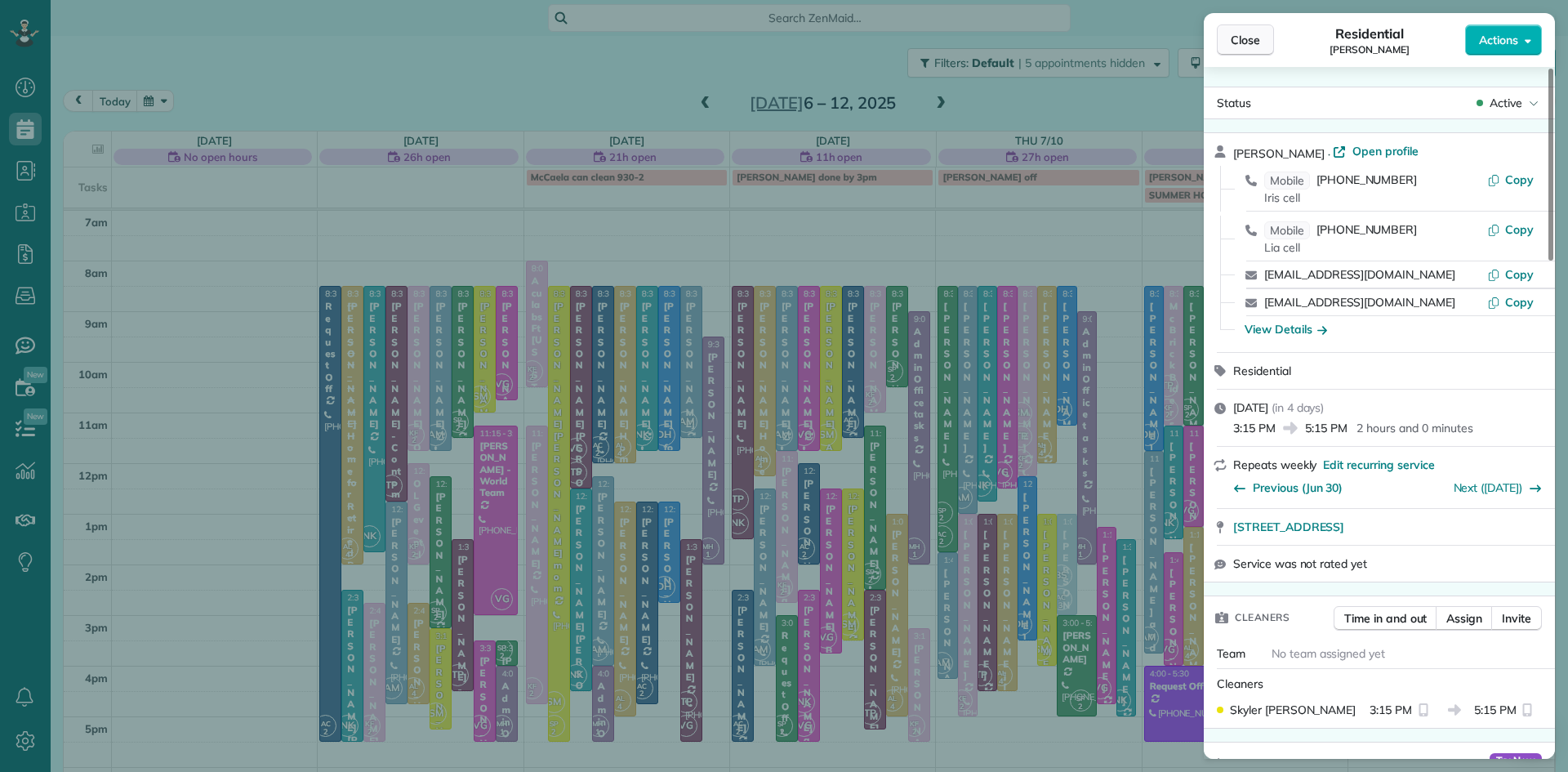 click on "Close" at bounding box center (1245, 40) 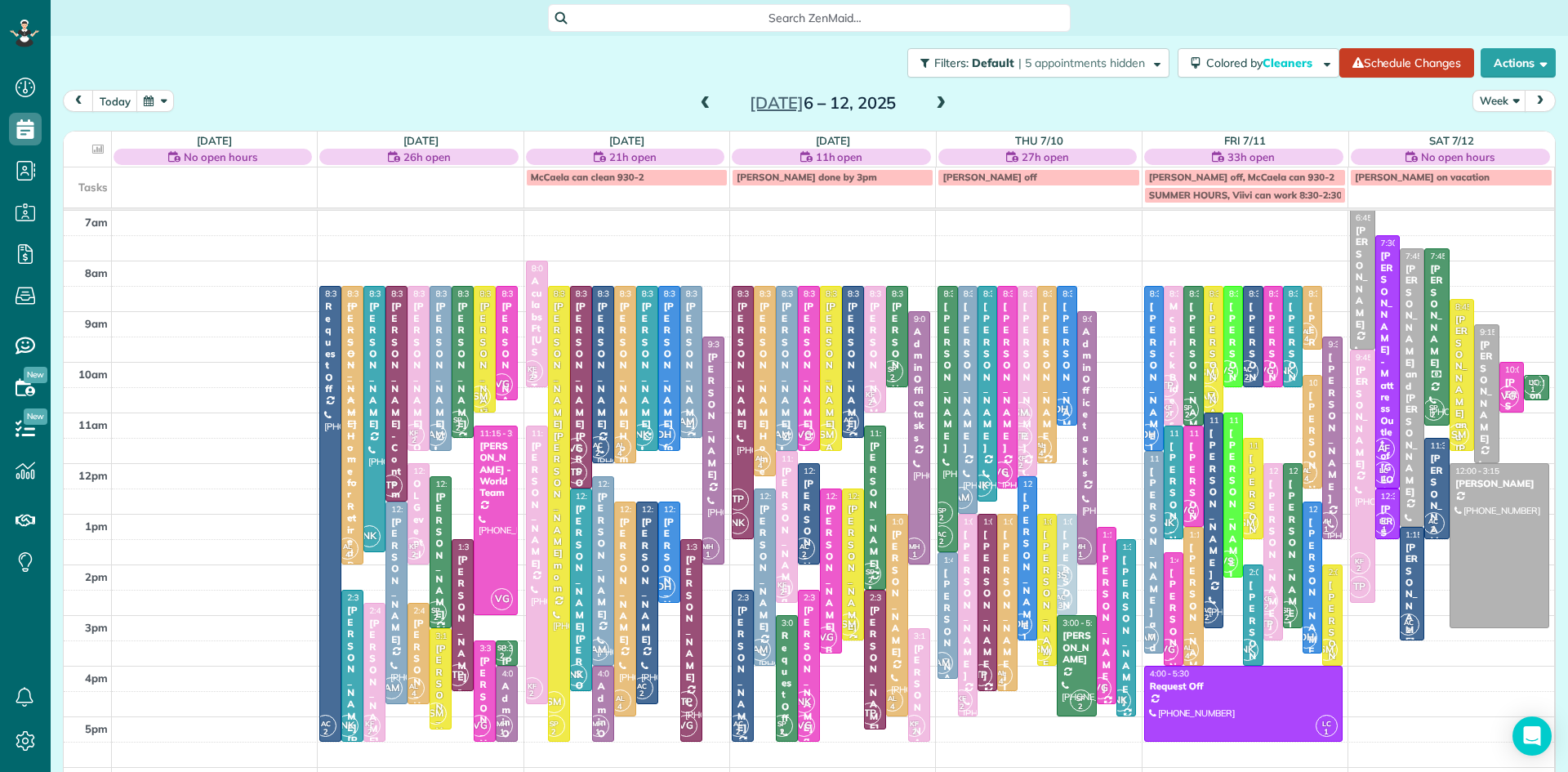 click at bounding box center [484, 349] 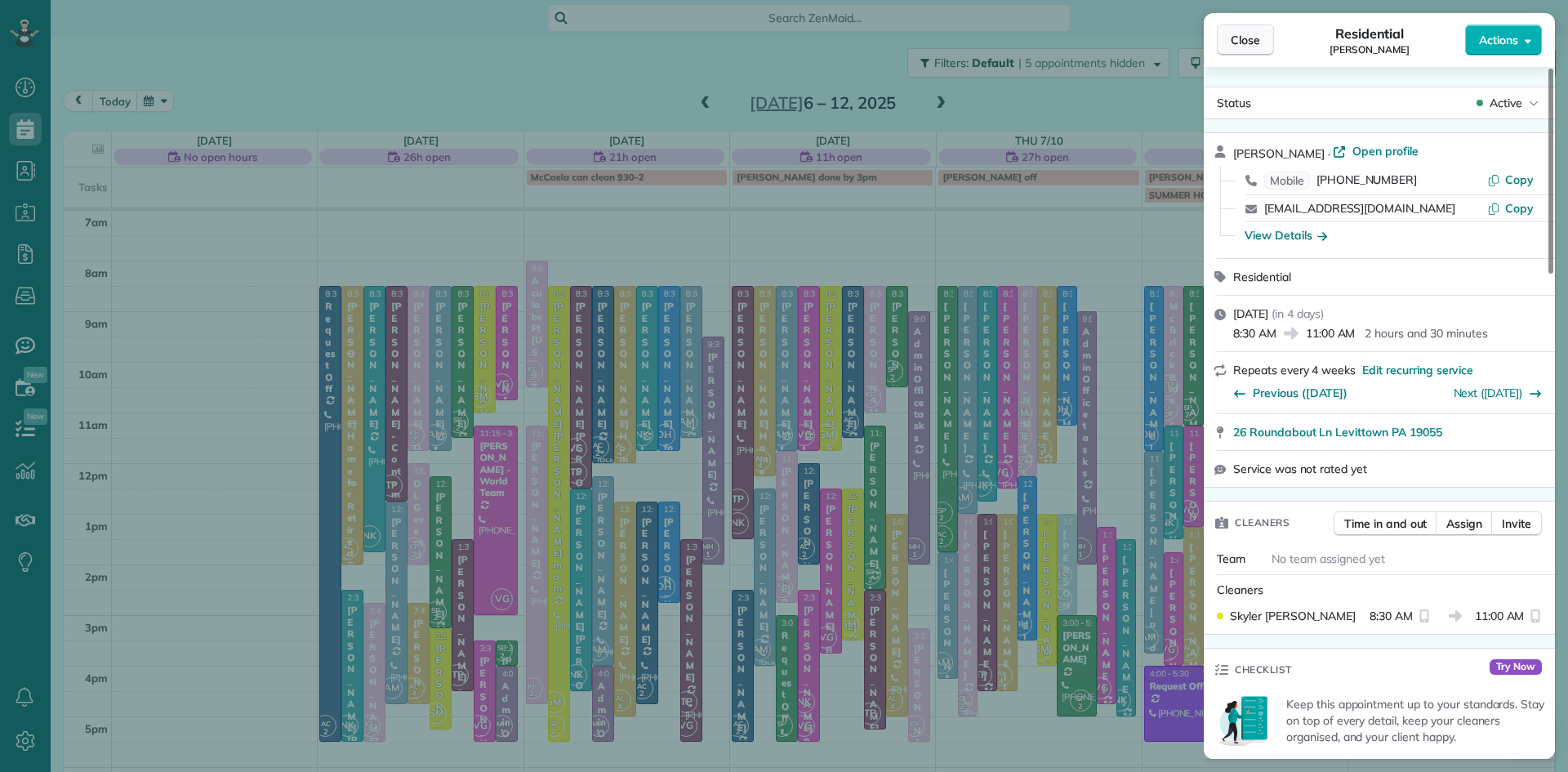 click on "Close" at bounding box center (1245, 40) 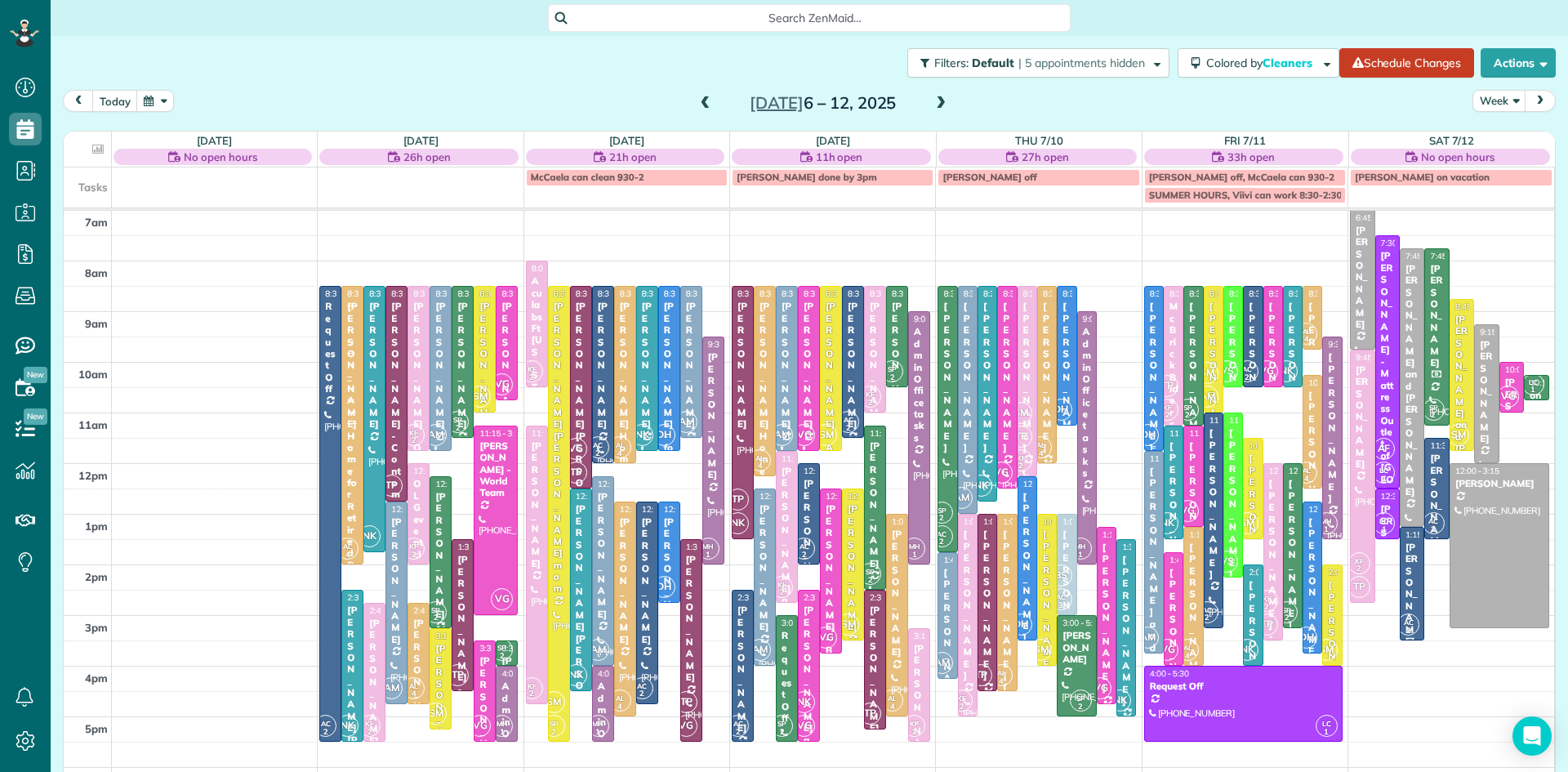 click on "Mary & Ken Clark" at bounding box center [1154, 459] 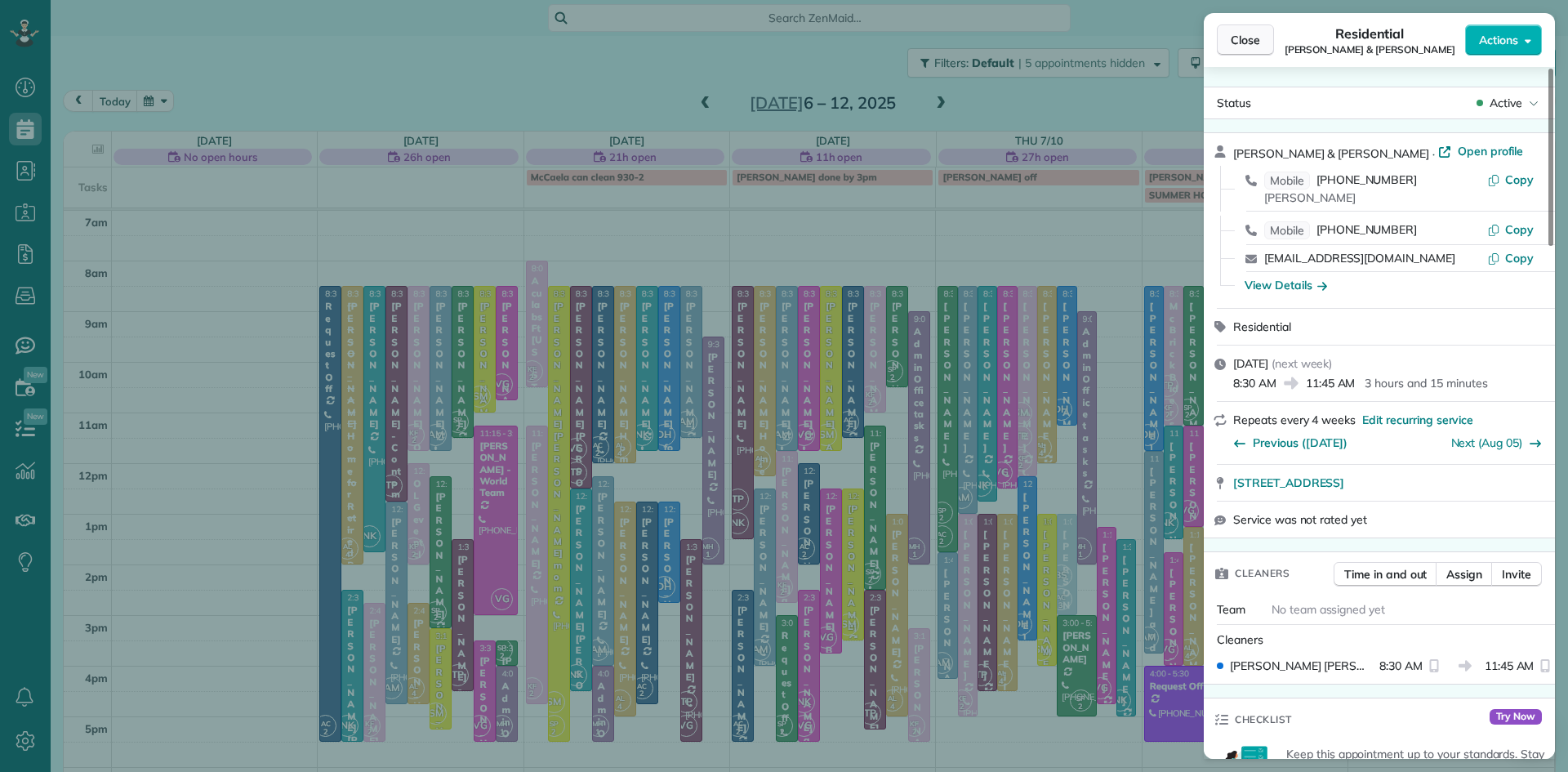 click on "Close" at bounding box center (1245, 40) 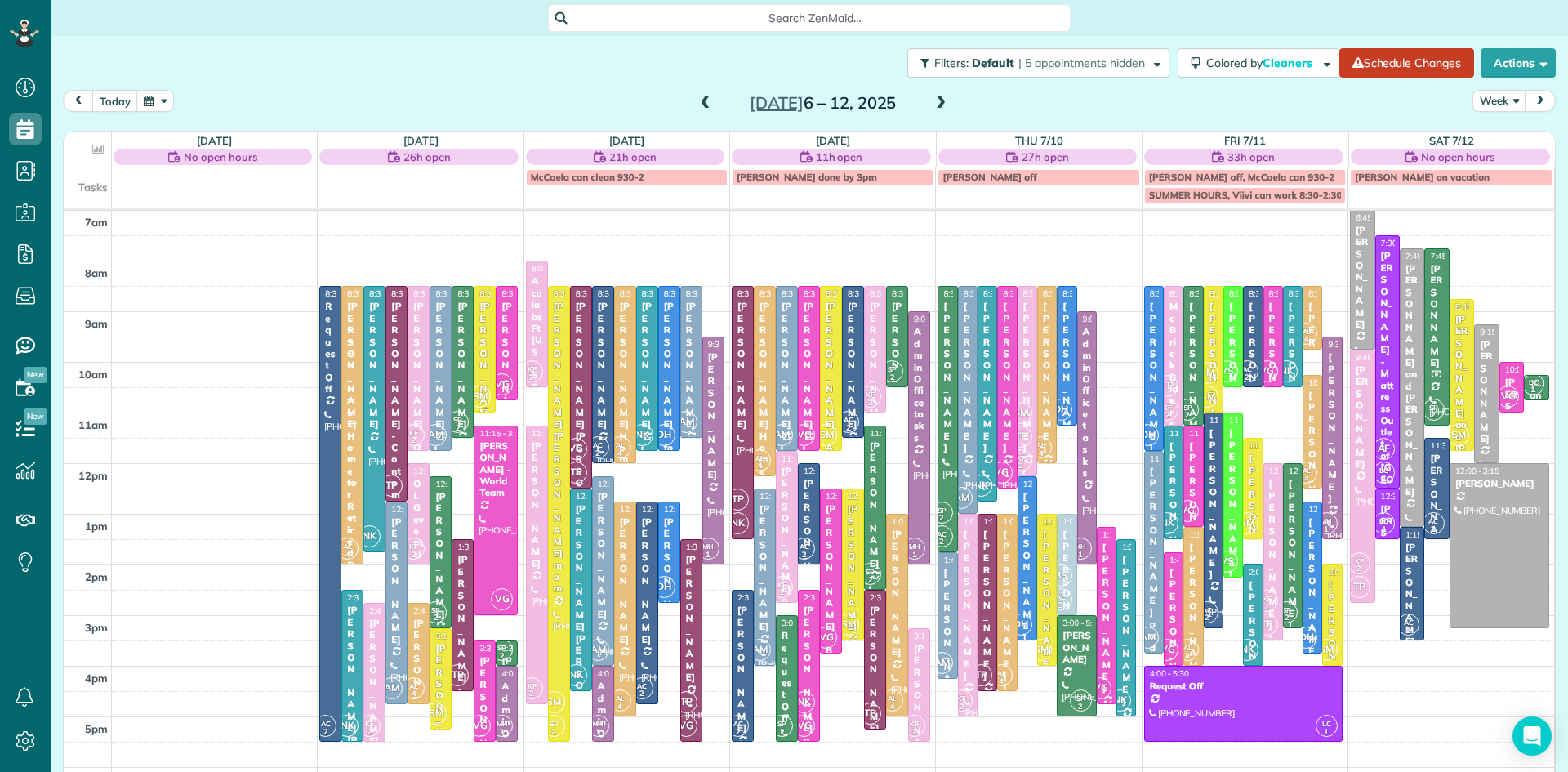 click on "SM" at bounding box center [479, 396] 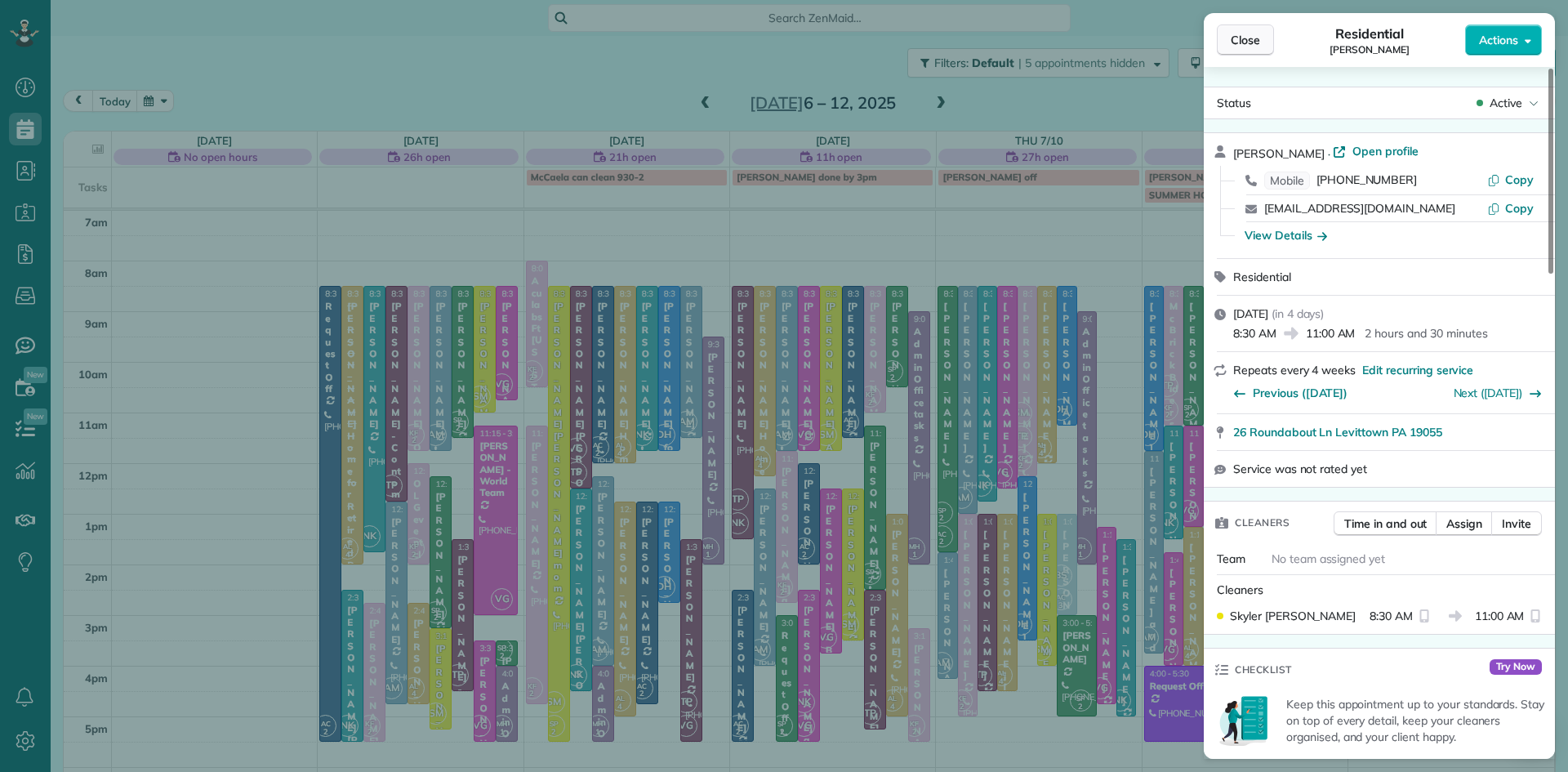 click on "Close" at bounding box center [1245, 40] 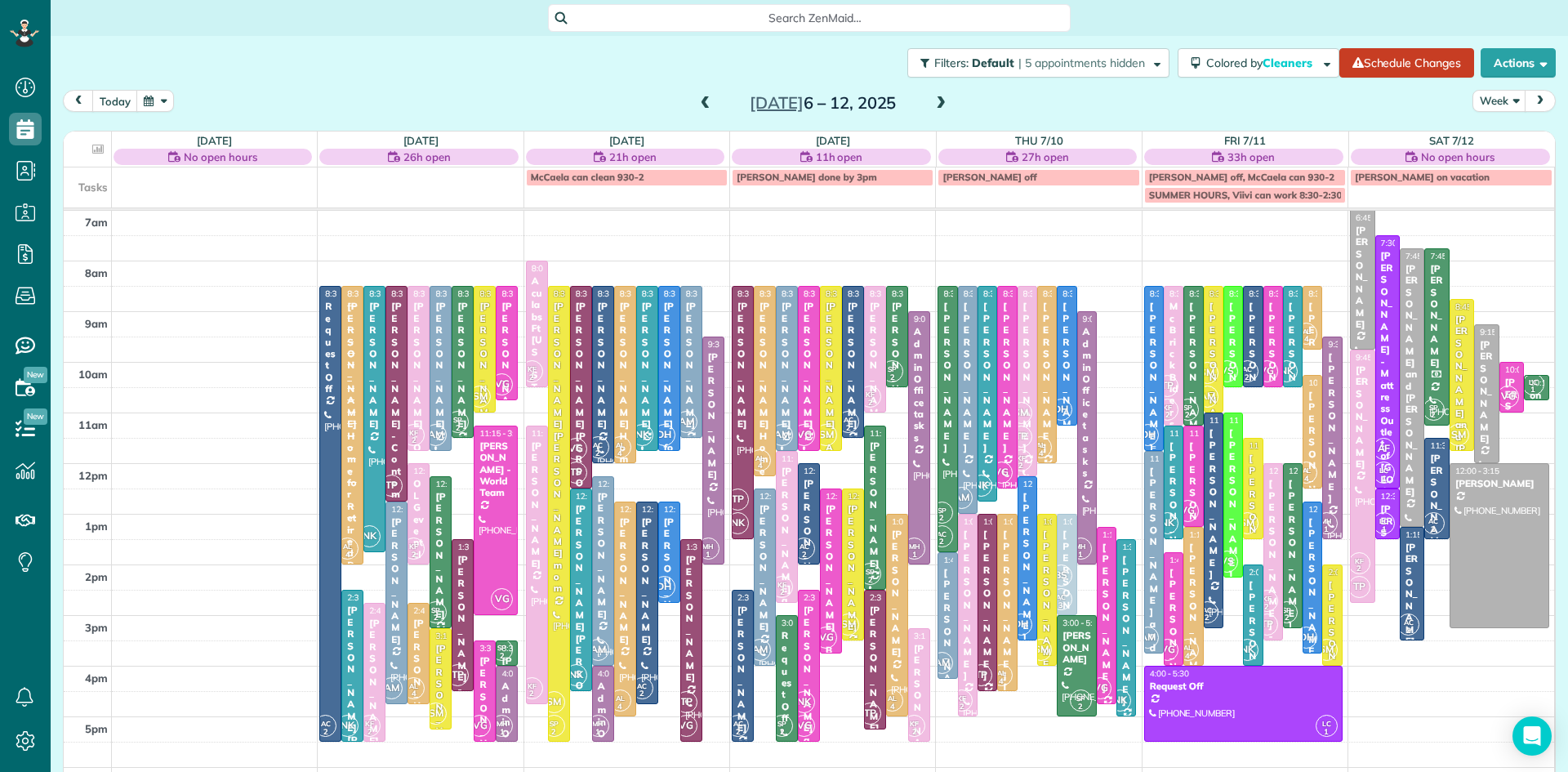 click on "DH" at bounding box center (1147, 435) 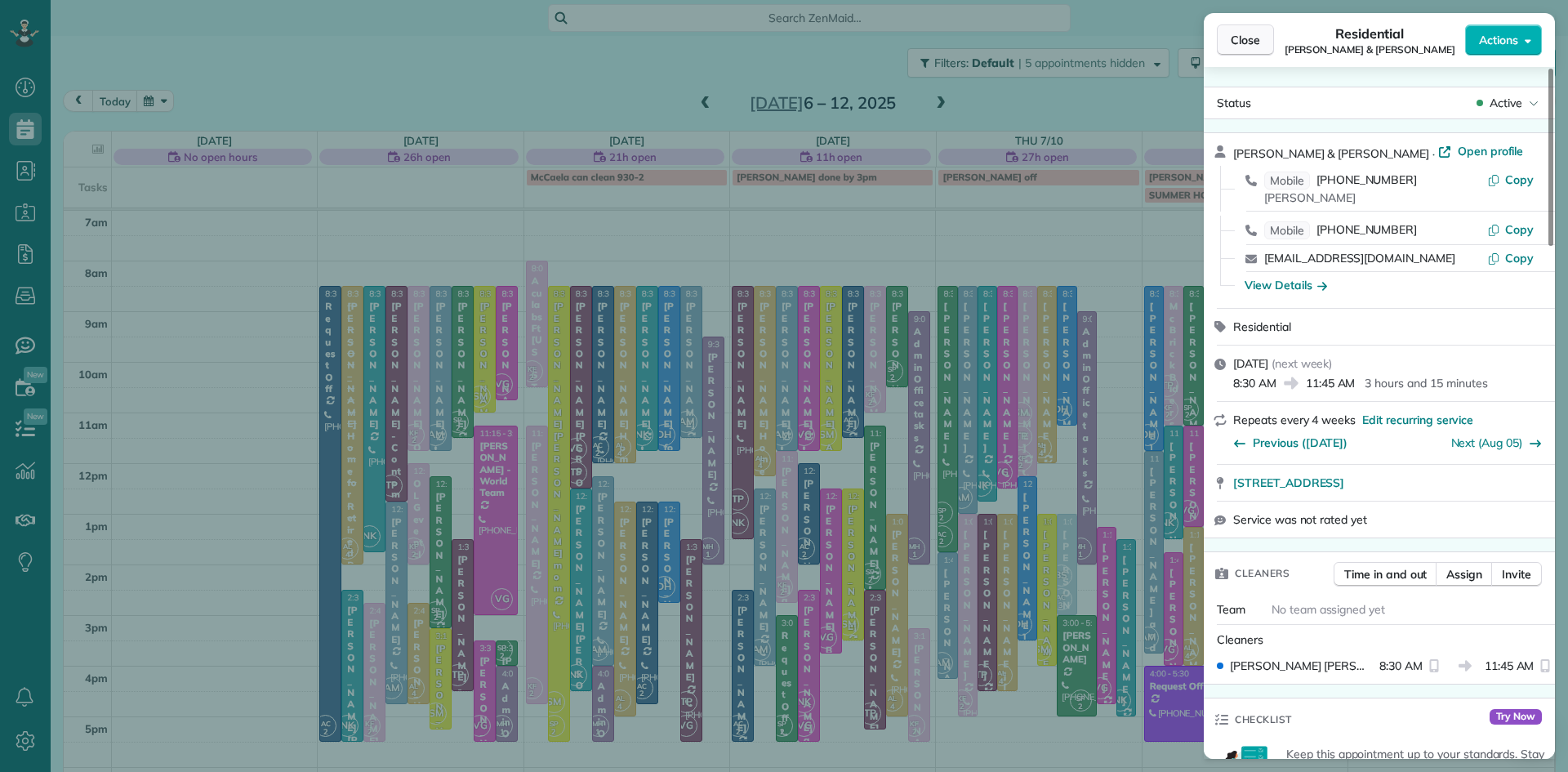 click on "Close" at bounding box center (1245, 40) 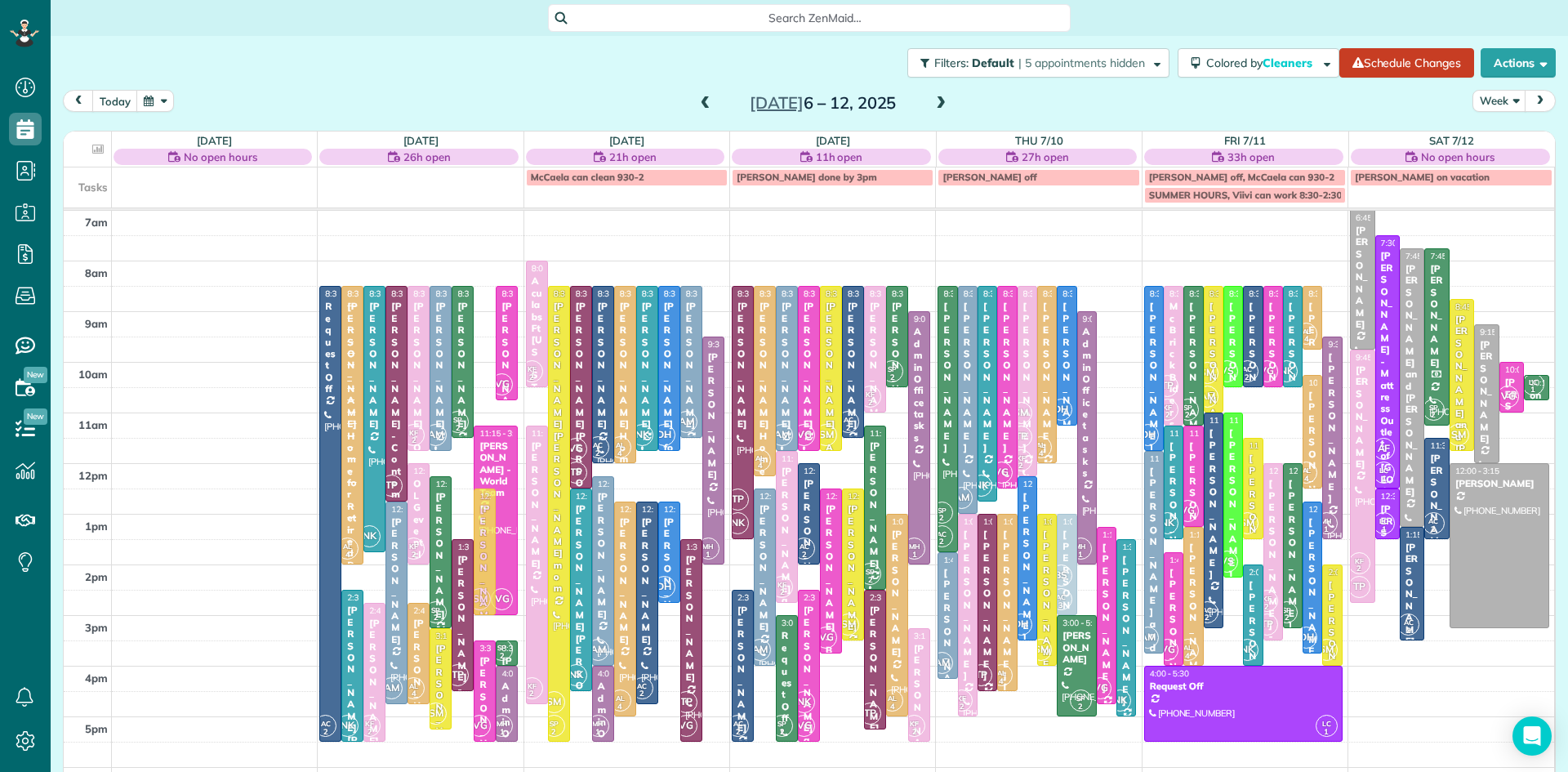 drag, startPoint x: 482, startPoint y: 355, endPoint x: 501, endPoint y: 552, distance: 197.91412 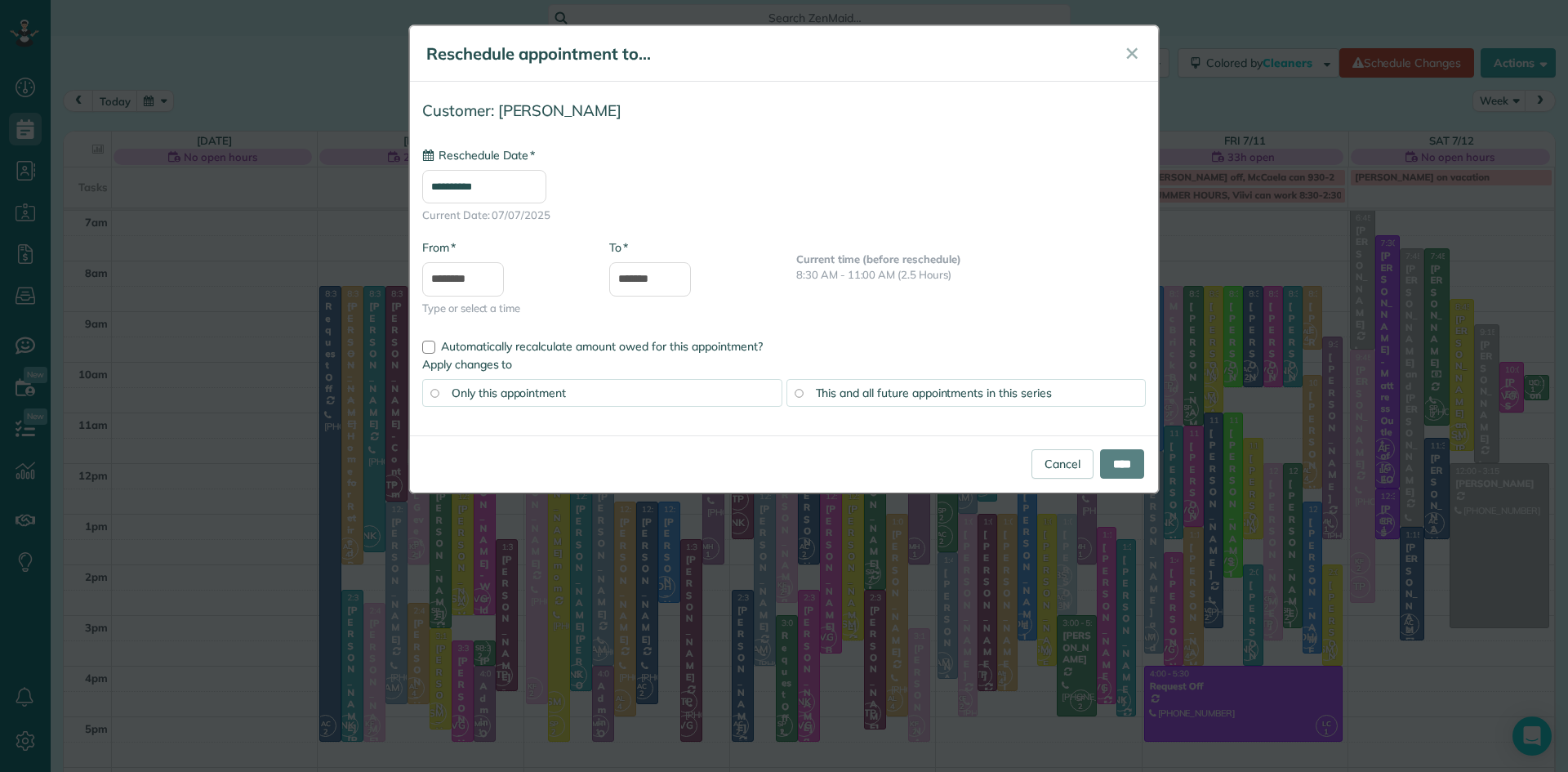 type on "**********" 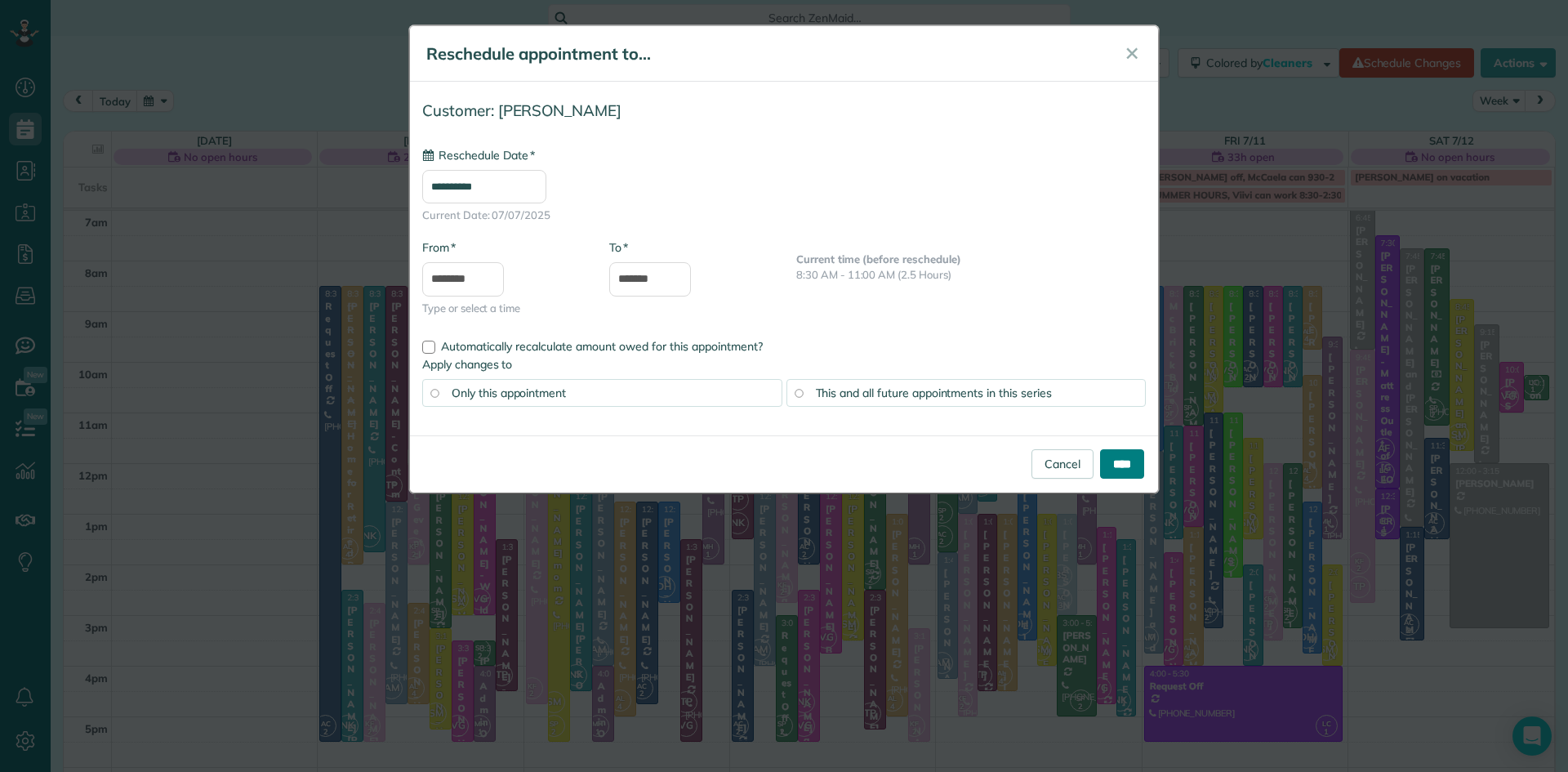 click on "****" at bounding box center (1122, 464) 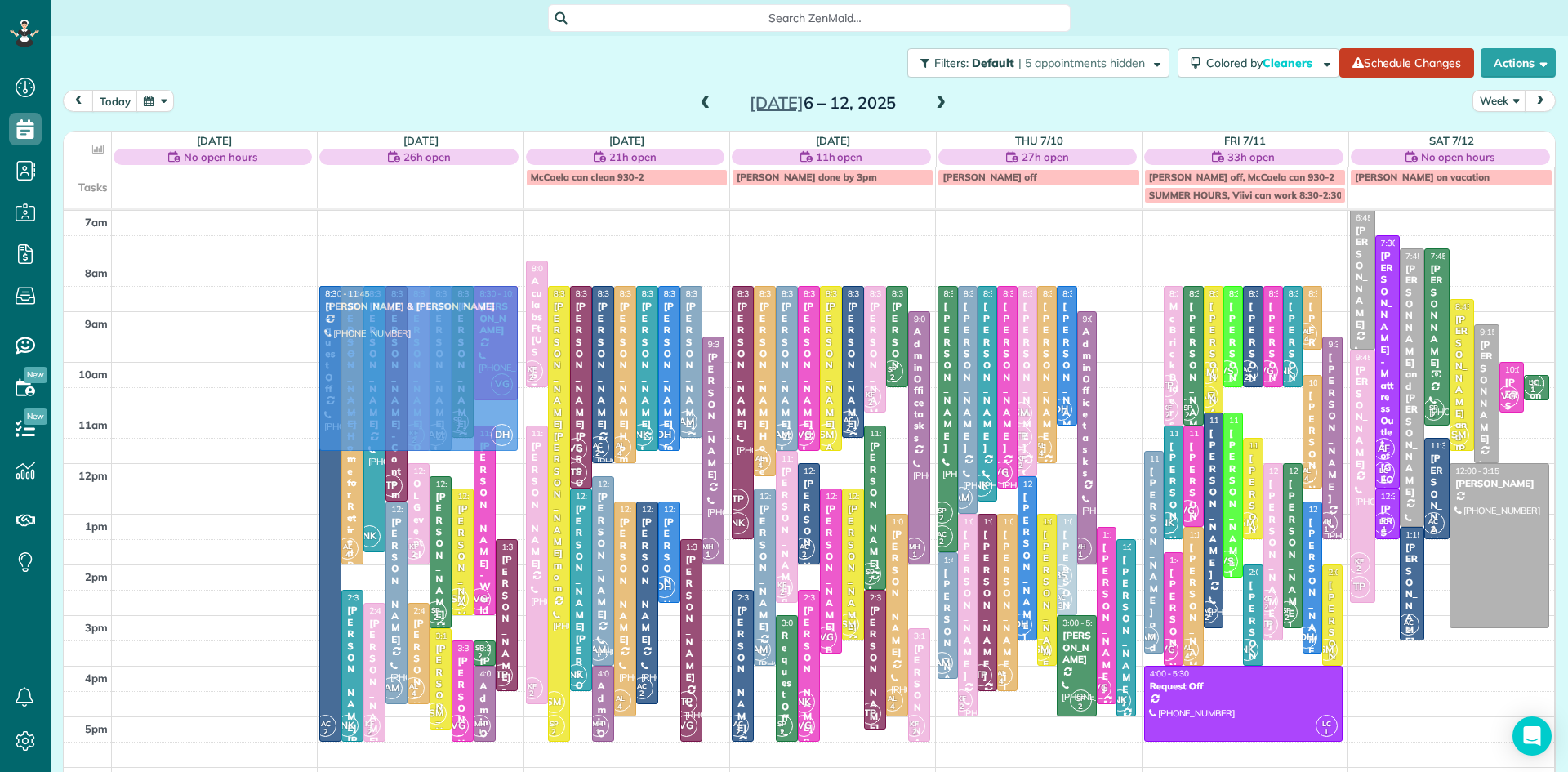 drag, startPoint x: 1151, startPoint y: 368, endPoint x: 502, endPoint y: 374, distance: 649.0277 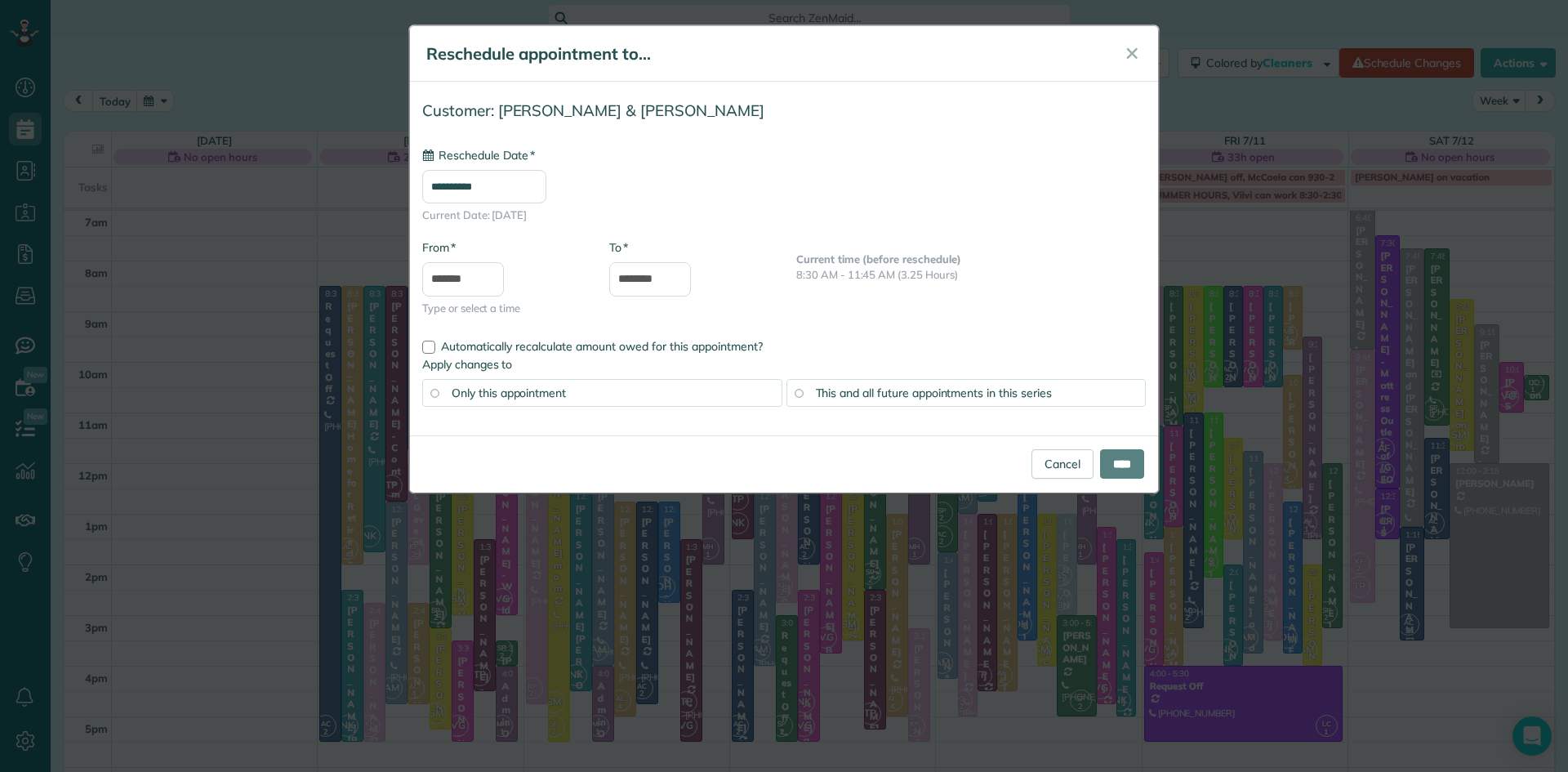 type on "**********" 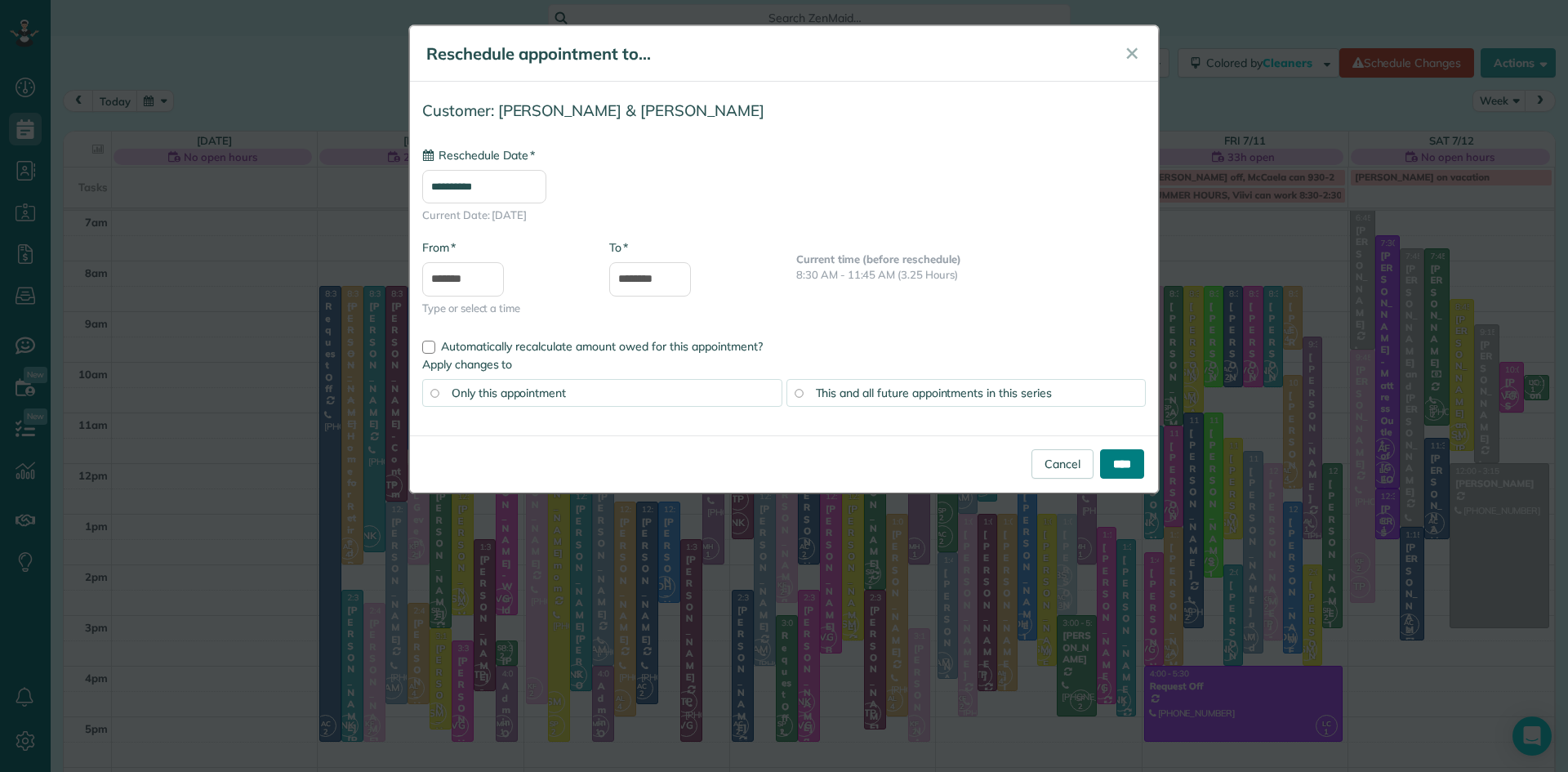 click on "****" at bounding box center [1122, 464] 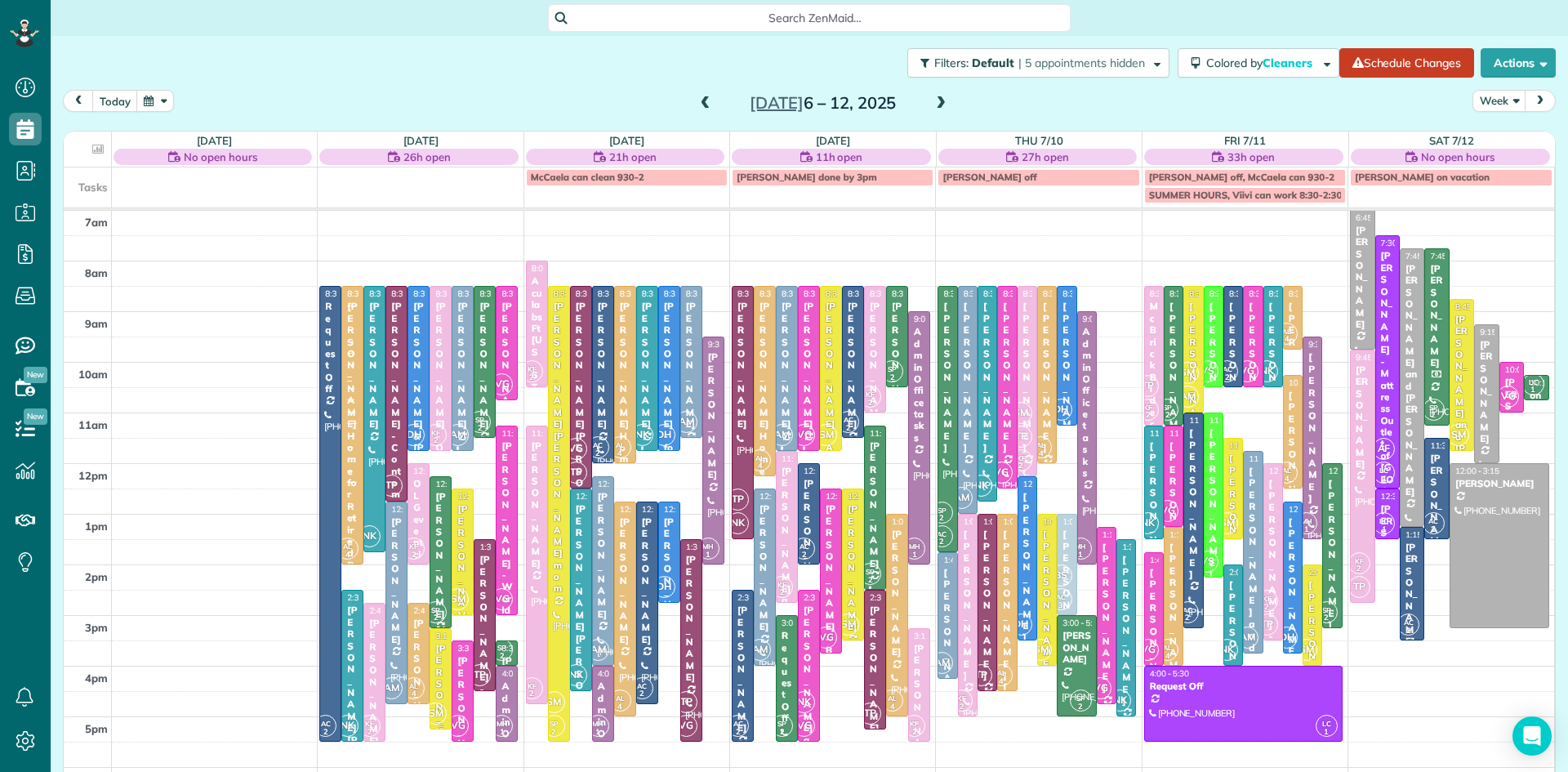 click on "SM" at bounding box center (435, 713) 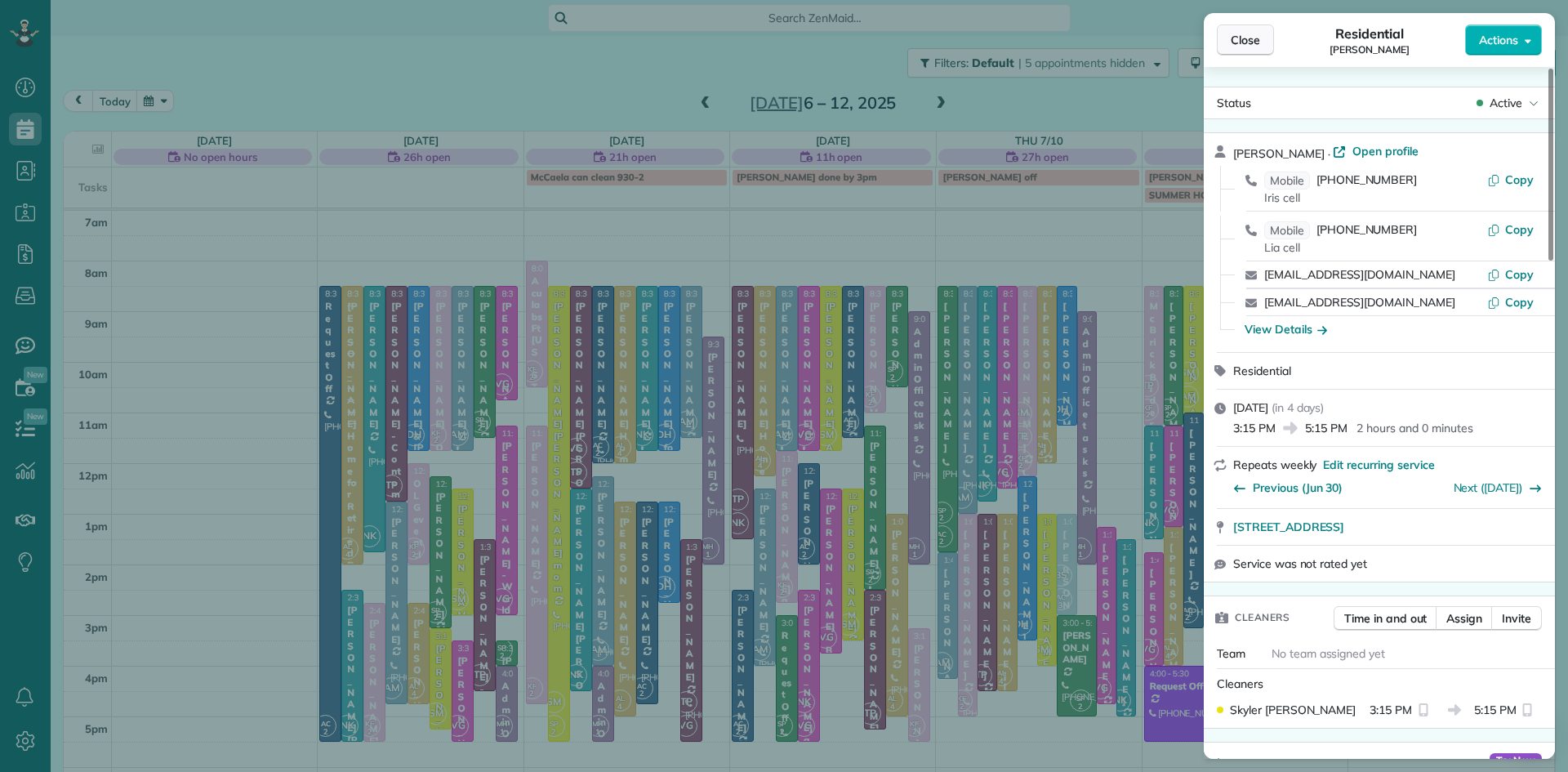 click on "Close" at bounding box center (1245, 40) 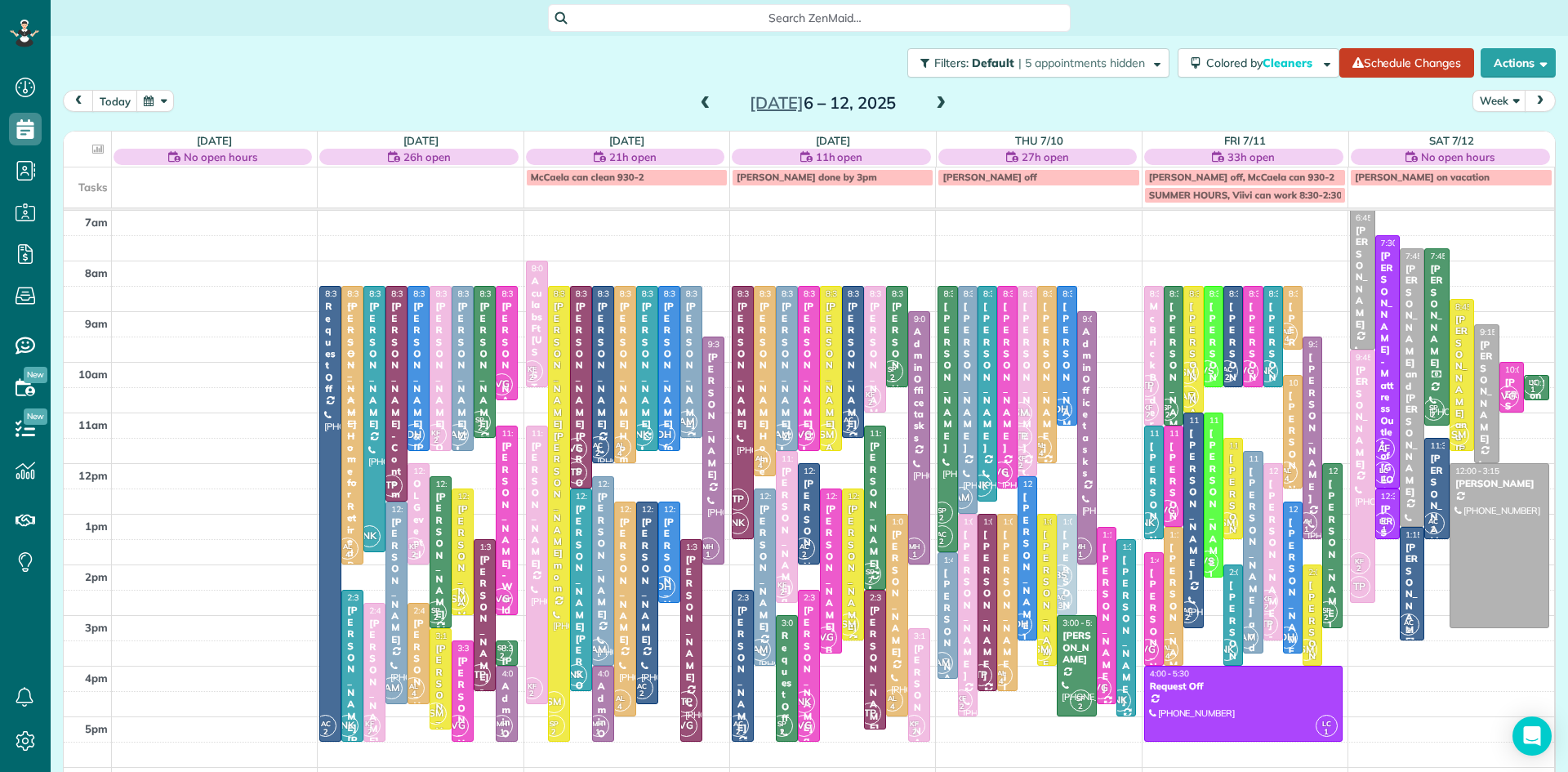 click on "Rick and Melissa Amour" at bounding box center (1462, 431) 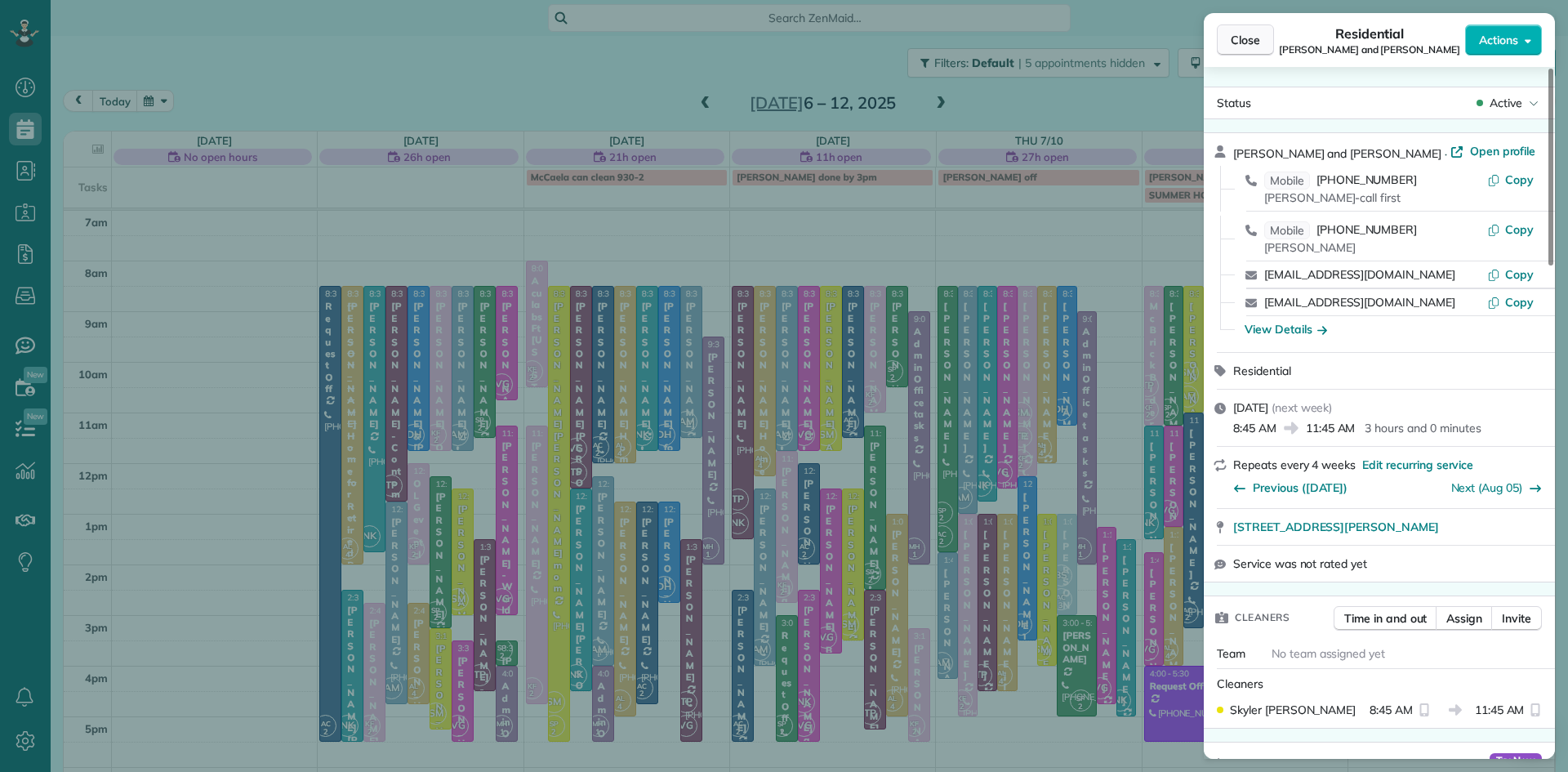 click on "Close" at bounding box center (1245, 40) 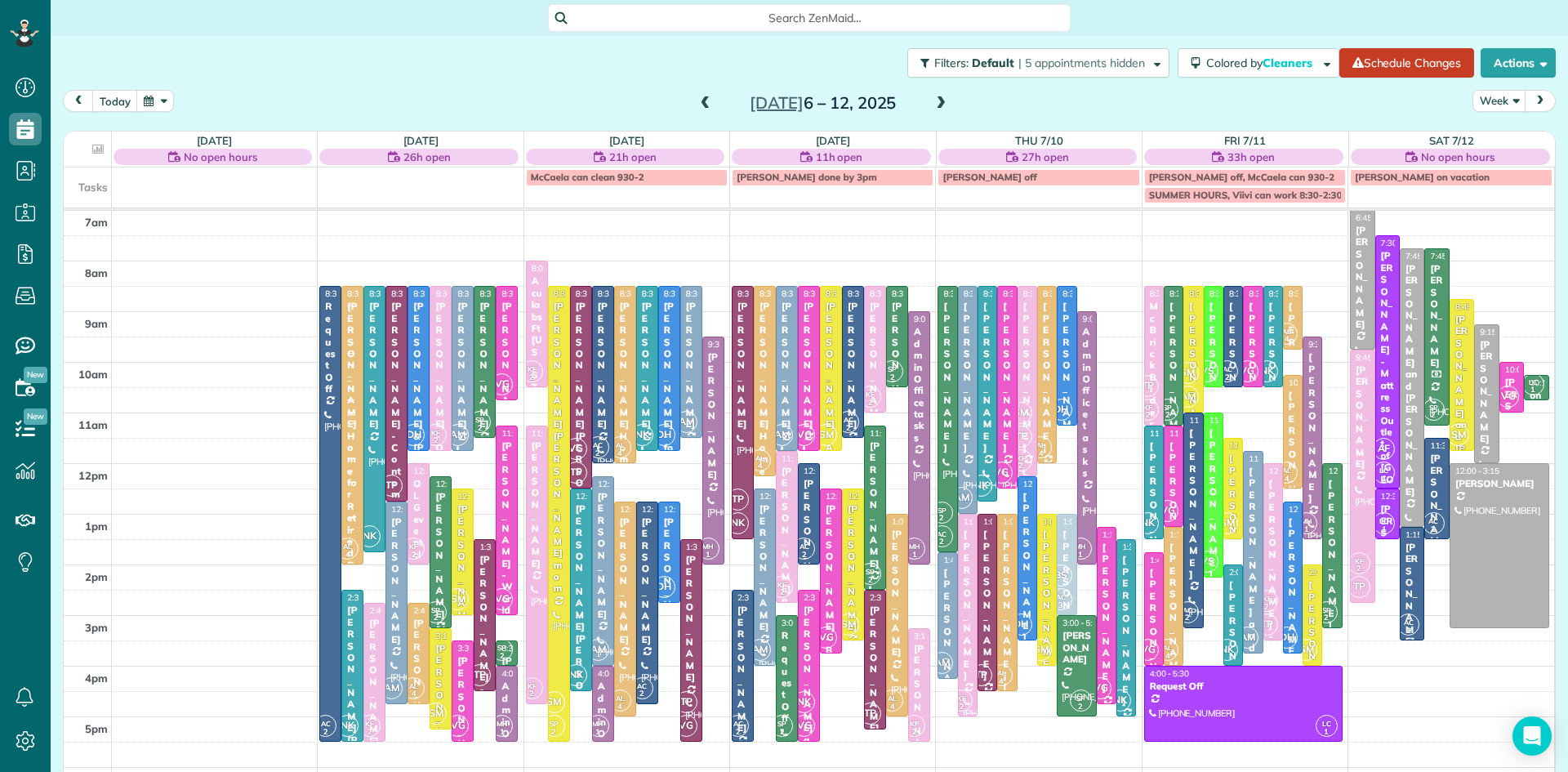 click on "Rick and Melissa Amour" at bounding box center [1462, 431] 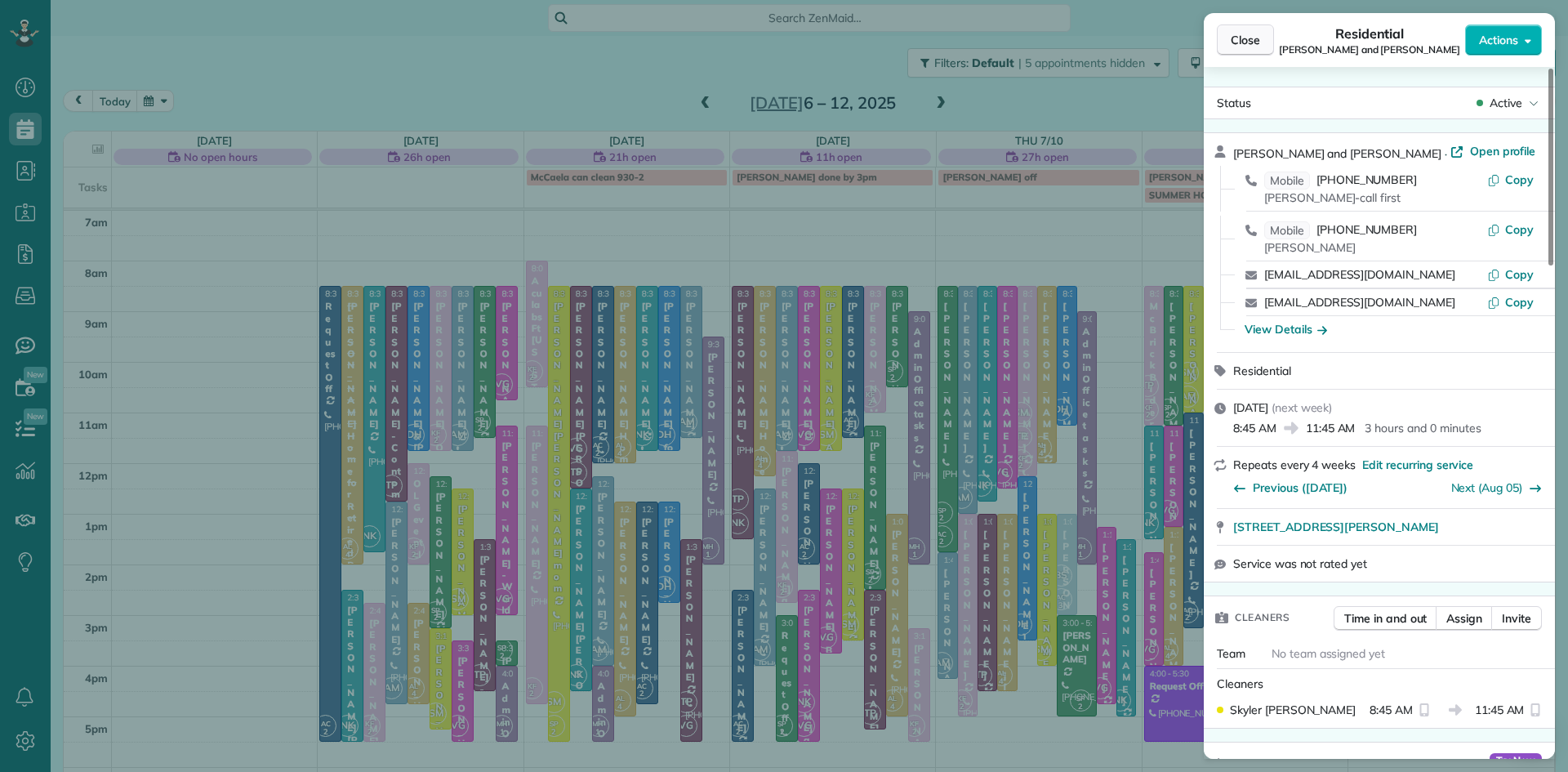 click on "Close" at bounding box center (1245, 40) 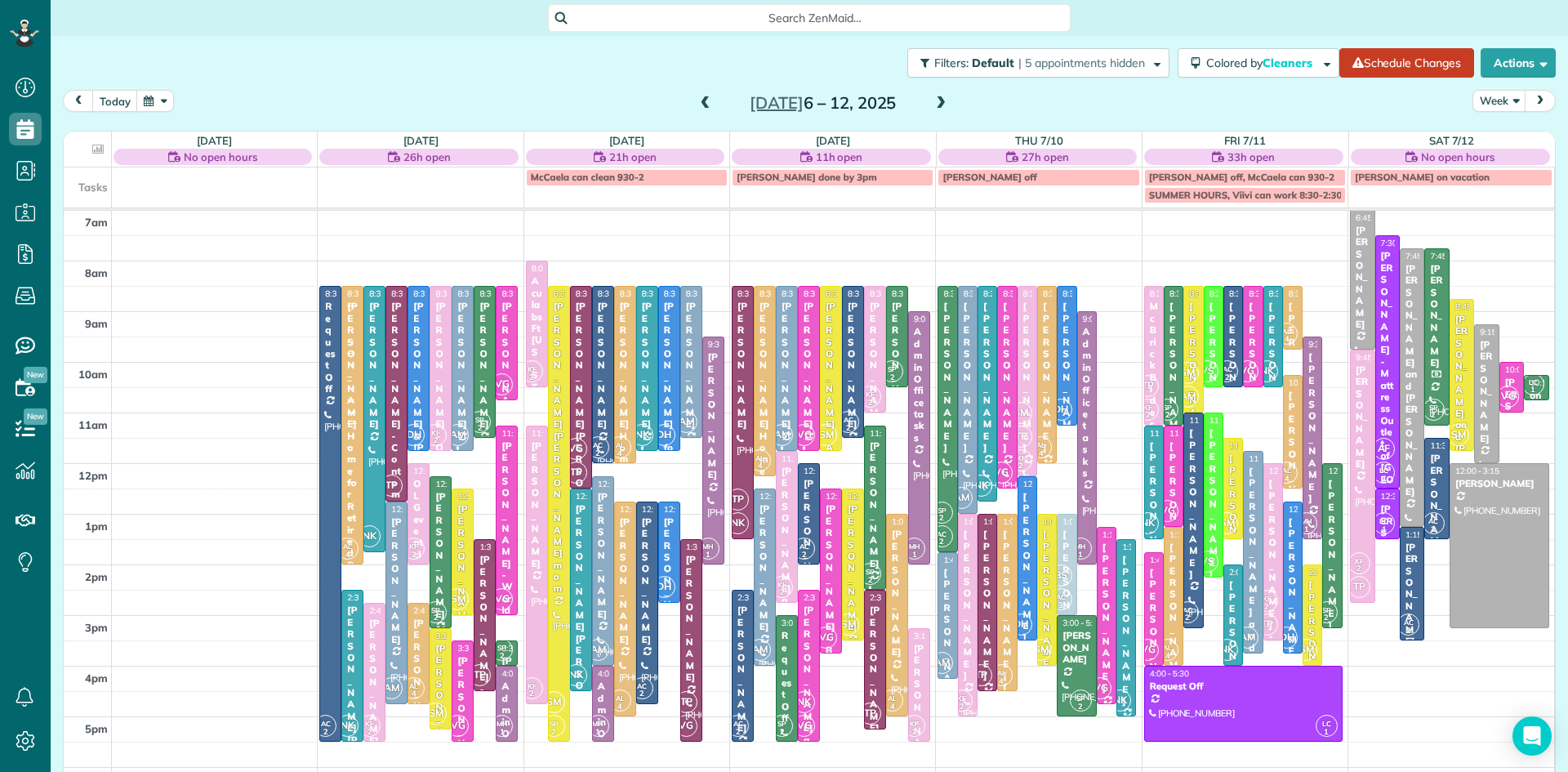 click on "Lisa Domenic" at bounding box center [764, 568] 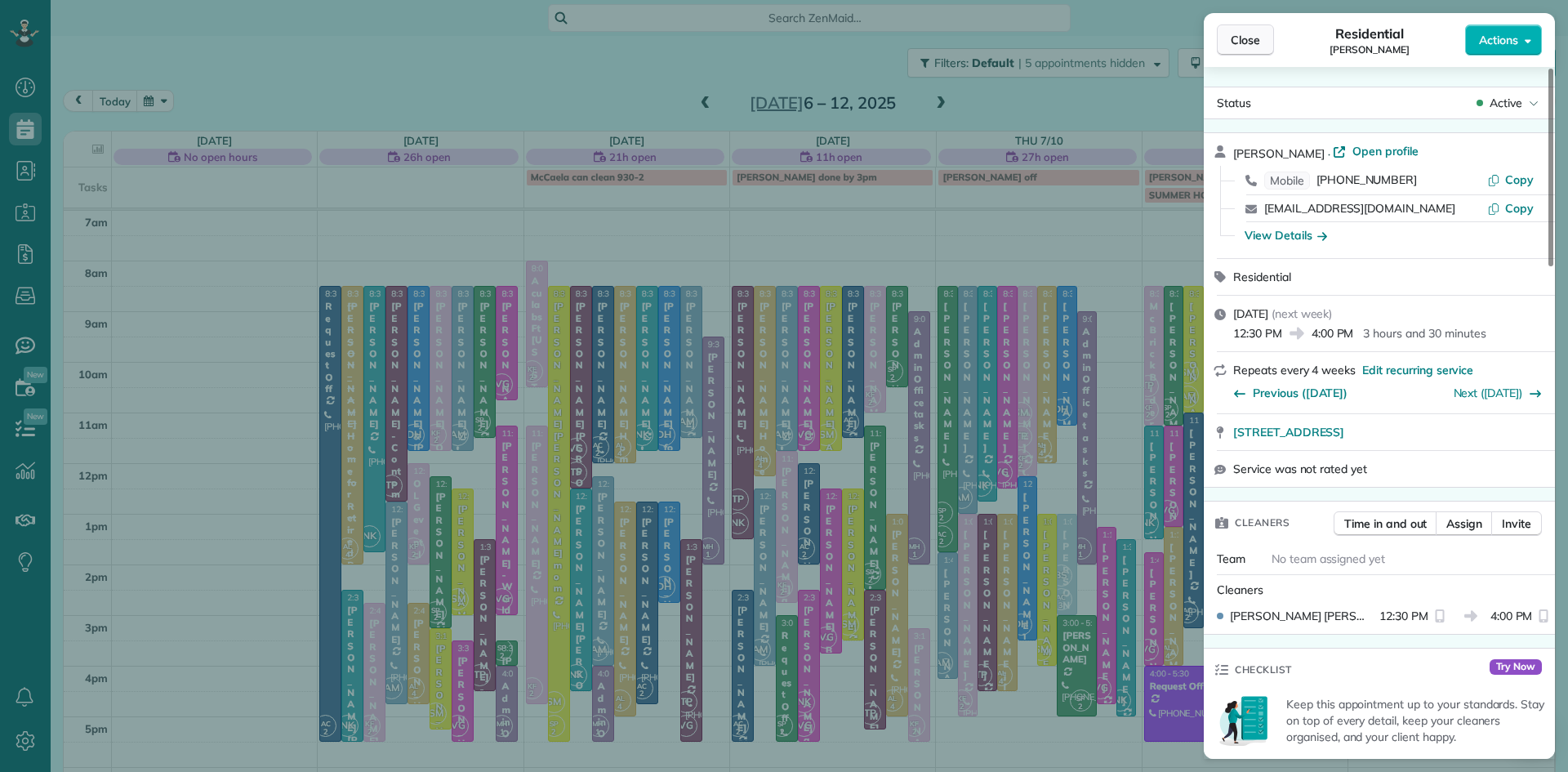 click on "Close" at bounding box center (1245, 40) 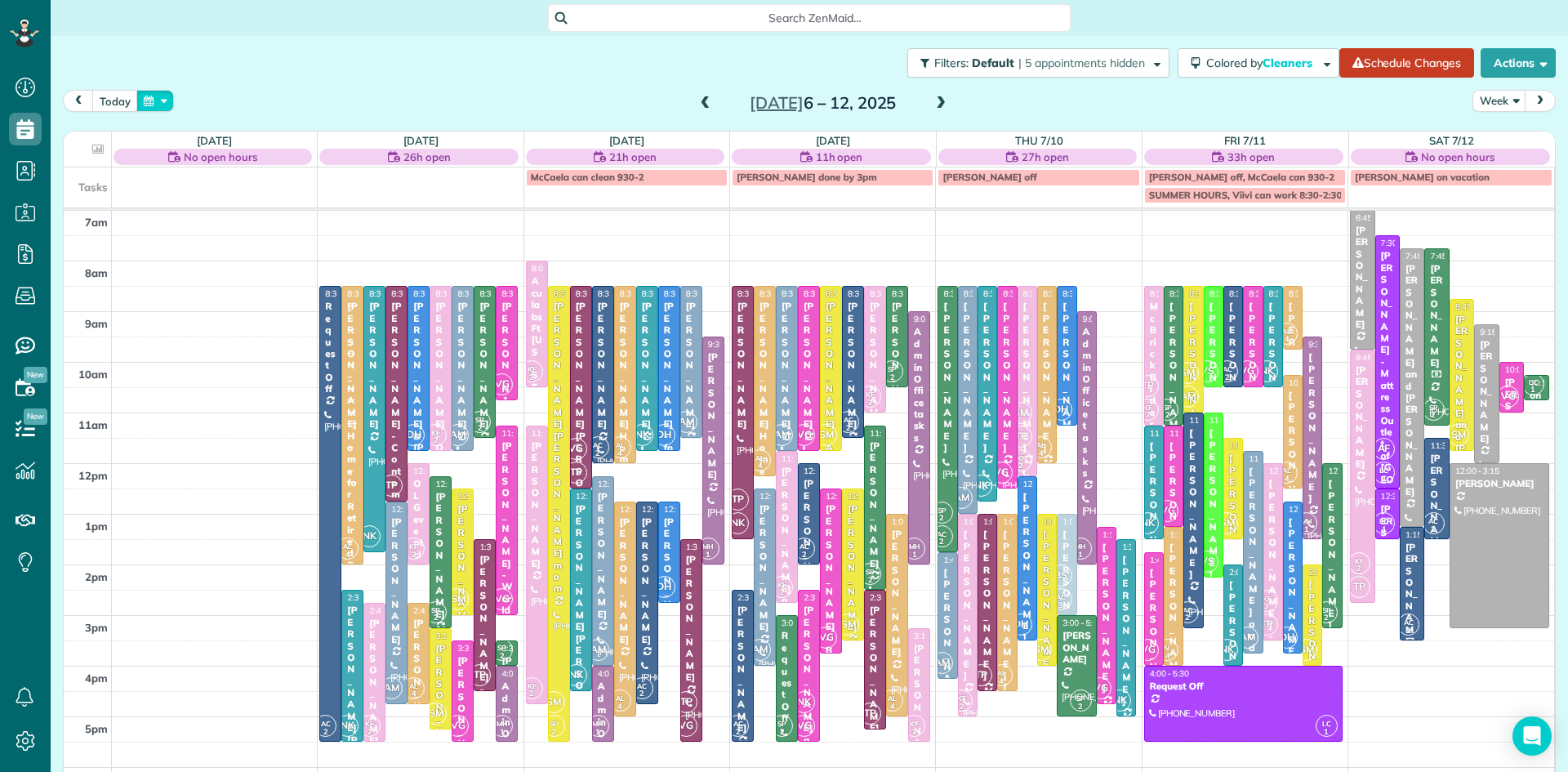 click at bounding box center [155, 100] 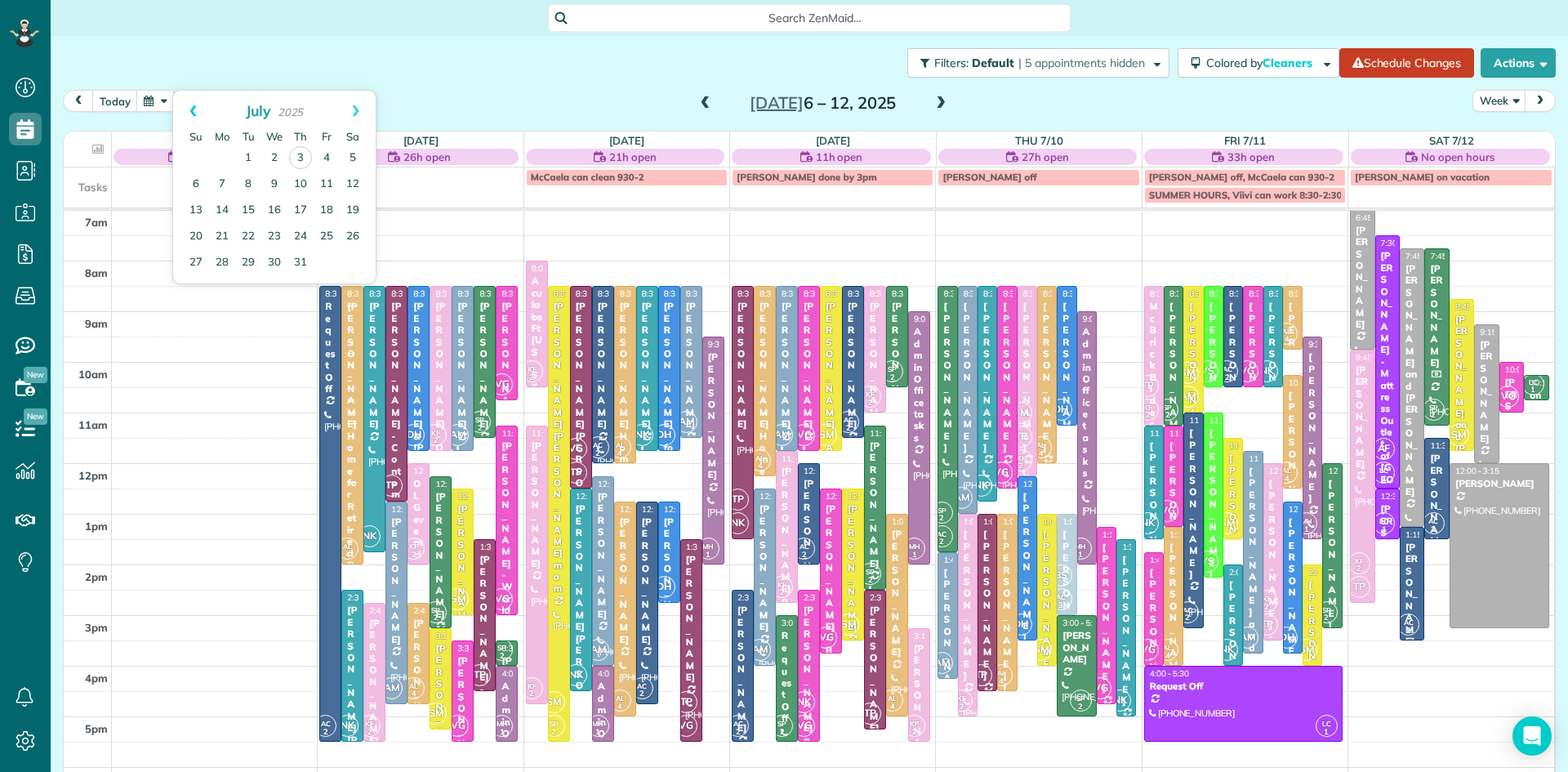click on "Prev" at bounding box center (193, 111) 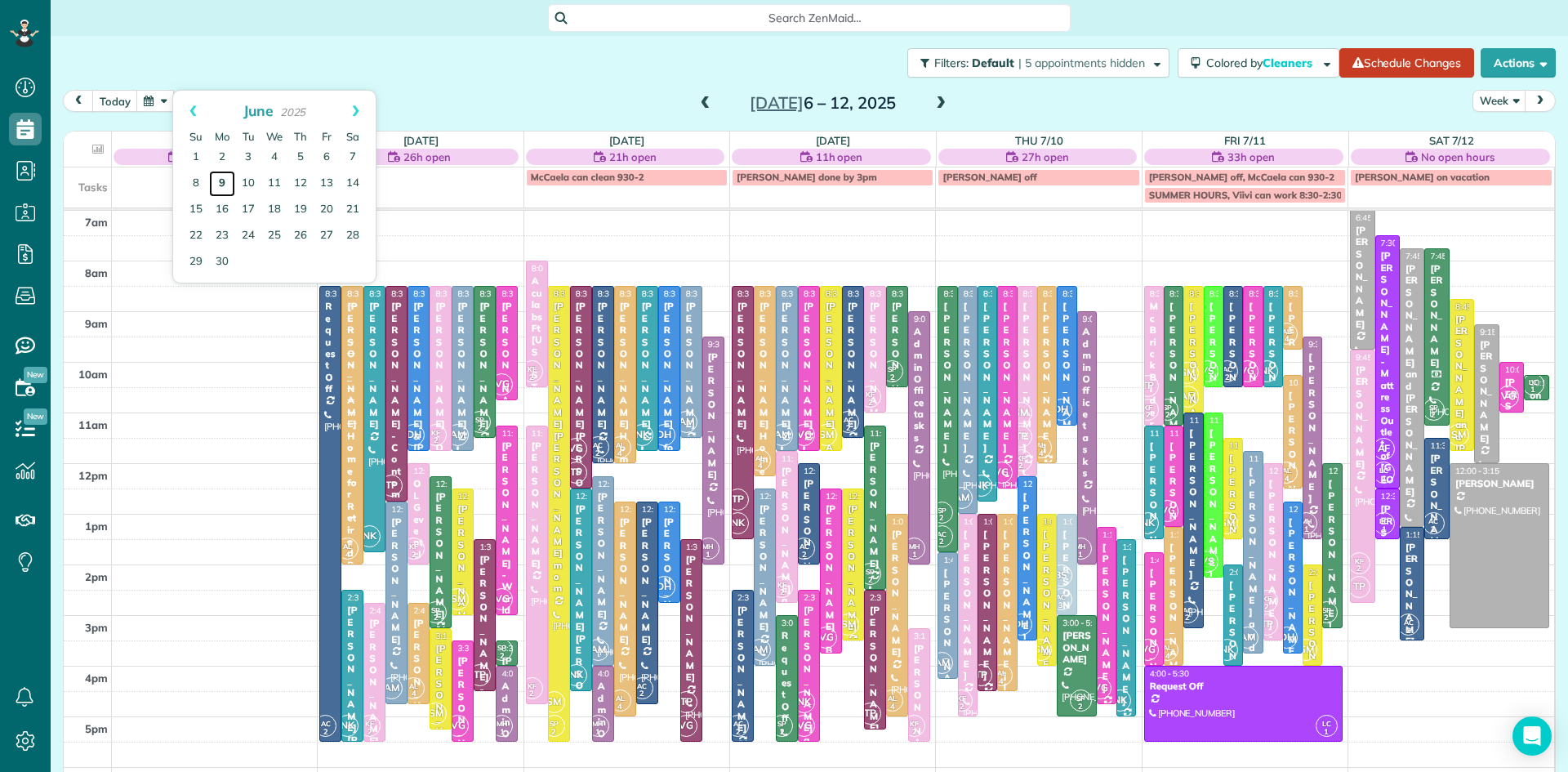 click on "9" at bounding box center [222, 184] 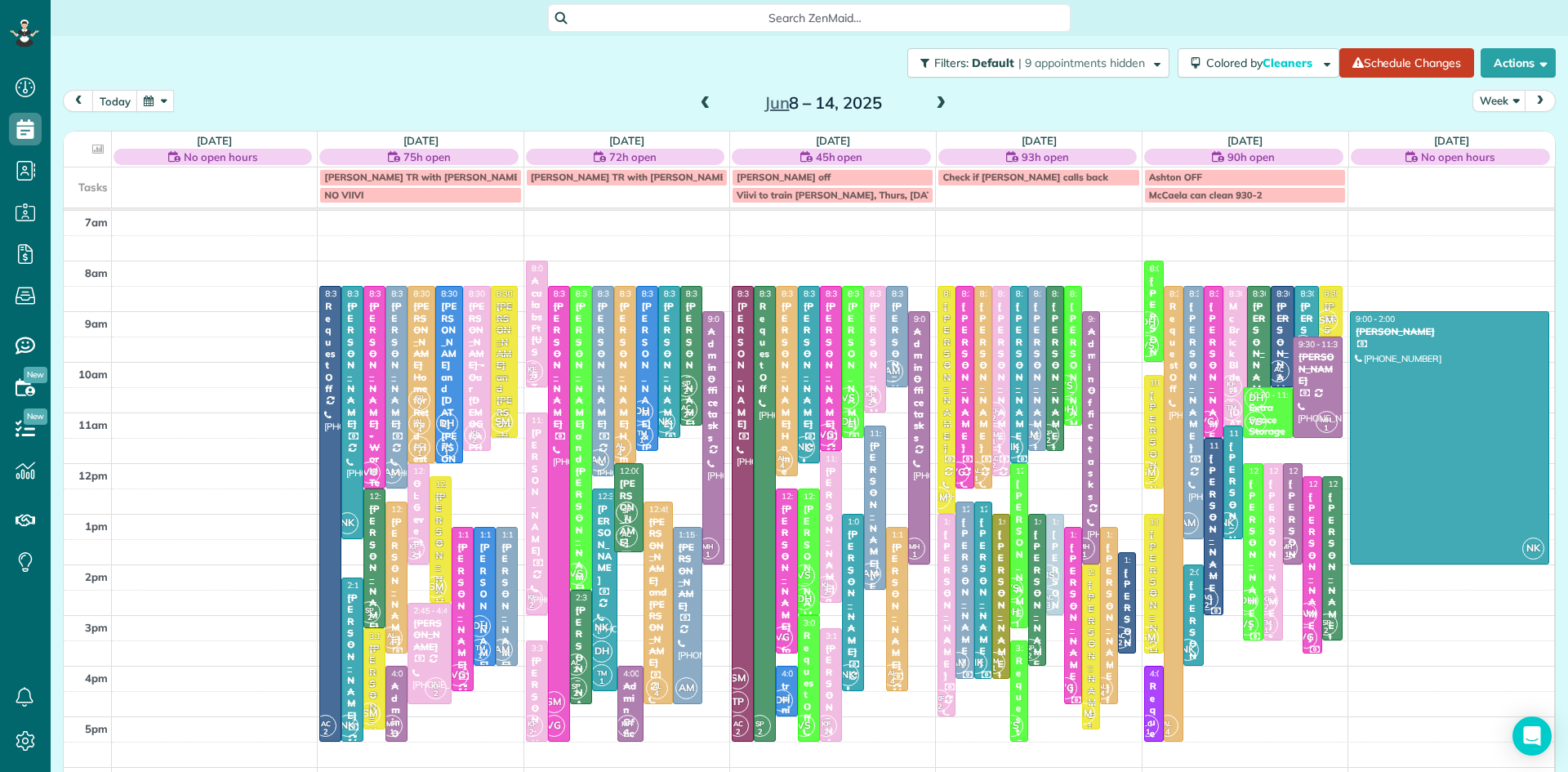 click at bounding box center (155, 100) 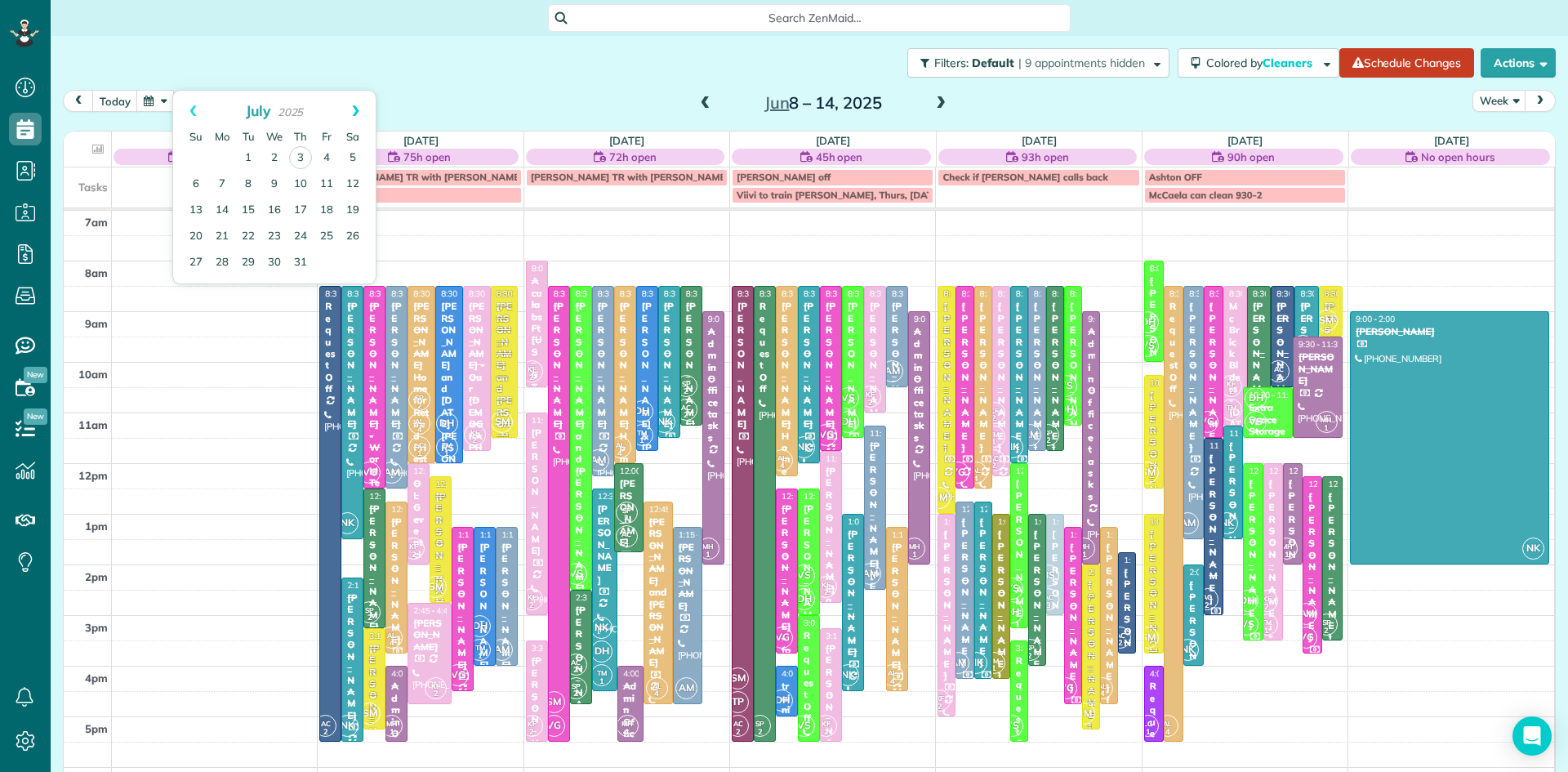 click on "Next" at bounding box center (355, 111) 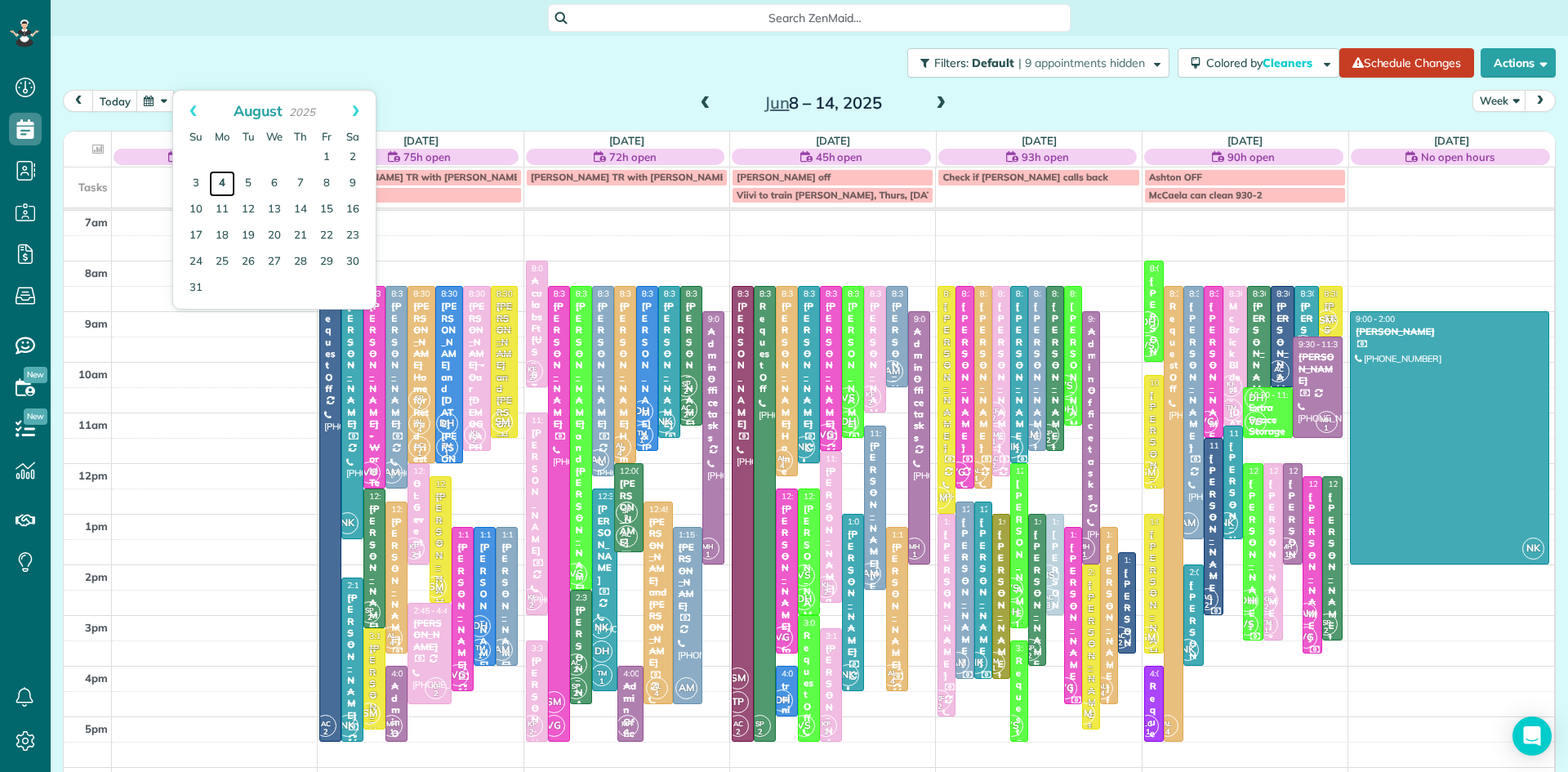 click on "4" at bounding box center (222, 184) 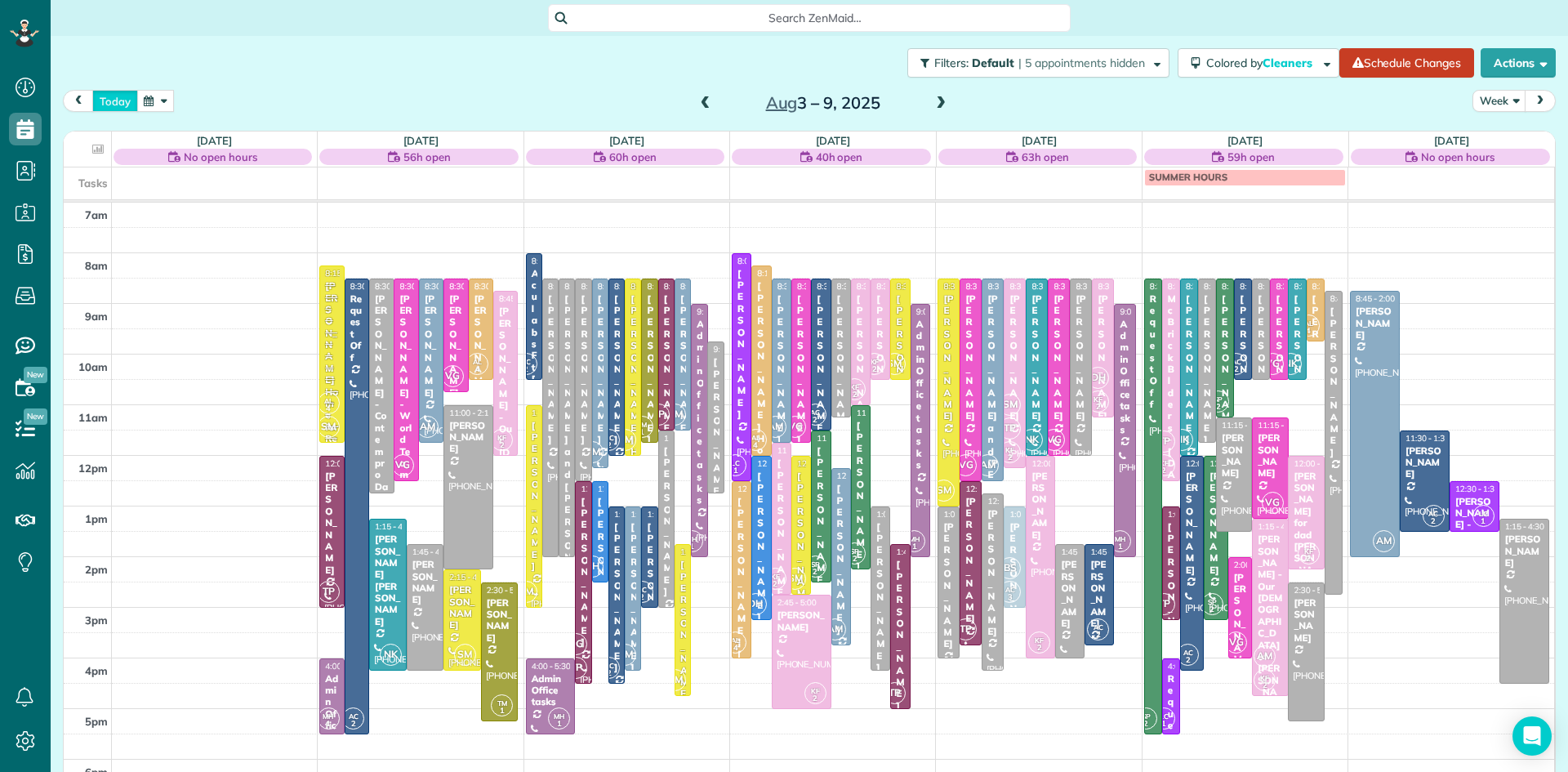 click on "today" at bounding box center [115, 100] 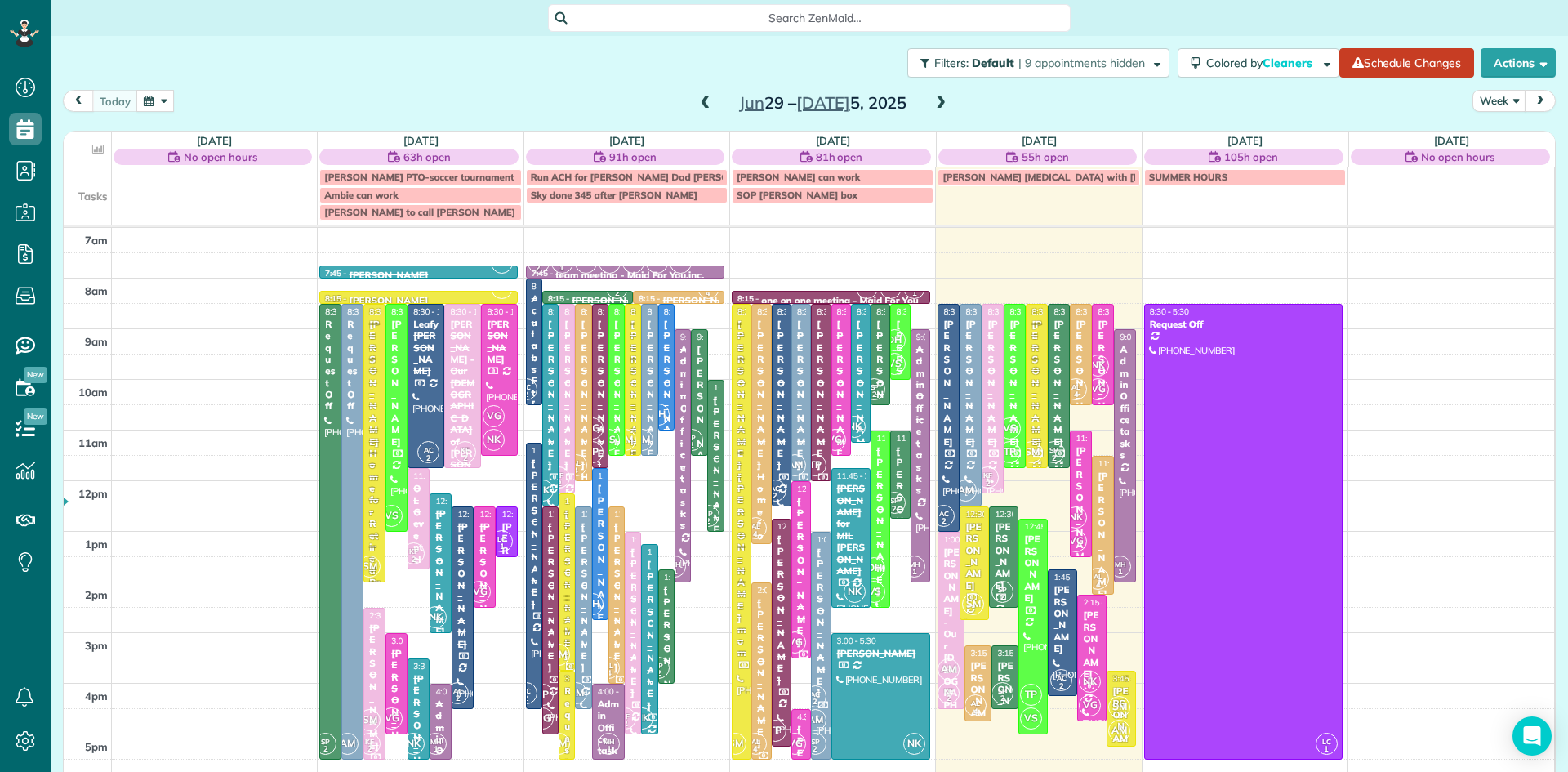 click at bounding box center [941, 104] 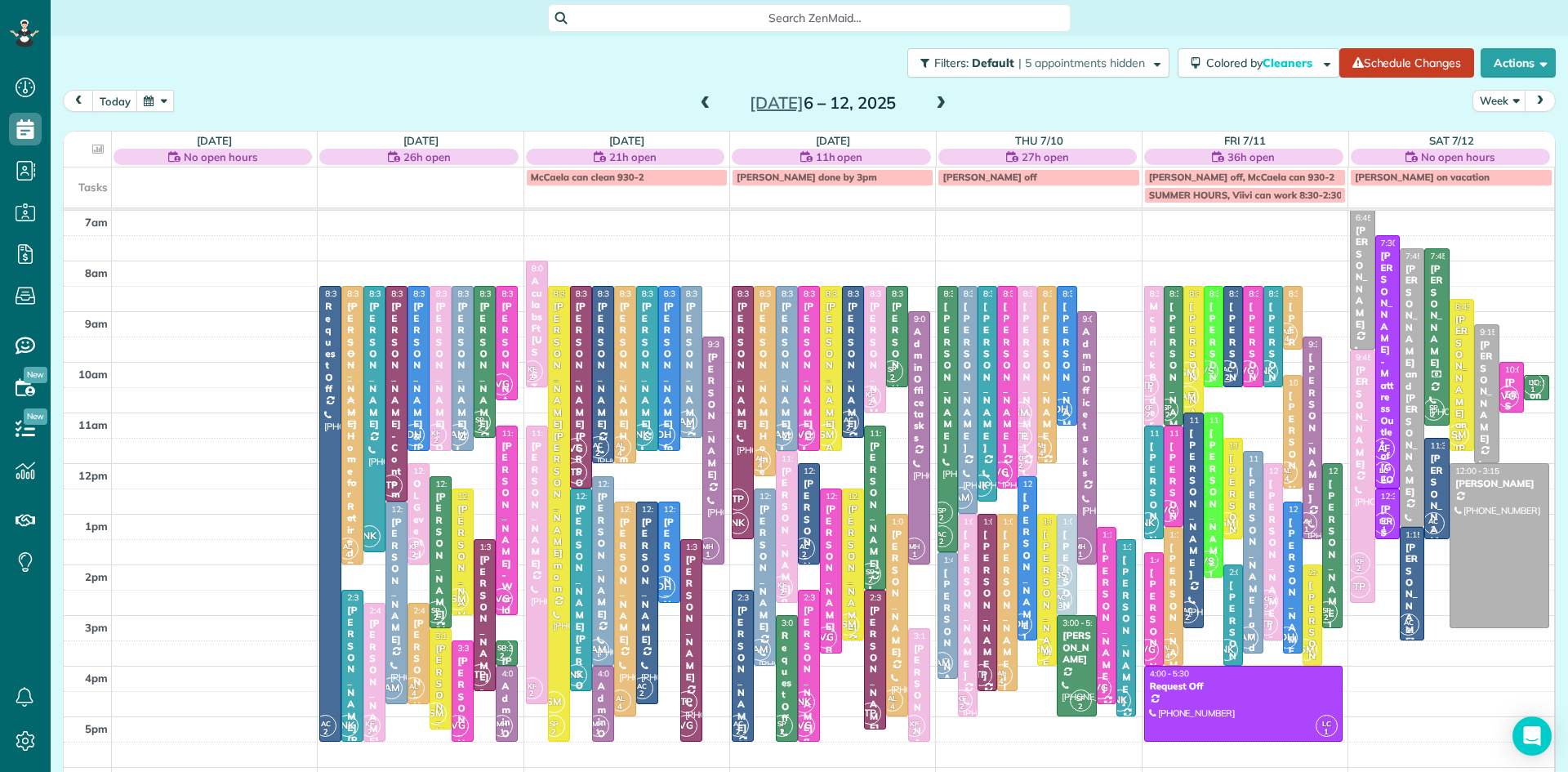 click at bounding box center [155, 100] 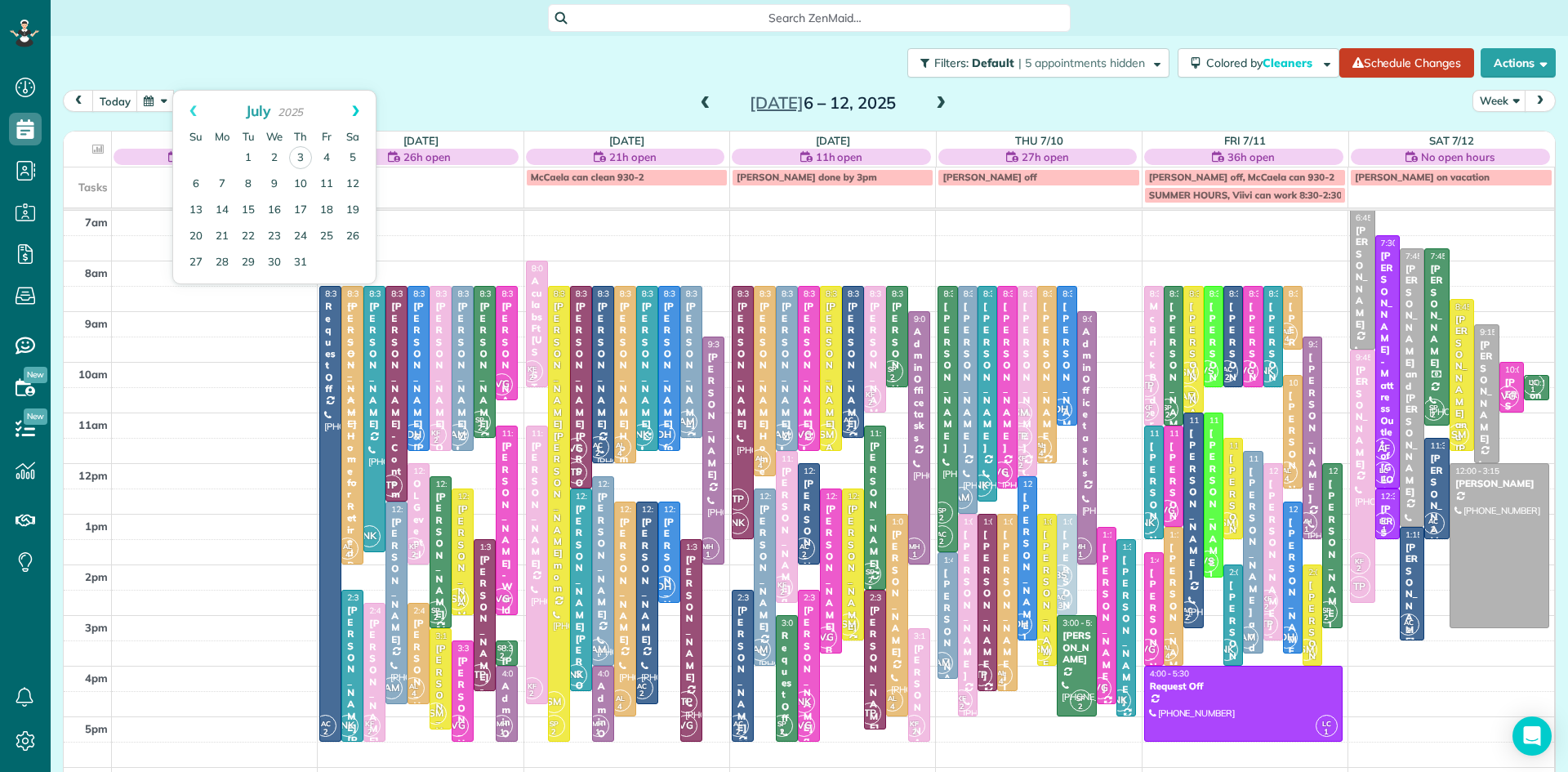 click on "Next" at bounding box center (355, 111) 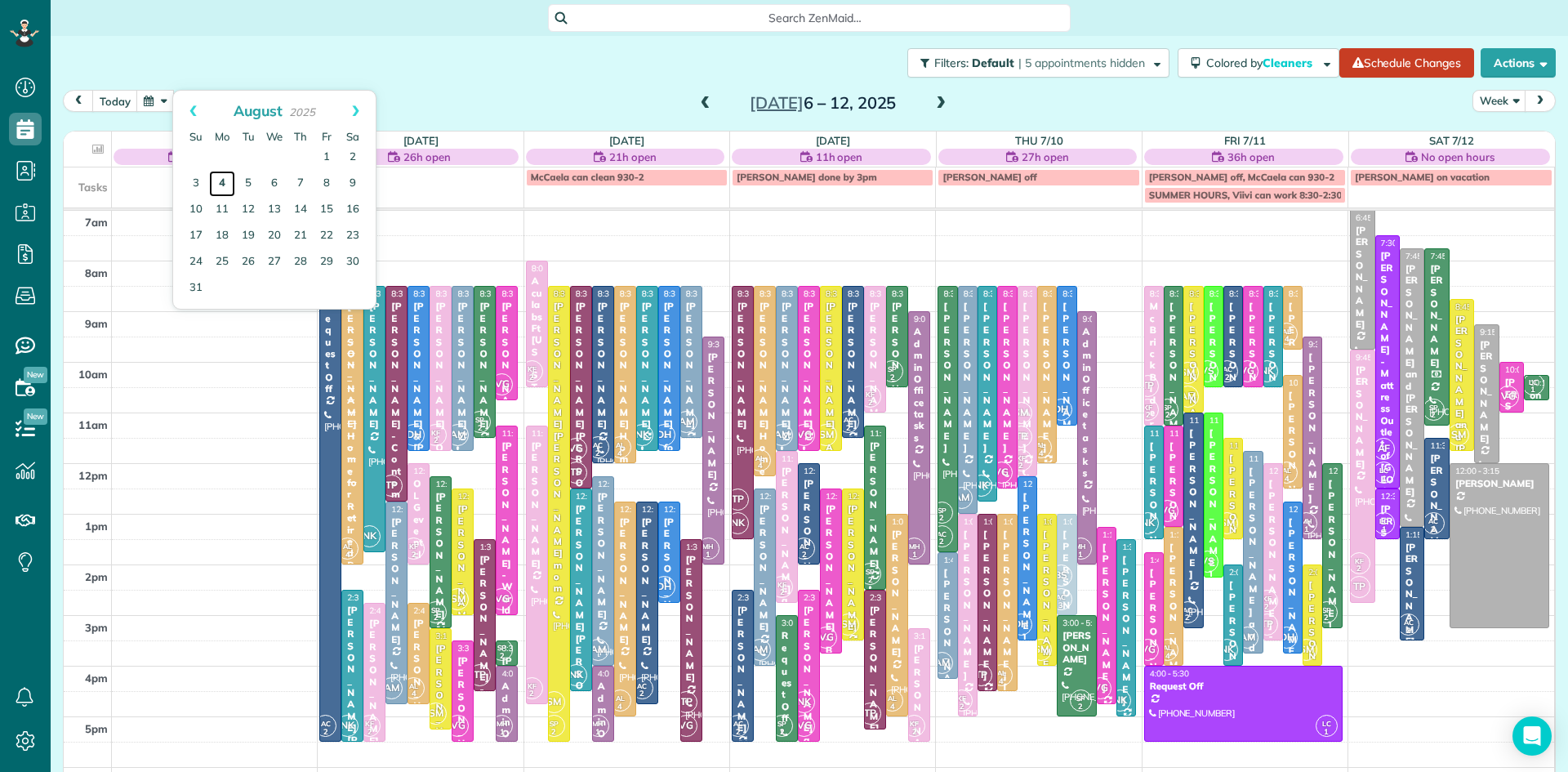 click on "4" at bounding box center (222, 184) 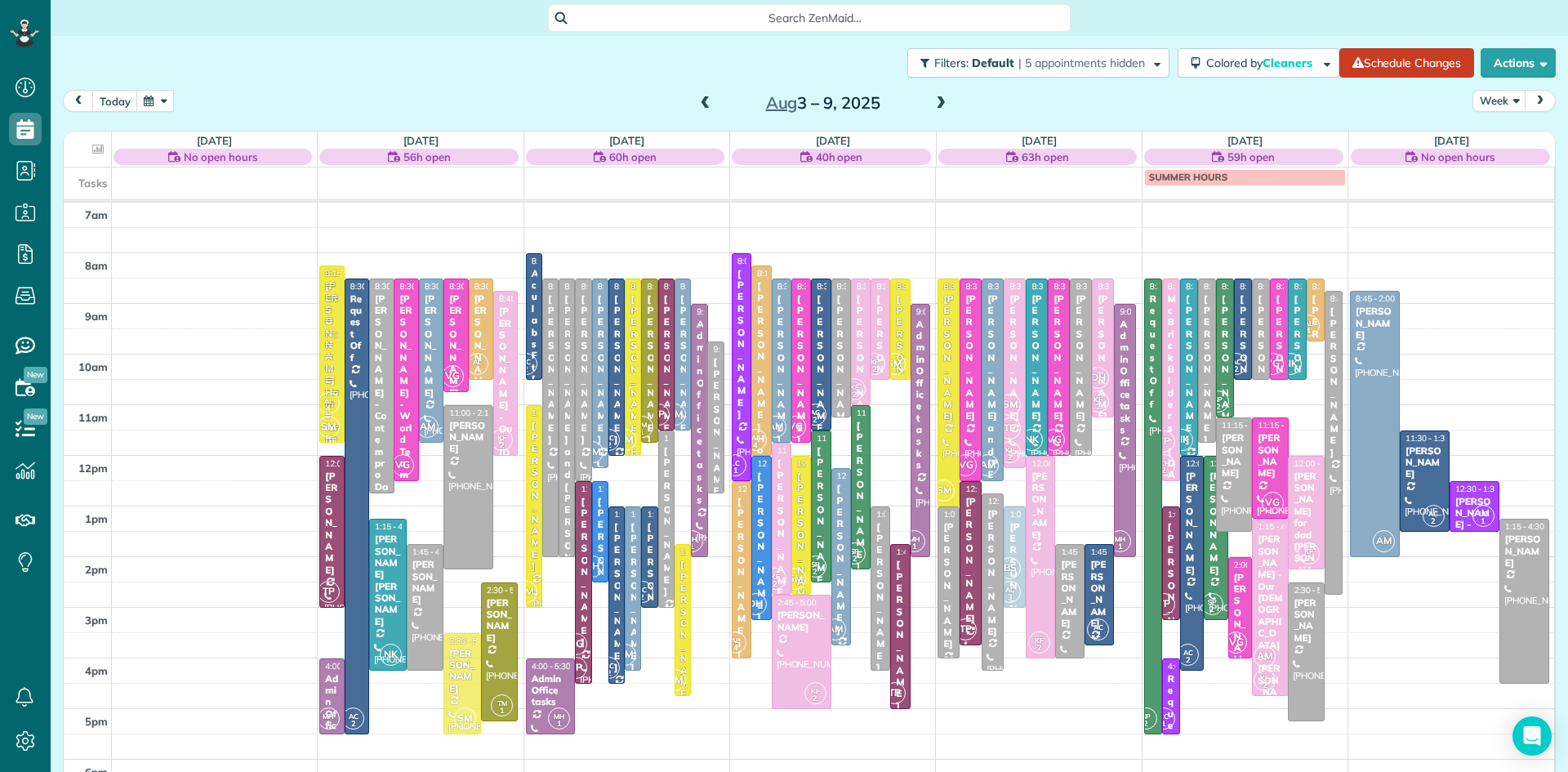 drag, startPoint x: 465, startPoint y: 618, endPoint x: 464, endPoint y: 676, distance: 58.00862 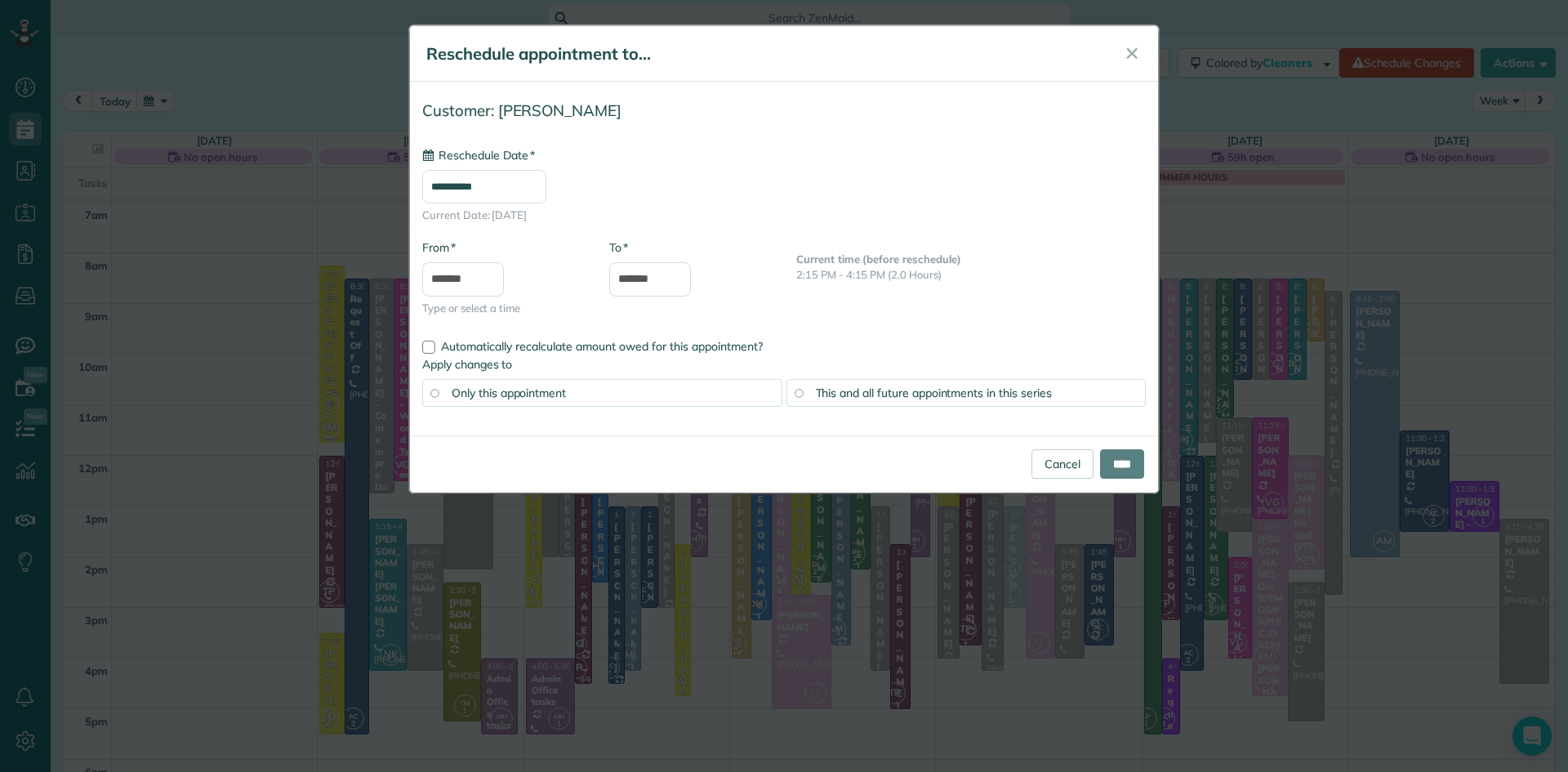 type on "**********" 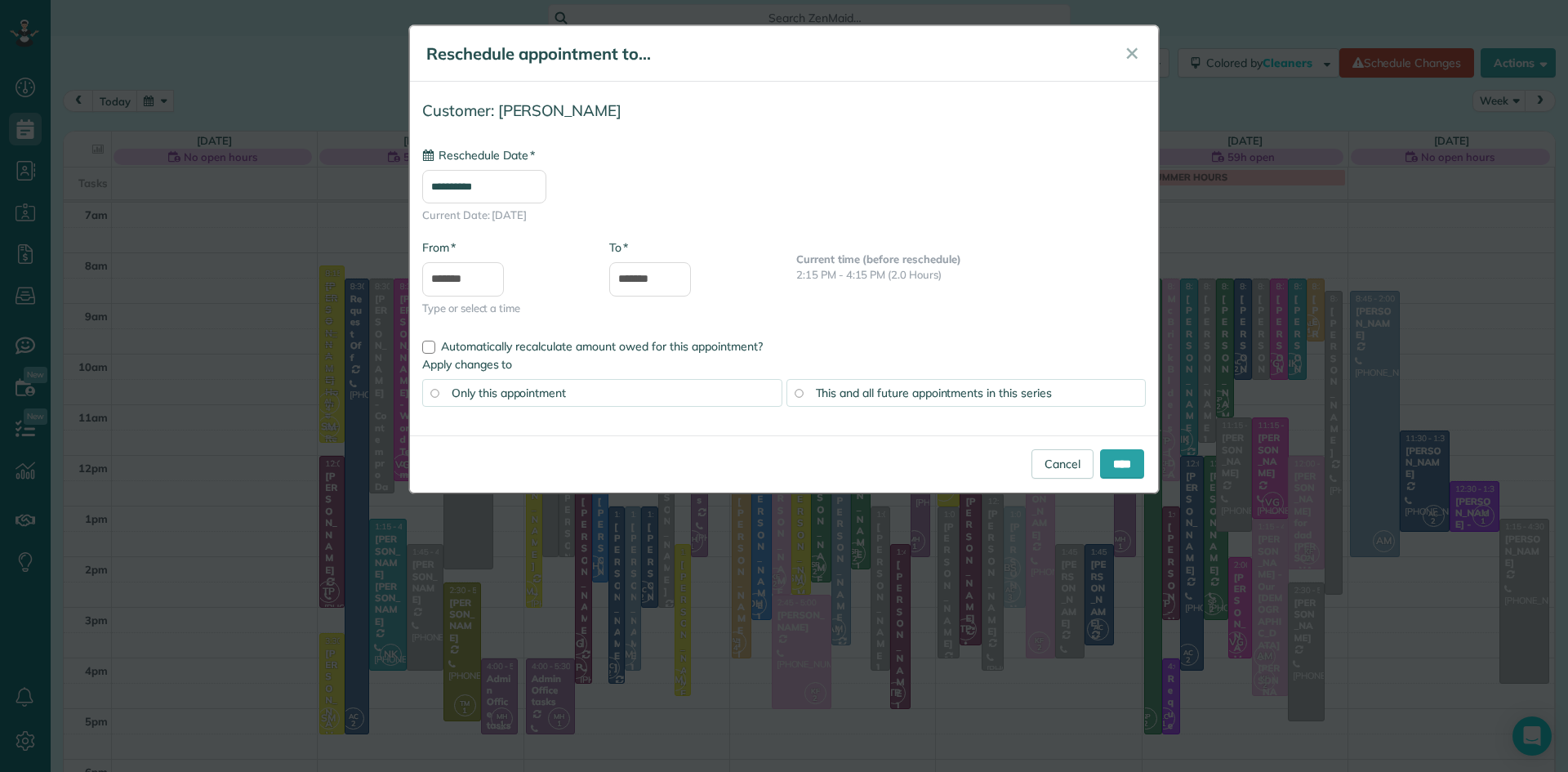 click on "This and all future appointments in this series" at bounding box center [933, 393] 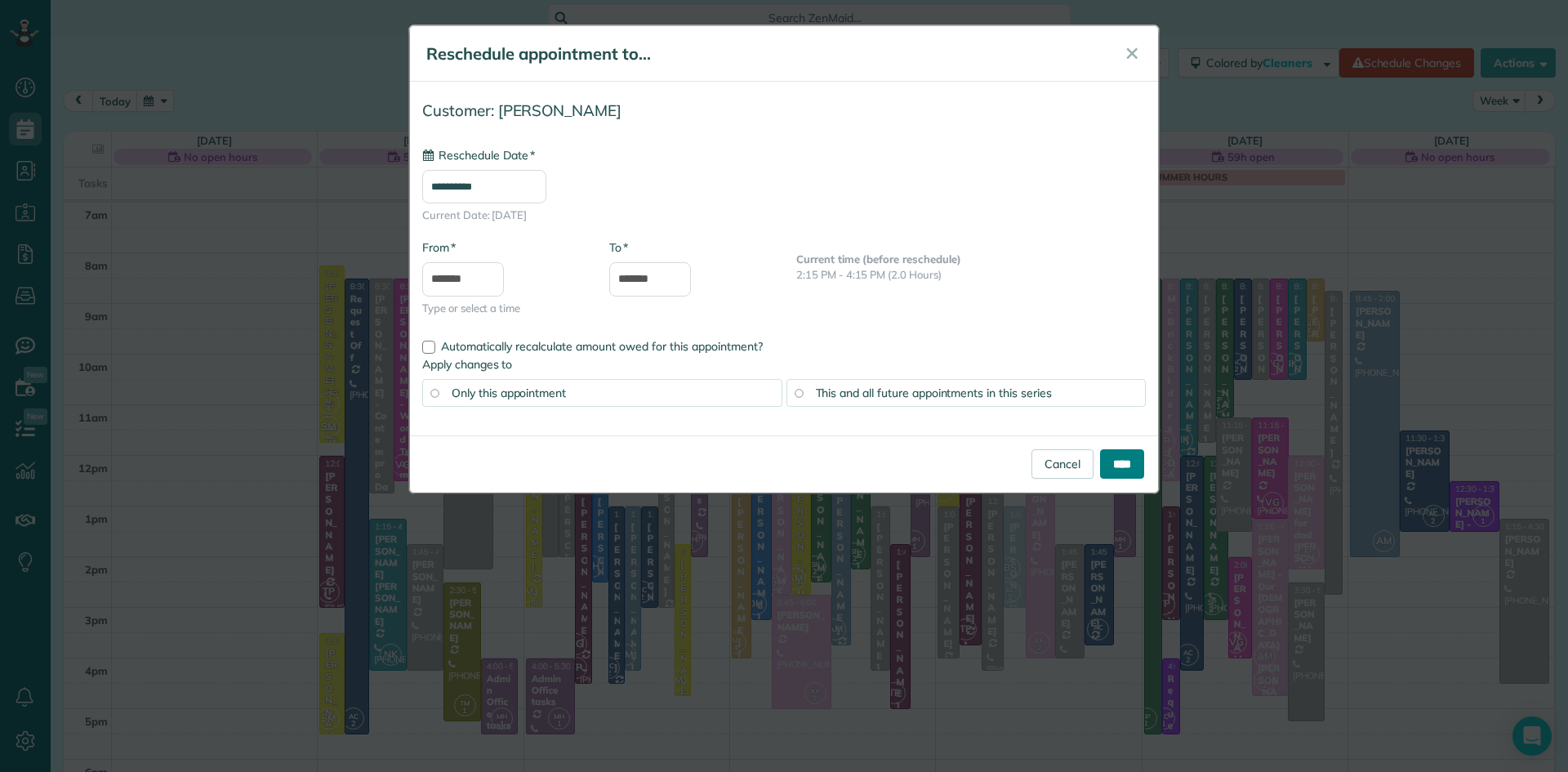 click on "****" at bounding box center [1122, 464] 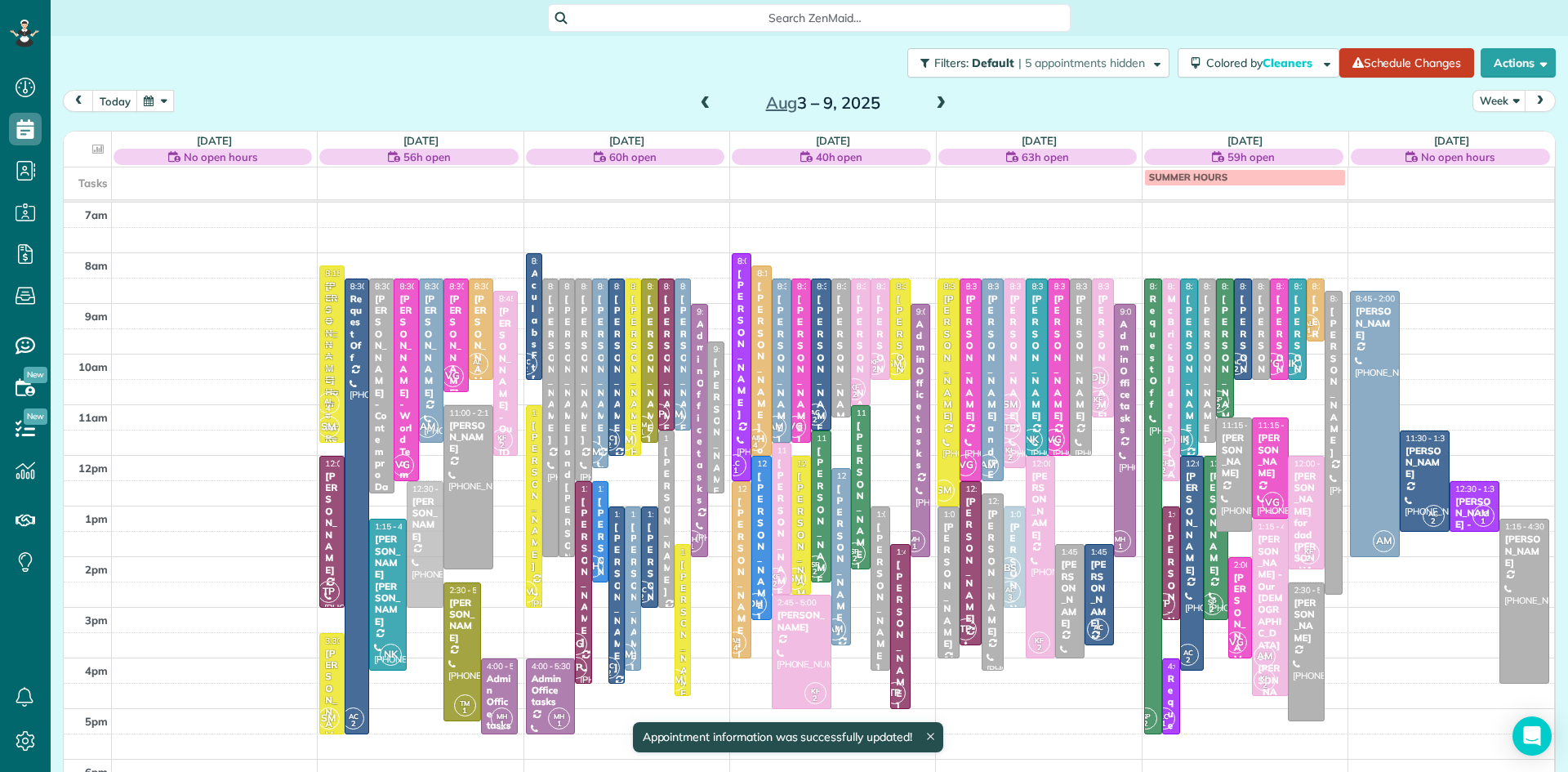 drag, startPoint x: 421, startPoint y: 594, endPoint x: 418, endPoint y: 537, distance: 57.07889 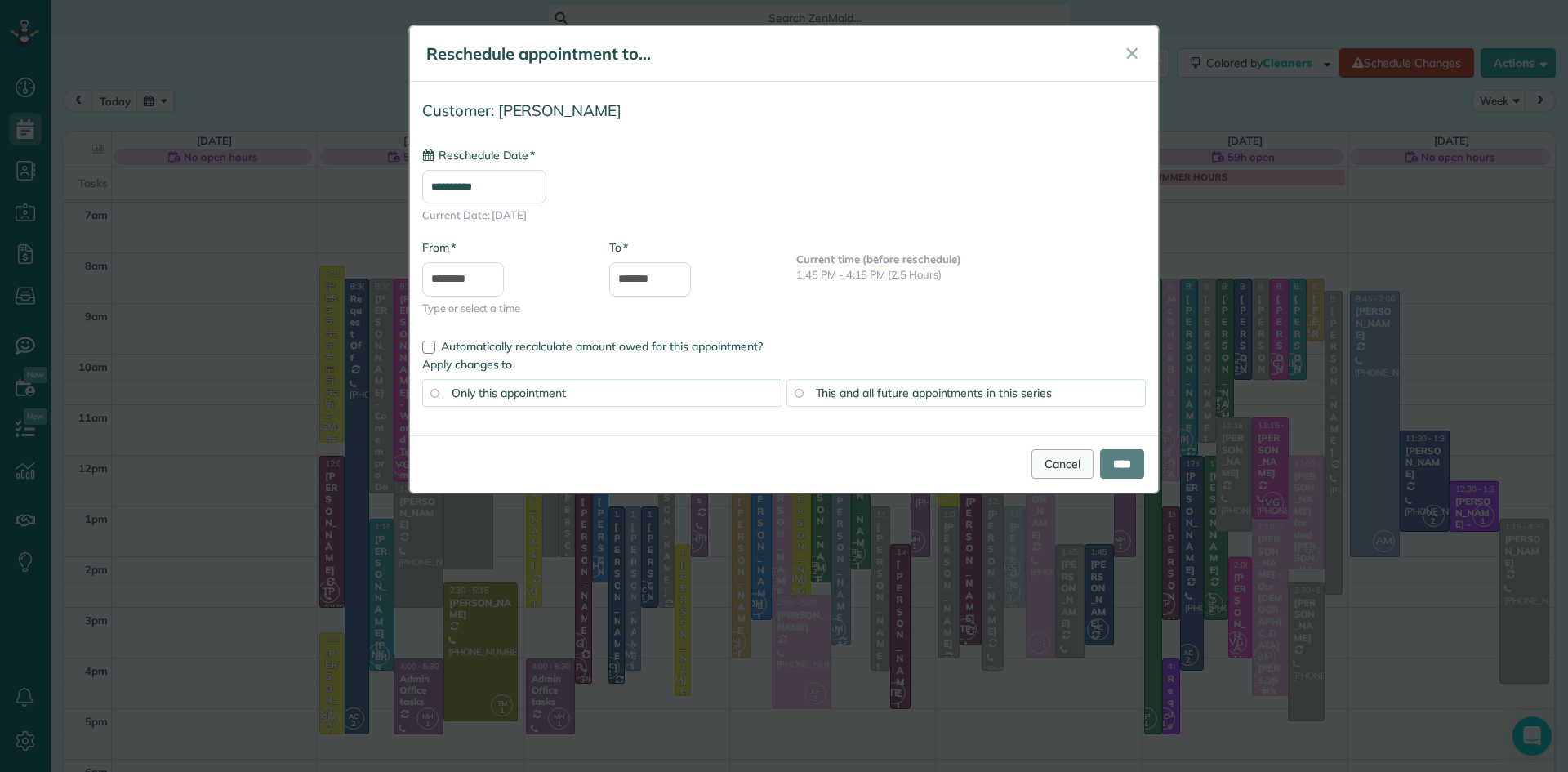 type on "**********" 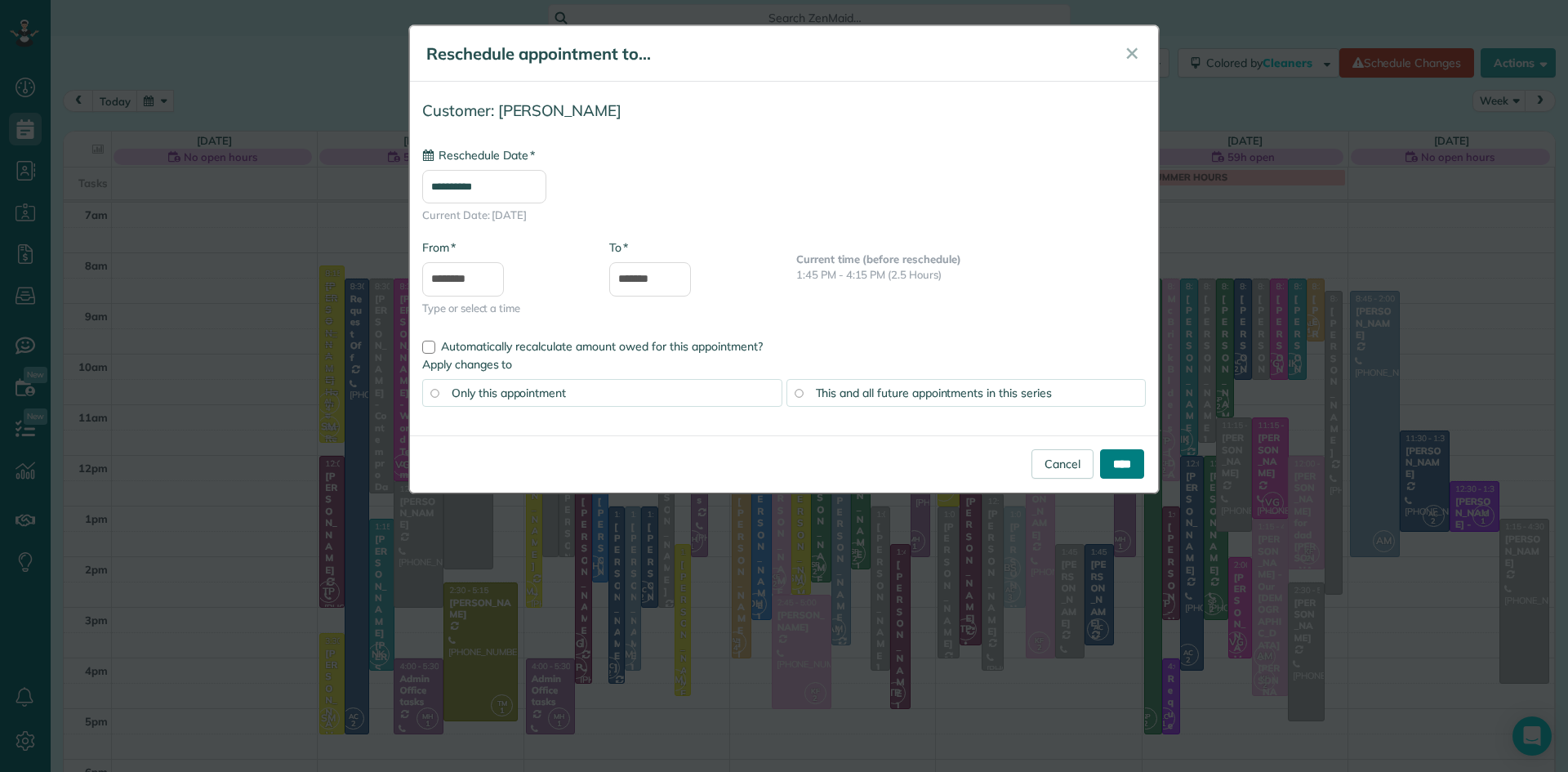 click on "****" at bounding box center [1122, 464] 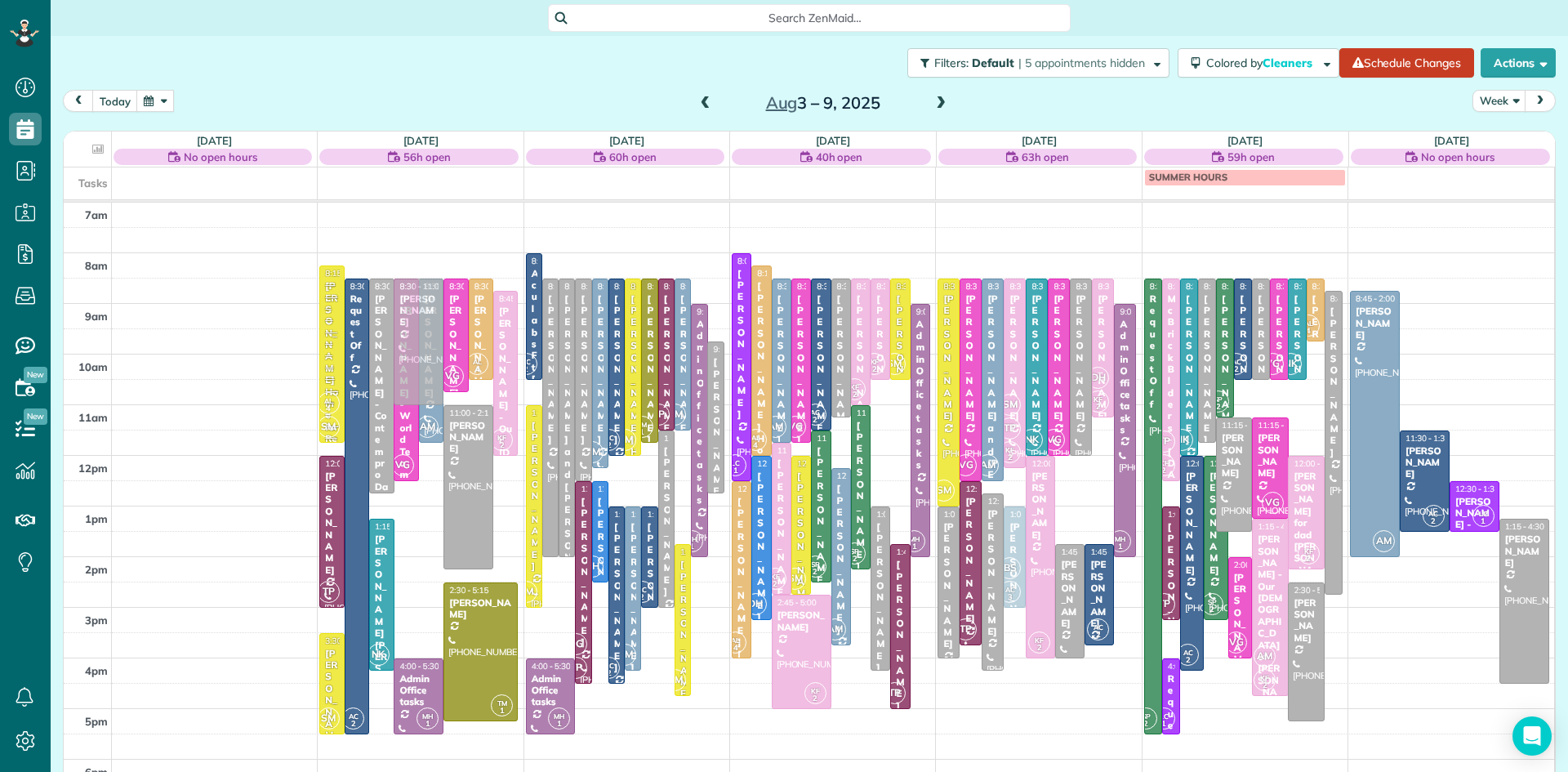 drag, startPoint x: 417, startPoint y: 510, endPoint x: 403, endPoint y: 309, distance: 201.48697 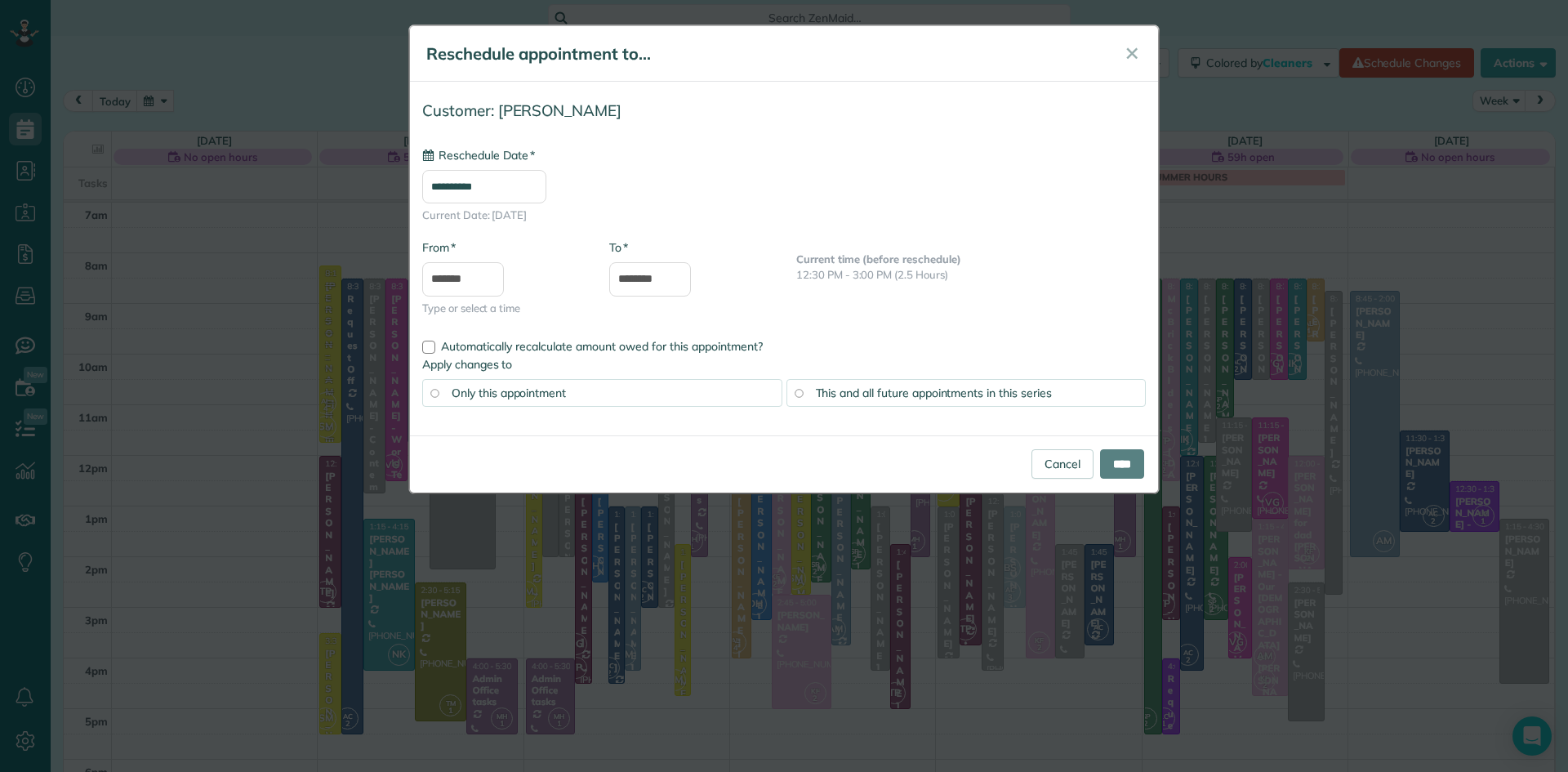 type on "**********" 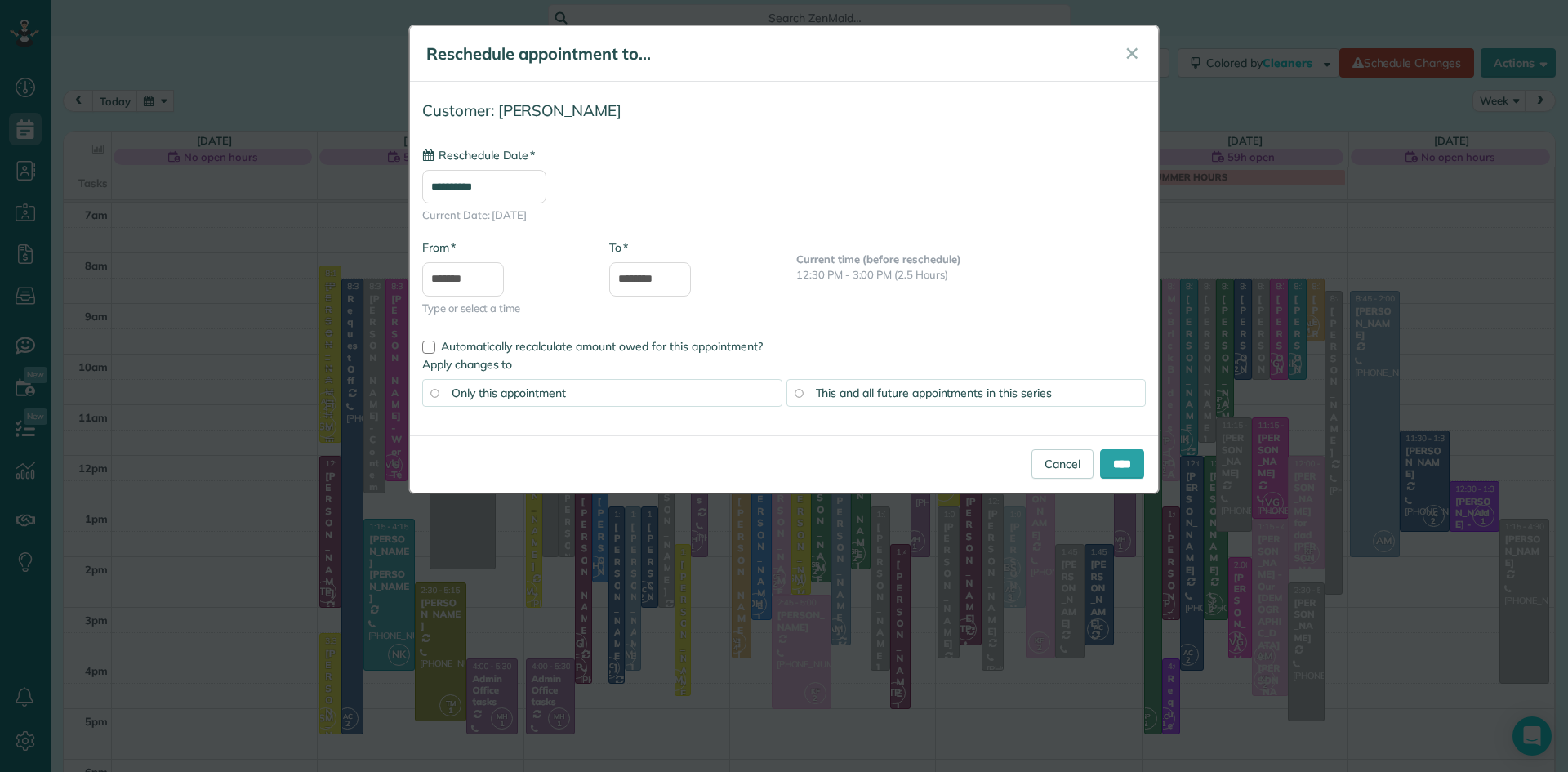 click on "This and all future appointments in this series" at bounding box center [933, 393] 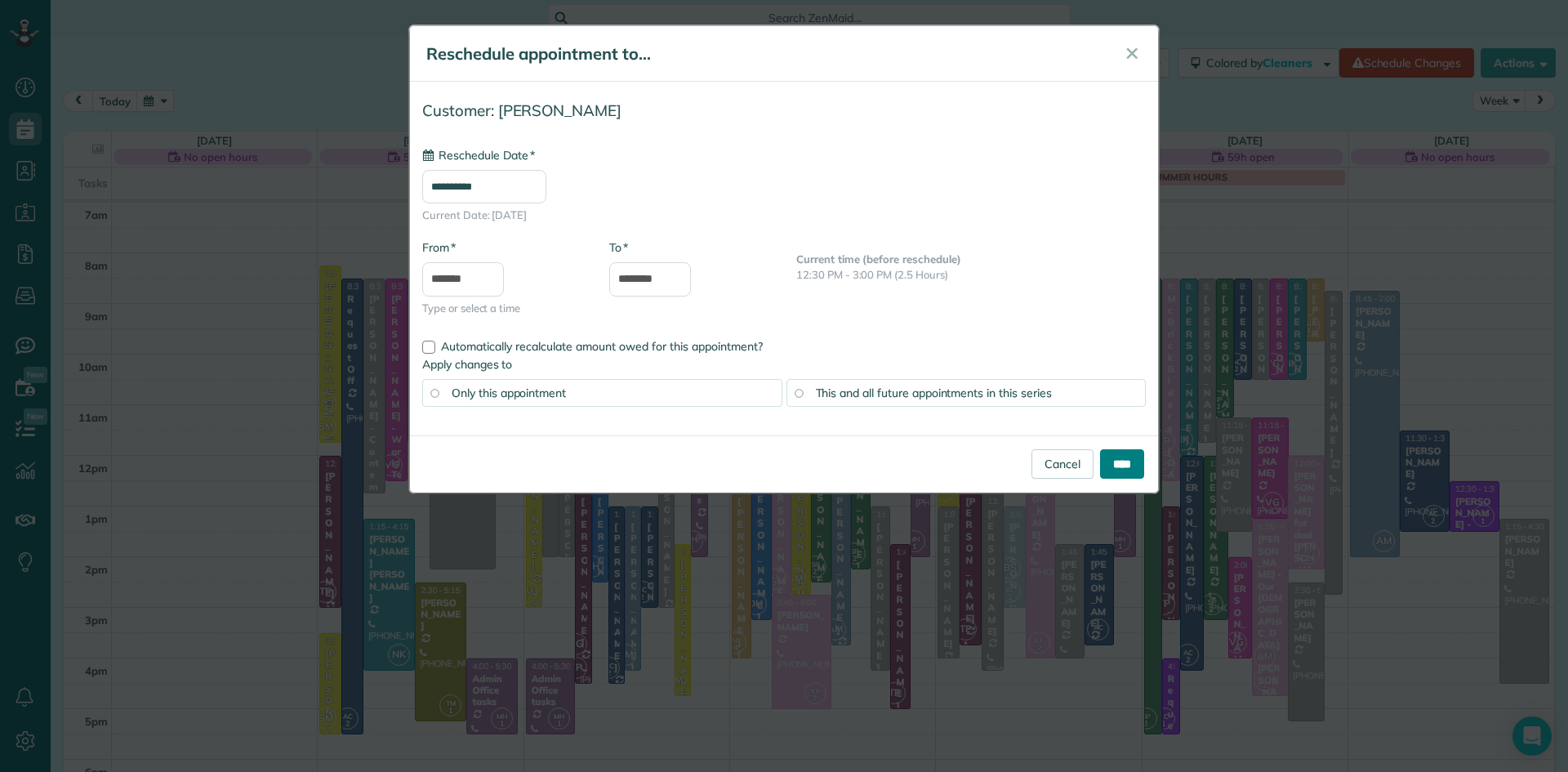 click on "****" at bounding box center (1122, 464) 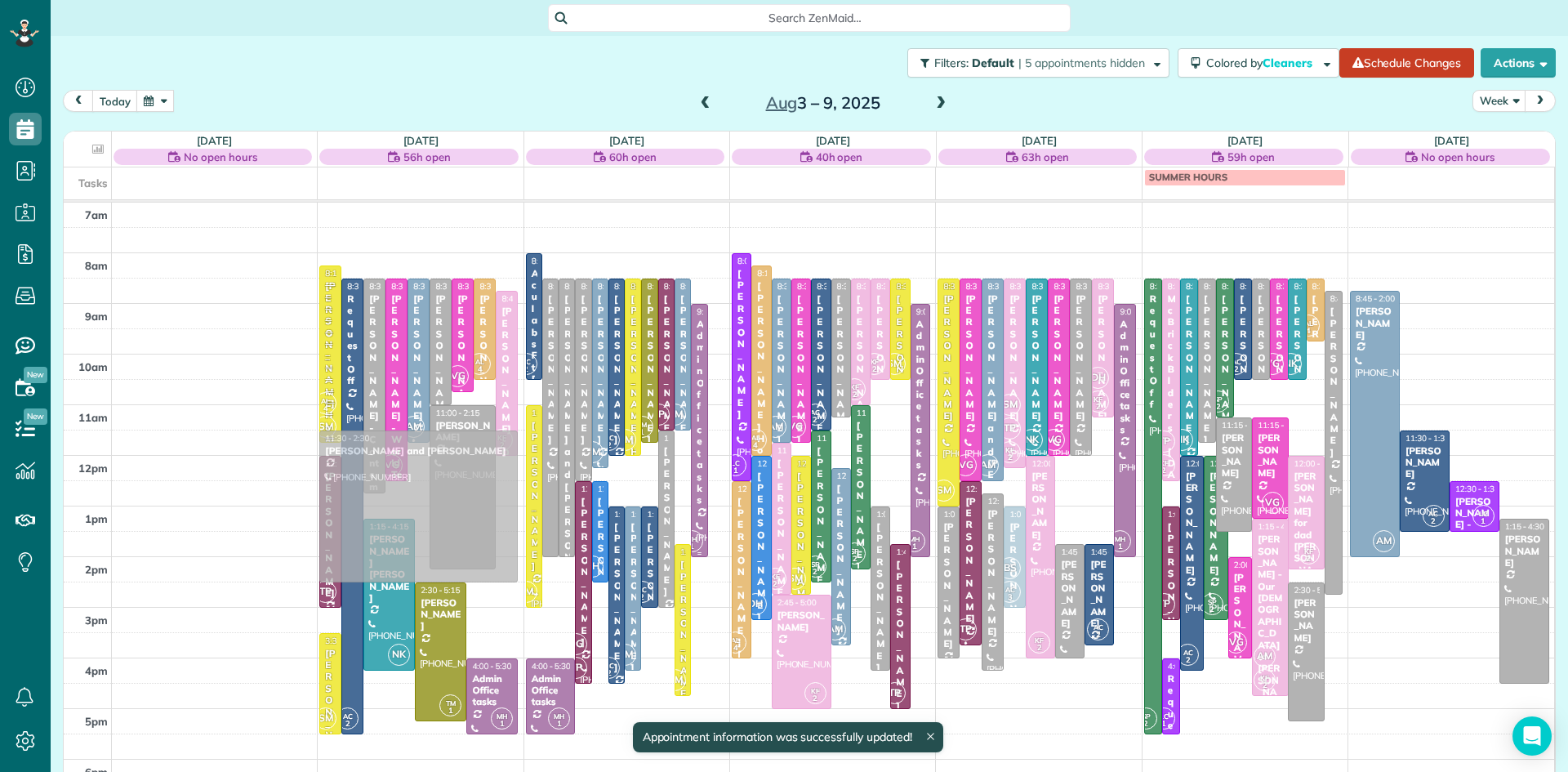 drag, startPoint x: 717, startPoint y: 447, endPoint x: 448, endPoint y: 530, distance: 281.5138 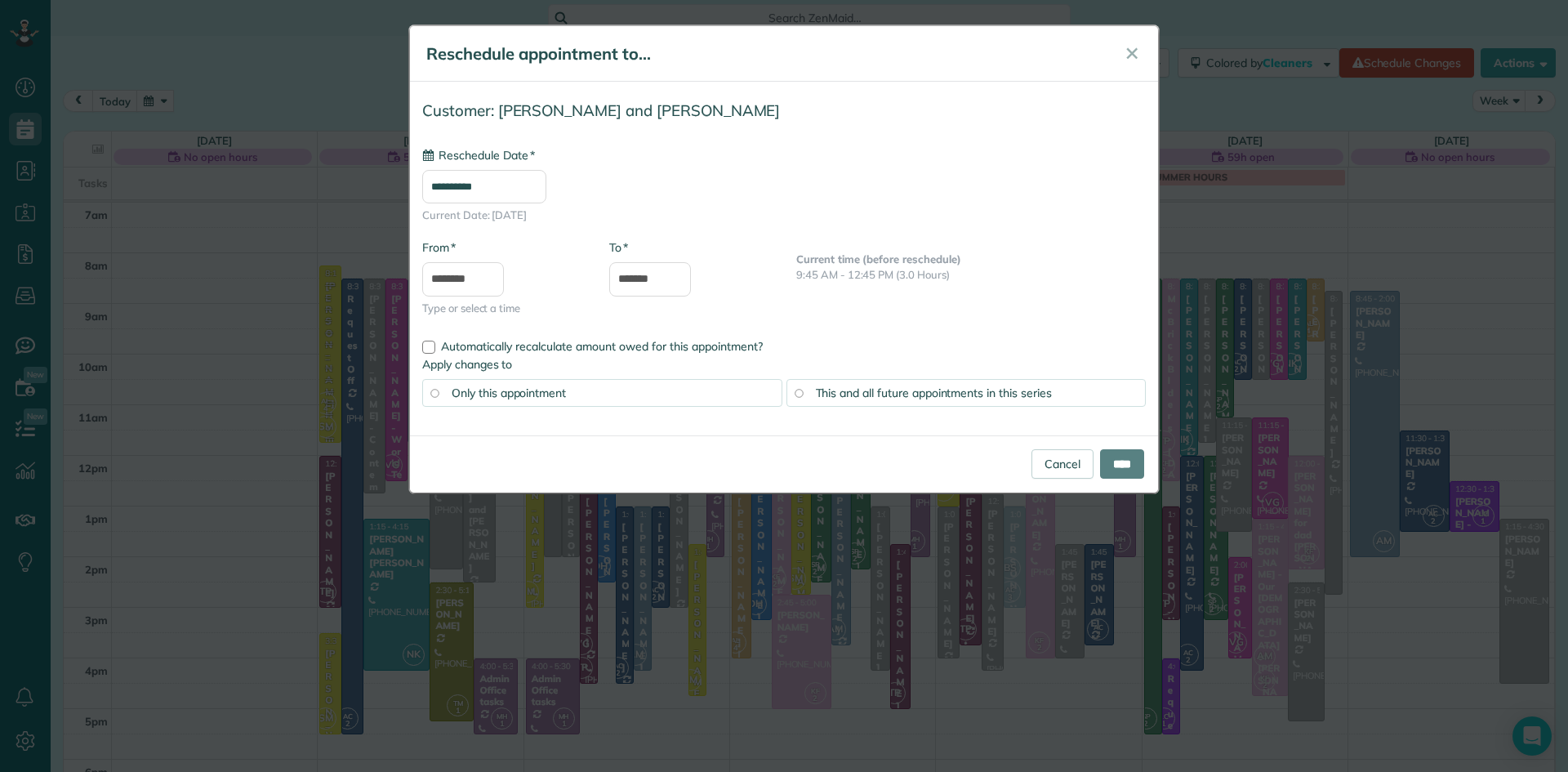 type on "**********" 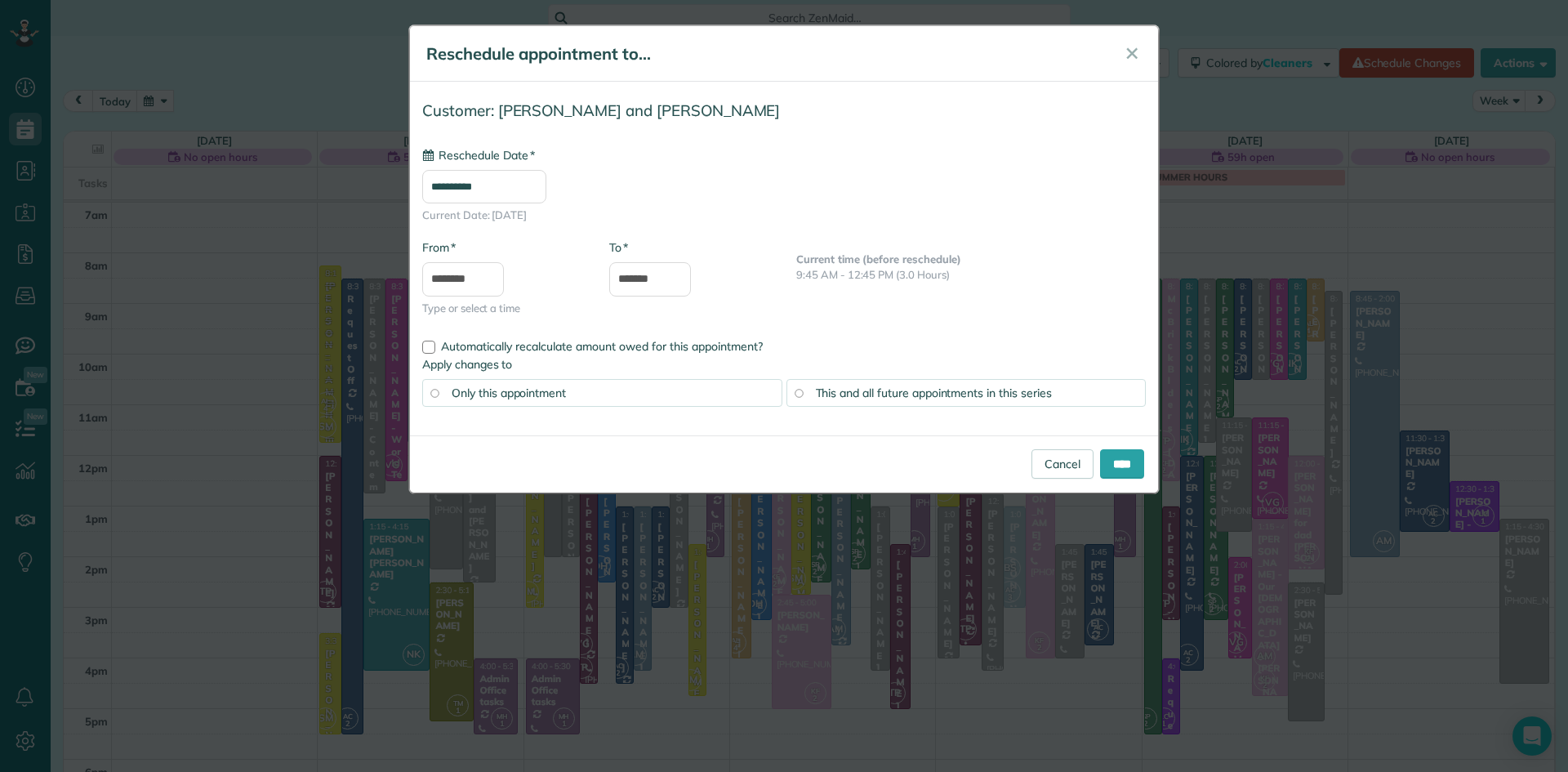 click on "This and all future appointments in this series" at bounding box center (933, 393) 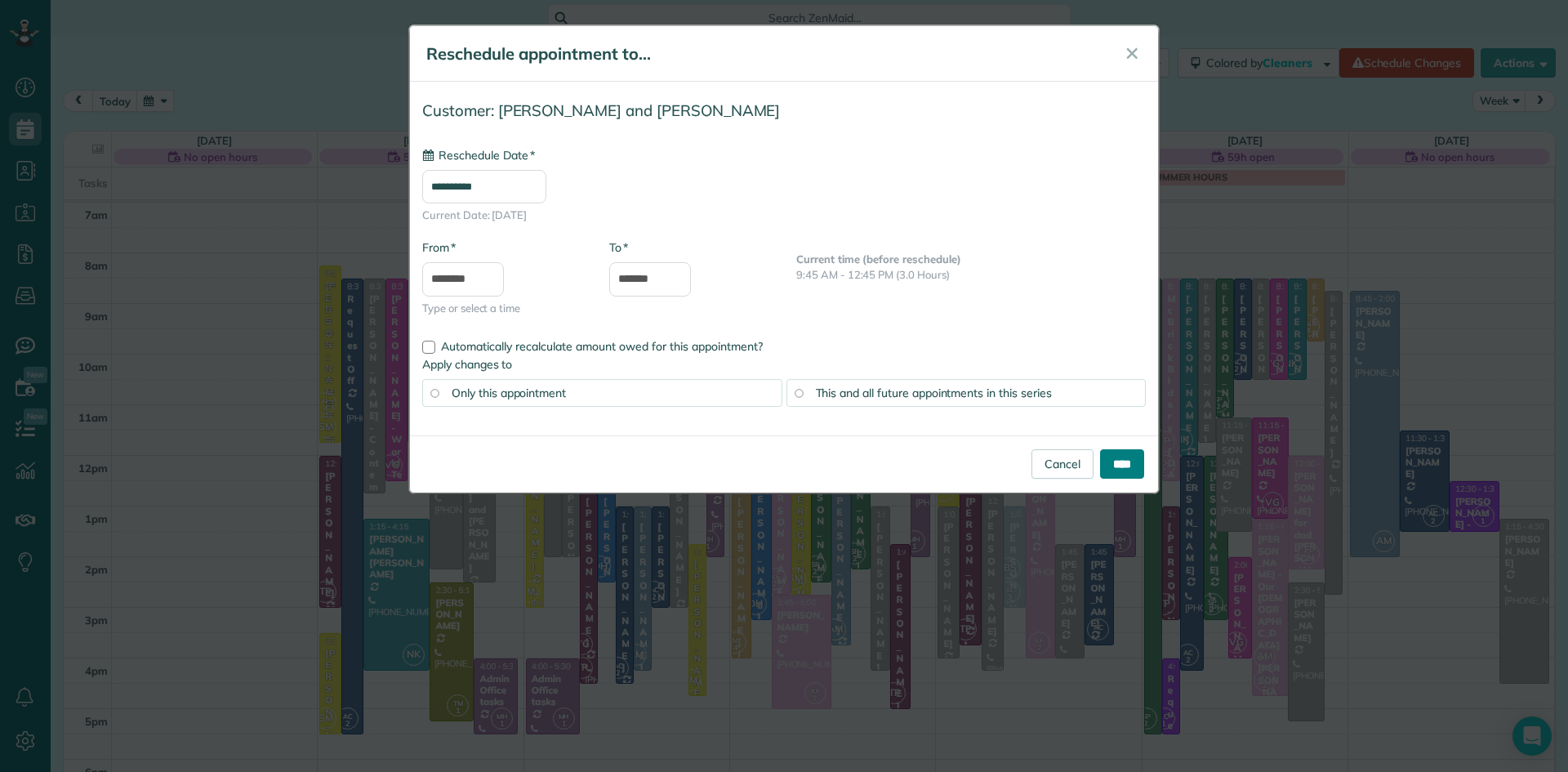click on "****" at bounding box center (1122, 464) 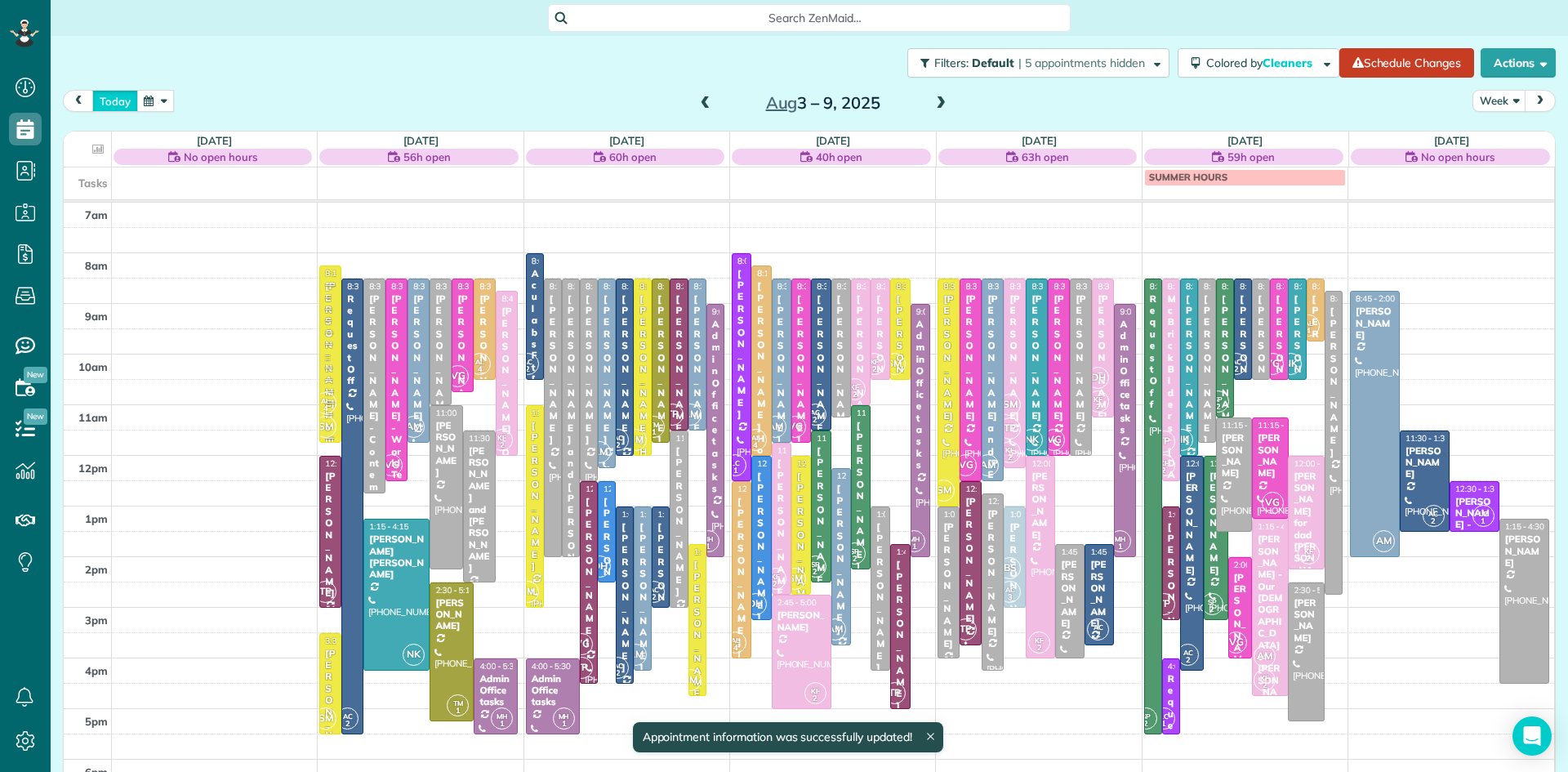 click on "today" at bounding box center (115, 100) 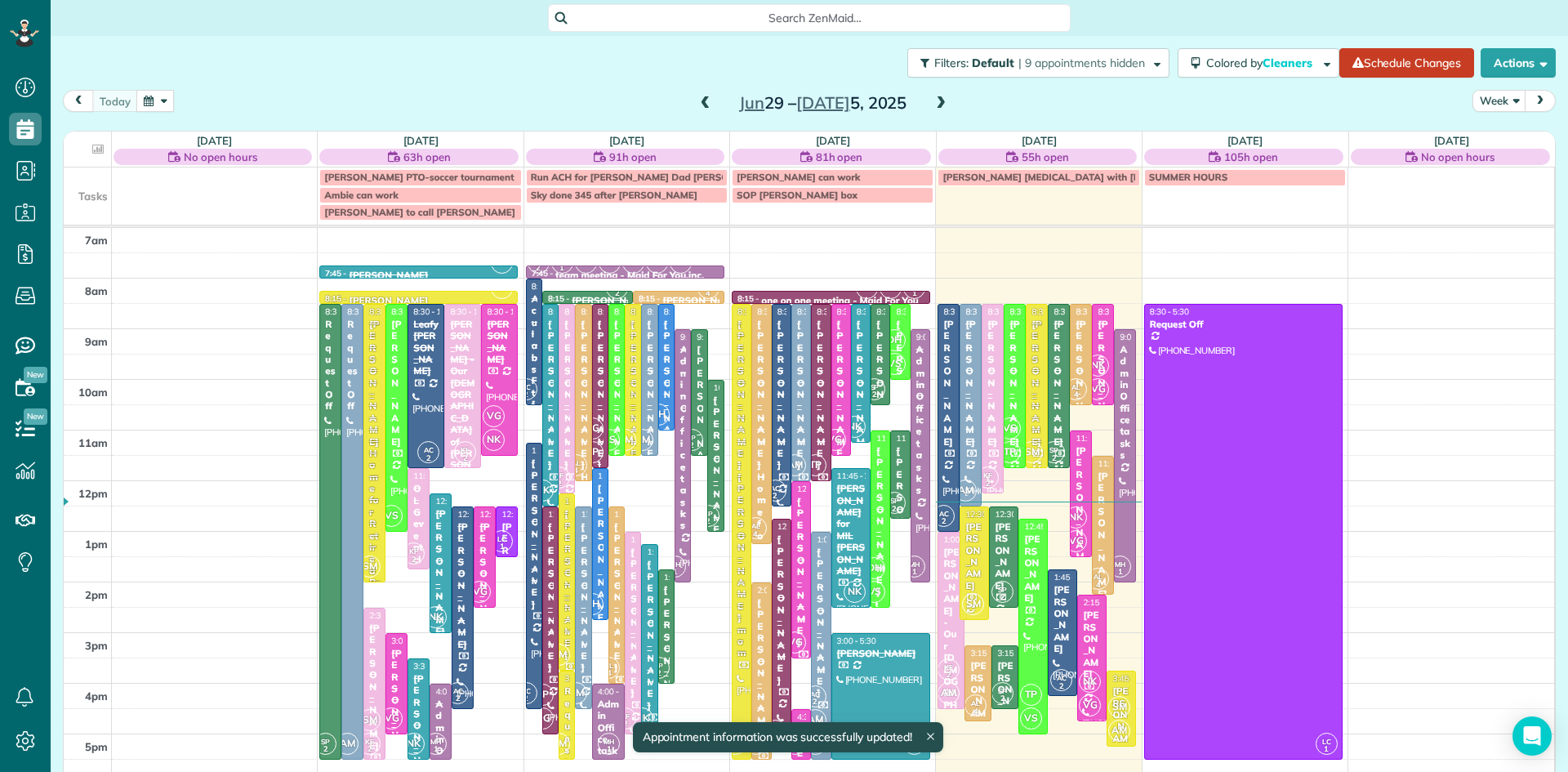 click at bounding box center [941, 104] 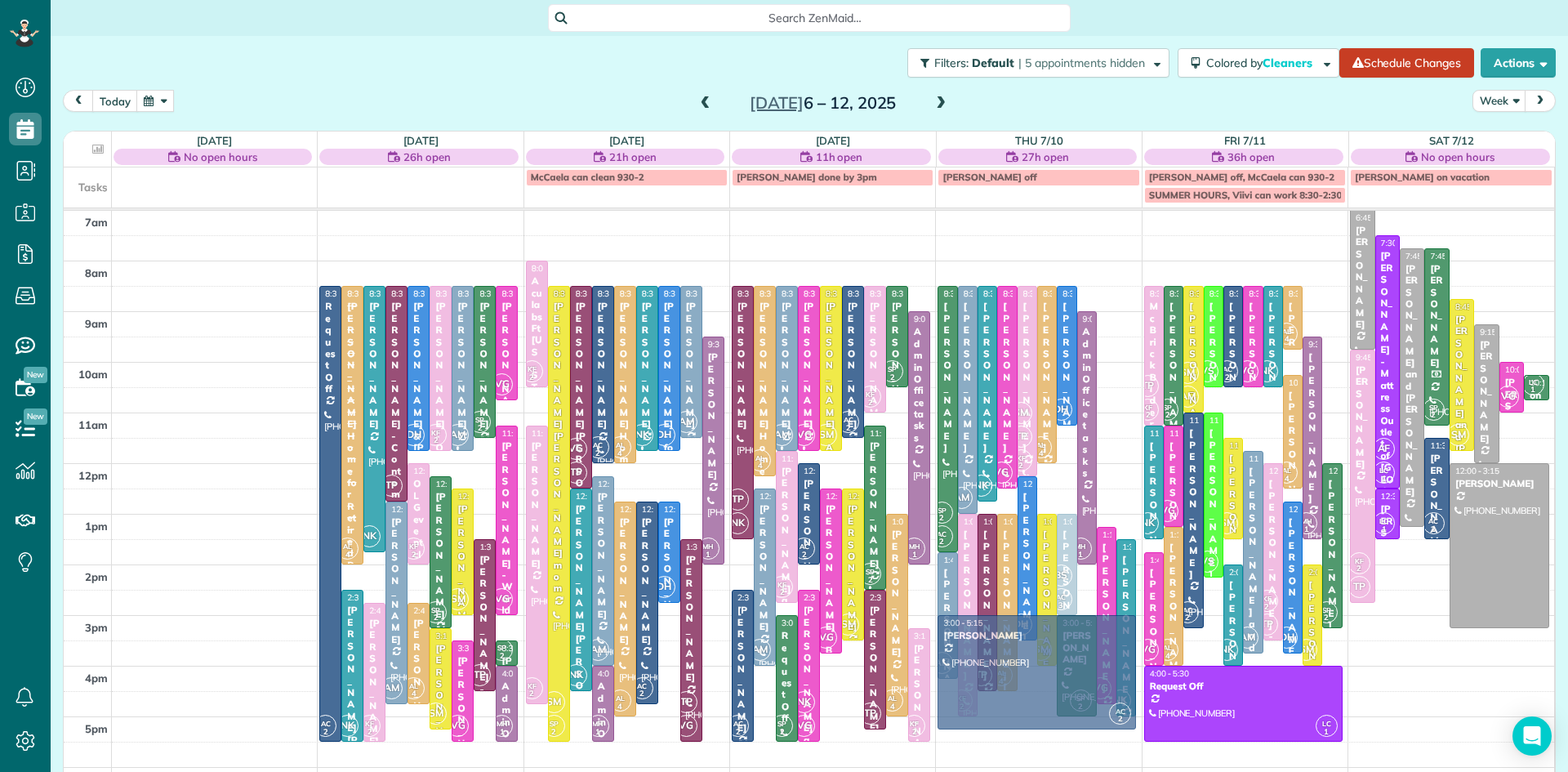 drag, startPoint x: 1412, startPoint y: 591, endPoint x: 1094, endPoint y: 685, distance: 331.60217 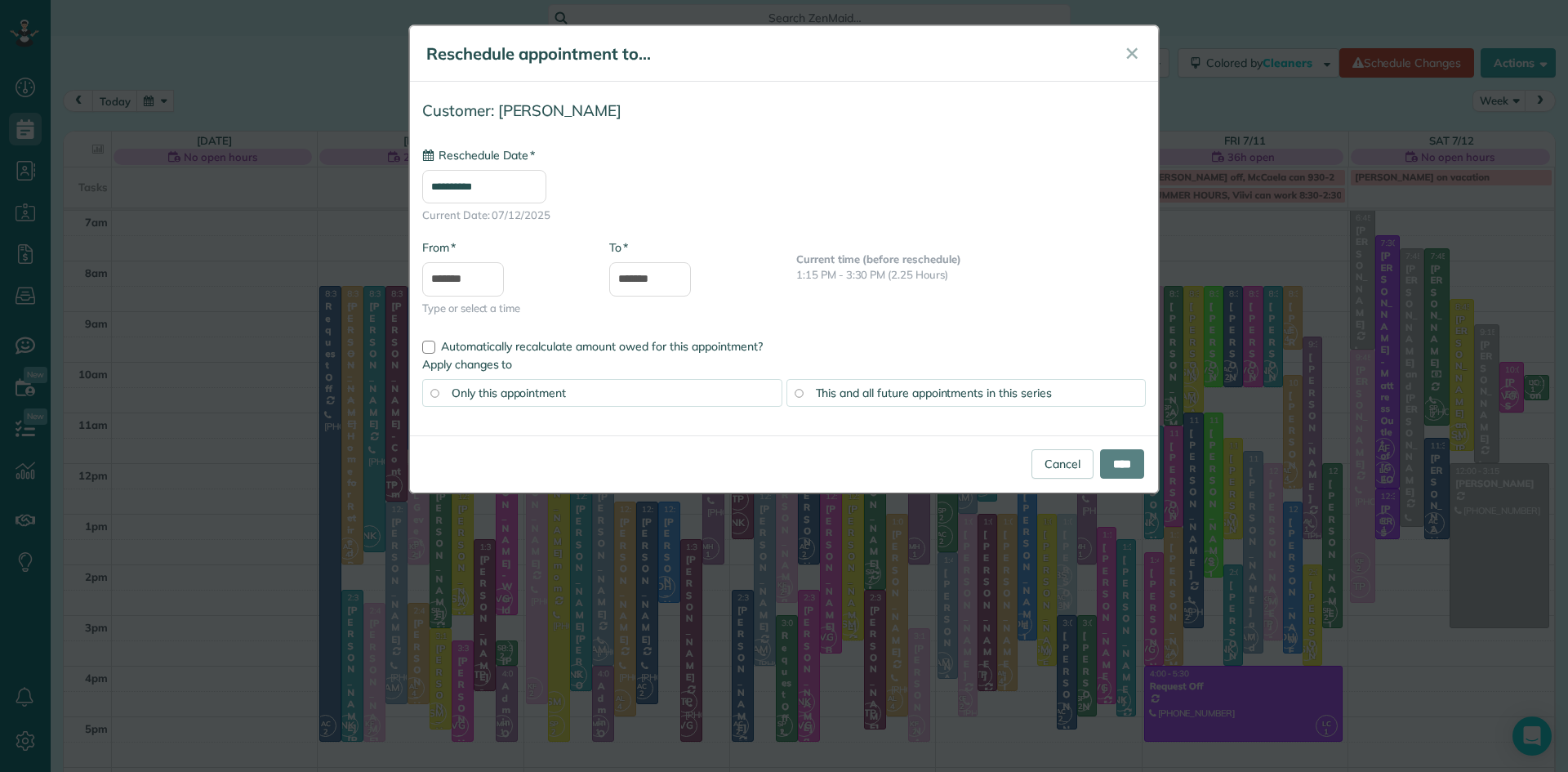 type on "**********" 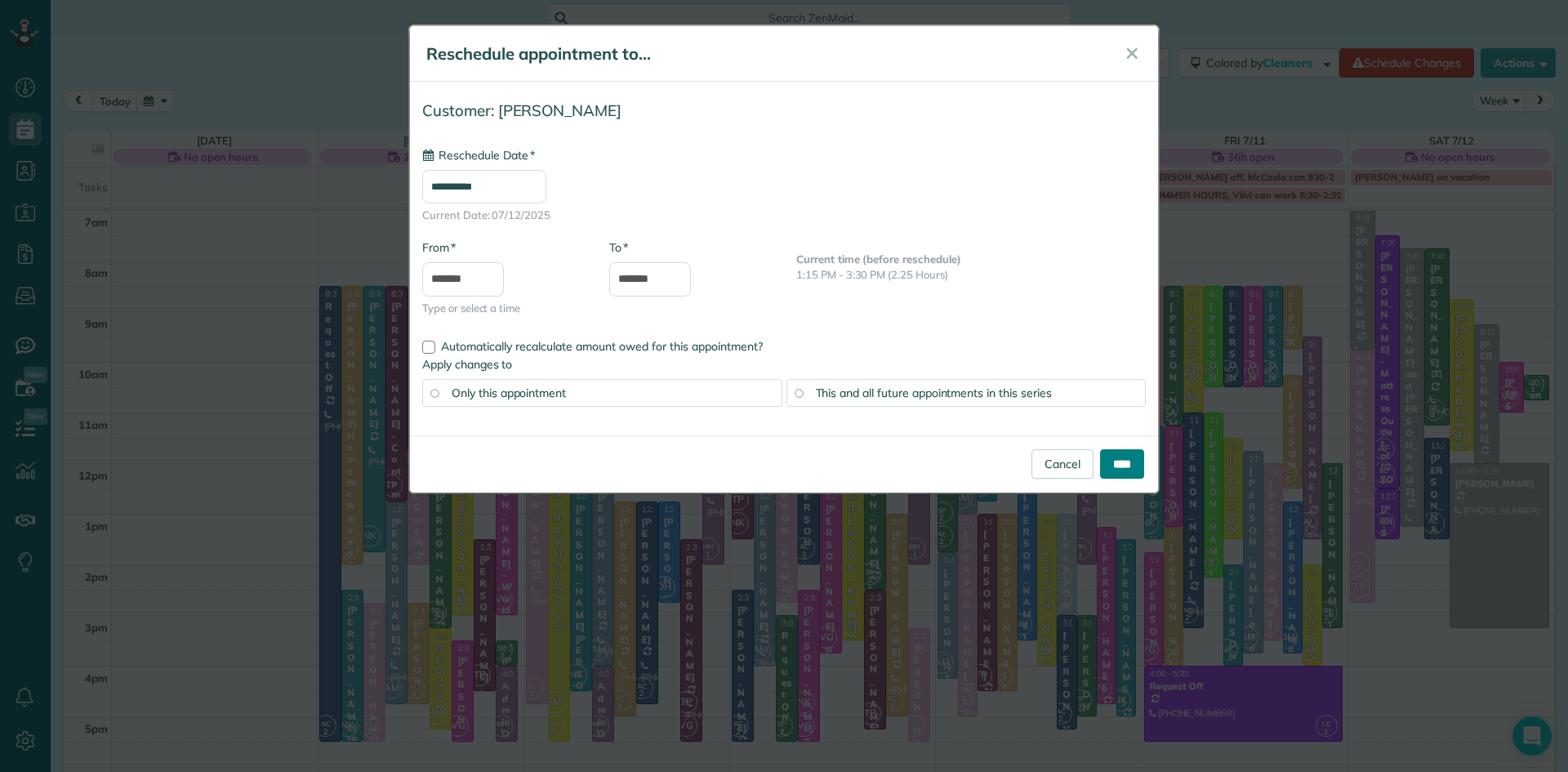 click on "****" at bounding box center (1122, 464) 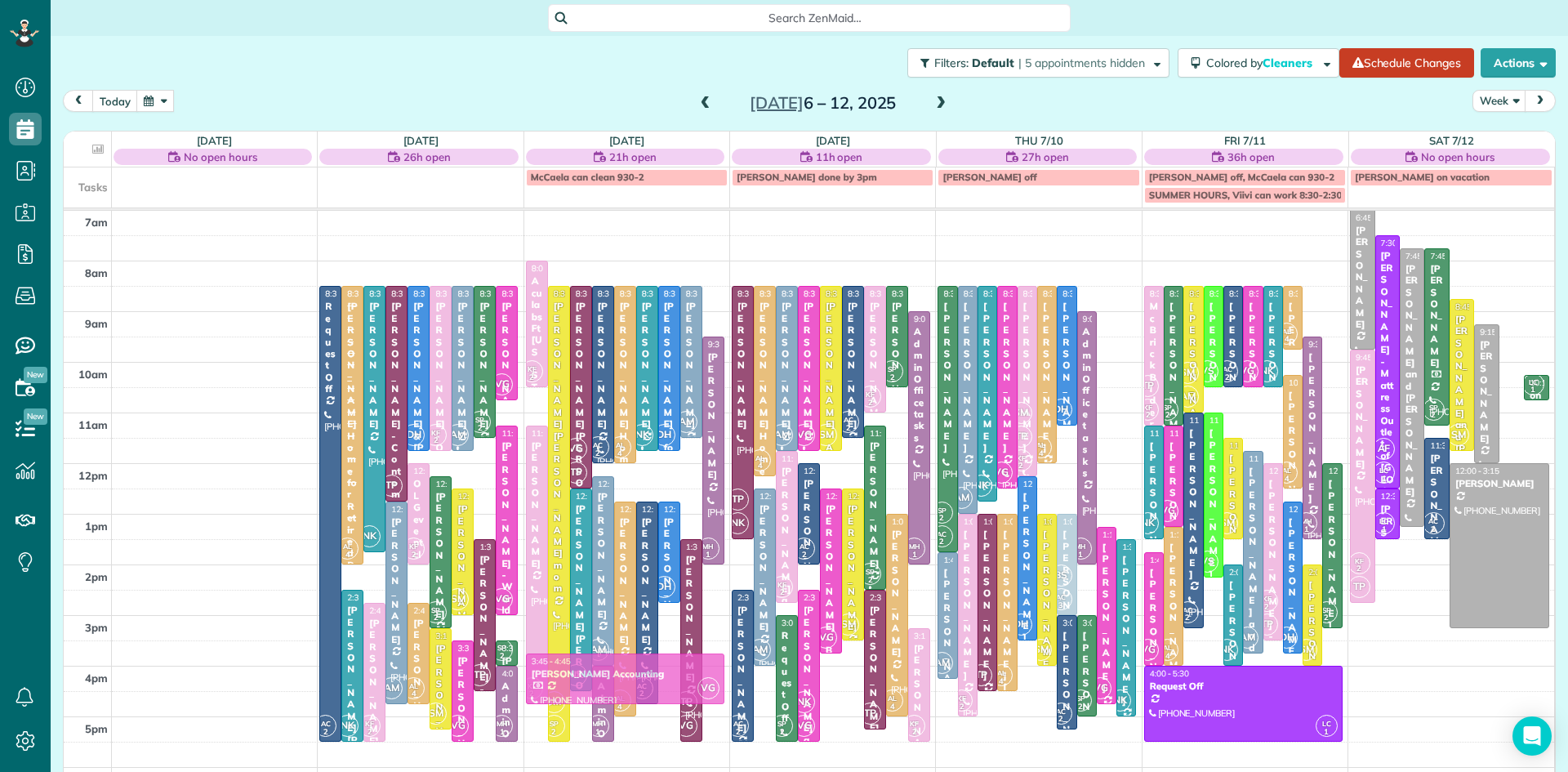 drag, startPoint x: 1508, startPoint y: 386, endPoint x: 700, endPoint y: 676, distance: 858.4661 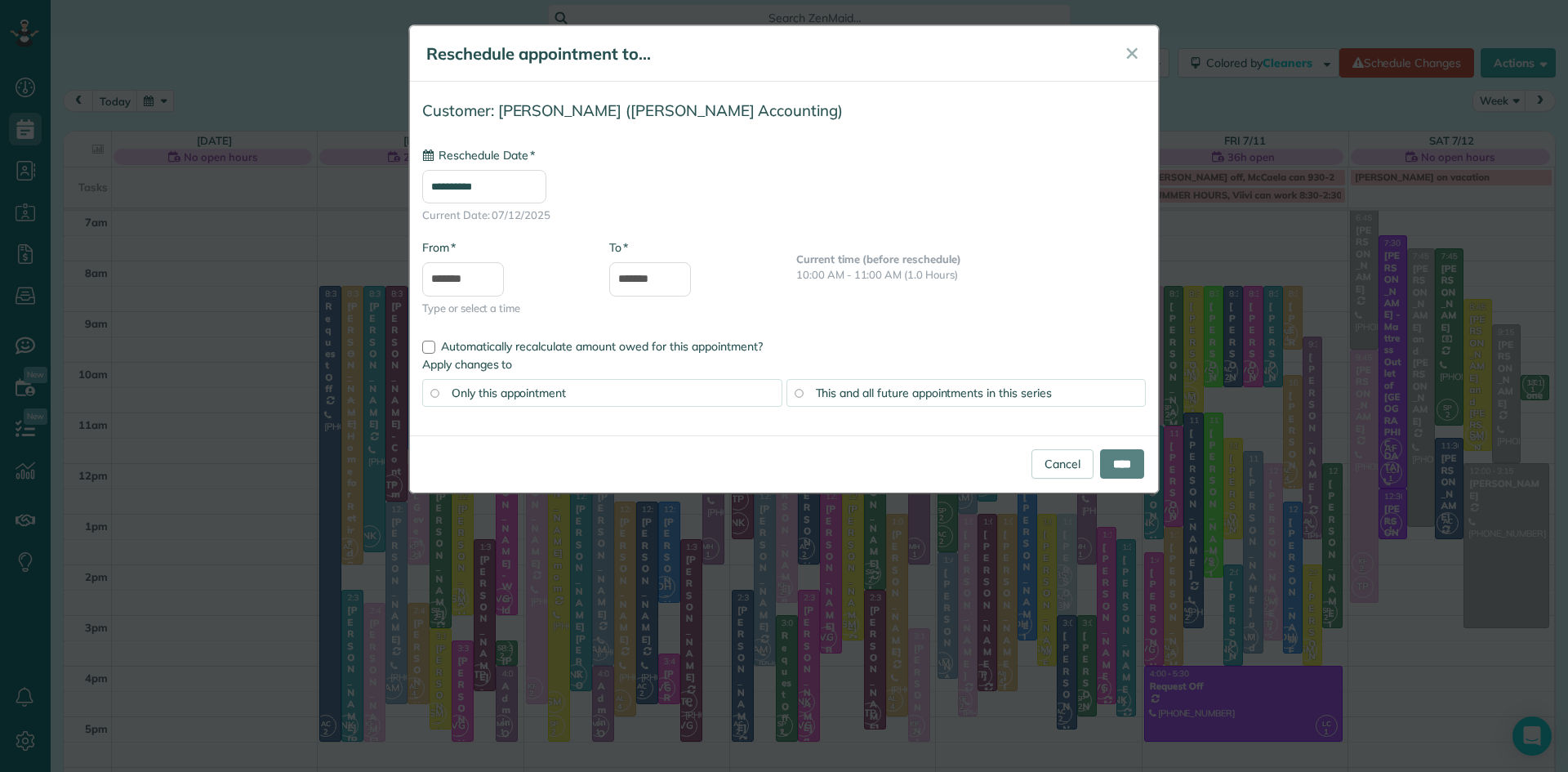 type on "**********" 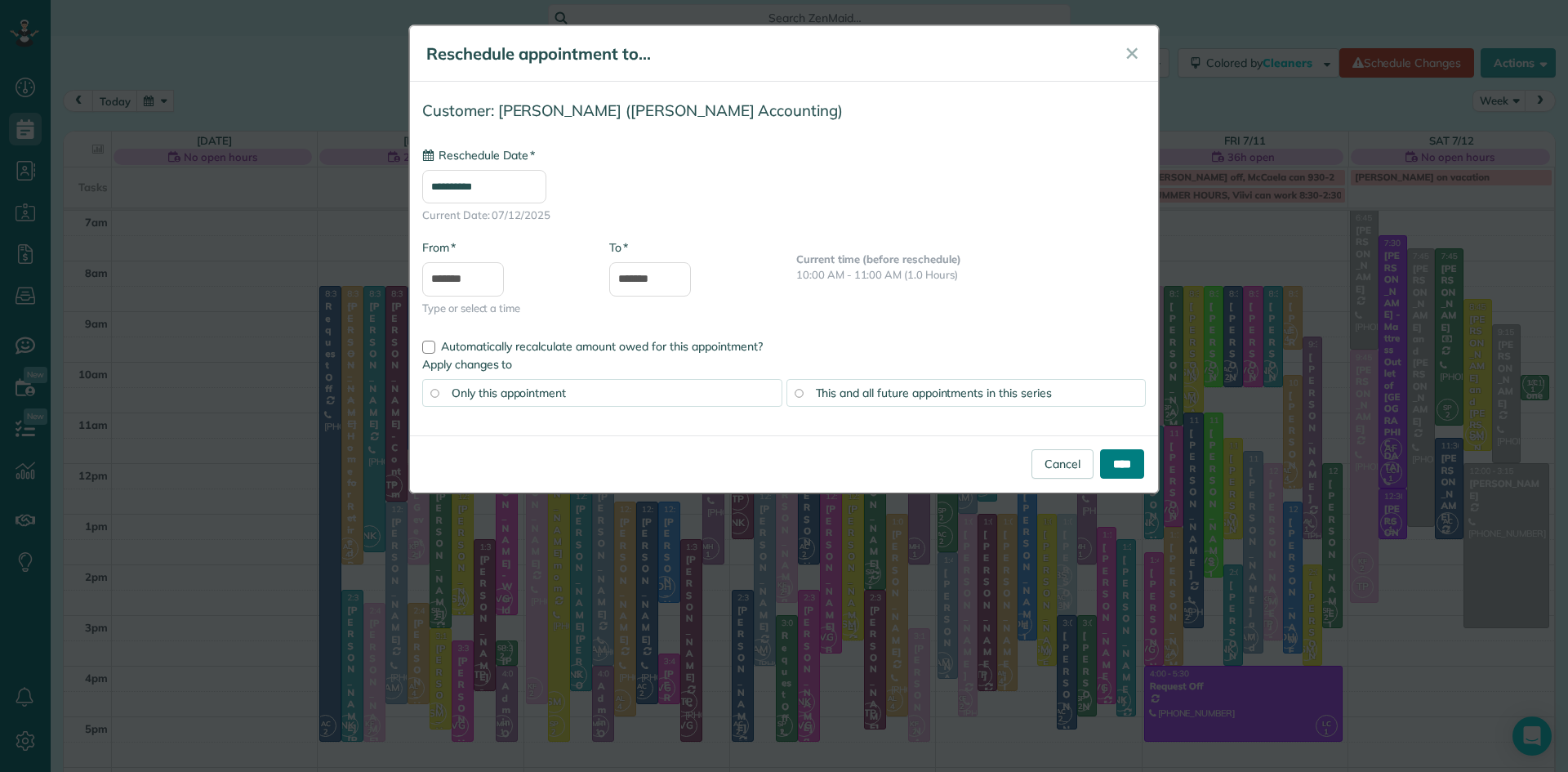 click on "****" at bounding box center (1122, 464) 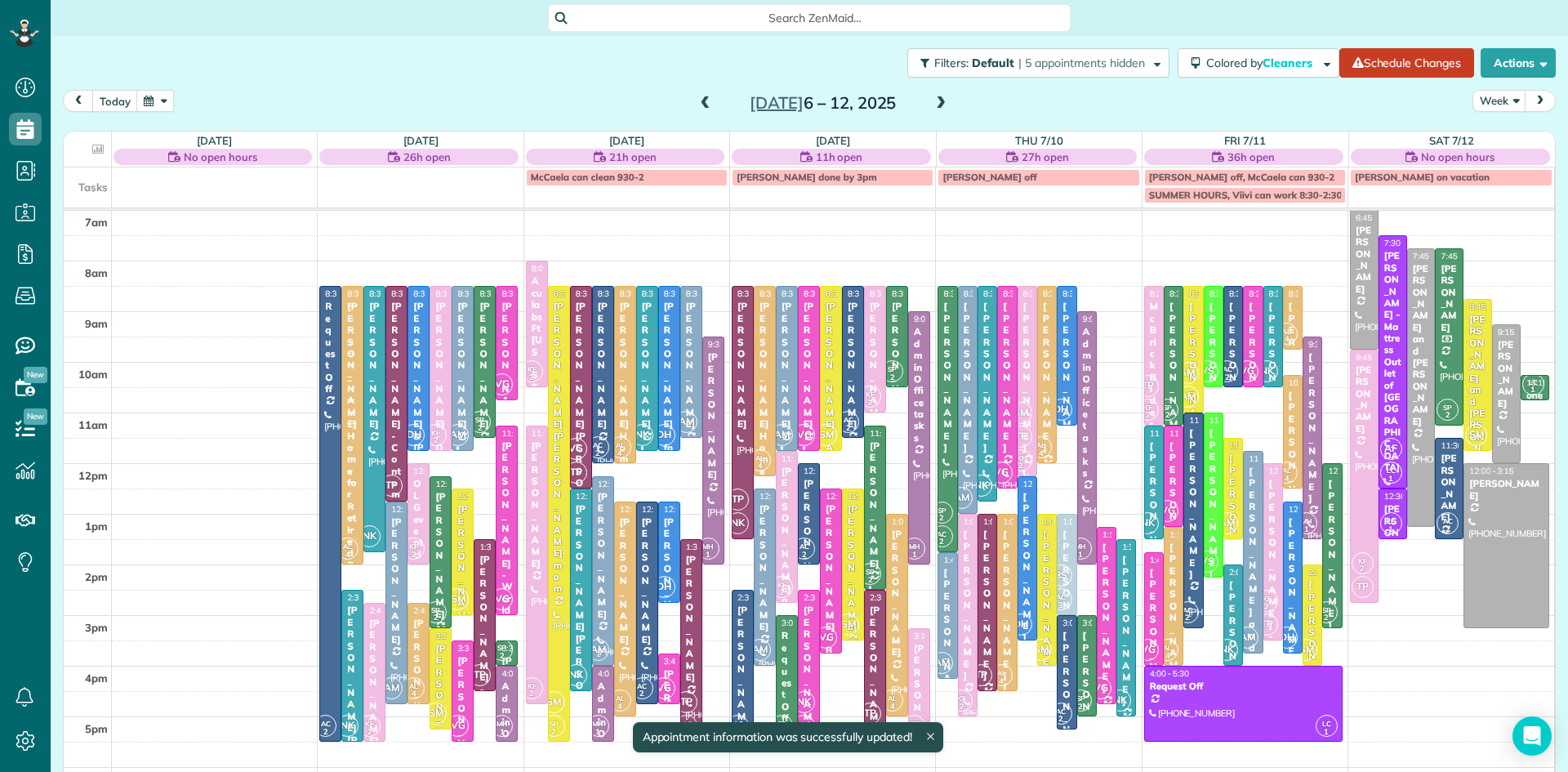 click on "VG" at bounding box center (664, 688) 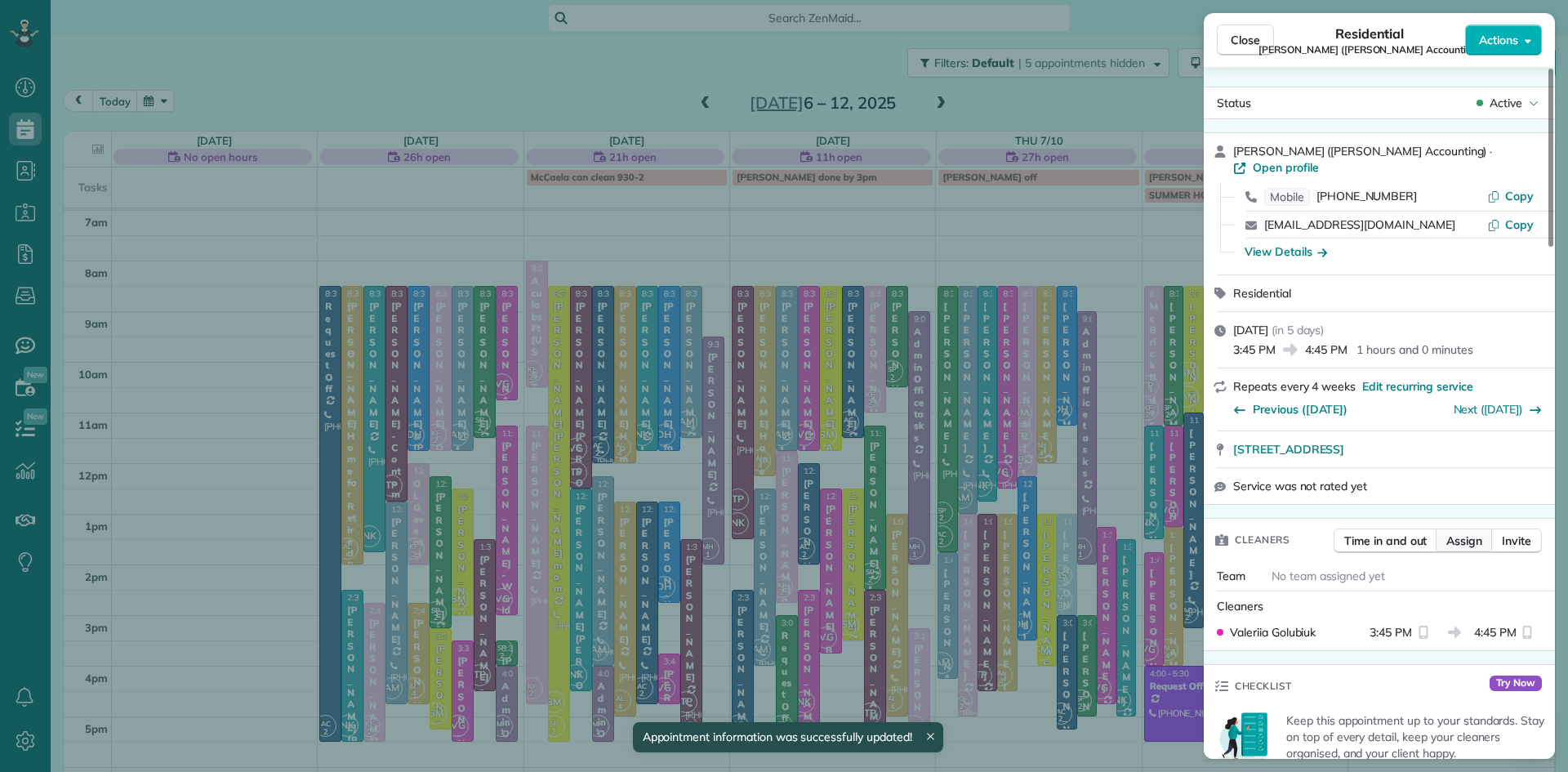click on "Assign" at bounding box center (1464, 541) 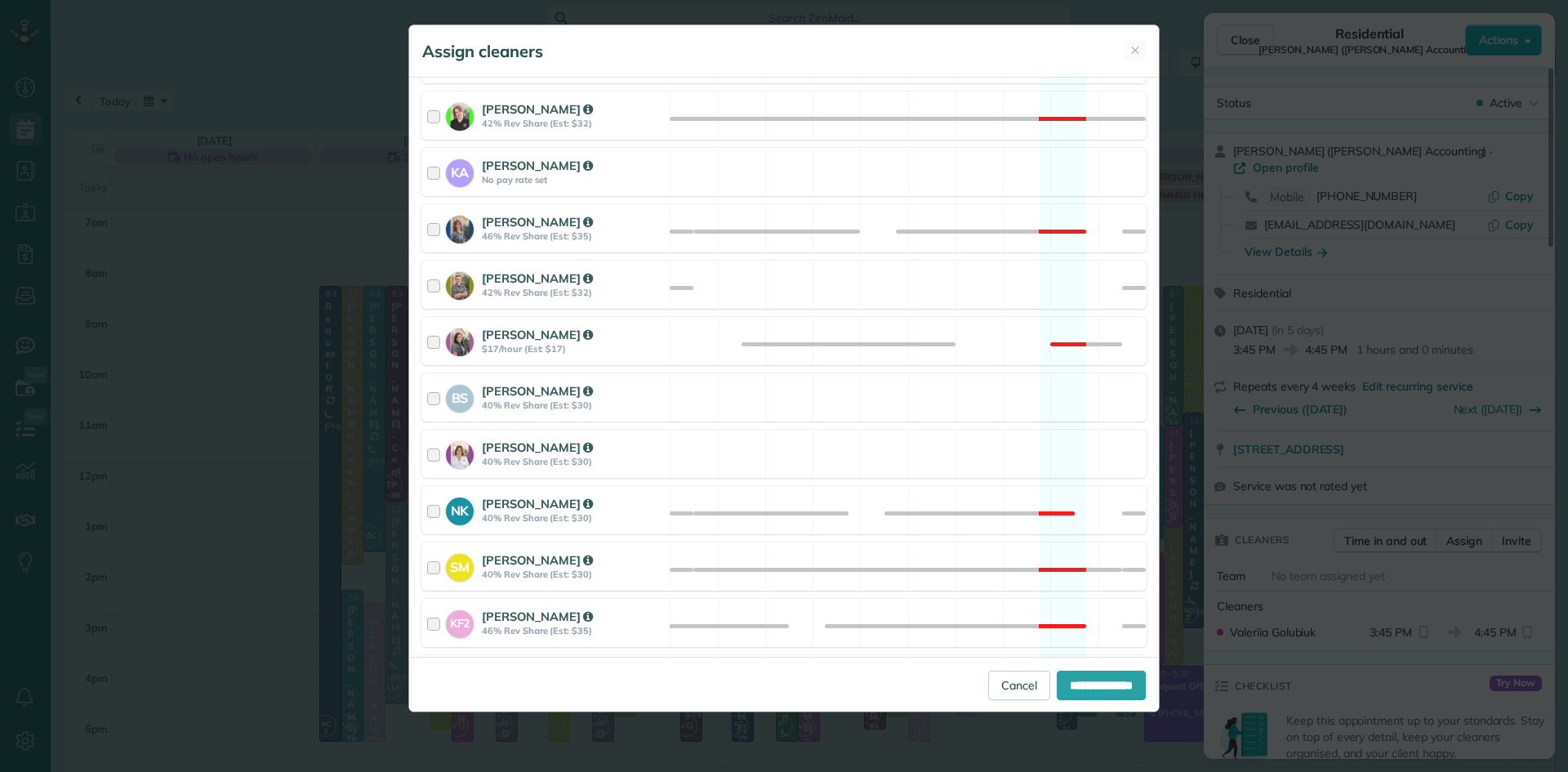 scroll, scrollTop: 890, scrollLeft: 0, axis: vertical 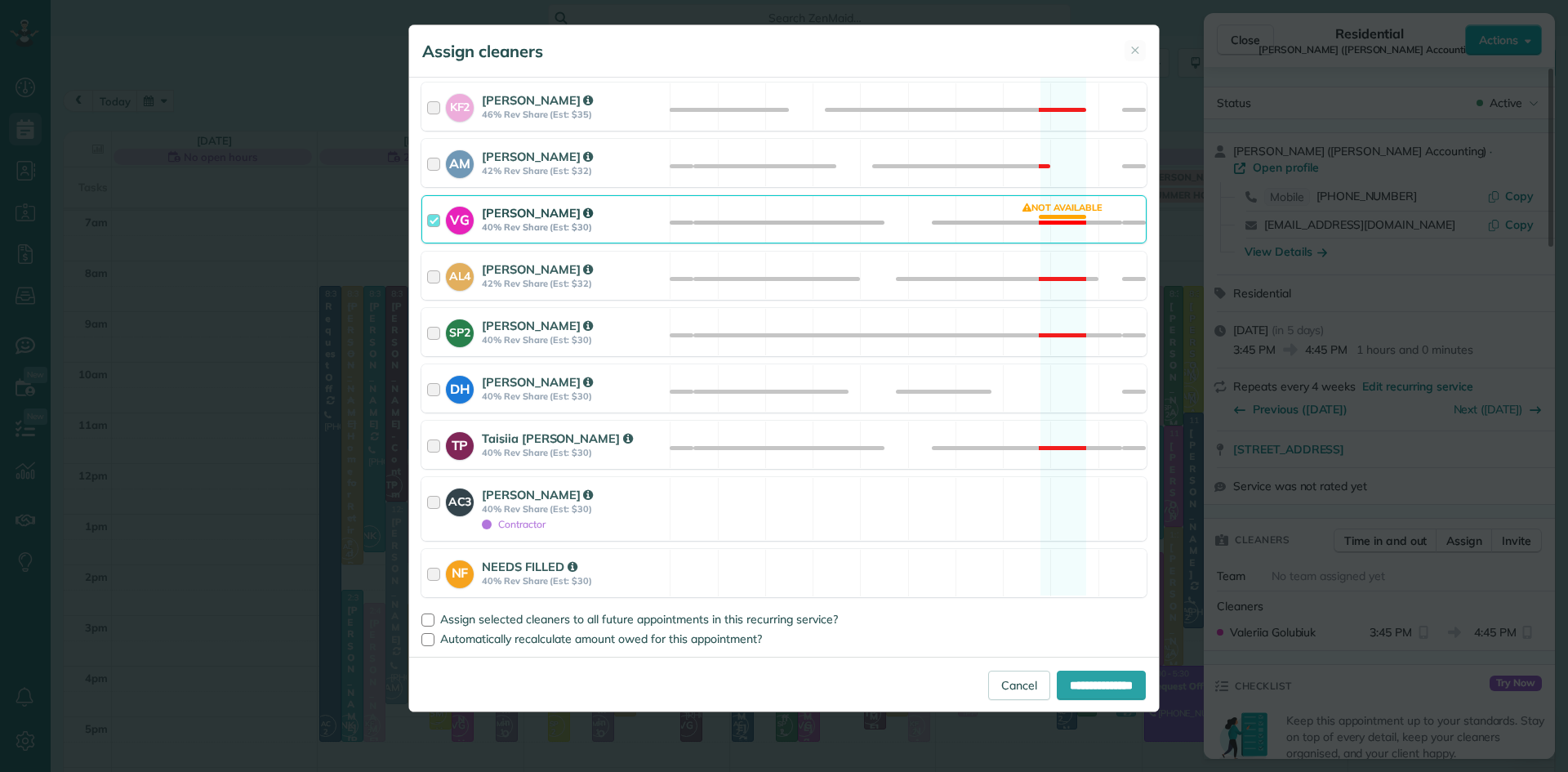 click on "Valeriia Golubiuk" at bounding box center [537, 212] 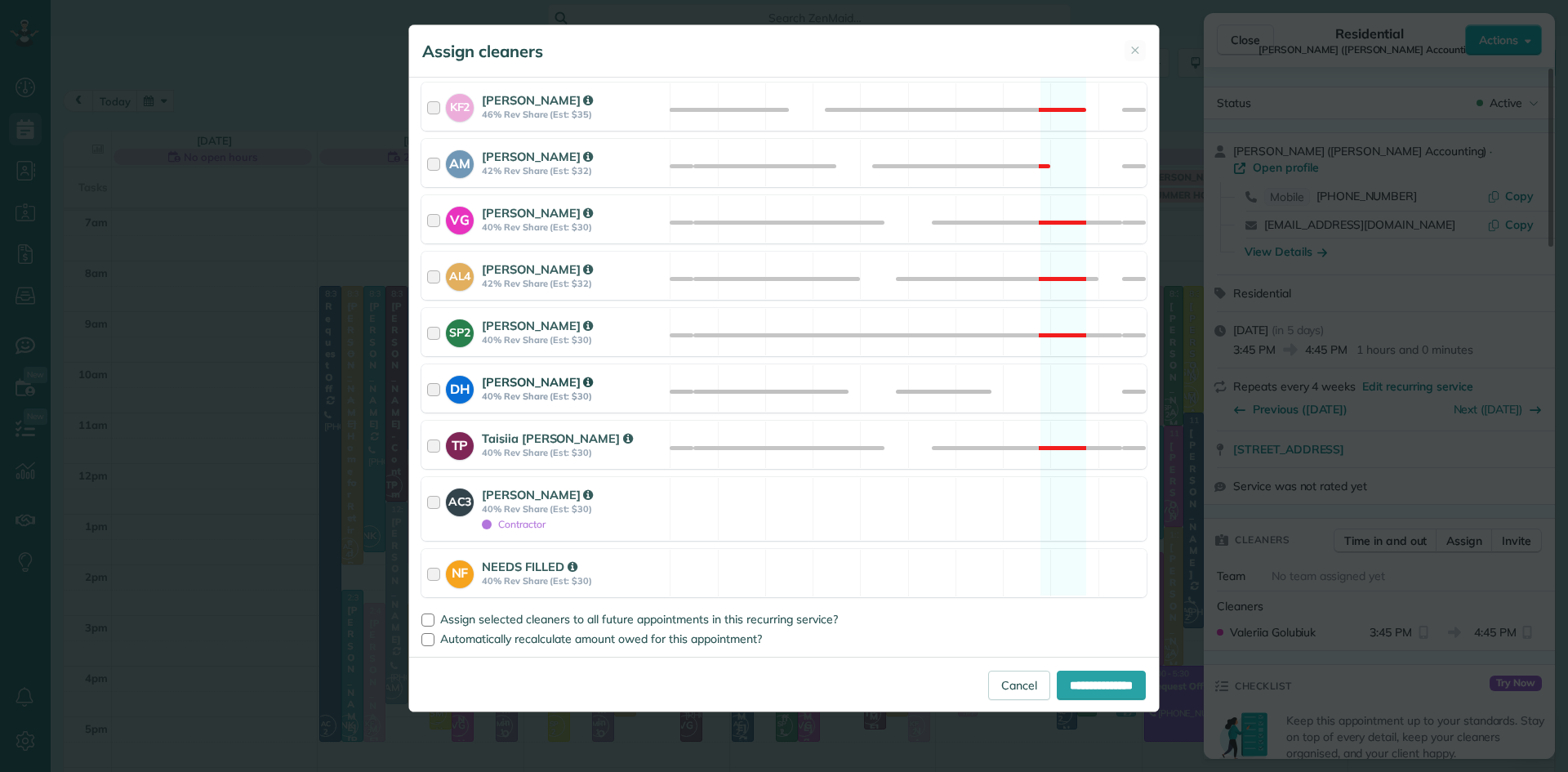 click on "Denise Houser" at bounding box center [537, 382] 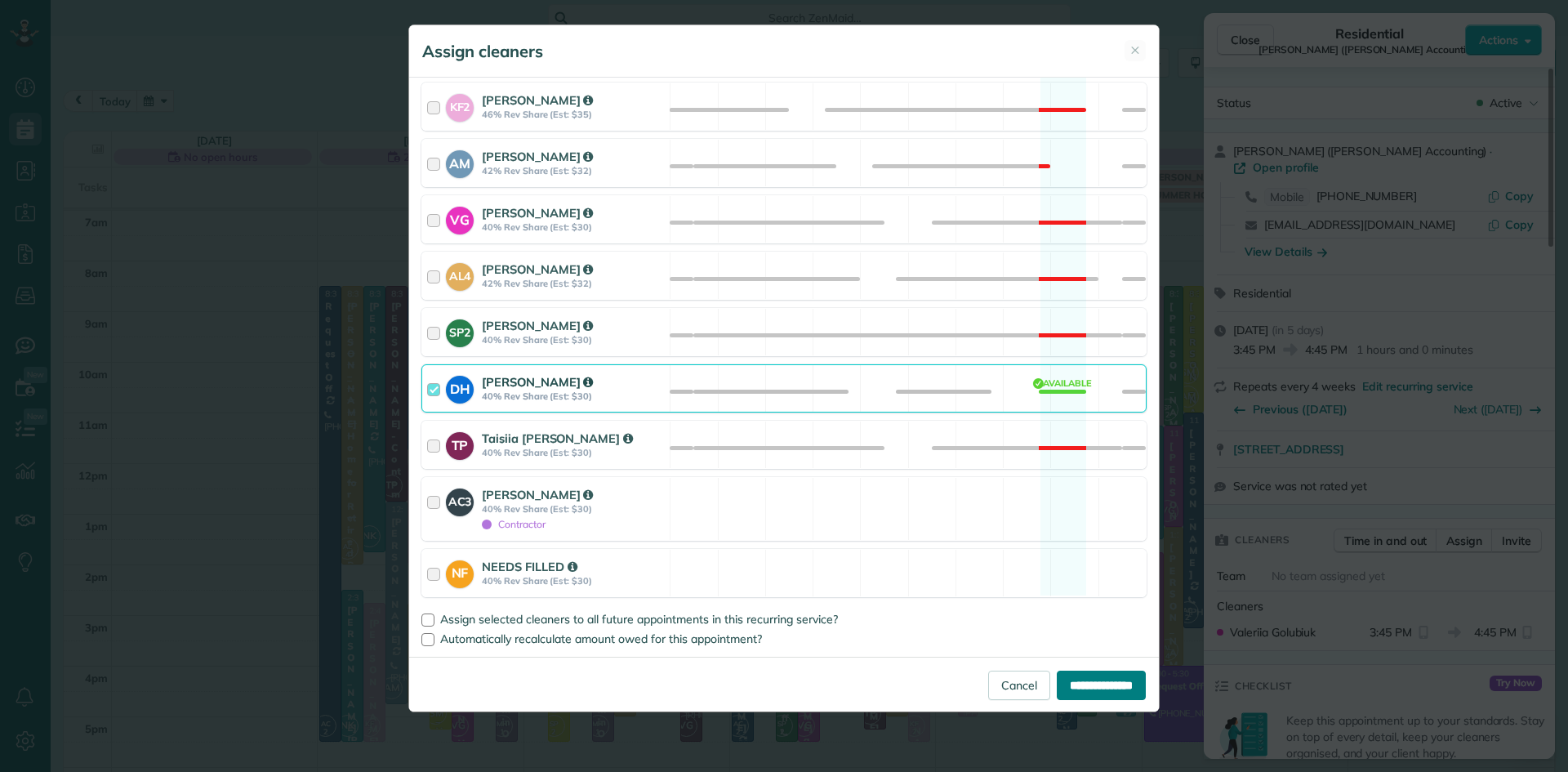 click on "**********" at bounding box center (1101, 685) 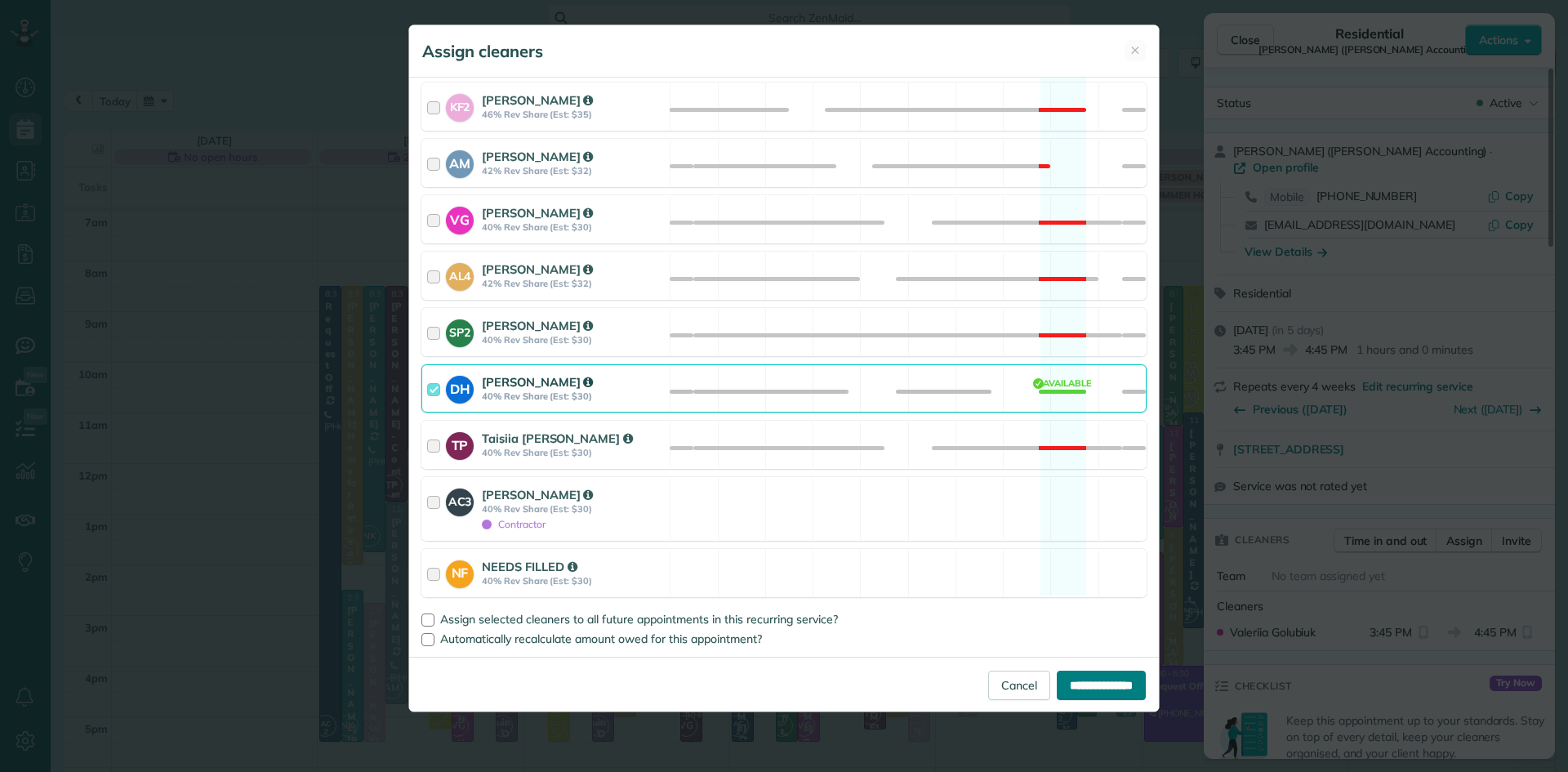 type on "**********" 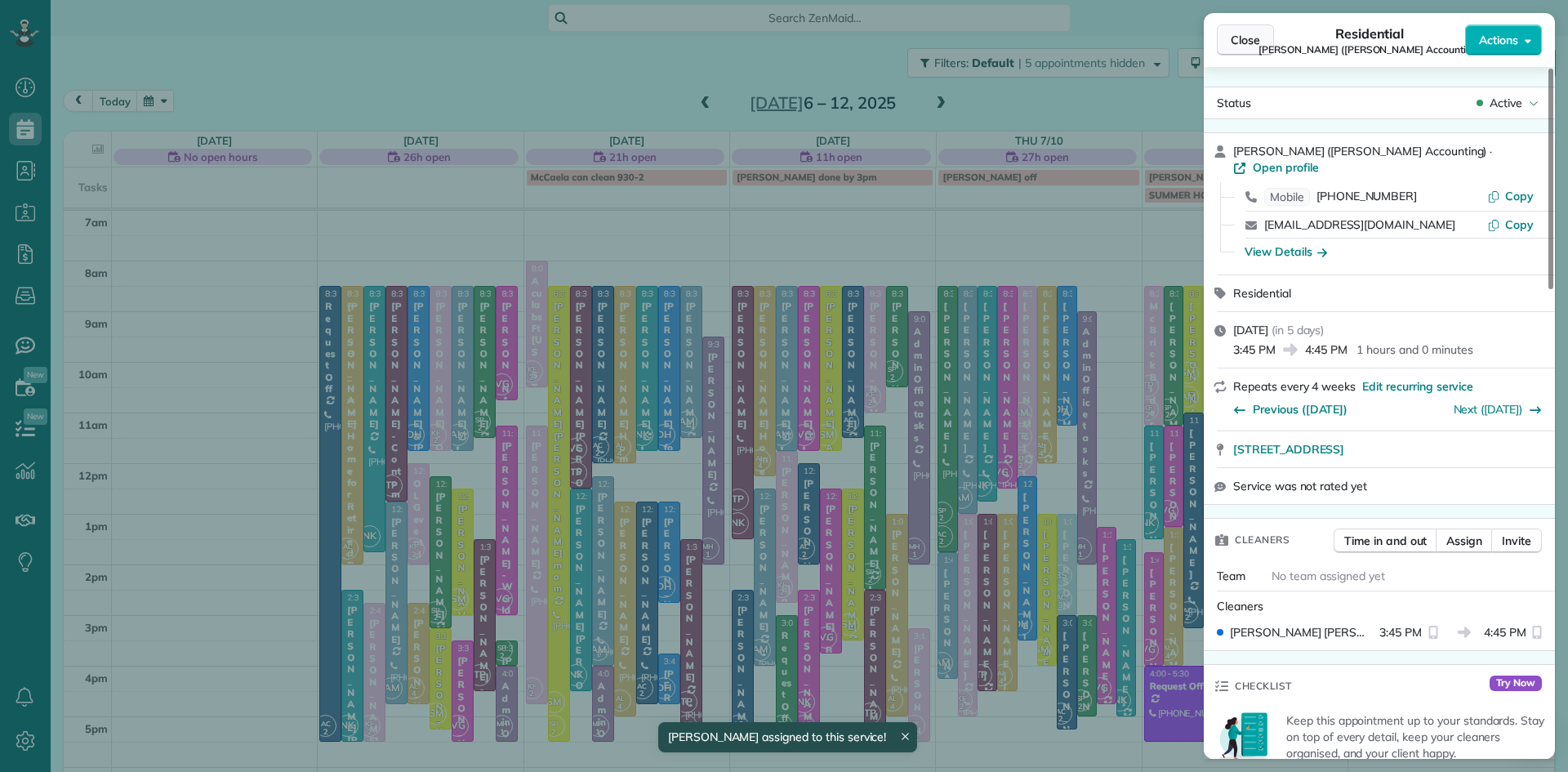 click on "Close" at bounding box center (1245, 40) 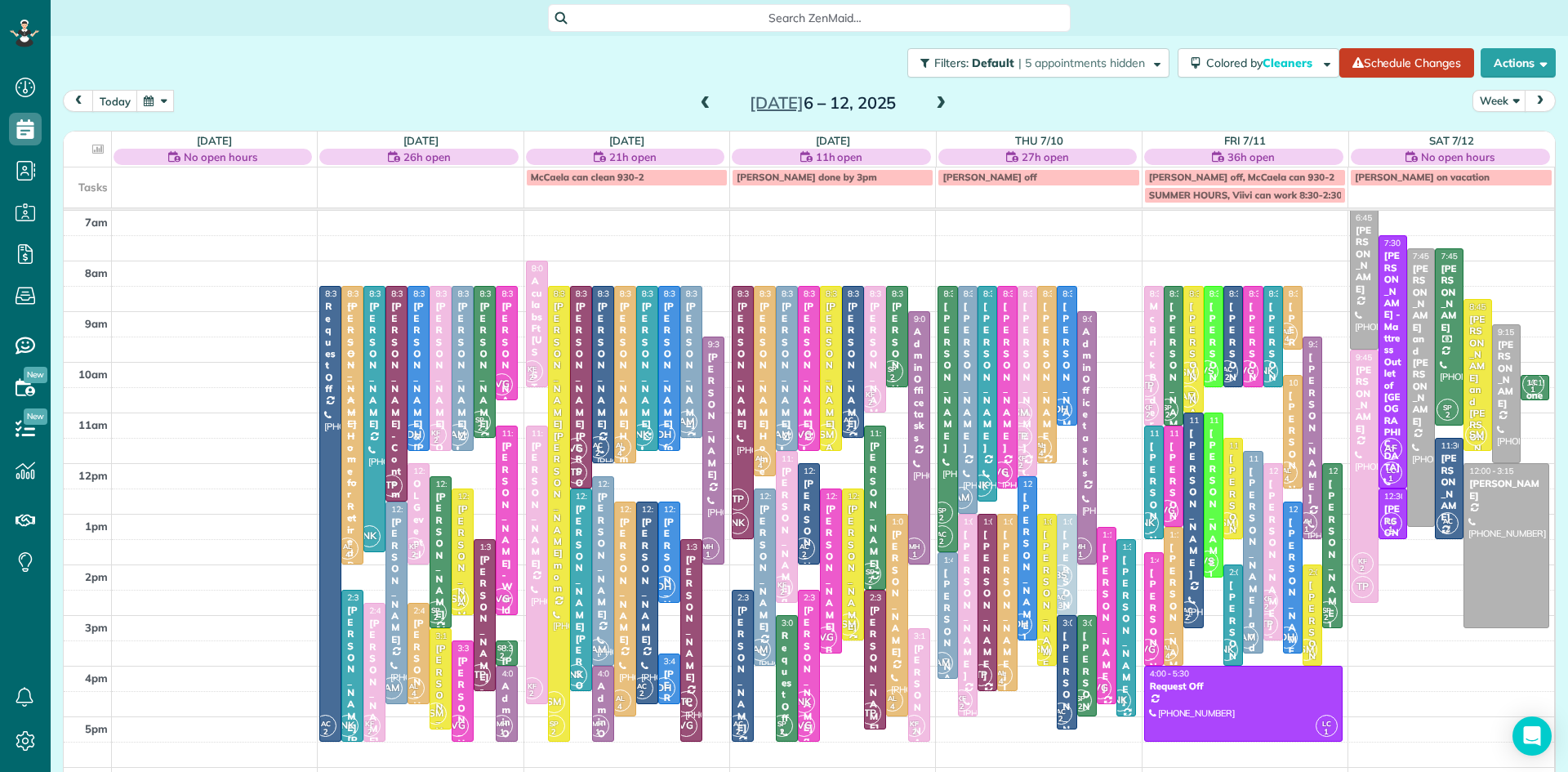 click at bounding box center (941, 104) 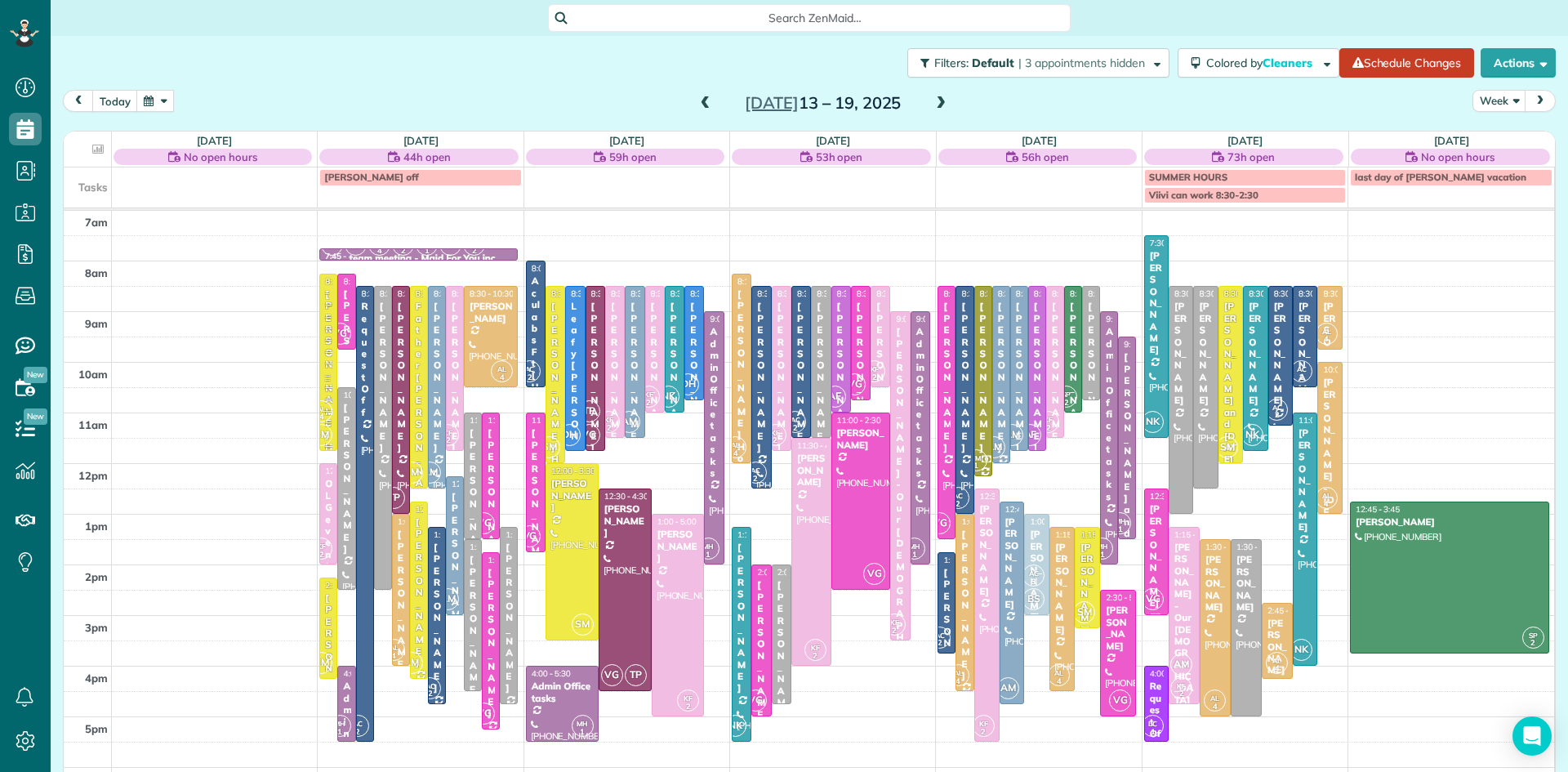 click at bounding box center [706, 104] 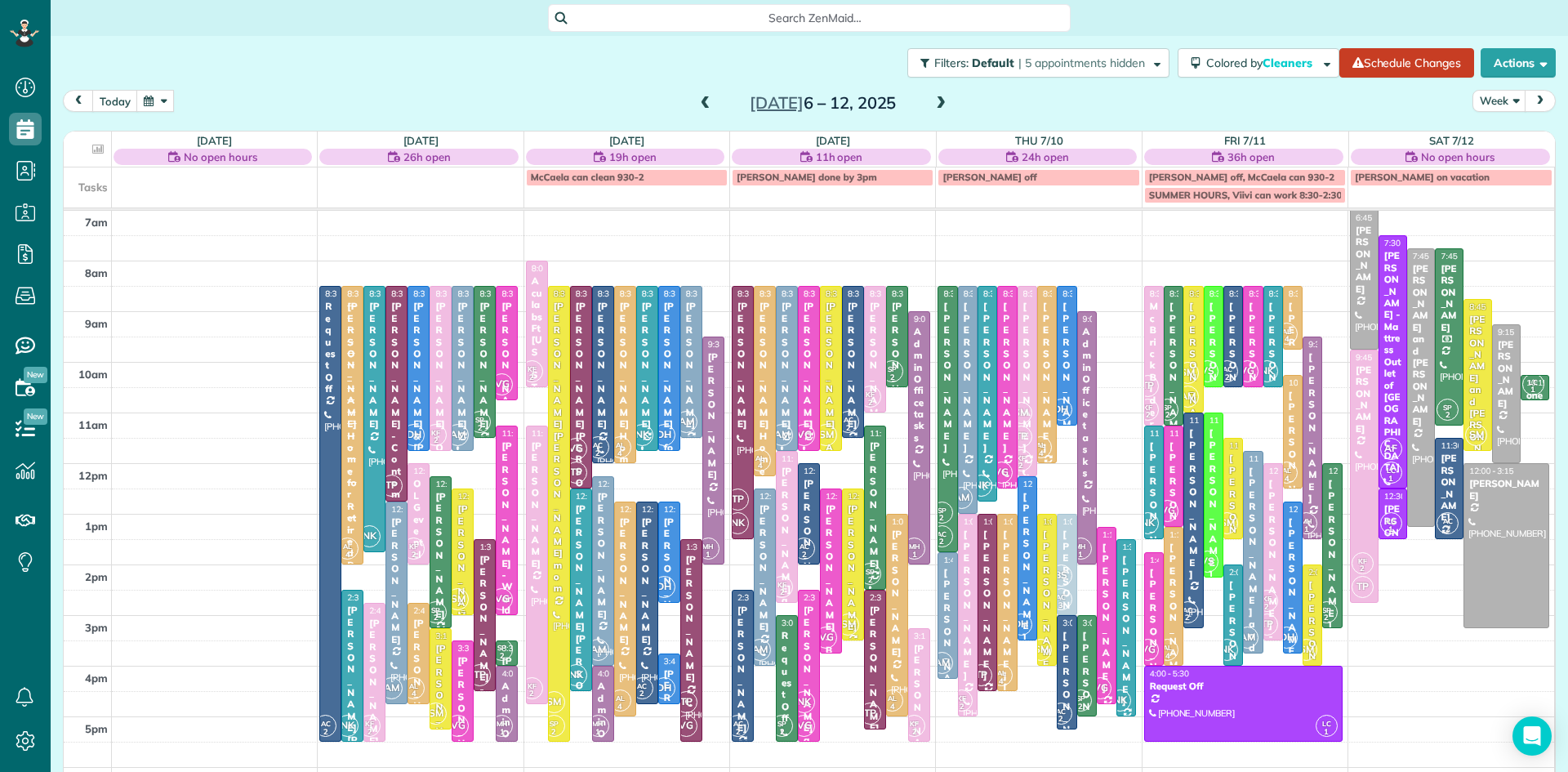 click on "Jeff Rider" at bounding box center [462, 568] 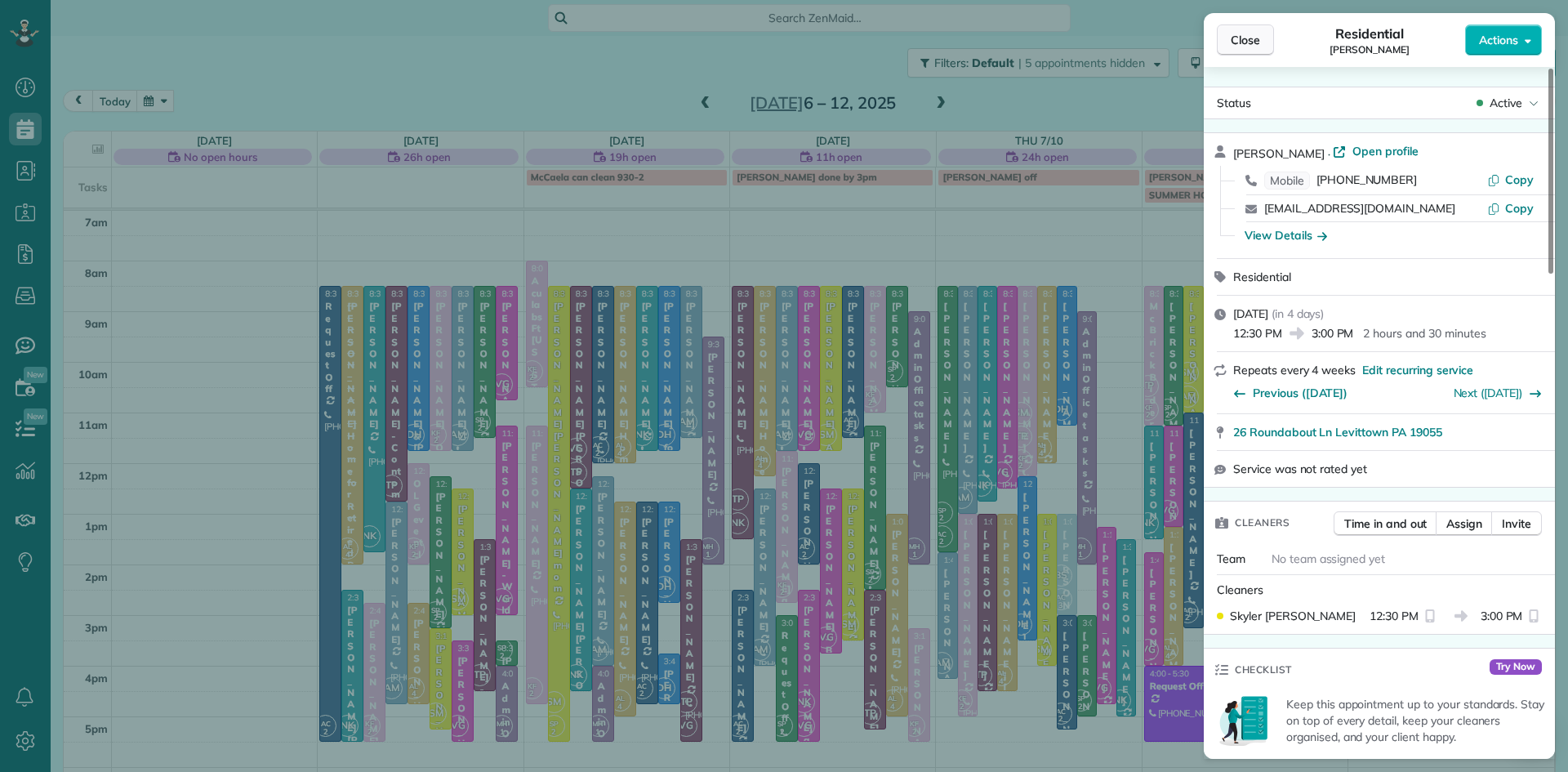 click on "Close" at bounding box center [1245, 40] 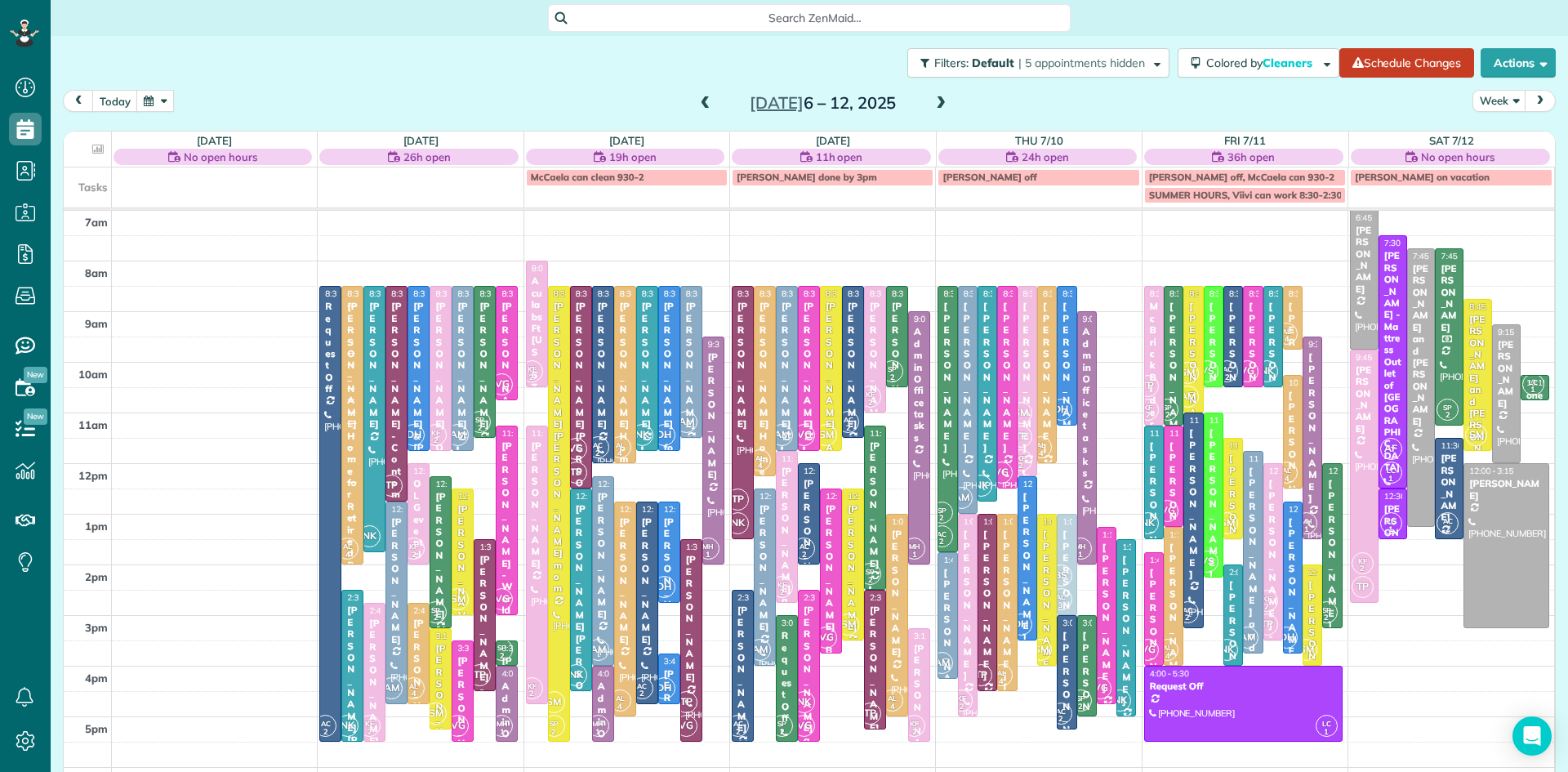 click at bounding box center [155, 100] 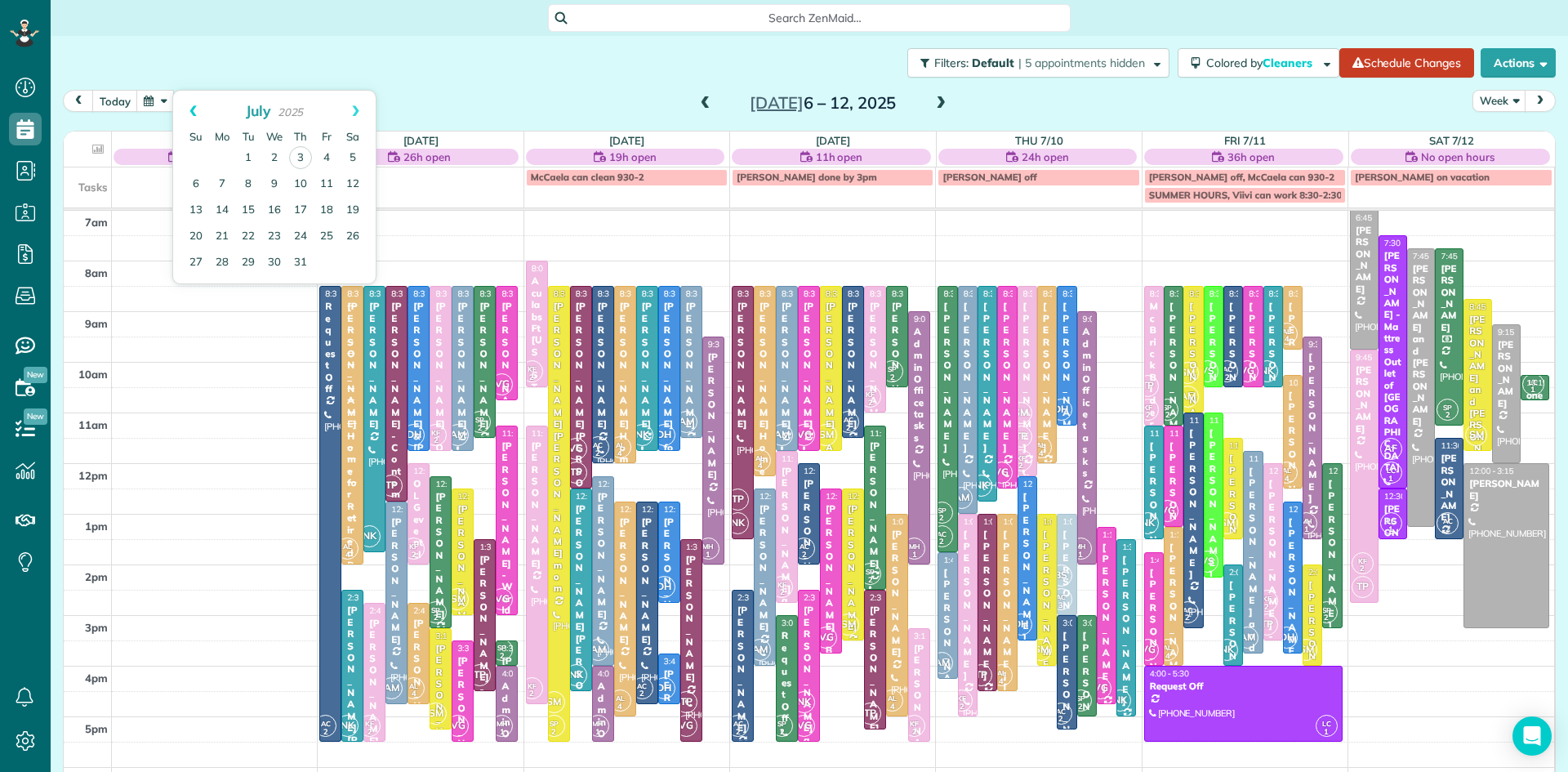 click on "Prev" at bounding box center [193, 111] 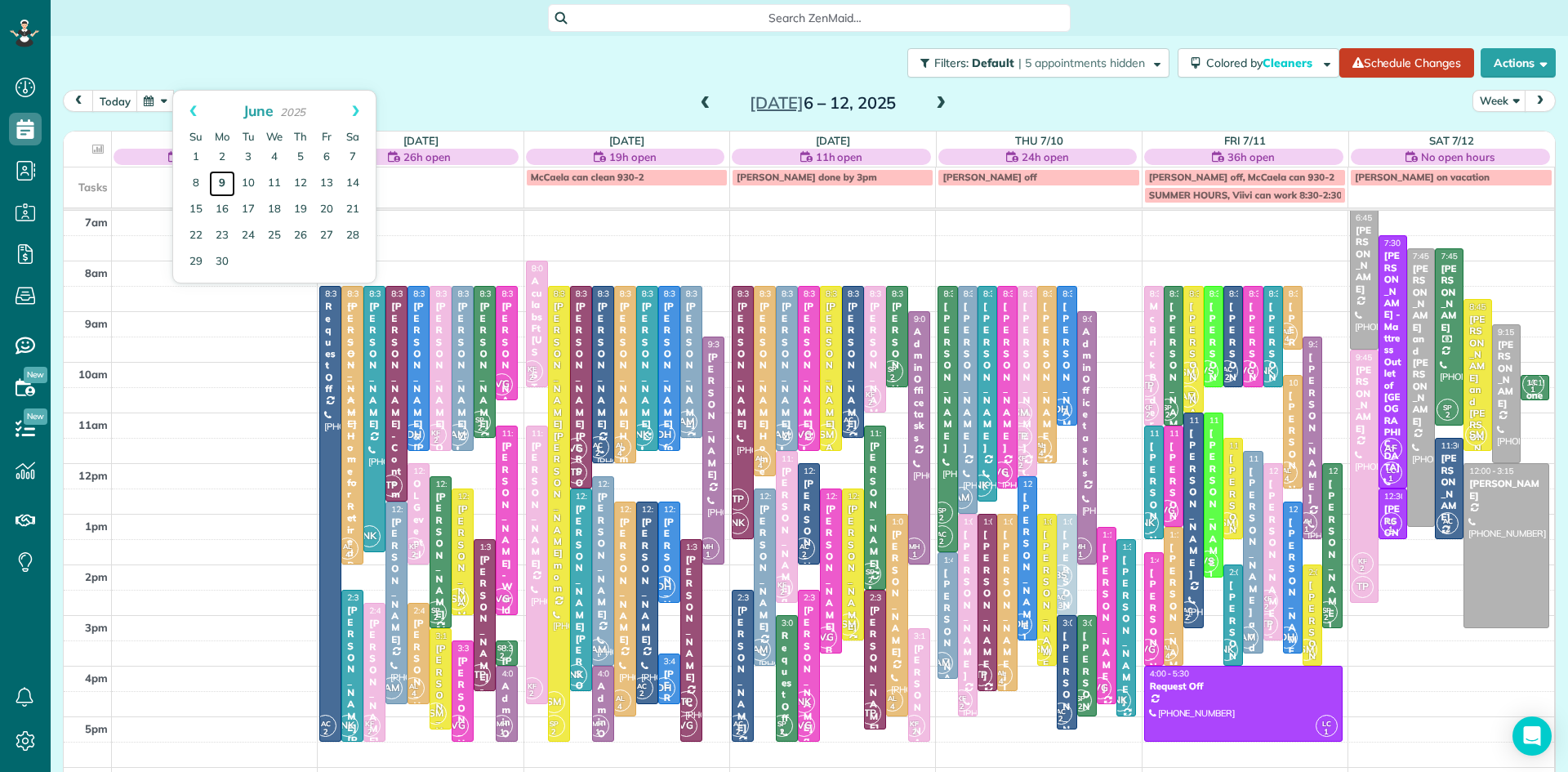 click on "9" at bounding box center (222, 184) 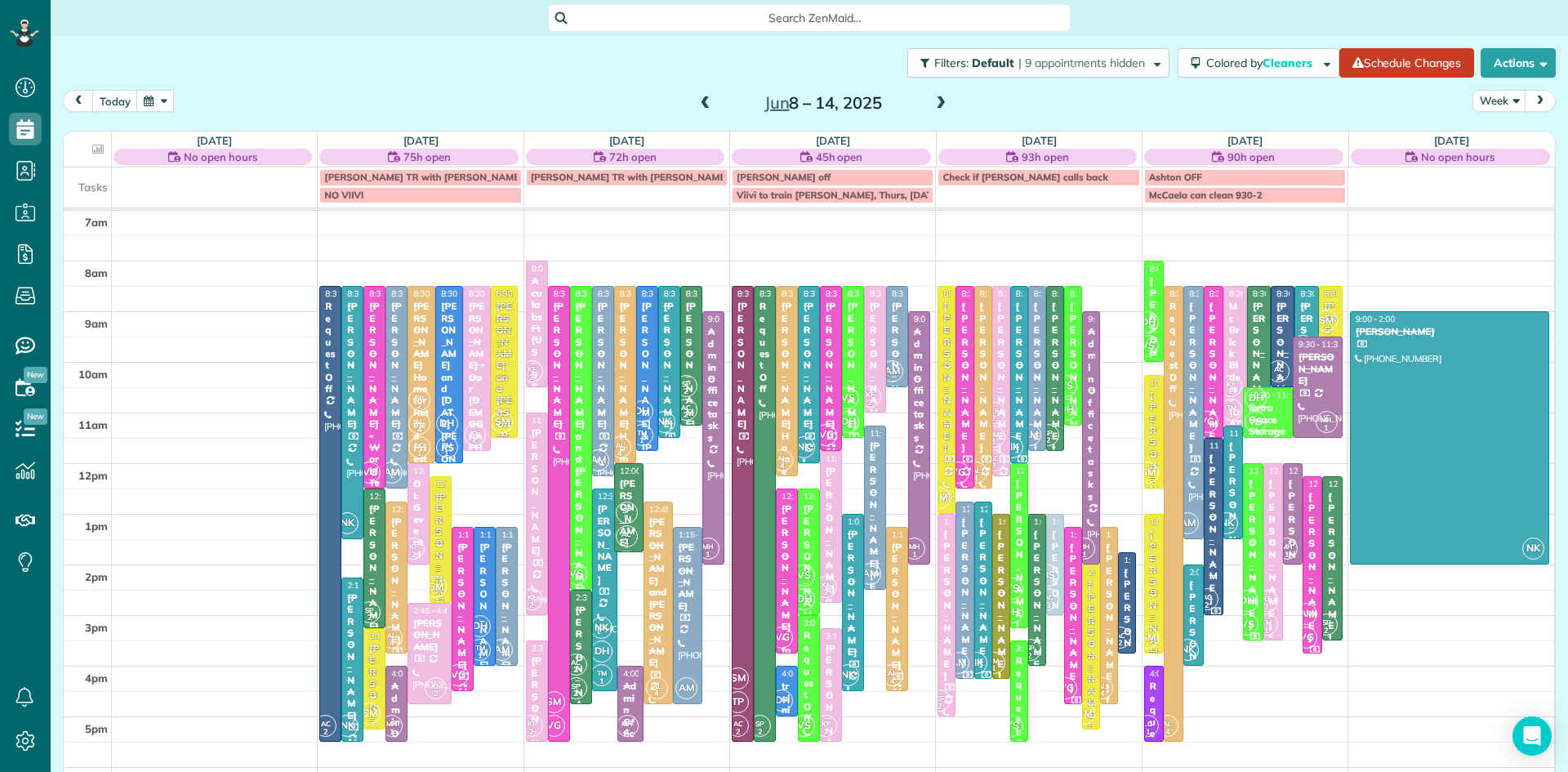 click on "Jeff Rider" at bounding box center [440, 556] 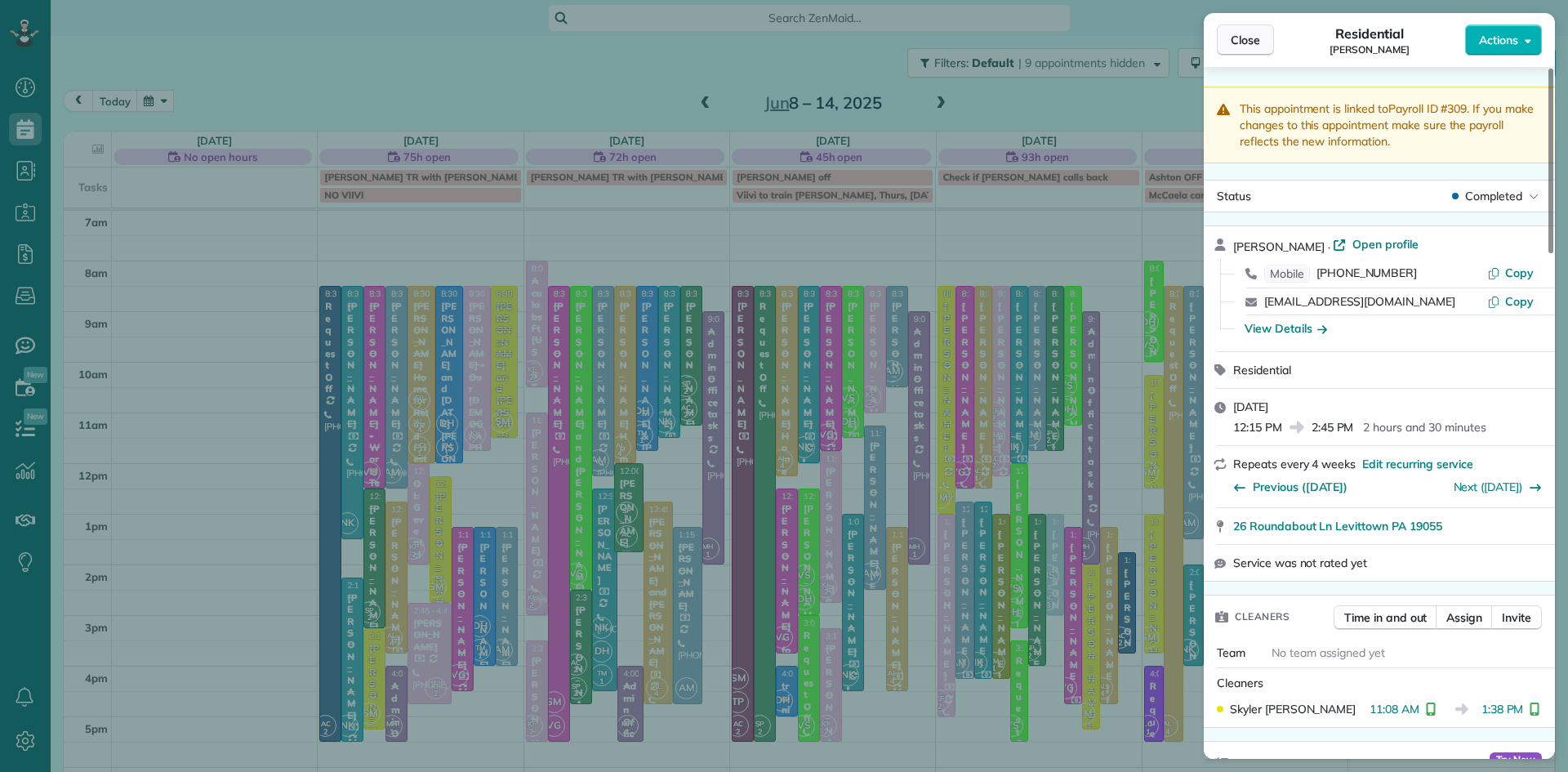 click on "Close" at bounding box center (1245, 40) 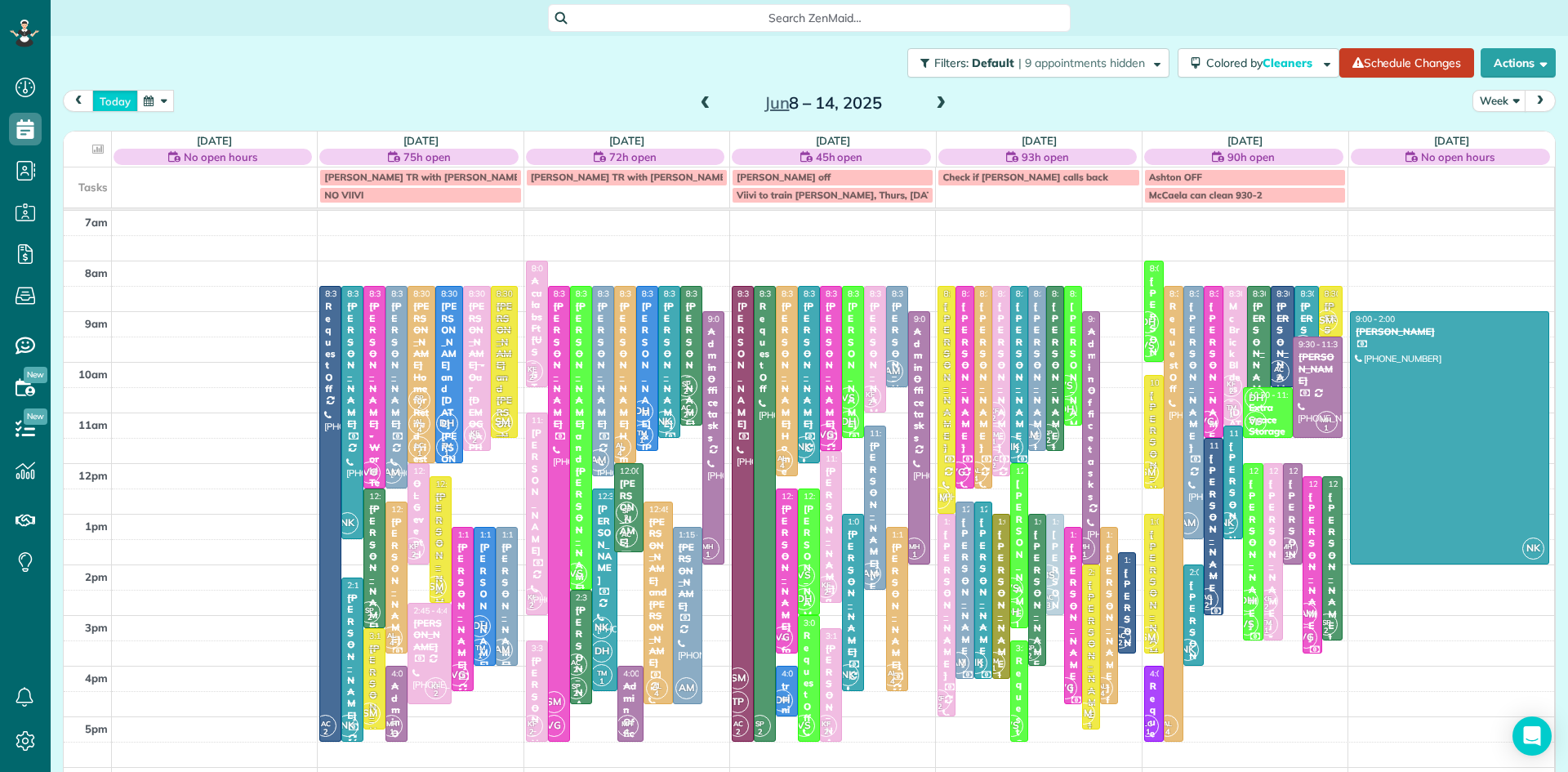 click on "today" at bounding box center [115, 100] 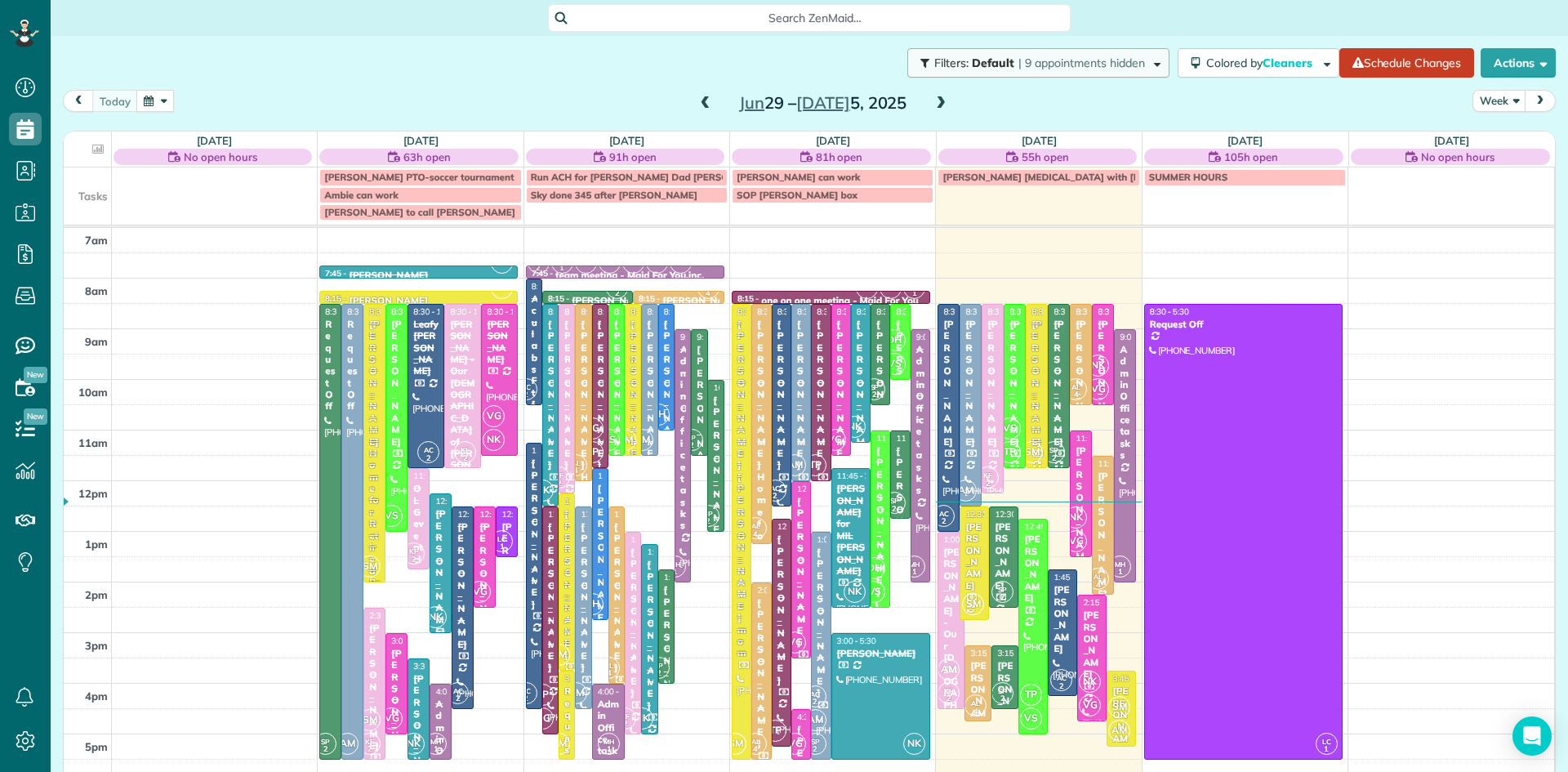 drag, startPoint x: 943, startPoint y: 99, endPoint x: 922, endPoint y: 67, distance: 38.275318 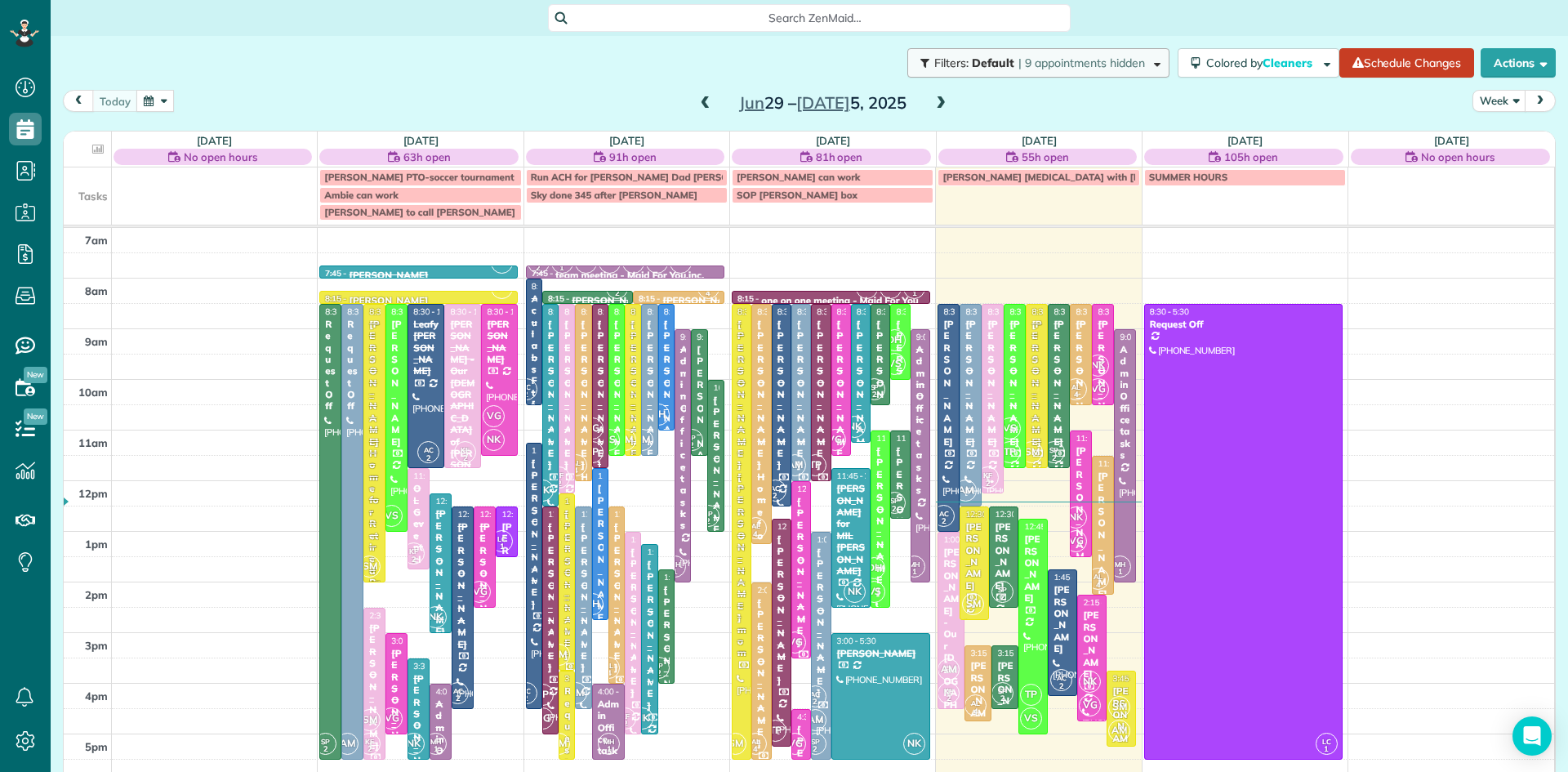 click on "Jun  29 –  Jul  5, 2025" at bounding box center [823, 103] 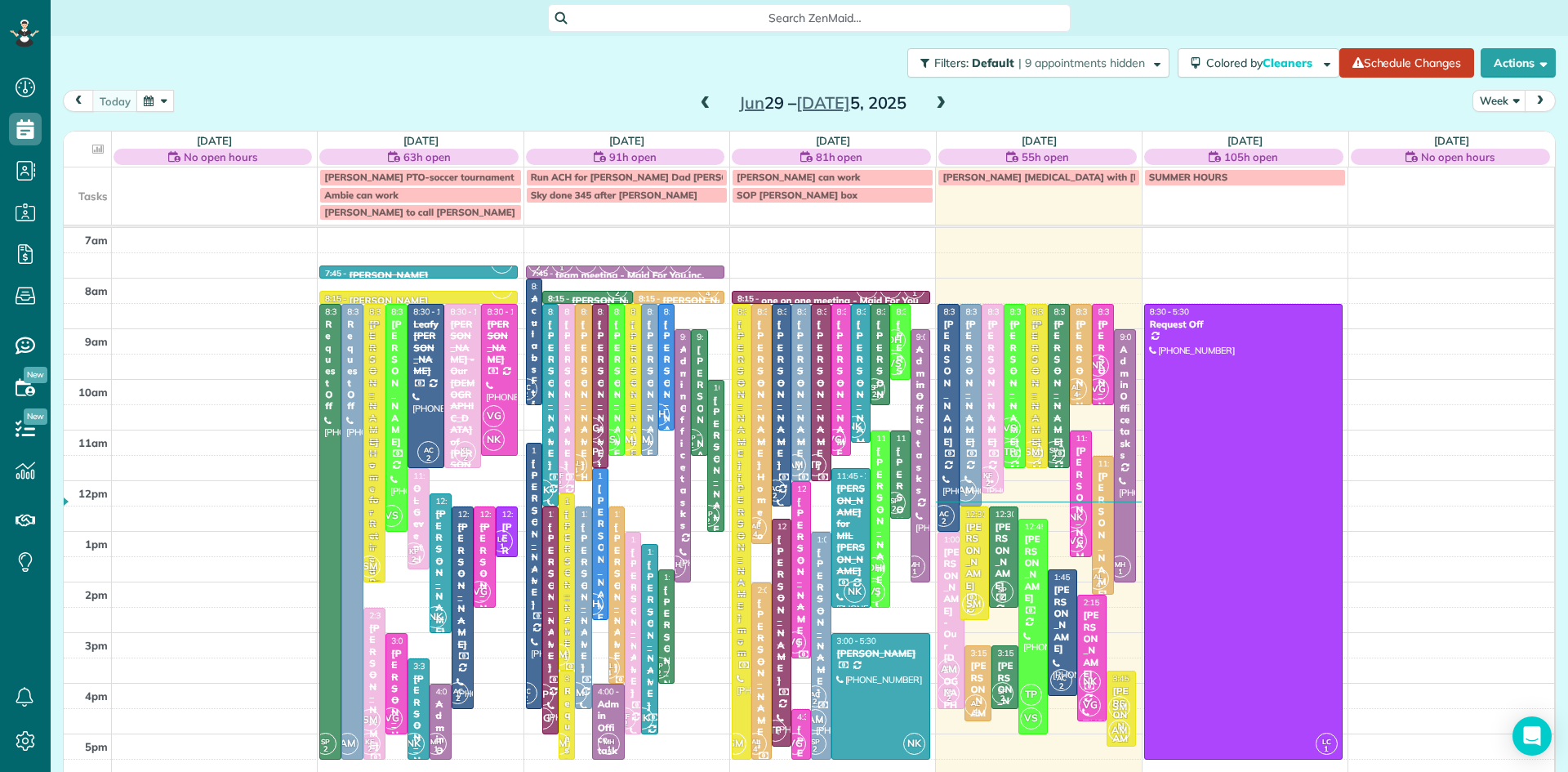 click at bounding box center (941, 104) 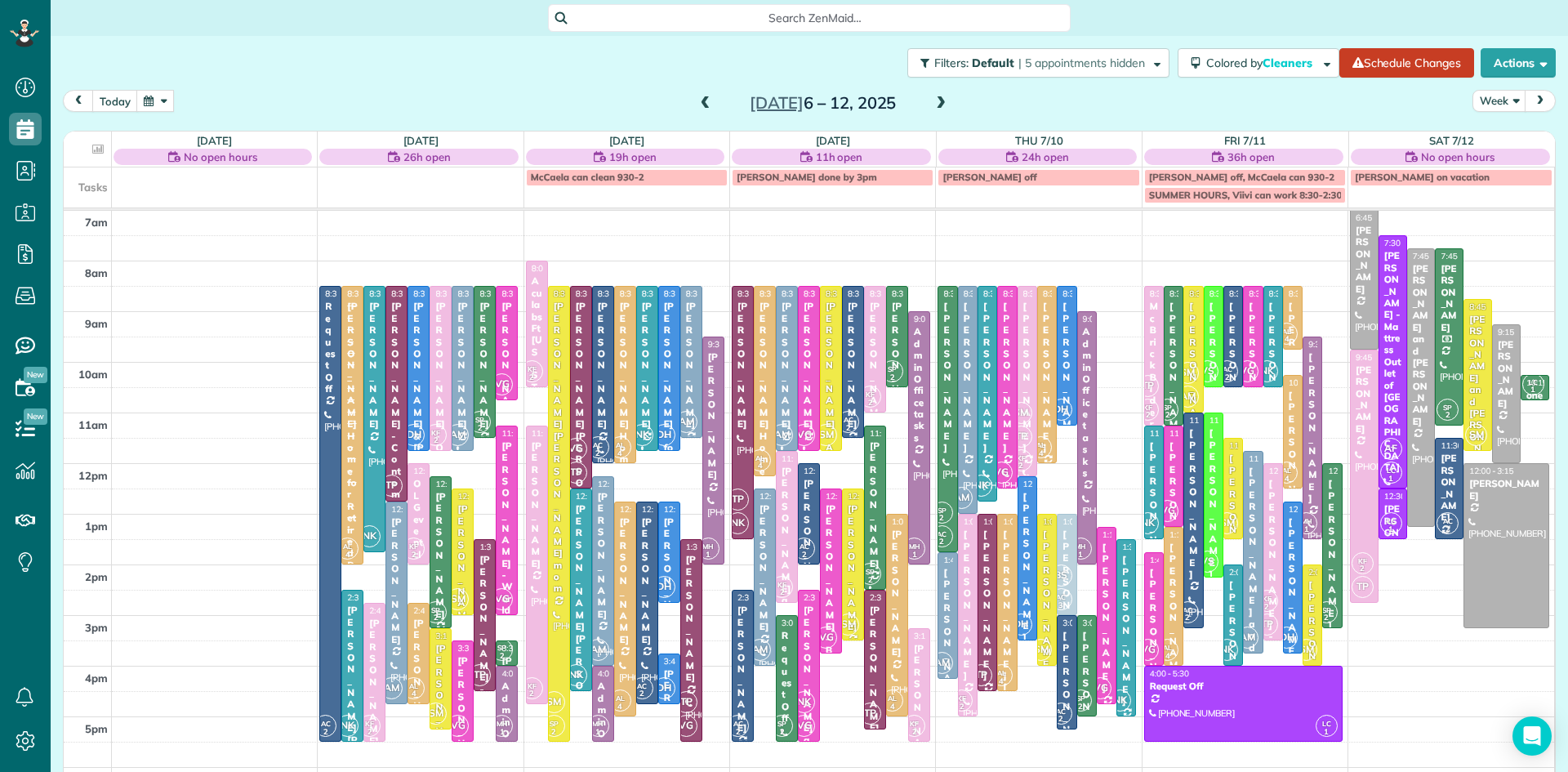 click on "Mary & Ken Clark" at bounding box center [418, 435] 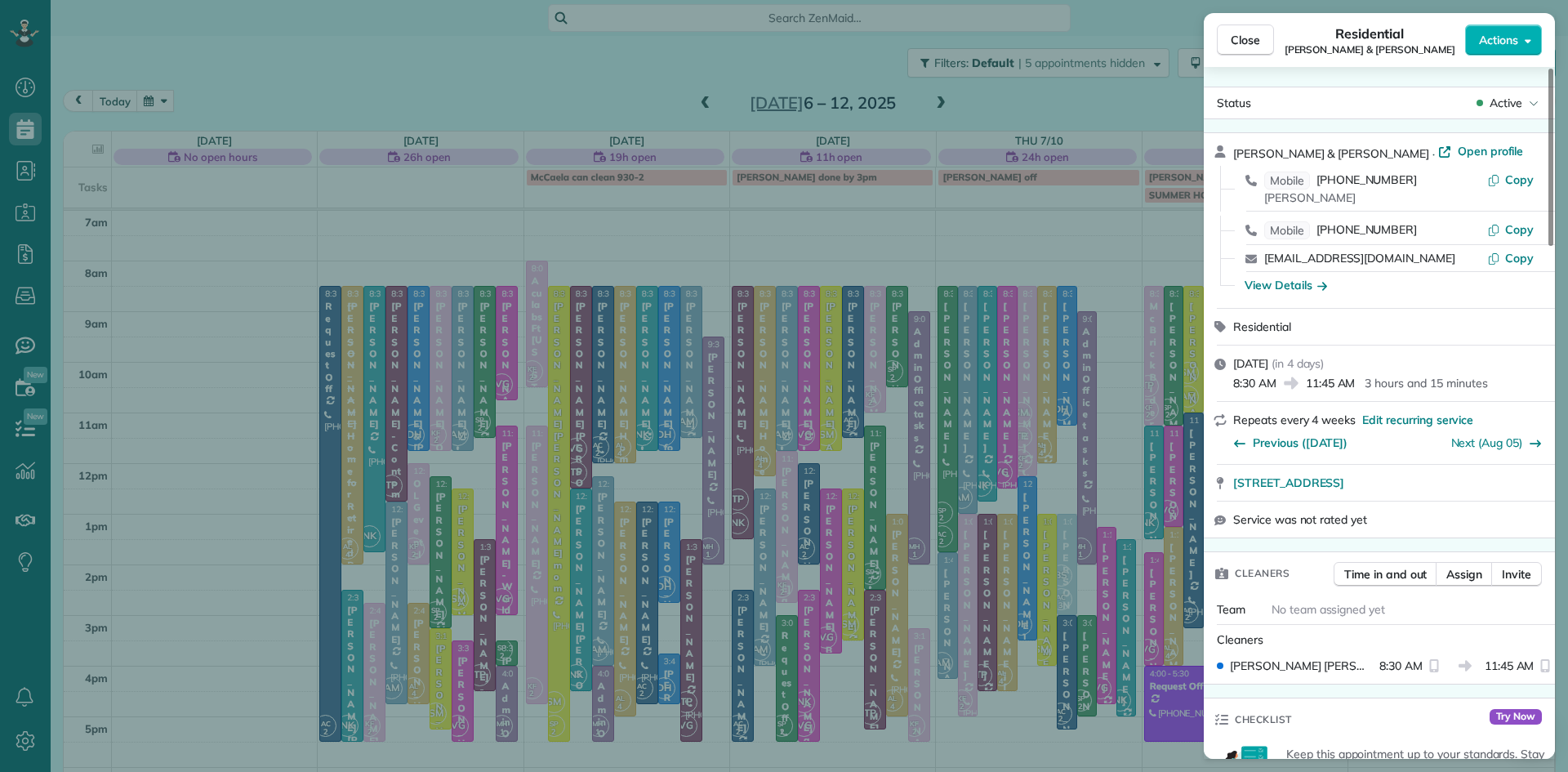 scroll, scrollTop: 258, scrollLeft: 0, axis: vertical 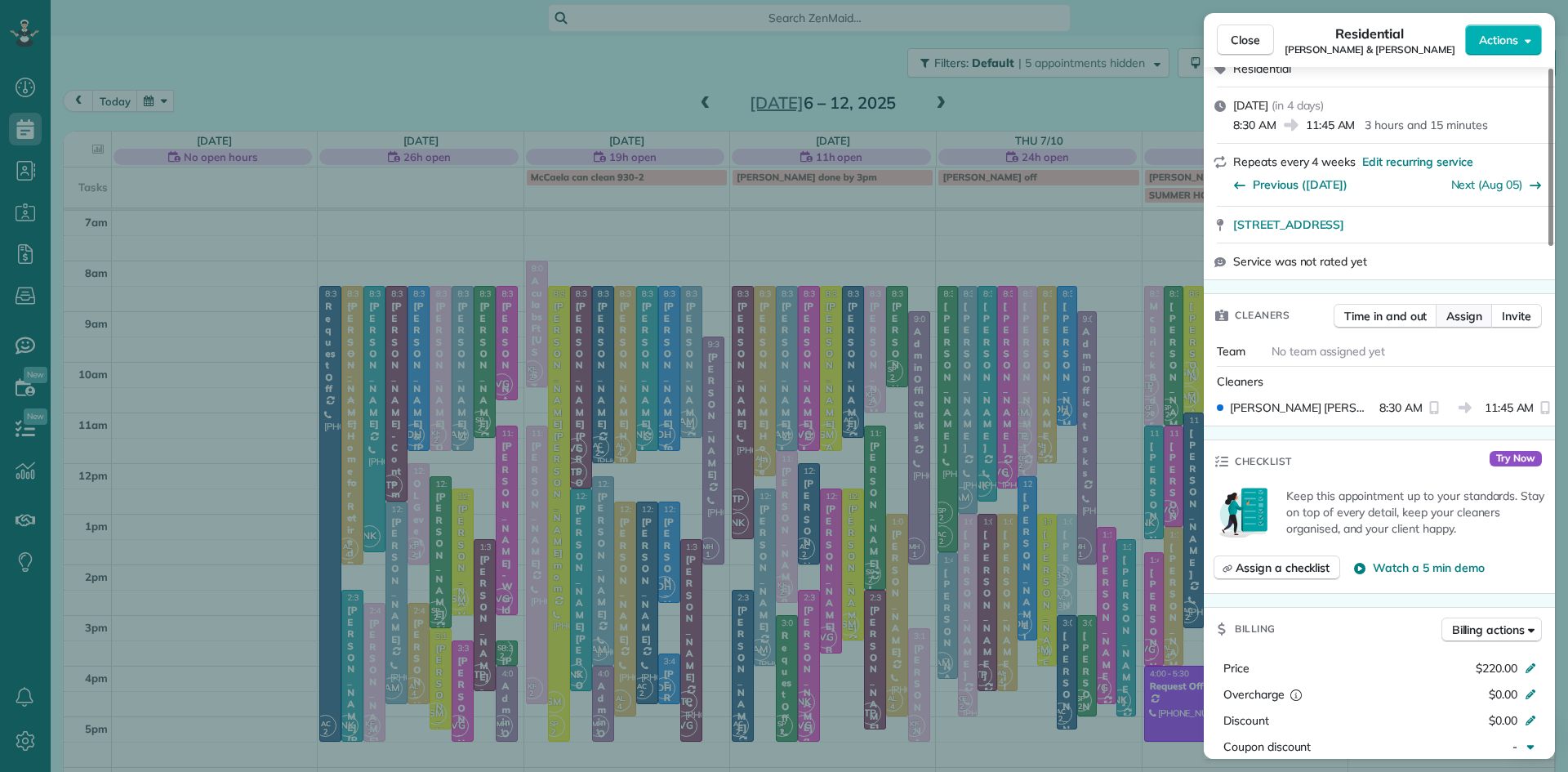 click on "Assign" at bounding box center [1464, 316] 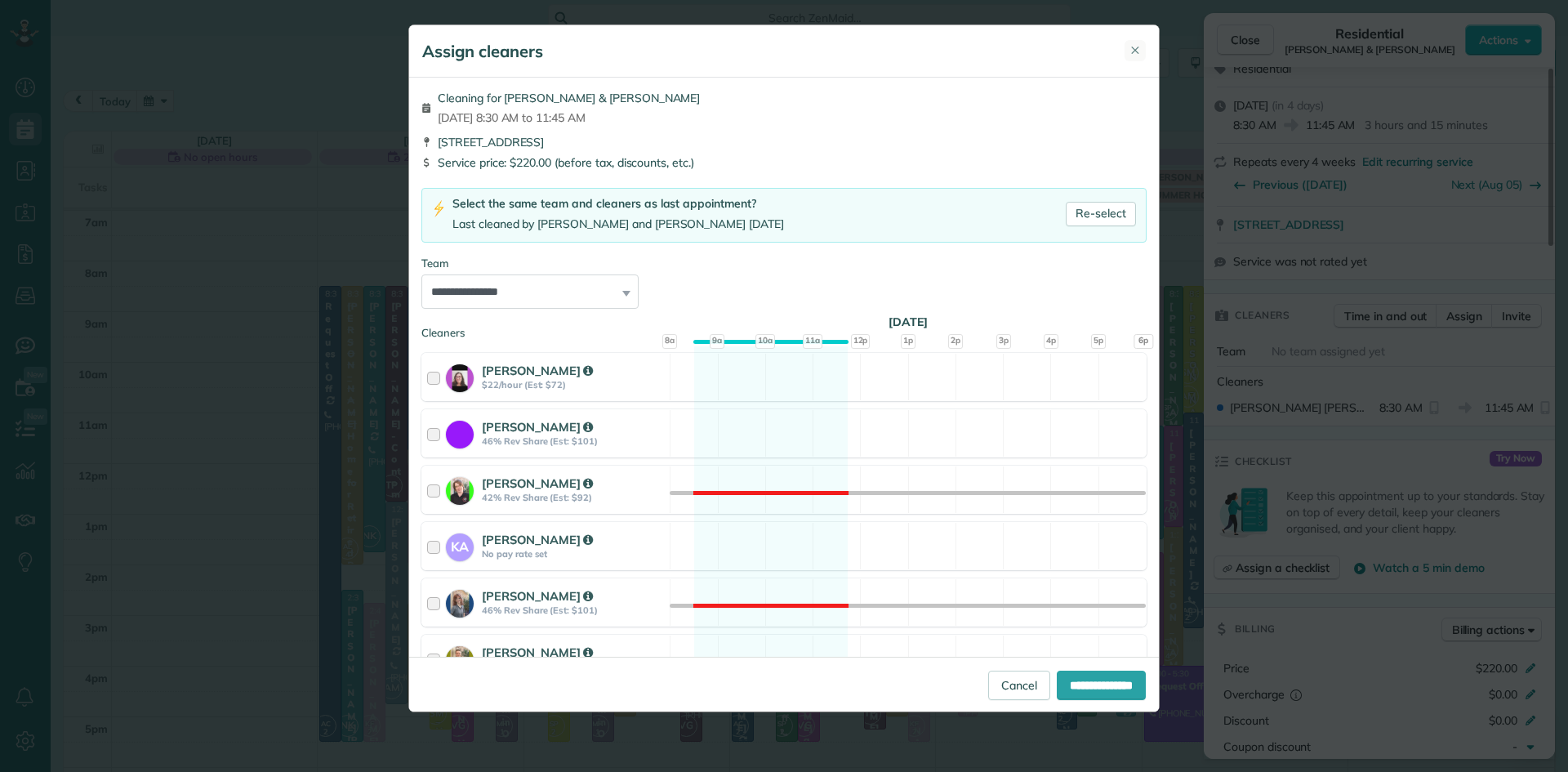 click on "✕" at bounding box center (1135, 50) 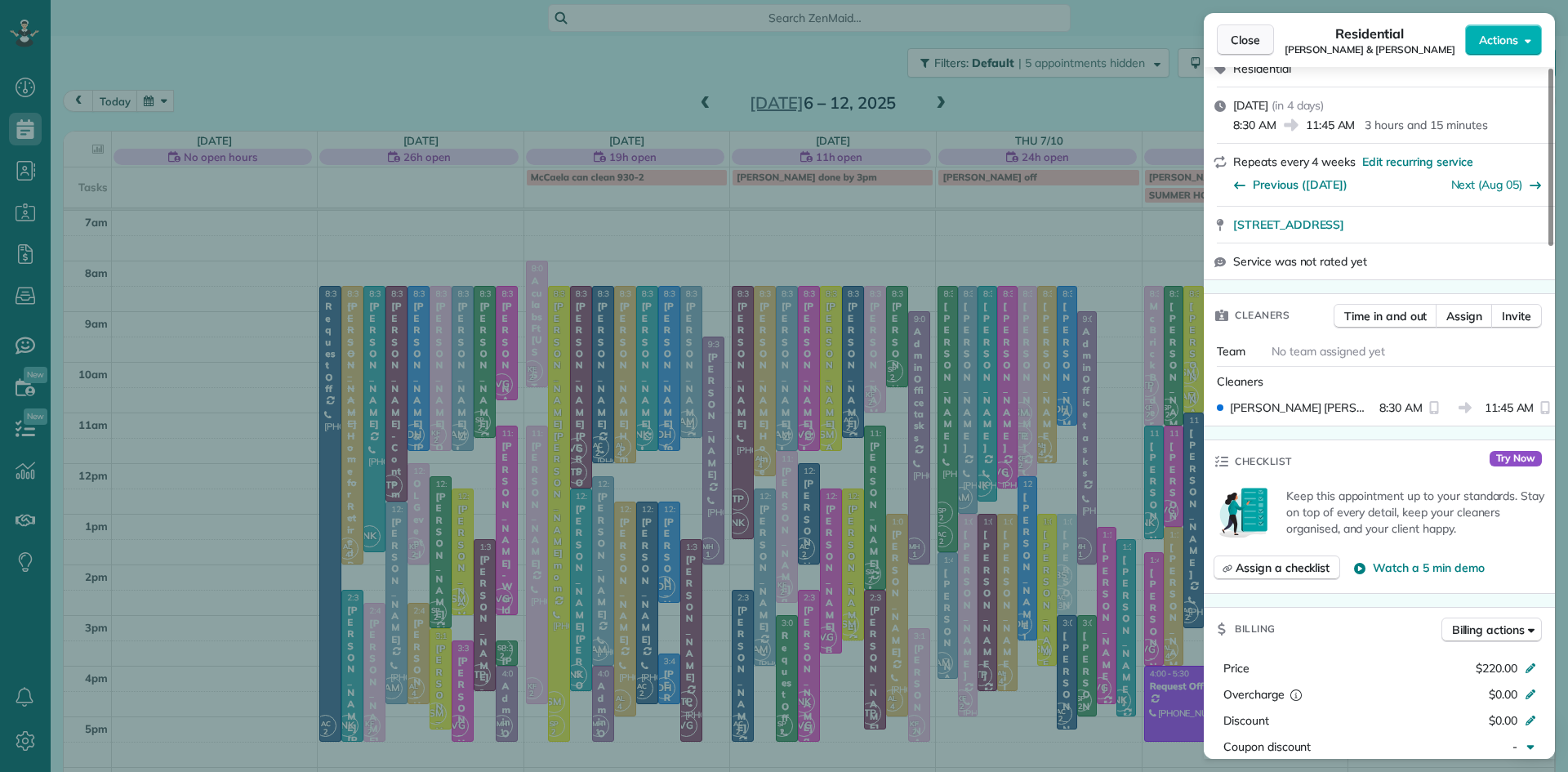 click on "Close" at bounding box center [1245, 40] 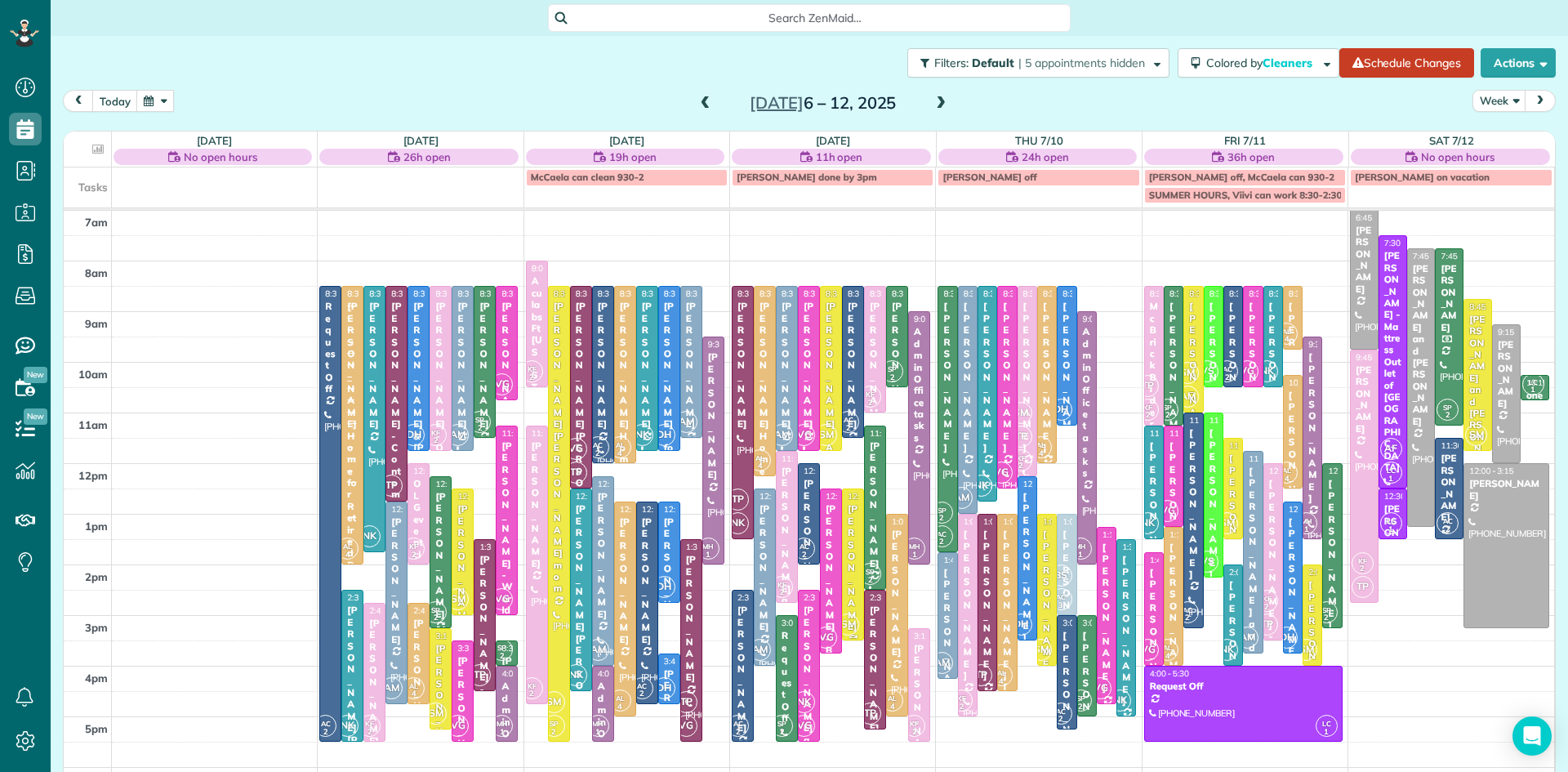 click on "Joyce Maloney" at bounding box center [853, 568] 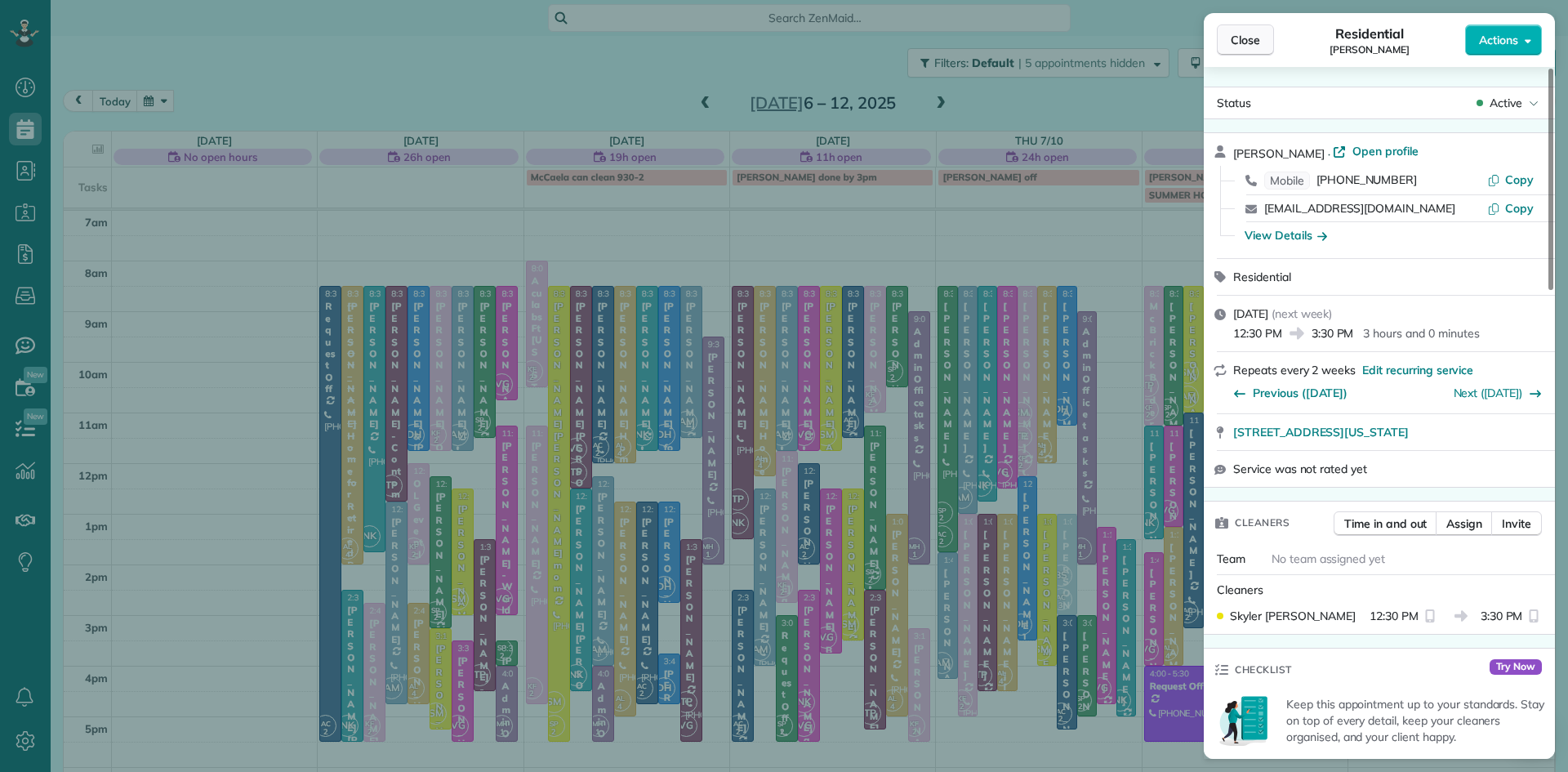 click on "Close" at bounding box center (1245, 40) 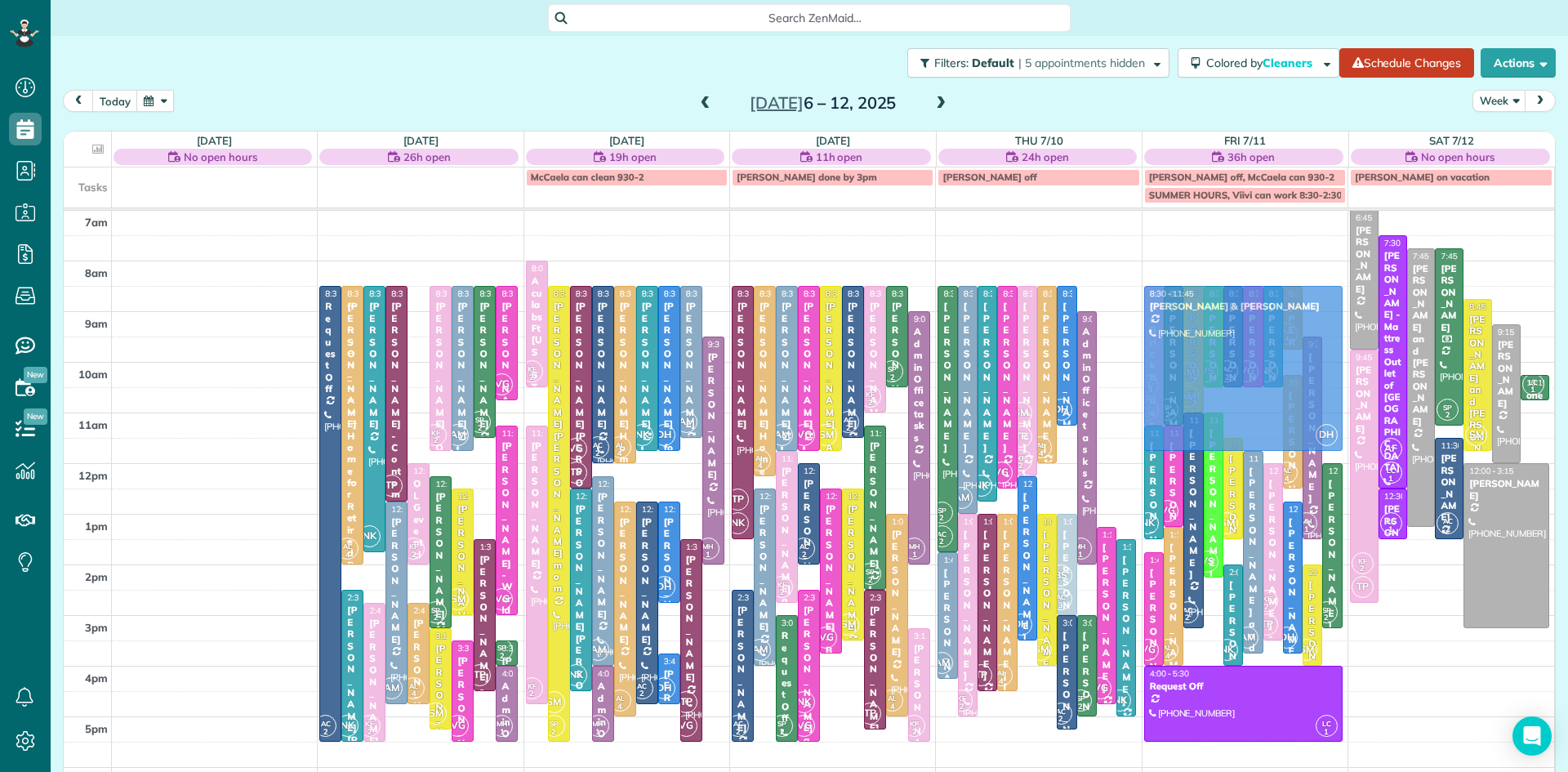 drag, startPoint x: 417, startPoint y: 370, endPoint x: 1223, endPoint y: 373, distance: 806.0056 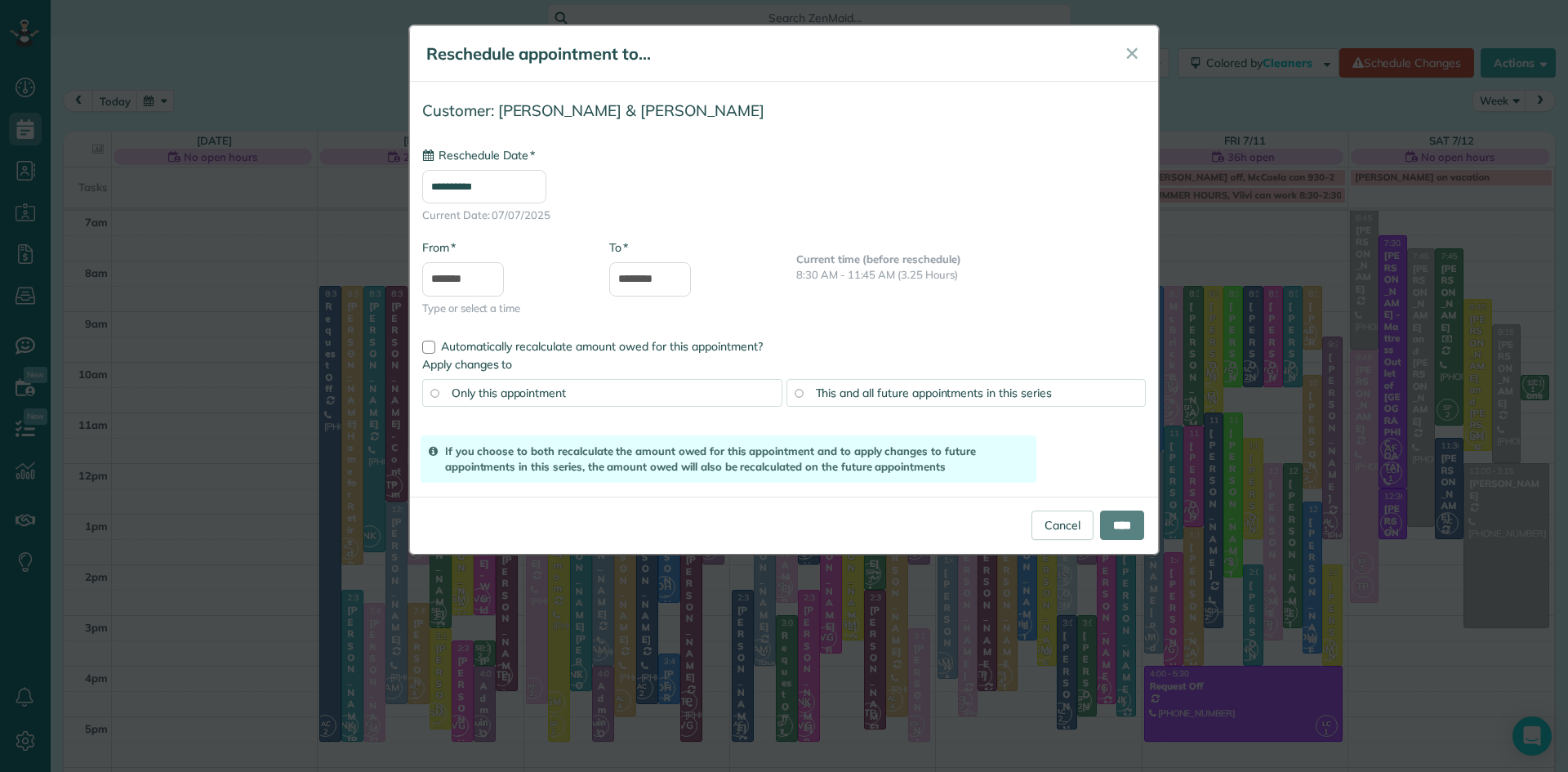 type on "**********" 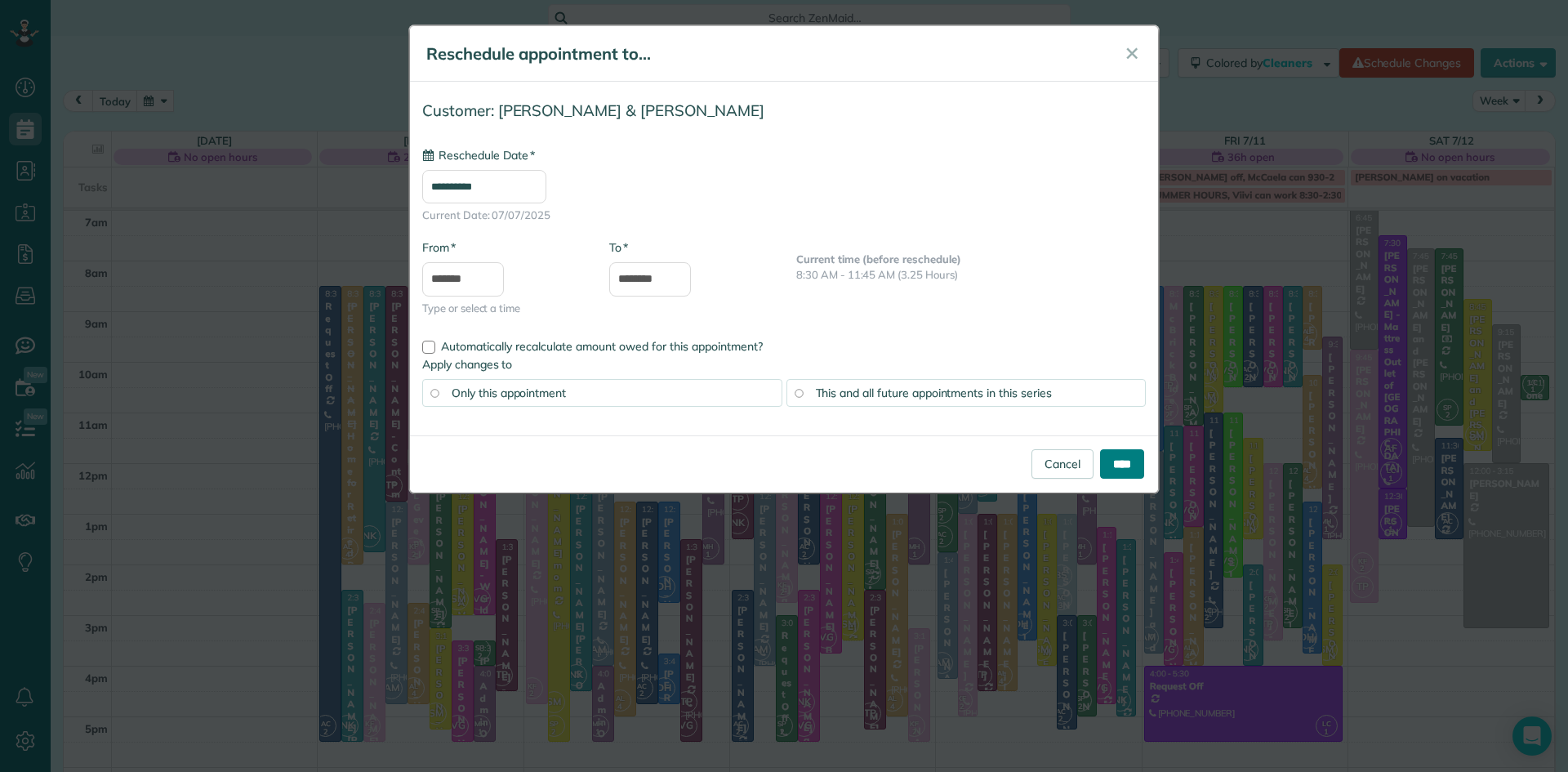 click on "****" at bounding box center [1122, 464] 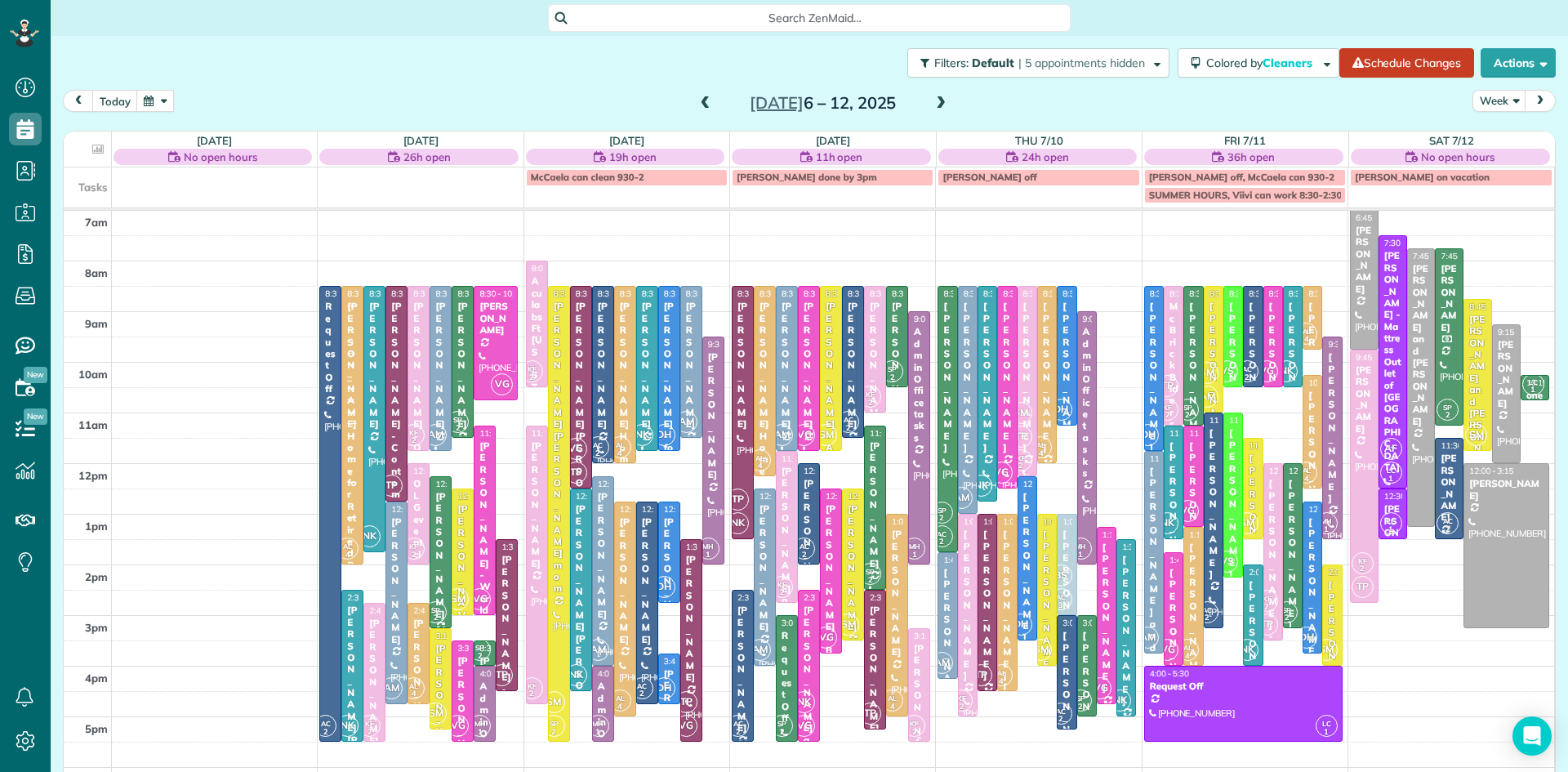 click on "2" at bounding box center [914, 732] 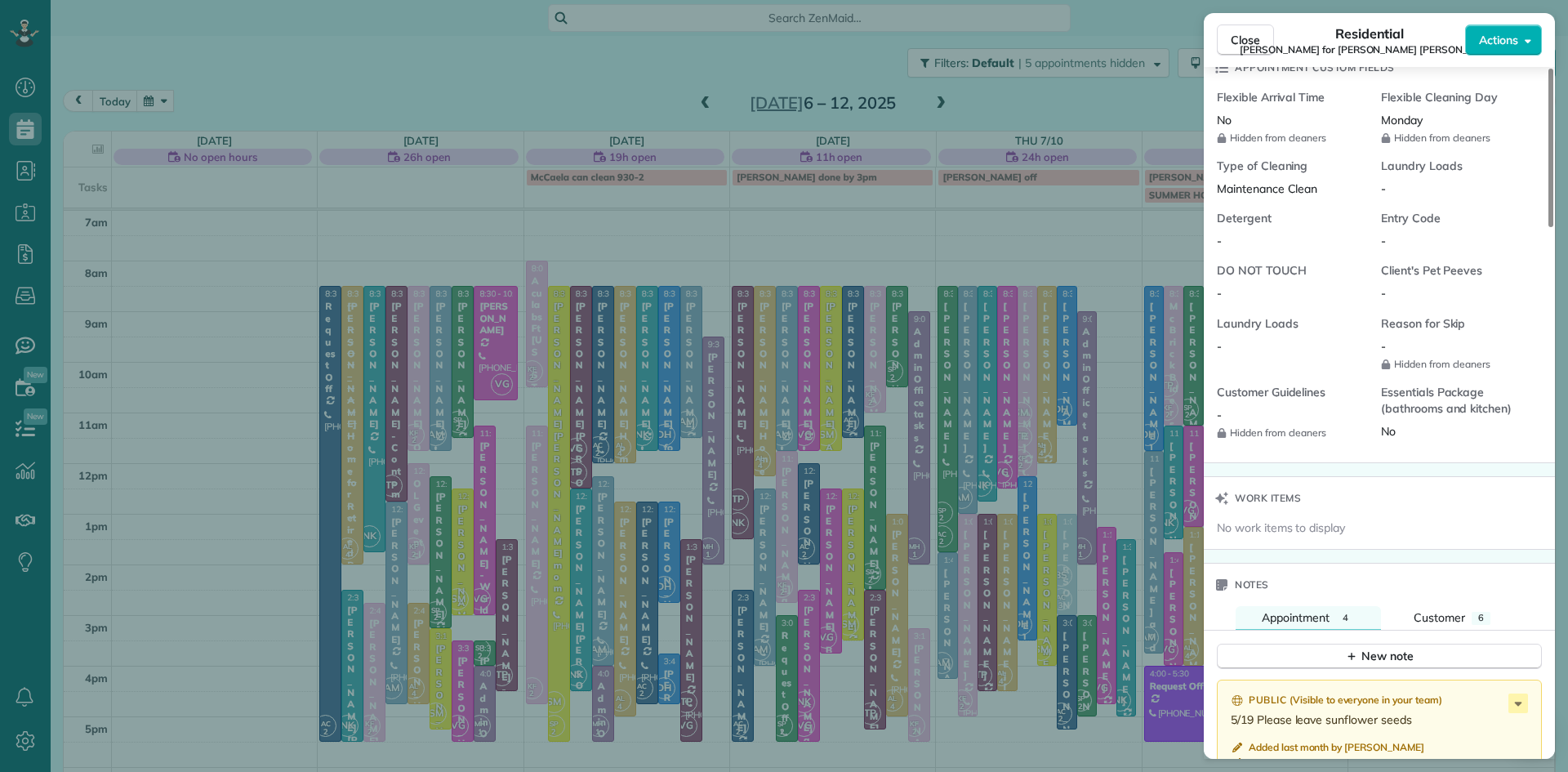 scroll, scrollTop: 1310, scrollLeft: 0, axis: vertical 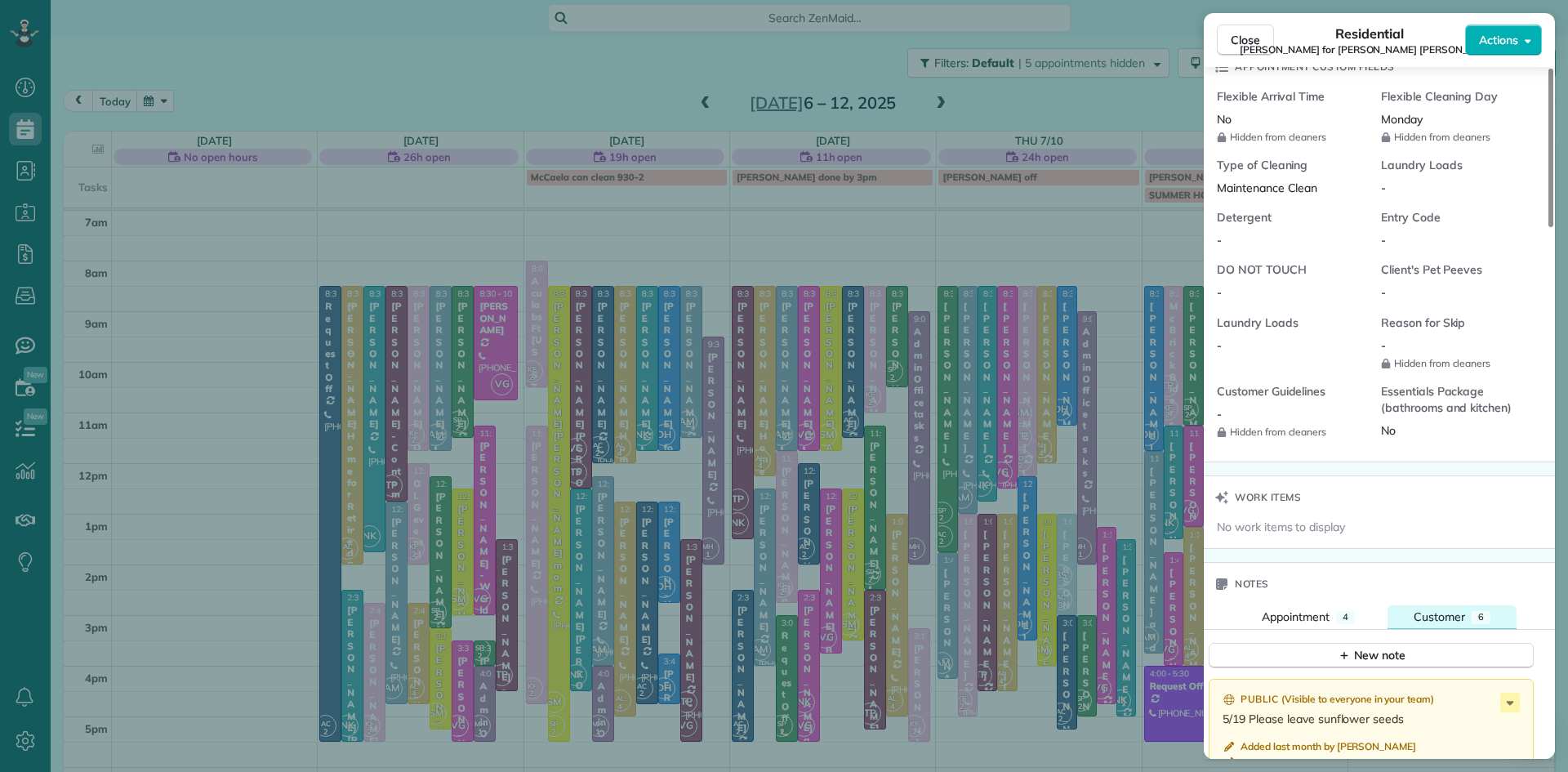 click on "Customer" at bounding box center [1439, 617] 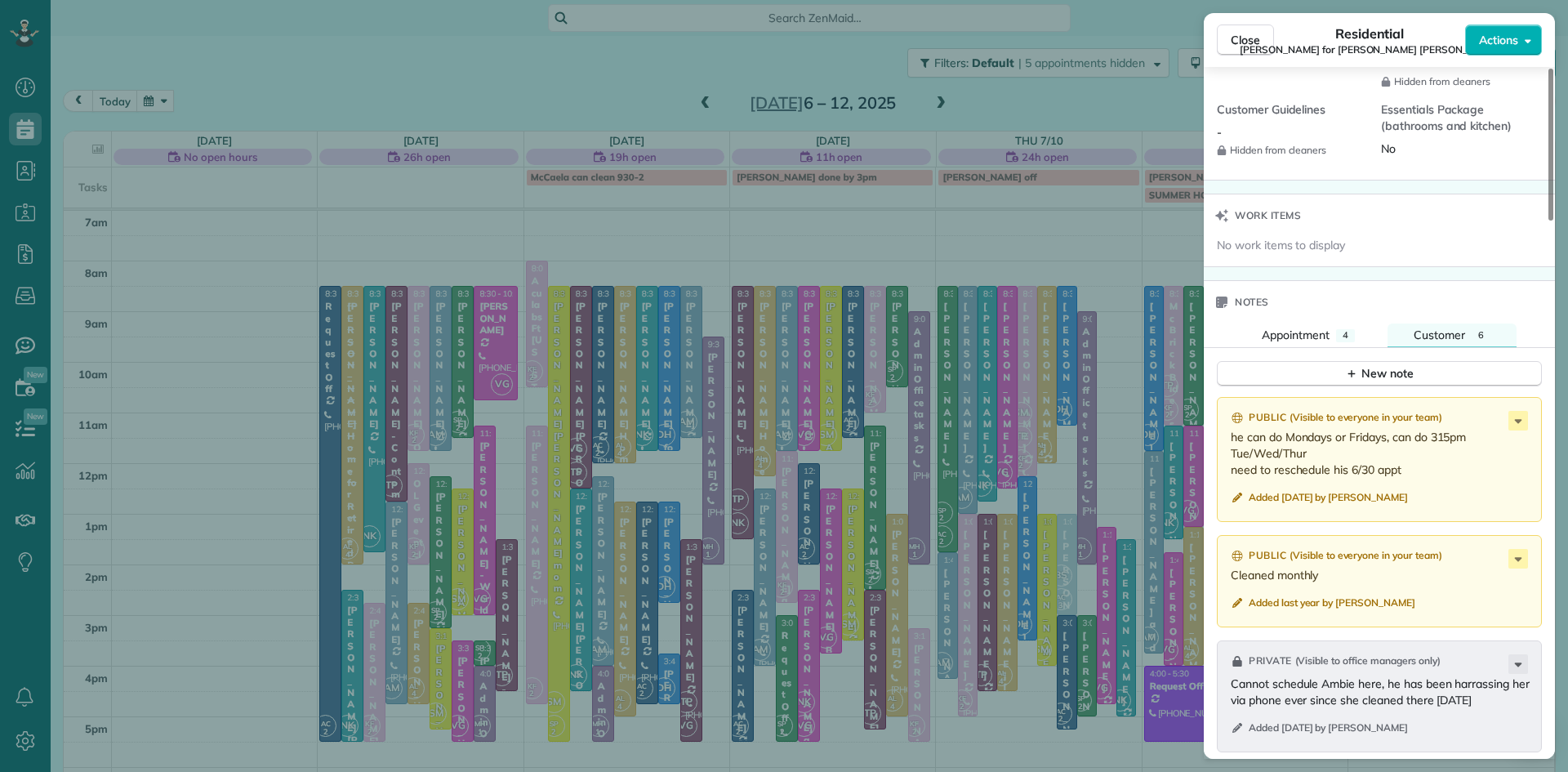 scroll, scrollTop: 1814, scrollLeft: 0, axis: vertical 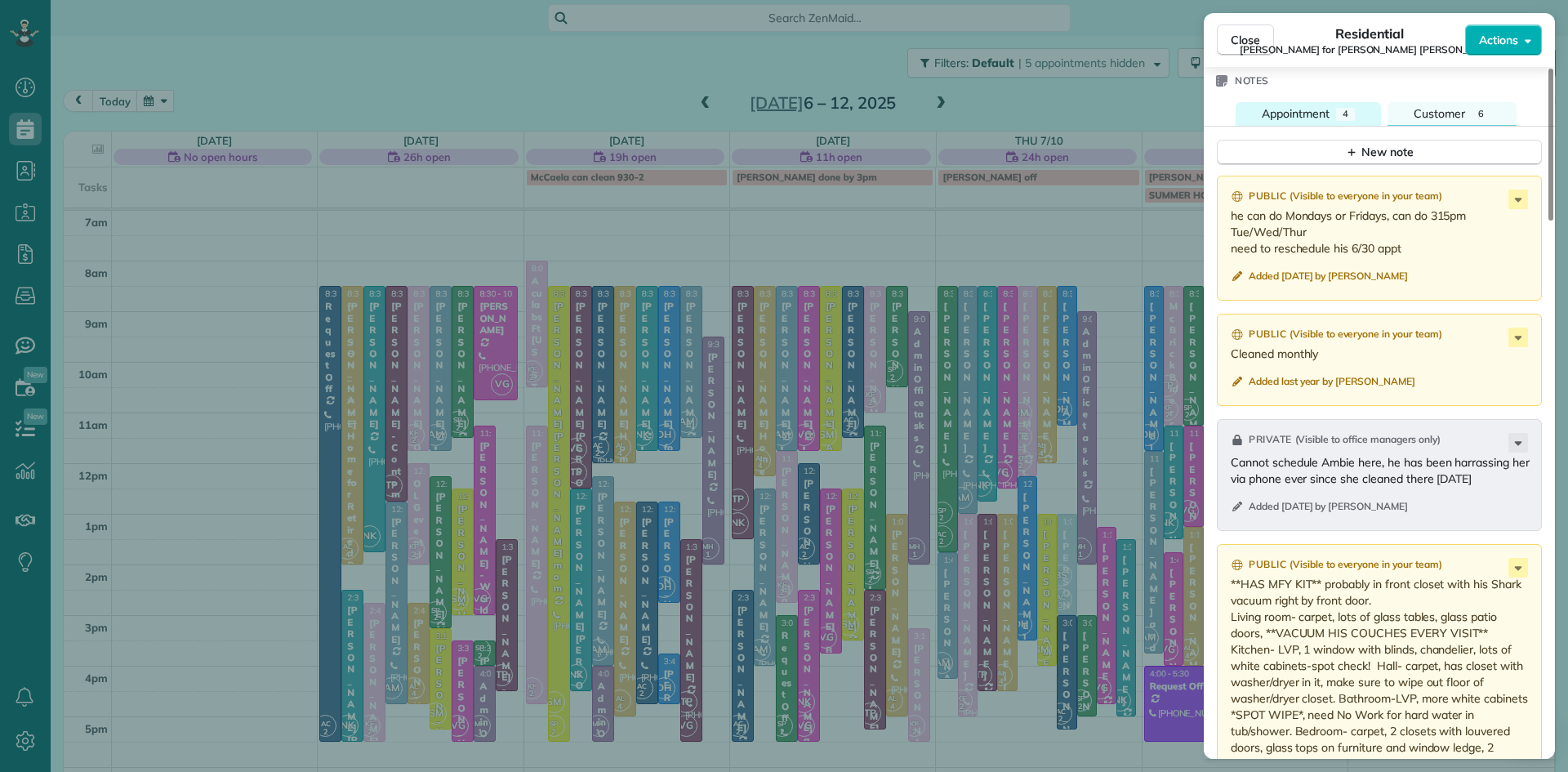 click on "Appointment" at bounding box center (1295, 114) 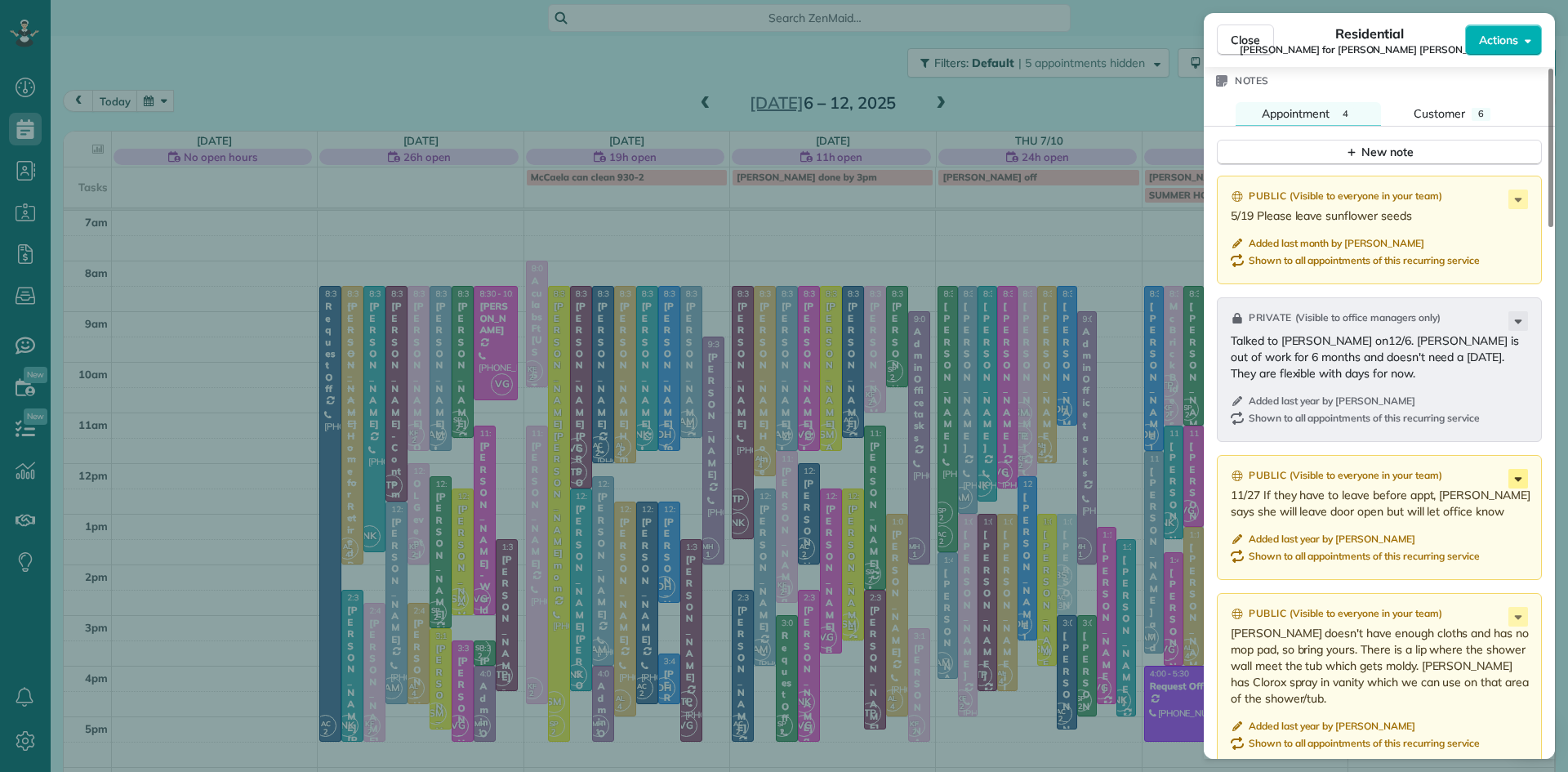 click 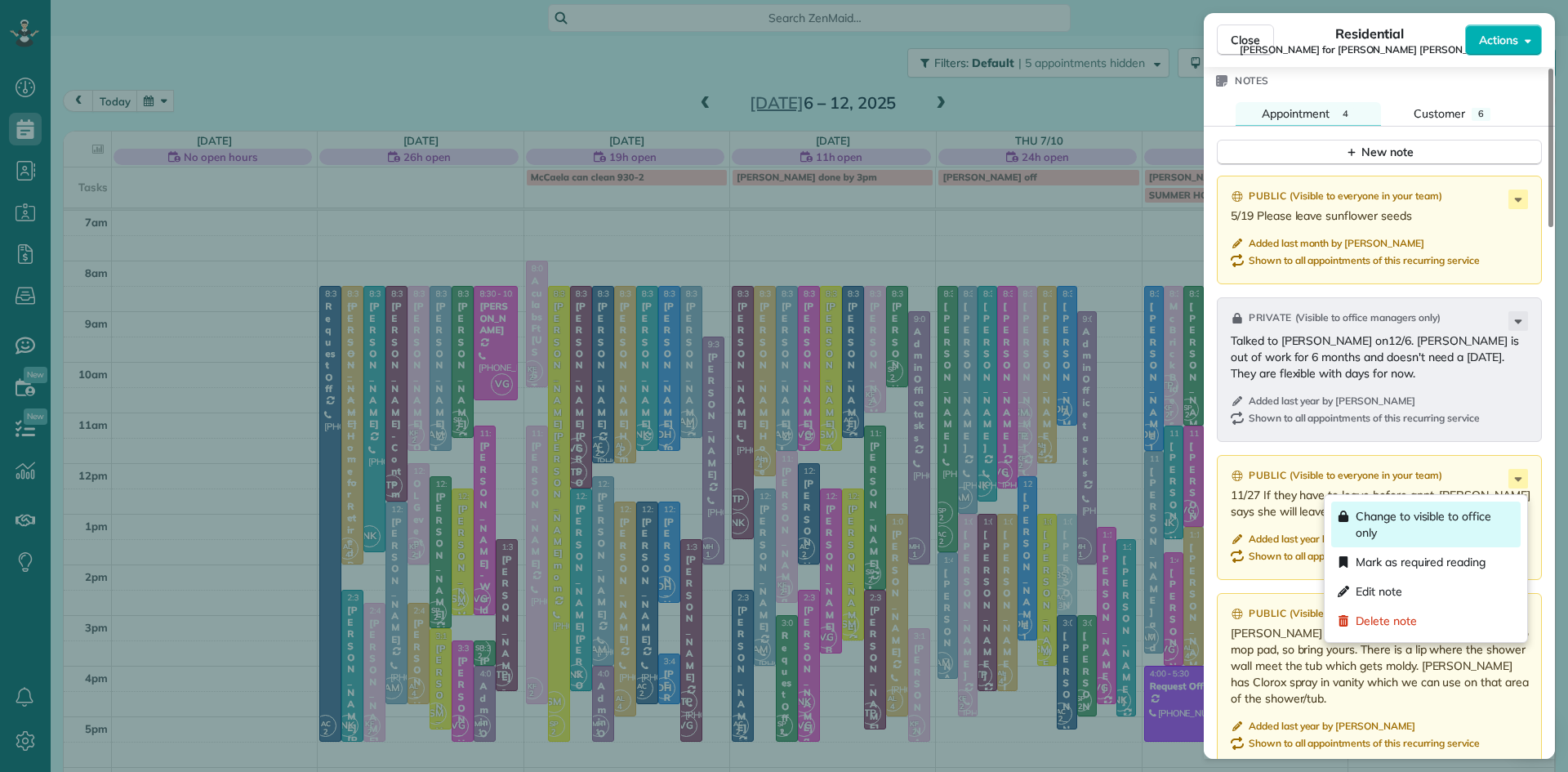 click on "Change to visible to office only" at bounding box center [1435, 524] 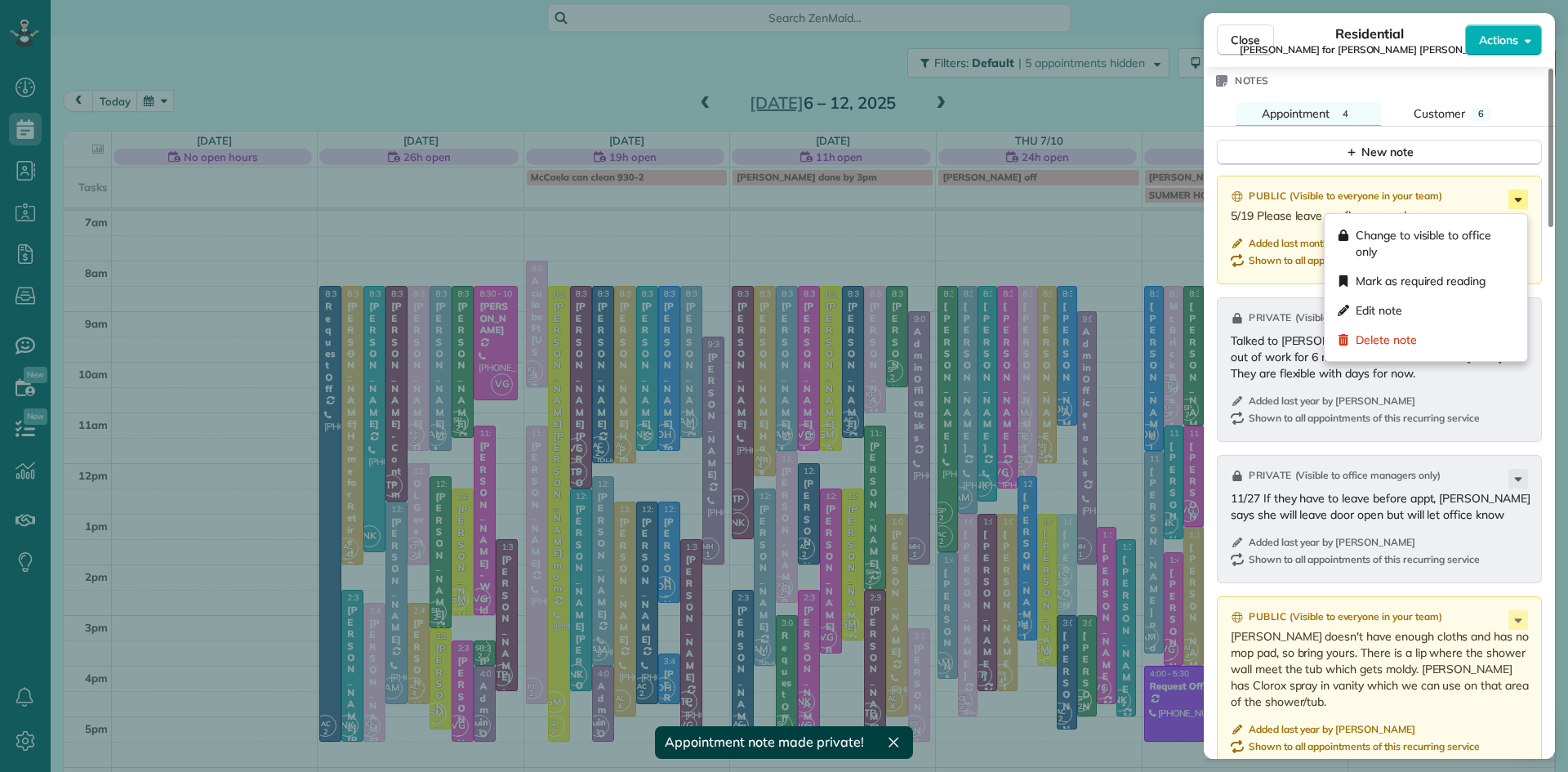 click 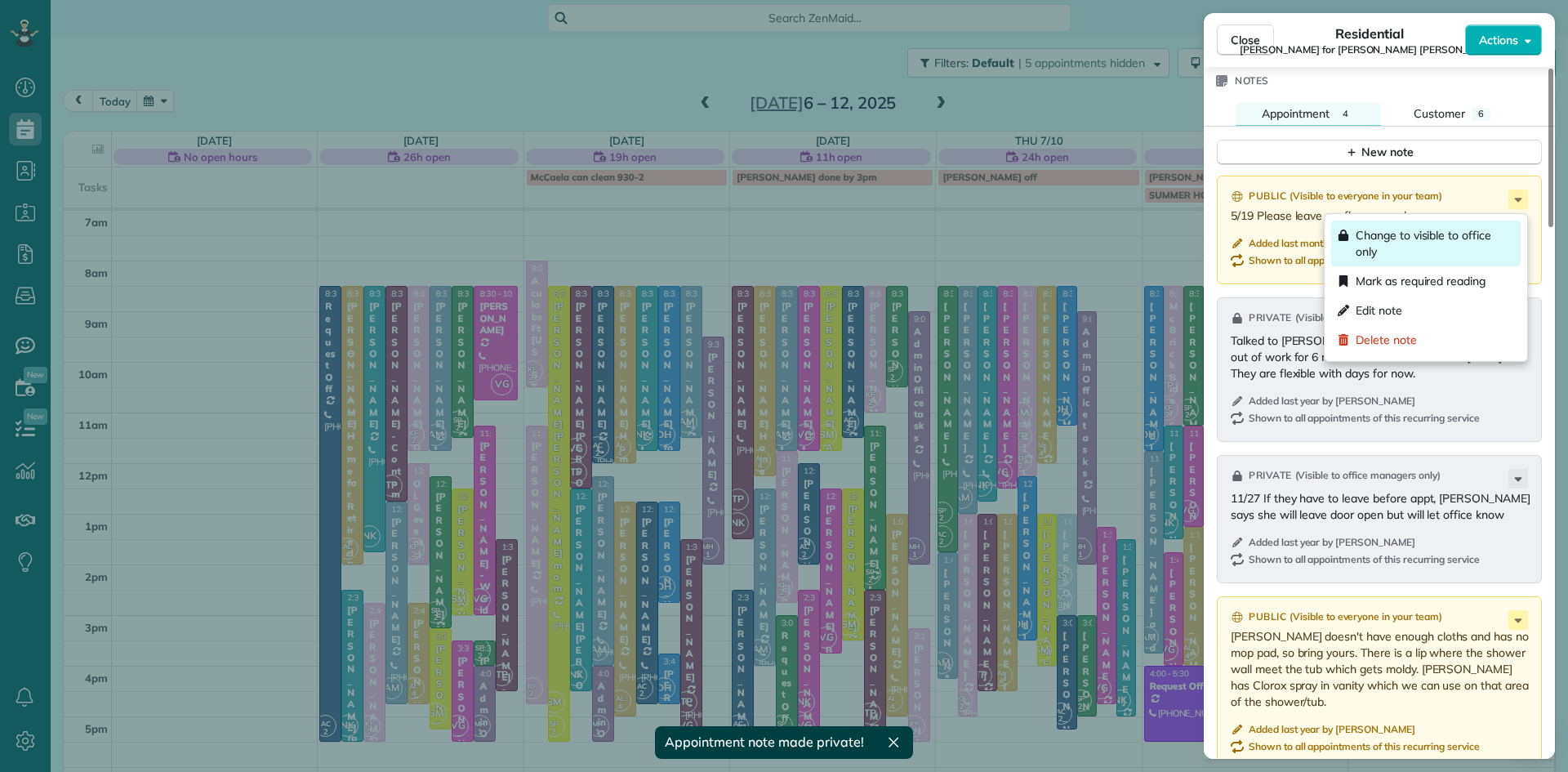 click on "Change to visible to office only" at bounding box center [1435, 243] 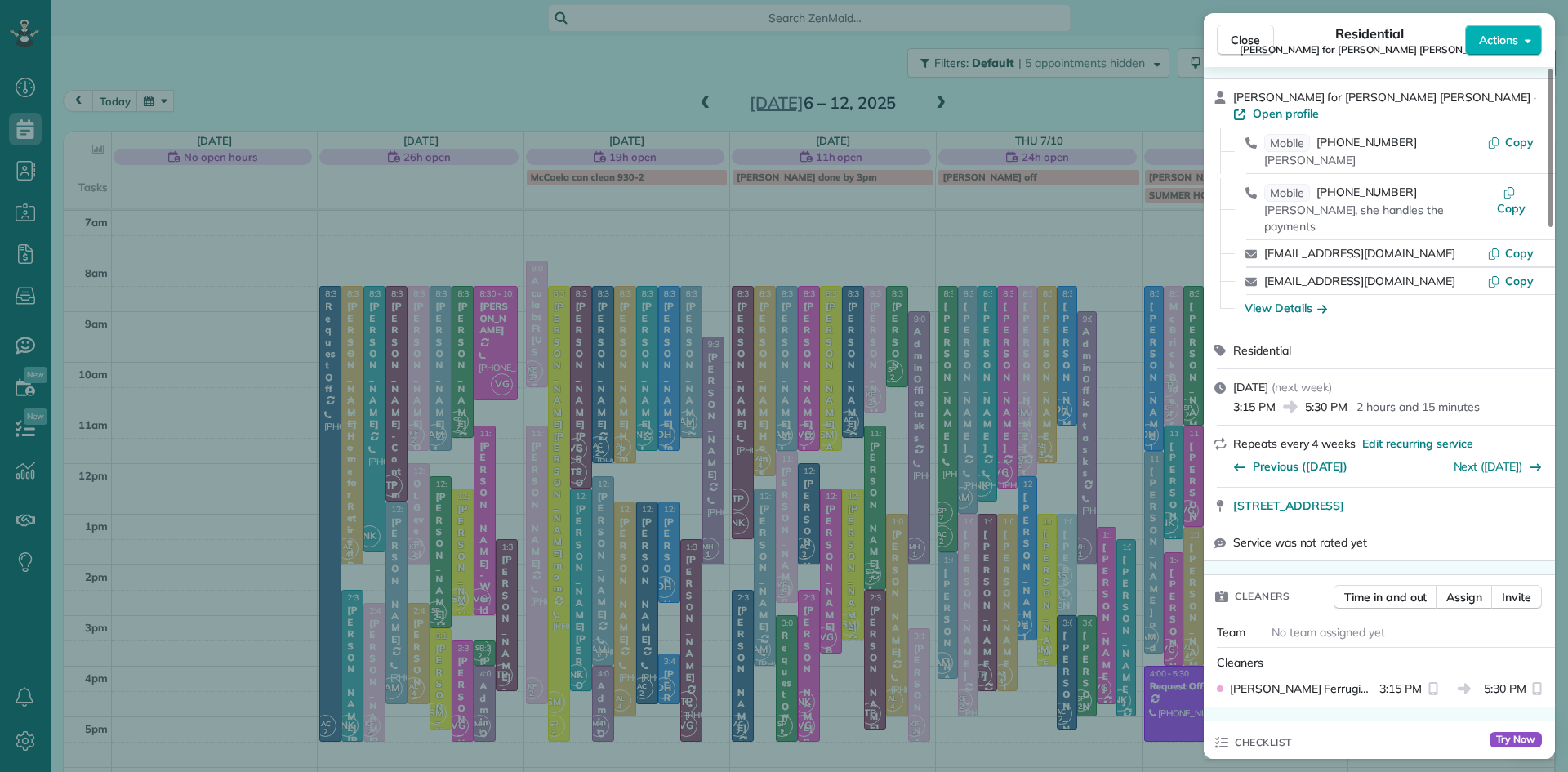 scroll, scrollTop: 0, scrollLeft: 0, axis: both 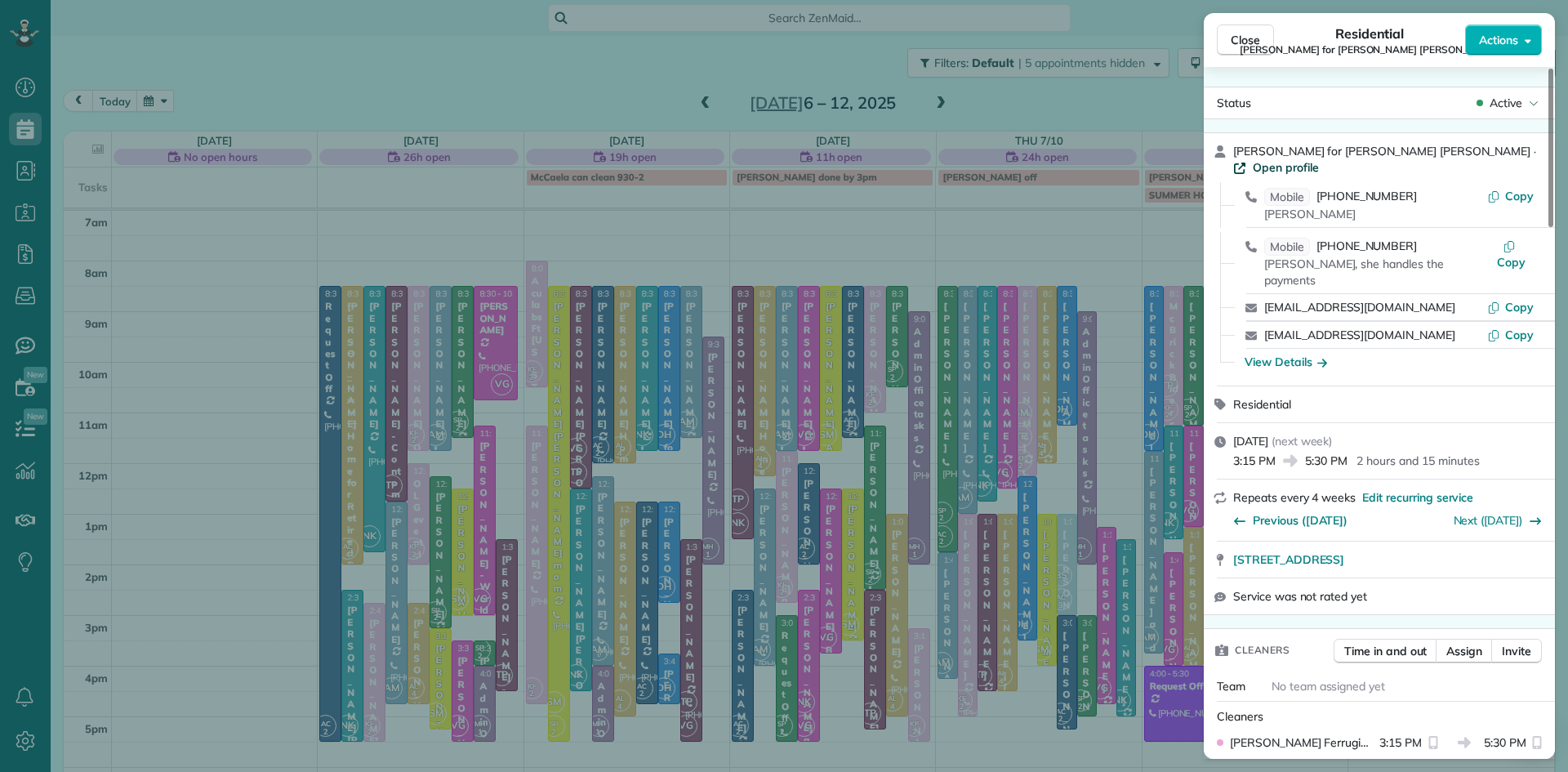 click on "Open profile" at bounding box center [1285, 167] 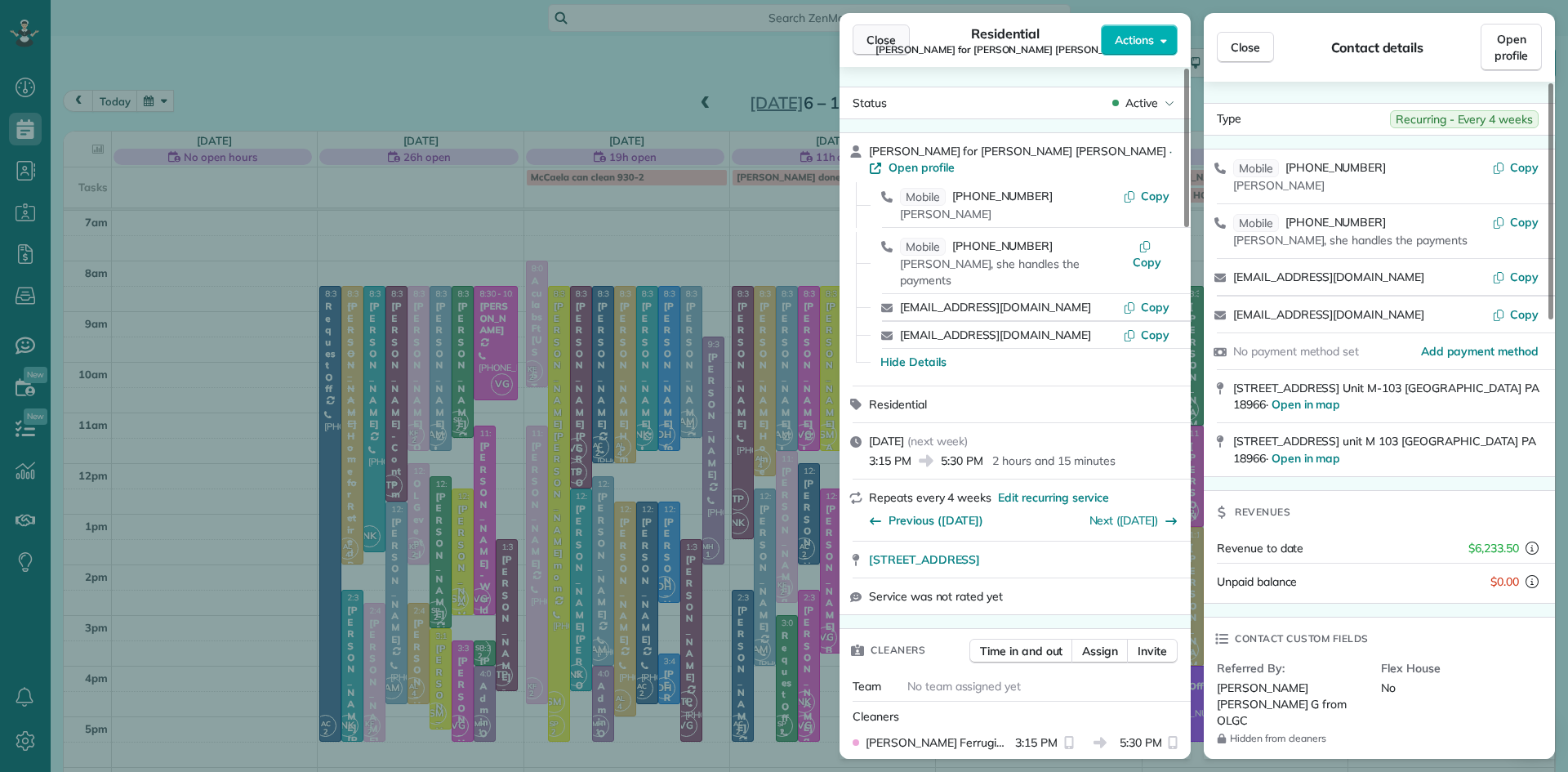 click on "Close" at bounding box center [881, 40] 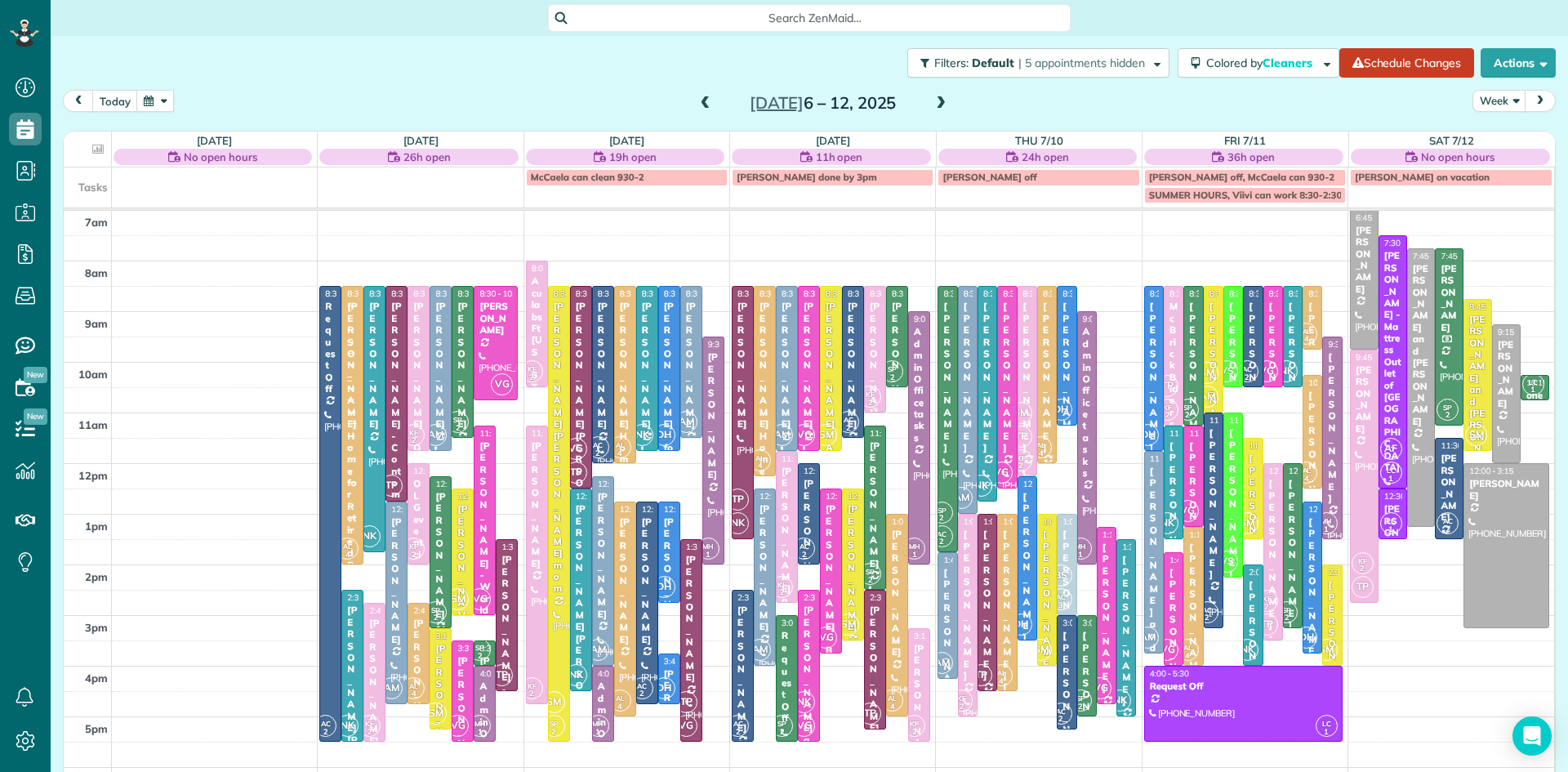 click on "Sloane Speer" at bounding box center [875, 365] 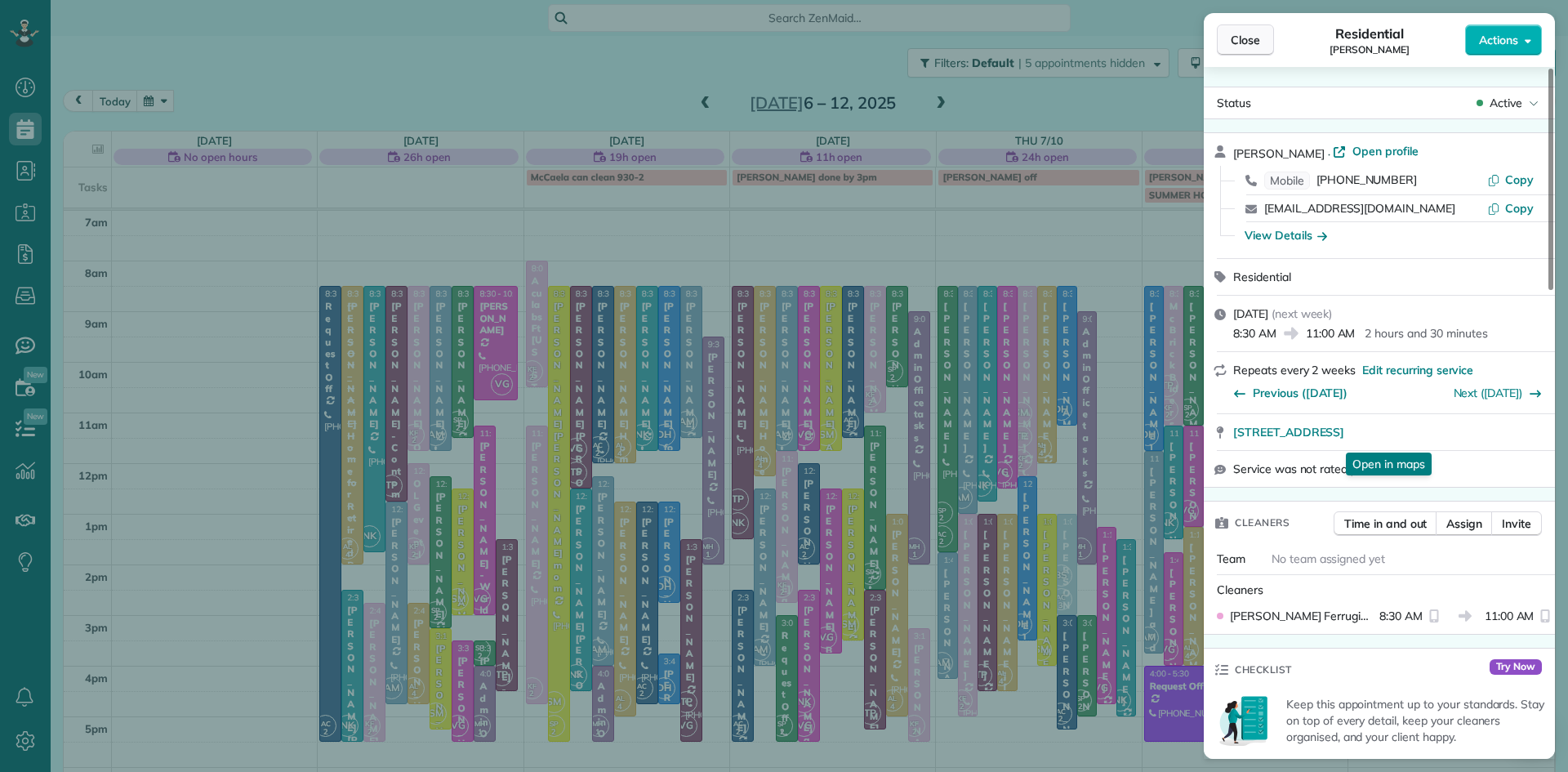 click on "Close" at bounding box center [1245, 40] 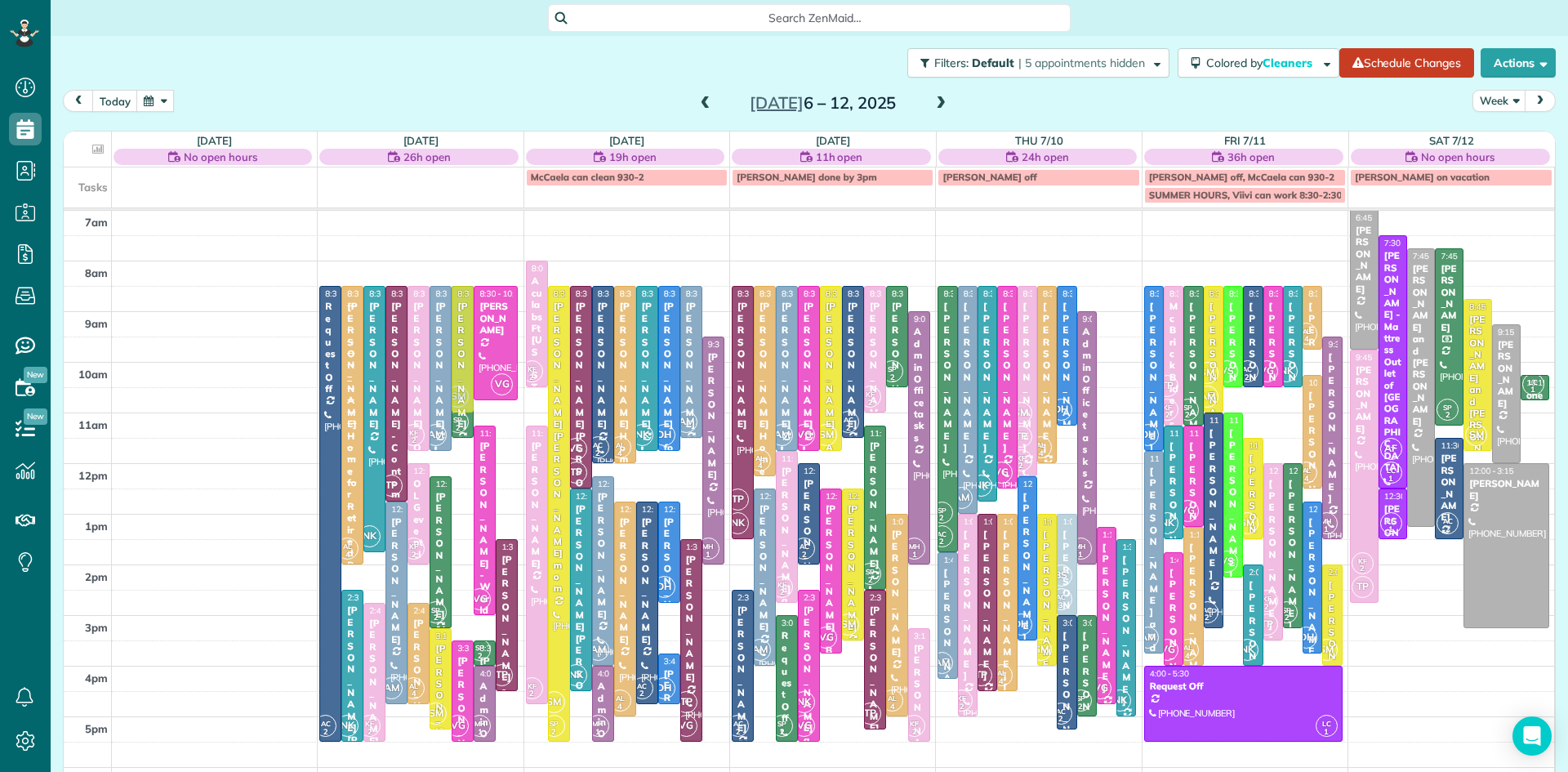 drag, startPoint x: 457, startPoint y: 535, endPoint x: 477, endPoint y: 331, distance: 204.97805 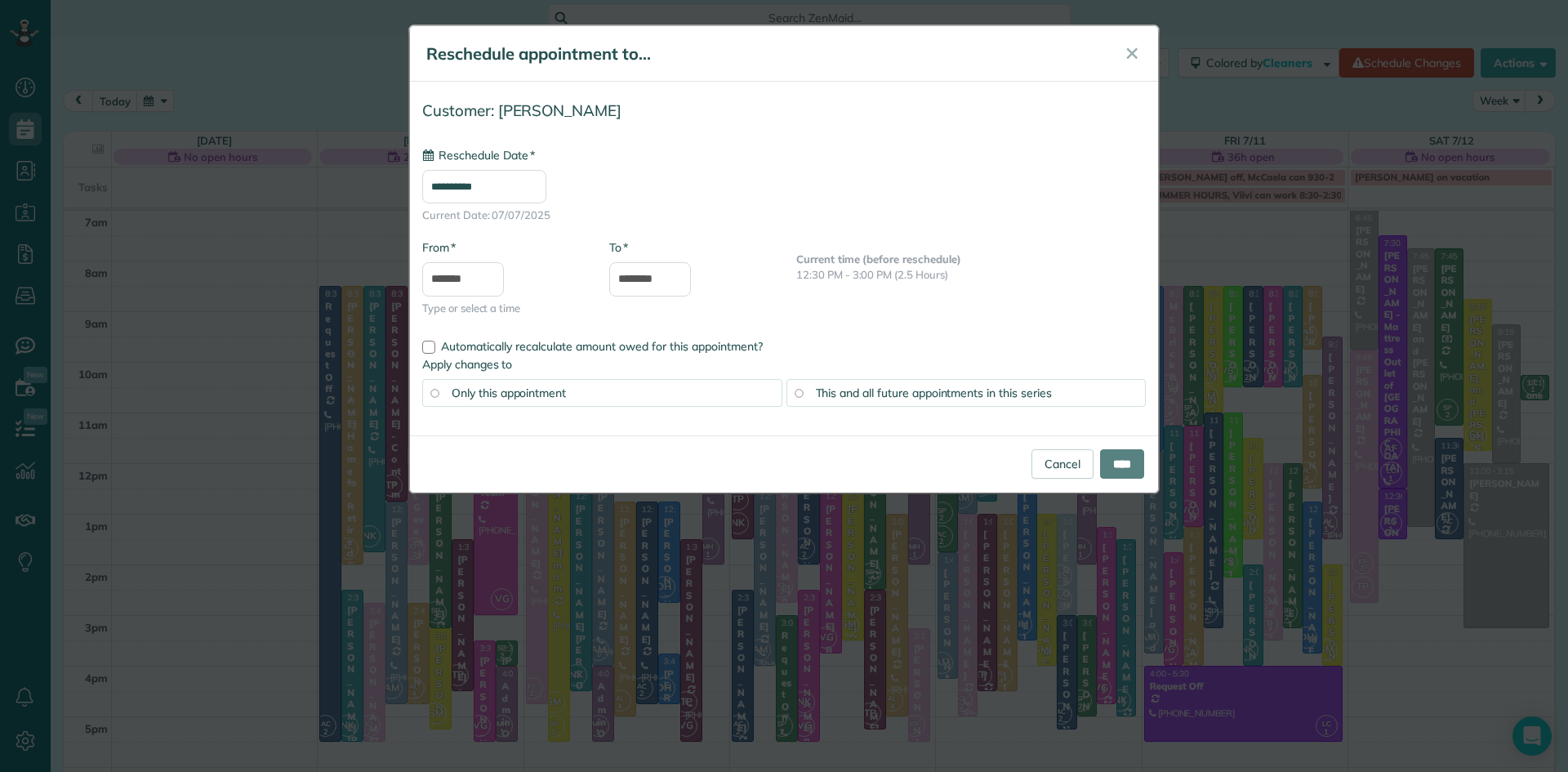 type on "**********" 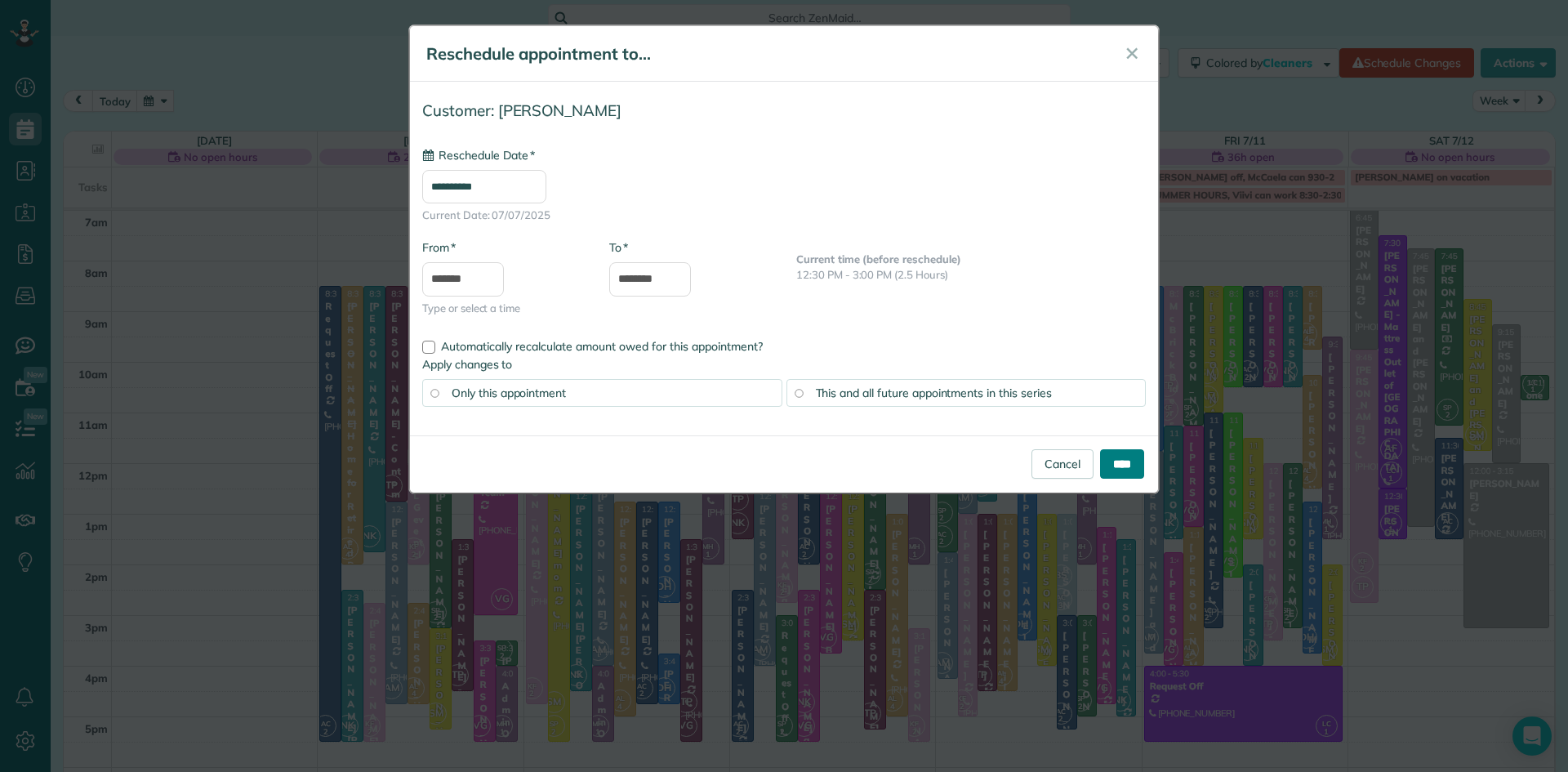 click on "****" at bounding box center (1122, 464) 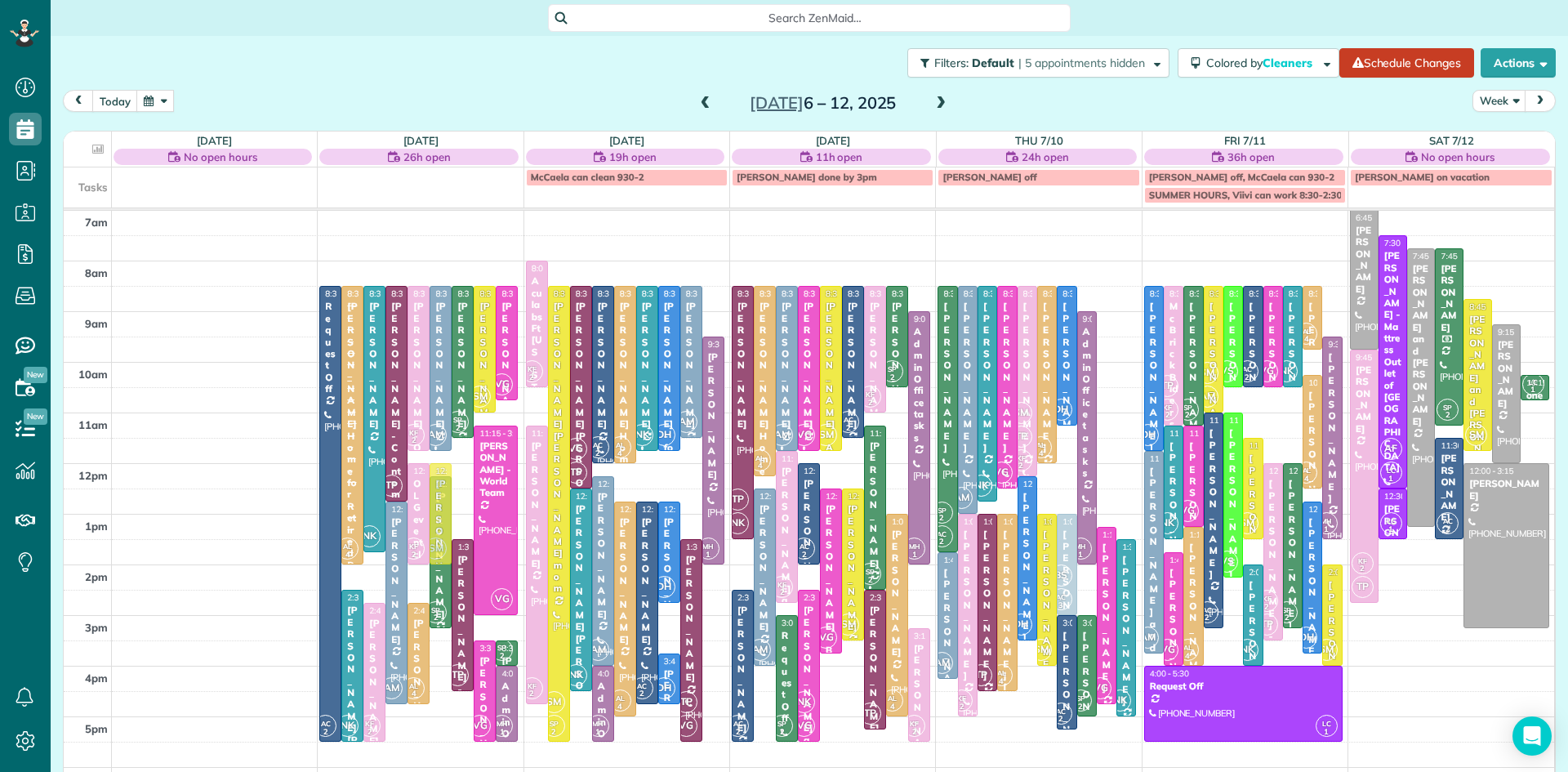 drag, startPoint x: 444, startPoint y: 681, endPoint x: 470, endPoint y: 521, distance: 162.09874 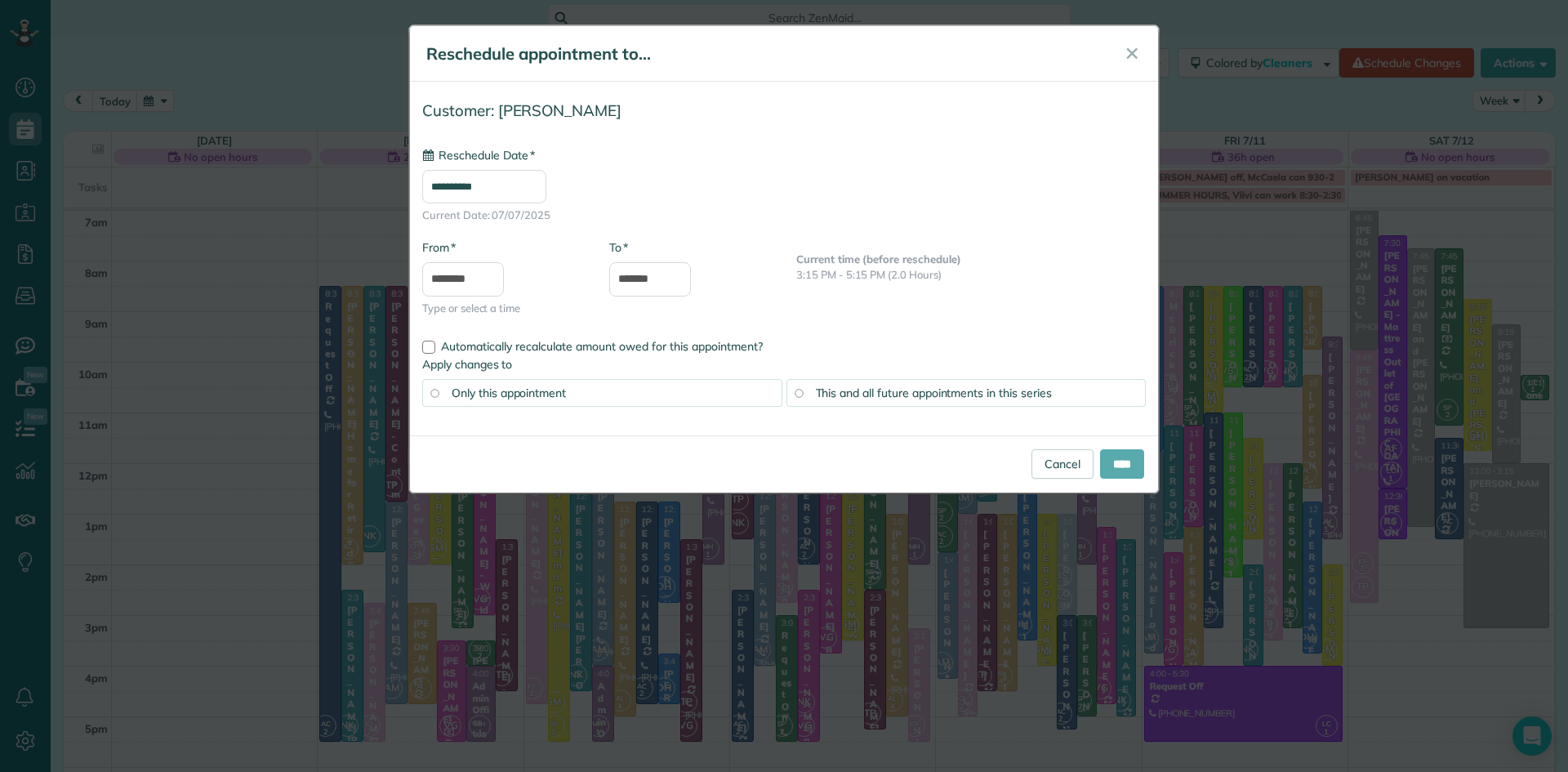 type on "**********" 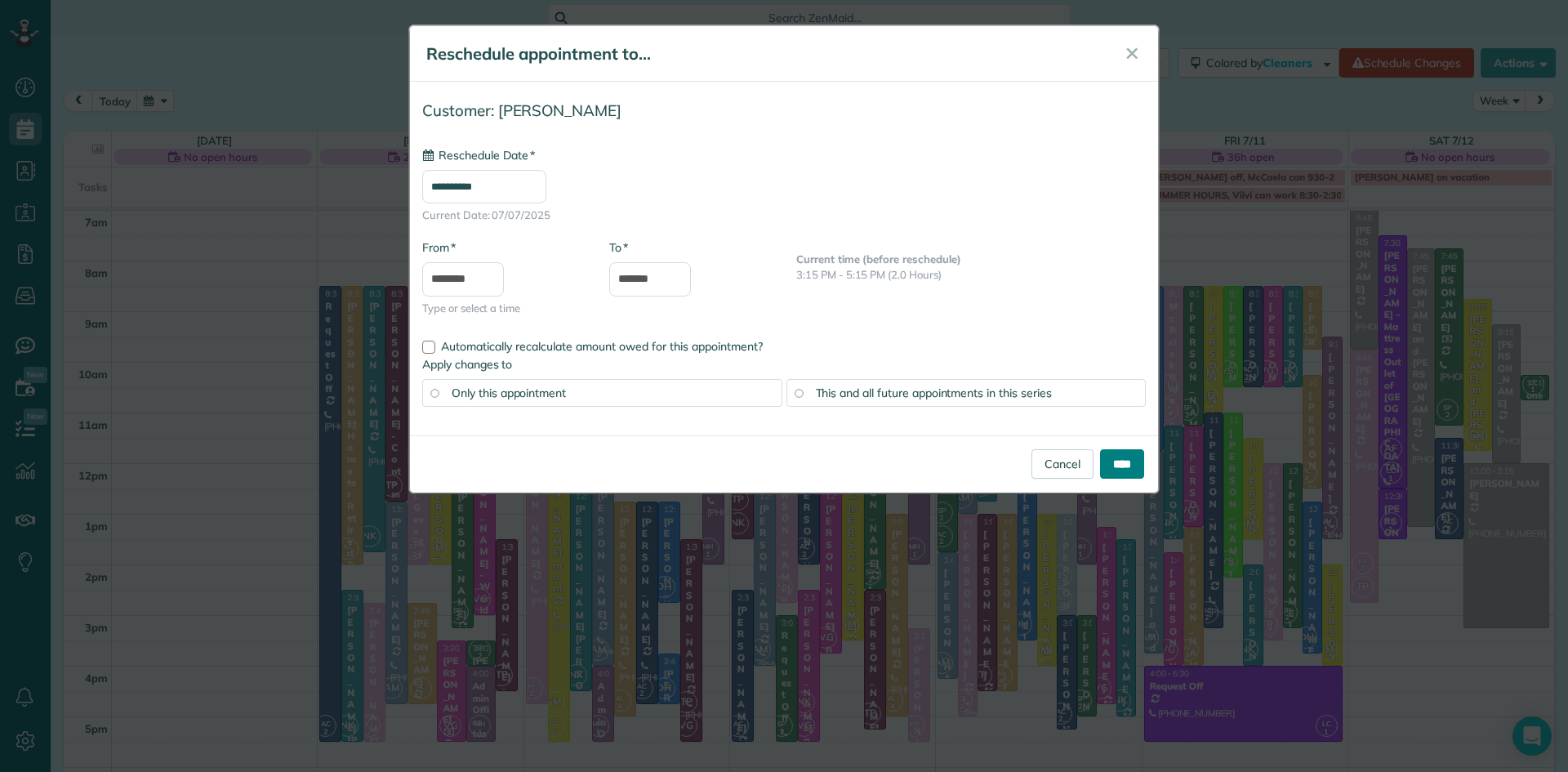 click on "****" at bounding box center (1122, 464) 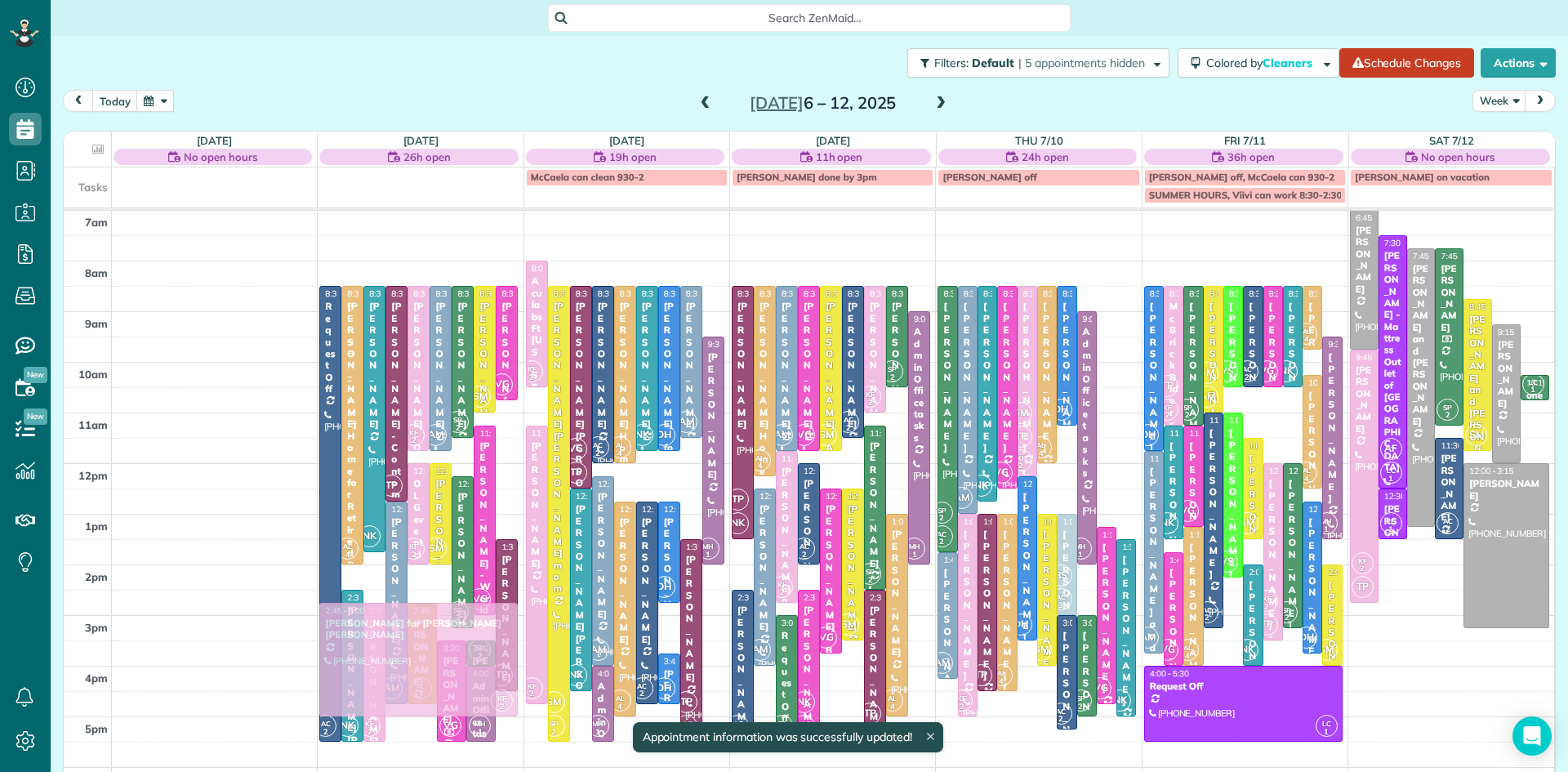 drag, startPoint x: 920, startPoint y: 703, endPoint x: 499, endPoint y: 676, distance: 421.8649 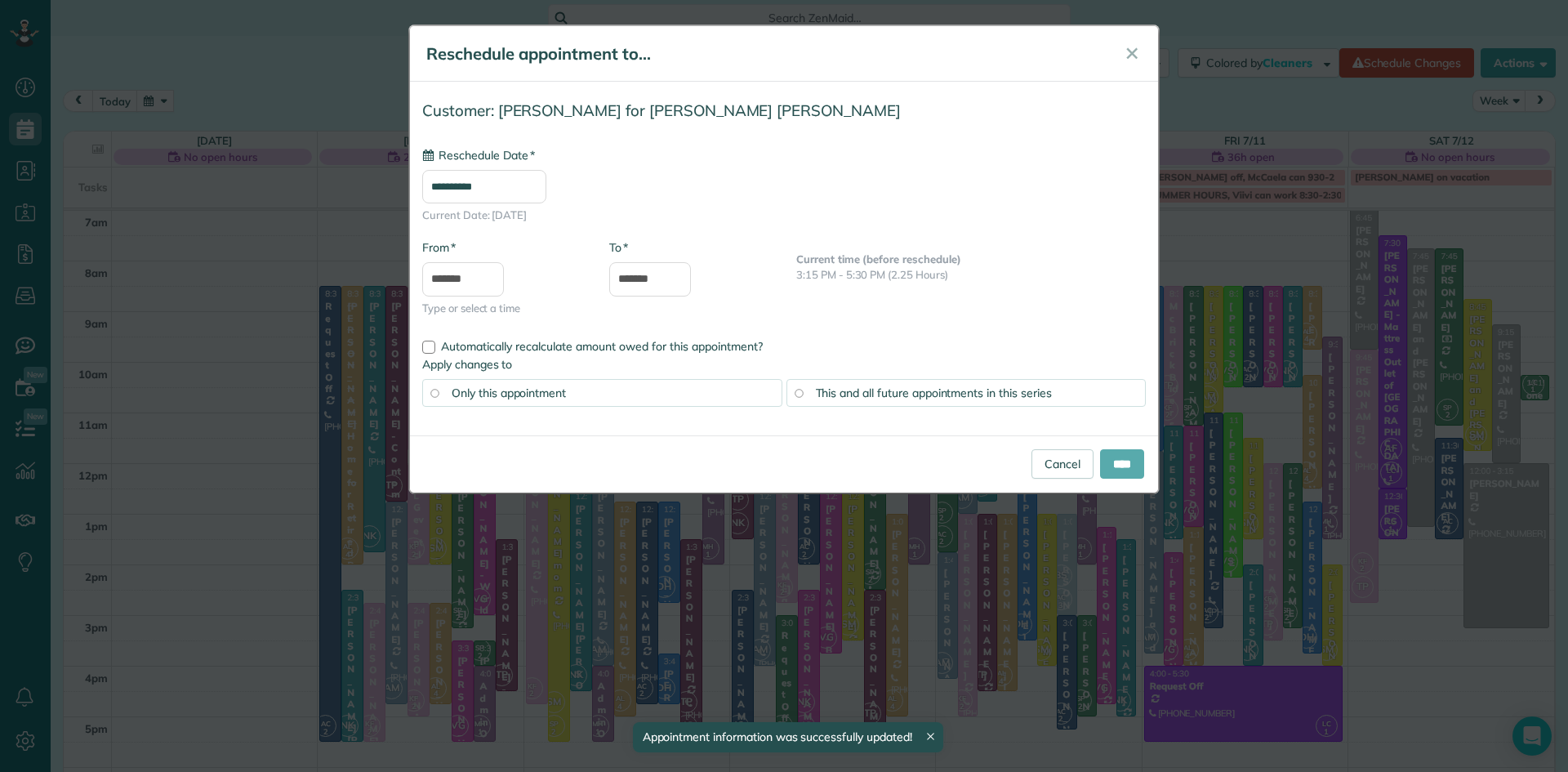type on "**********" 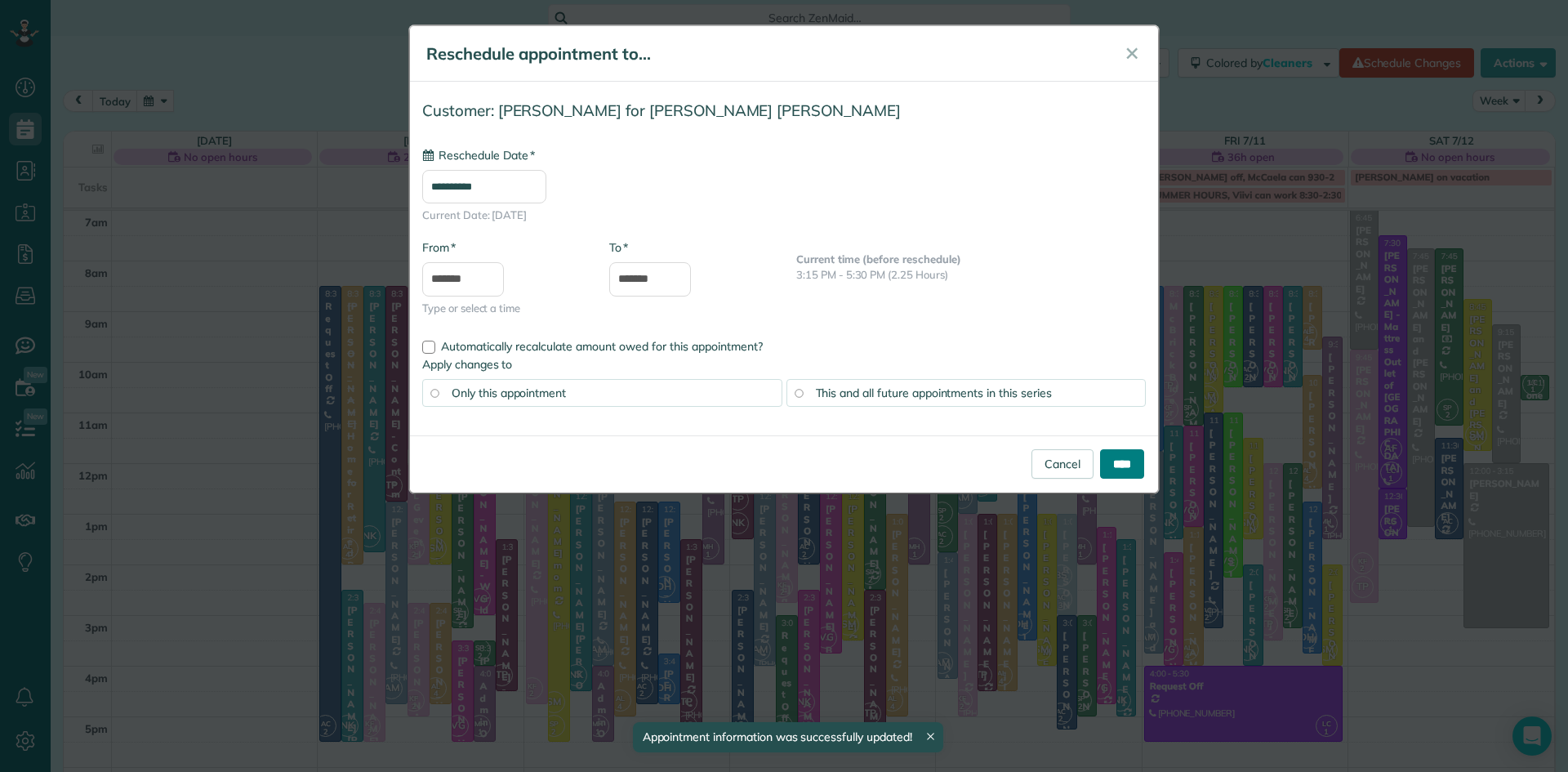 click on "****" at bounding box center [1122, 464] 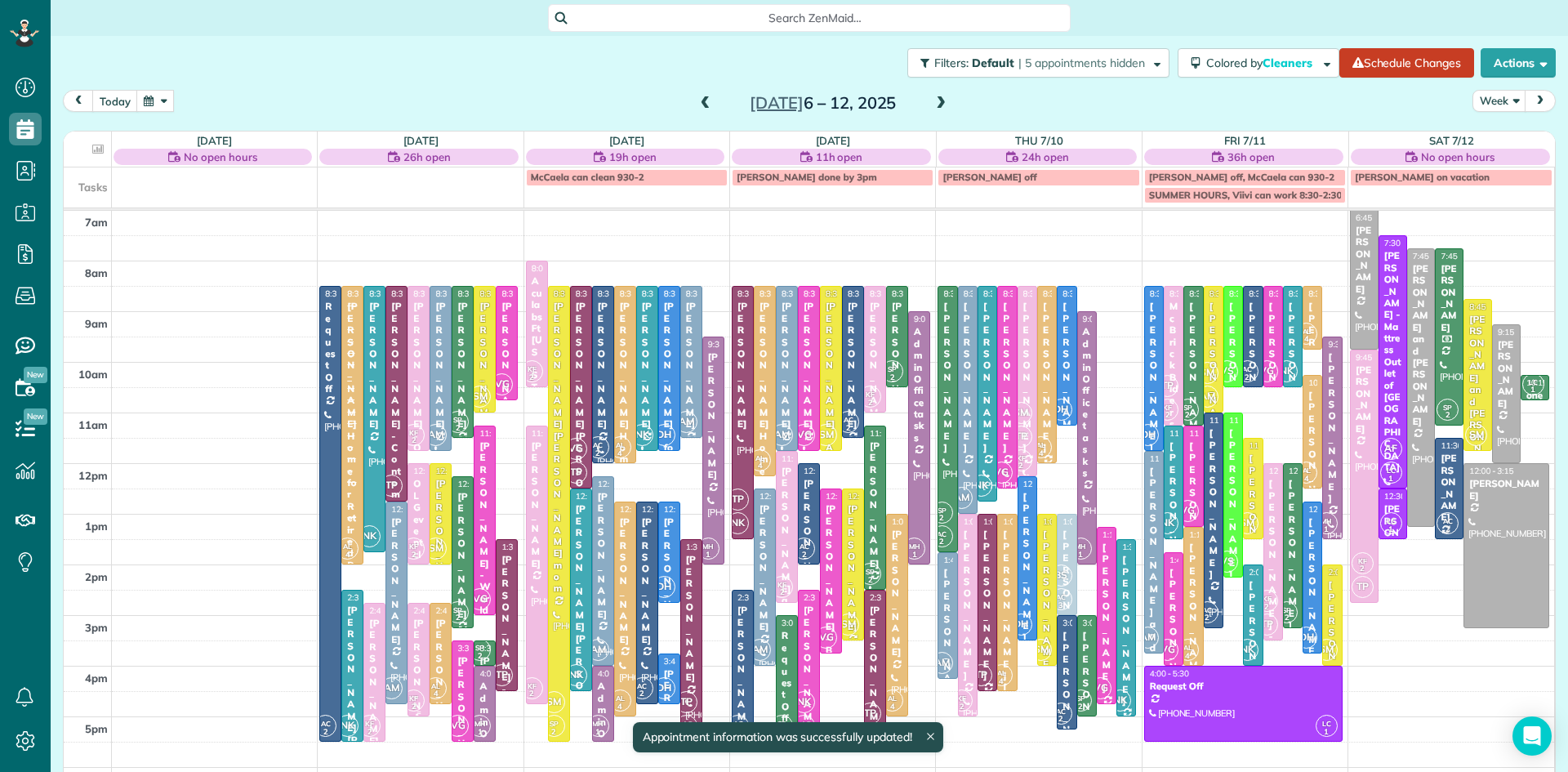 click on "KF 2" at bounding box center (413, 700) 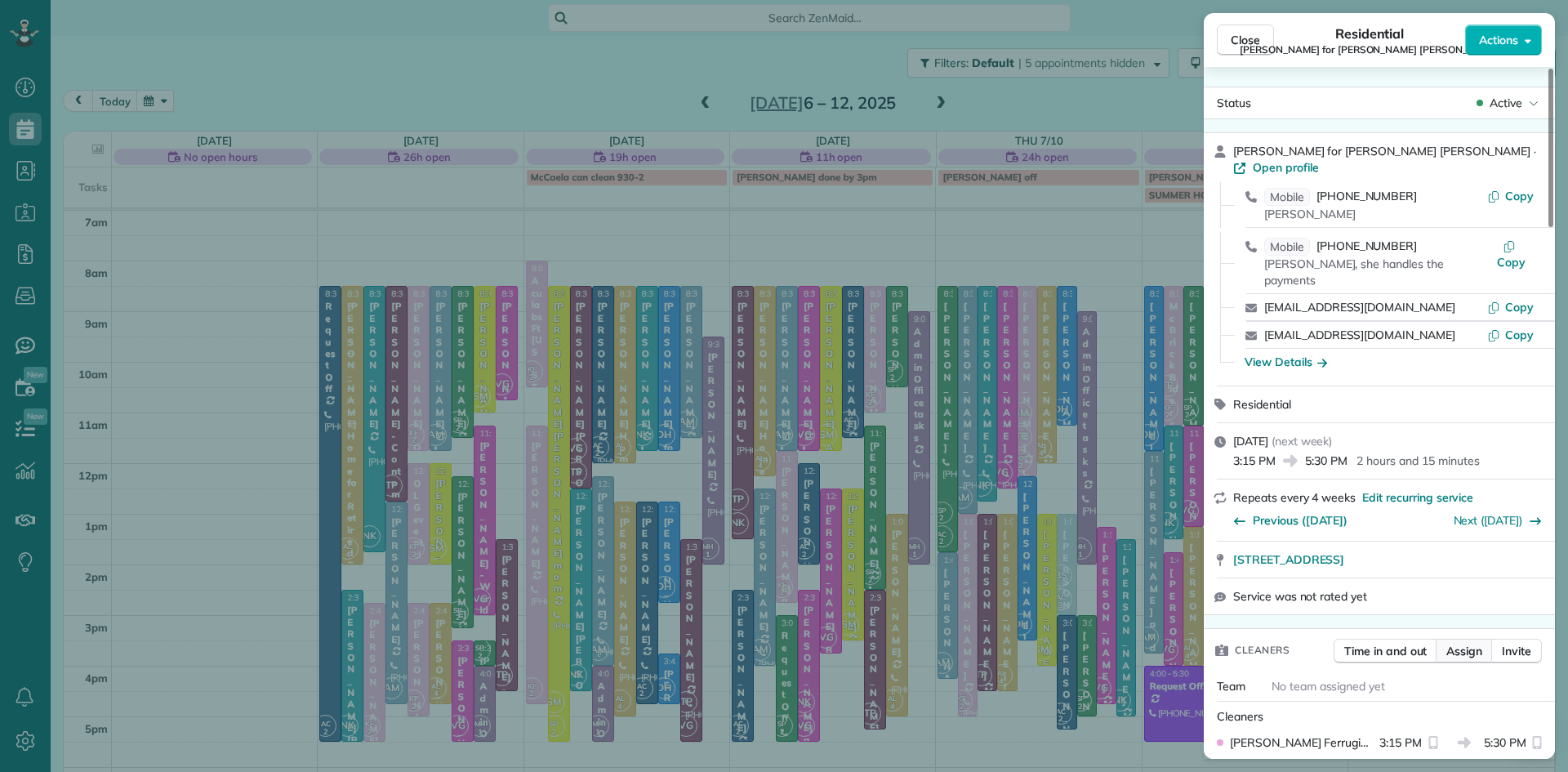 click on "Assign" at bounding box center [1464, 651] 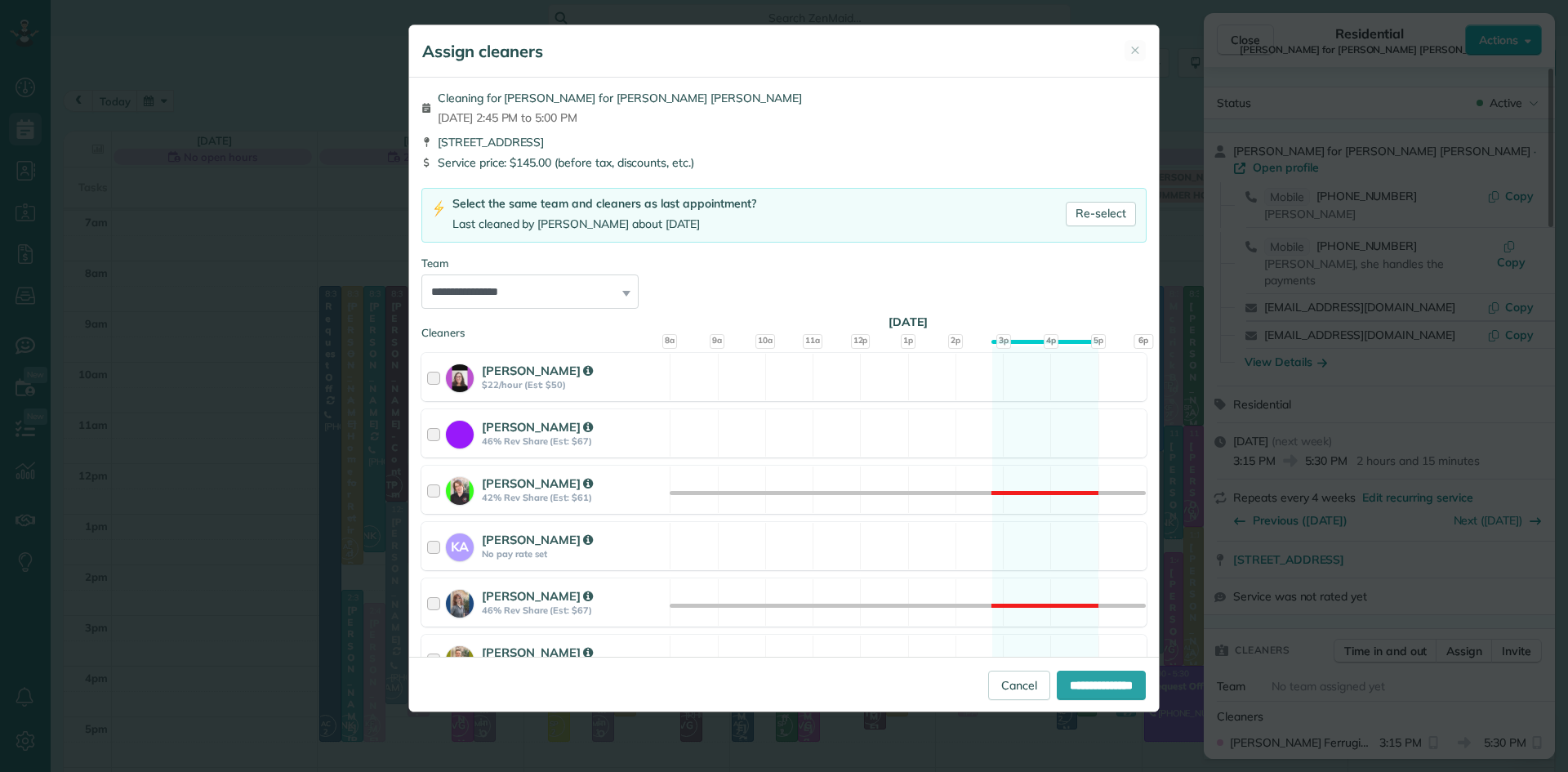 scroll, scrollTop: 783, scrollLeft: 0, axis: vertical 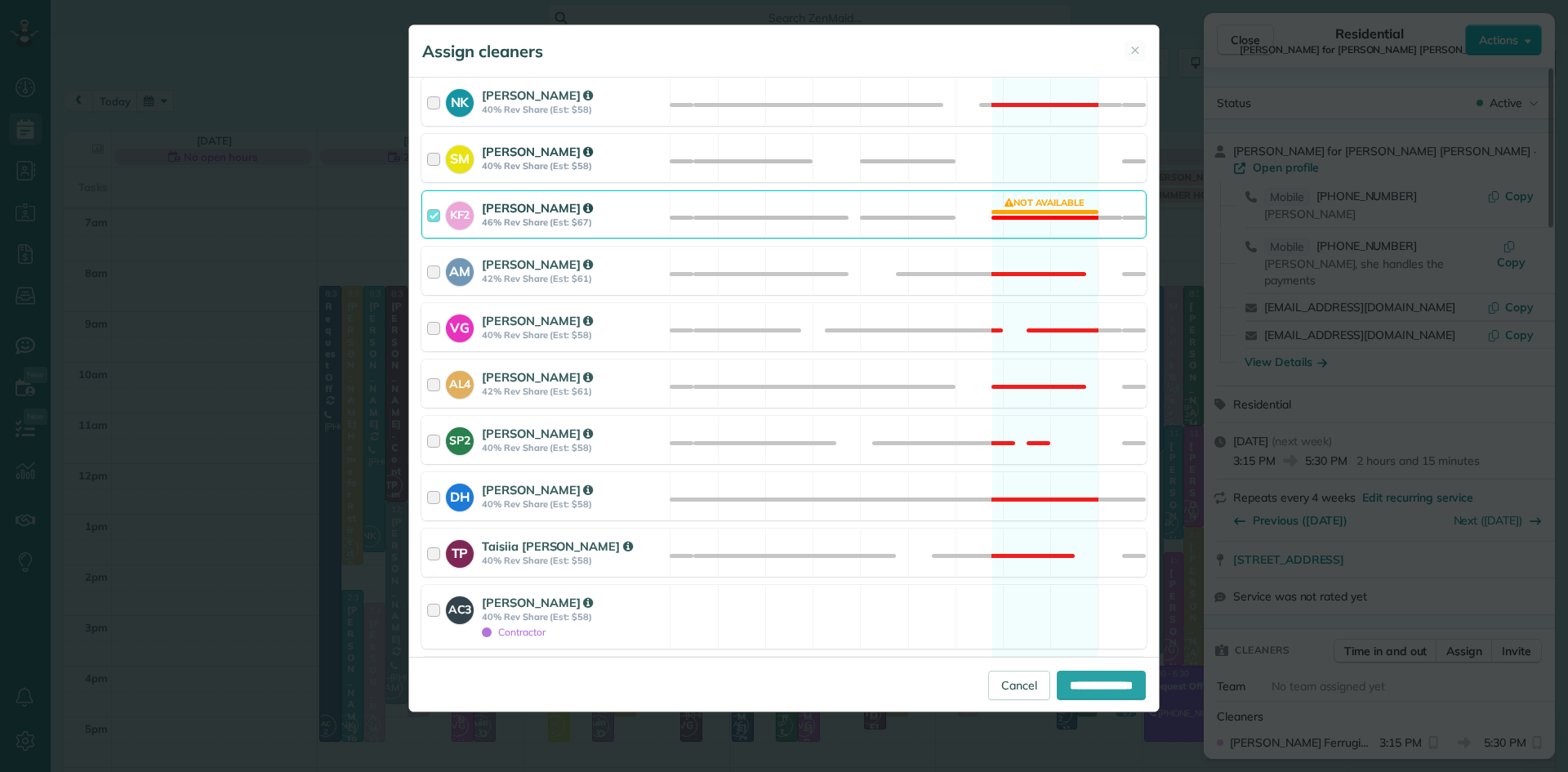 click on "Skyler Miller" at bounding box center [537, 151] 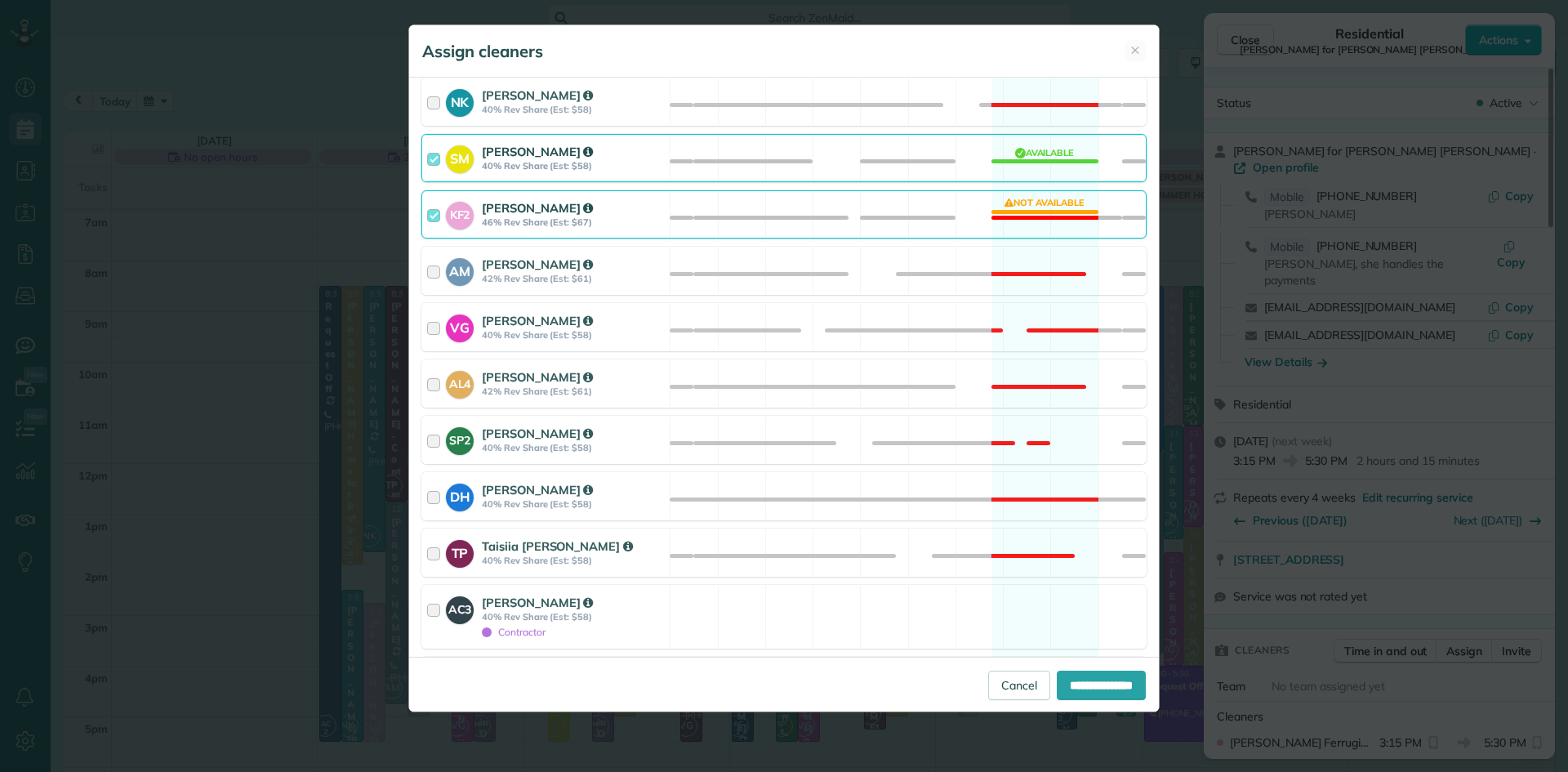 click on "46% Rev Share (Est: $67)" at bounding box center [573, 222] 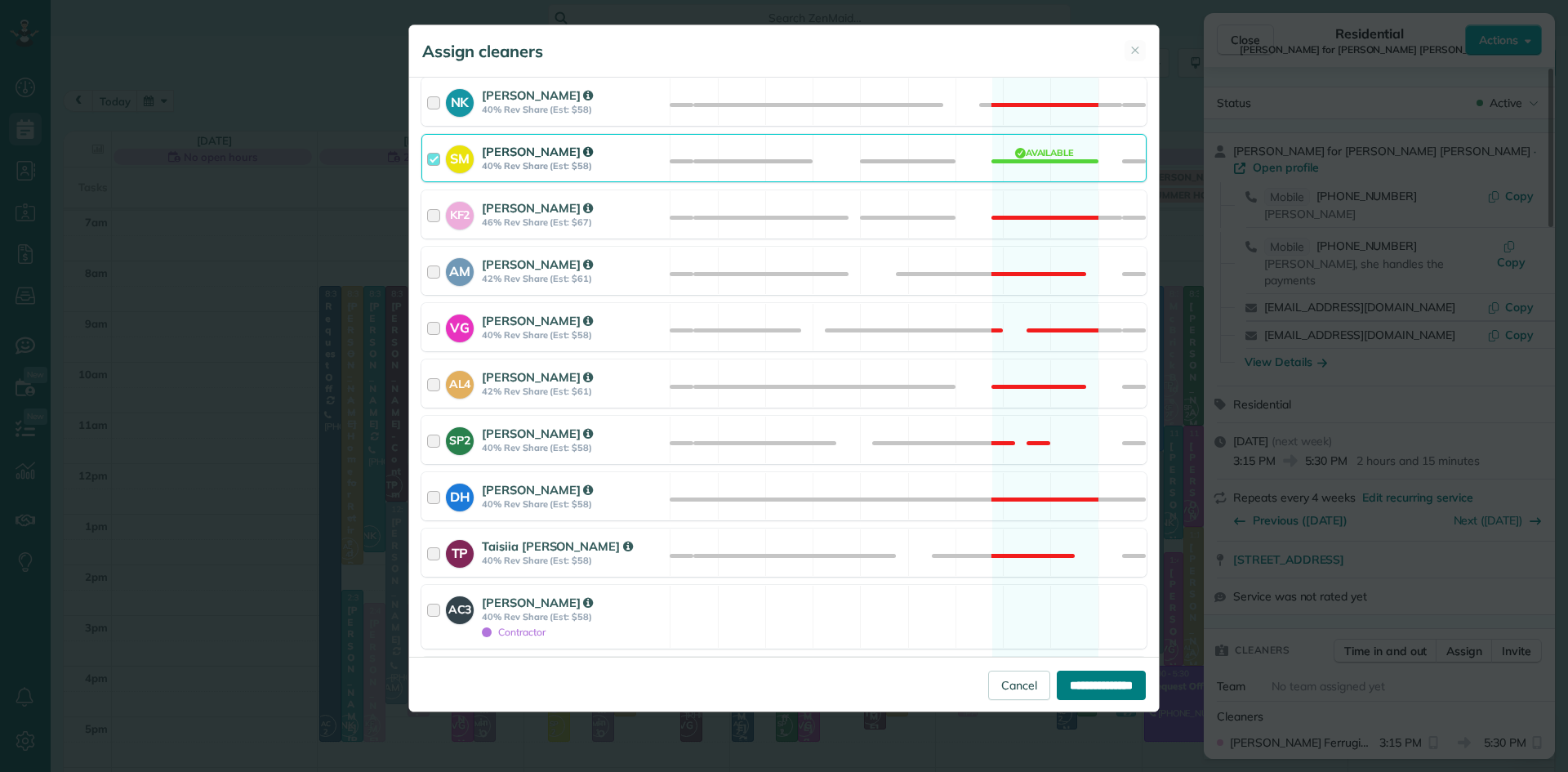 click on "**********" at bounding box center [1101, 685] 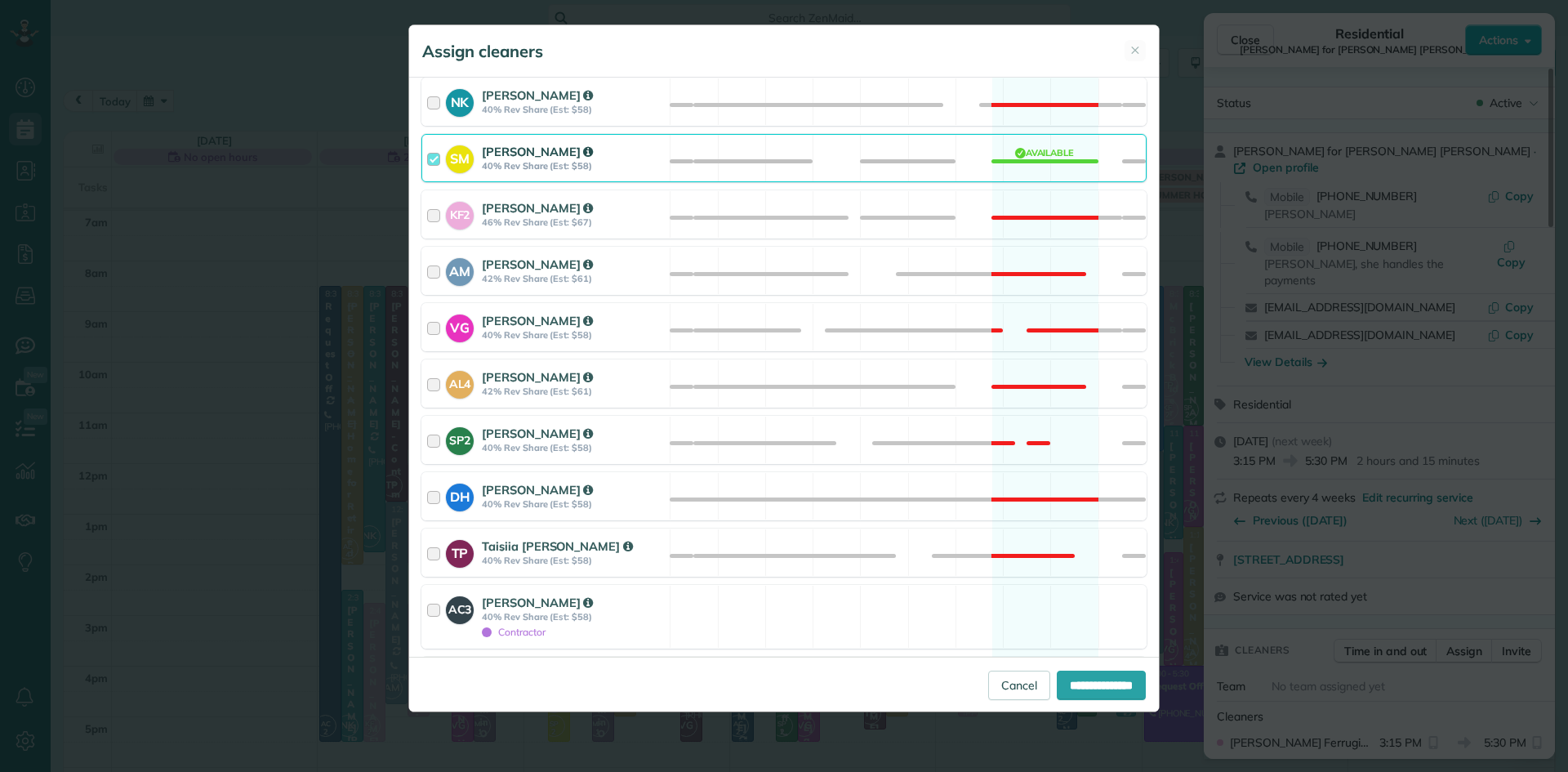 type on "**********" 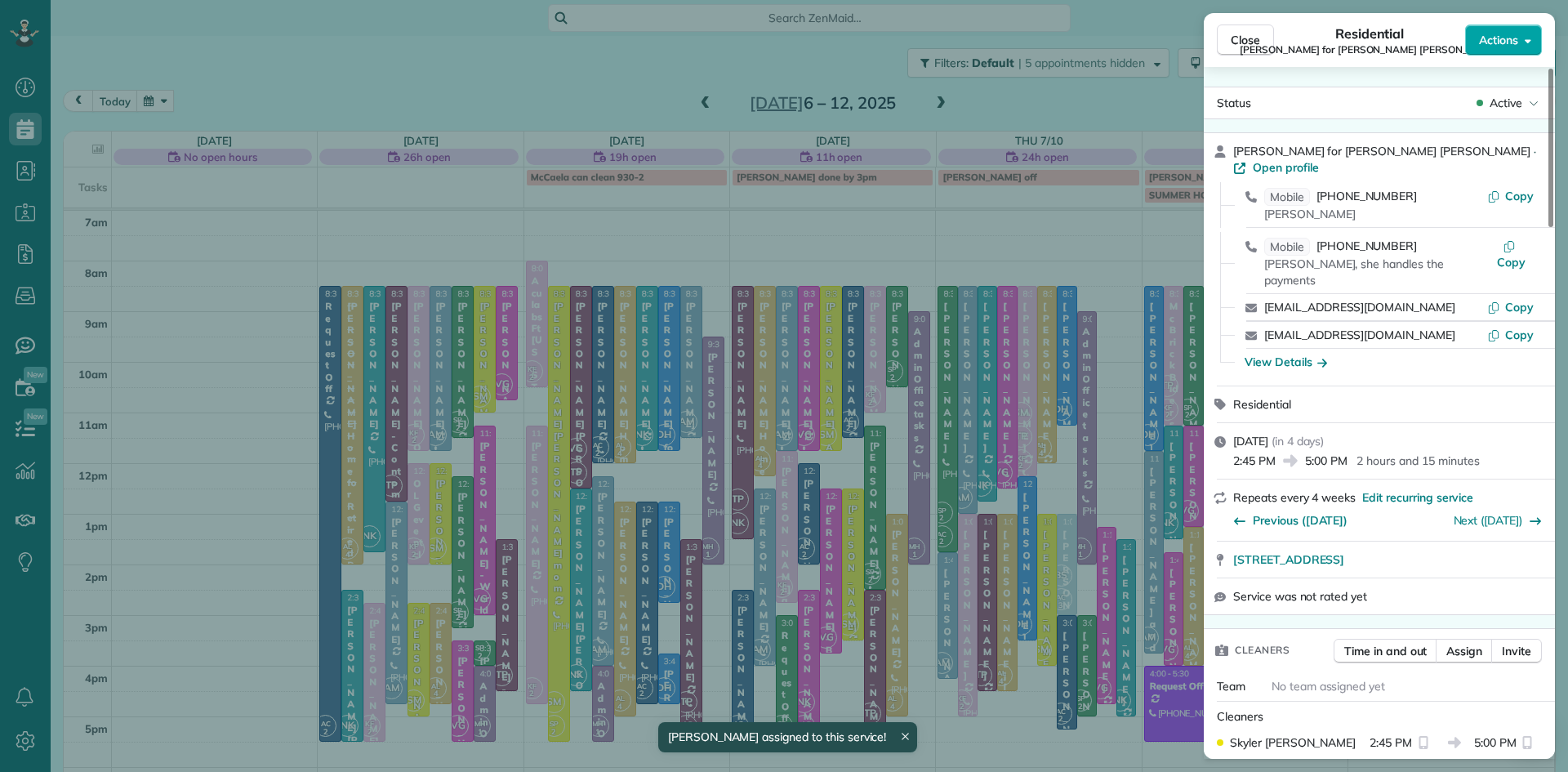 click on "Actions" at bounding box center (1503, 40) 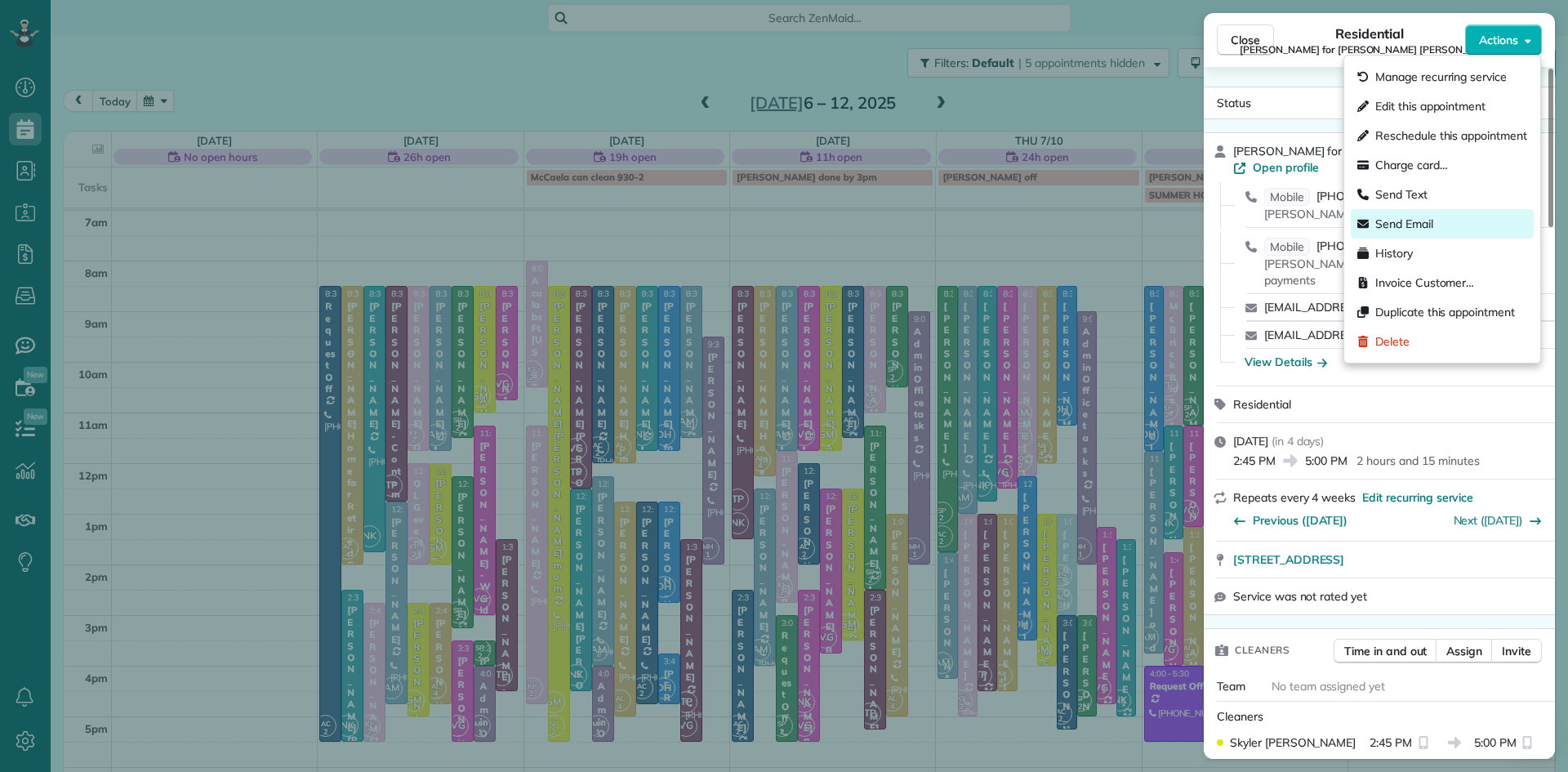 click on "Send Email" at bounding box center (1404, 224) 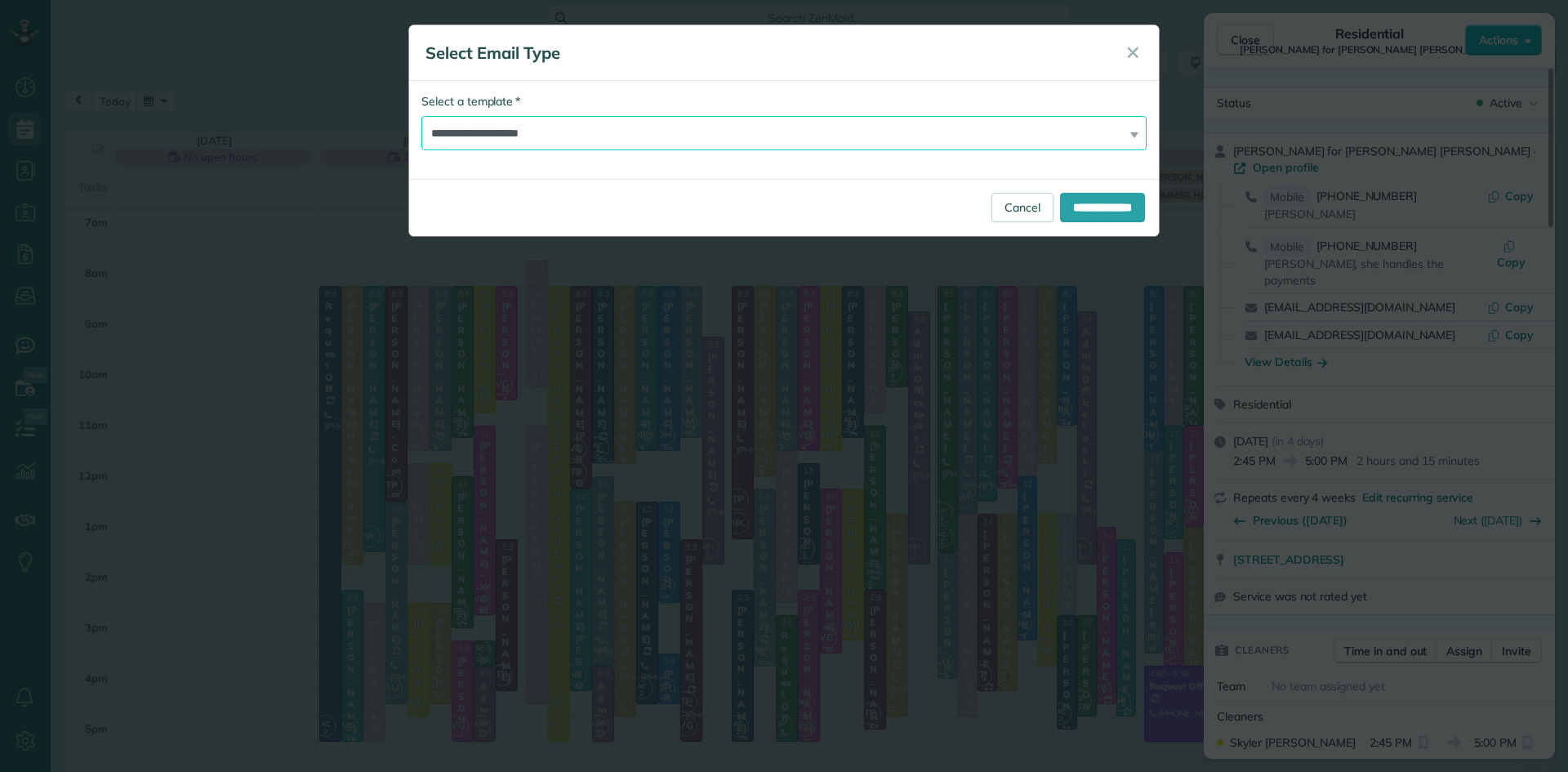 click on "**********" at bounding box center (784, 133) 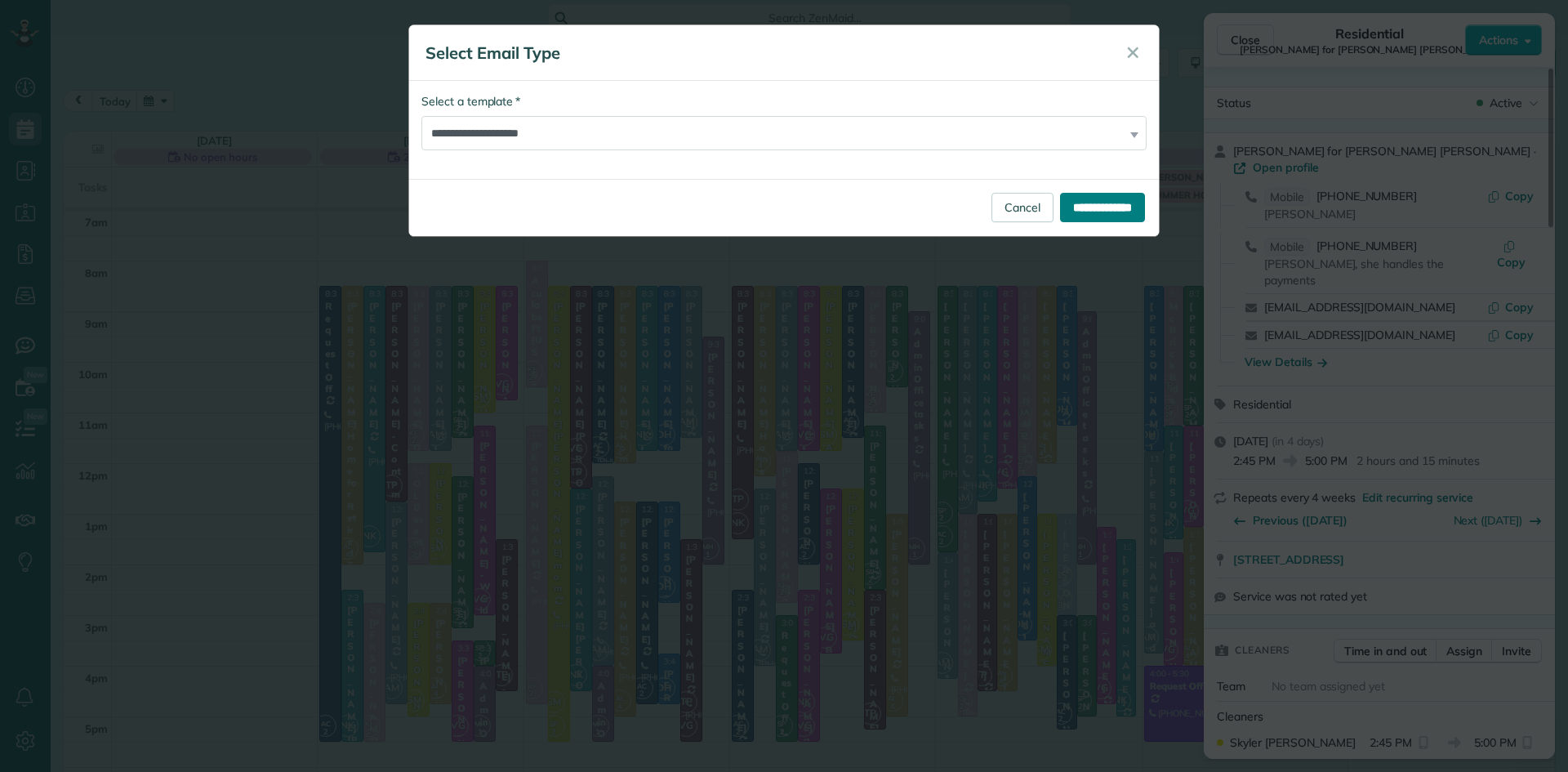 click on "**********" at bounding box center [1102, 208] 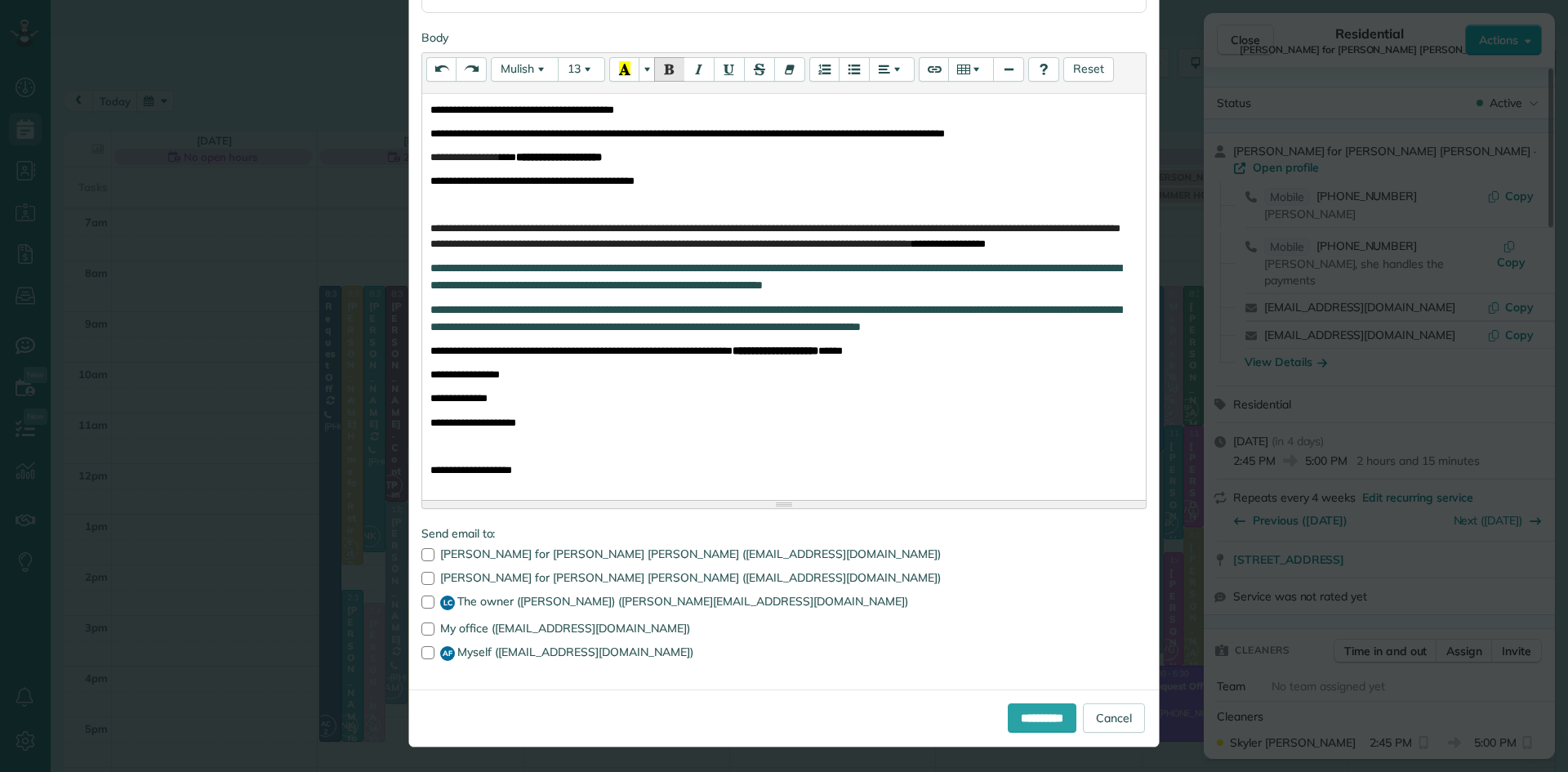 scroll, scrollTop: 248, scrollLeft: 0, axis: vertical 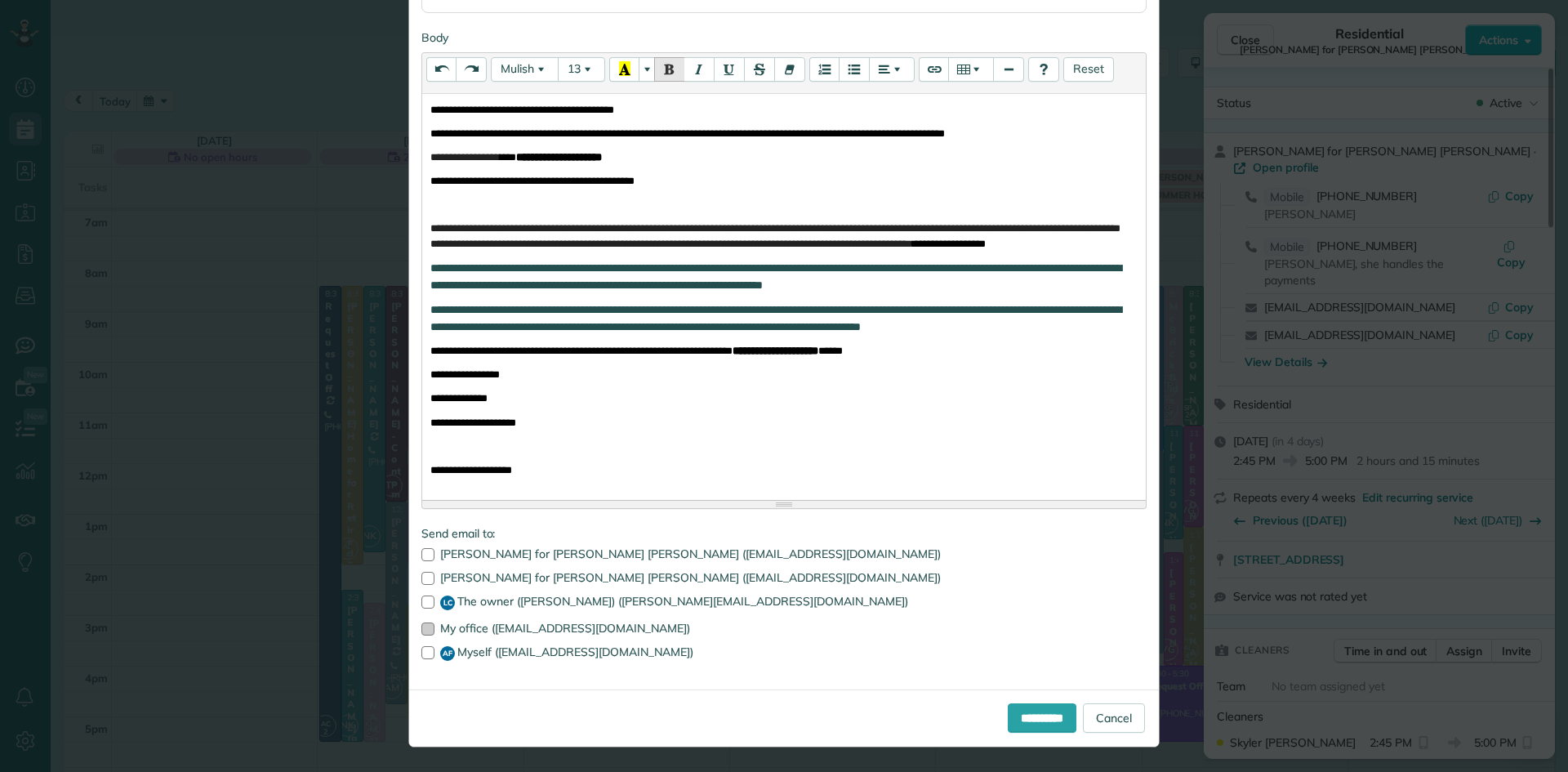 click at bounding box center (428, 629) 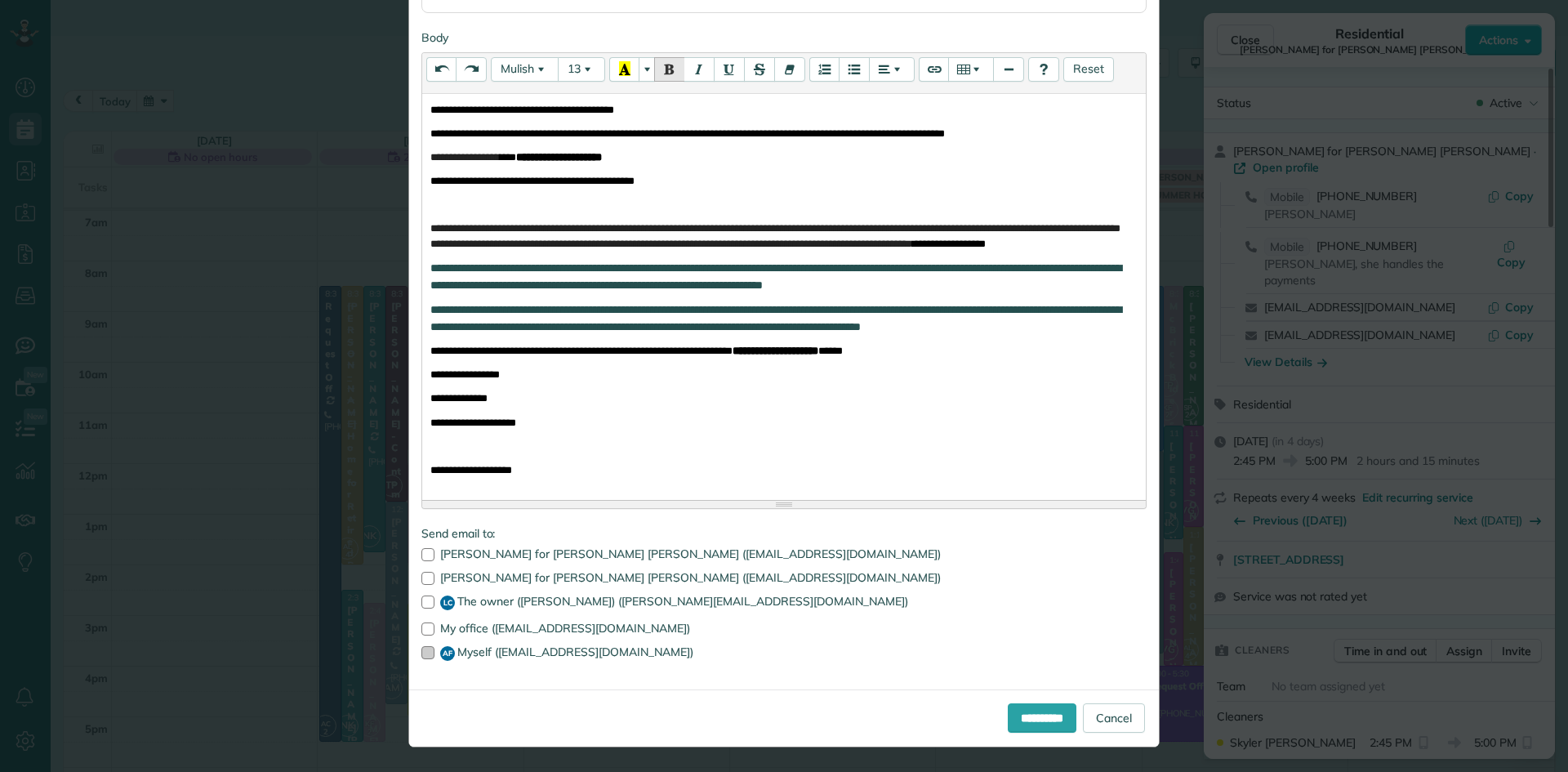 click at bounding box center (428, 653) 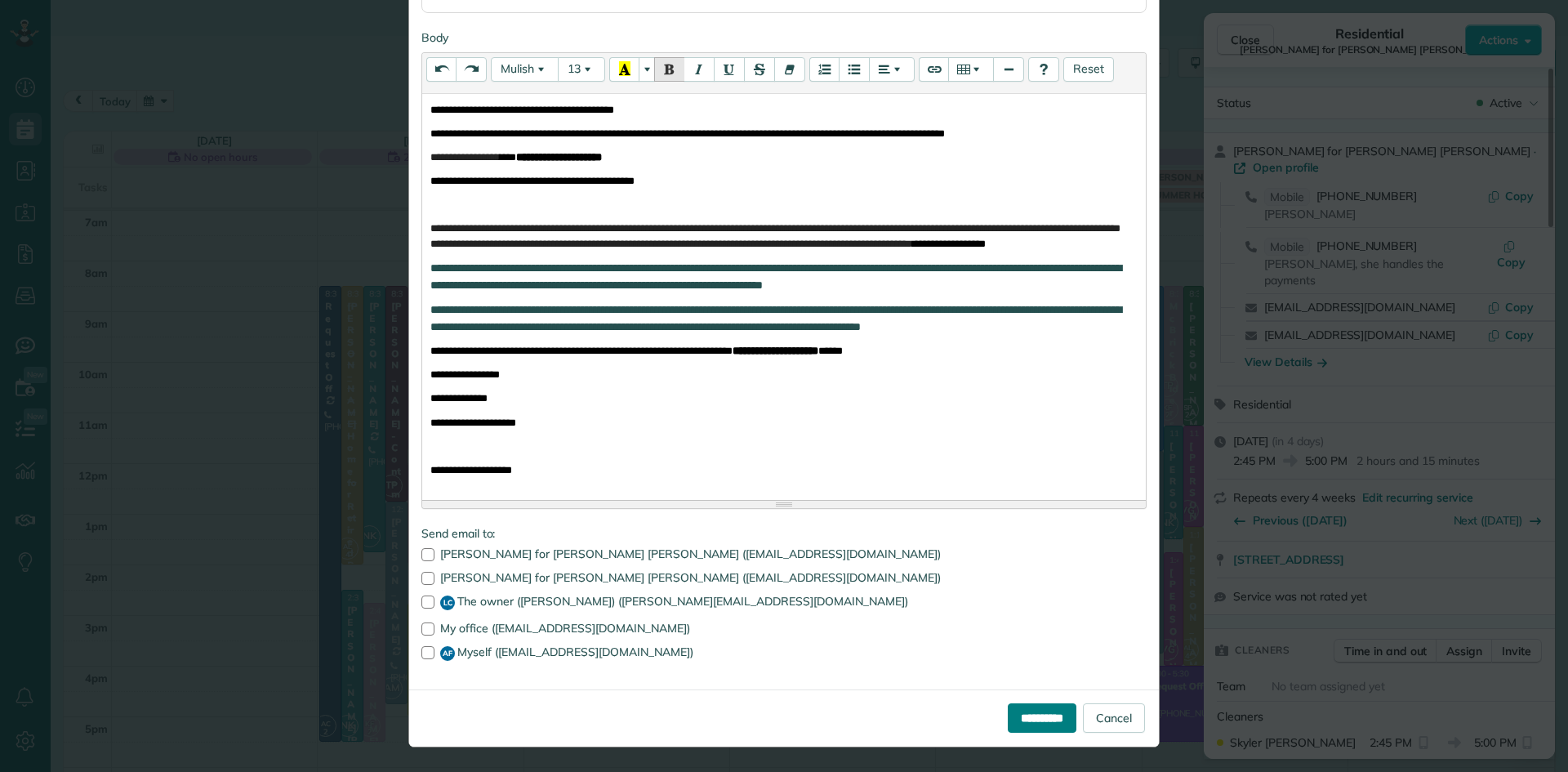 click on "**********" at bounding box center (1042, 718) 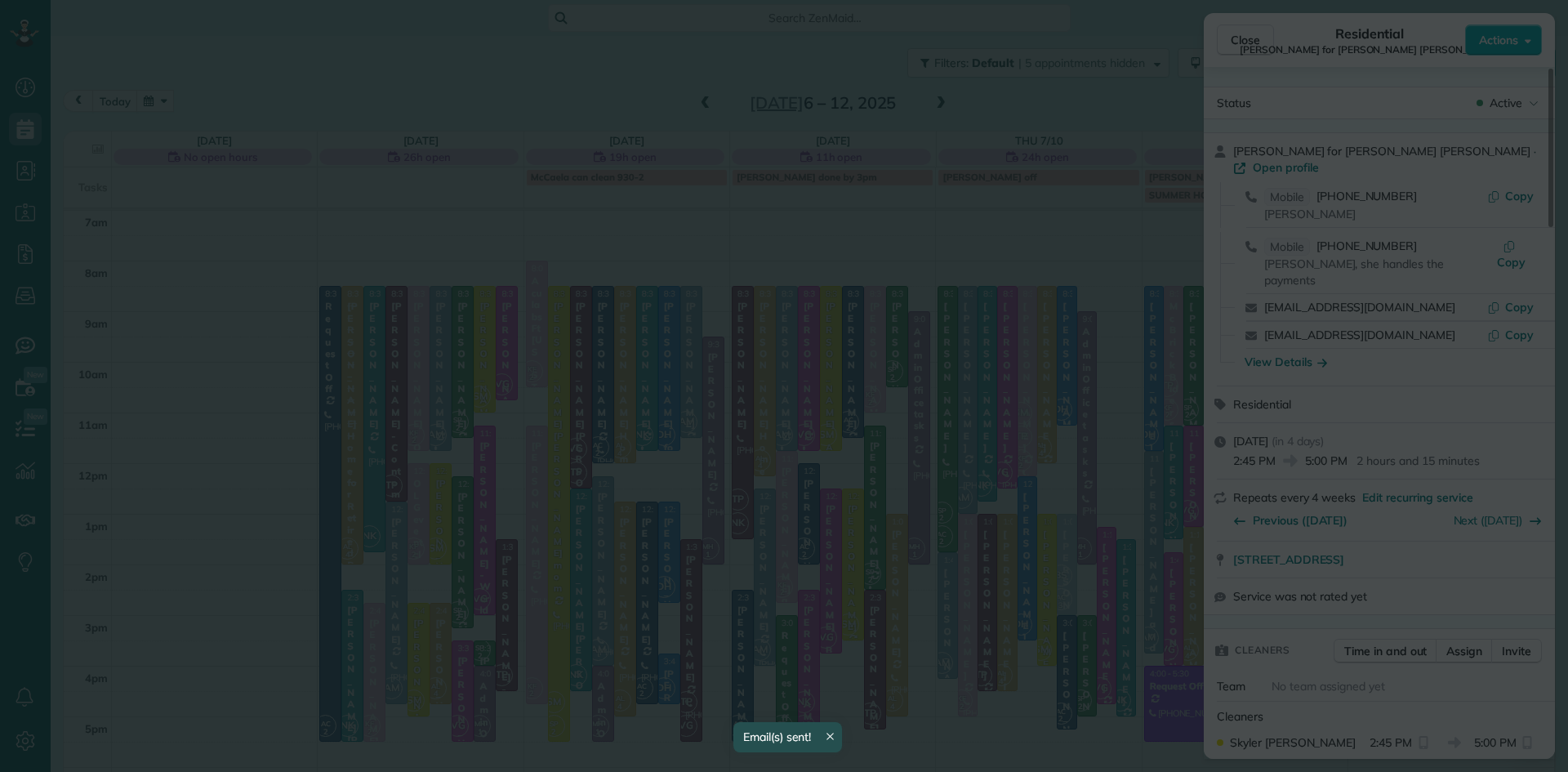 scroll, scrollTop: 0, scrollLeft: 0, axis: both 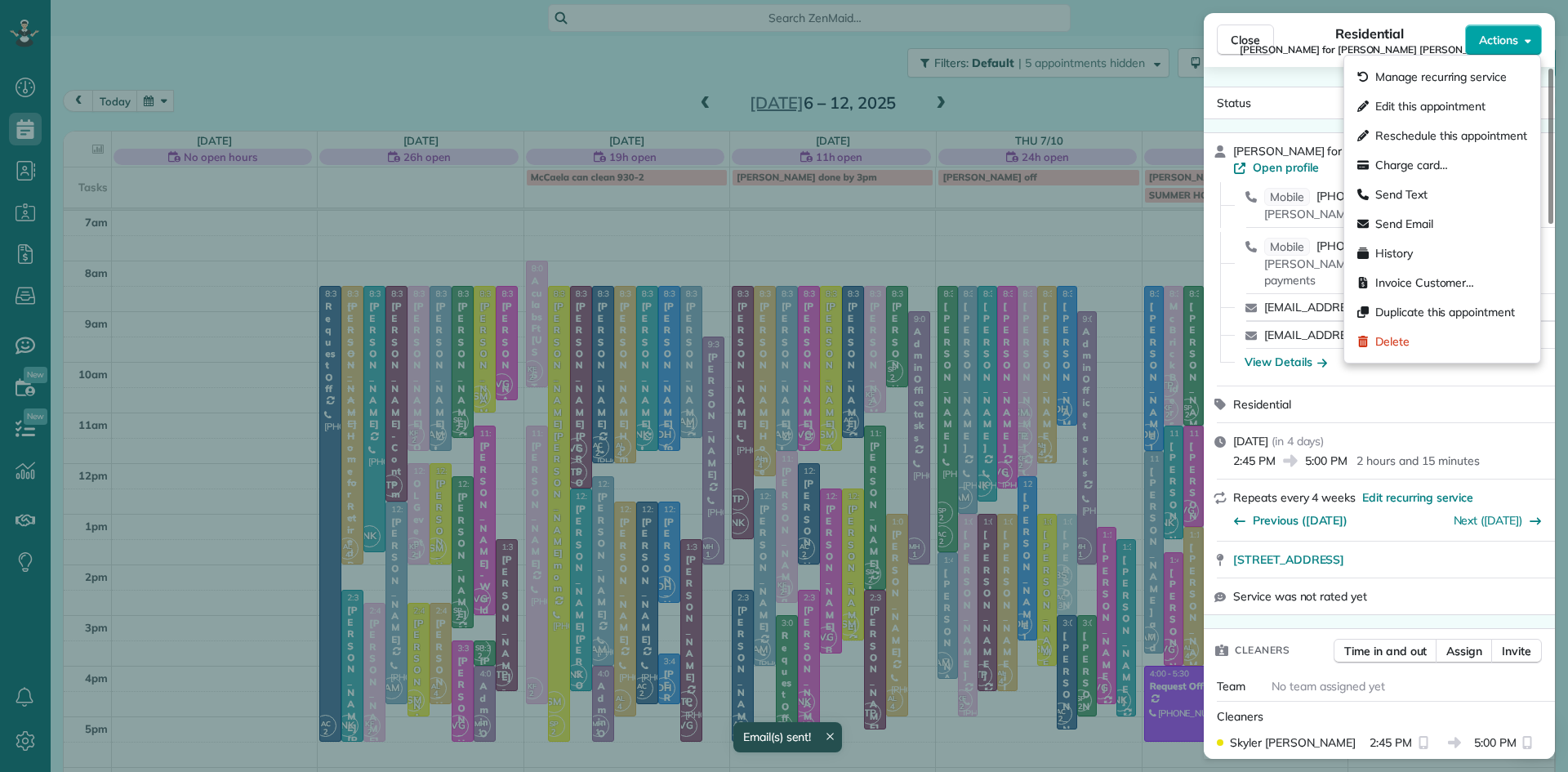 click on "Actions" at bounding box center [1499, 40] 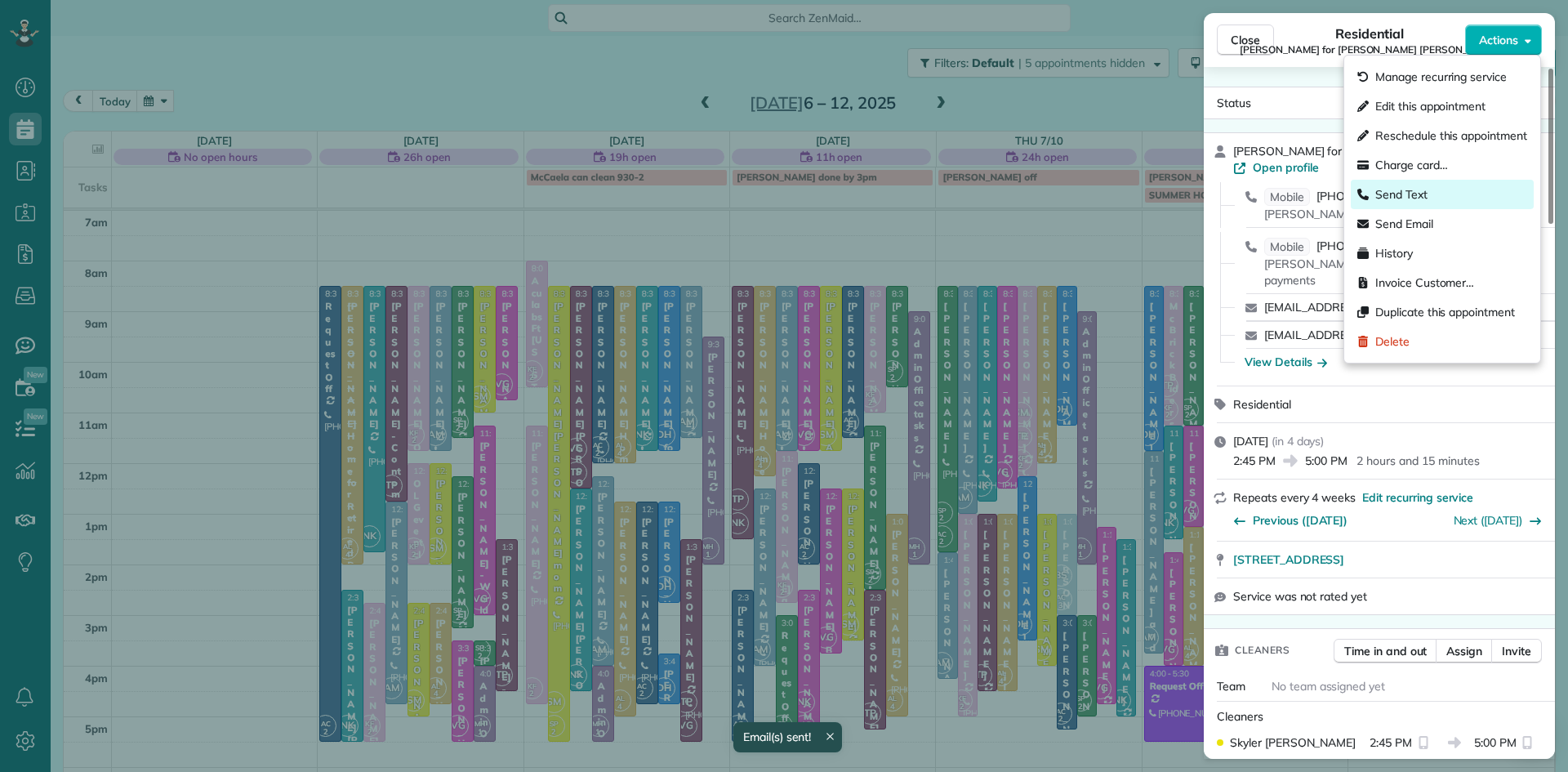 click on "Send Text" at bounding box center (1401, 194) 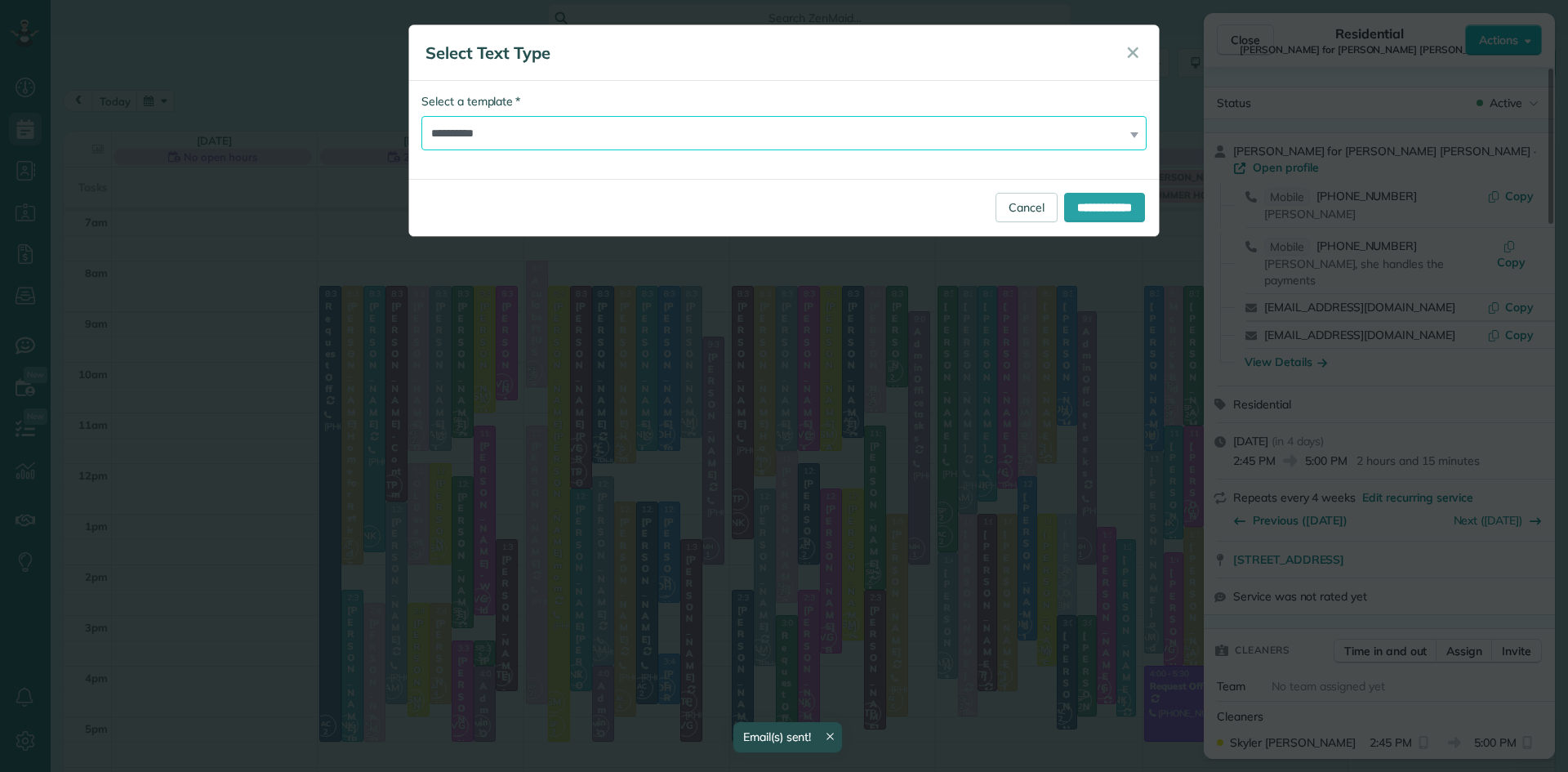click on "**********" at bounding box center [784, 133] 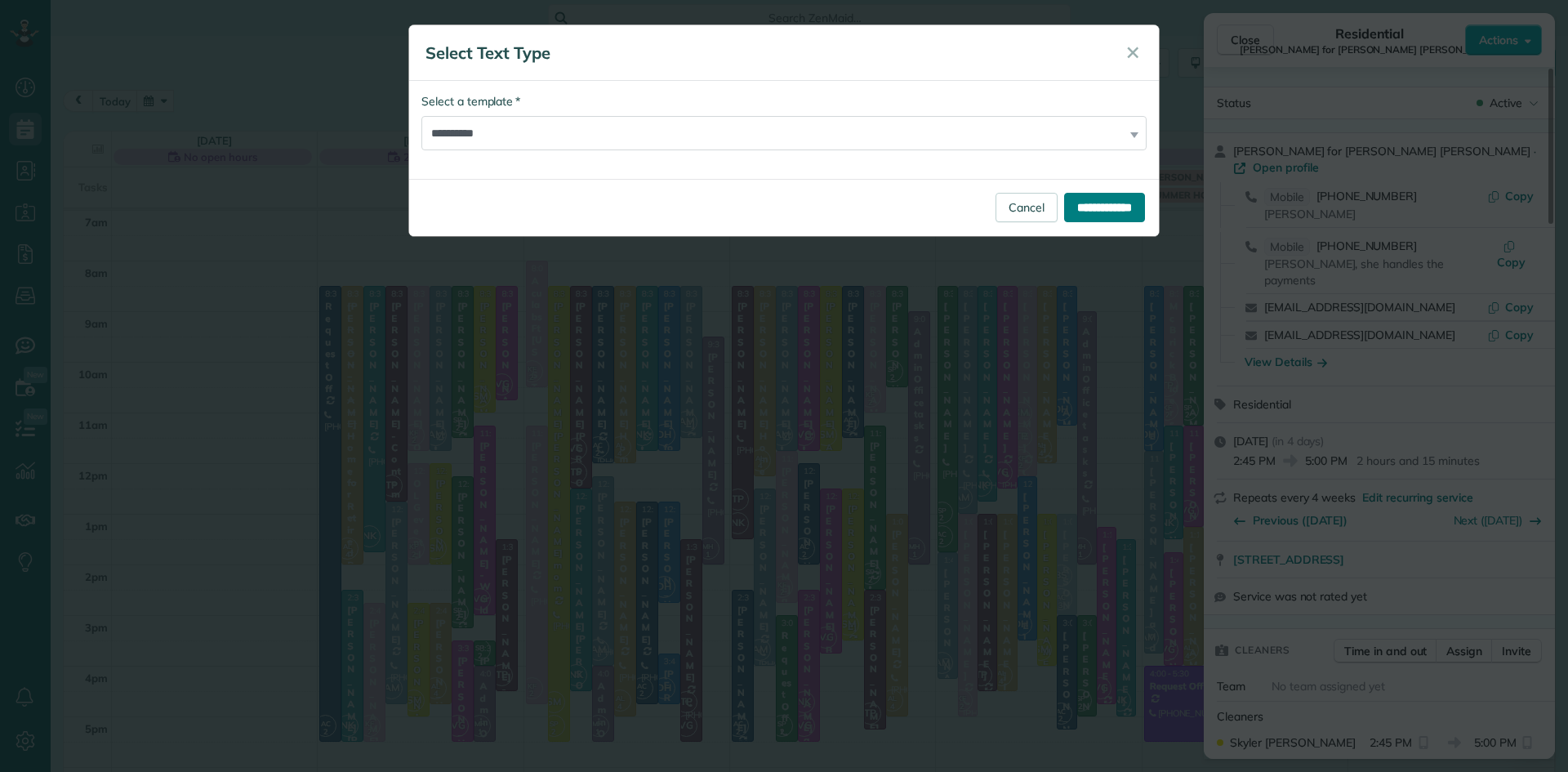 click on "**********" at bounding box center [1104, 208] 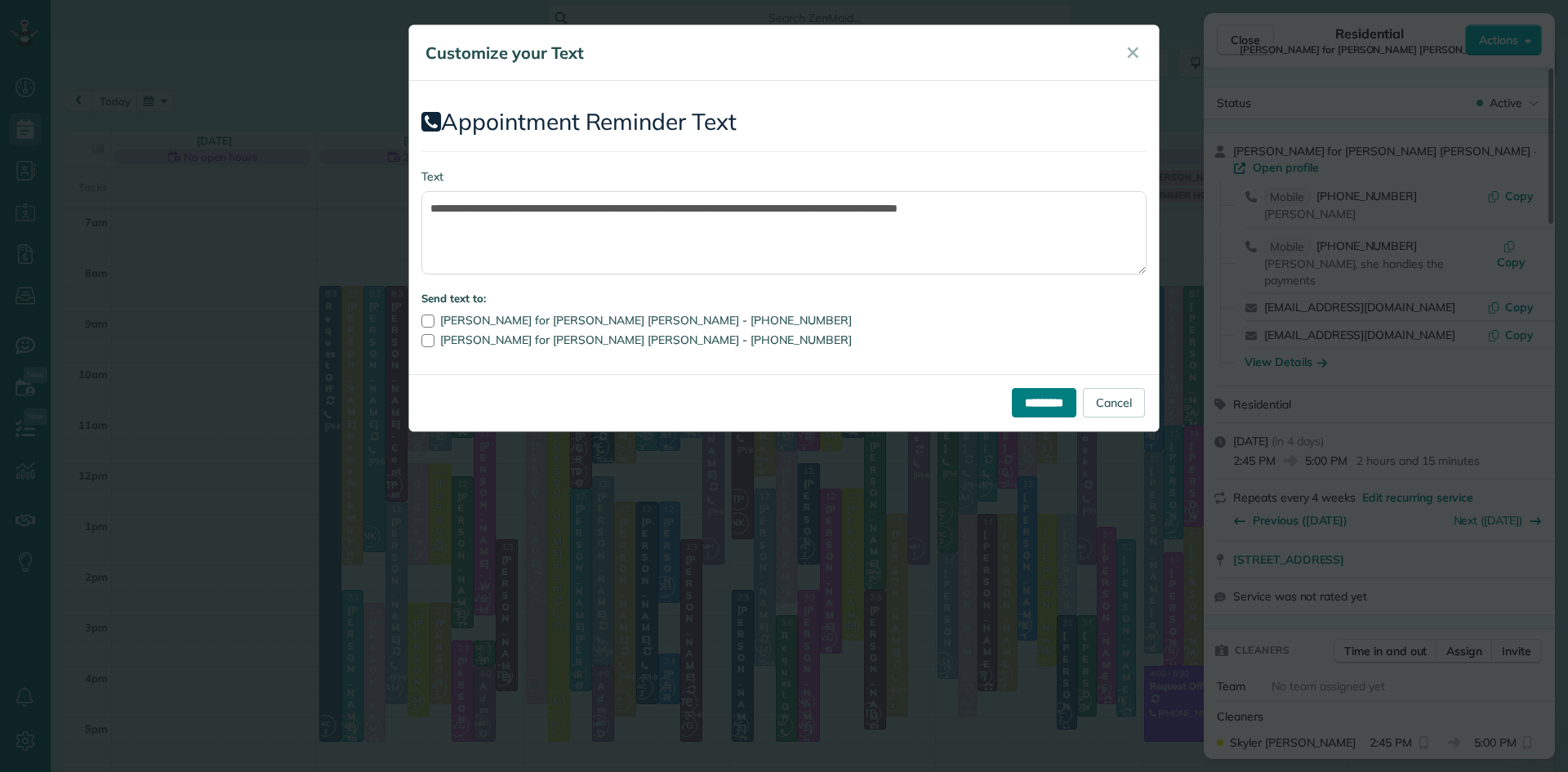 click on "*********" at bounding box center [1044, 403] 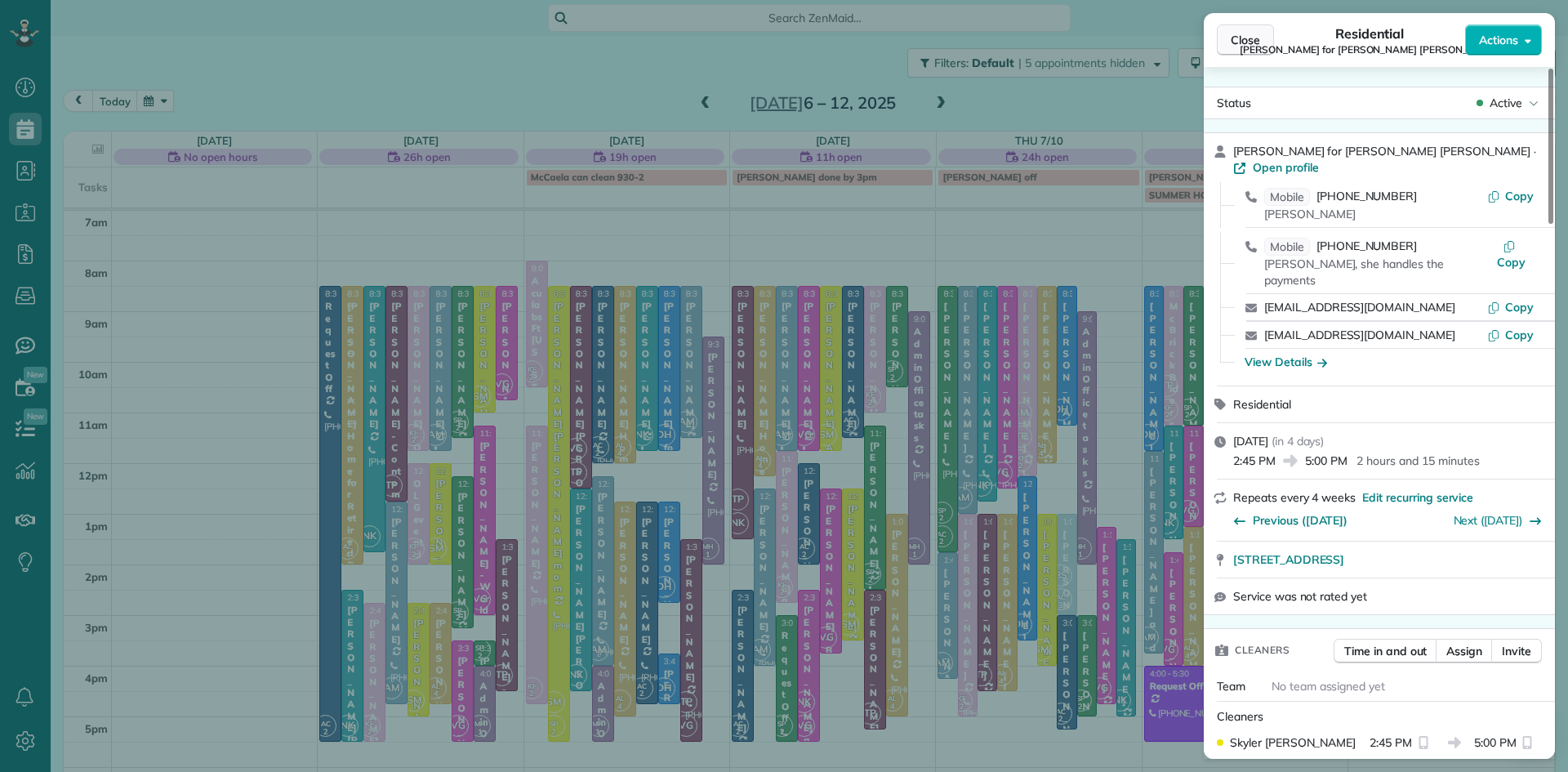 click on "Close" at bounding box center [1245, 40] 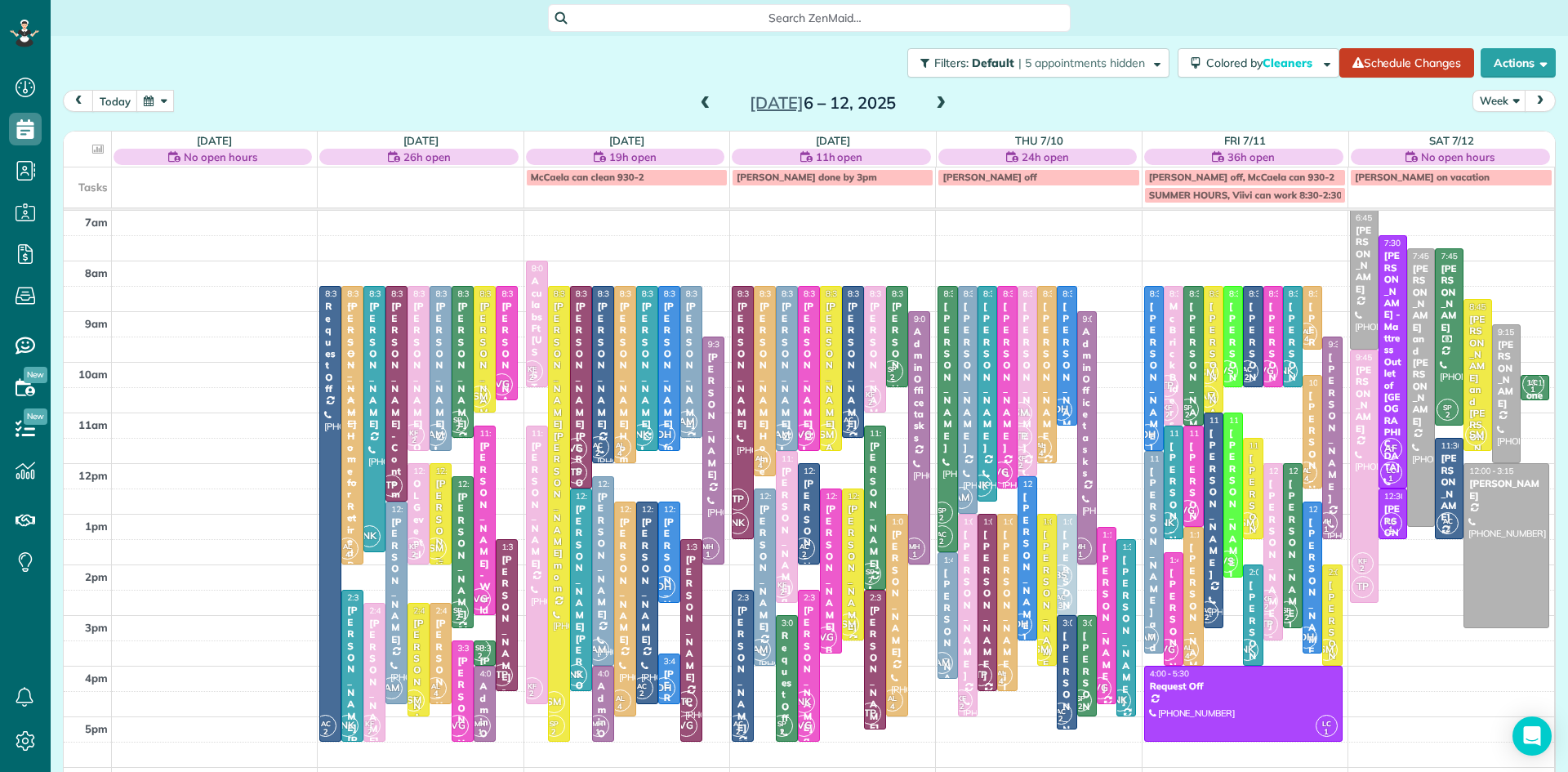 click on "Lia BenYishay" at bounding box center [440, 542] 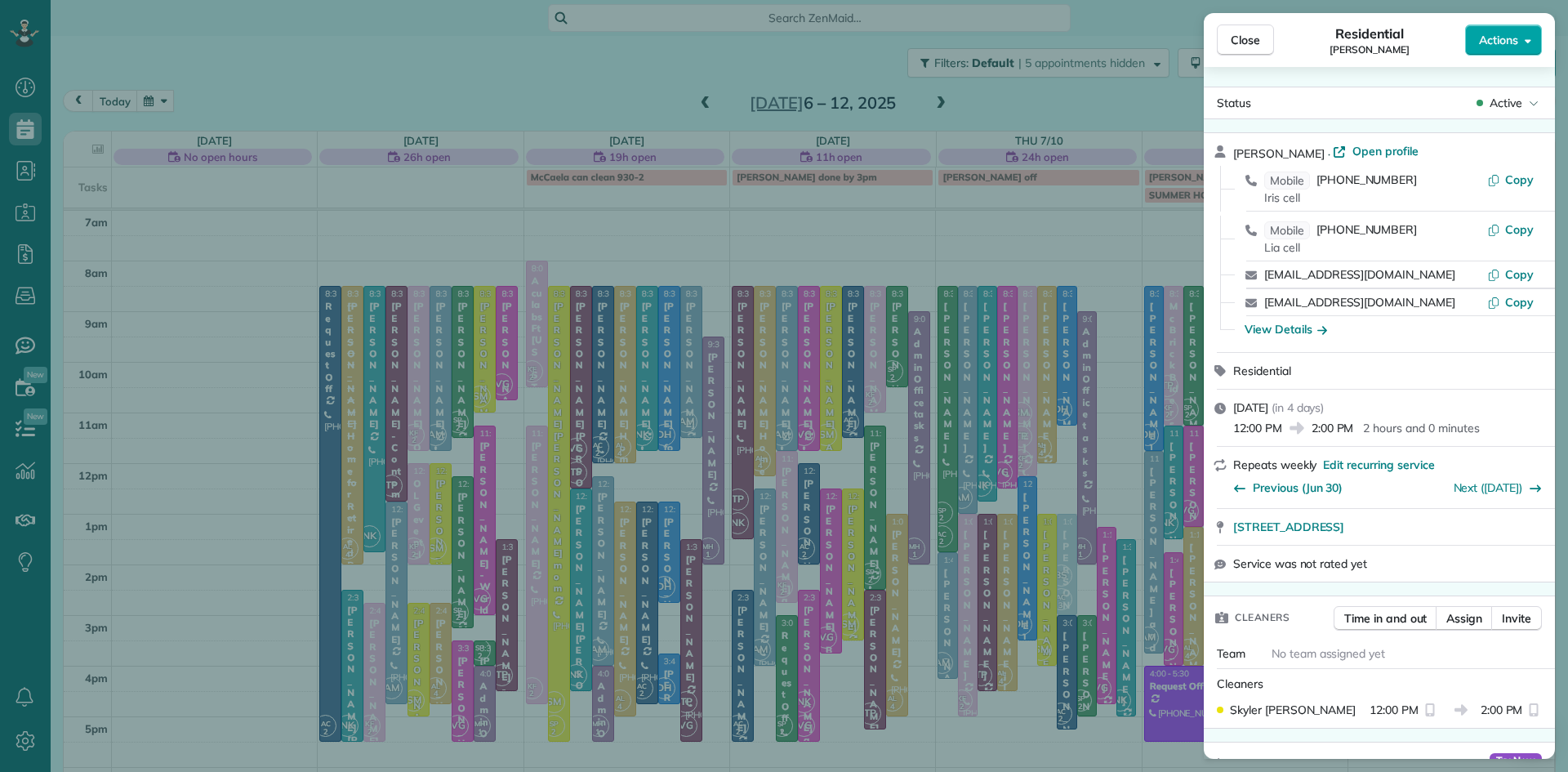 click on "Actions" at bounding box center (1499, 40) 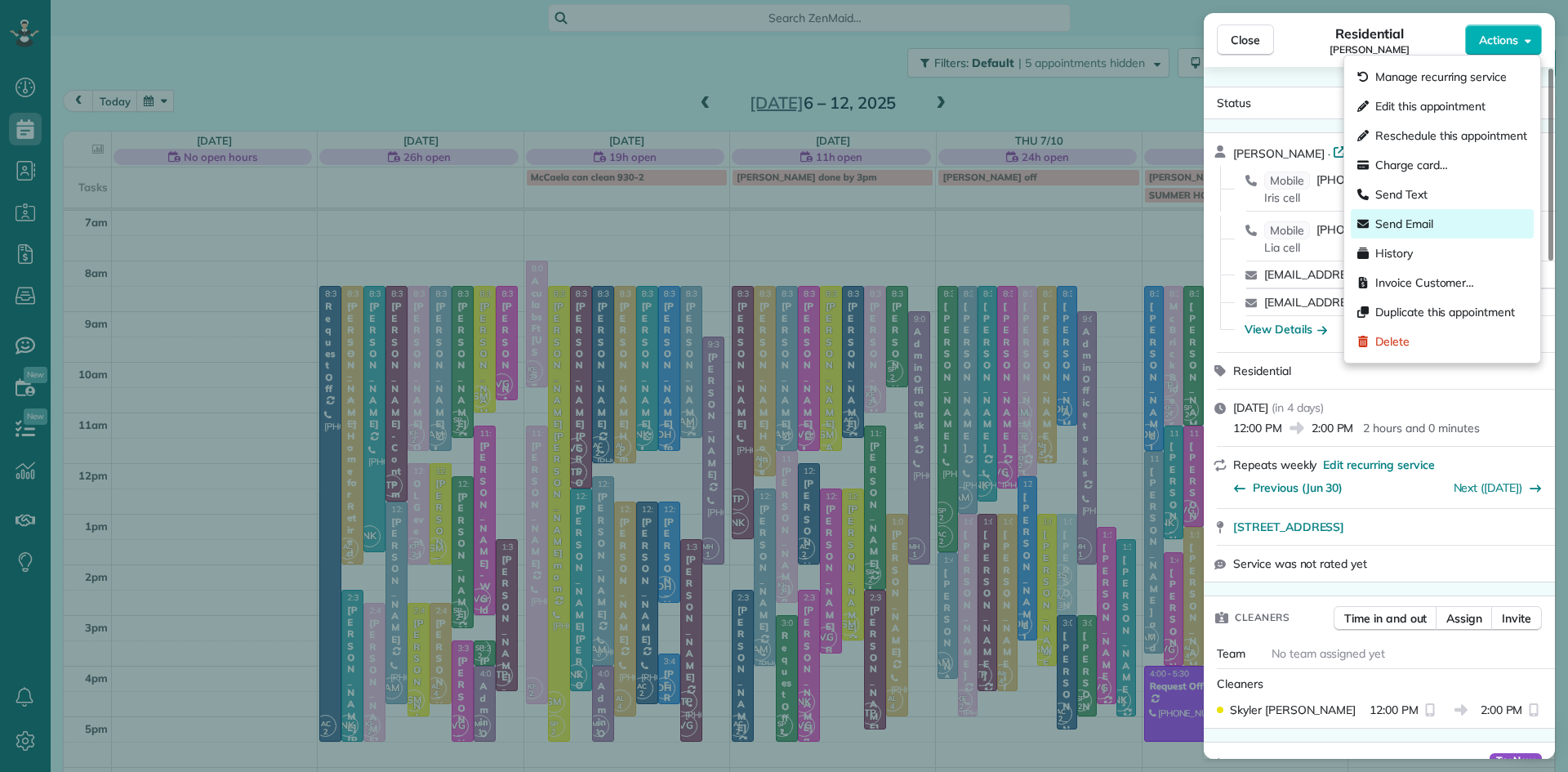 click on "Send Email" at bounding box center [1404, 224] 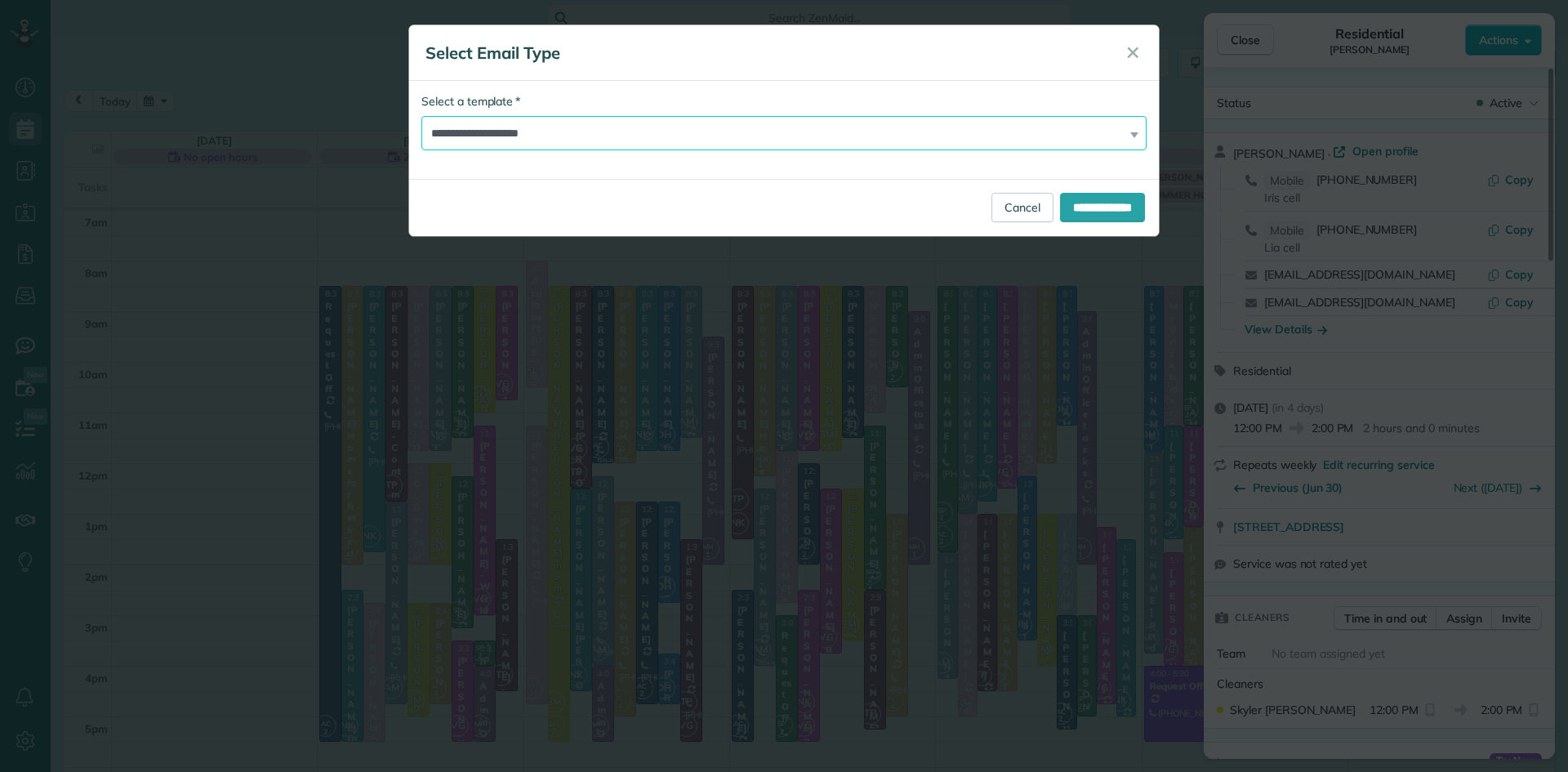 click on "**********" at bounding box center [784, 133] 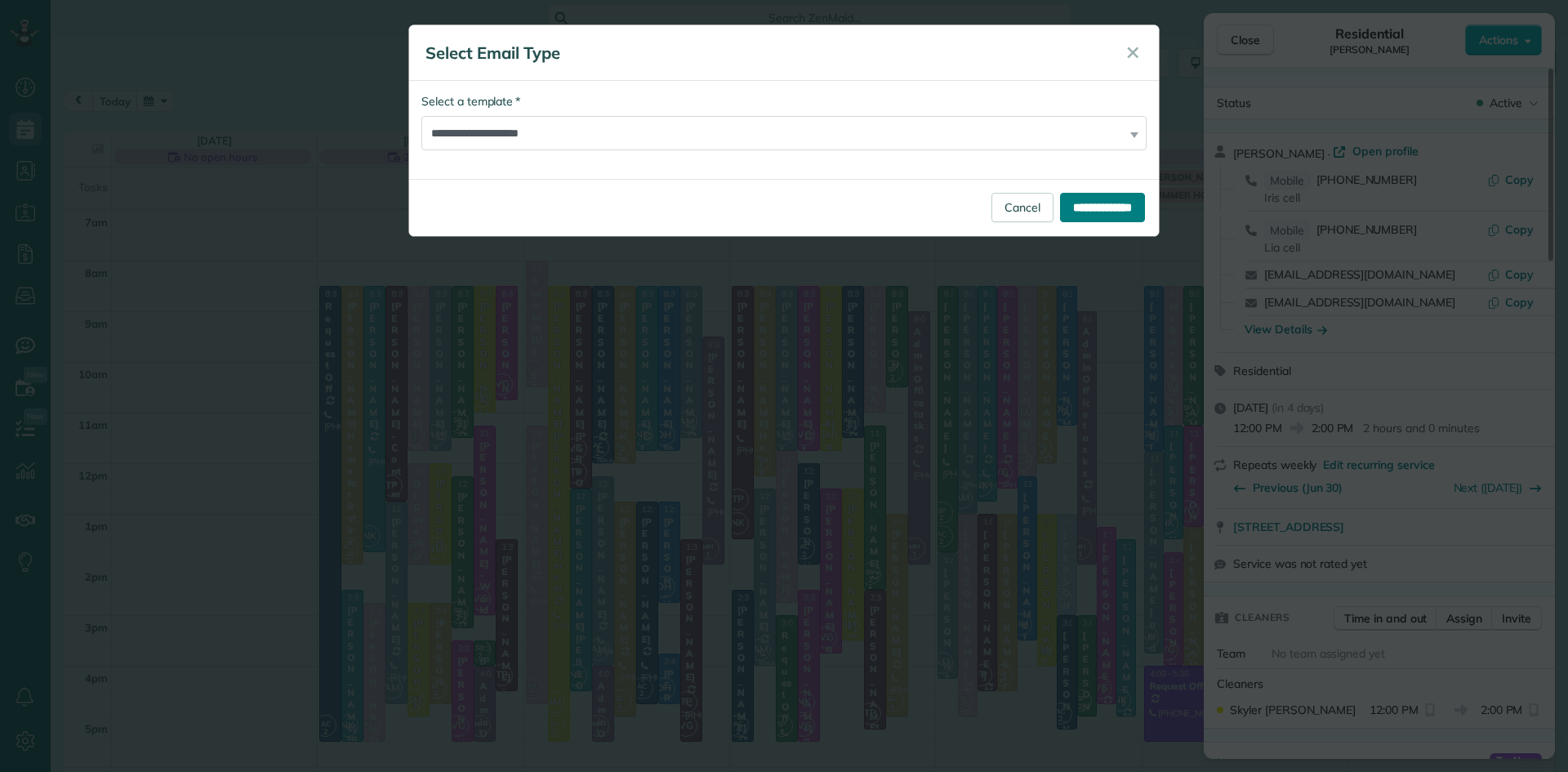 click on "**********" at bounding box center (1102, 208) 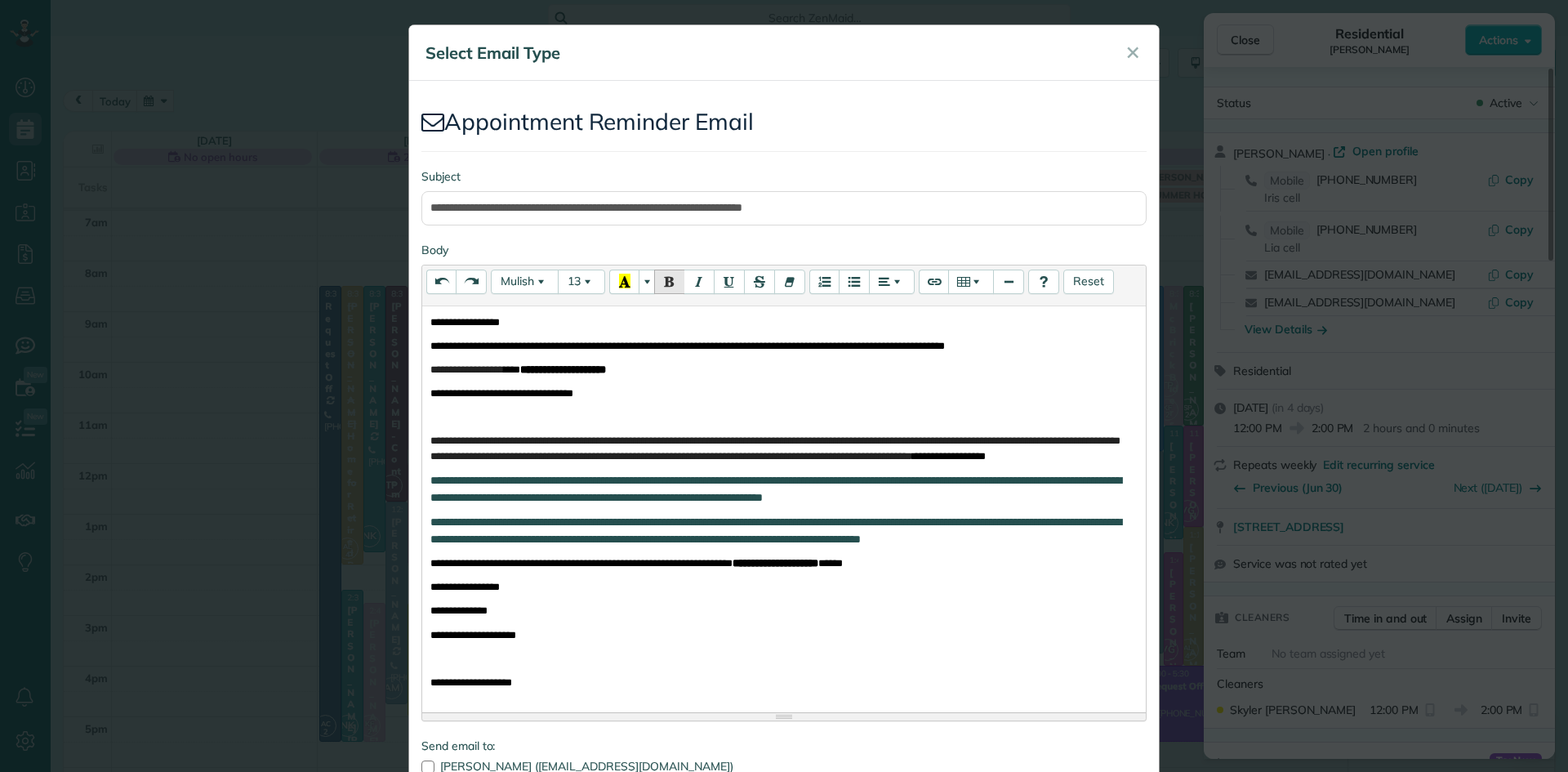 click on "**********" at bounding box center (784, 322) 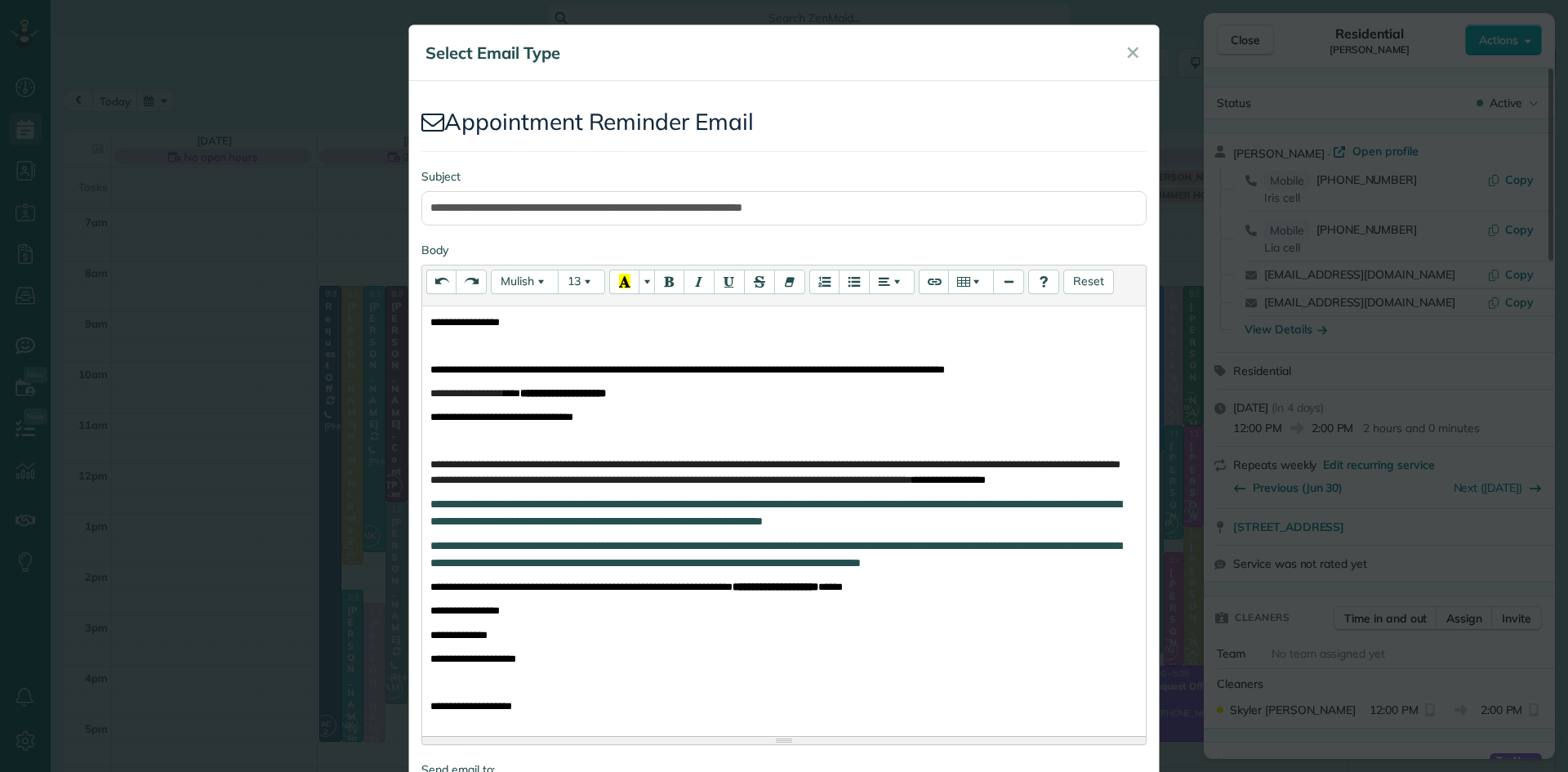 type 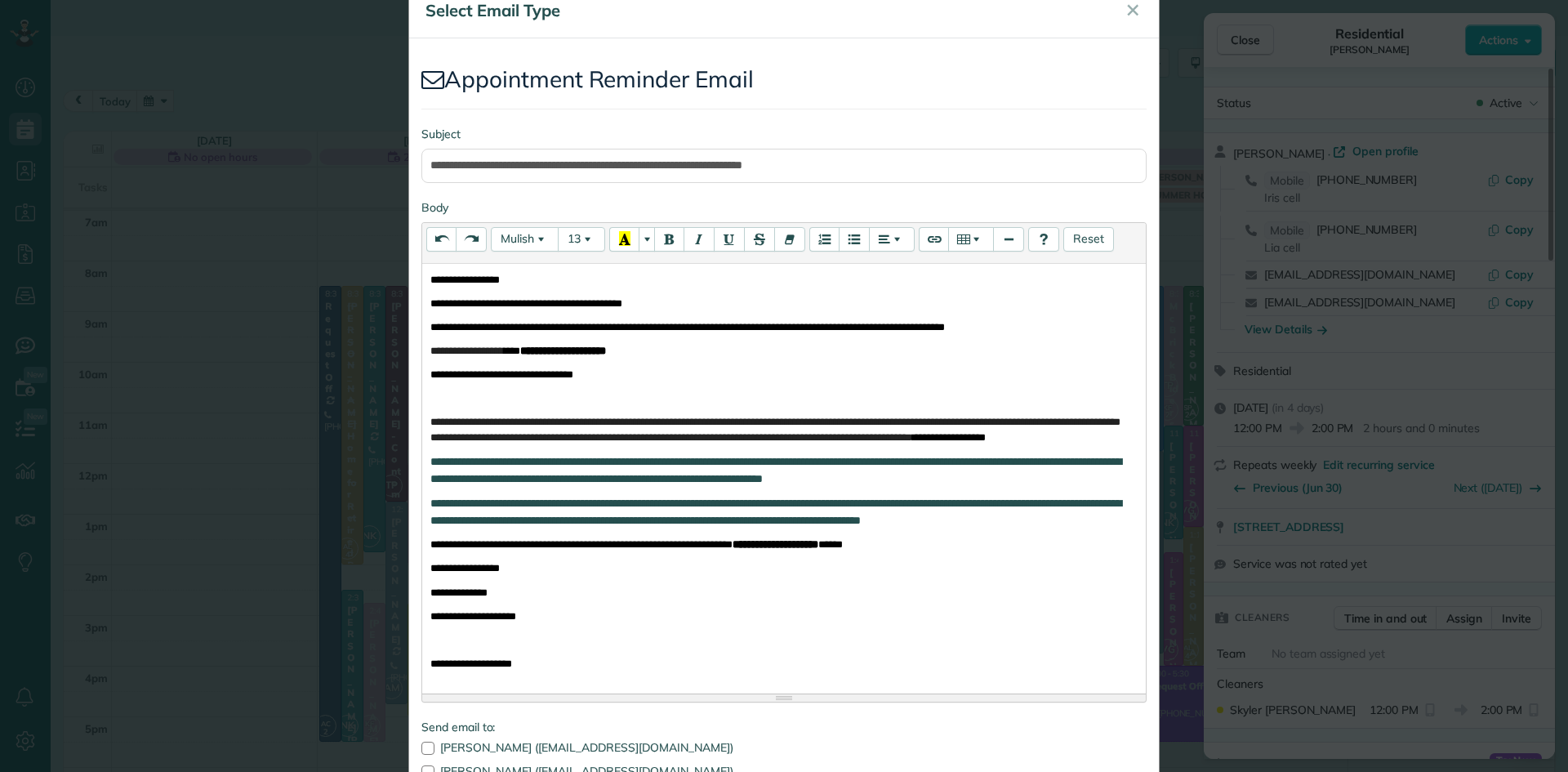scroll, scrollTop: 246, scrollLeft: 0, axis: vertical 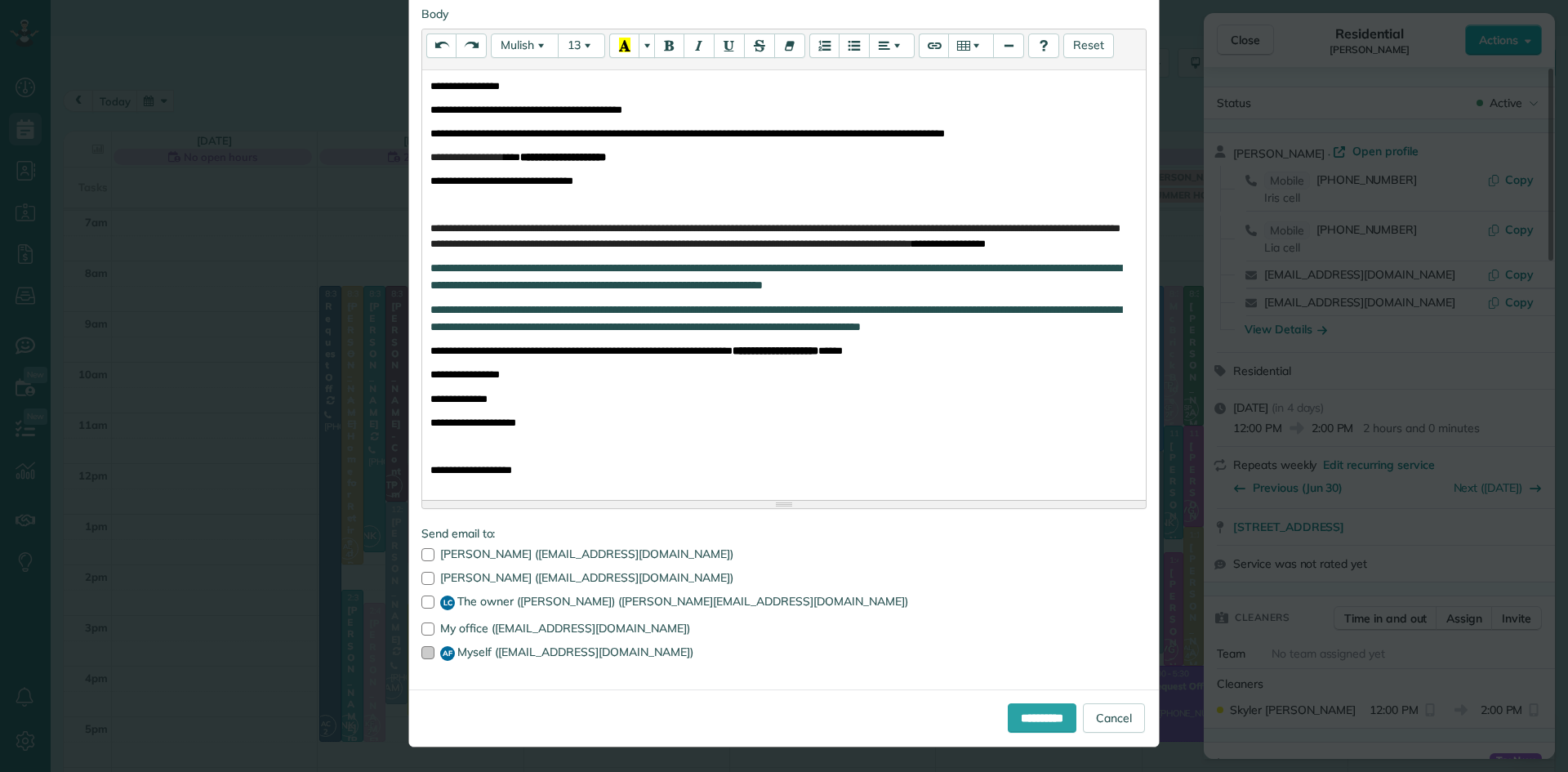 drag, startPoint x: 425, startPoint y: 656, endPoint x: 426, endPoint y: 674, distance: 18.027756 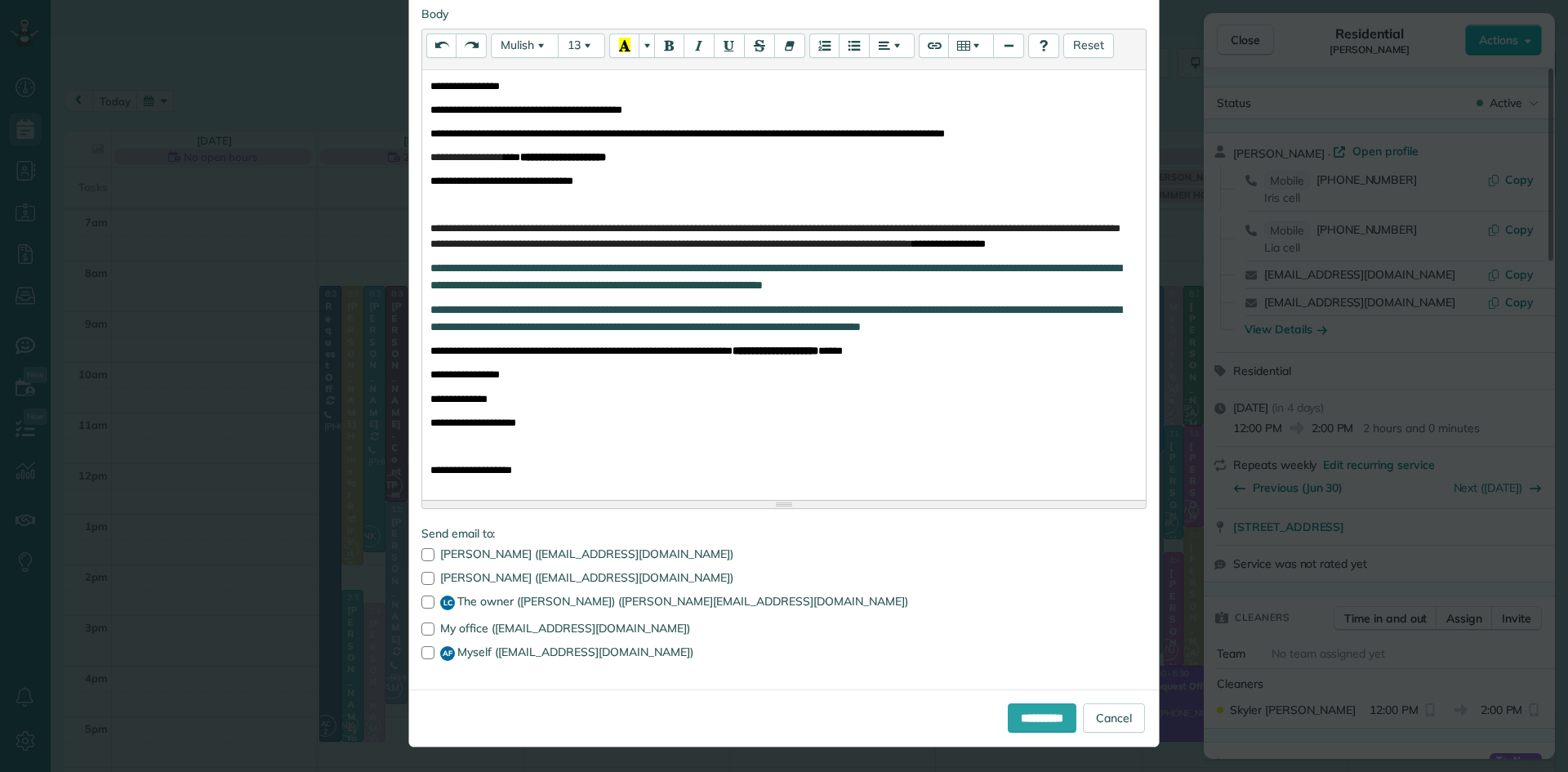 drag, startPoint x: 672, startPoint y: 97, endPoint x: 424, endPoint y: 99, distance: 248.0081 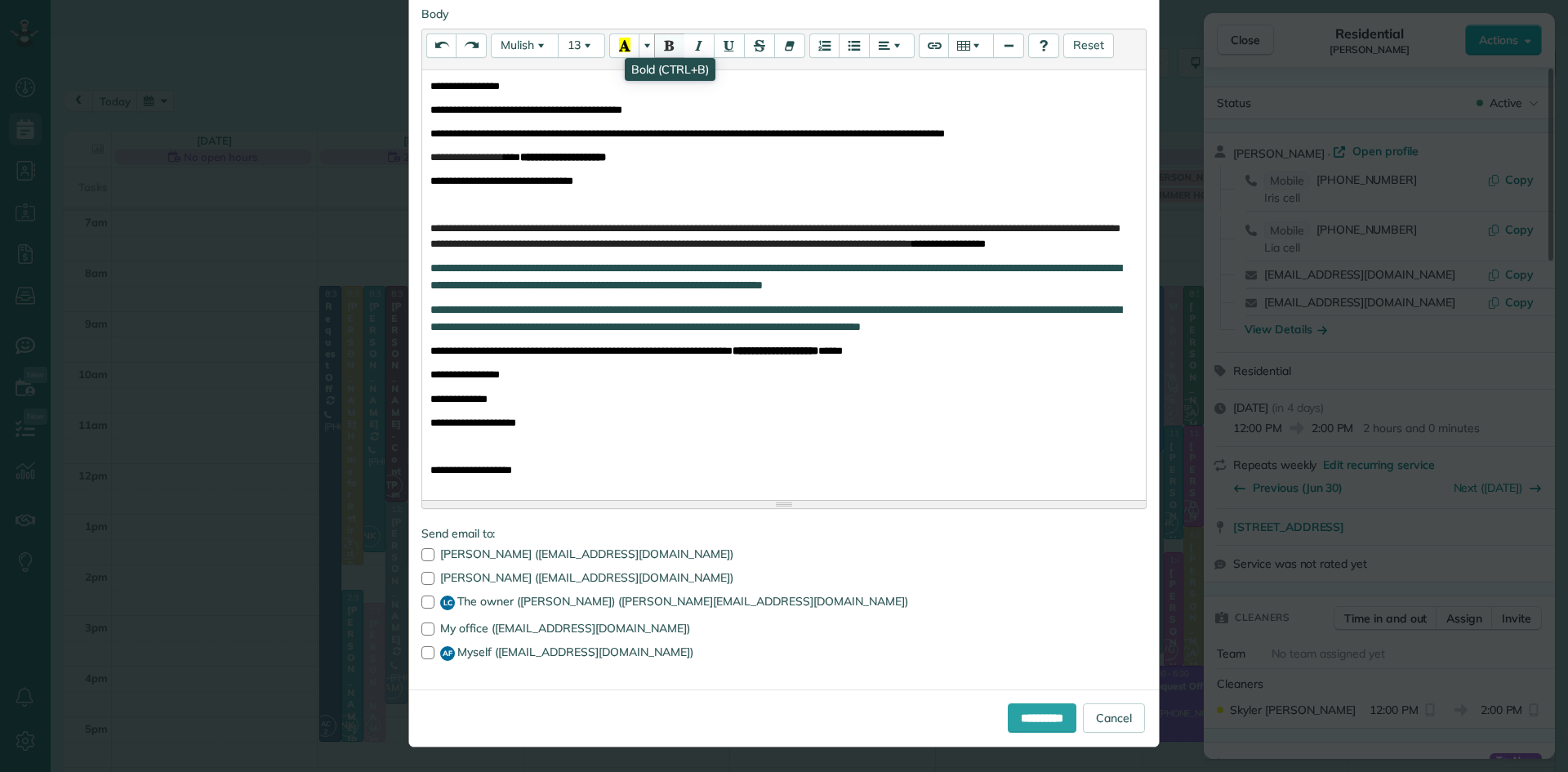 click at bounding box center [670, 45] 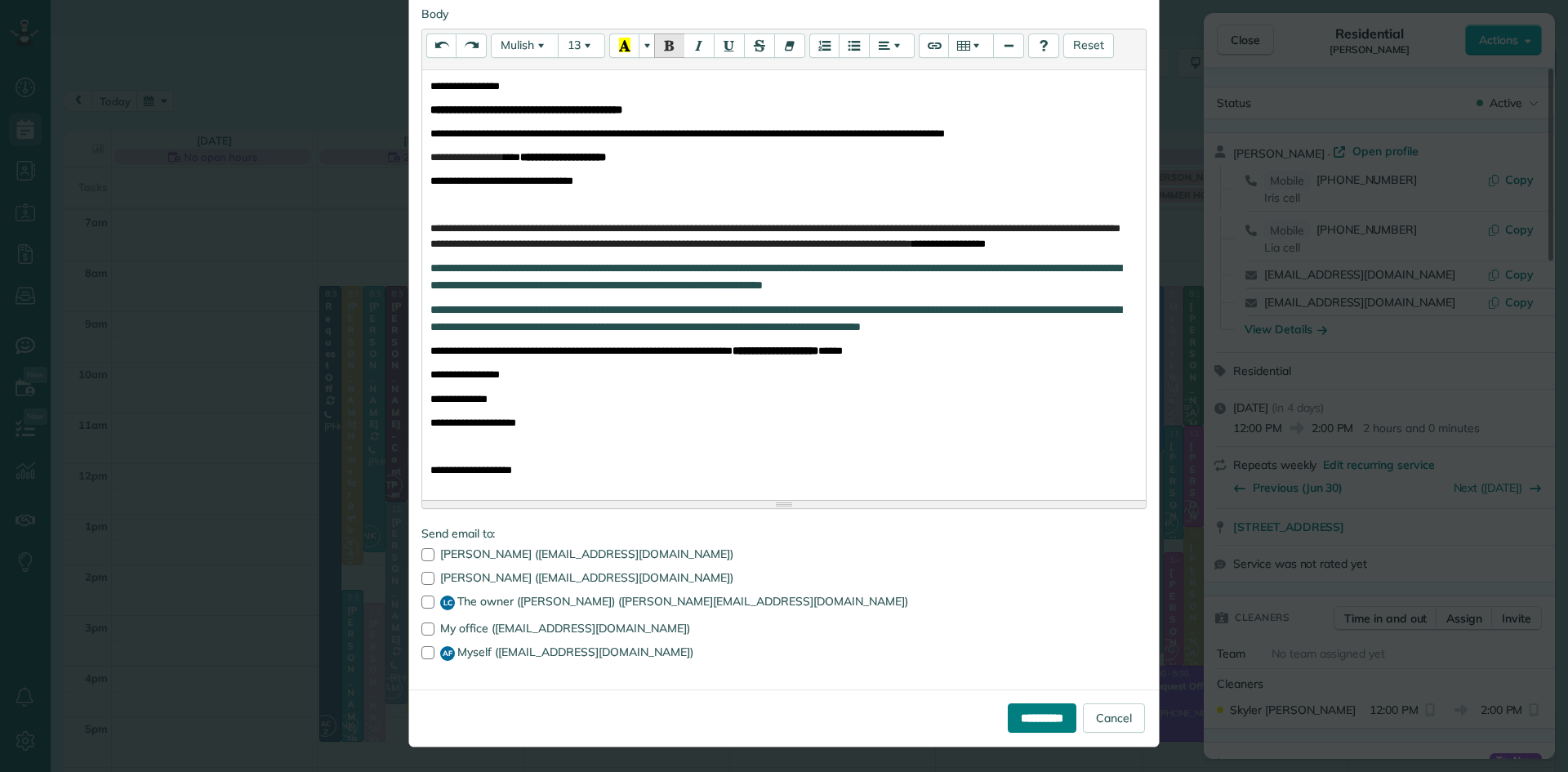 click on "**********" at bounding box center [1042, 718] 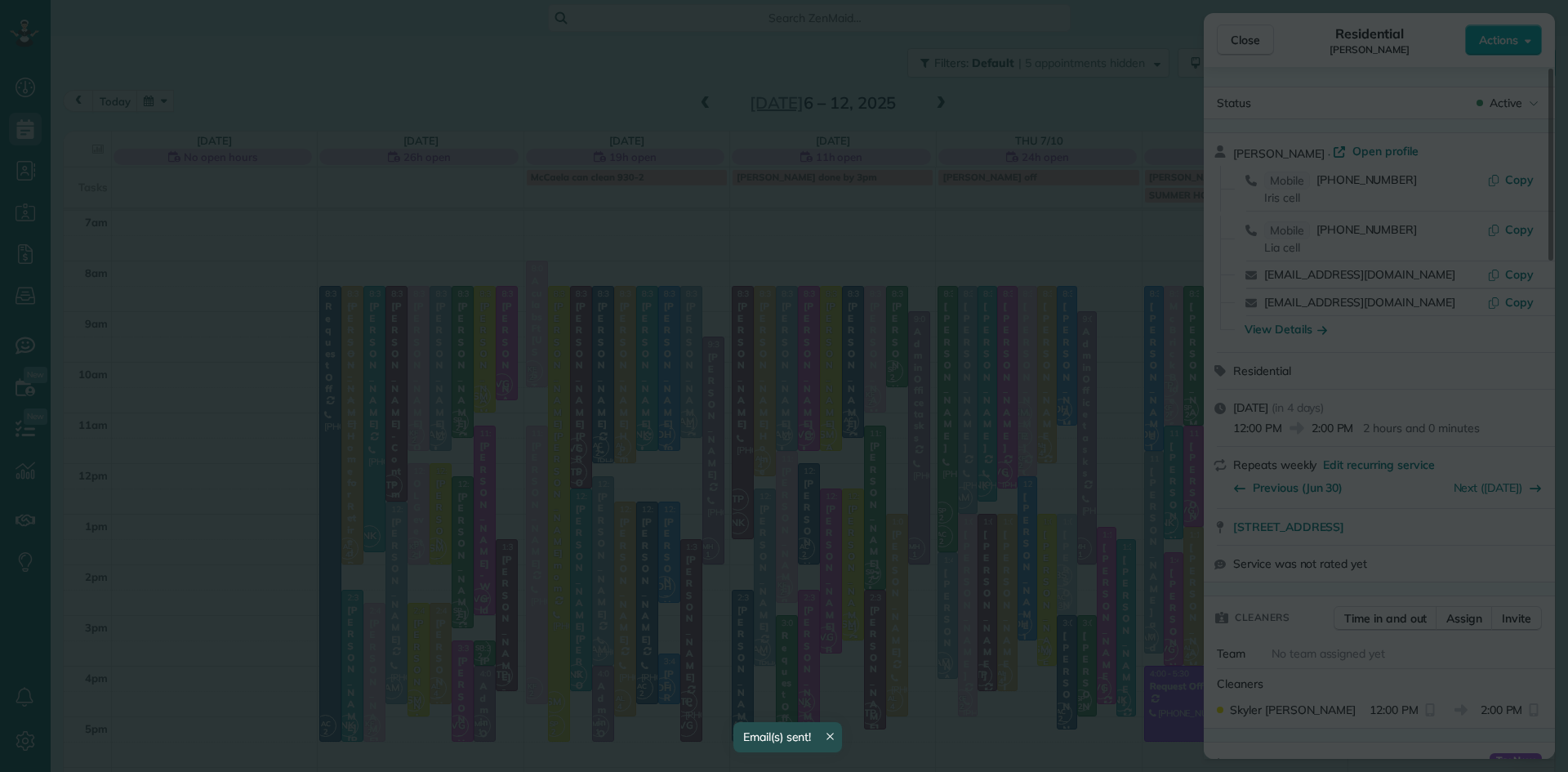 scroll, scrollTop: 0, scrollLeft: 0, axis: both 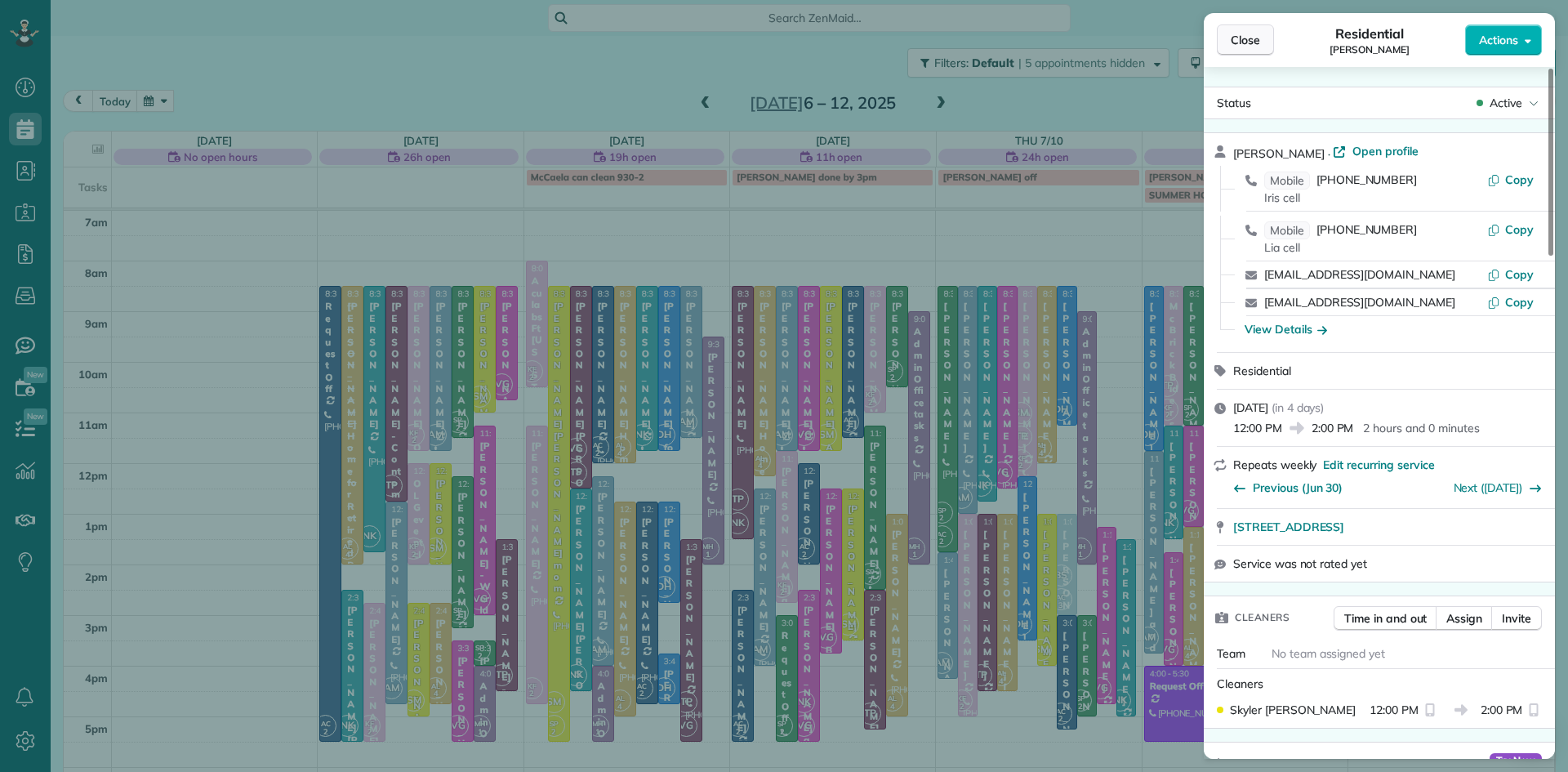 click on "Close" at bounding box center (1245, 40) 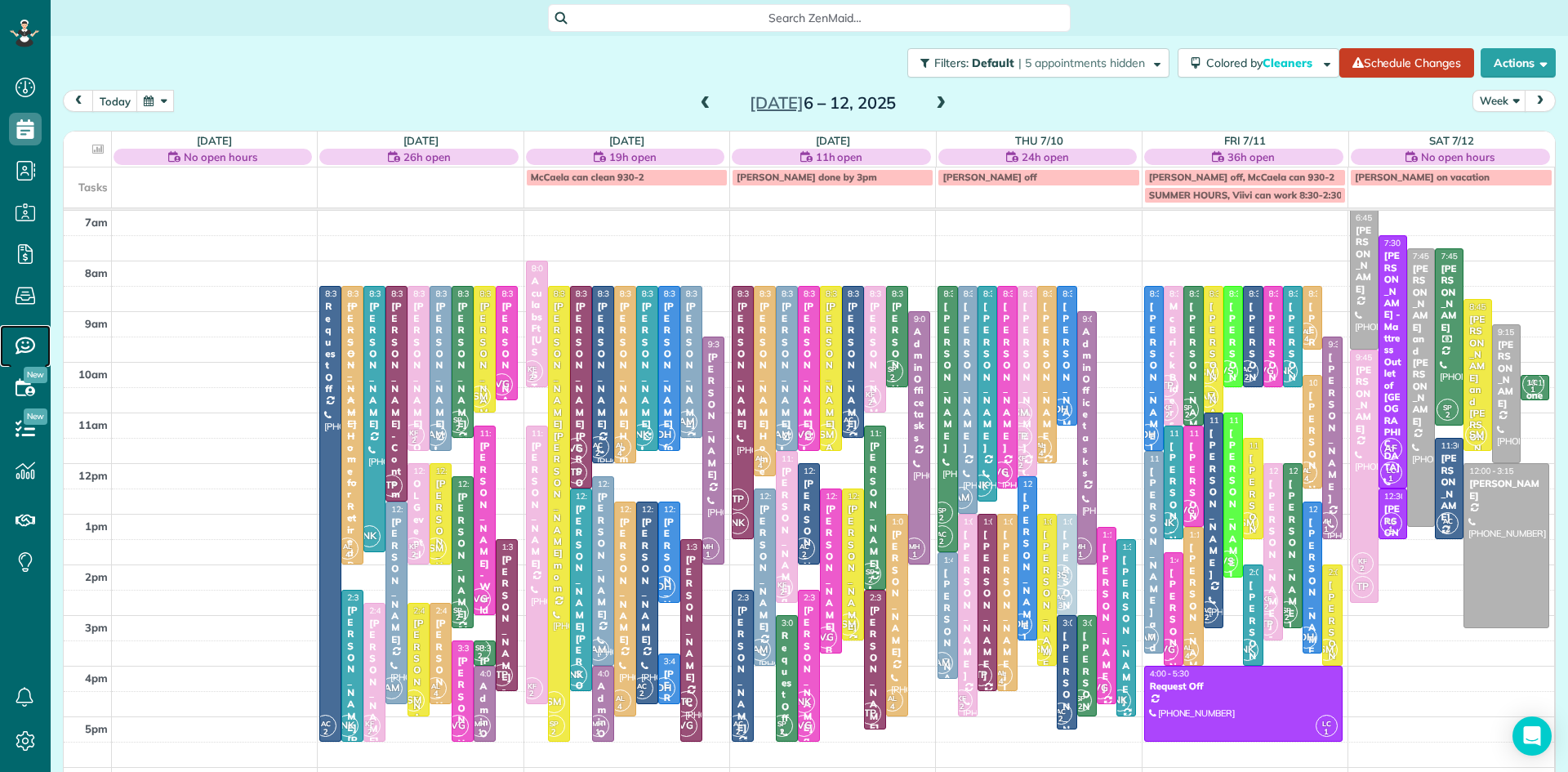 click on "Service ratings" at bounding box center [25, 346] 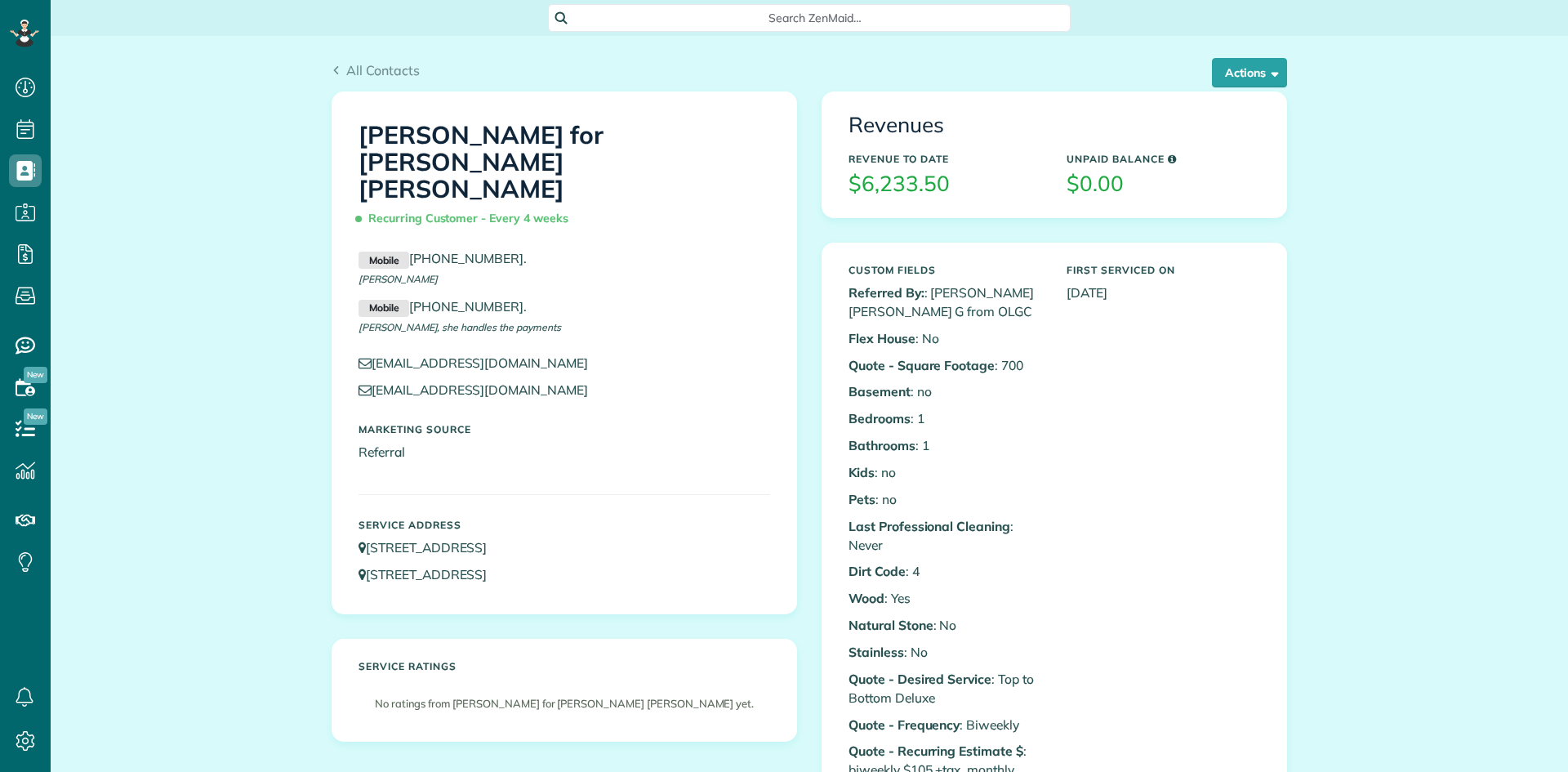 scroll, scrollTop: 0, scrollLeft: 0, axis: both 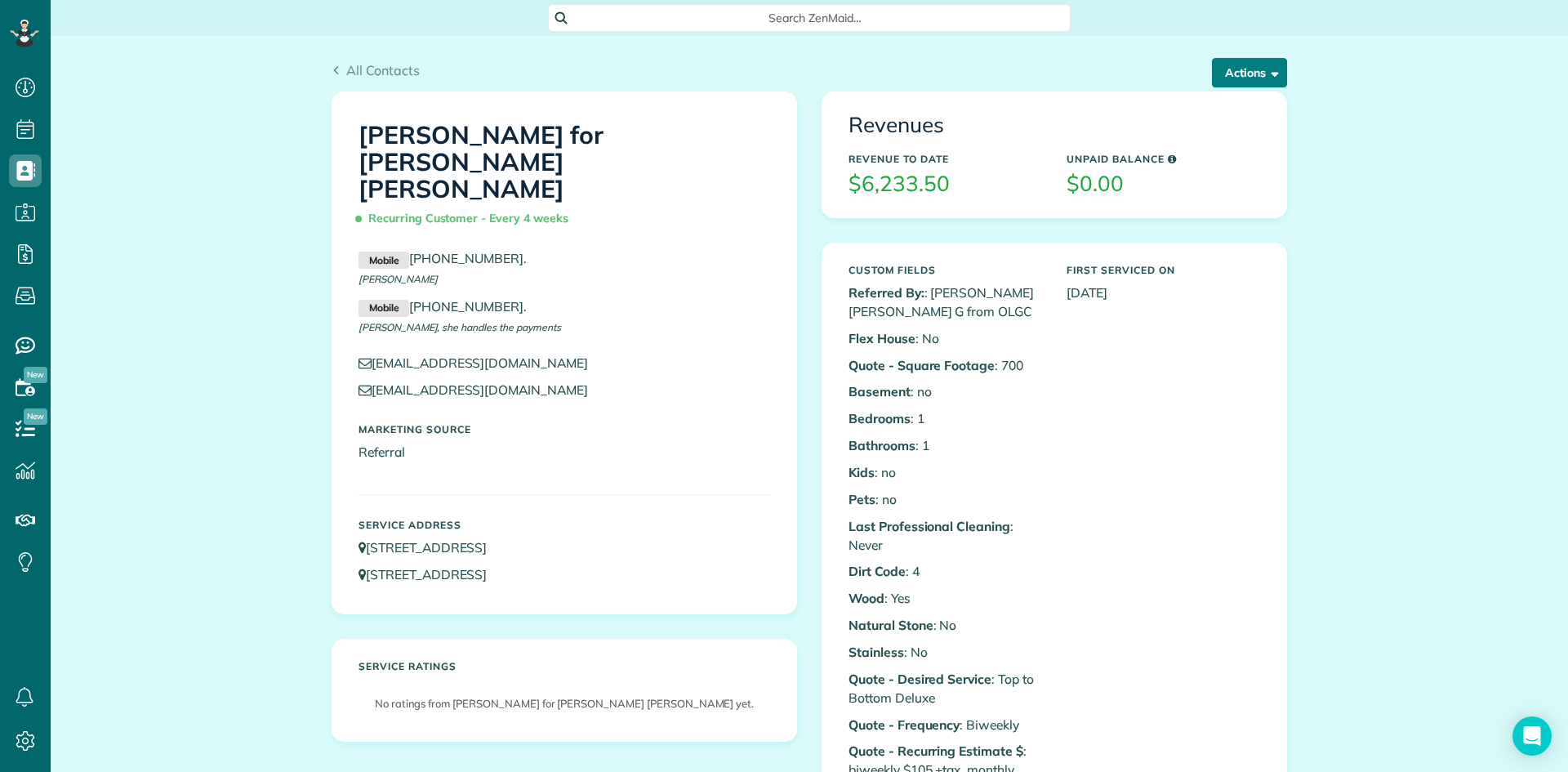 click on "Actions" at bounding box center (1250, 73) 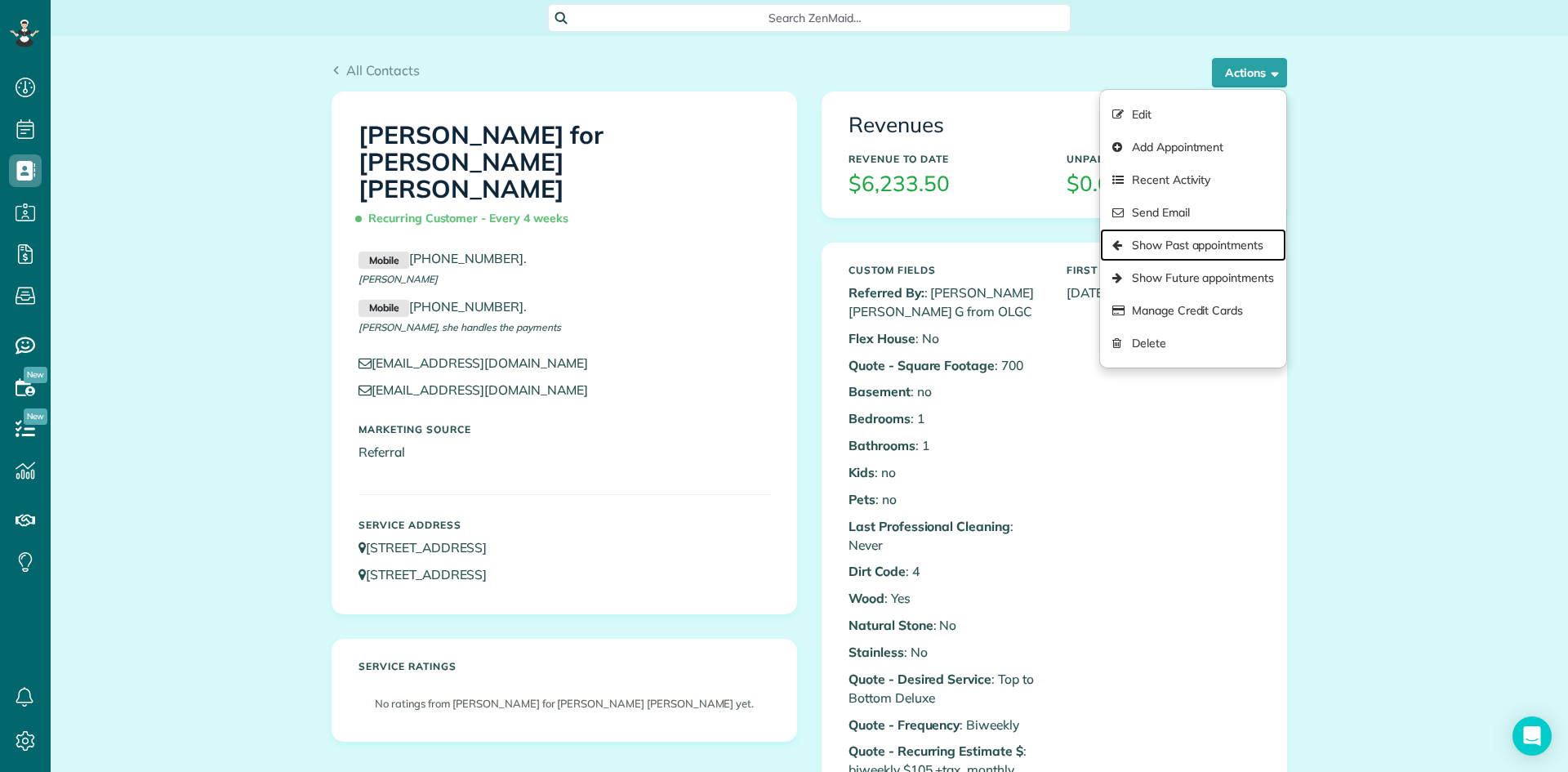 click on "Show Past appointments" at bounding box center (1193, 245) 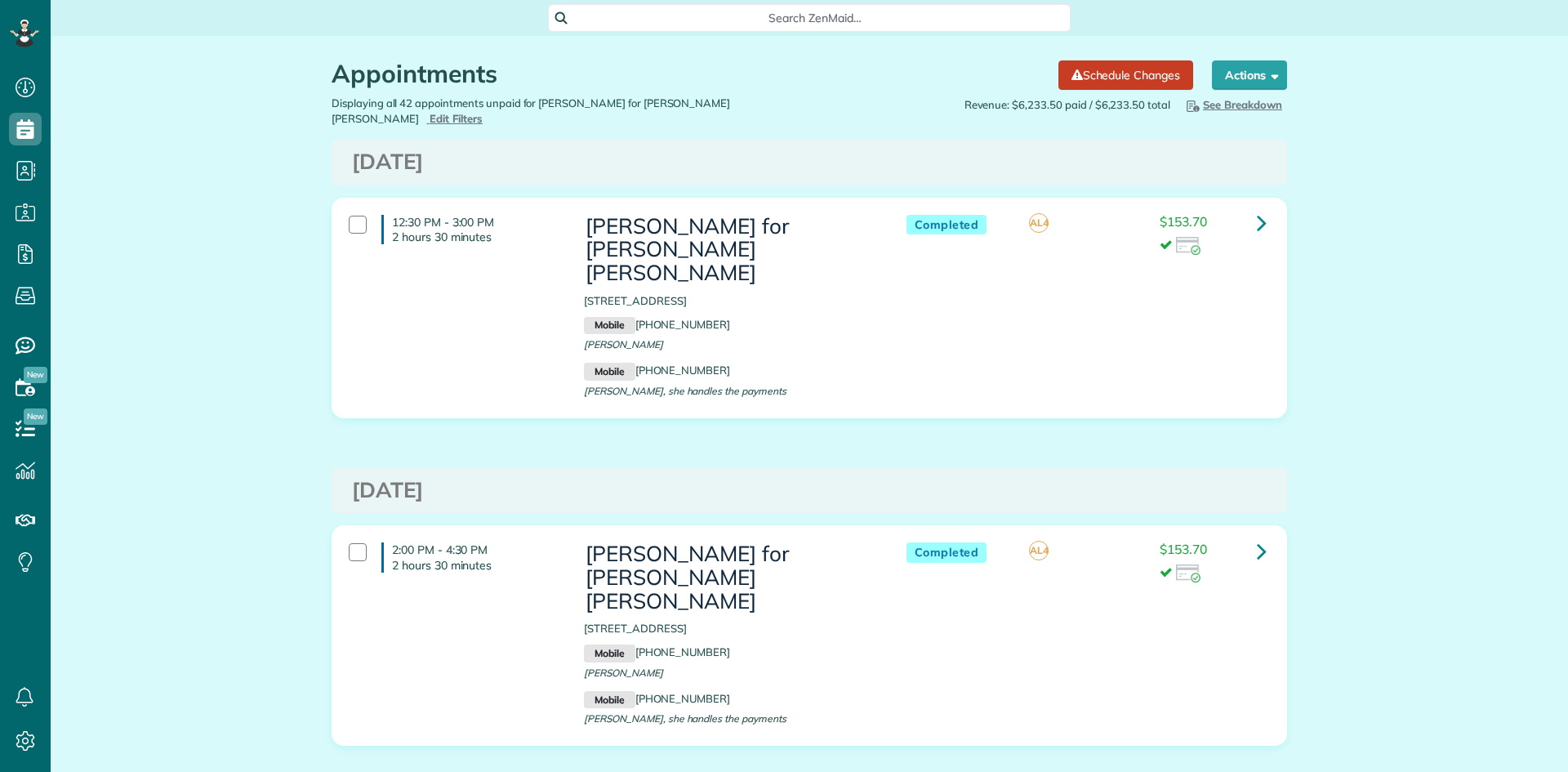 scroll, scrollTop: 0, scrollLeft: 0, axis: both 